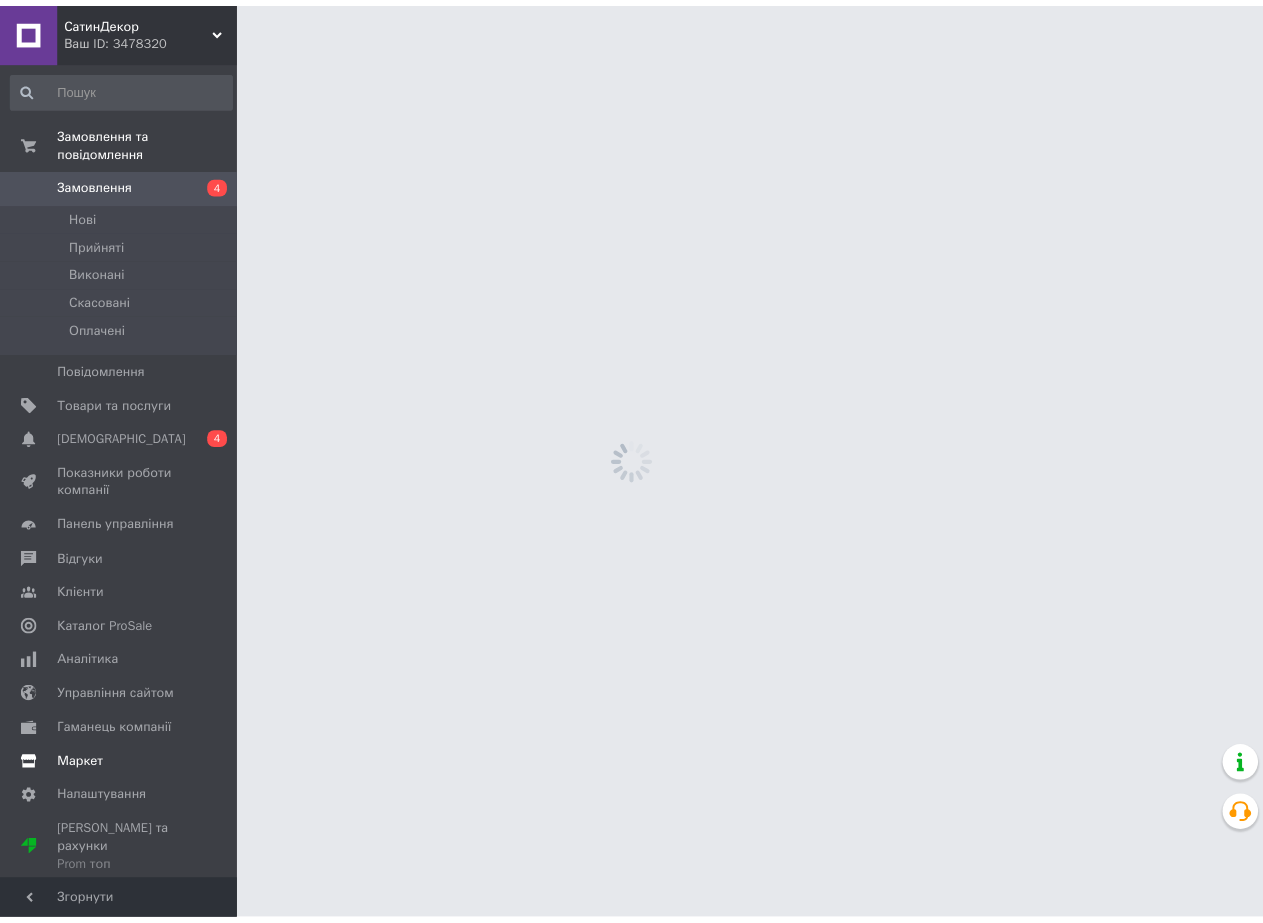 scroll, scrollTop: 0, scrollLeft: 0, axis: both 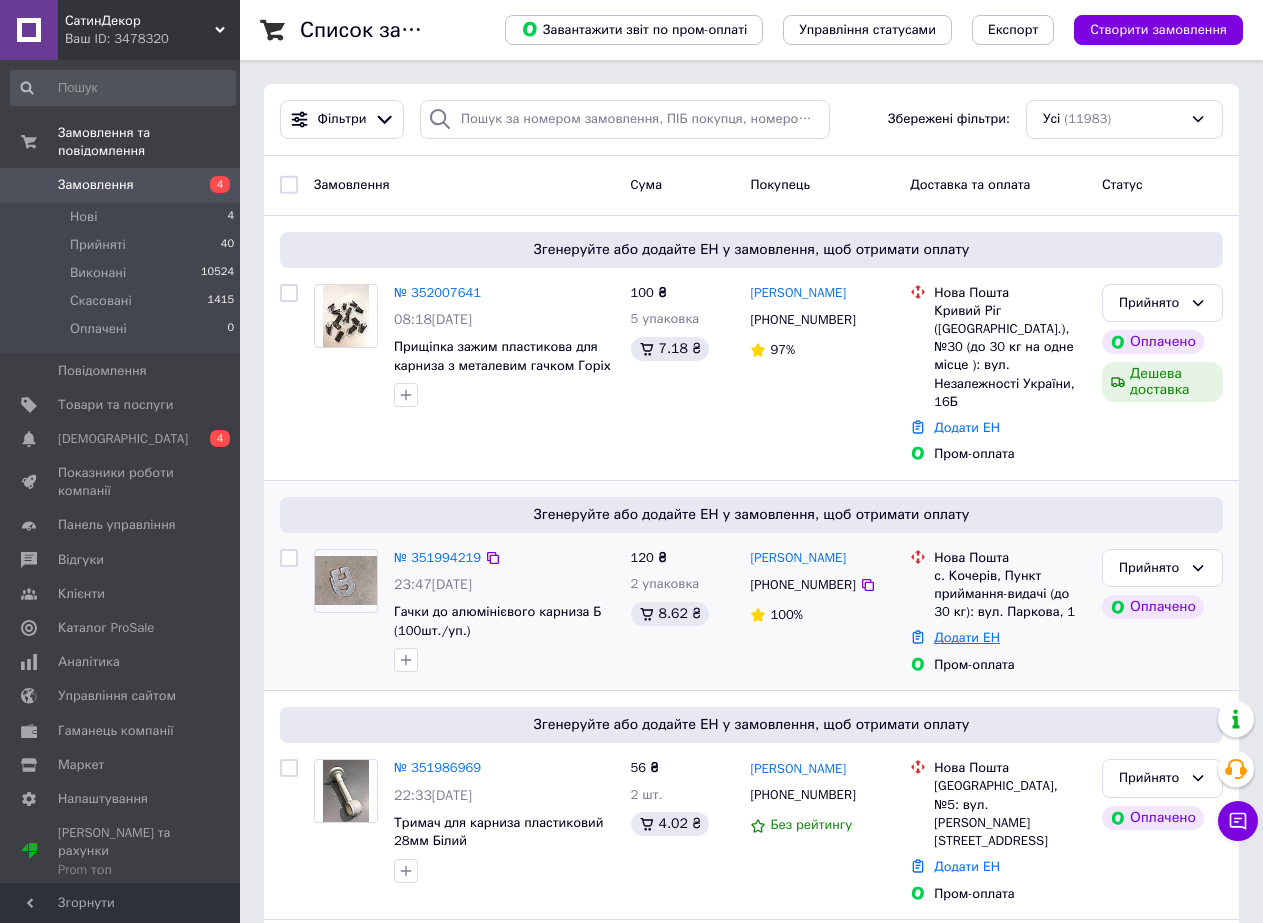 click on "Додати ЕН" at bounding box center (967, 637) 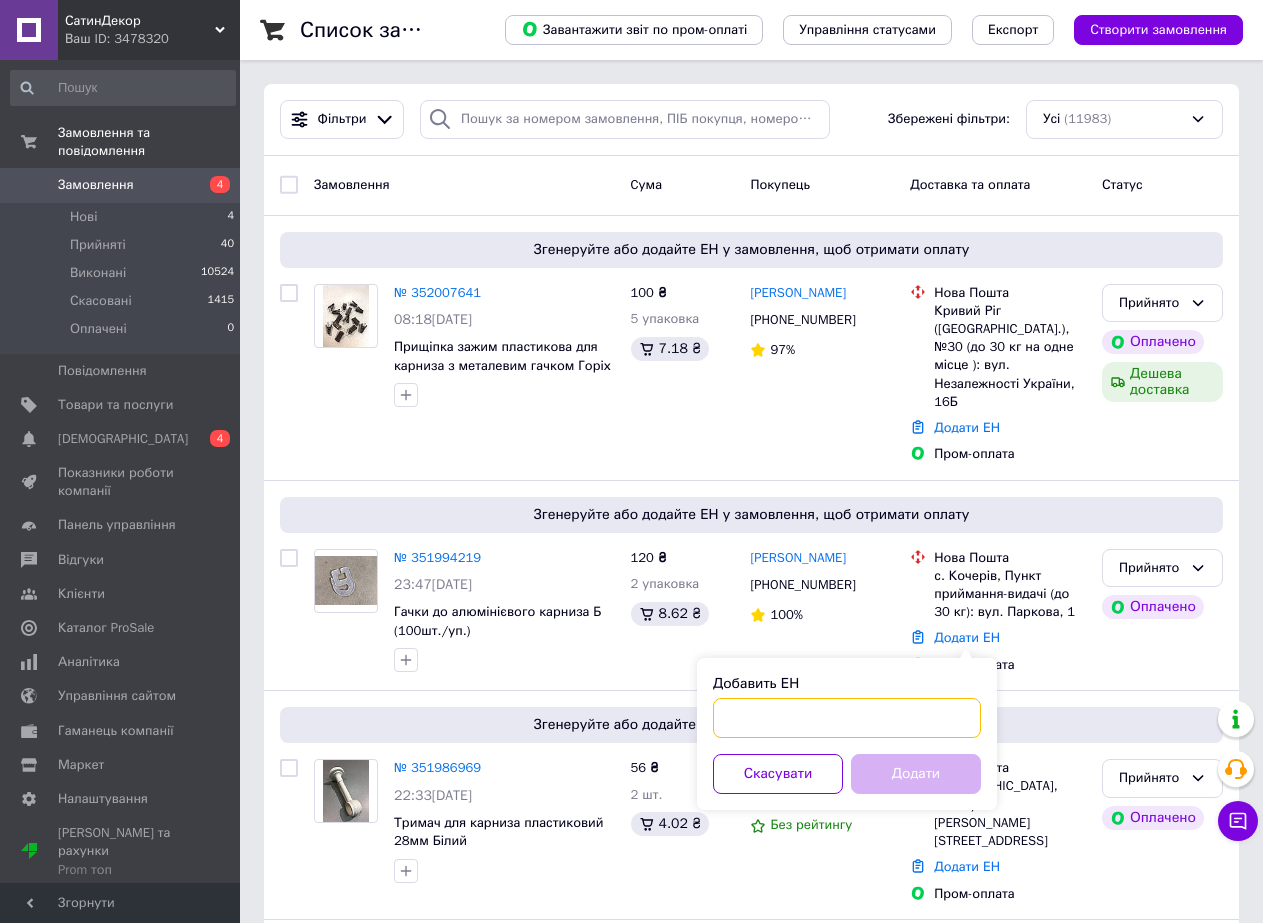 click on "Добавить ЕН" at bounding box center (847, 718) 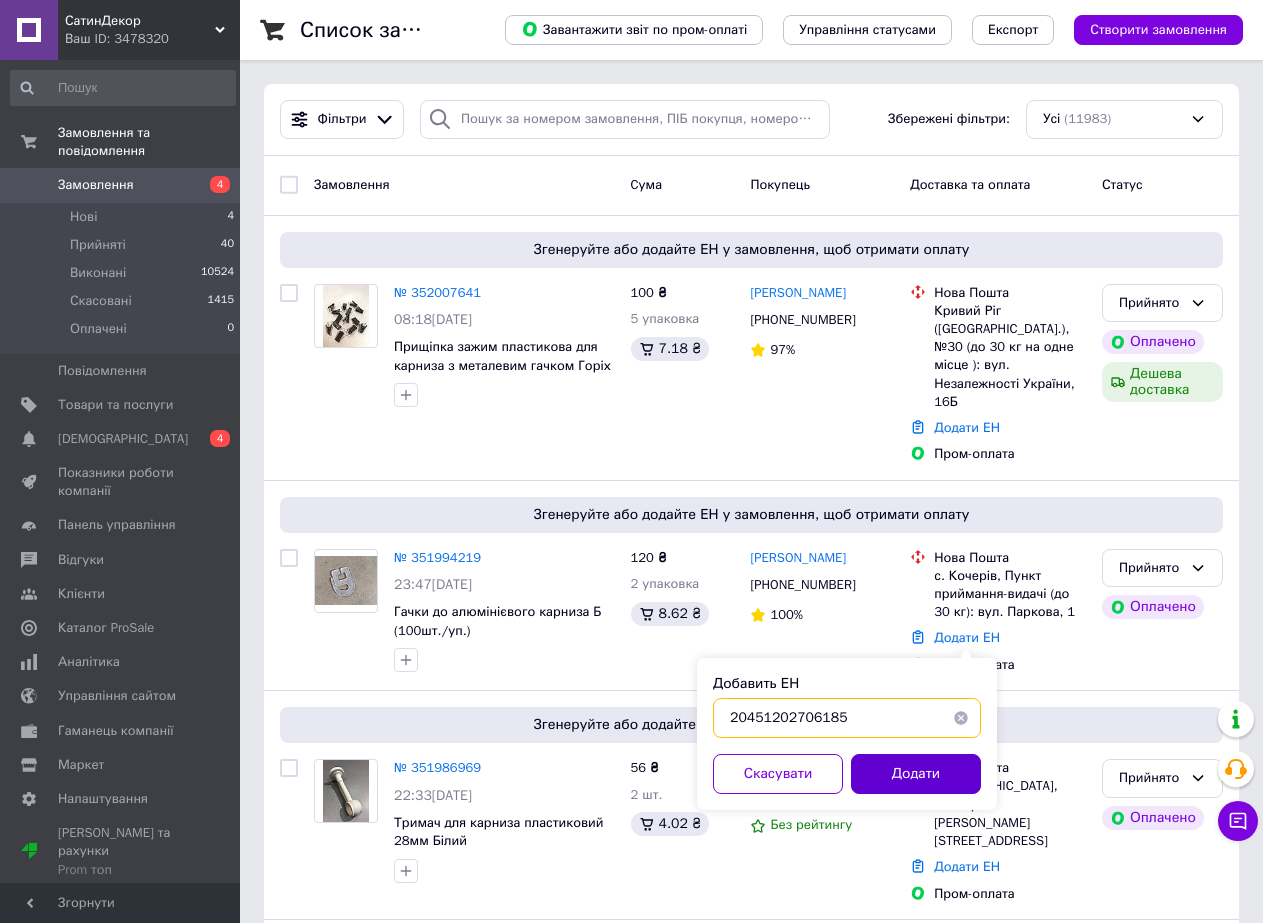type on "20451202706185" 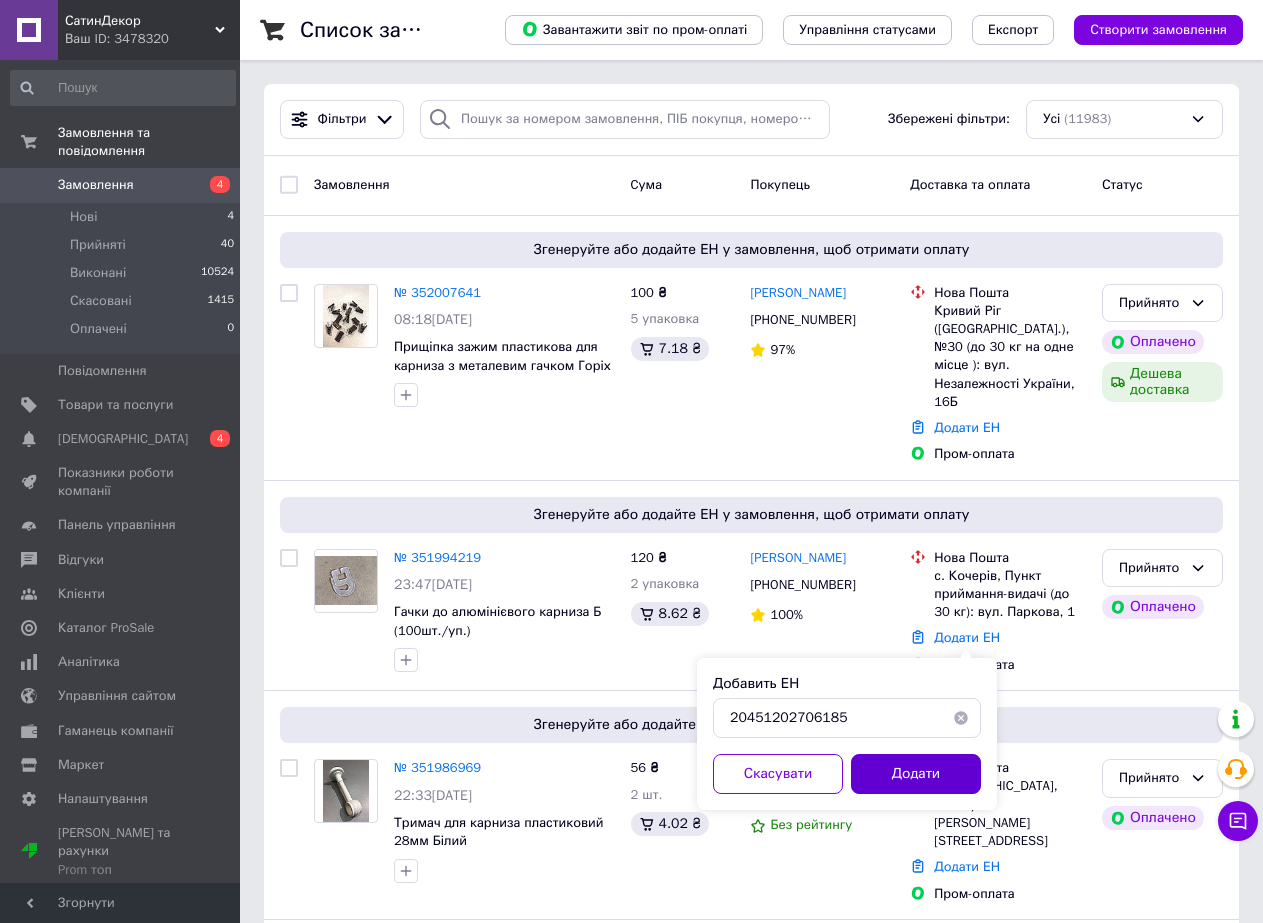 click on "Додати" at bounding box center (916, 774) 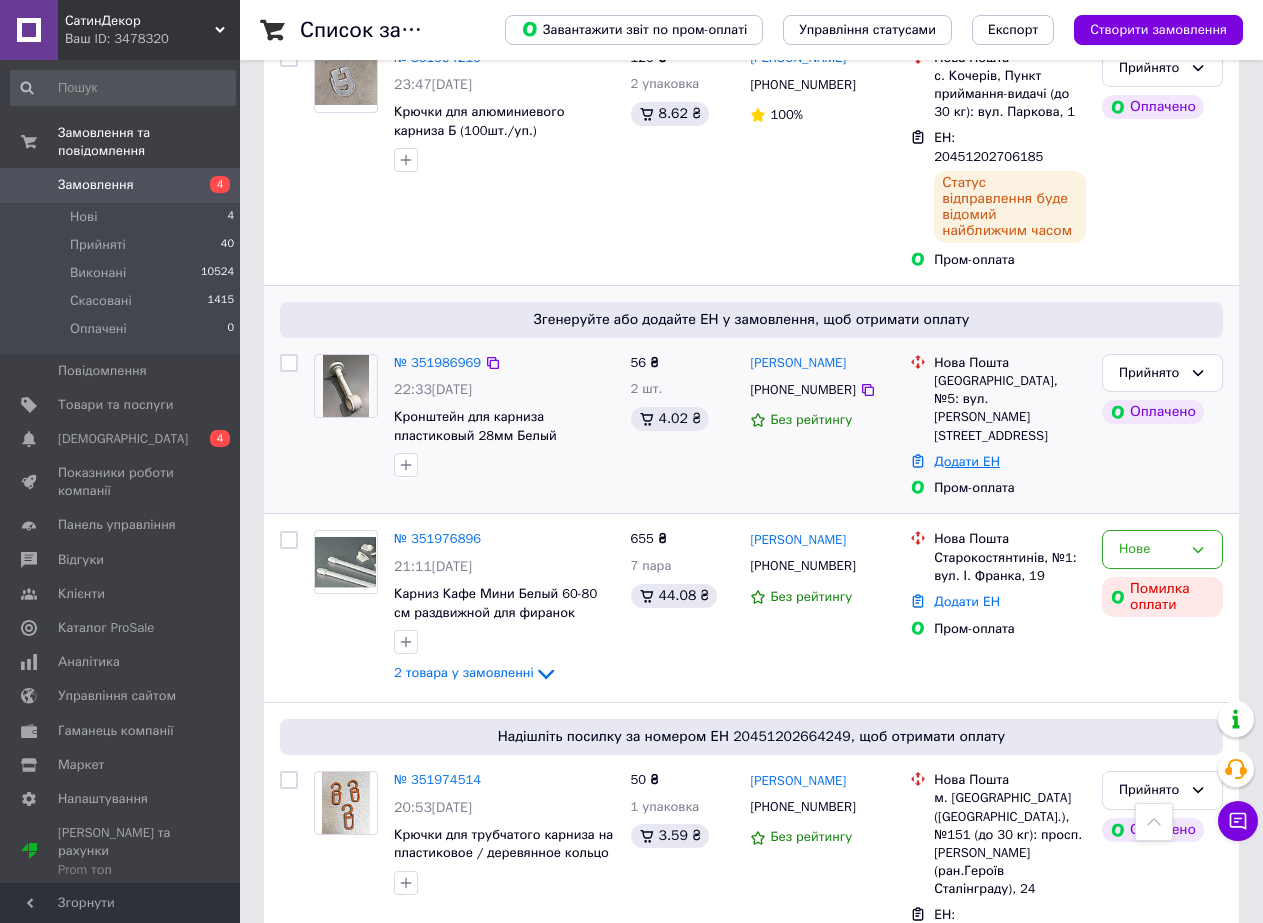 click on "Додати ЕН" at bounding box center (967, 461) 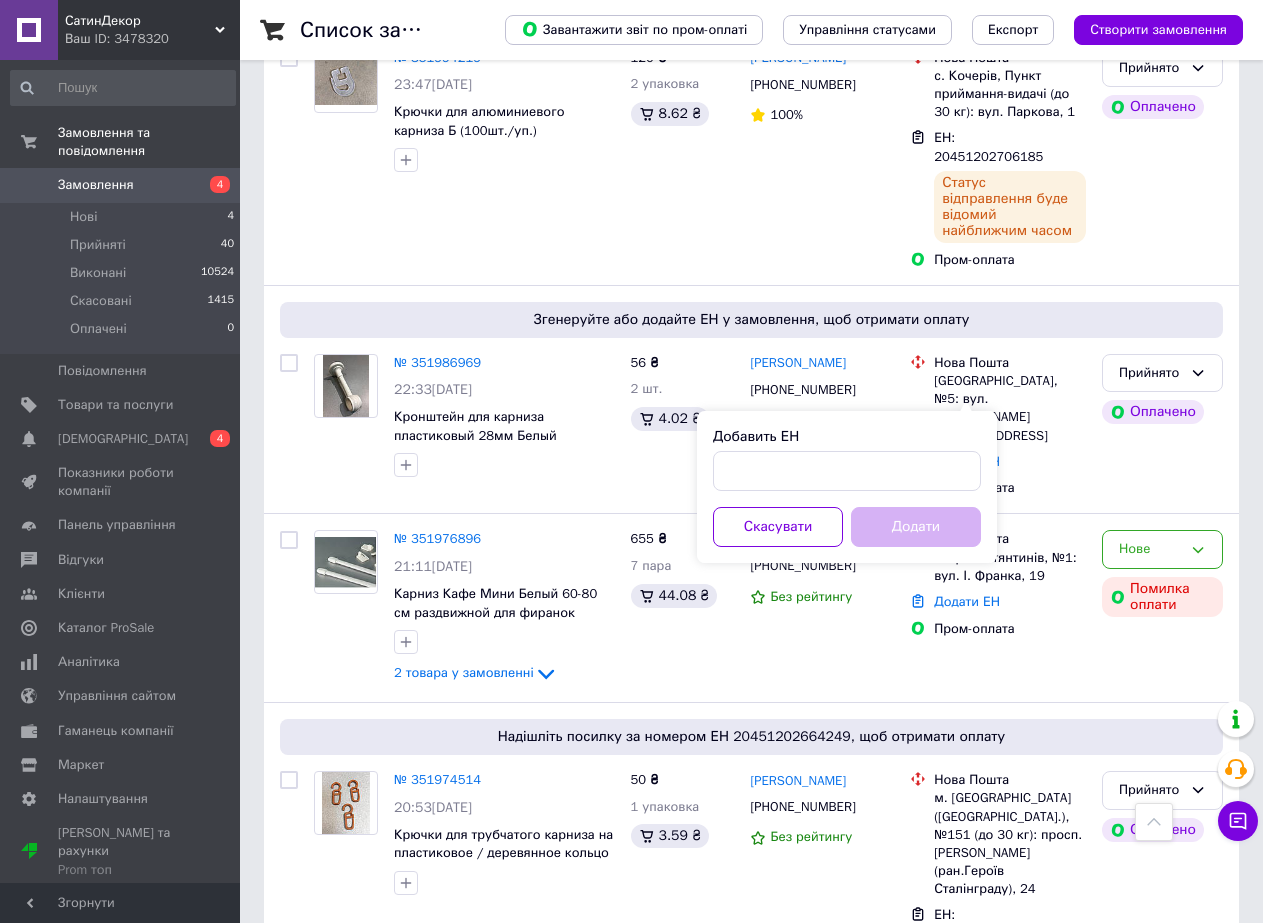 click on "Добавить ЕН Скасувати Додати" at bounding box center (847, 487) 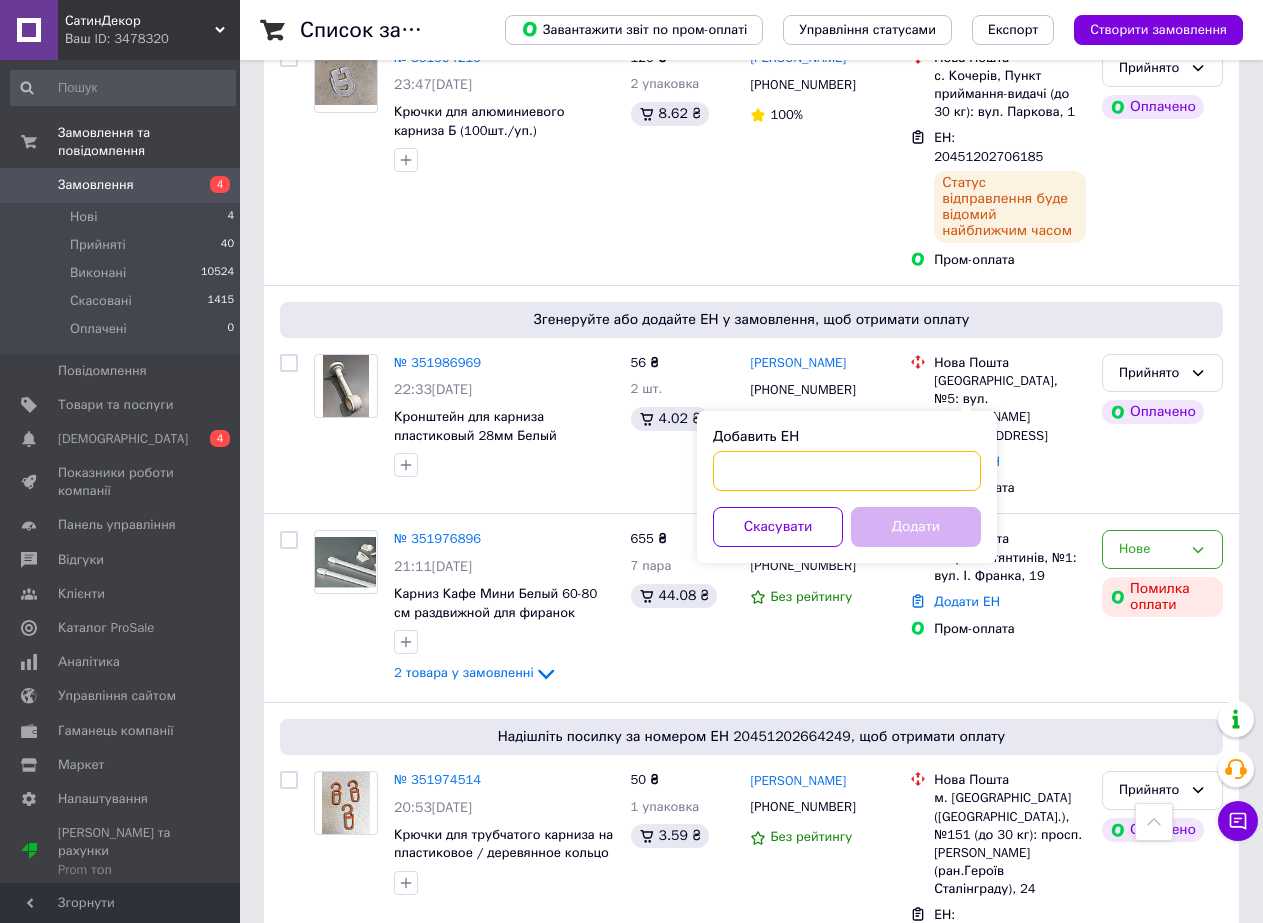 click on "Добавить ЕН" at bounding box center [847, 471] 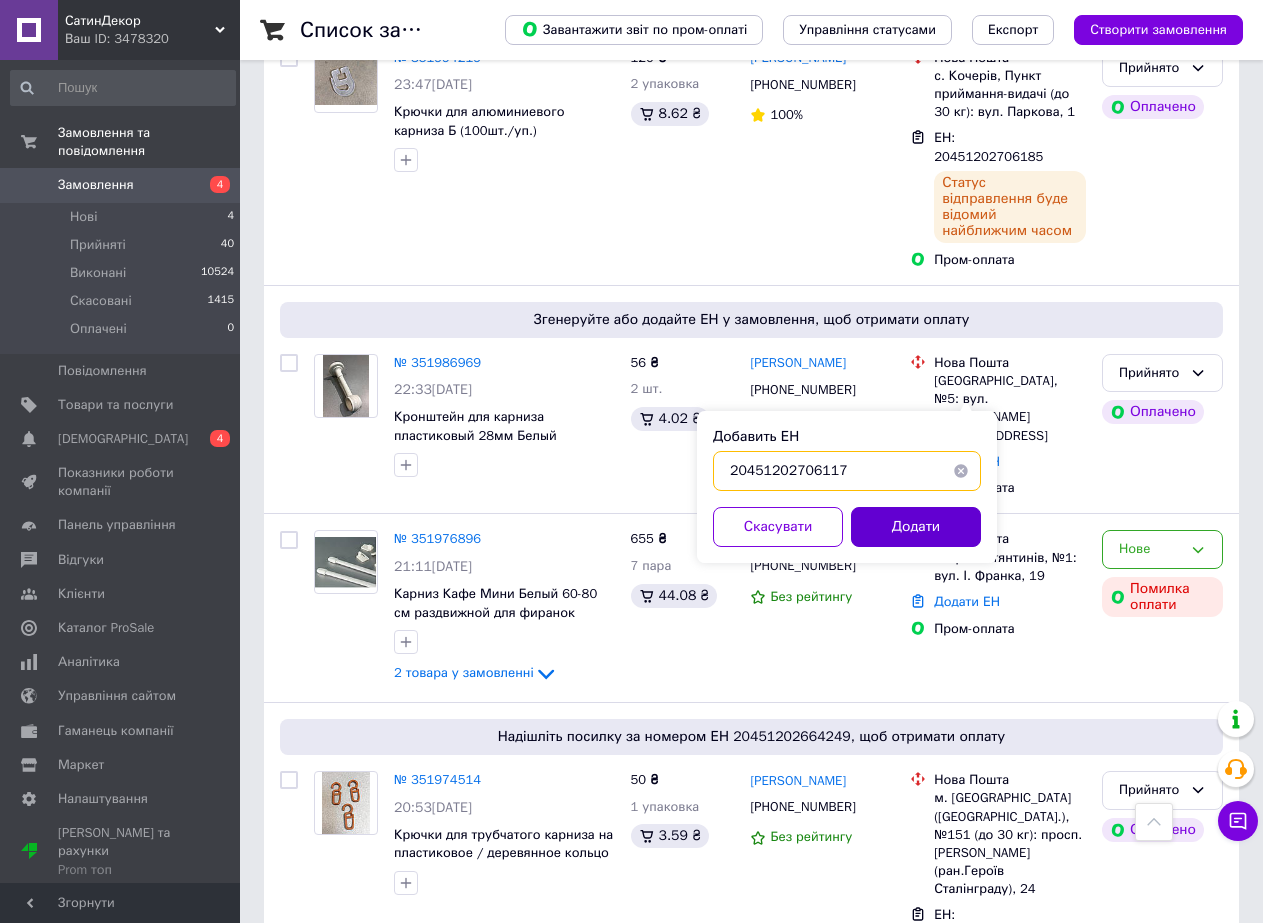 type on "20451202706117" 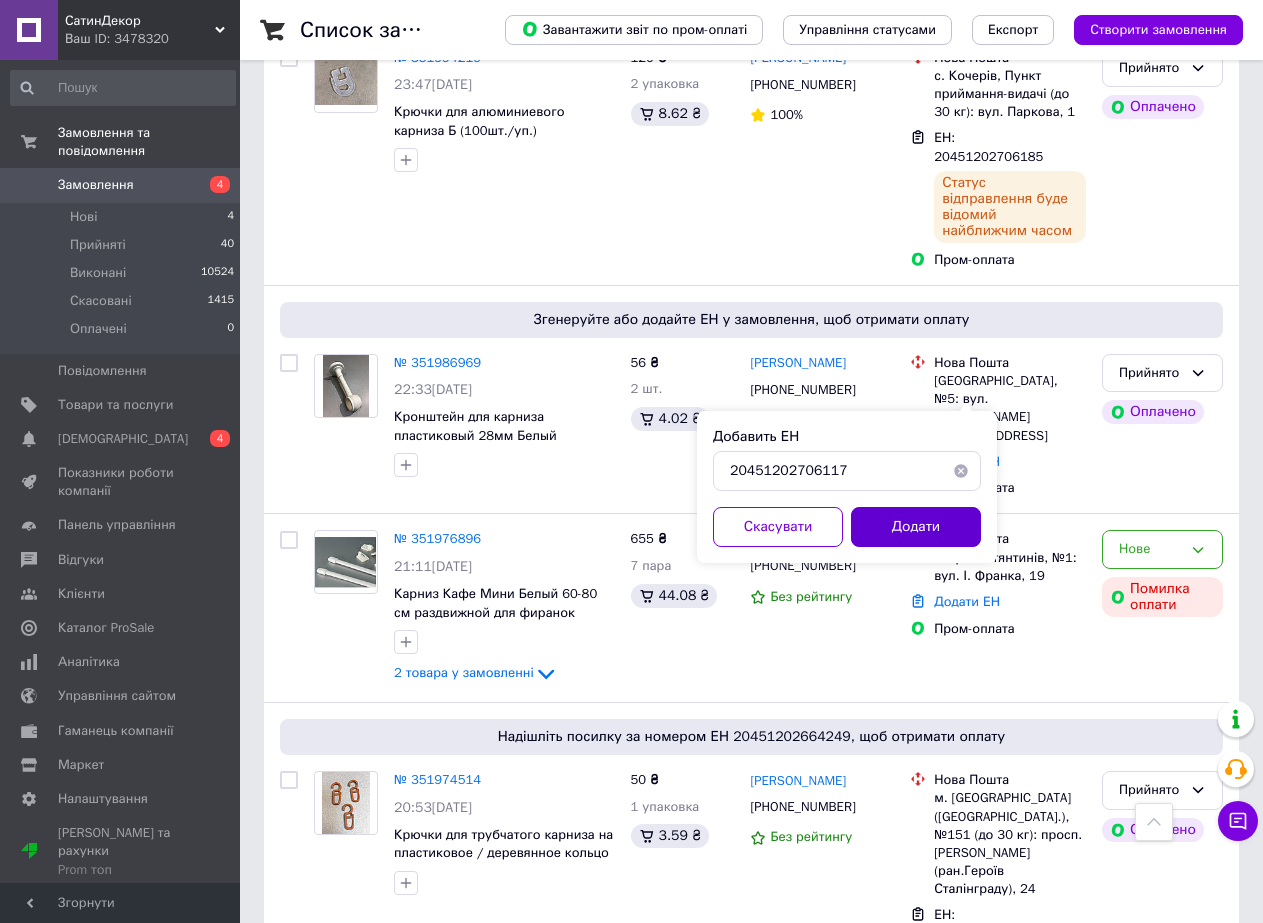 click on "Додати" at bounding box center (916, 527) 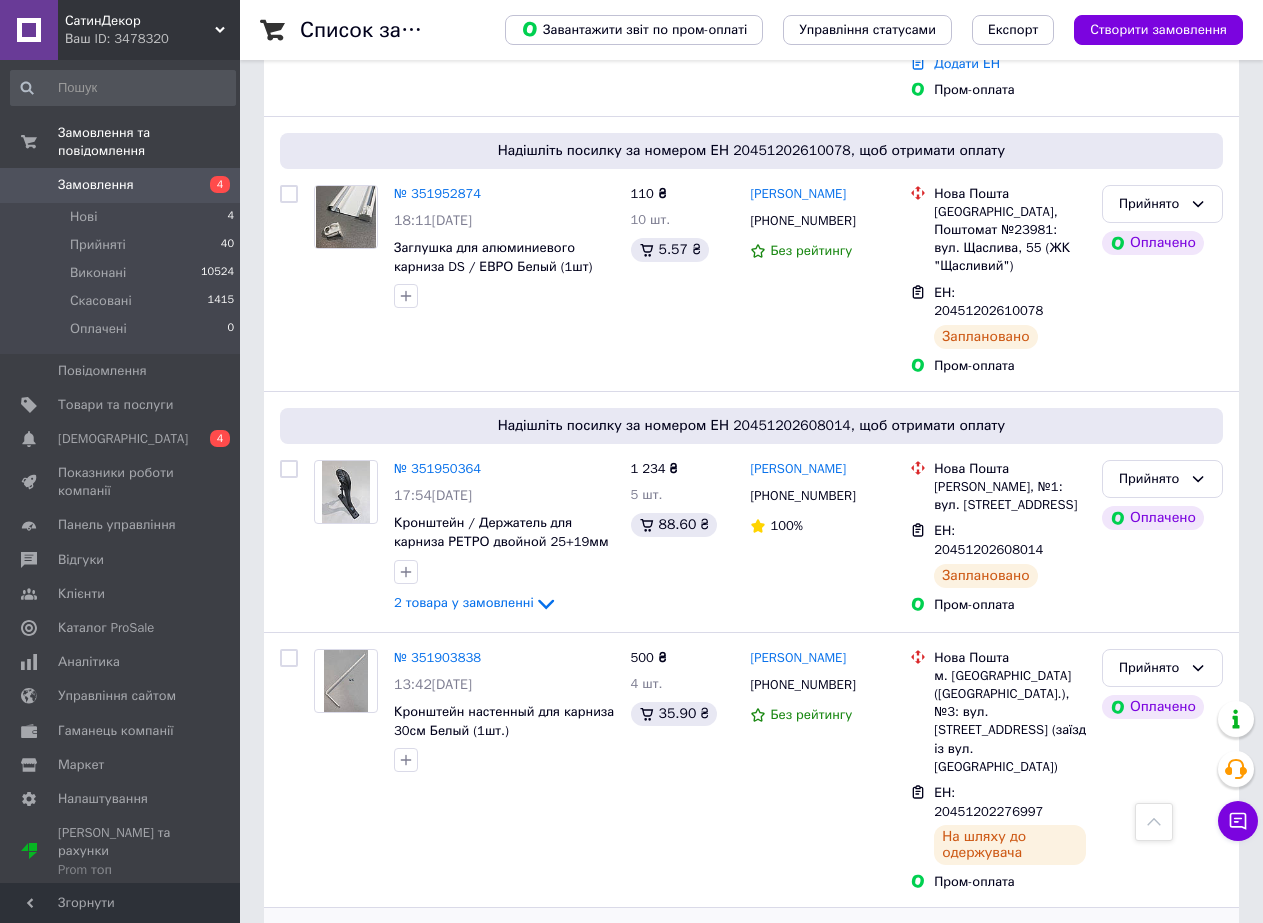 scroll, scrollTop: 2200, scrollLeft: 0, axis: vertical 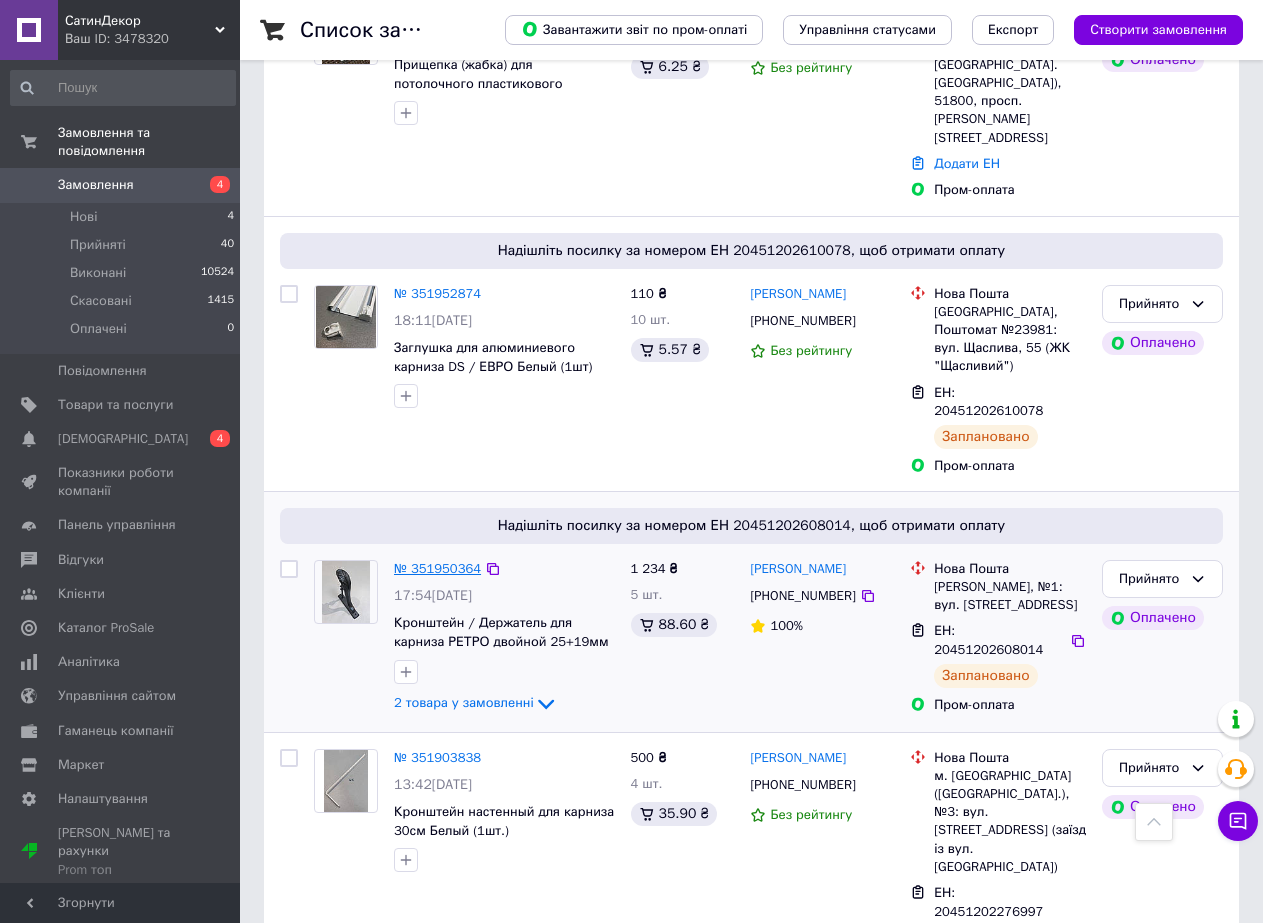 click on "№ 351950364" at bounding box center (437, 568) 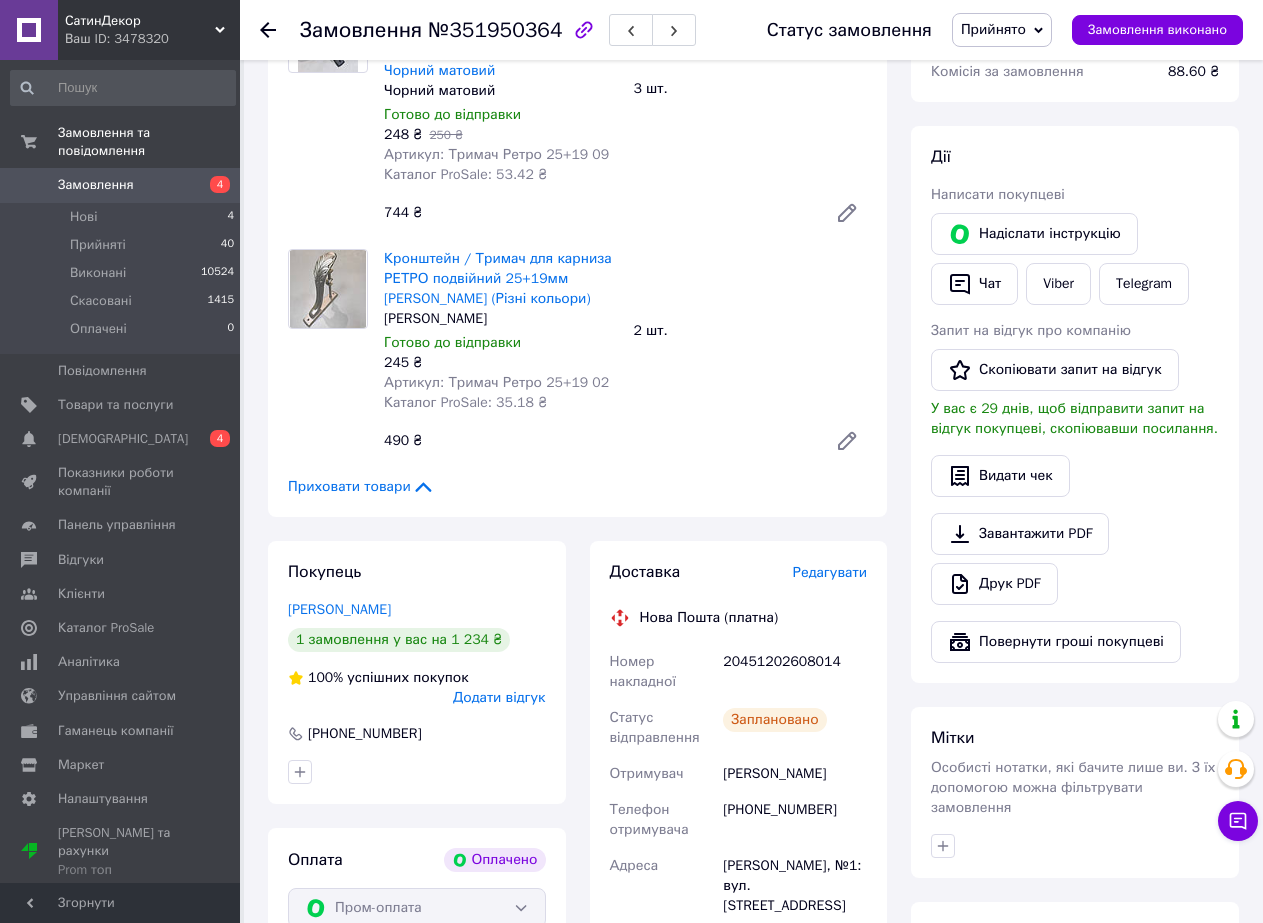 scroll, scrollTop: 500, scrollLeft: 0, axis: vertical 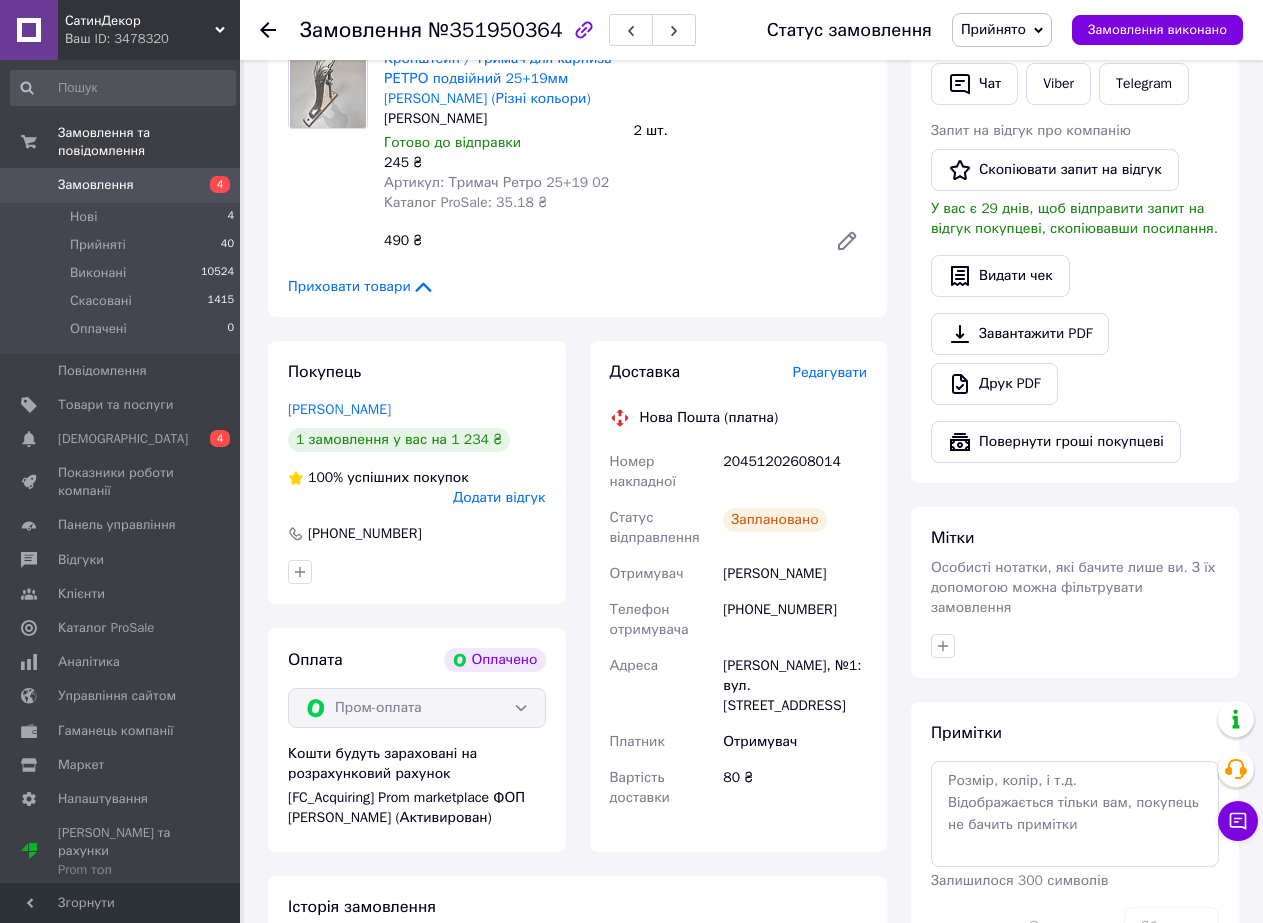 click 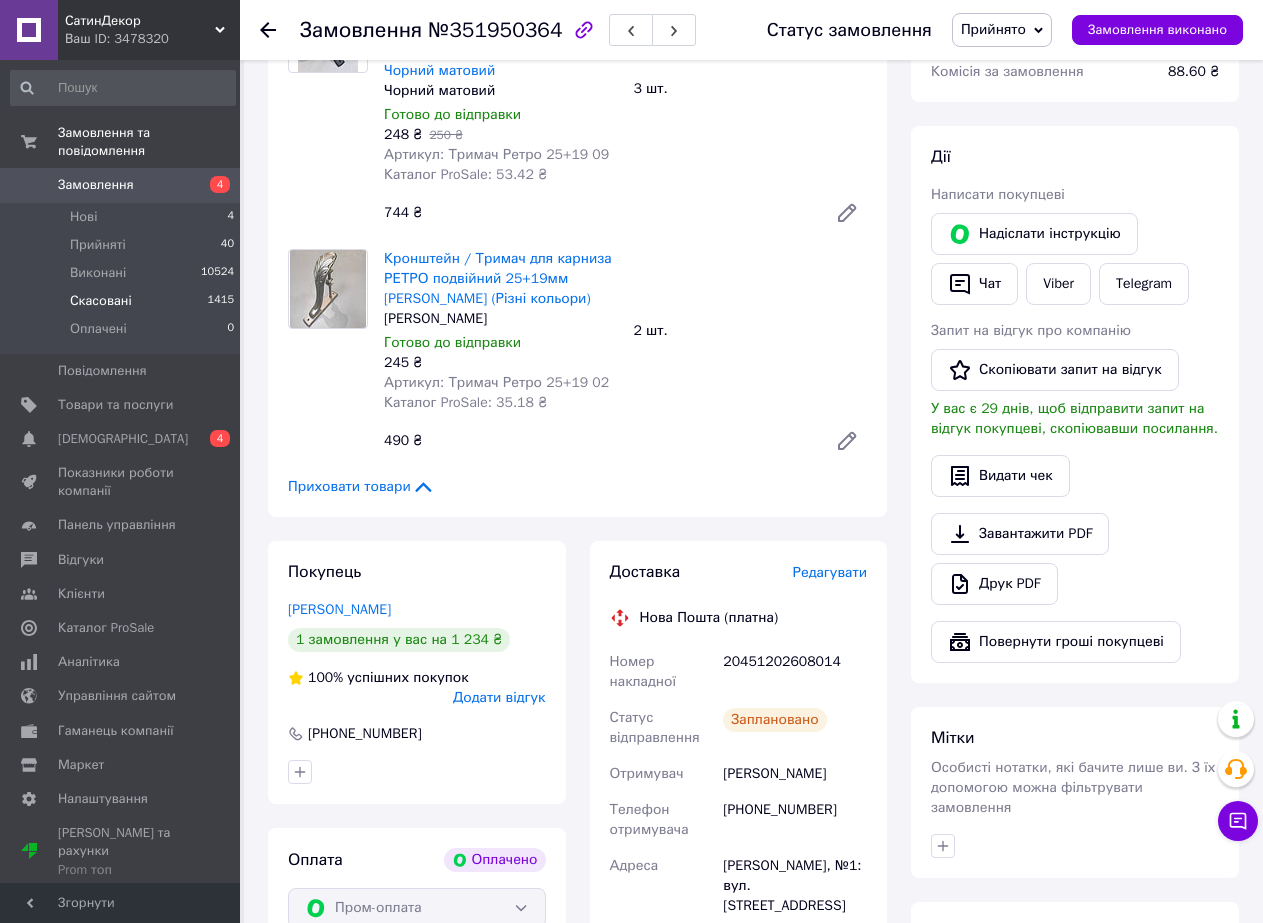 scroll, scrollTop: 100, scrollLeft: 0, axis: vertical 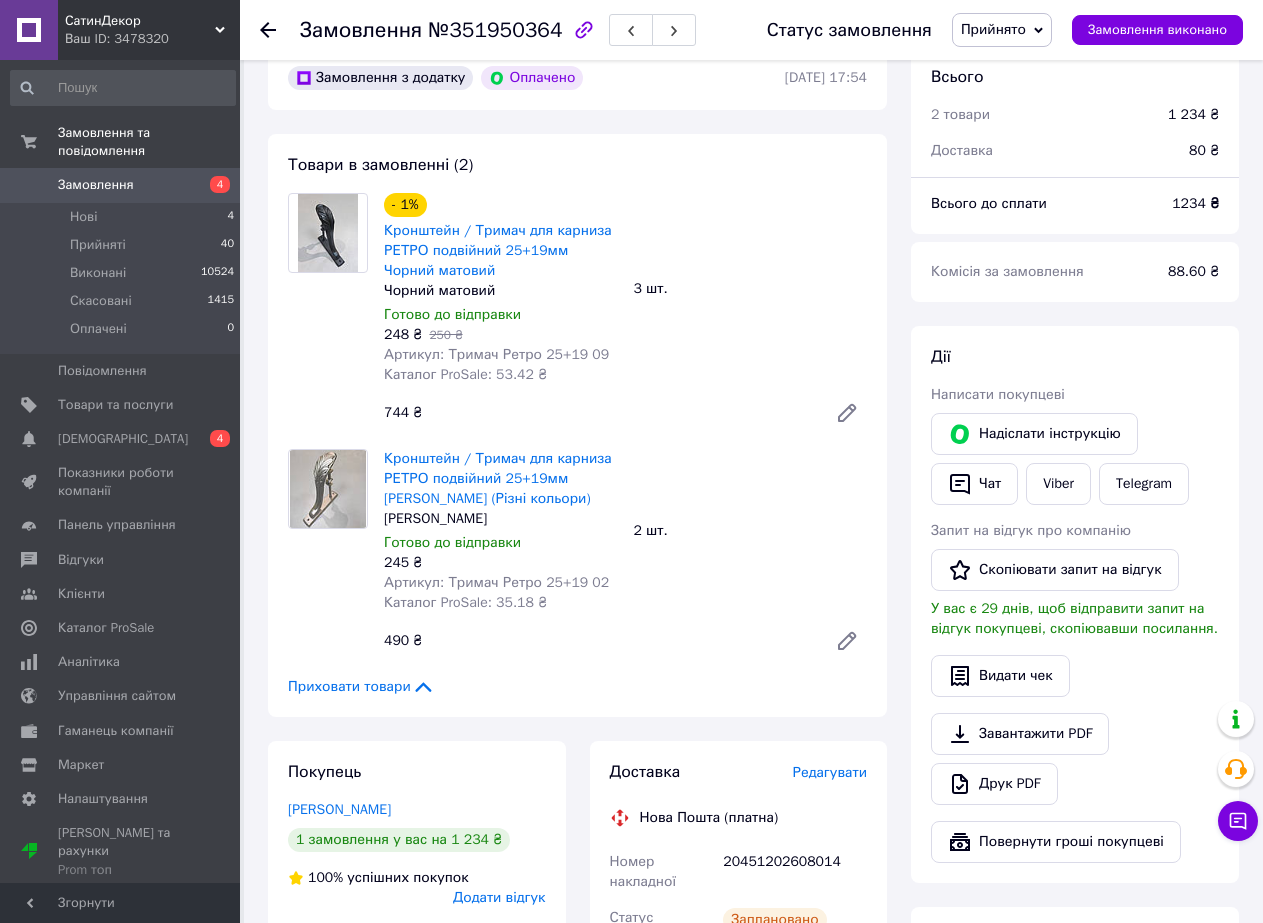 click 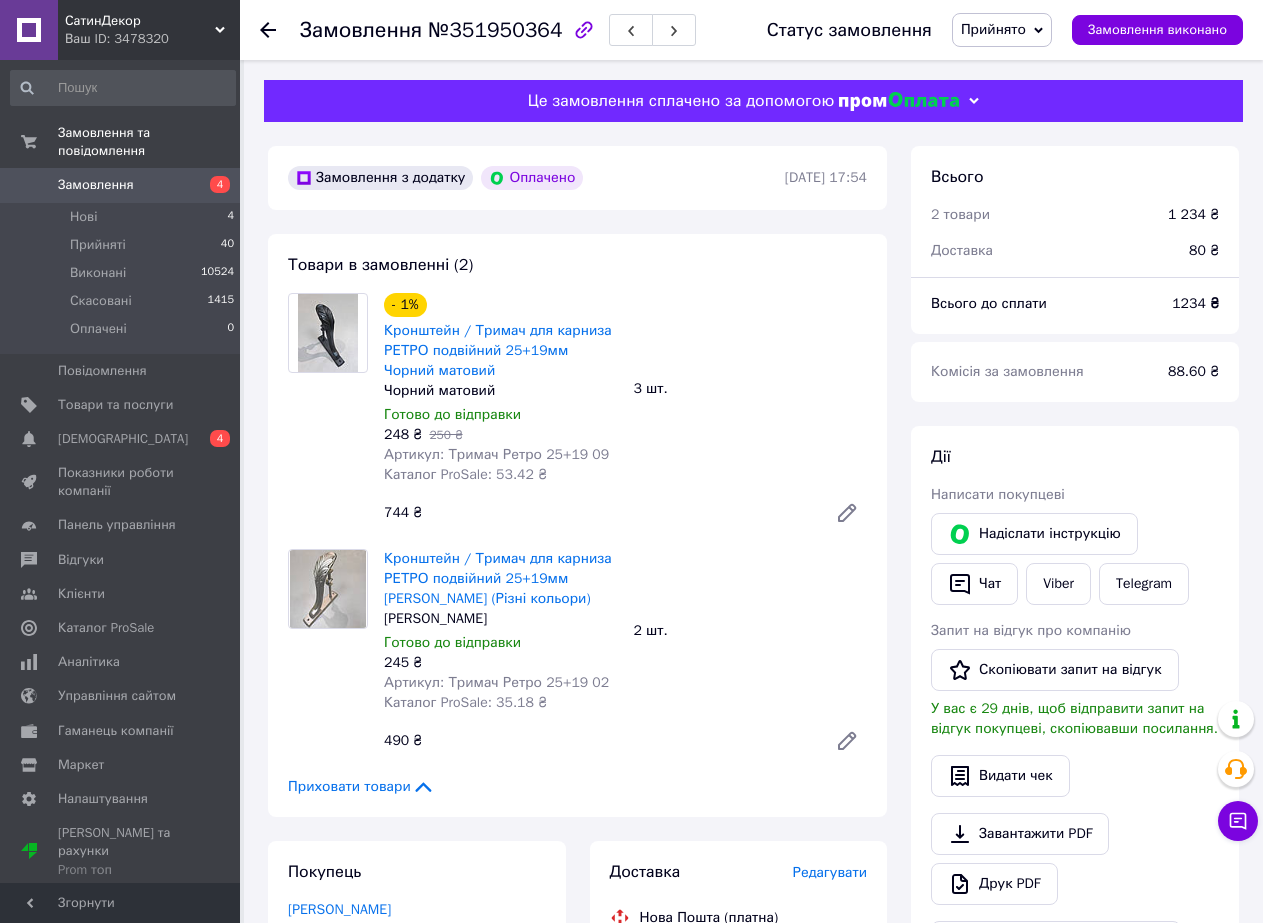 scroll, scrollTop: 300, scrollLeft: 0, axis: vertical 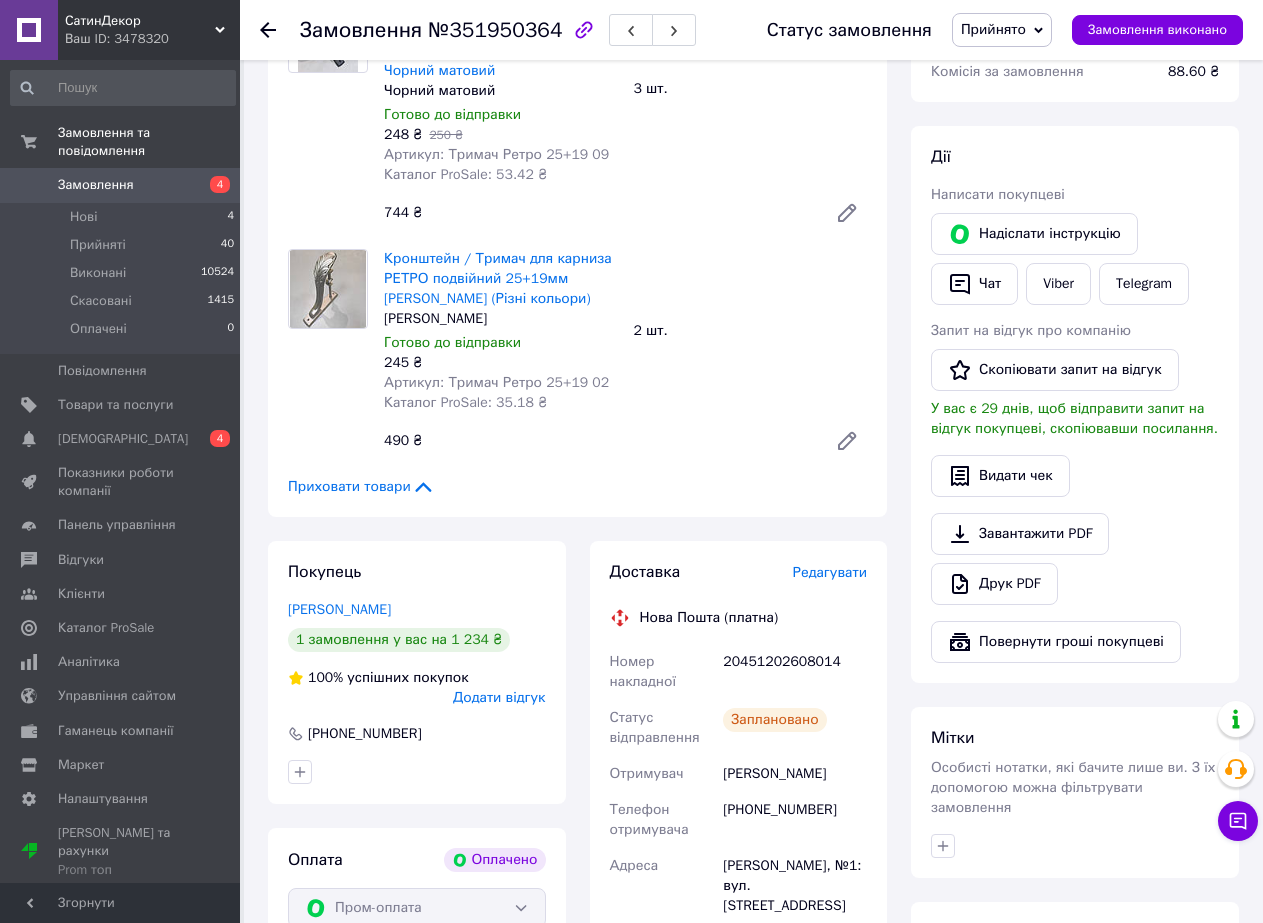 click 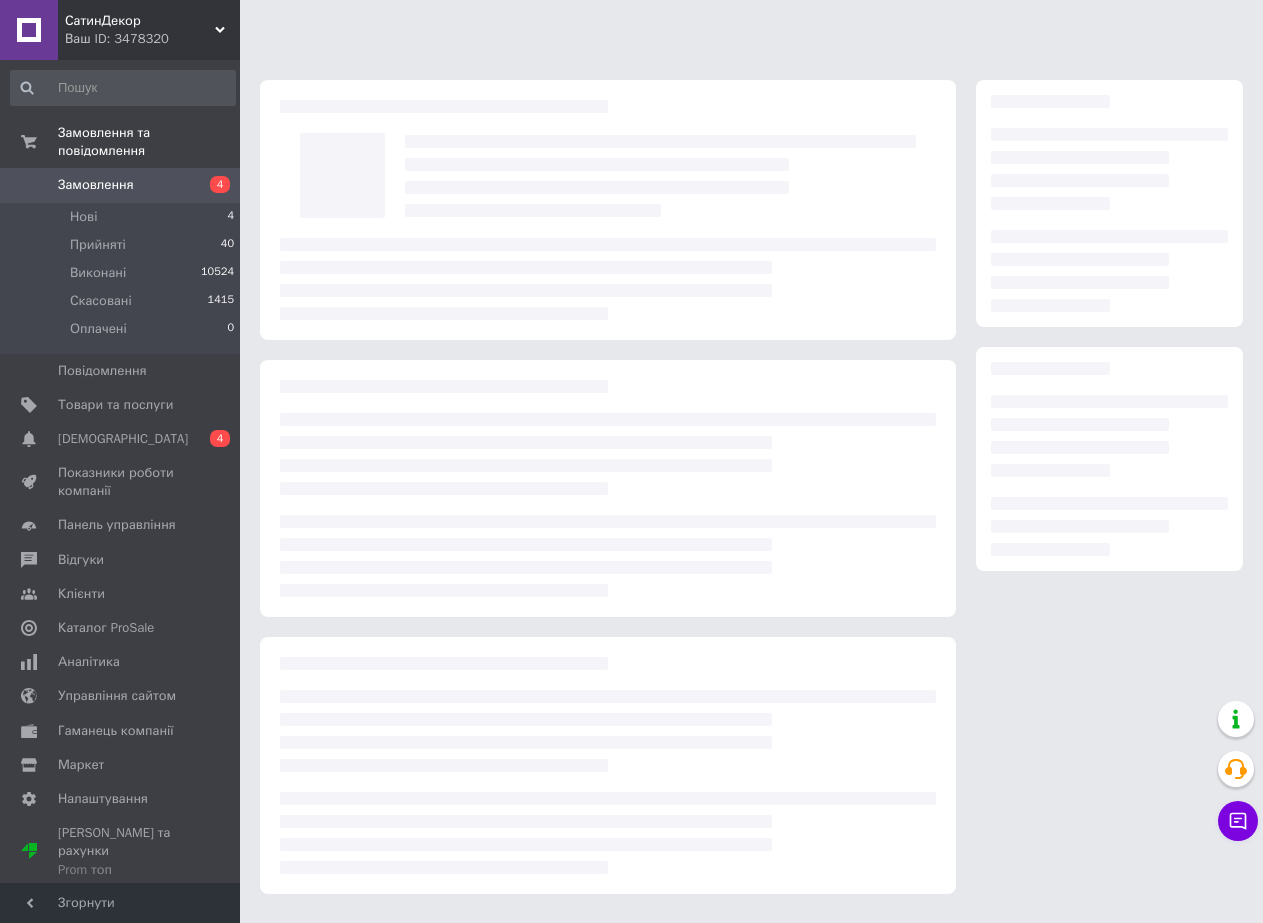 scroll, scrollTop: 0, scrollLeft: 0, axis: both 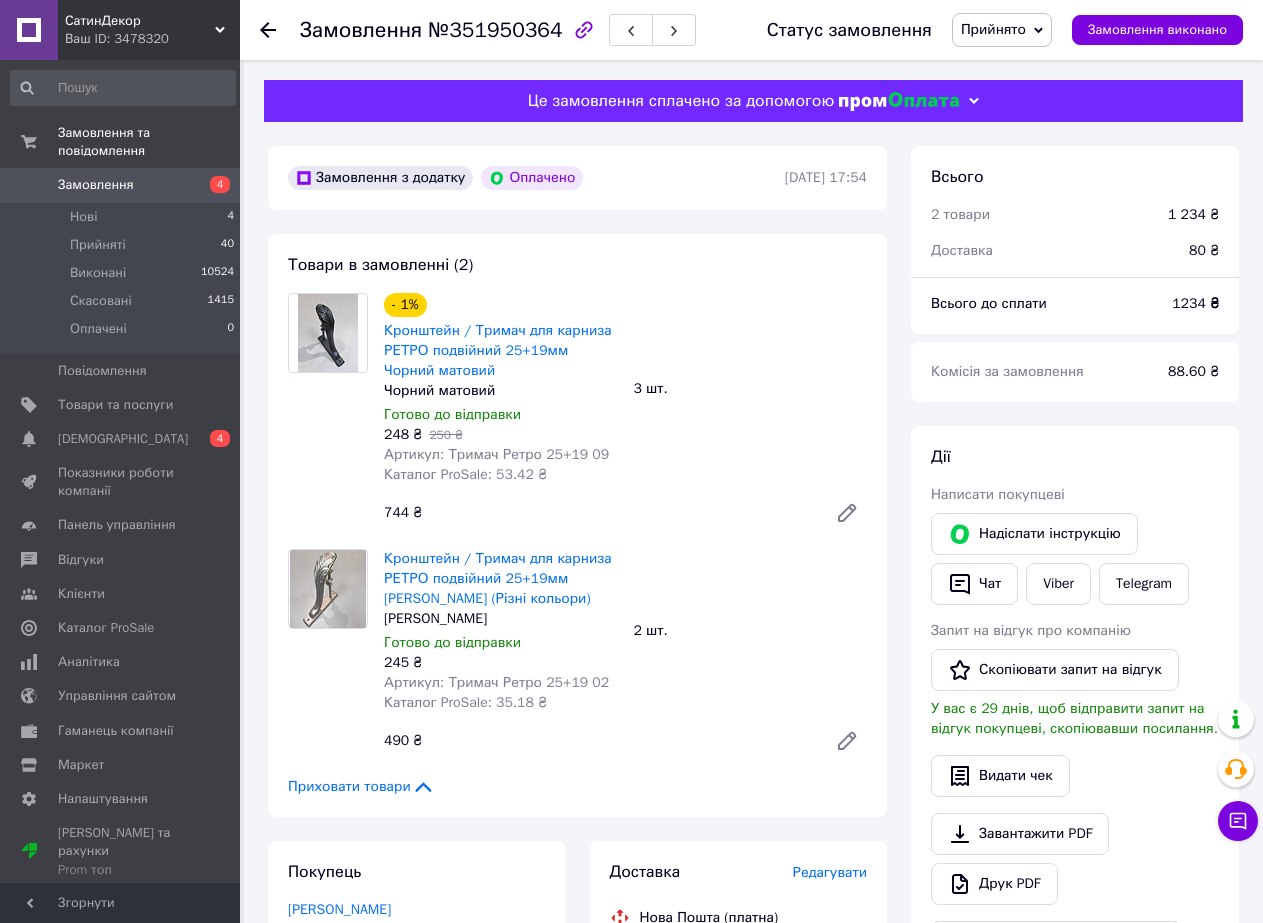 click 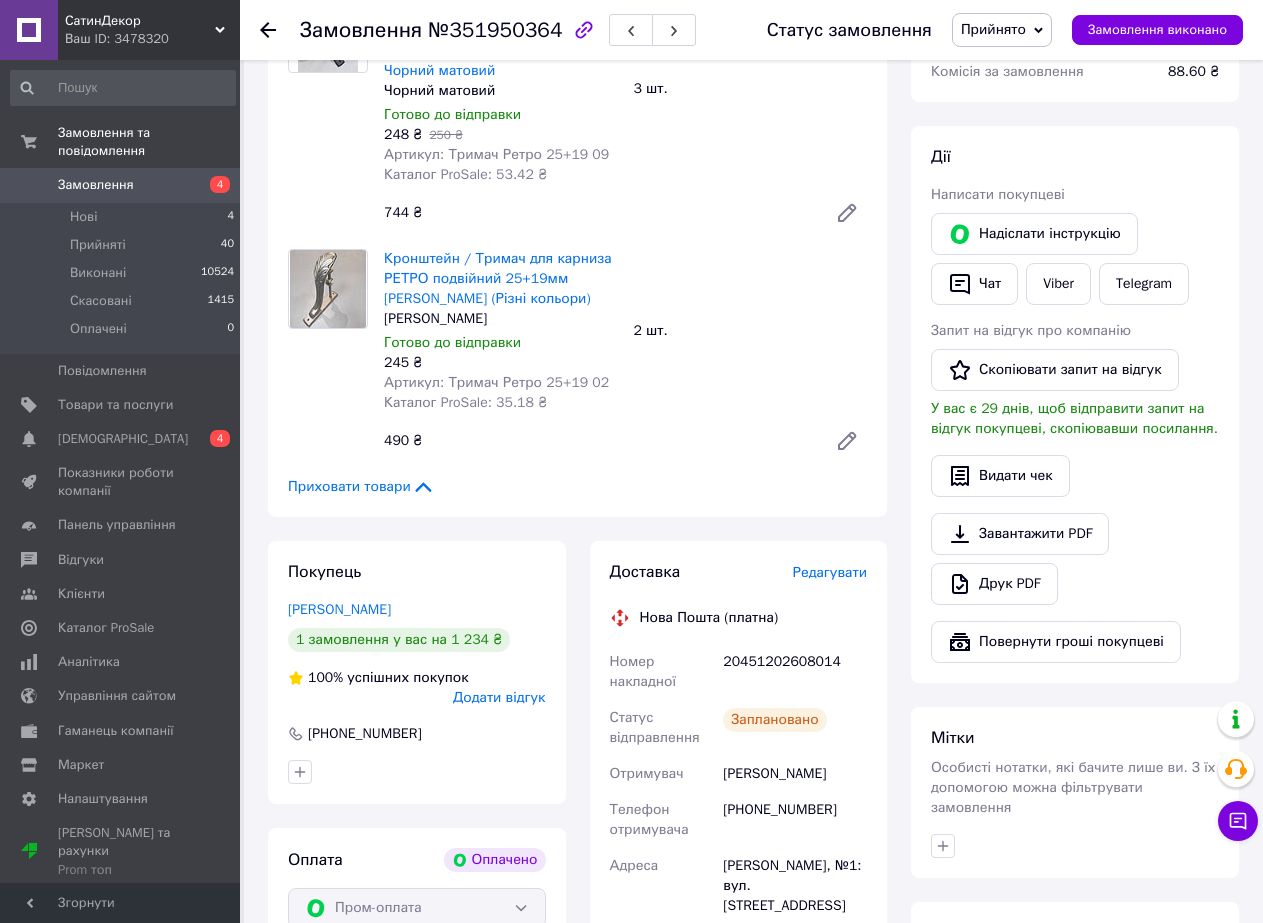 scroll, scrollTop: 800, scrollLeft: 0, axis: vertical 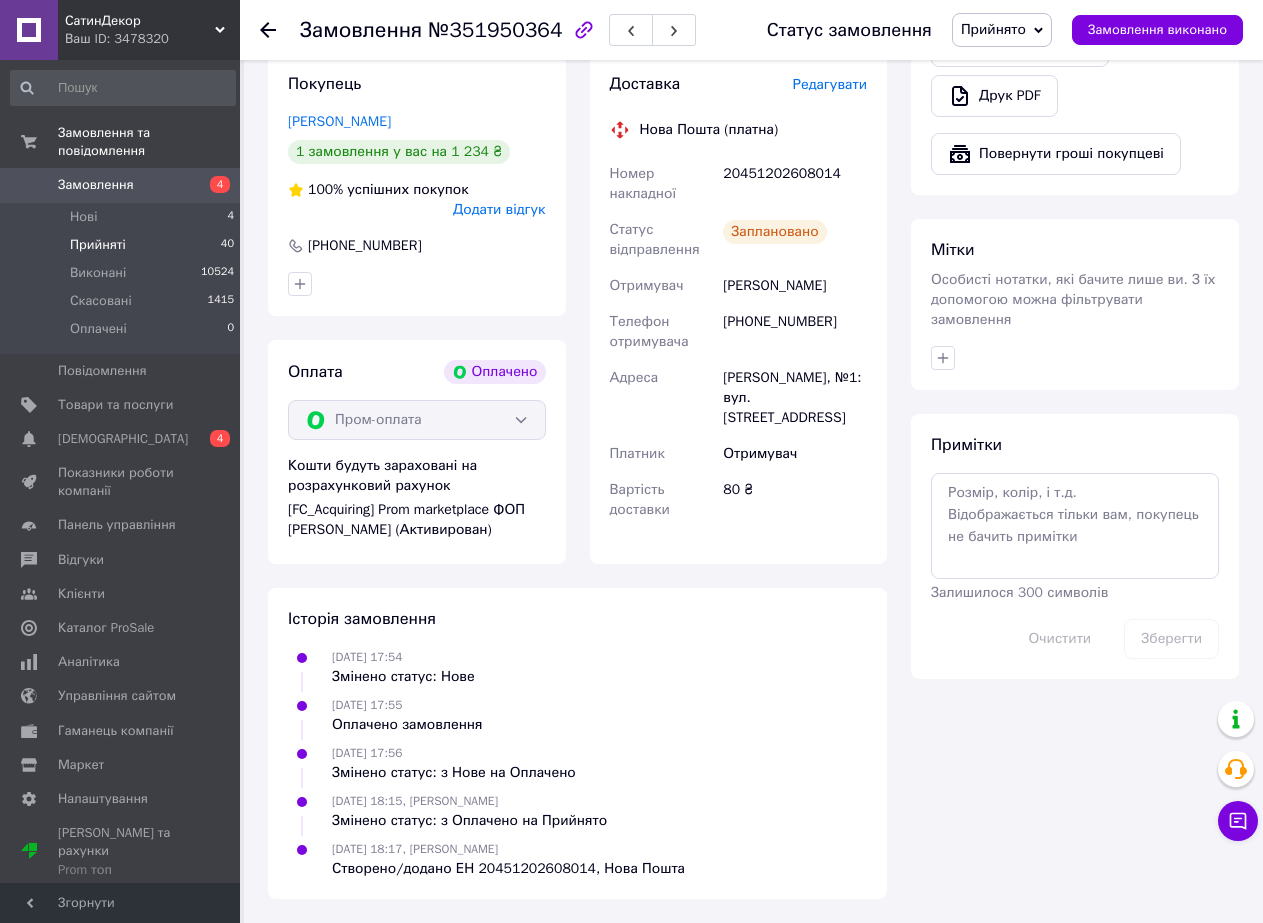 click on "Прийняті" at bounding box center (98, 245) 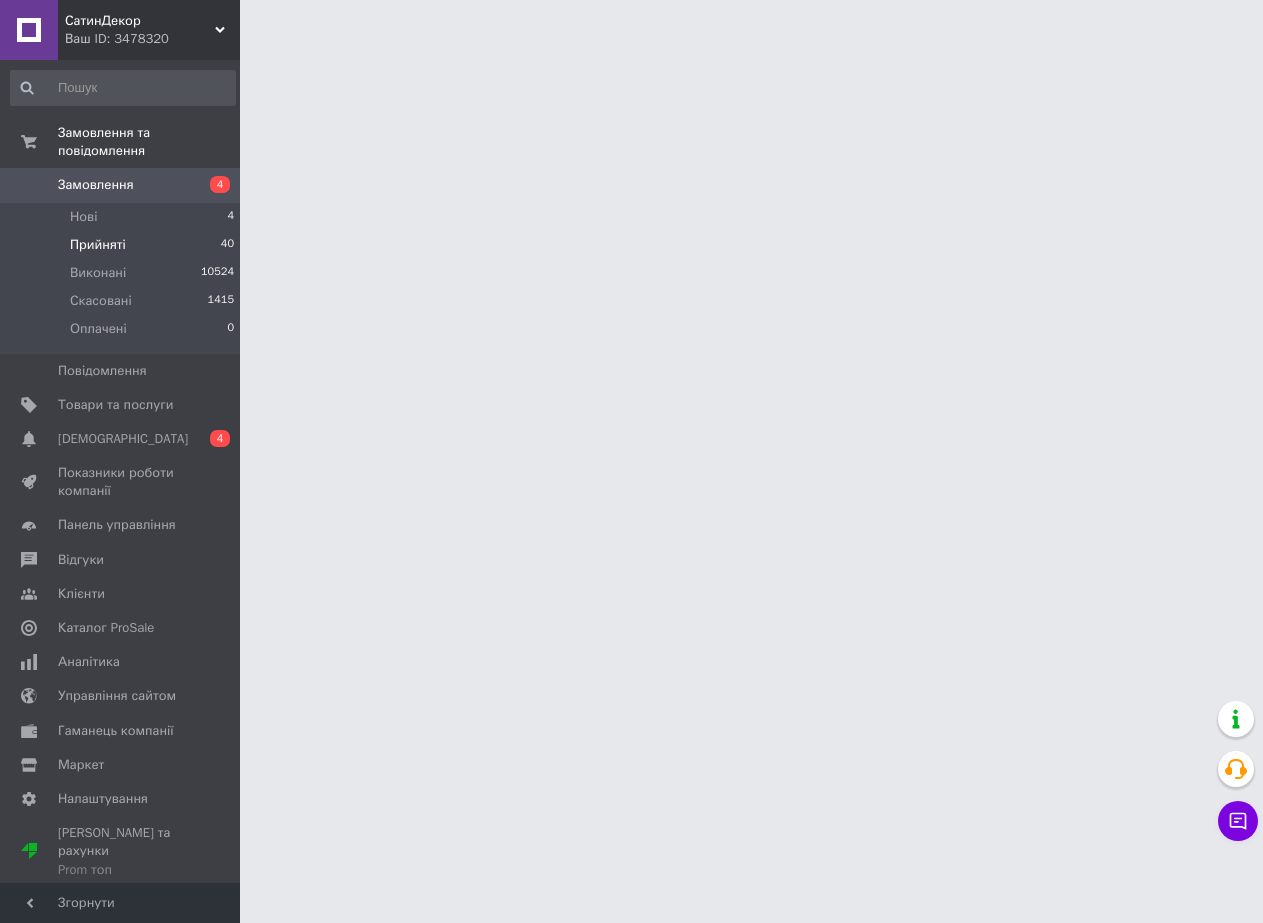 scroll, scrollTop: 0, scrollLeft: 0, axis: both 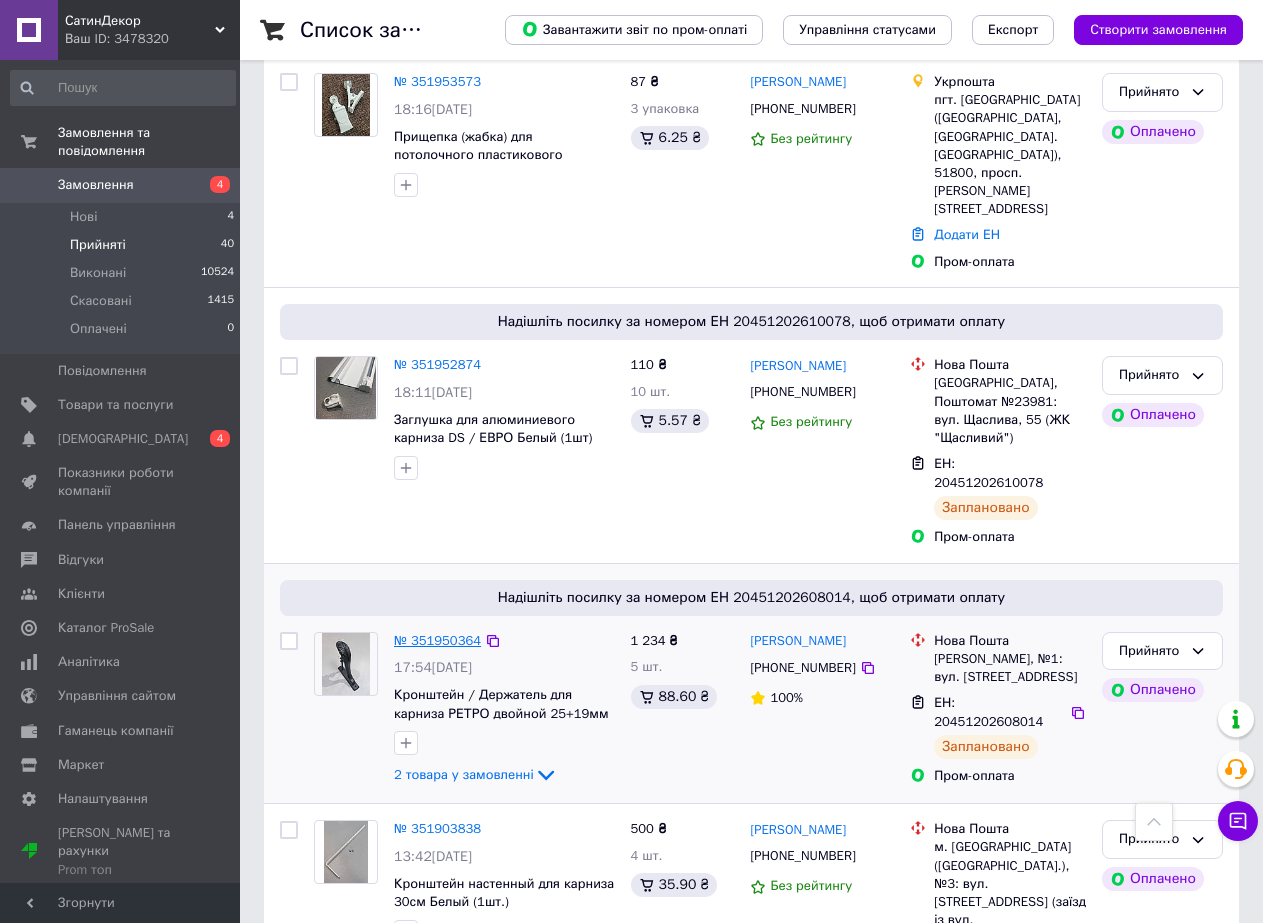 click on "№ 351950364" at bounding box center [437, 640] 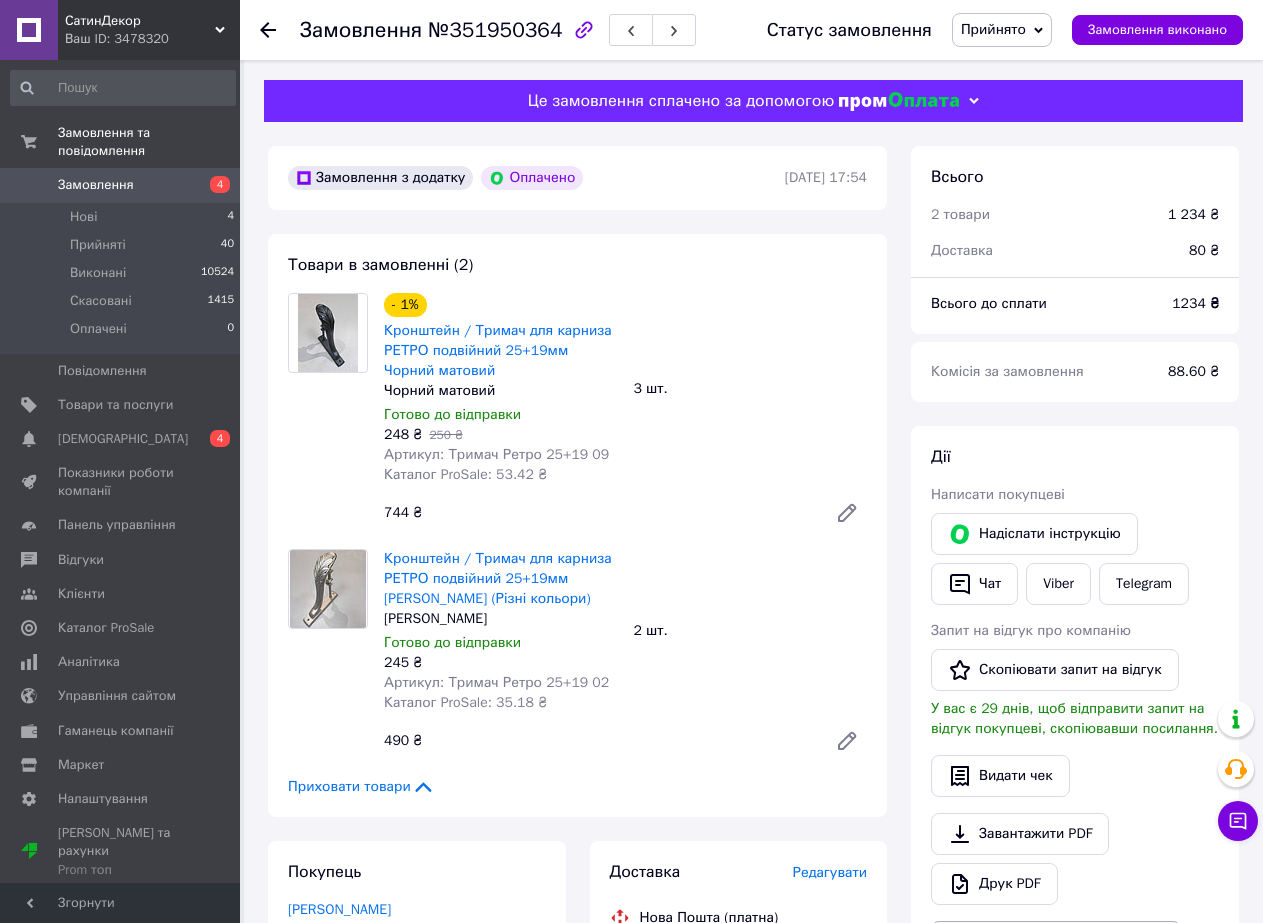 scroll, scrollTop: 300, scrollLeft: 0, axis: vertical 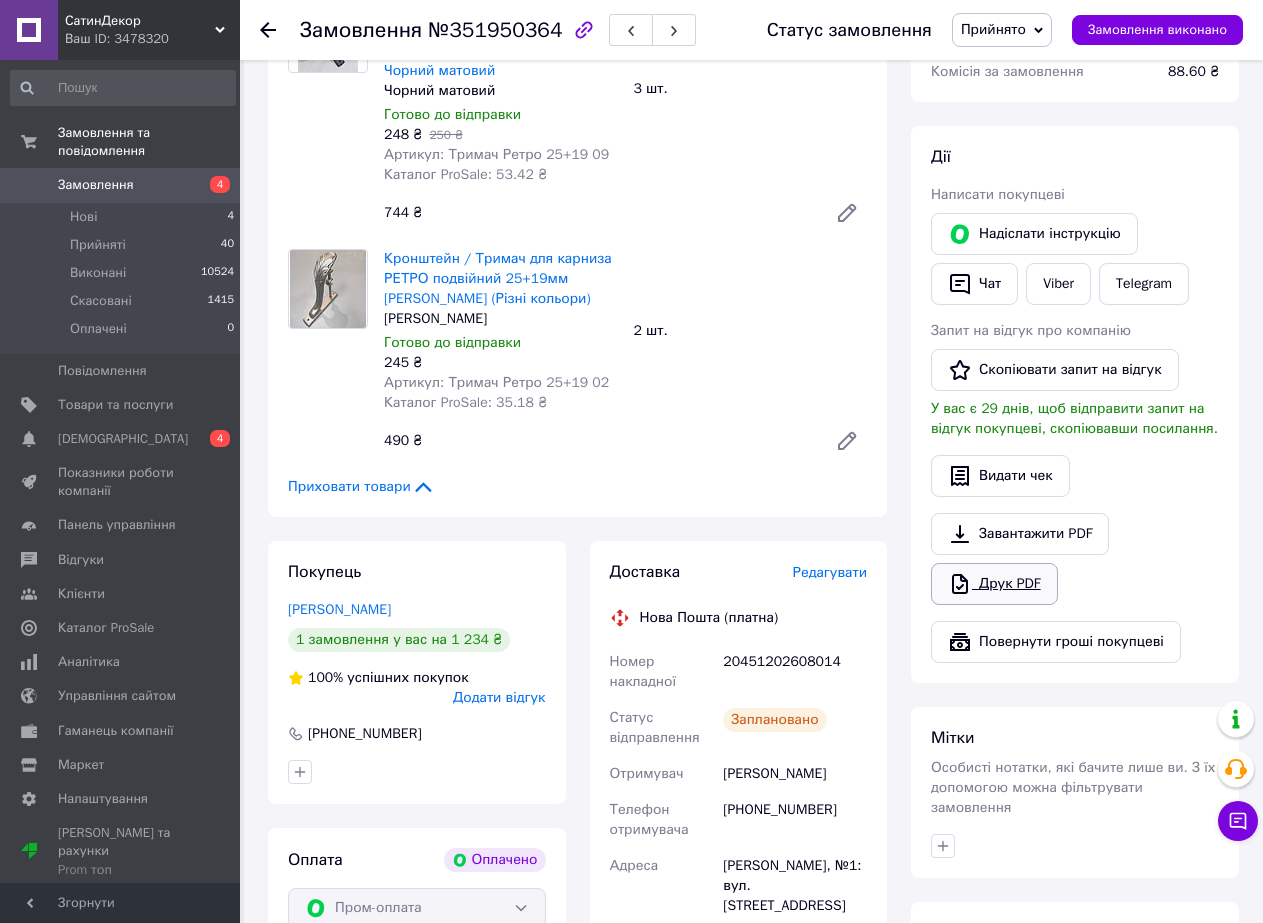 click on "Друк PDF" at bounding box center [994, 584] 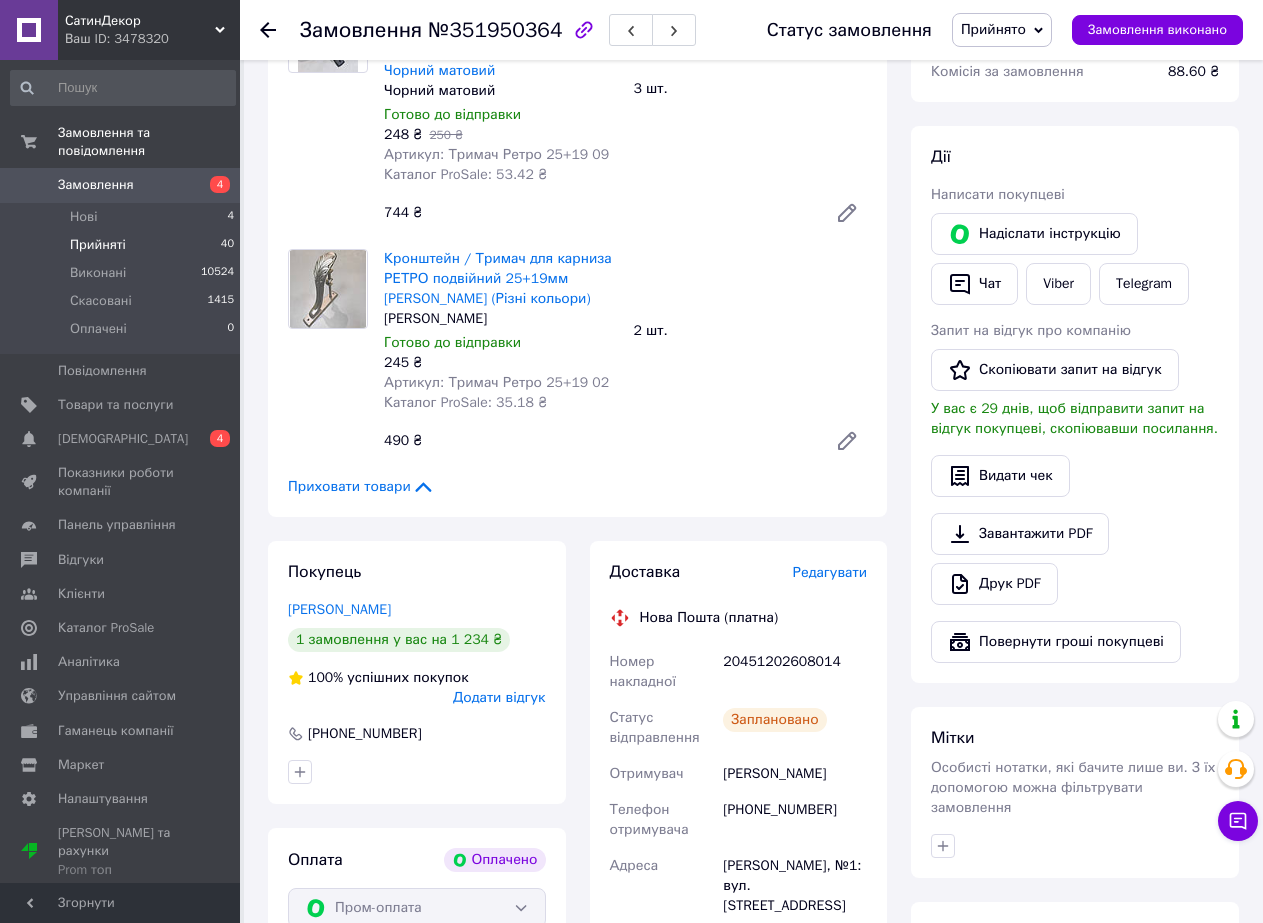 click on "Прийняті" at bounding box center (98, 245) 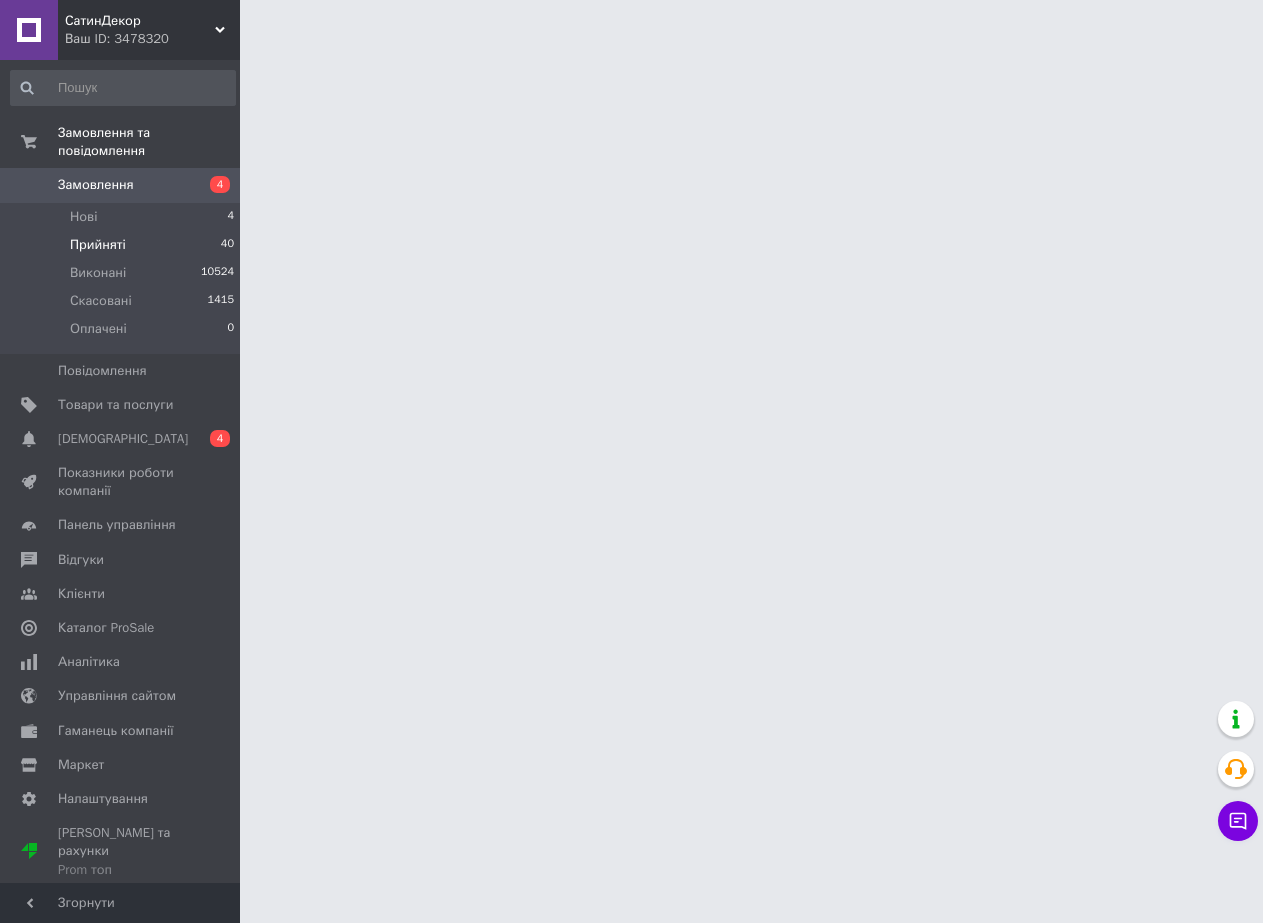 scroll, scrollTop: 0, scrollLeft: 0, axis: both 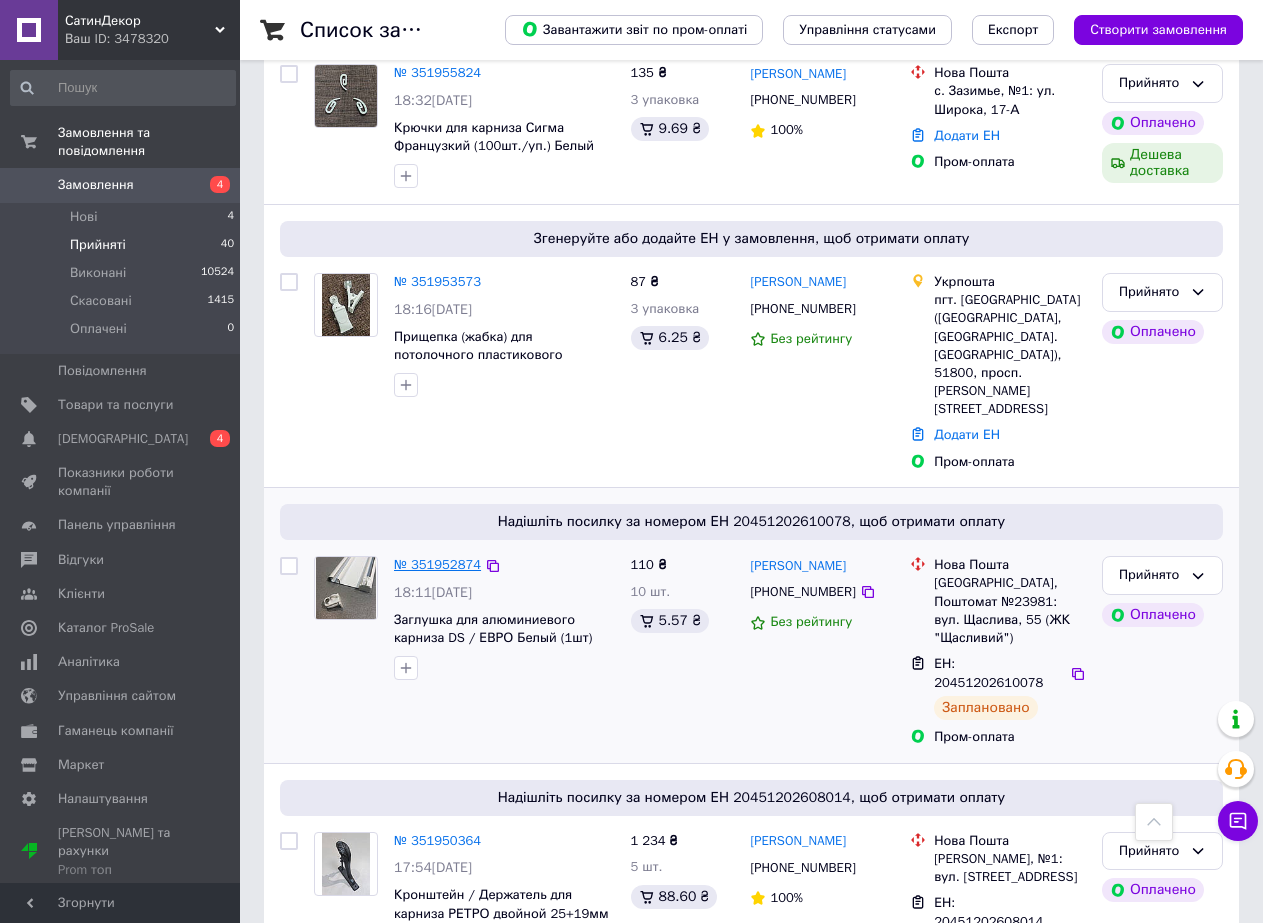 click on "№ 351952874" at bounding box center (437, 564) 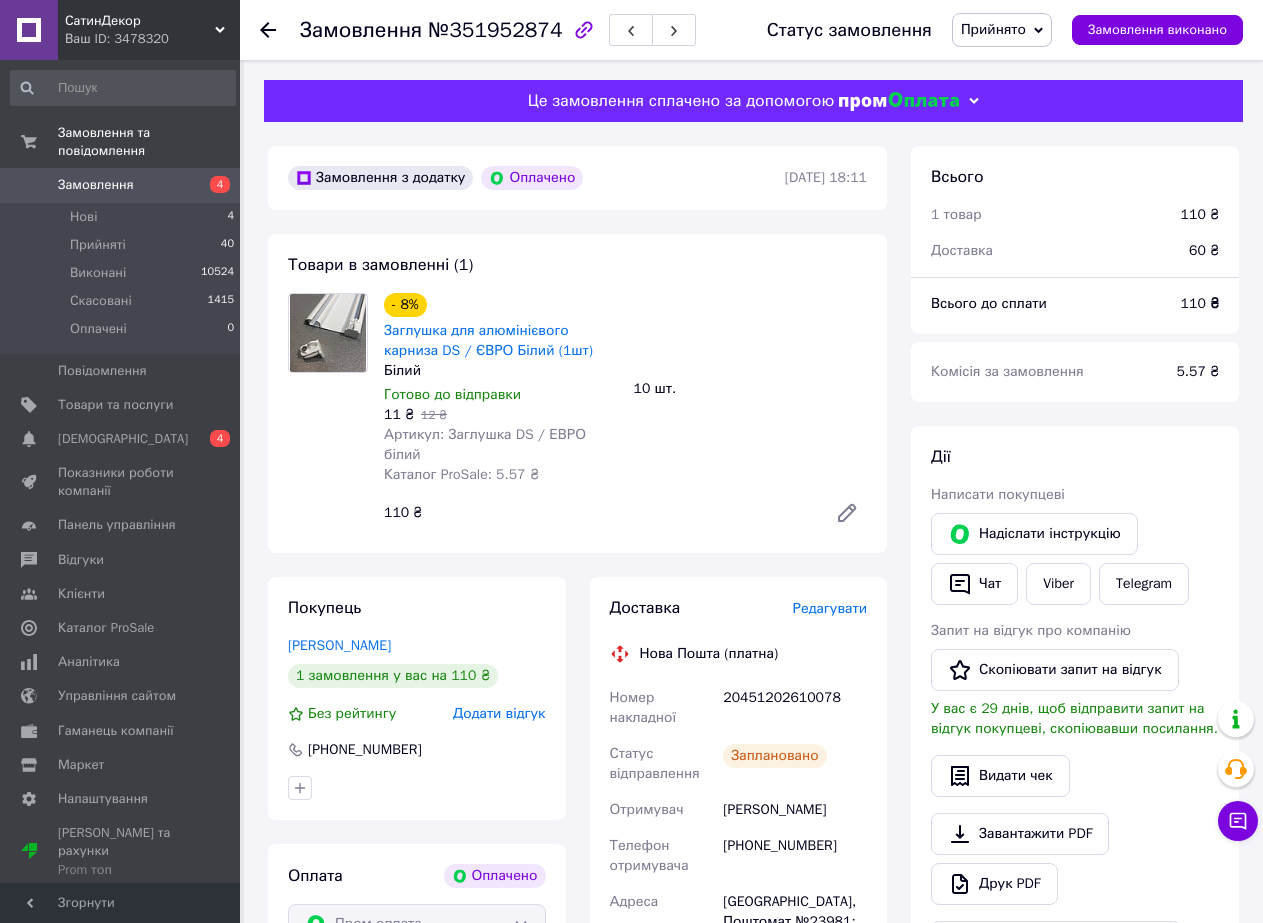 scroll, scrollTop: 300, scrollLeft: 0, axis: vertical 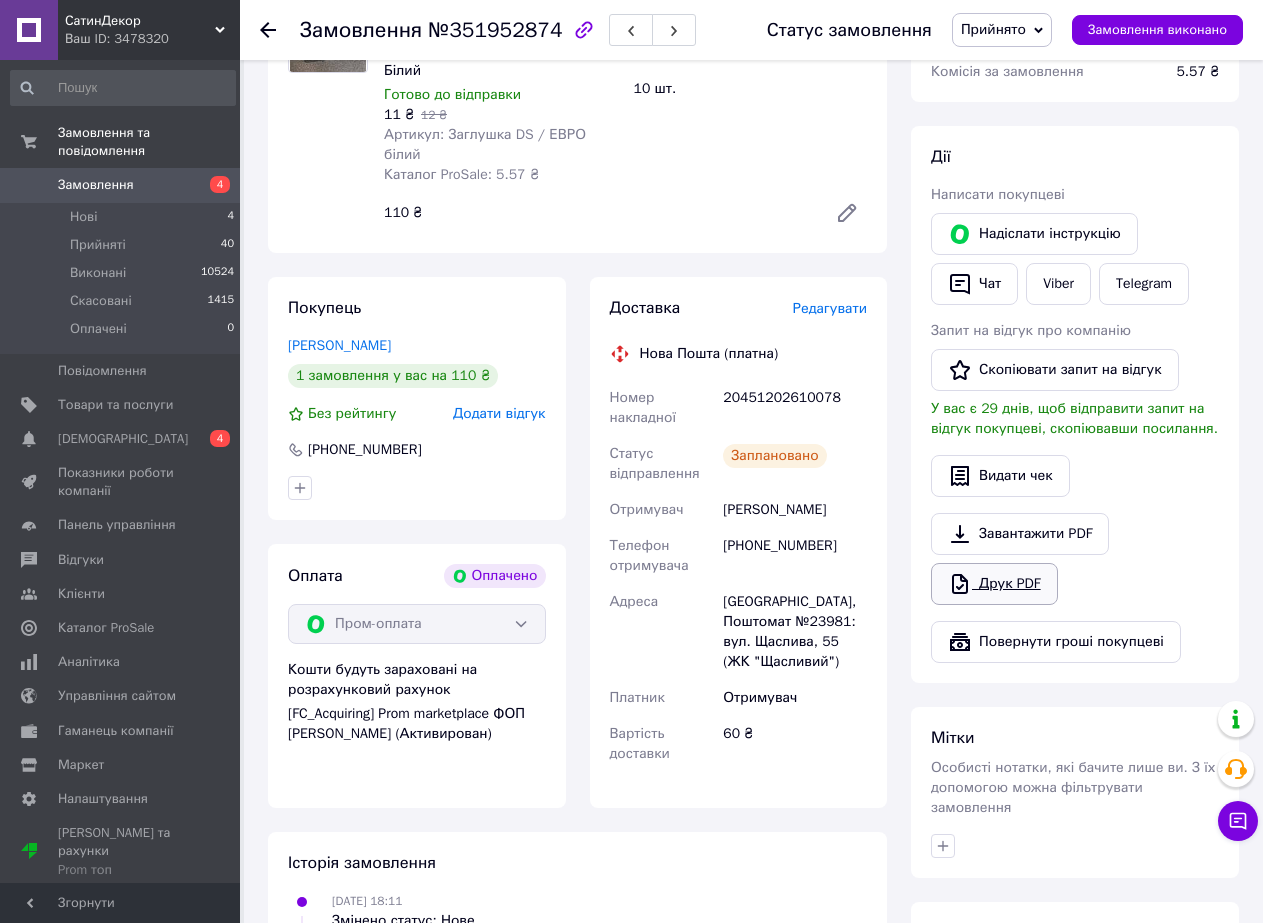 click on "Друк PDF" at bounding box center [994, 584] 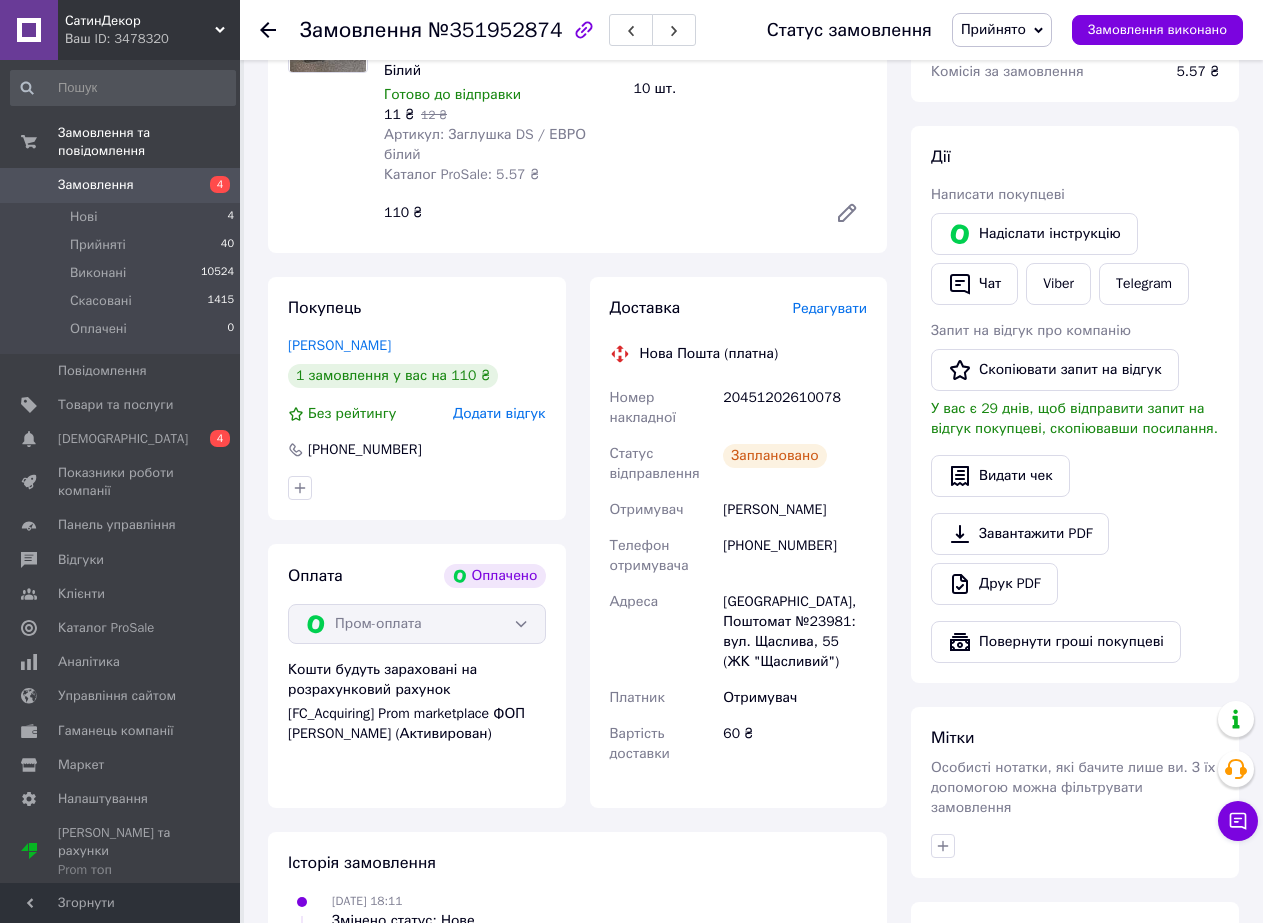 scroll, scrollTop: 100, scrollLeft: 0, axis: vertical 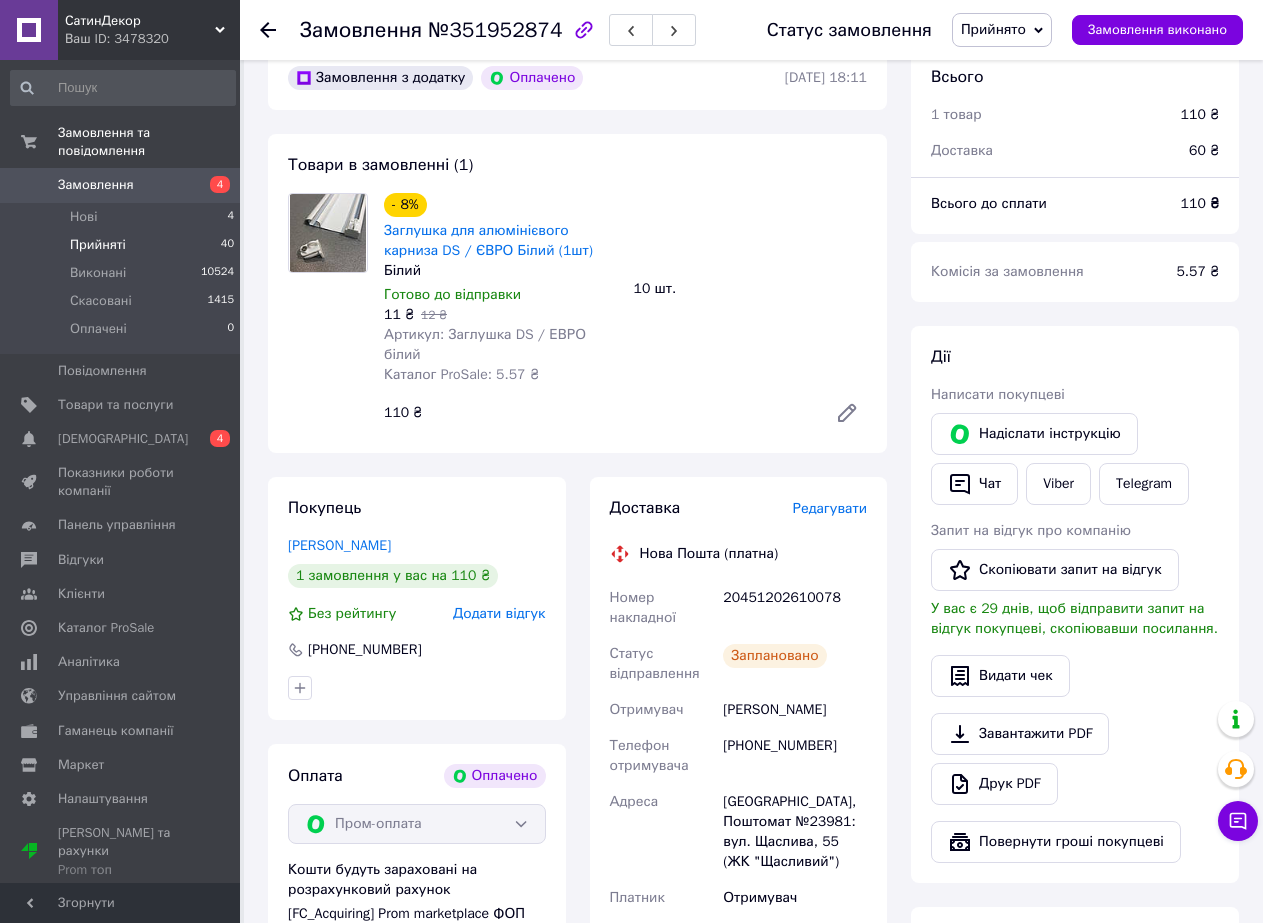 click on "Прийняті 40" at bounding box center [123, 245] 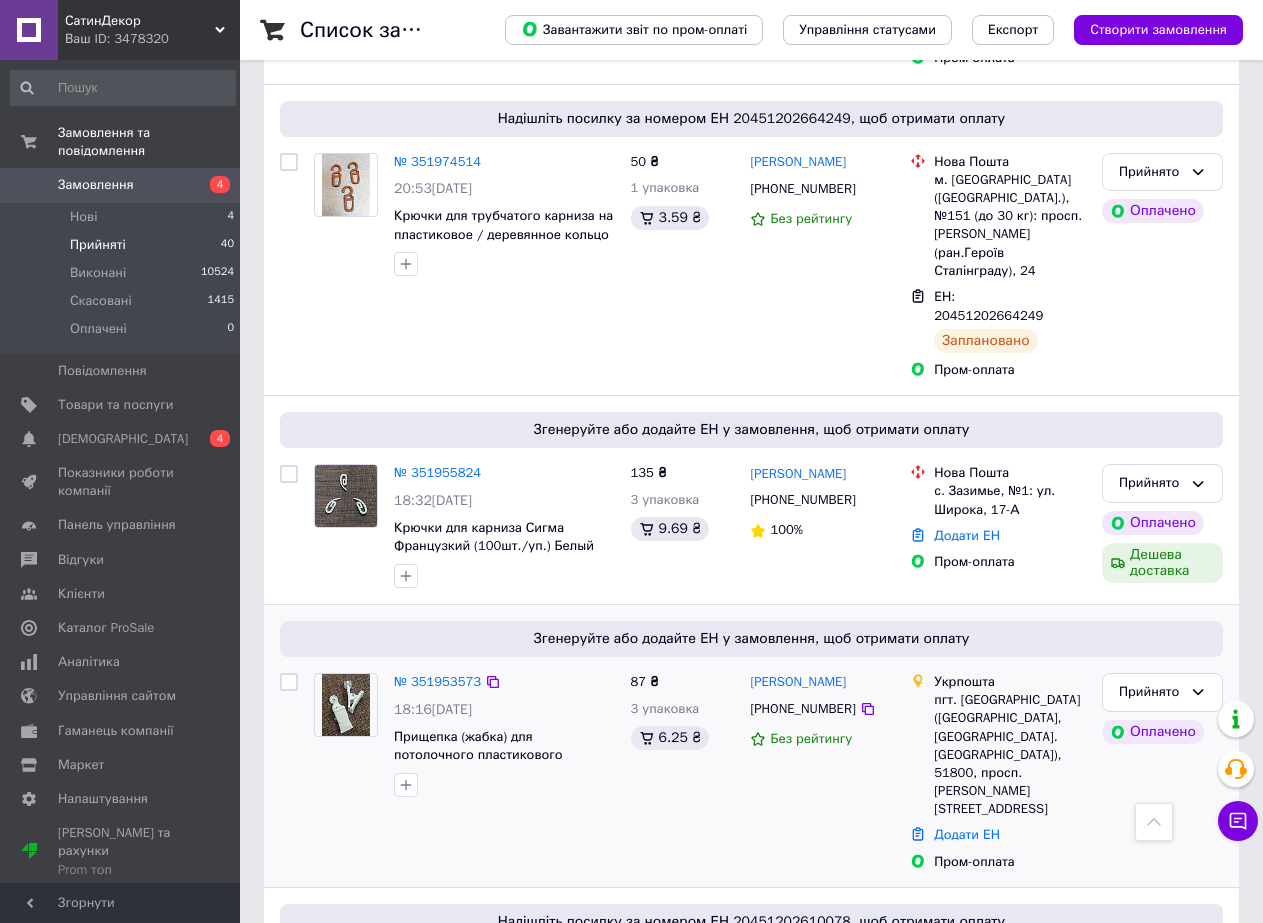 scroll, scrollTop: 1200, scrollLeft: 0, axis: vertical 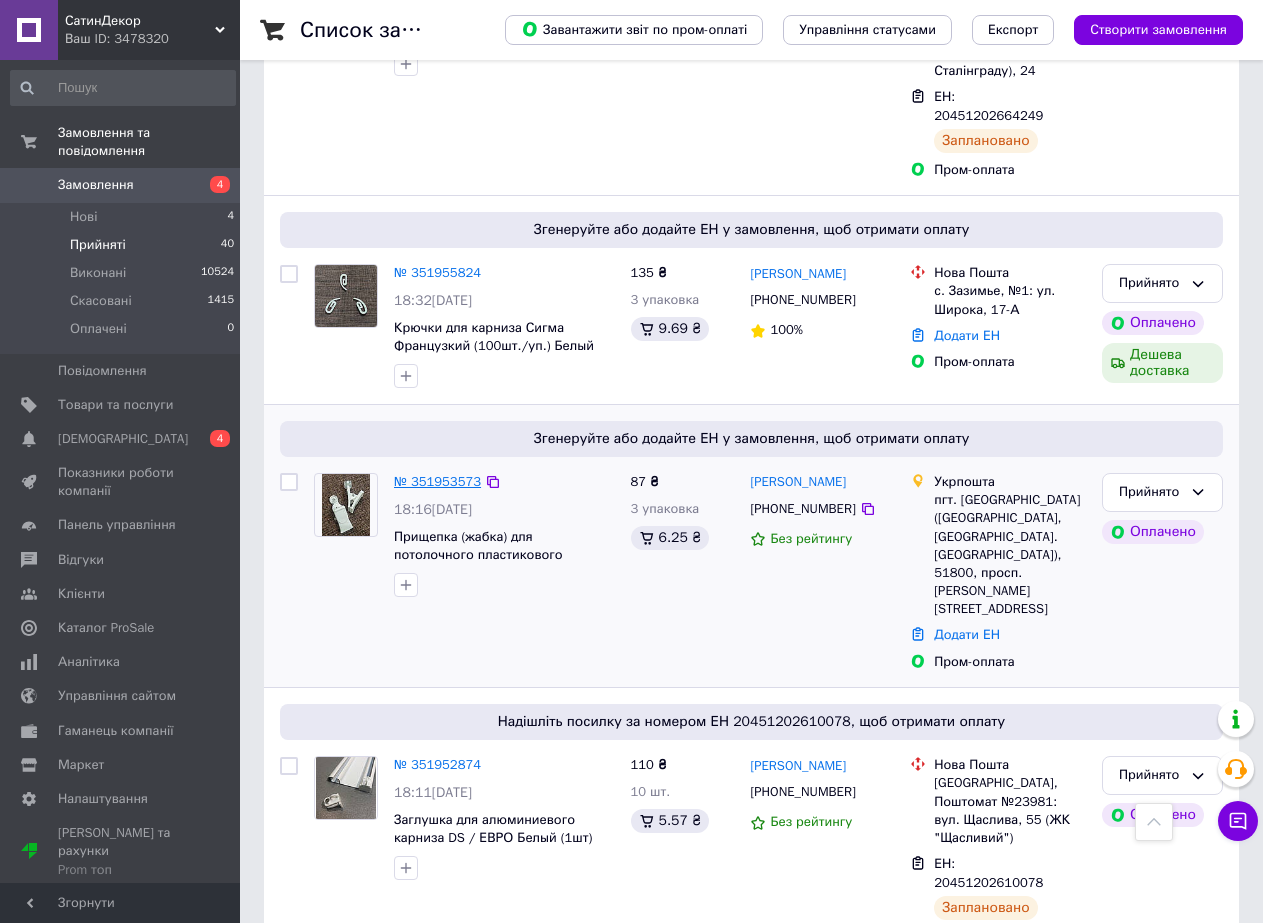 click on "№ 351953573" at bounding box center [437, 481] 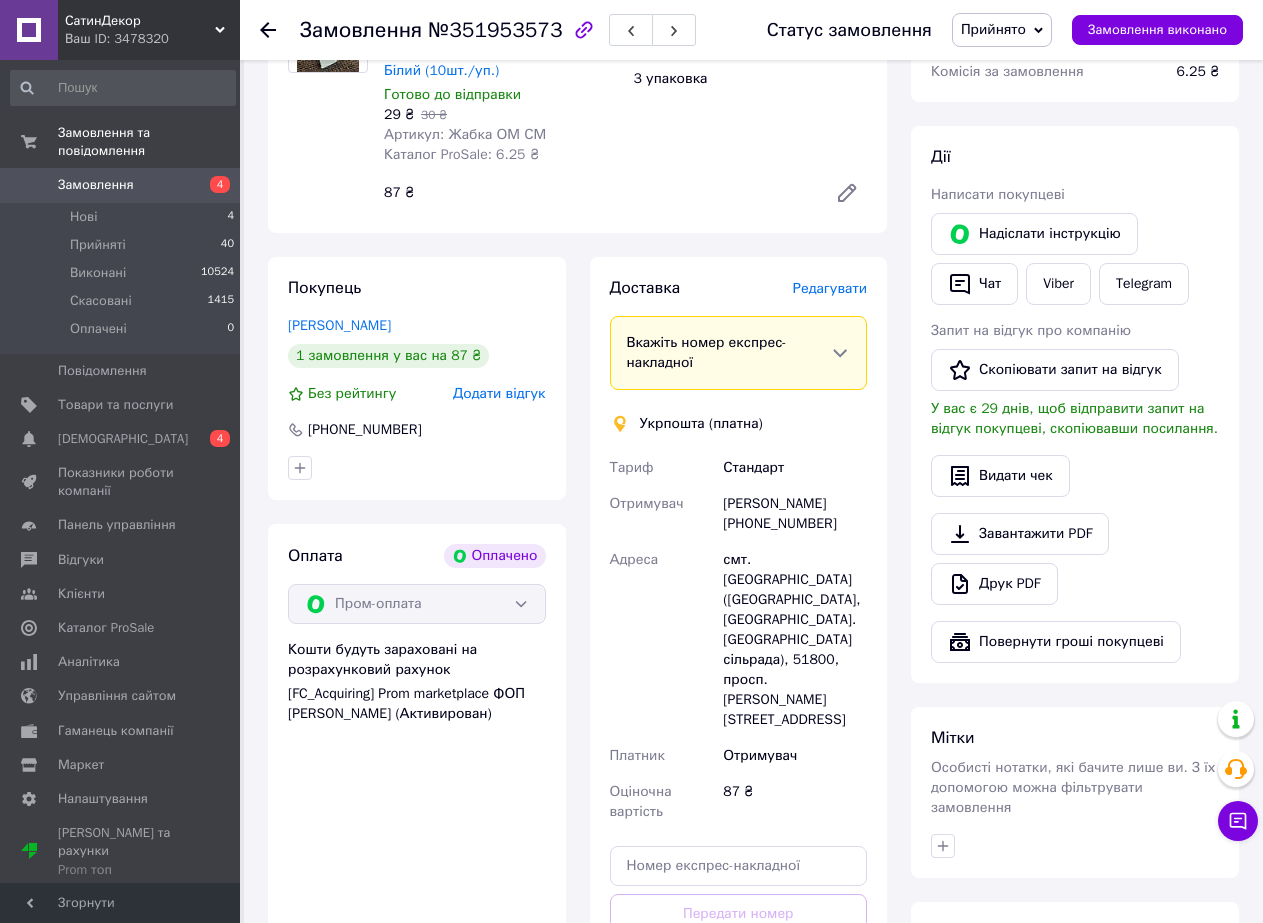 scroll, scrollTop: 500, scrollLeft: 0, axis: vertical 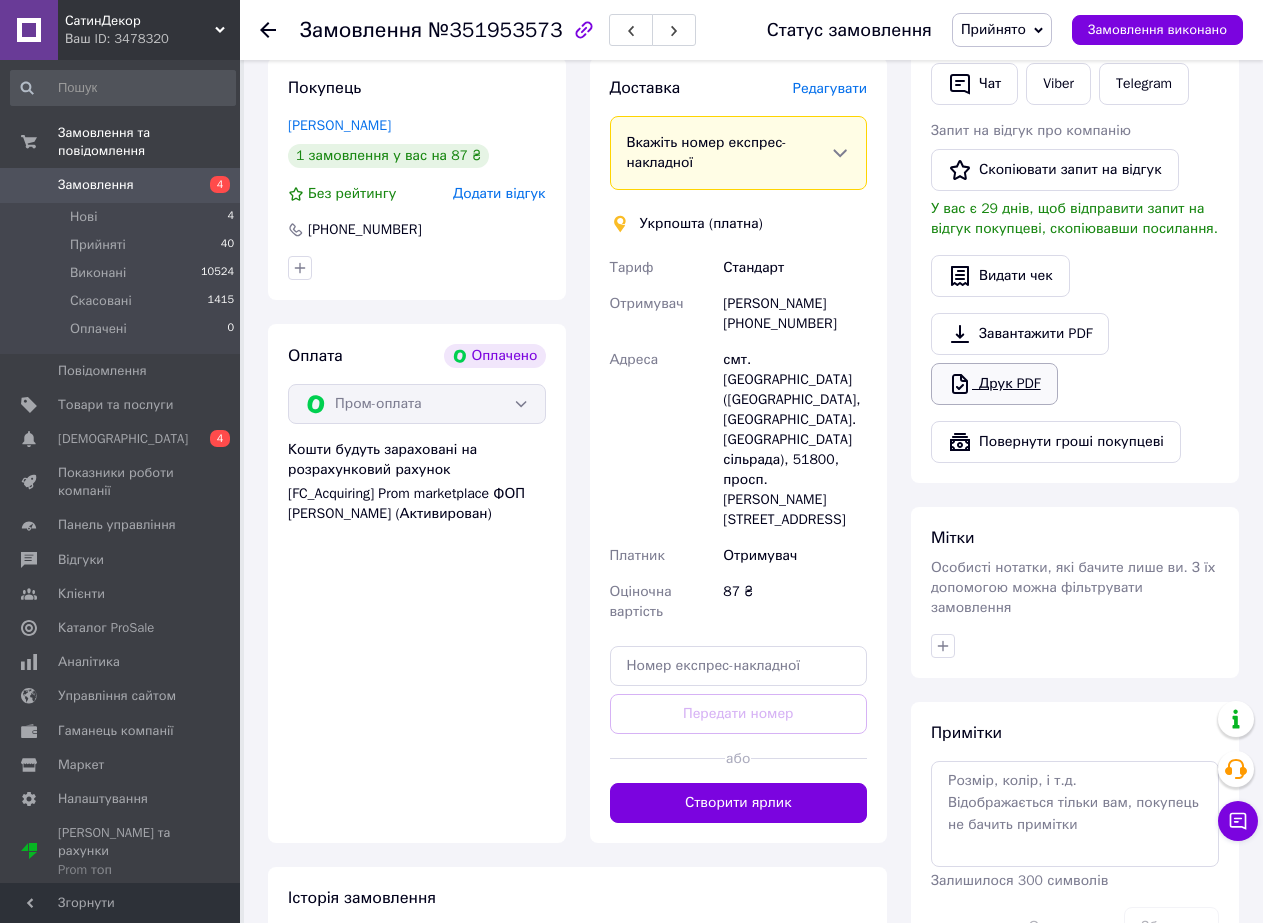 click on "Друк PDF" at bounding box center [994, 384] 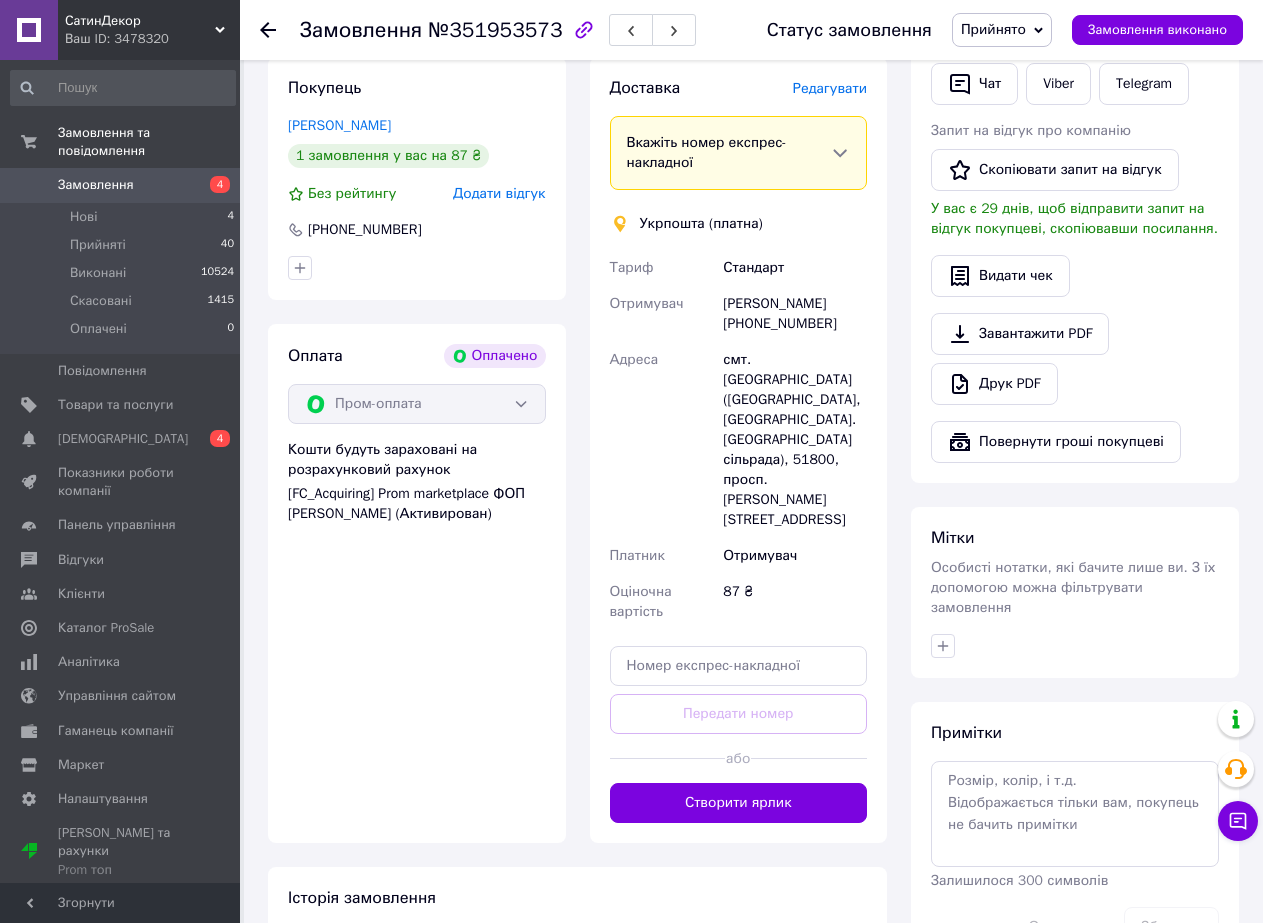 scroll, scrollTop: 100, scrollLeft: 0, axis: vertical 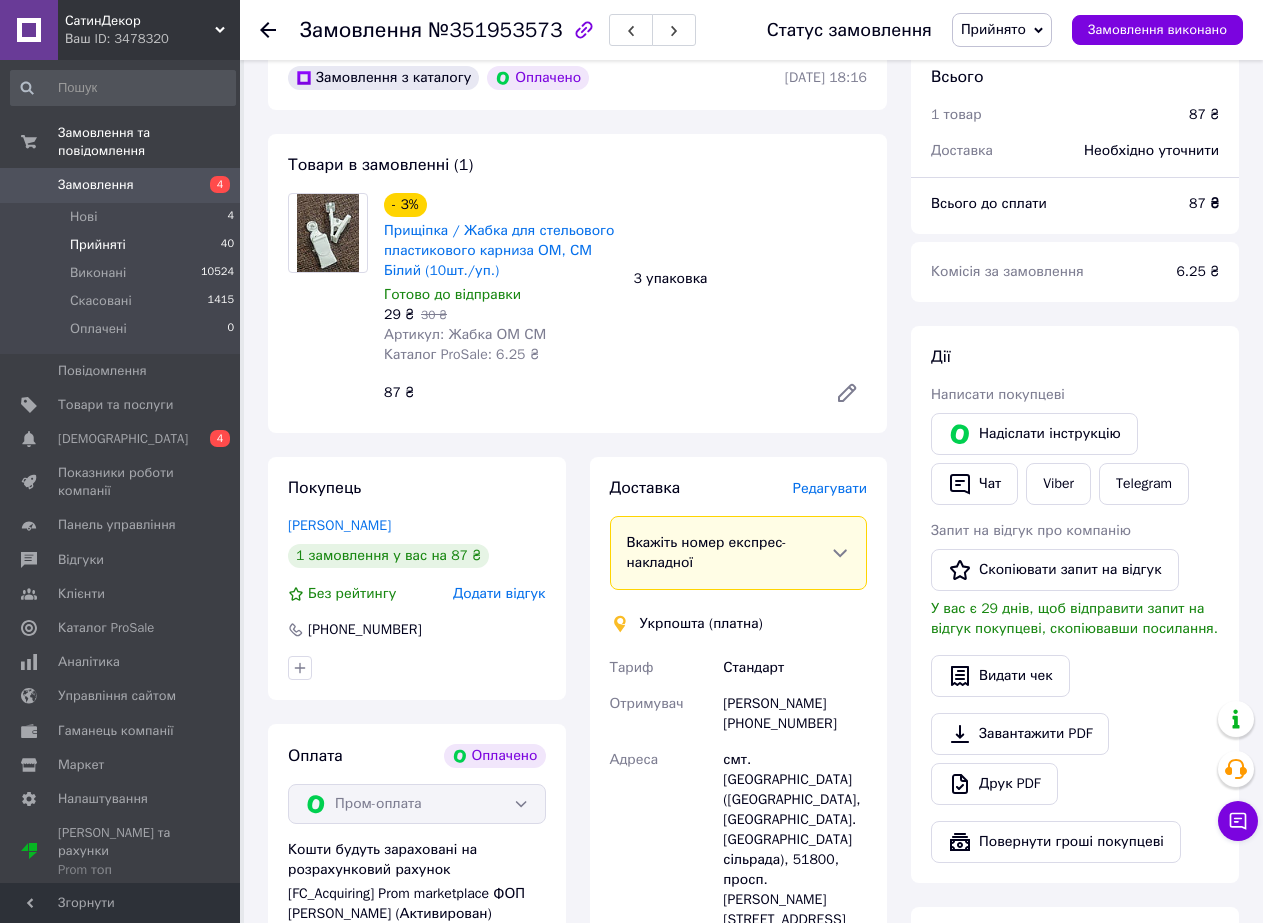 click on "Прийняті" at bounding box center [98, 245] 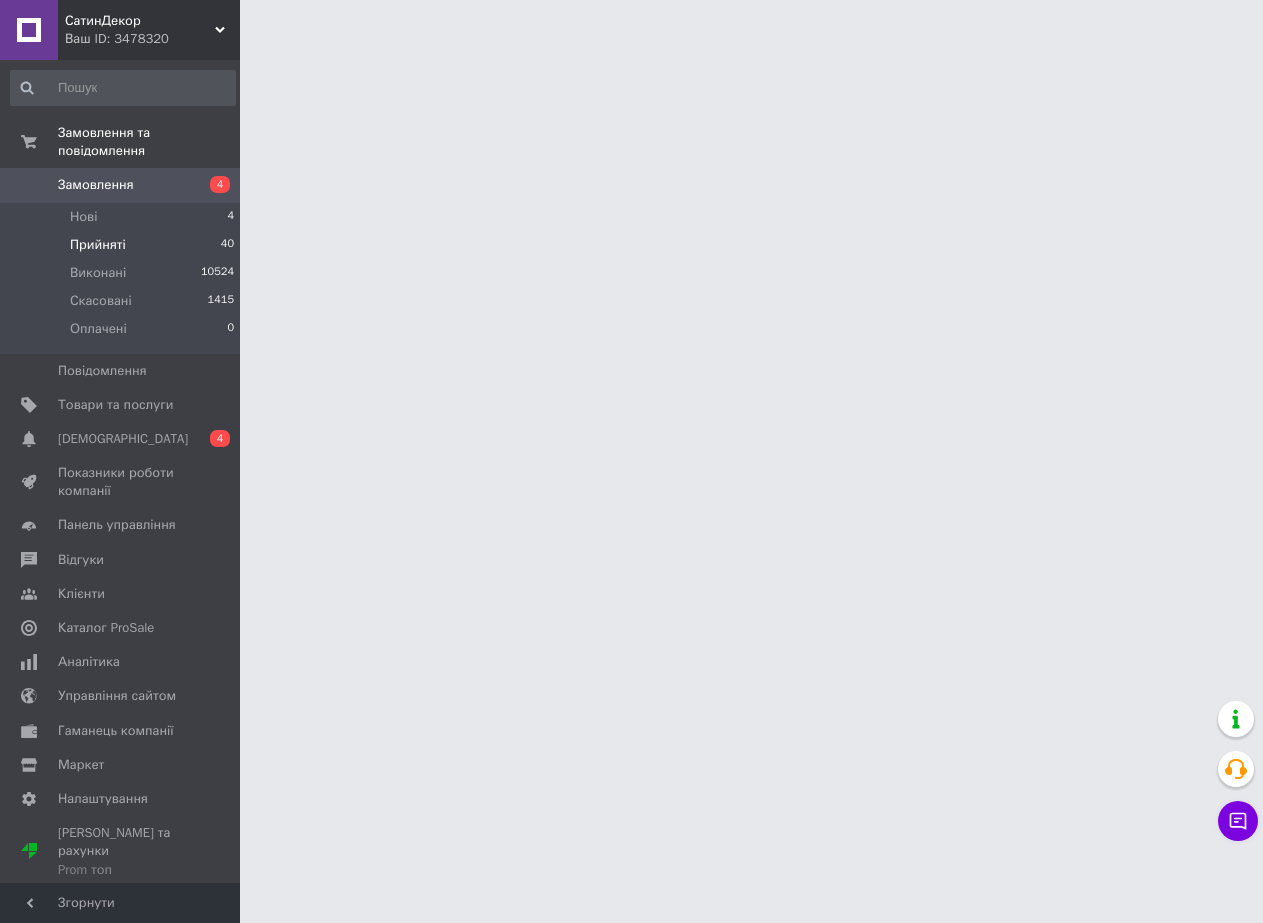 scroll, scrollTop: 0, scrollLeft: 0, axis: both 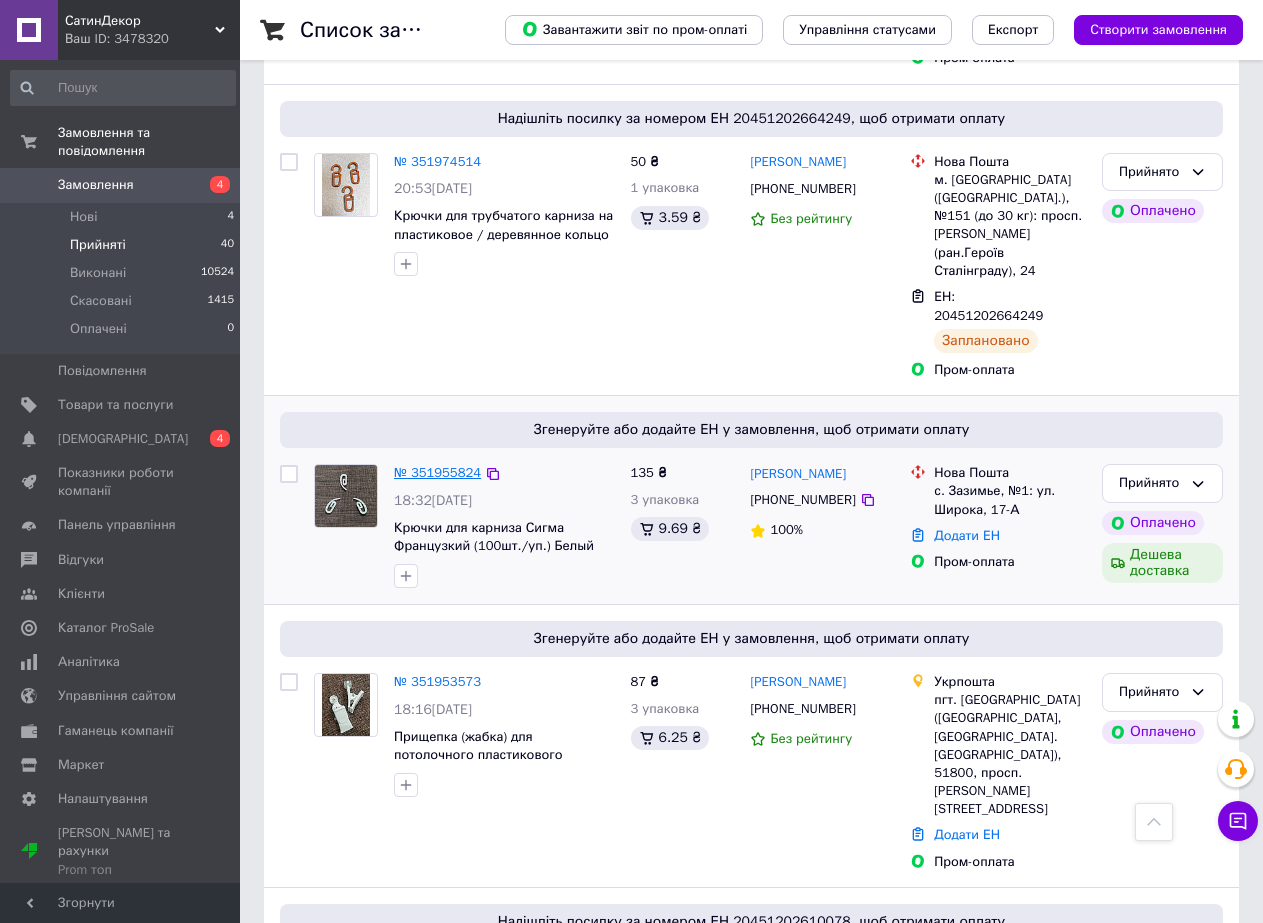 click on "№ 351955824" at bounding box center [437, 472] 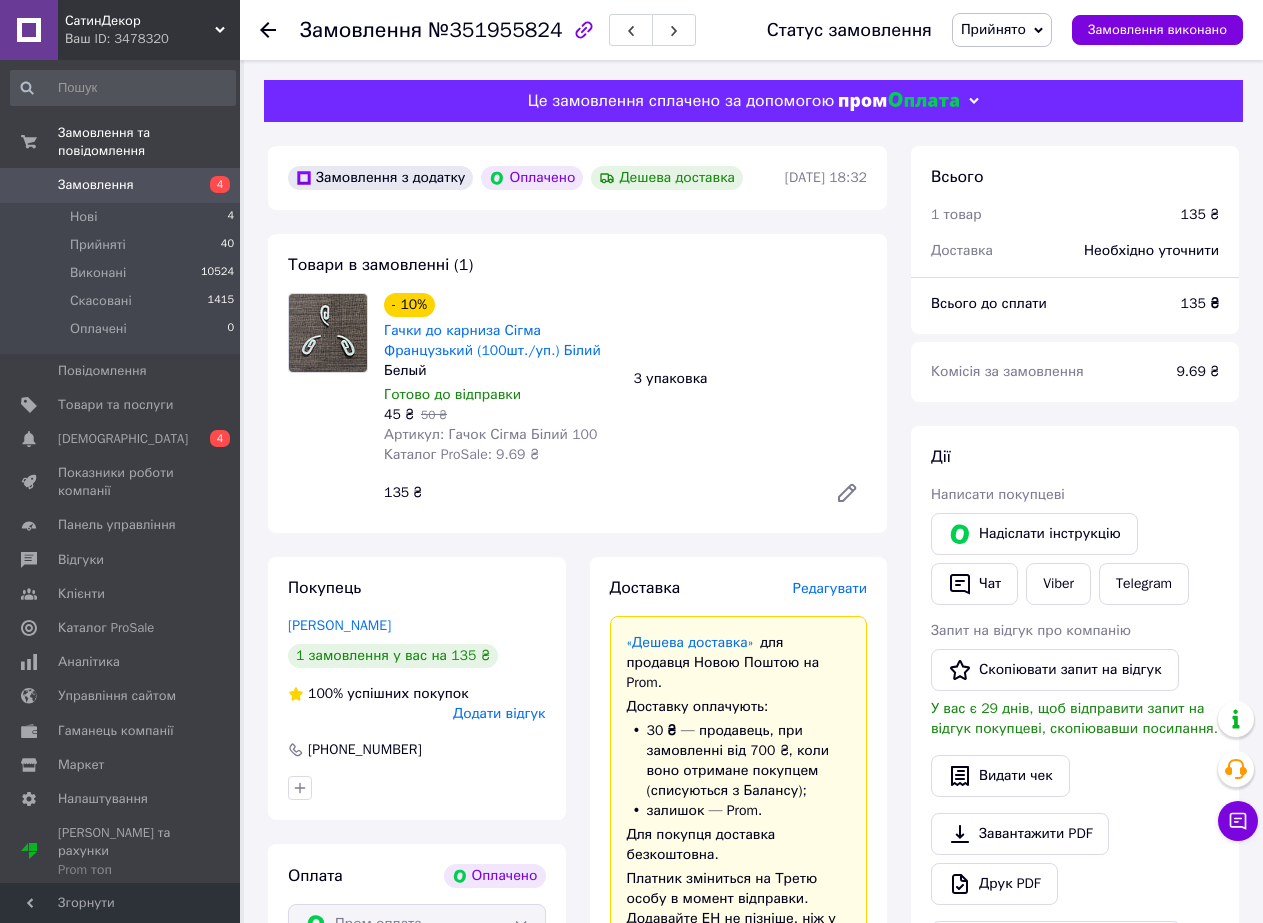 scroll, scrollTop: 300, scrollLeft: 0, axis: vertical 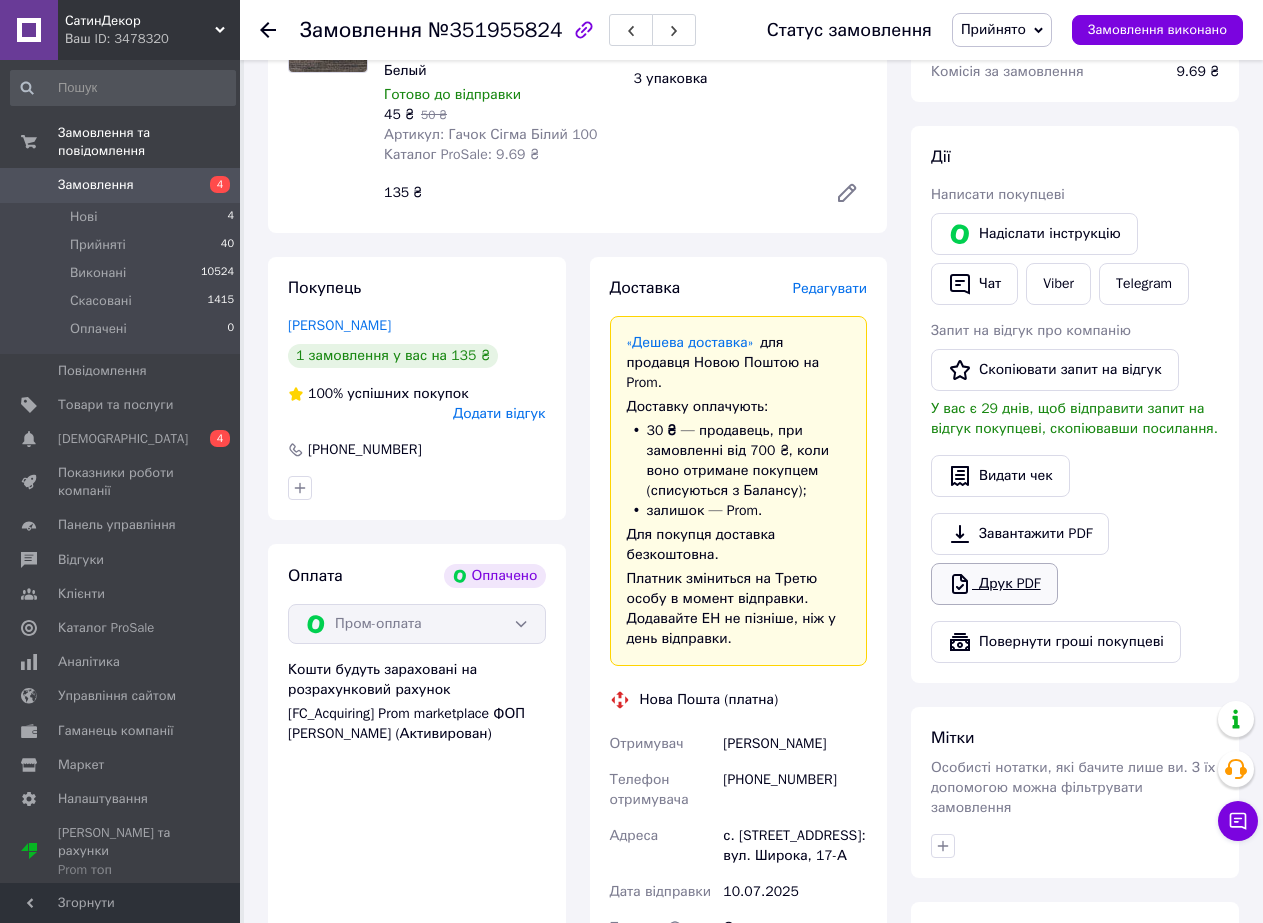 click on "Друк PDF" at bounding box center (994, 584) 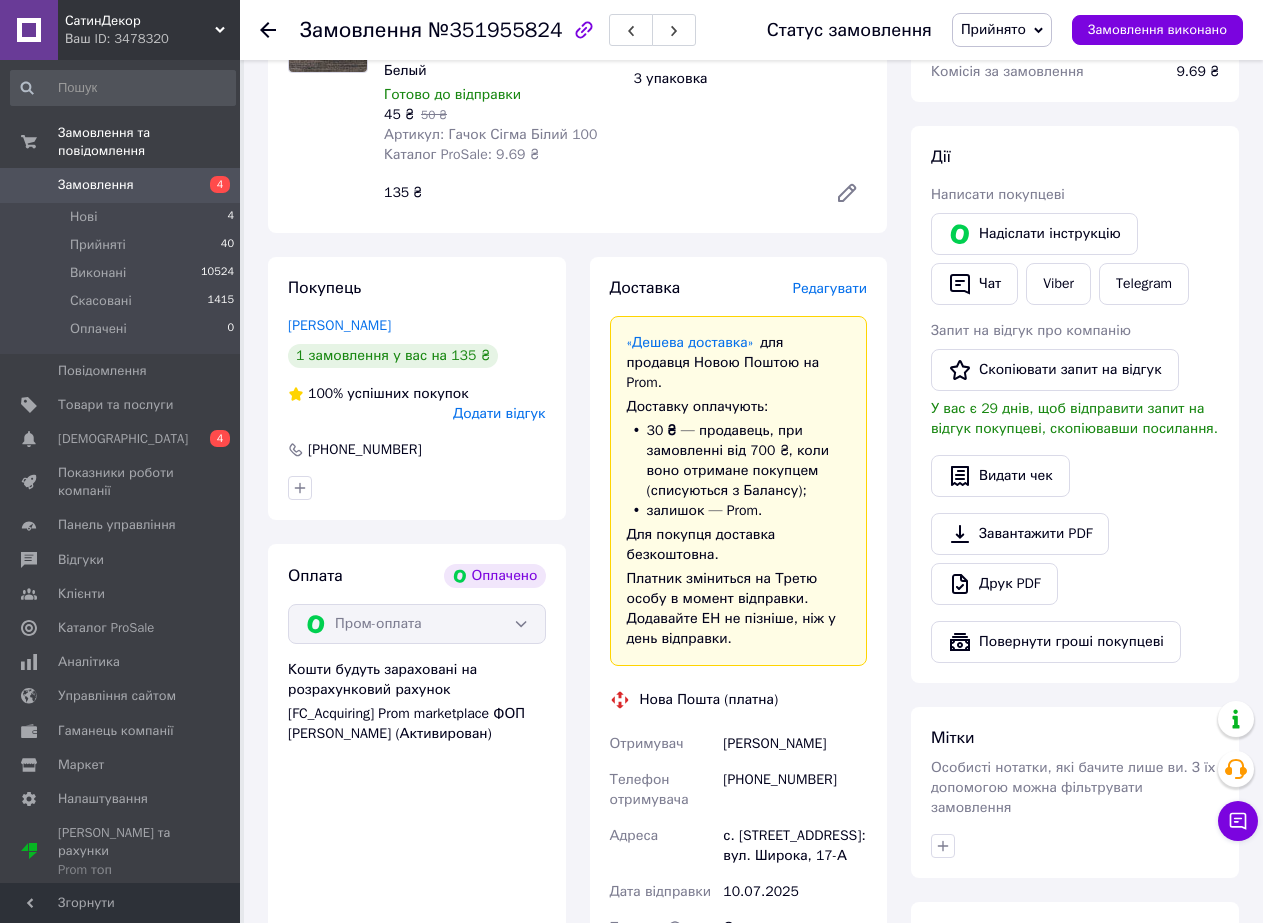 scroll, scrollTop: 0, scrollLeft: 0, axis: both 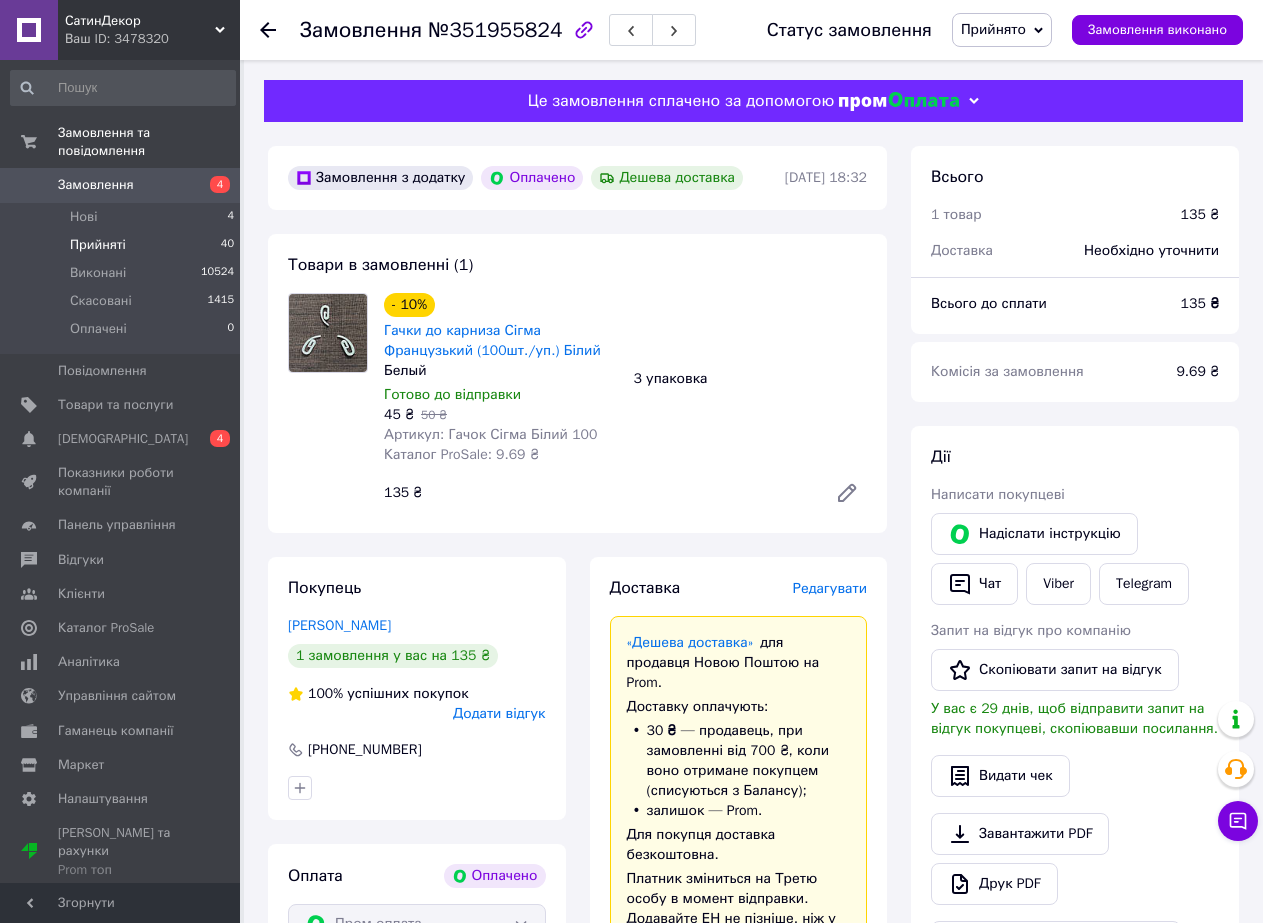 click on "Прийняті" at bounding box center (98, 245) 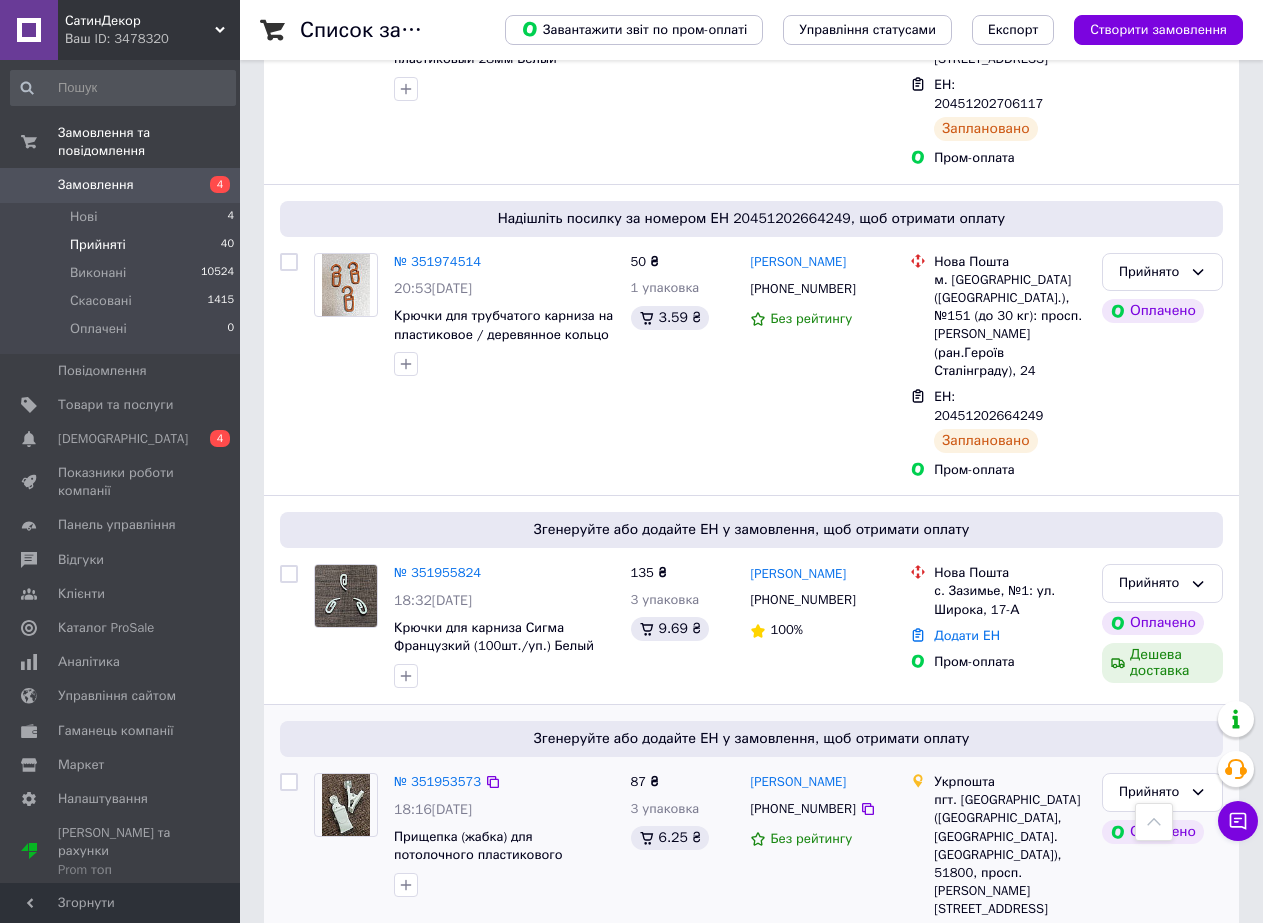 scroll, scrollTop: 700, scrollLeft: 0, axis: vertical 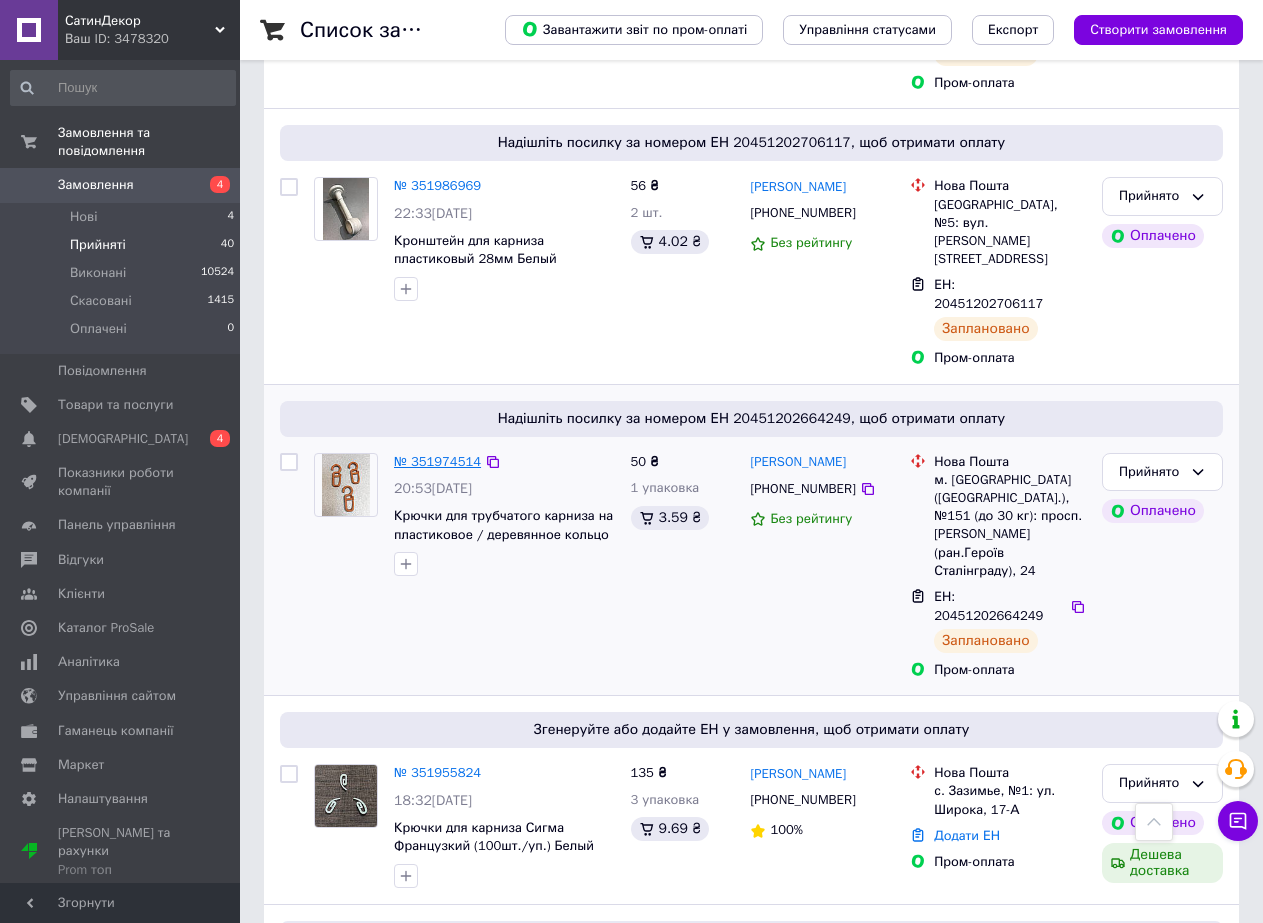 click on "№ 351974514" at bounding box center (437, 461) 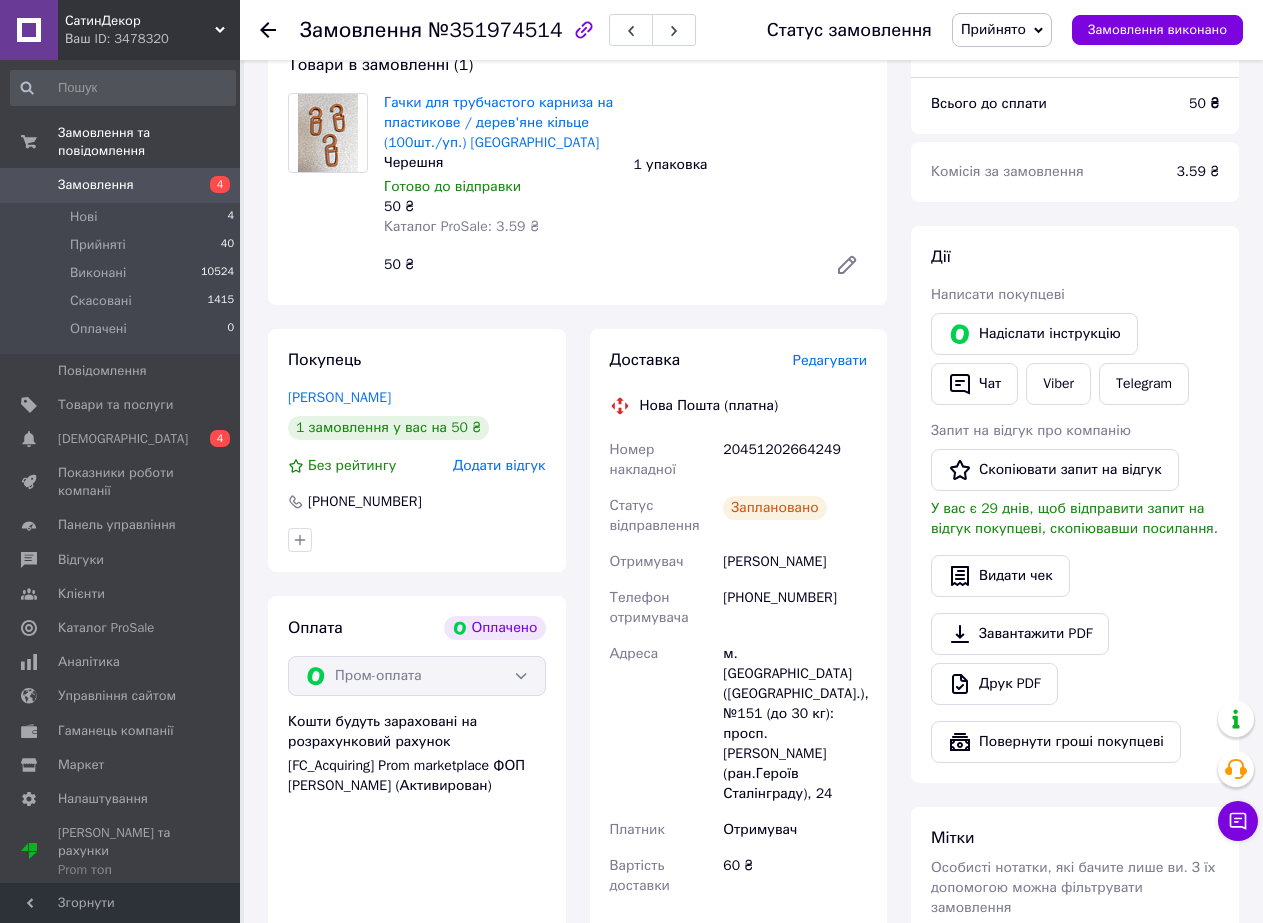 scroll, scrollTop: 500, scrollLeft: 0, axis: vertical 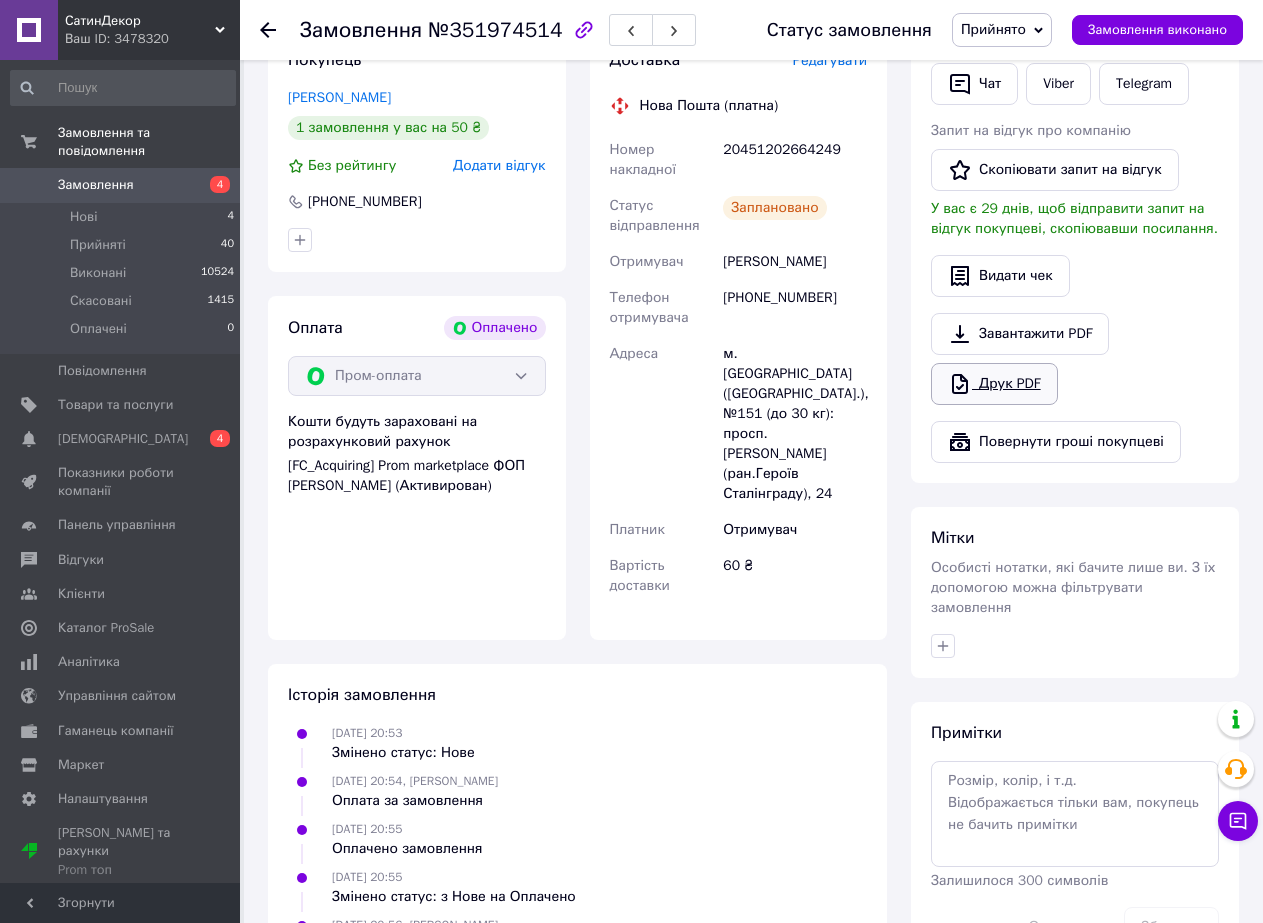 click on "Друк PDF" at bounding box center [994, 384] 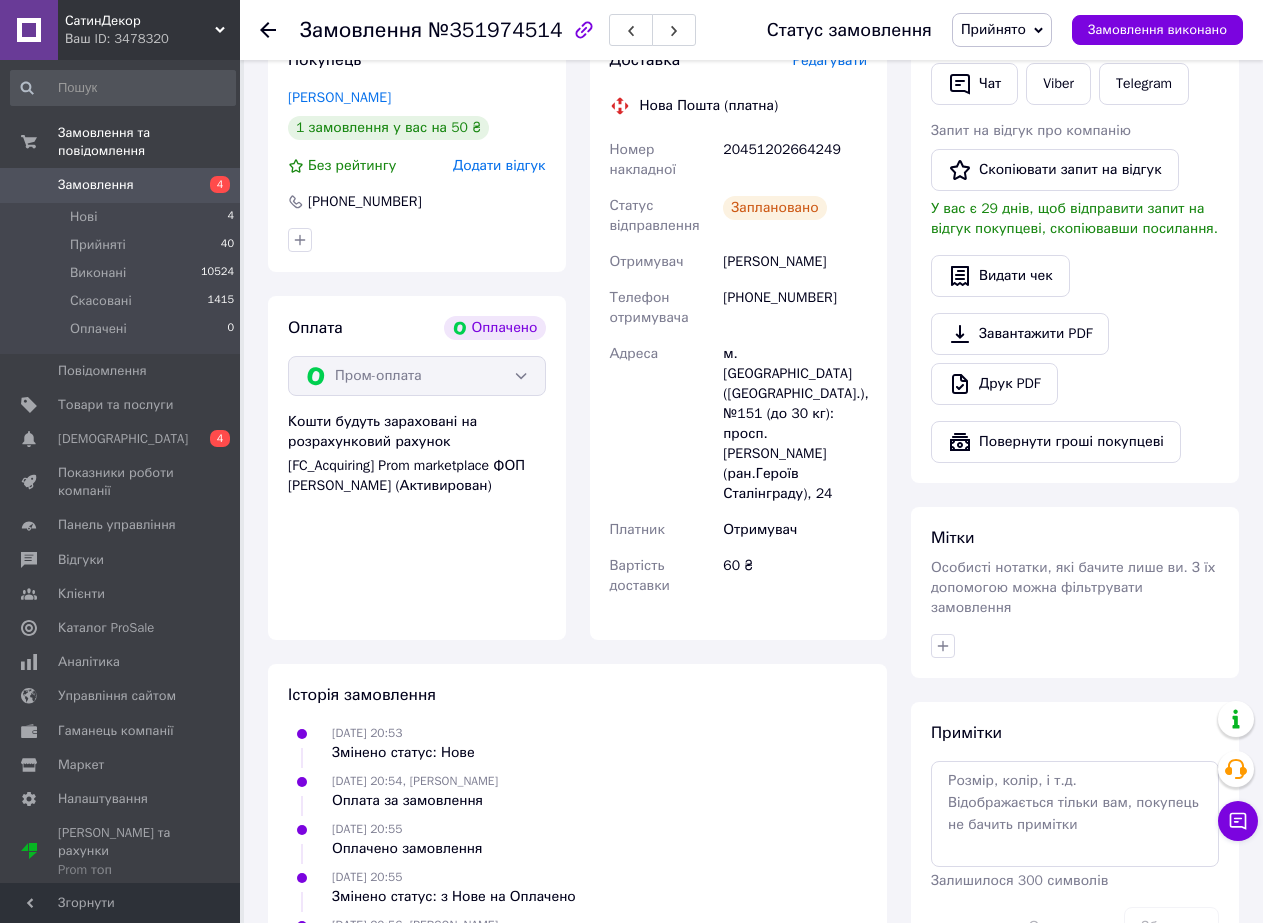 scroll, scrollTop: 100, scrollLeft: 0, axis: vertical 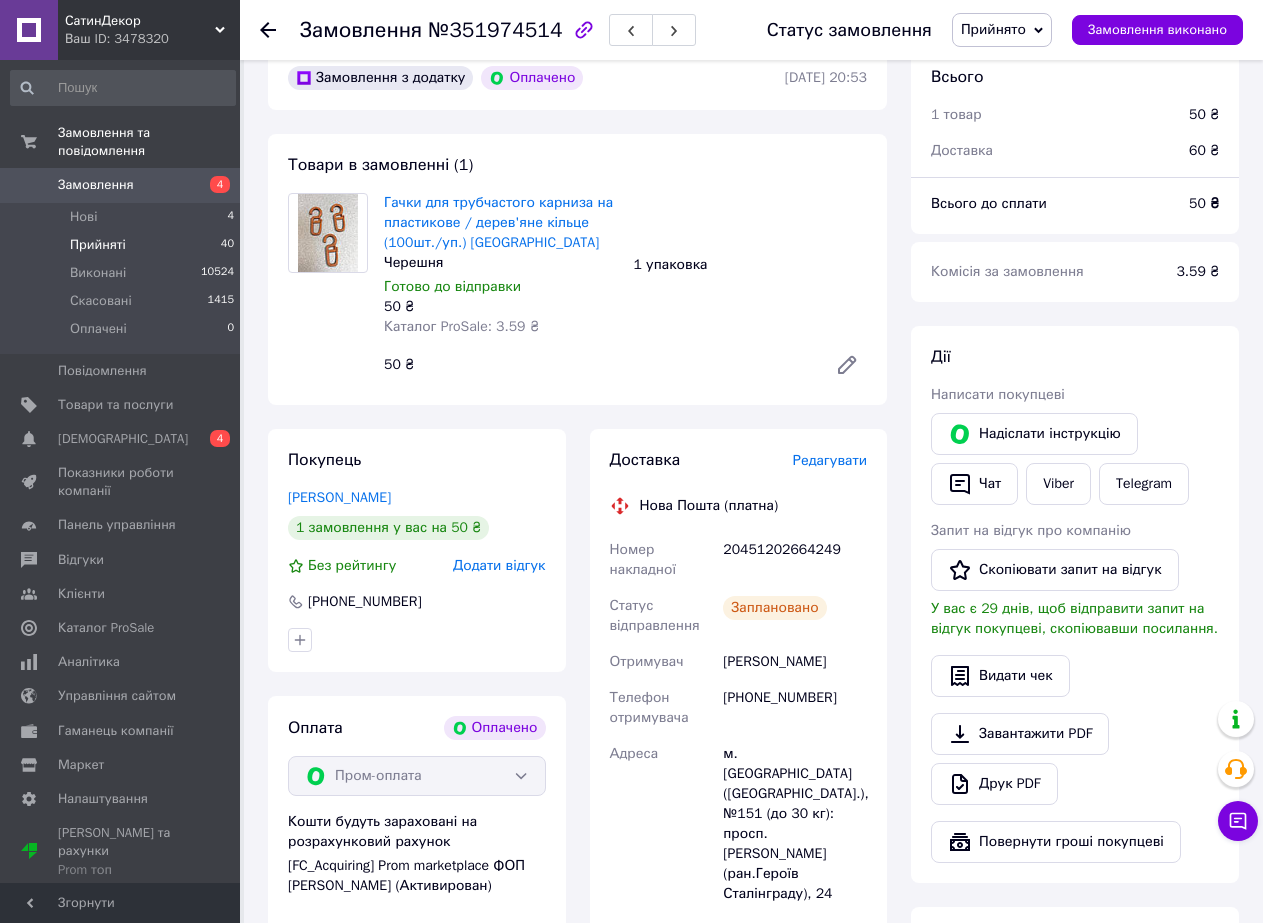 click on "Прийняті" at bounding box center [98, 245] 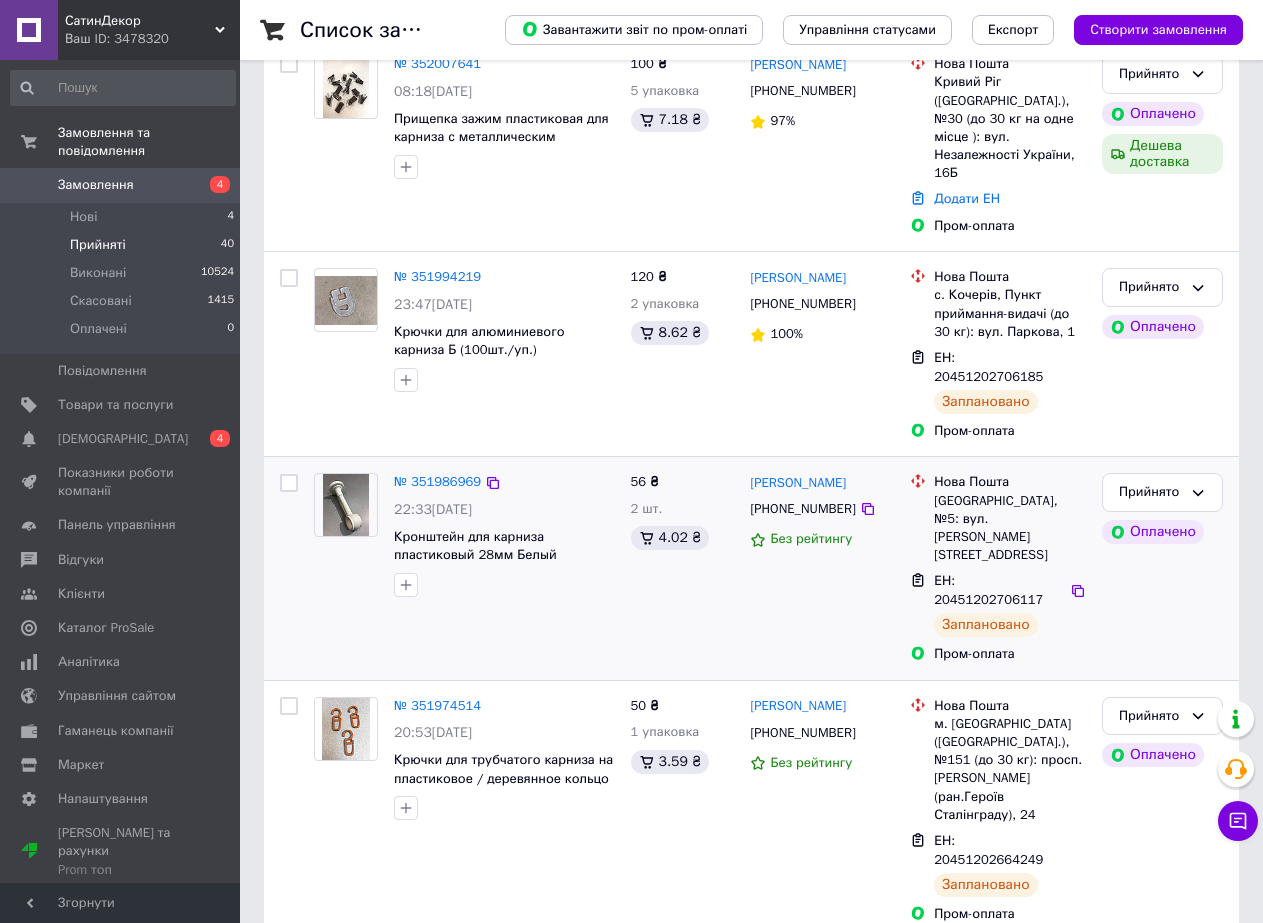 scroll, scrollTop: 400, scrollLeft: 0, axis: vertical 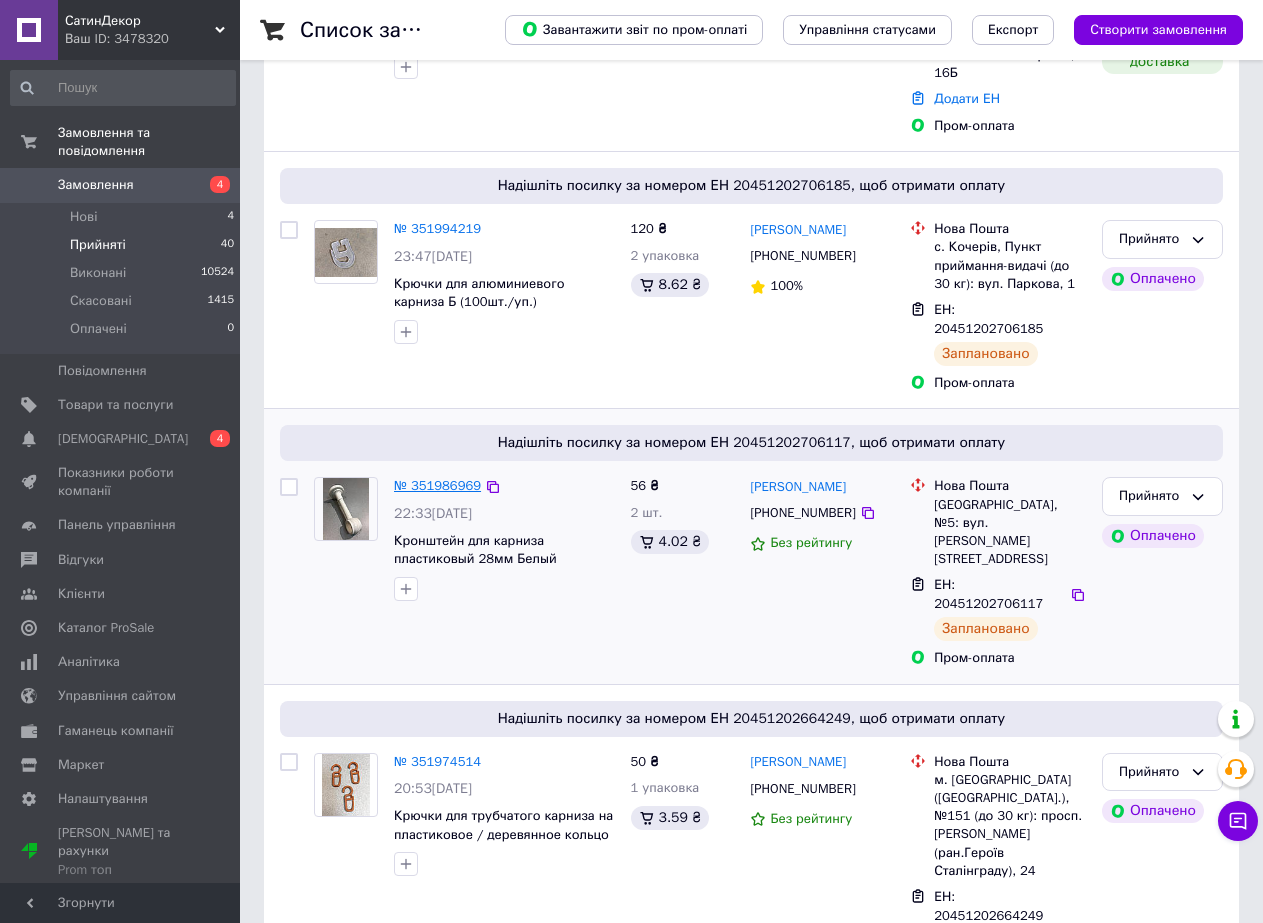 click on "№ 351986969" at bounding box center (437, 485) 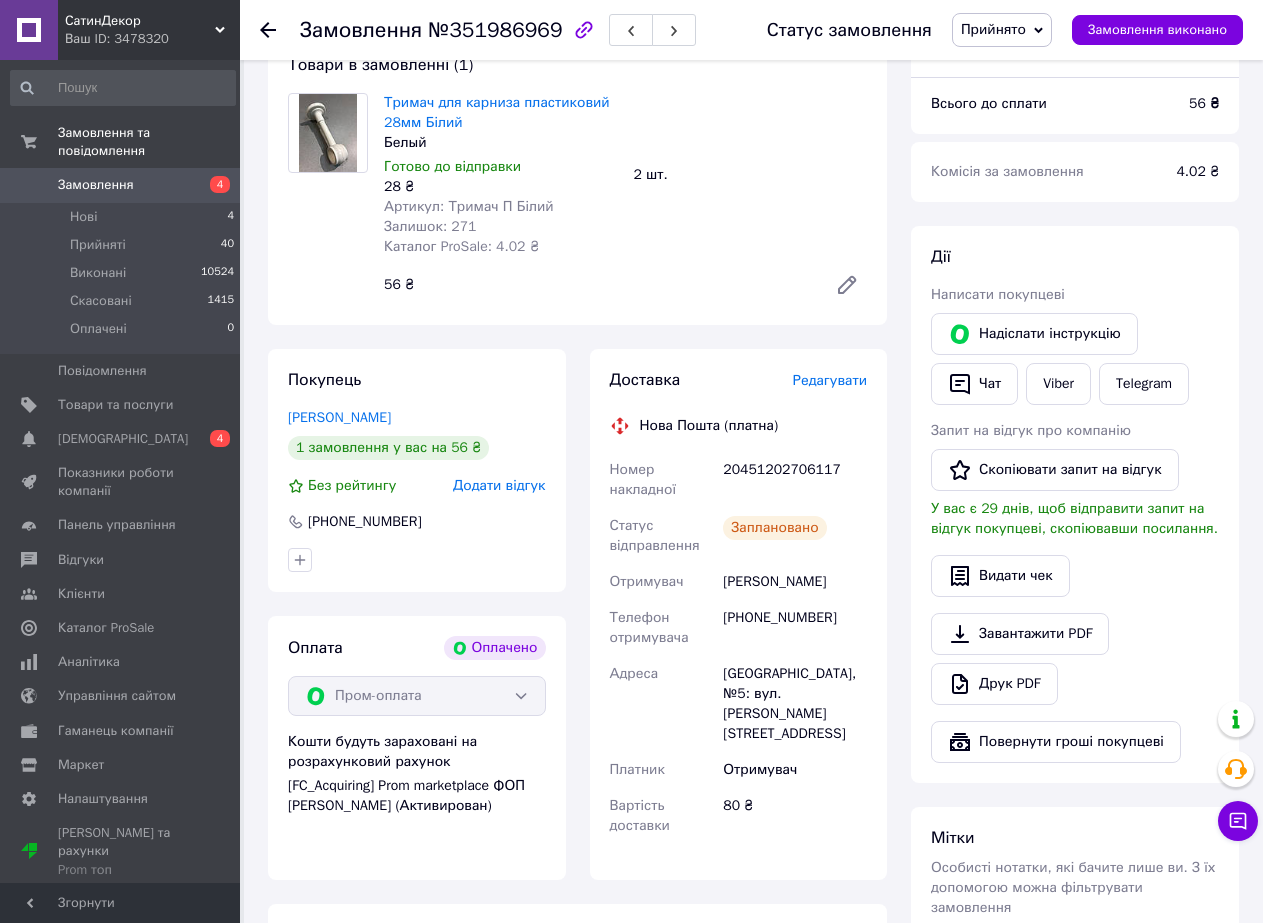 scroll, scrollTop: 500, scrollLeft: 0, axis: vertical 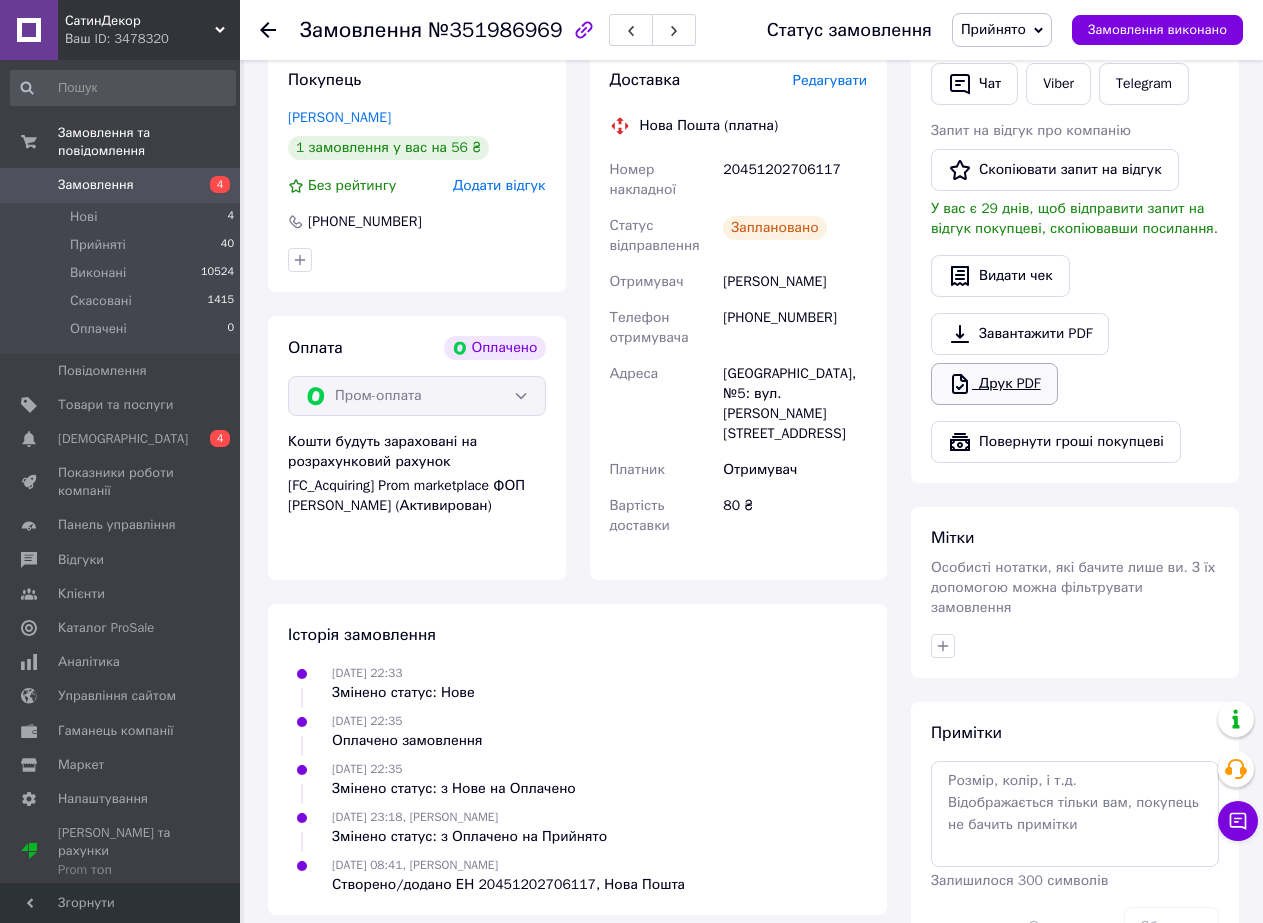 click on "Друк PDF" at bounding box center [994, 384] 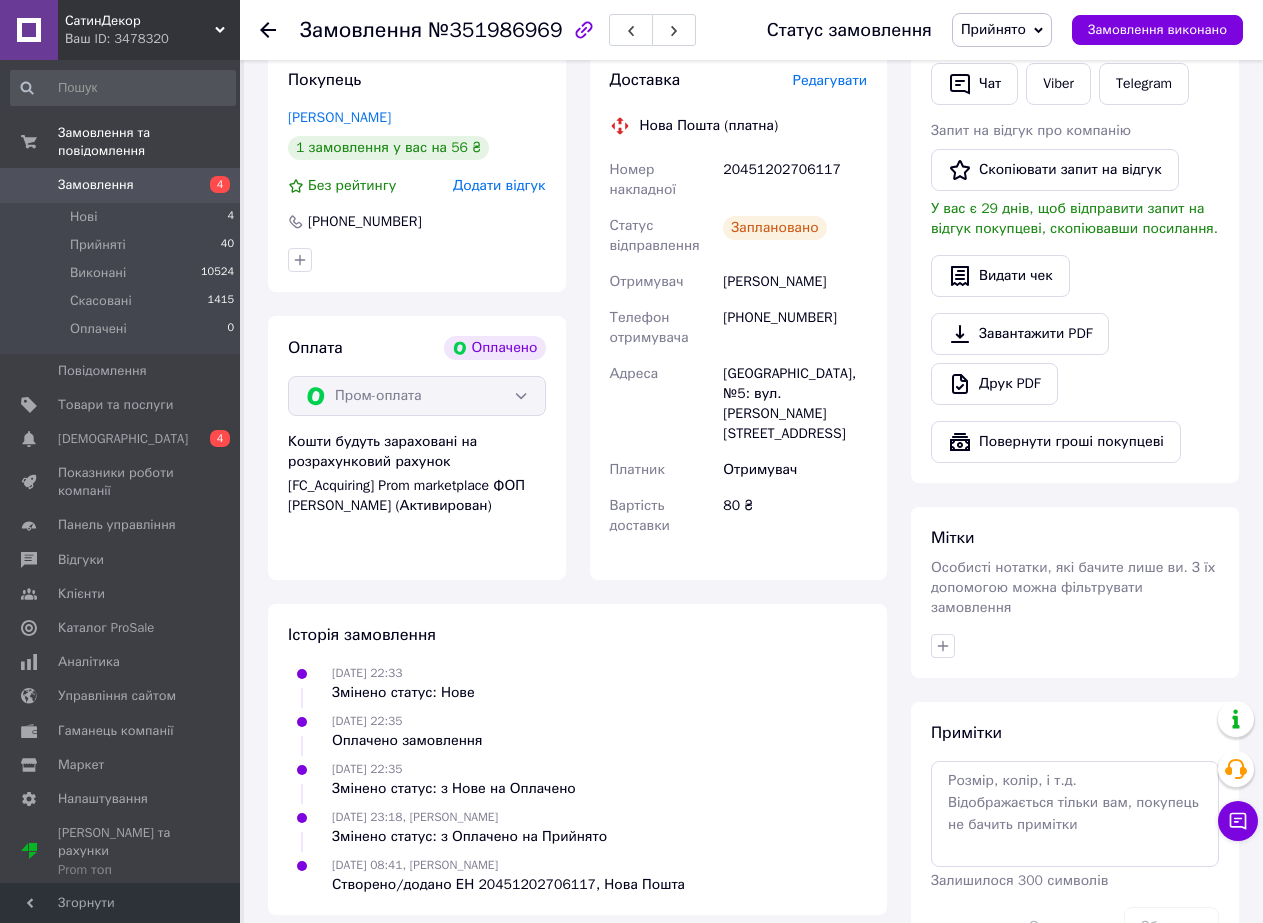 scroll, scrollTop: 200, scrollLeft: 0, axis: vertical 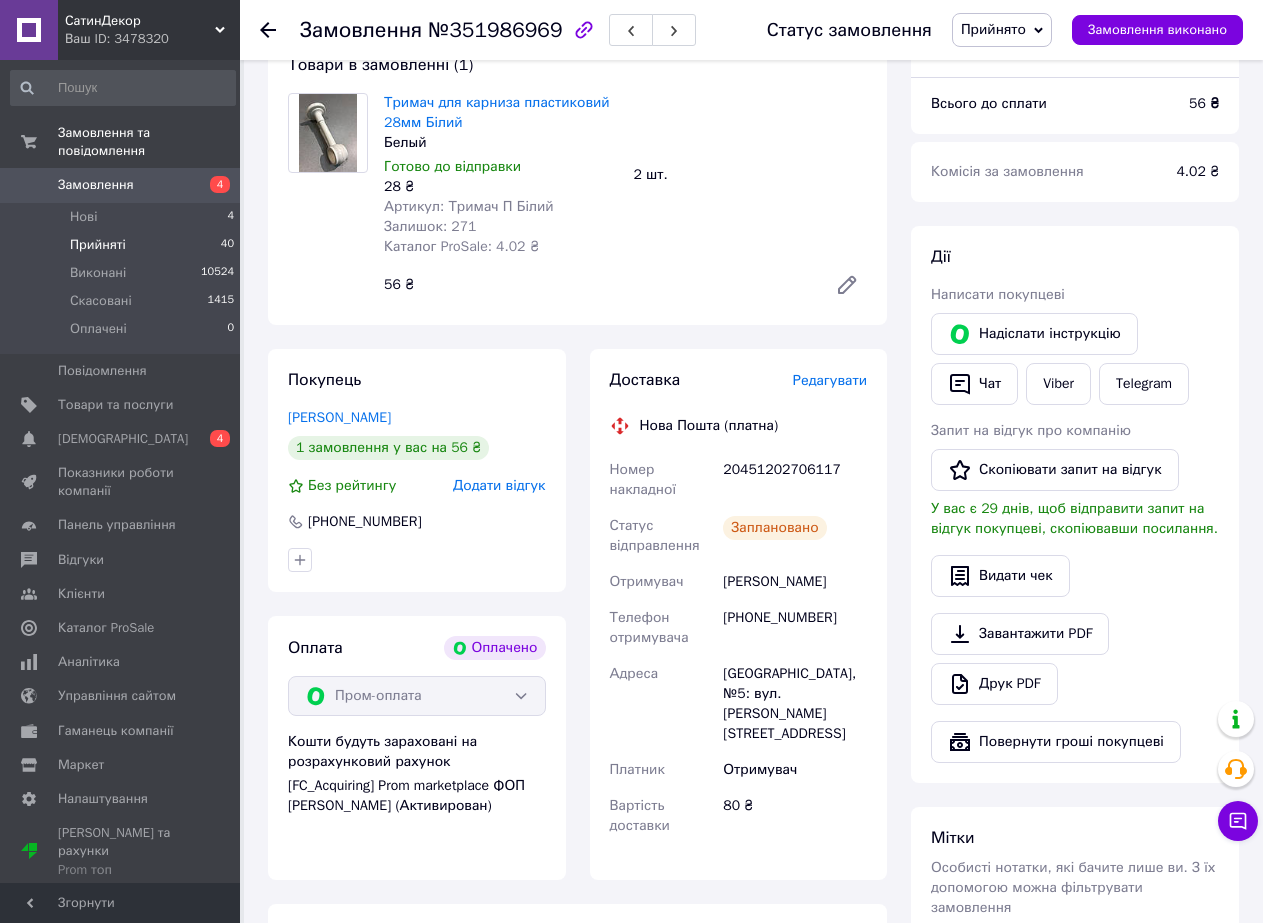 click on "Прийняті" at bounding box center [98, 245] 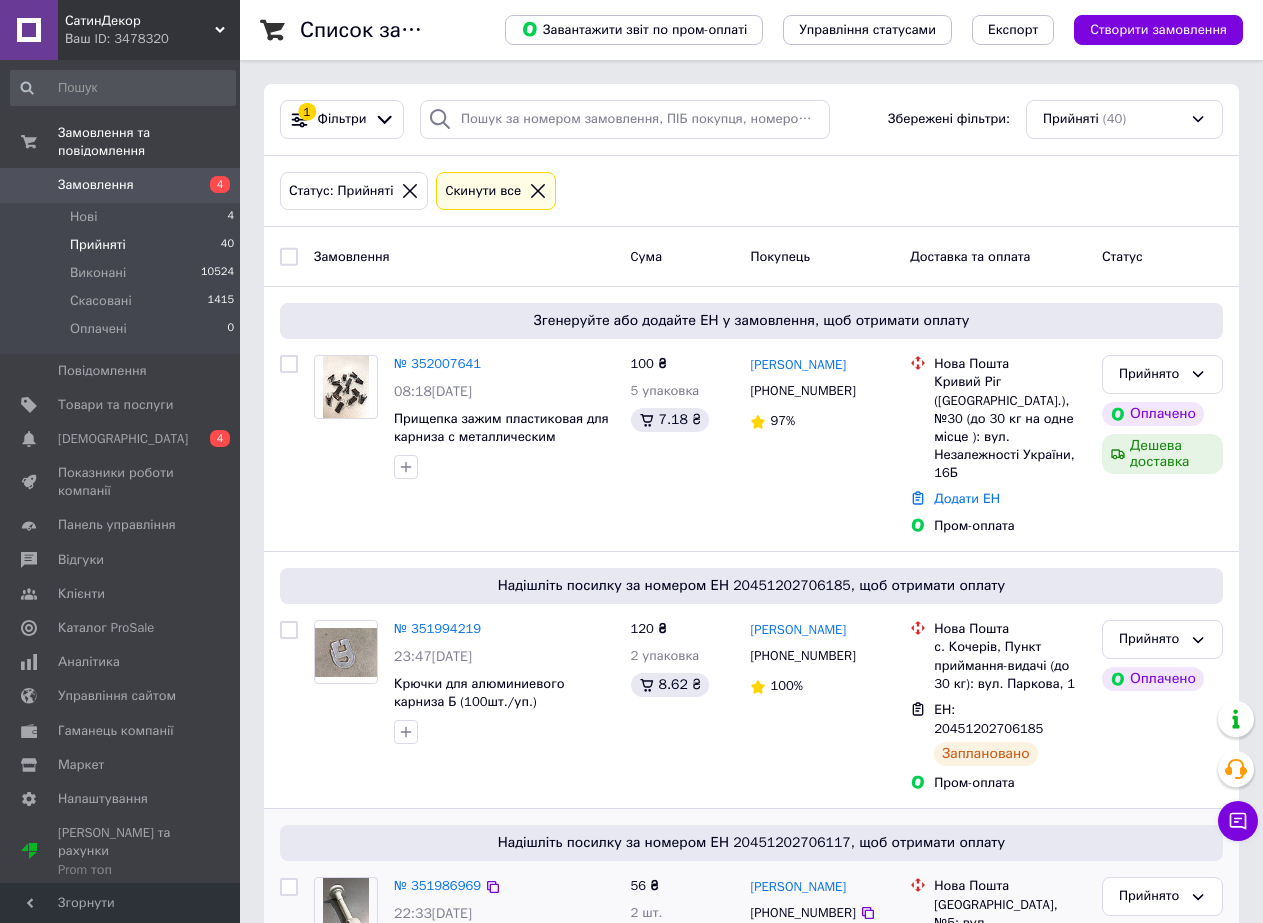 scroll, scrollTop: 200, scrollLeft: 0, axis: vertical 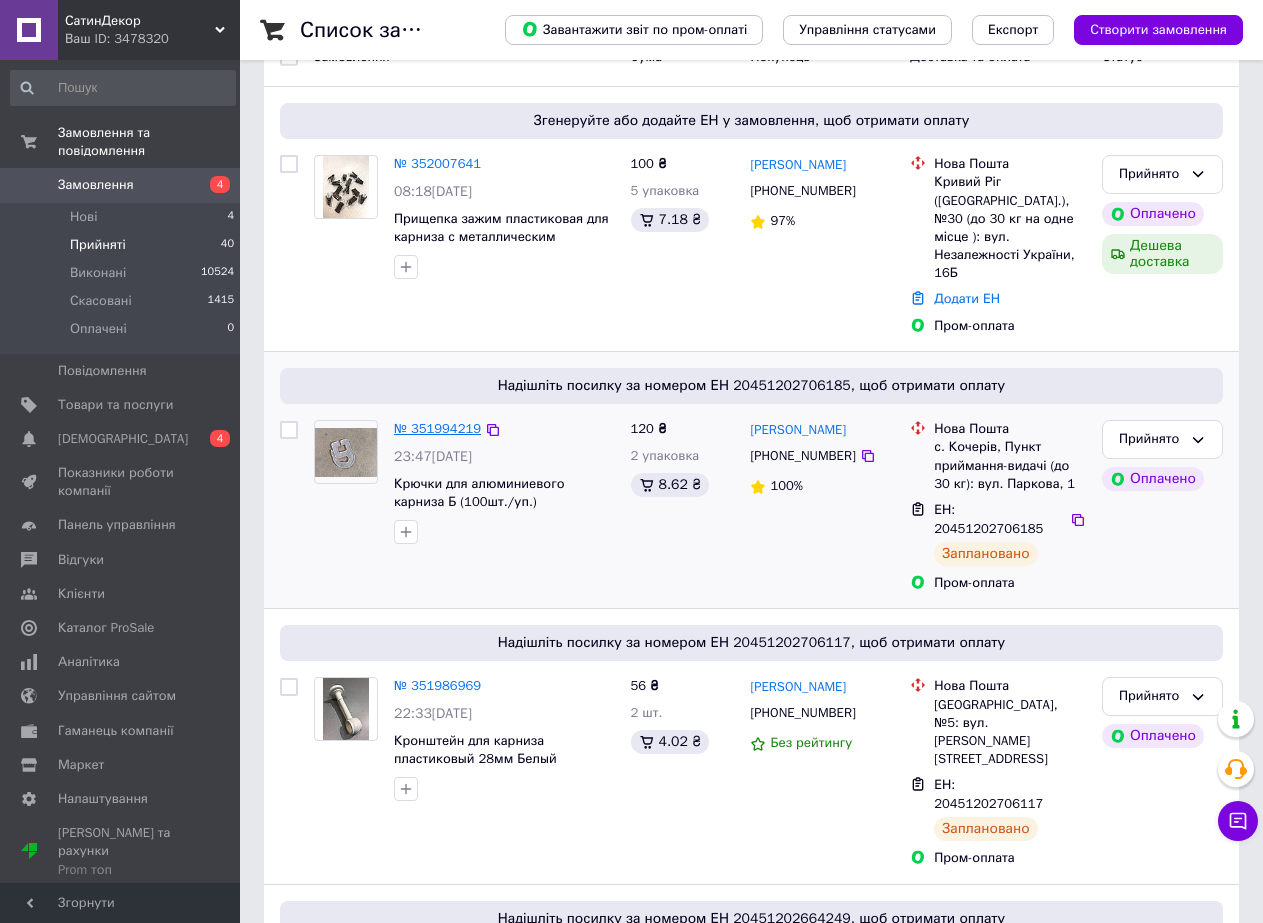 click on "№ 351994219" at bounding box center (437, 428) 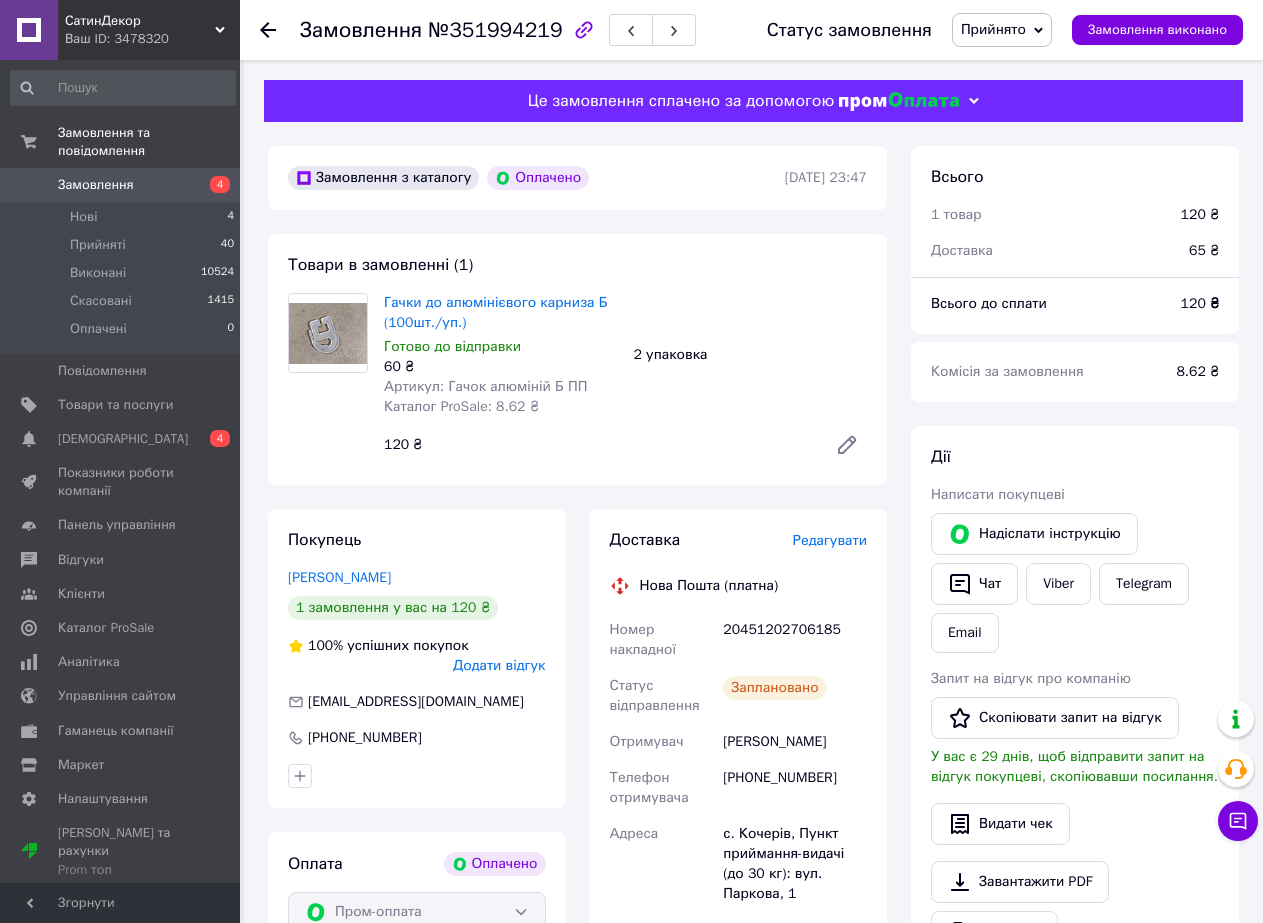 scroll, scrollTop: 200, scrollLeft: 0, axis: vertical 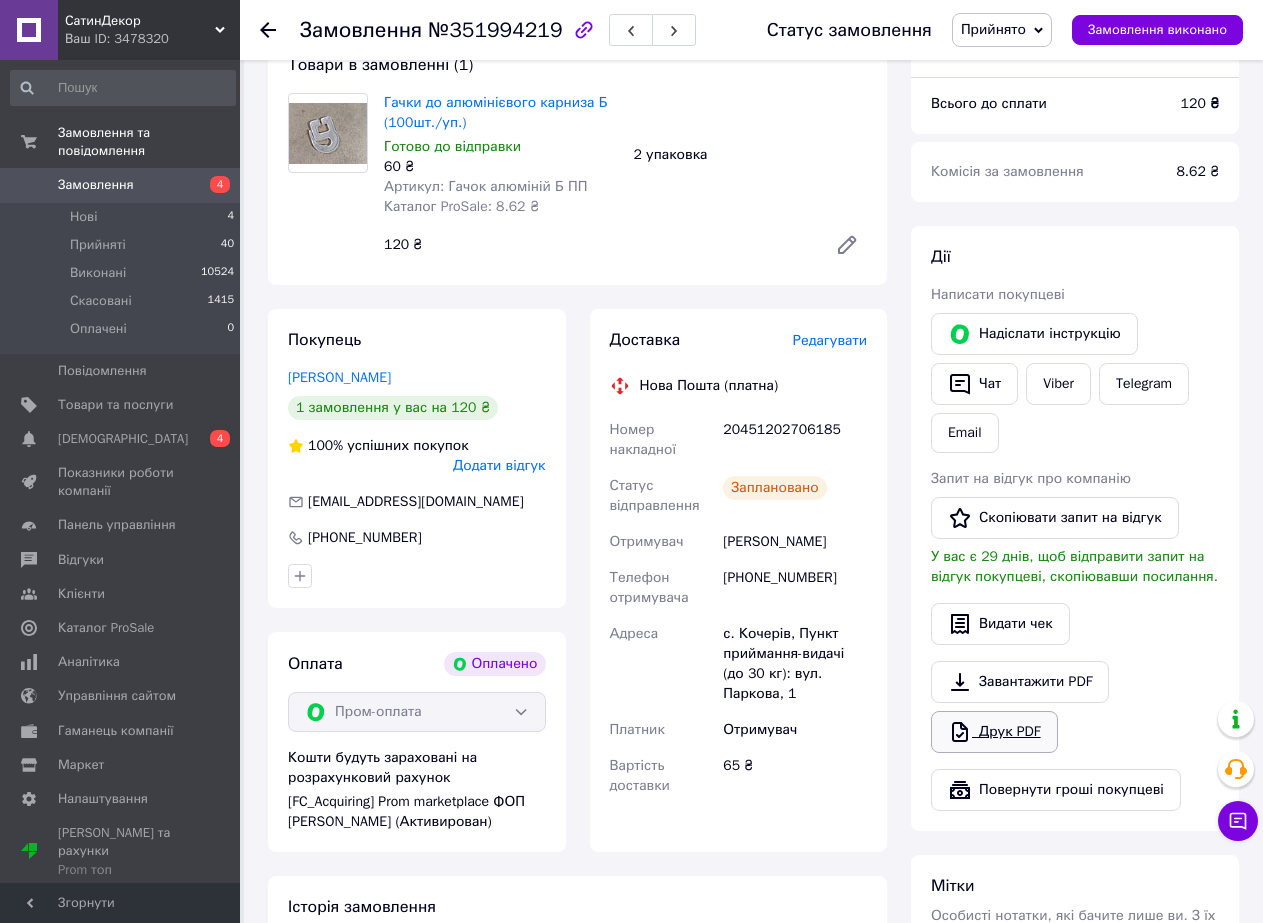 click on "Друк PDF" at bounding box center [994, 732] 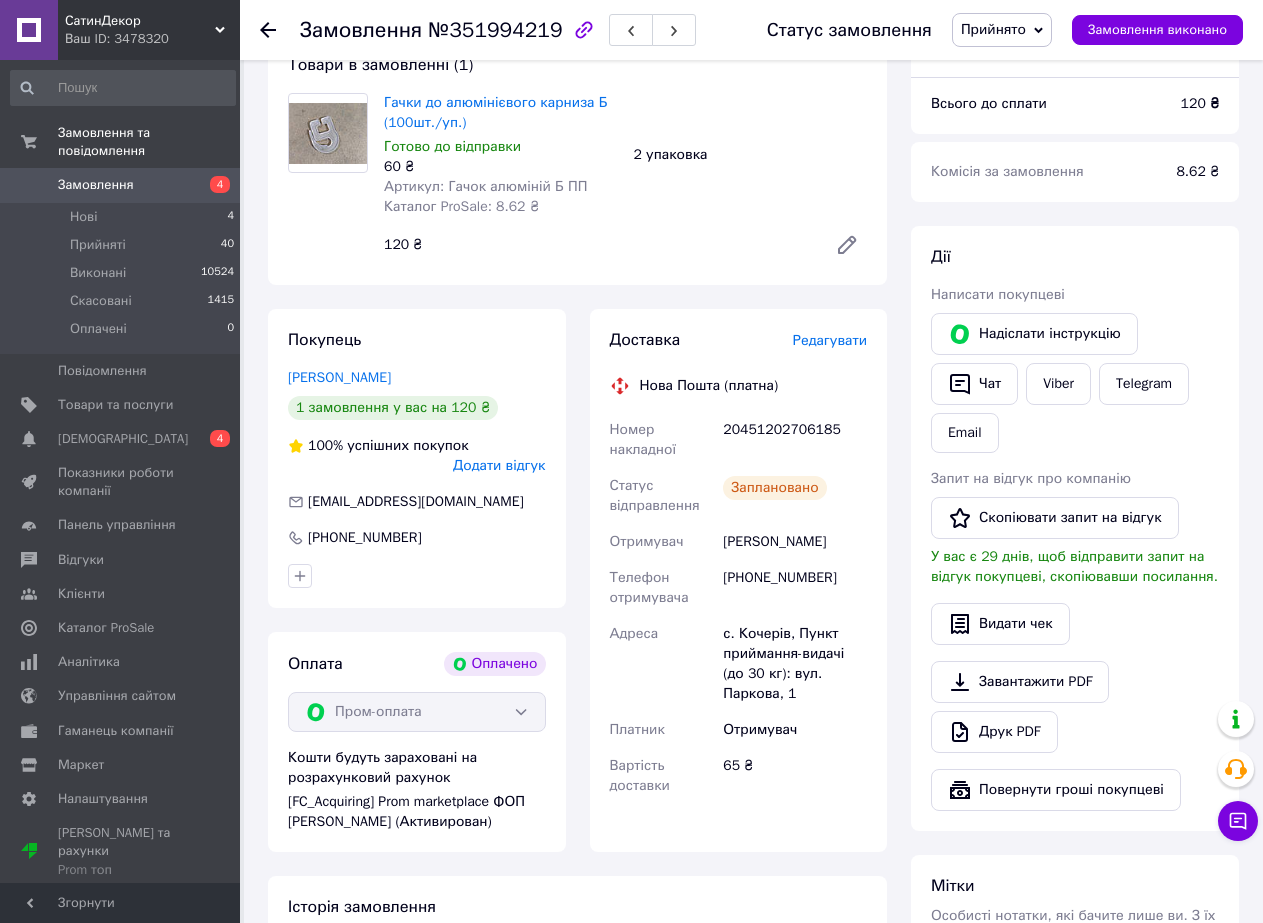 scroll, scrollTop: 0, scrollLeft: 0, axis: both 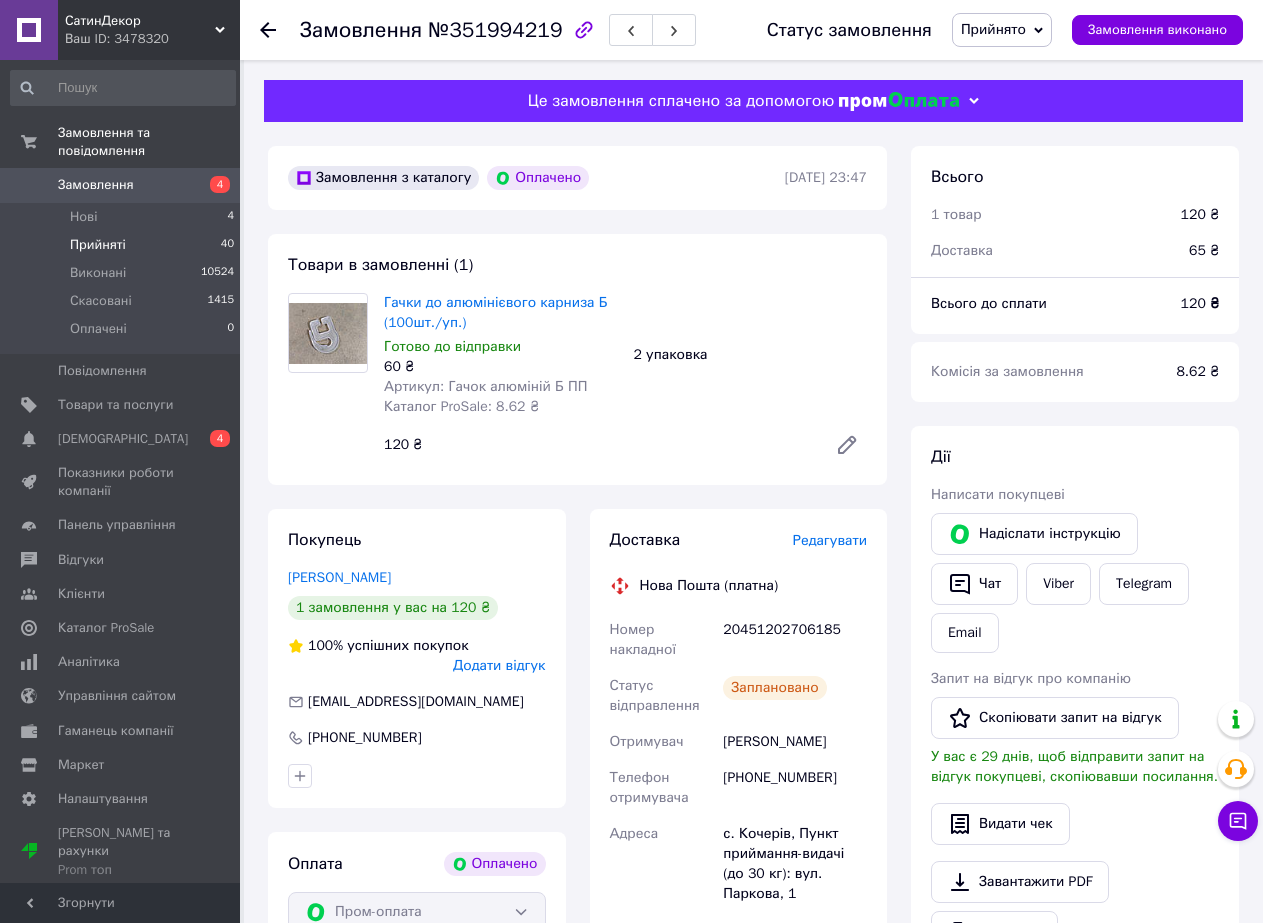 click on "Прийняті 40" at bounding box center (123, 245) 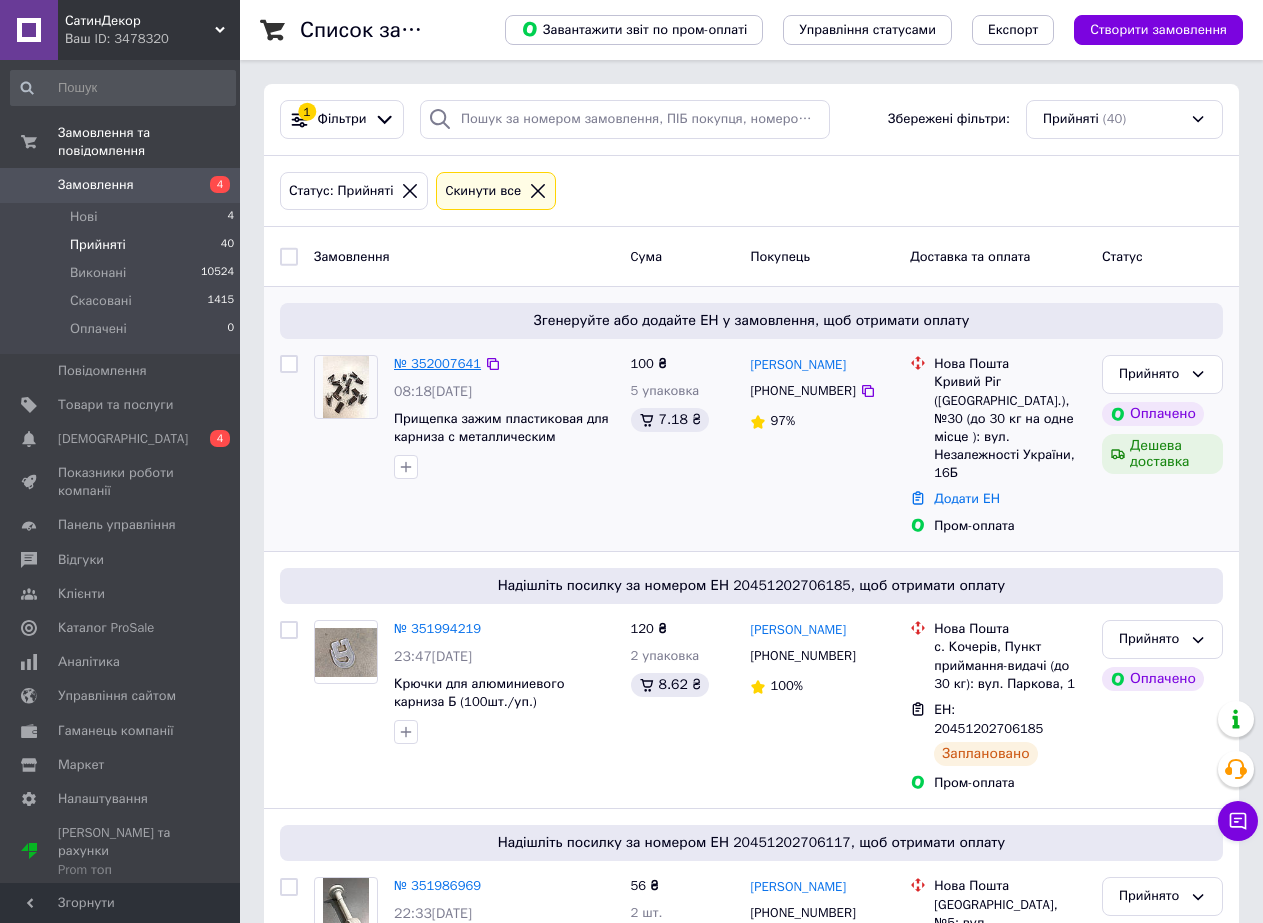 click on "№ 352007641" at bounding box center [437, 363] 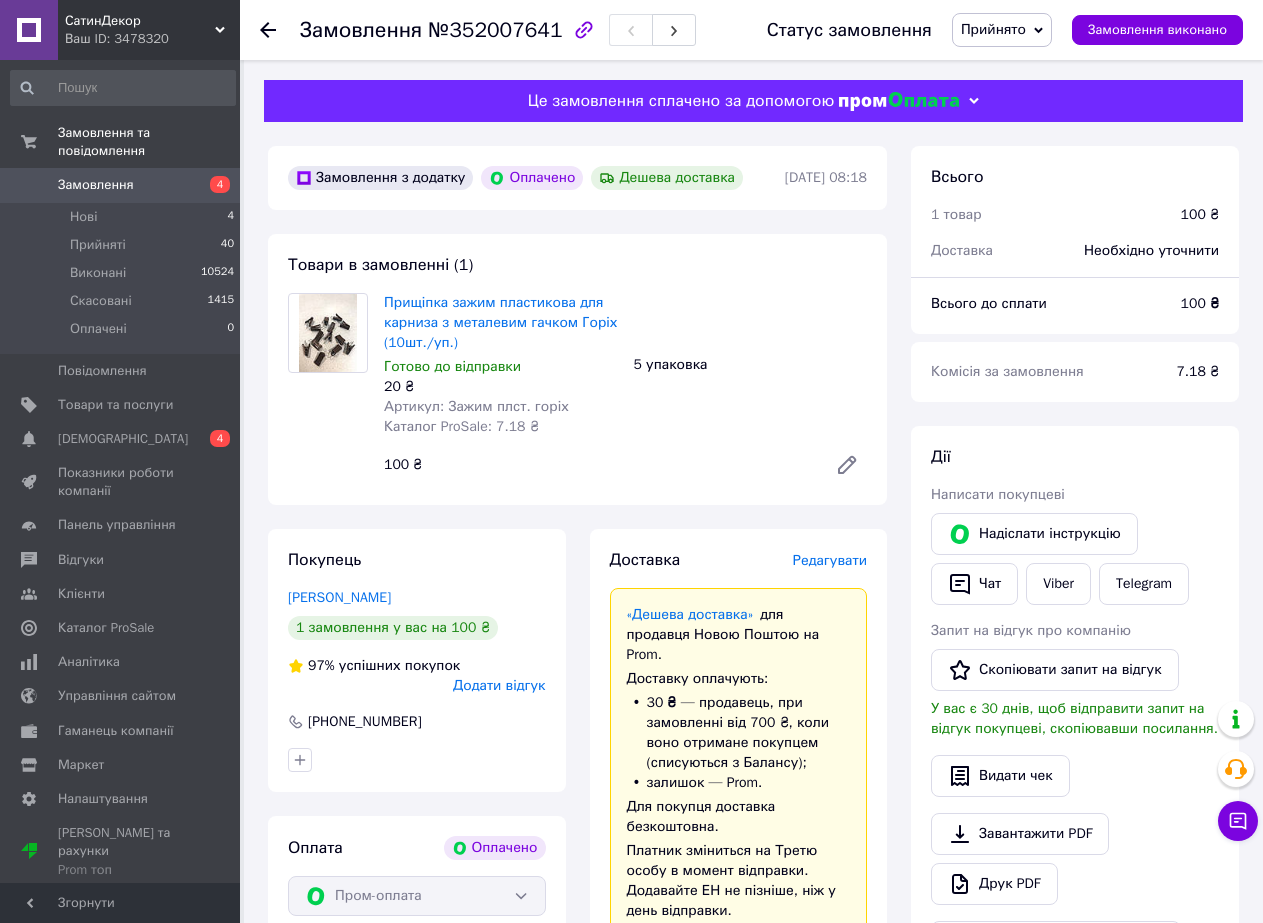 scroll, scrollTop: 300, scrollLeft: 0, axis: vertical 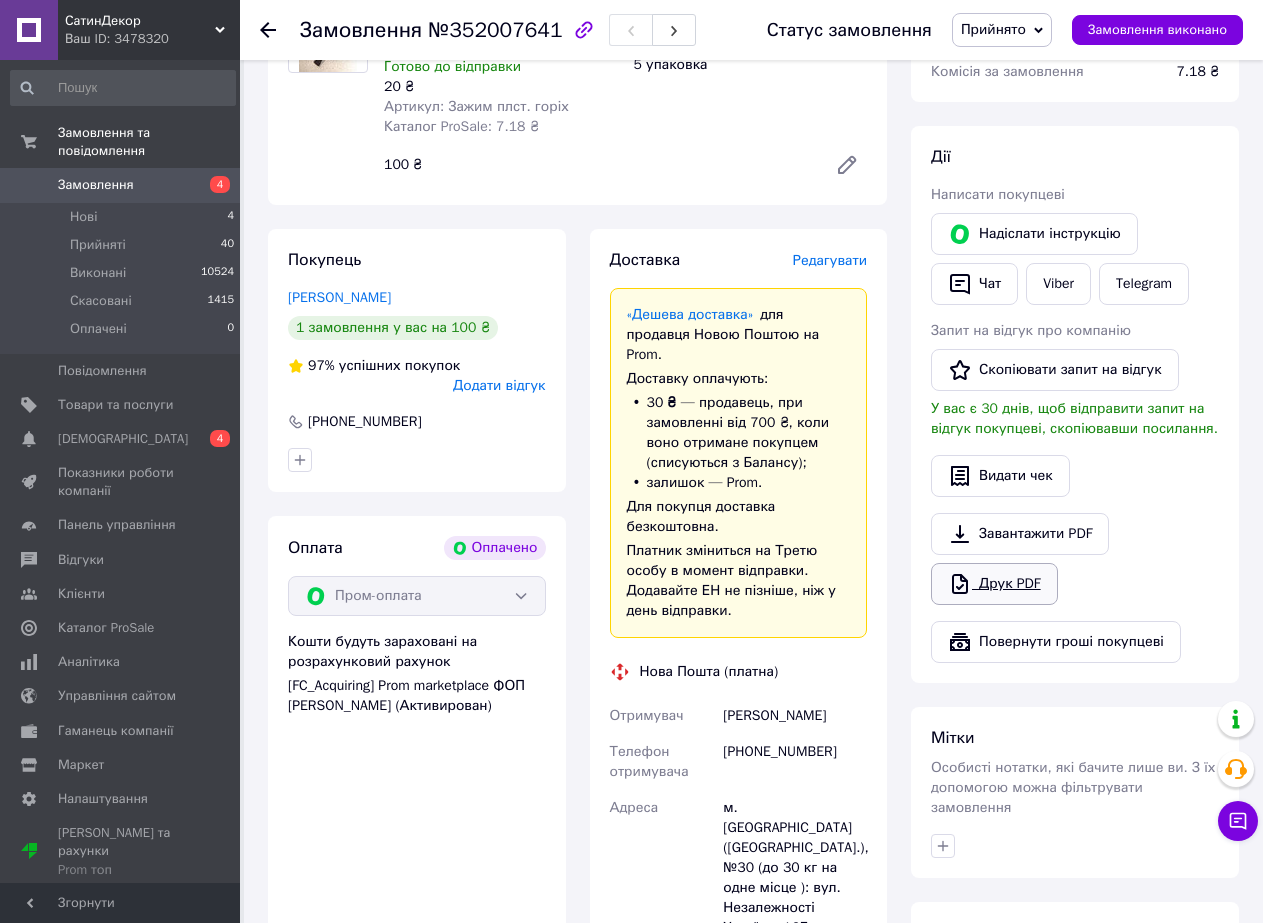 click on "Друк PDF" at bounding box center (994, 584) 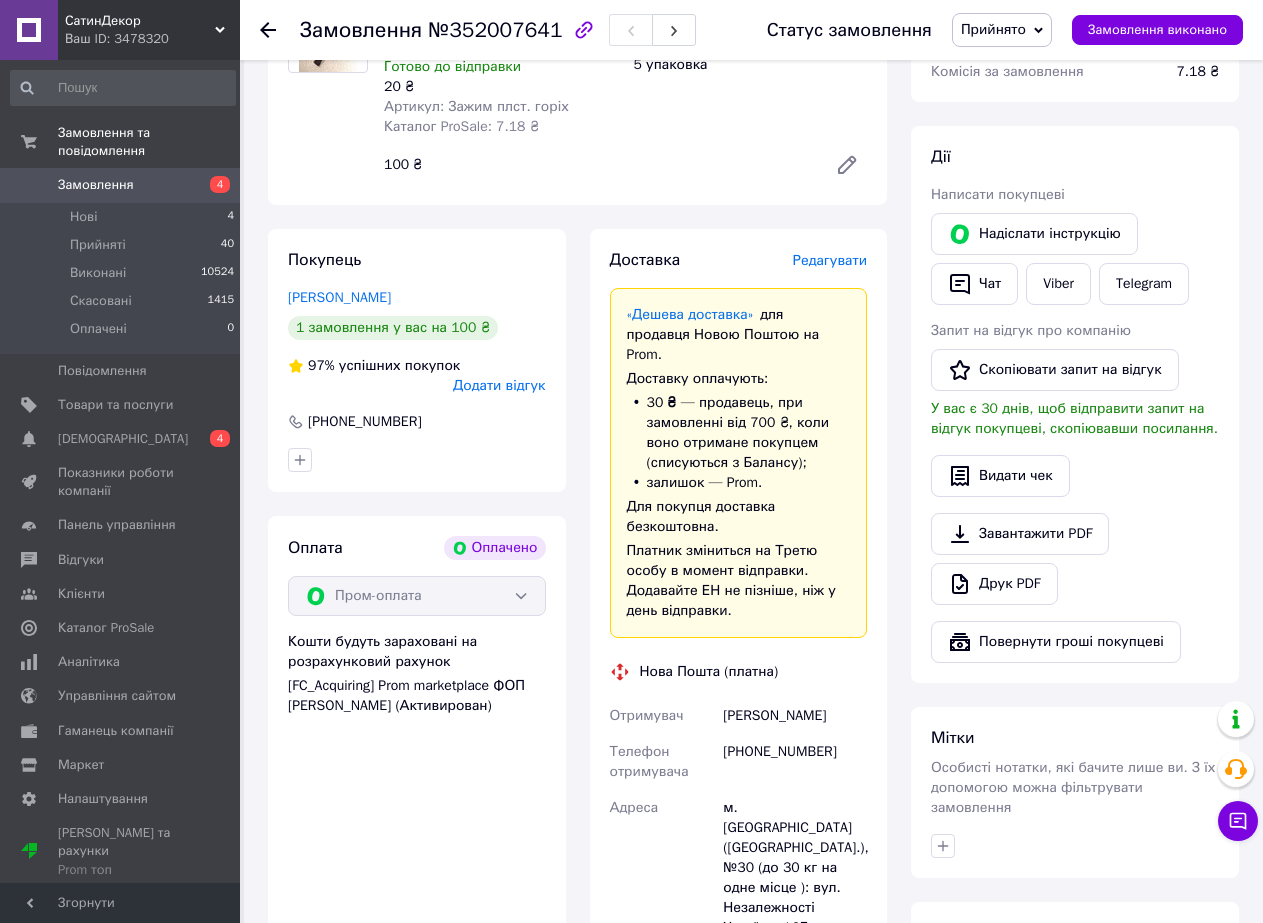 scroll, scrollTop: 200, scrollLeft: 0, axis: vertical 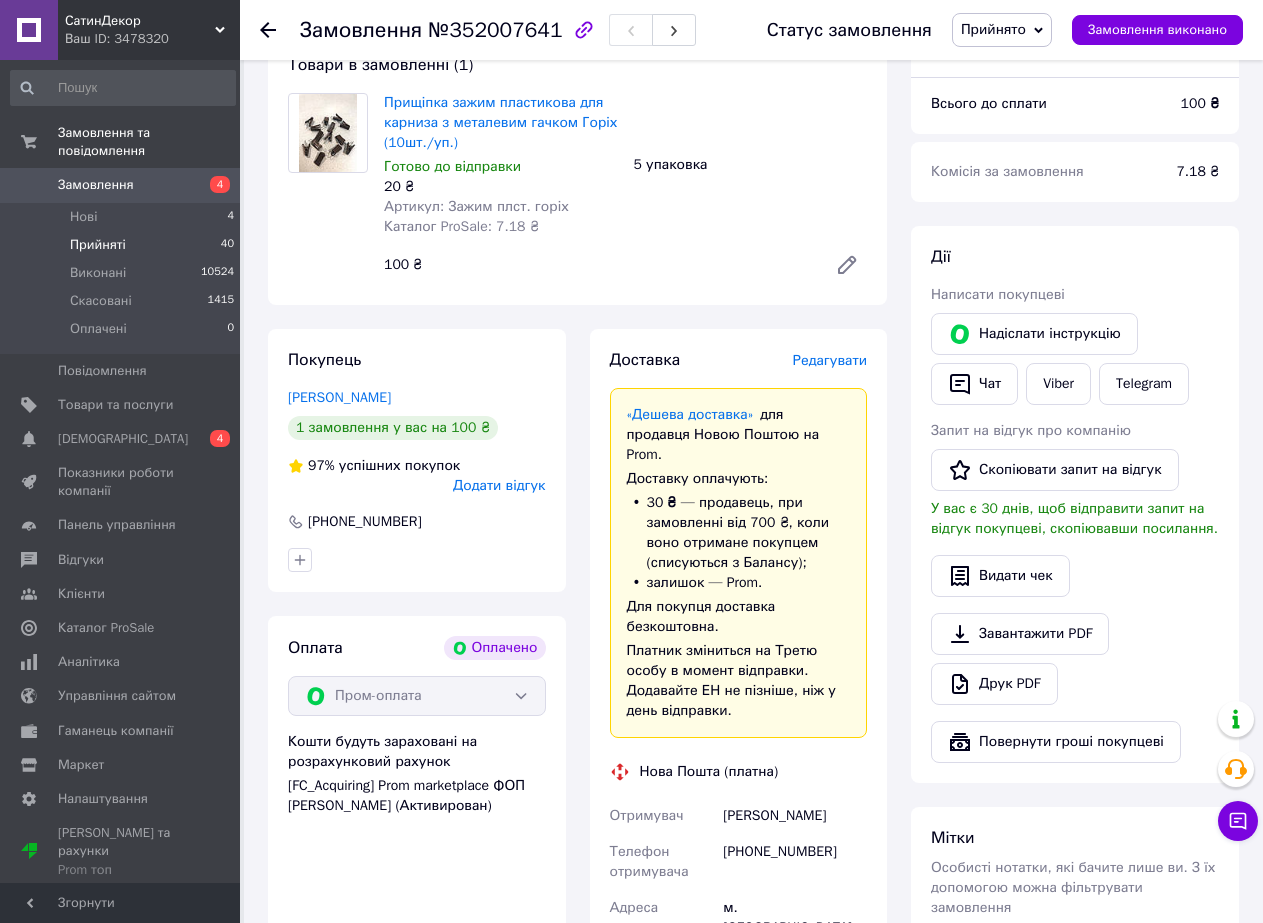click on "Прийняті" at bounding box center [98, 245] 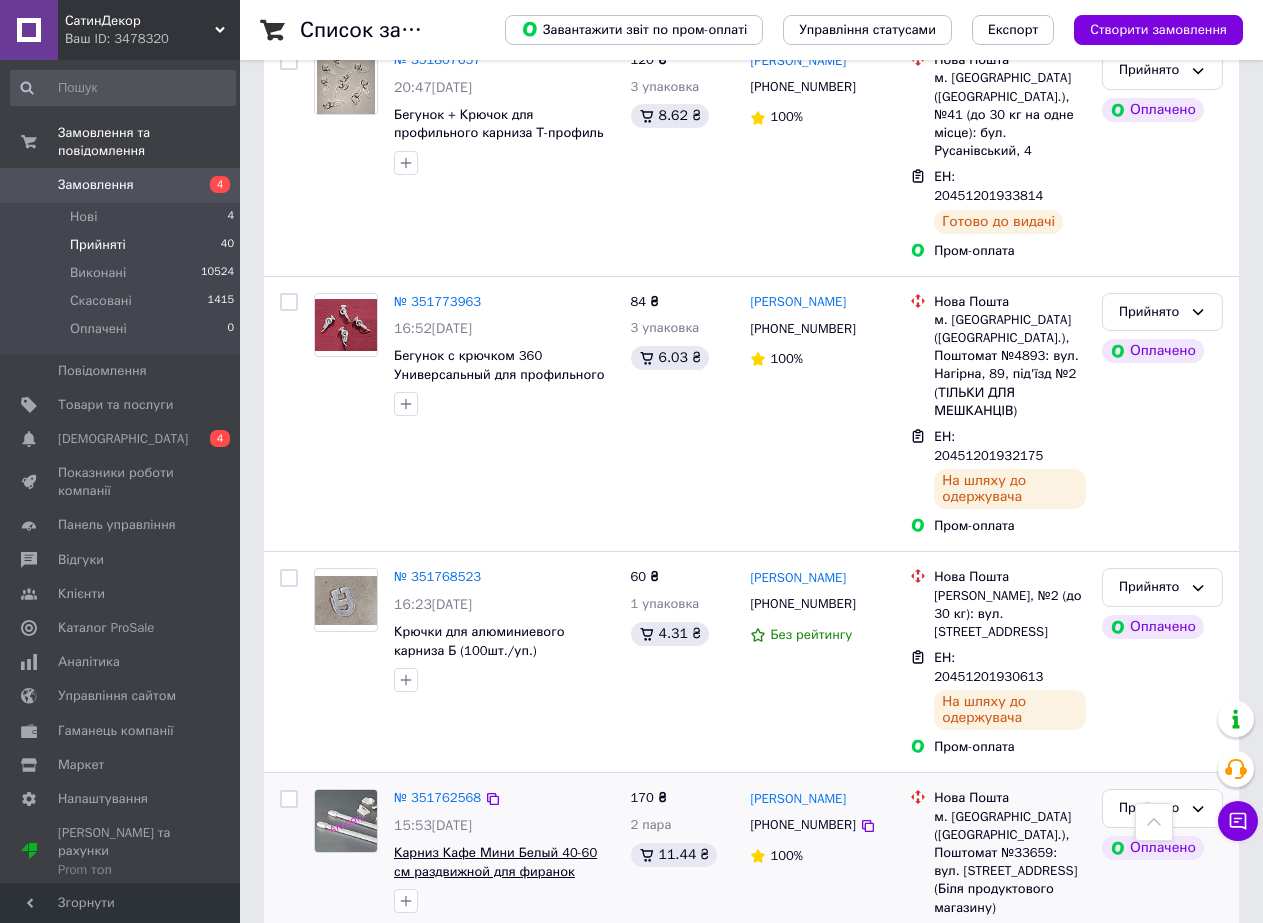 scroll, scrollTop: 3988, scrollLeft: 0, axis: vertical 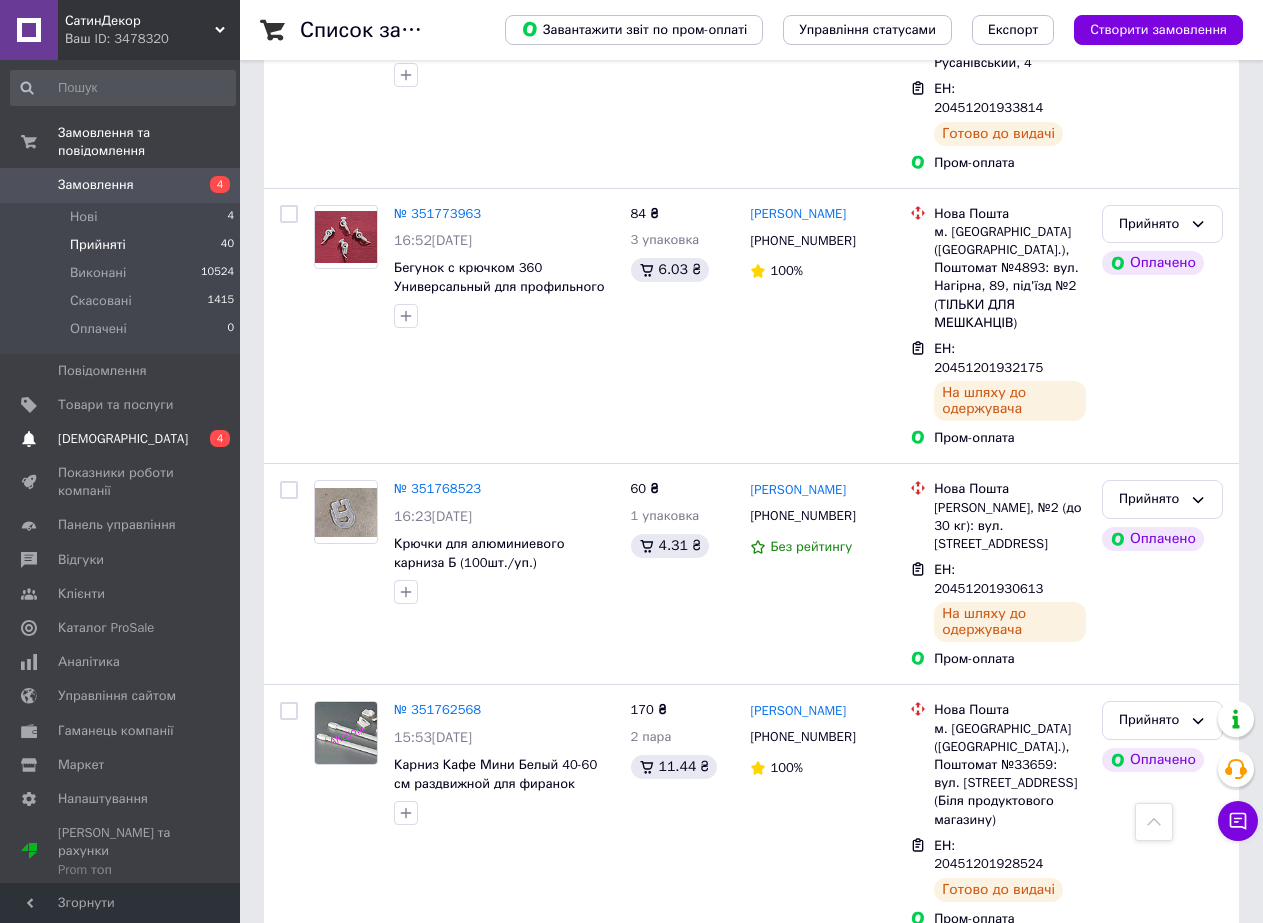 click on "[DEMOGRAPHIC_DATA]" at bounding box center (123, 439) 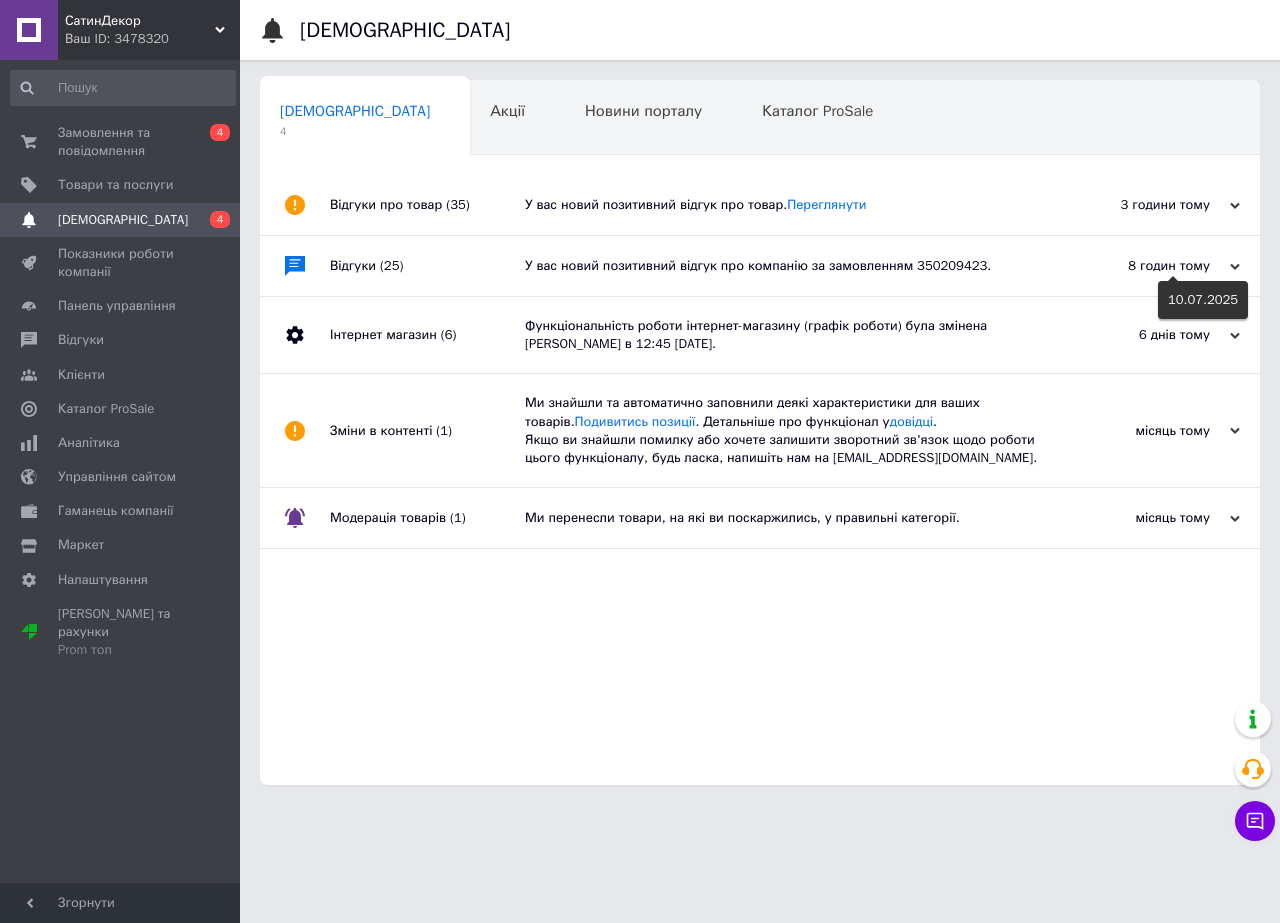 click on "8 годин тому" at bounding box center [1140, 266] 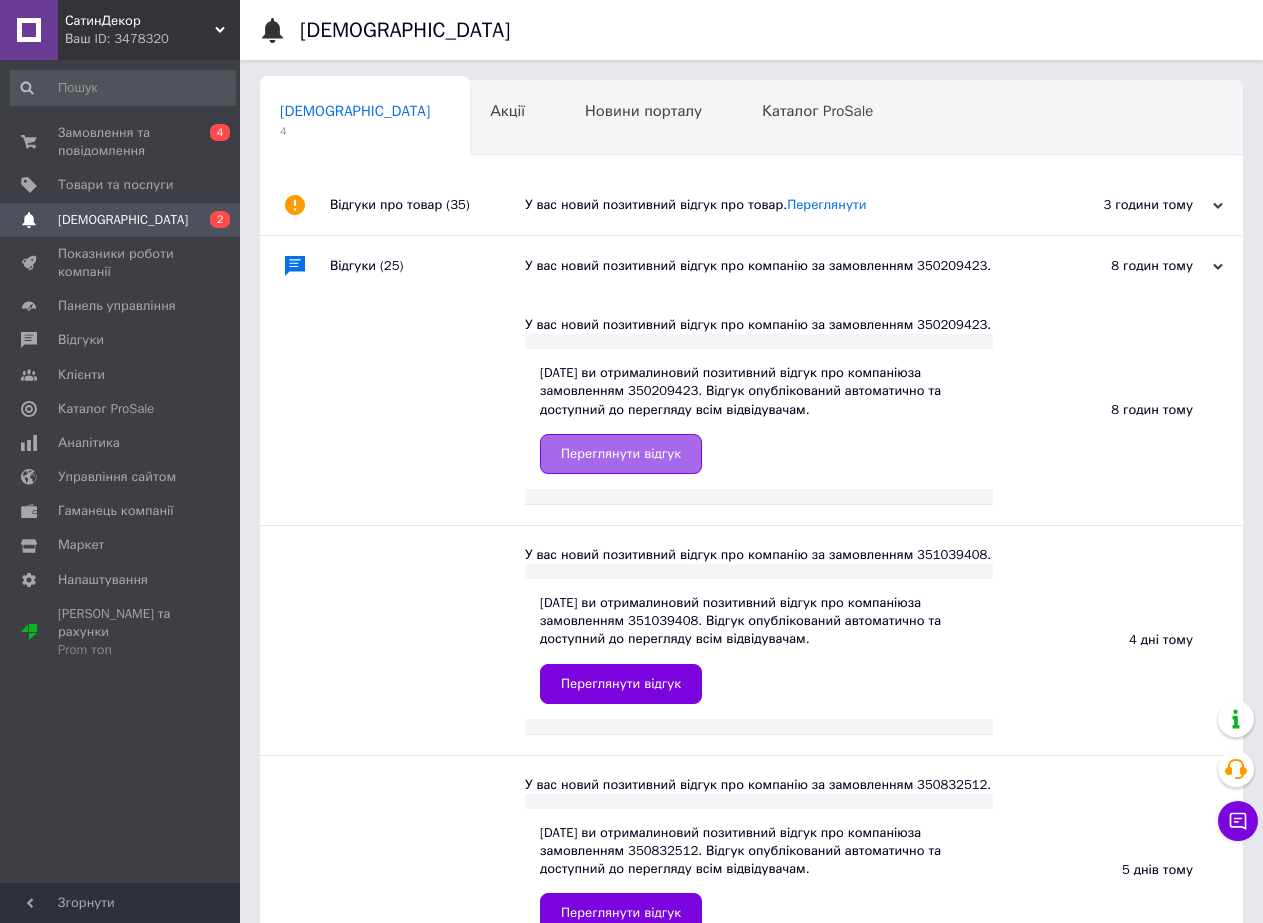 click on "Переглянути відгук" at bounding box center [621, 454] 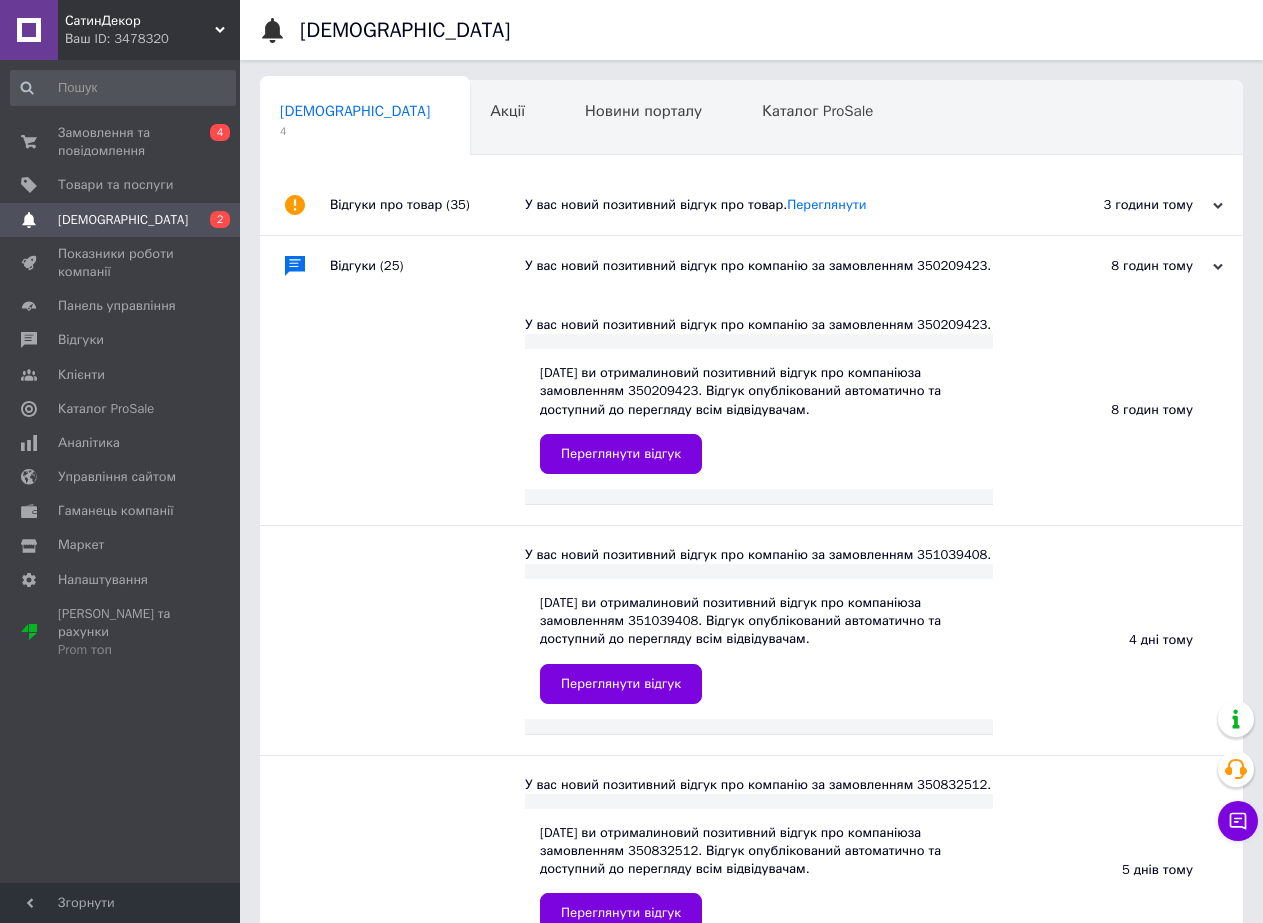 click on "У вас новий позитивний відгук про товар.  [GEOGRAPHIC_DATA]" at bounding box center (774, 205) 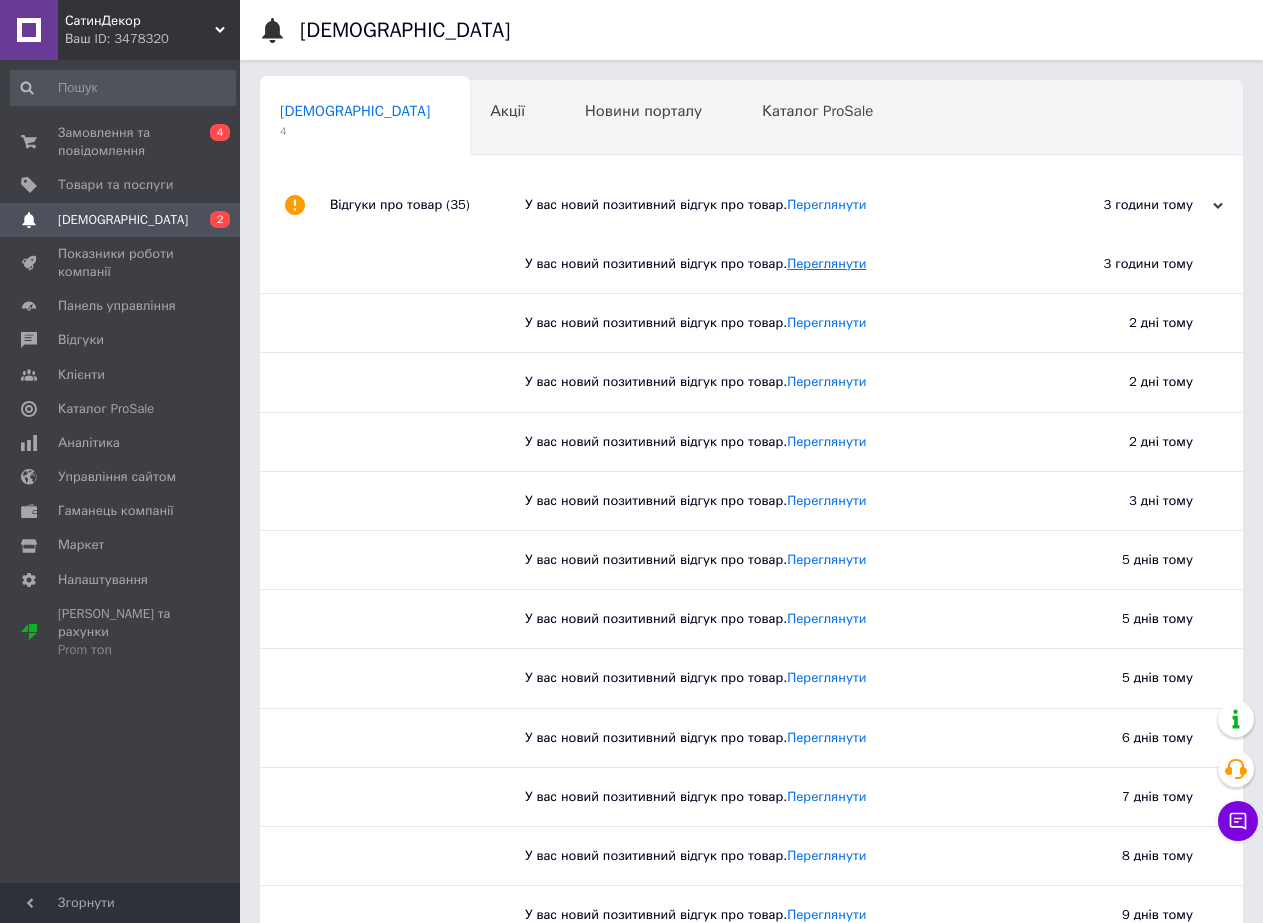click on "Переглянути" at bounding box center (826, 263) 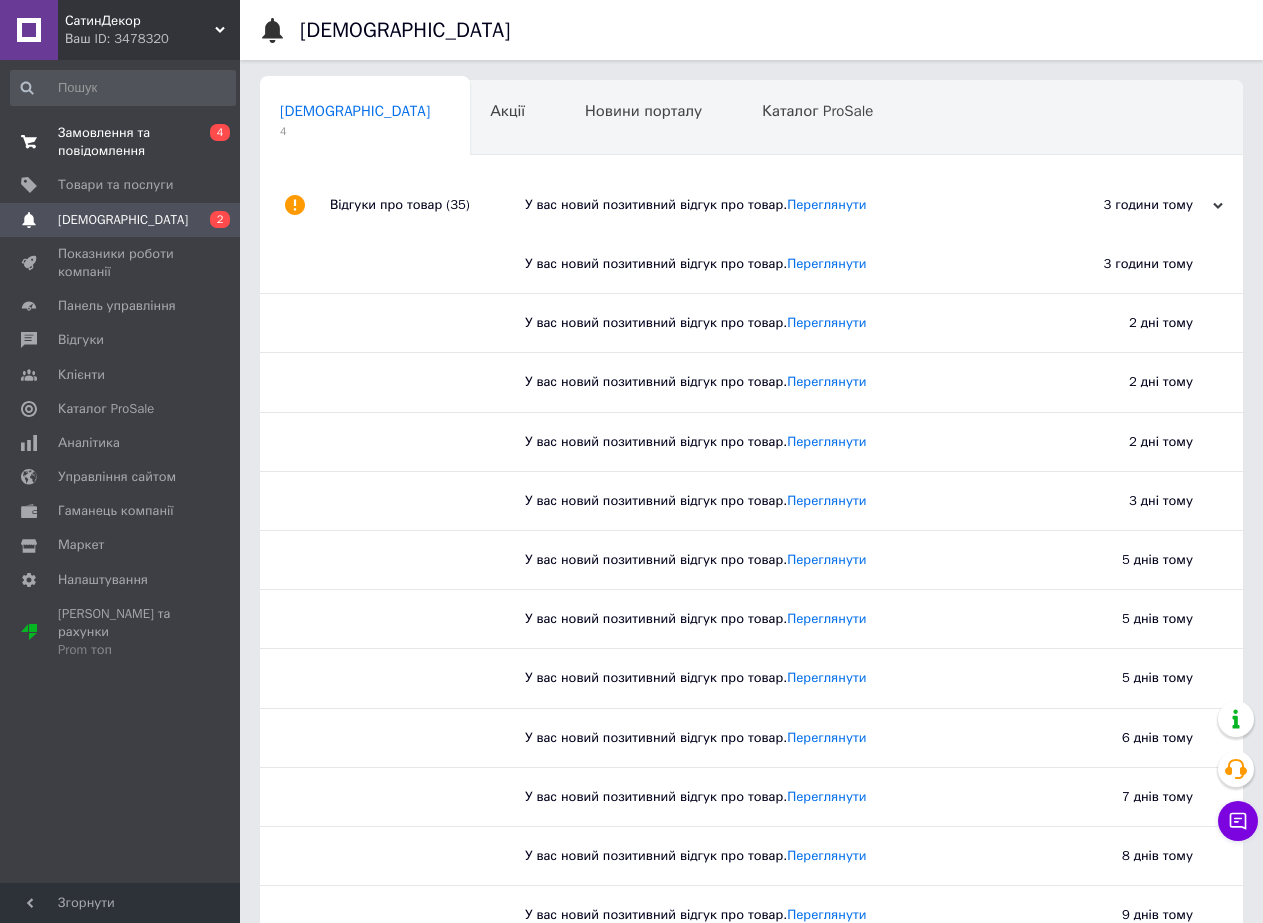 click on "Замовлення та повідомлення" at bounding box center [121, 142] 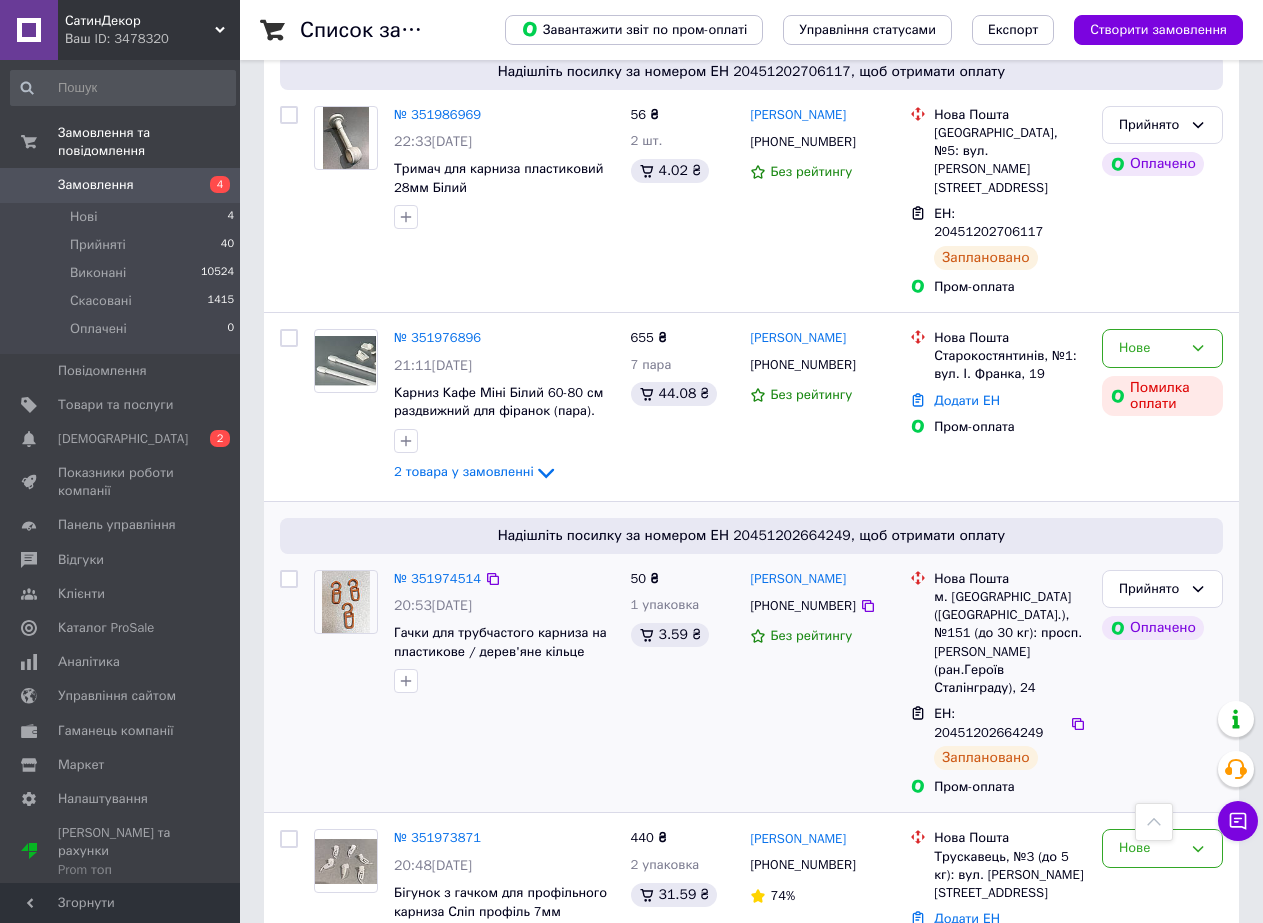 scroll, scrollTop: 800, scrollLeft: 0, axis: vertical 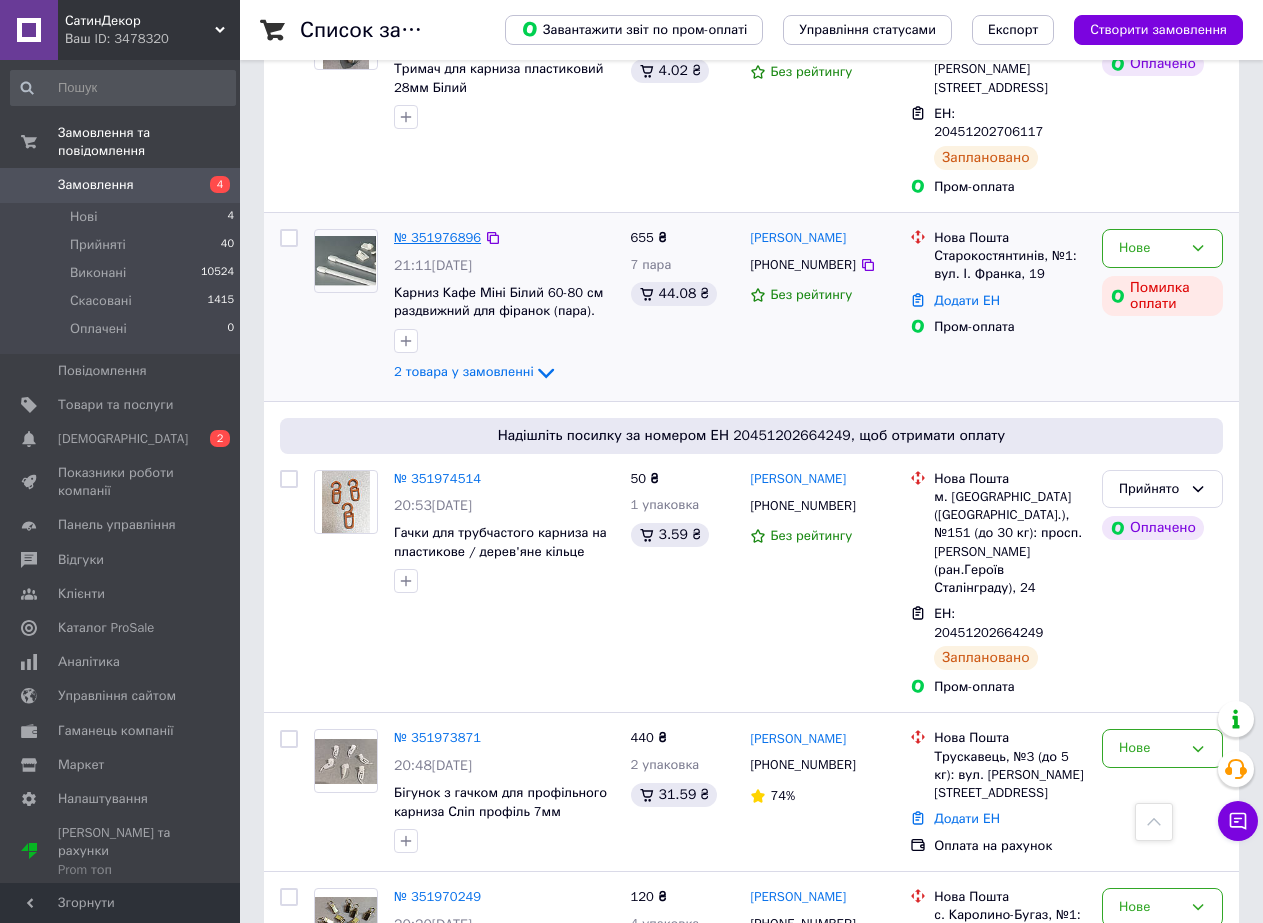 click on "№ 351976896" at bounding box center (437, 237) 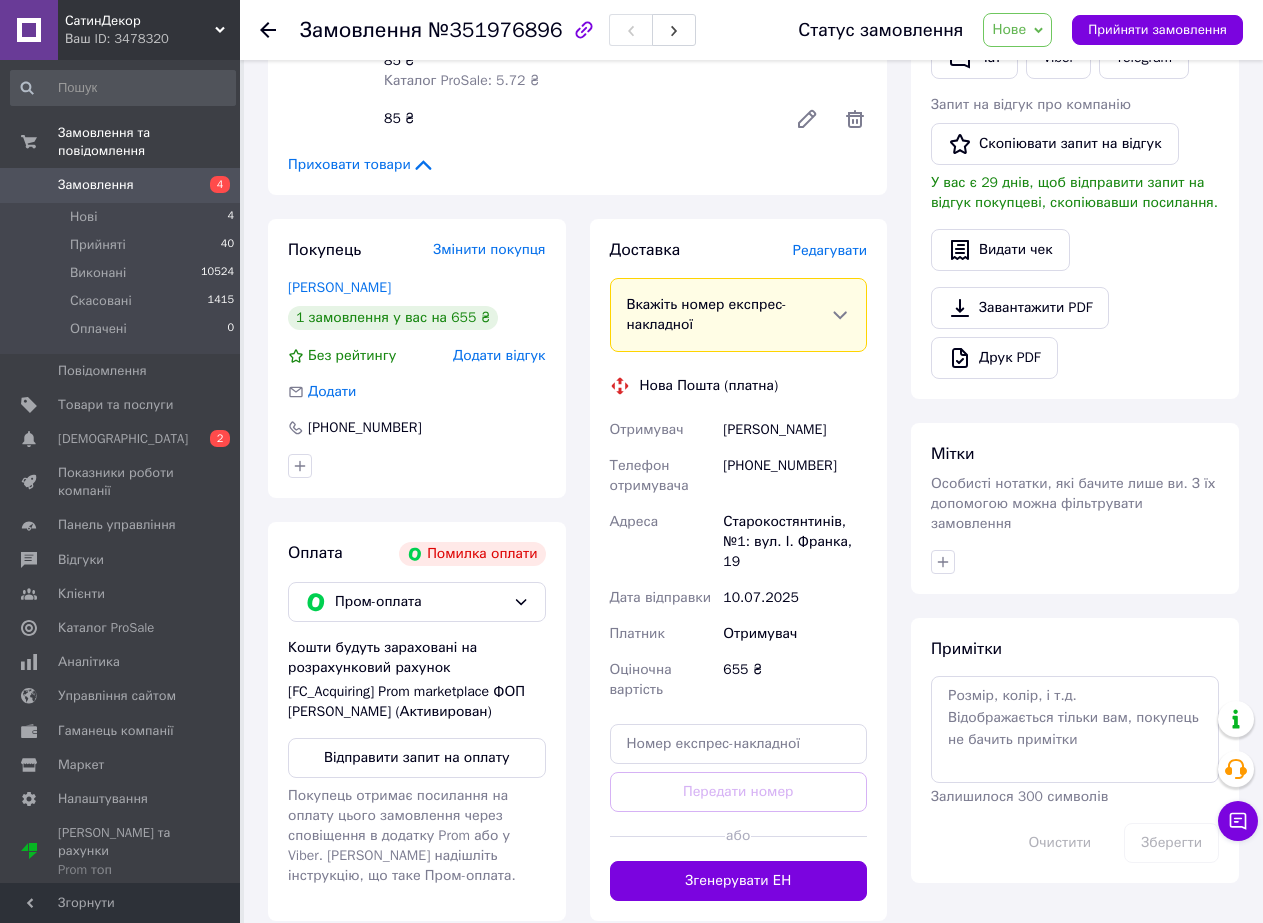 scroll, scrollTop: 600, scrollLeft: 0, axis: vertical 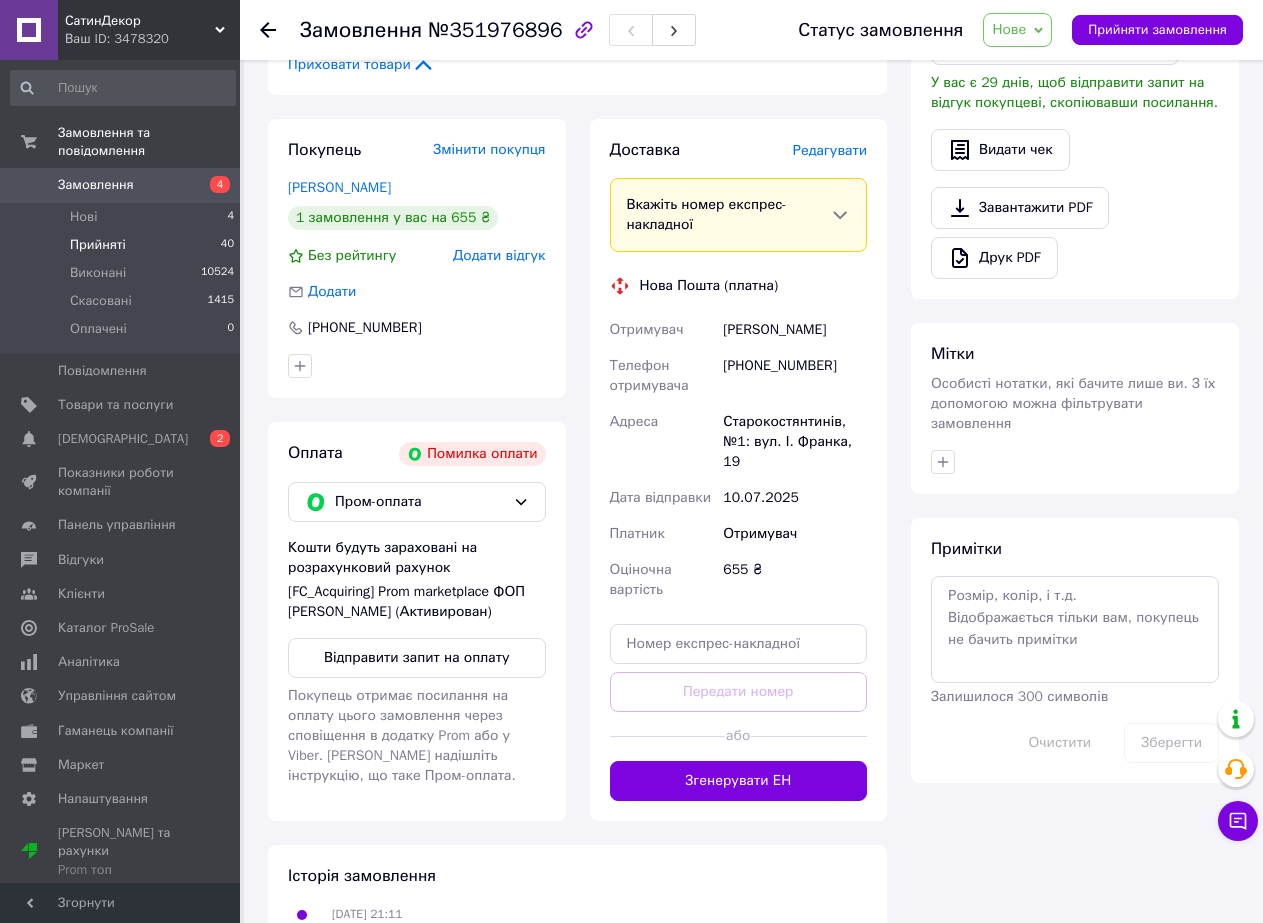 click on "Прийняті" at bounding box center (98, 245) 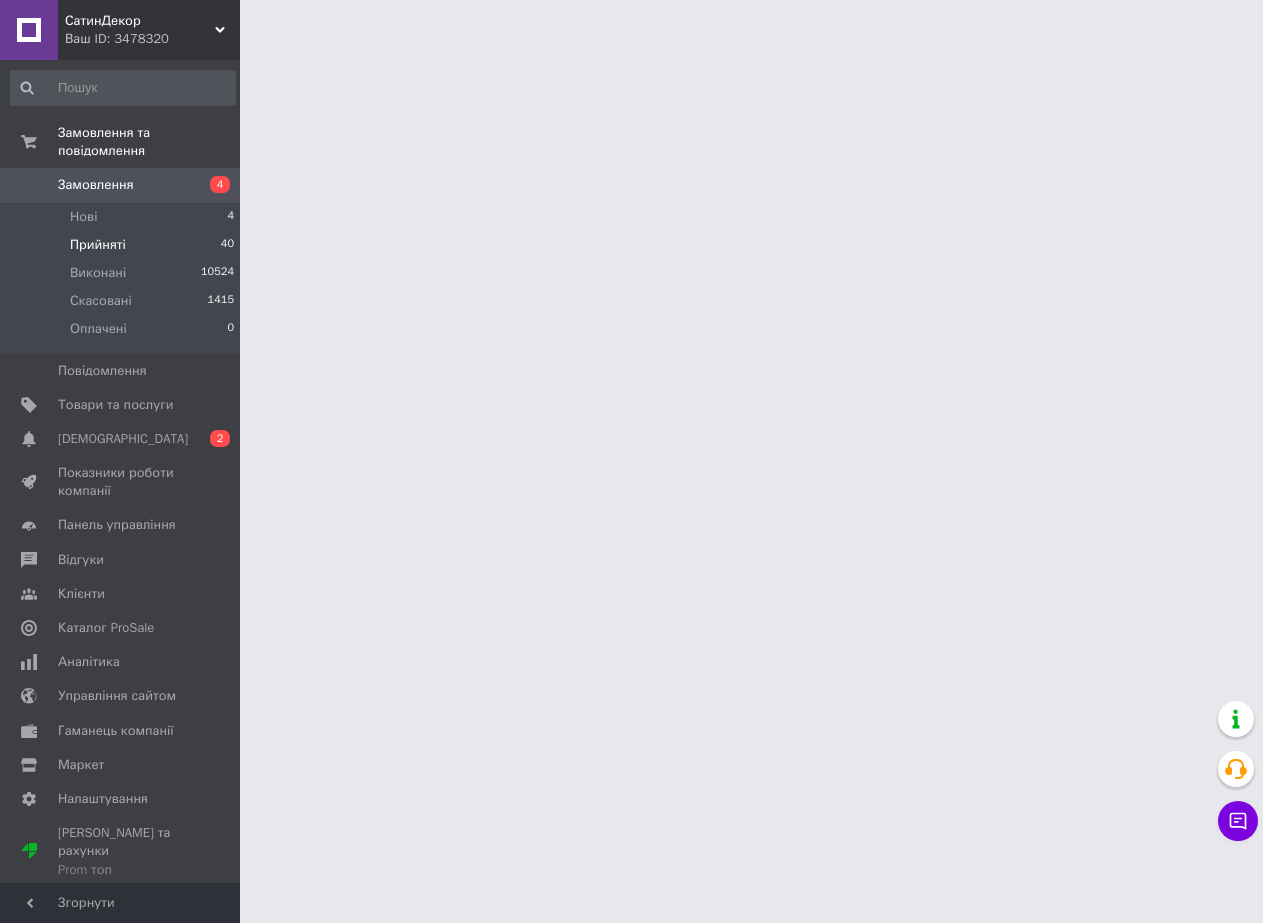 scroll, scrollTop: 0, scrollLeft: 0, axis: both 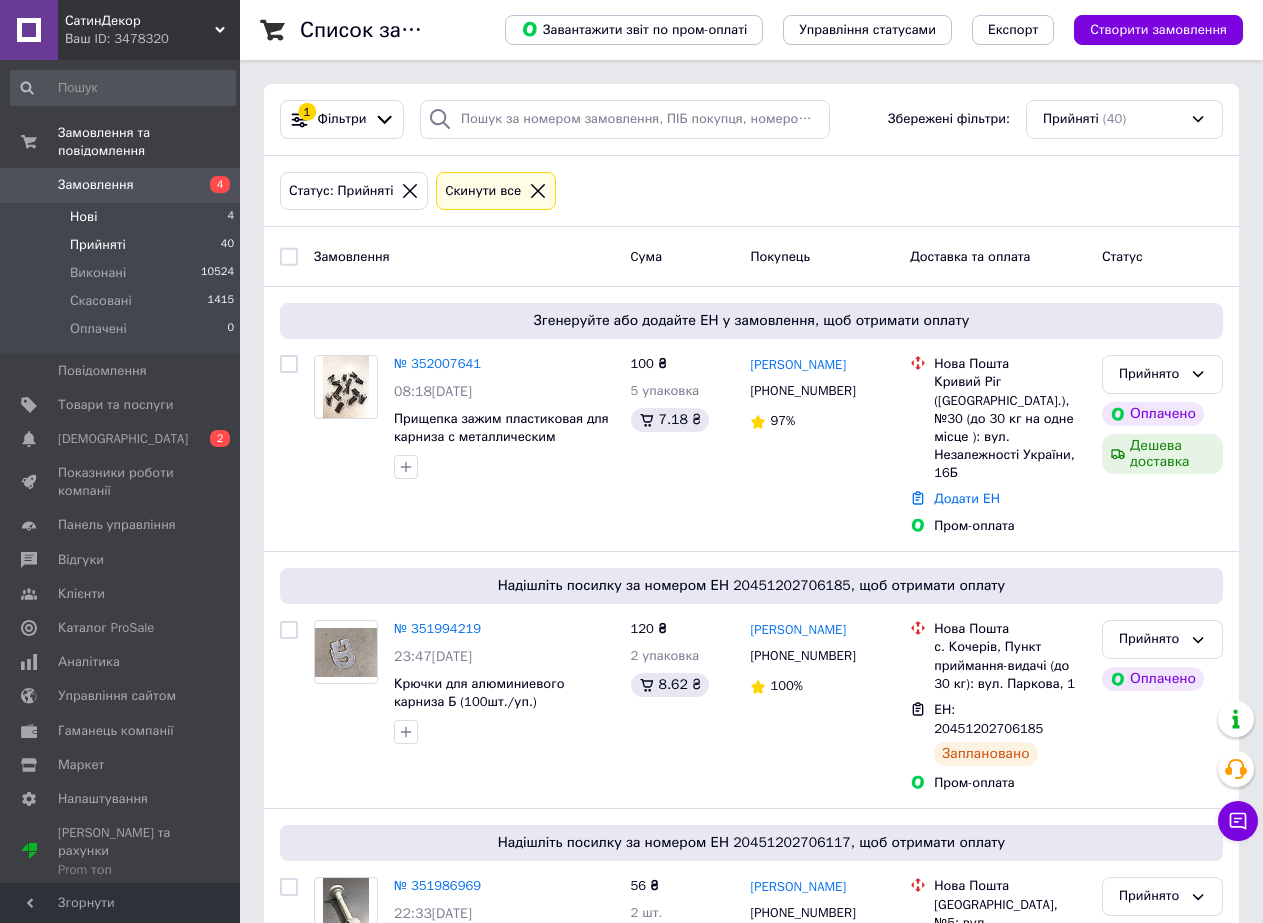 click on "Нові" at bounding box center (83, 217) 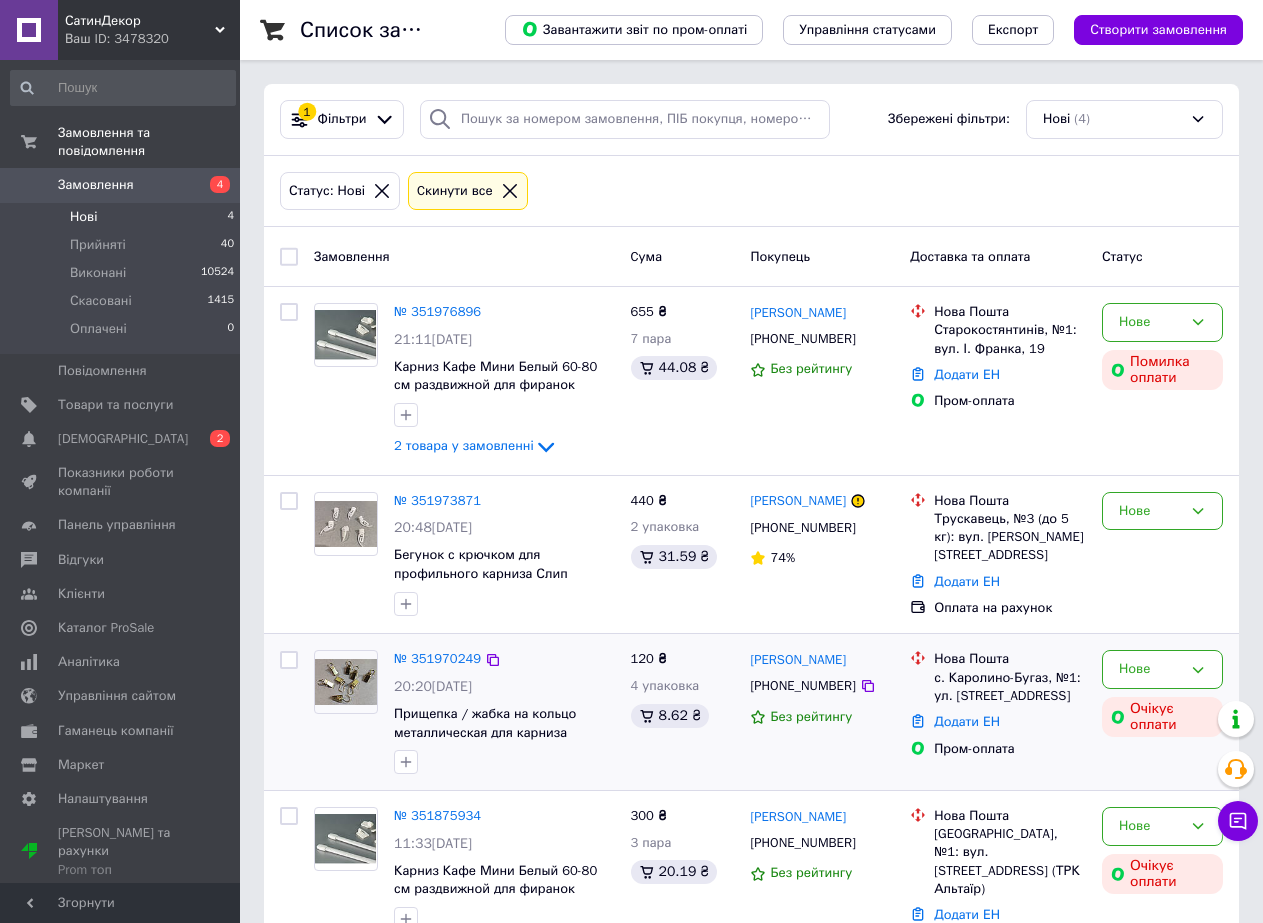 scroll, scrollTop: 48, scrollLeft: 0, axis: vertical 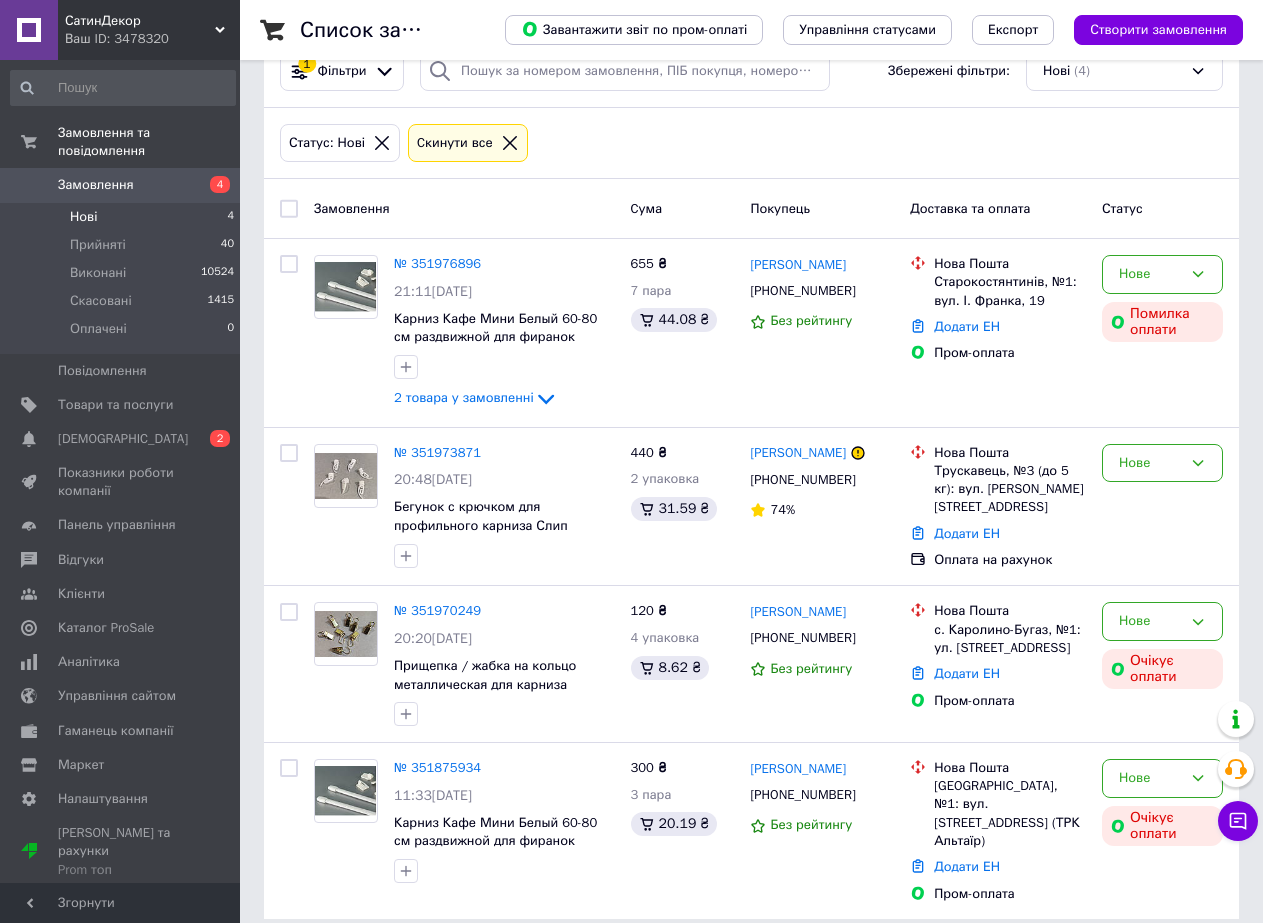 click on "Нові 4" at bounding box center (123, 217) 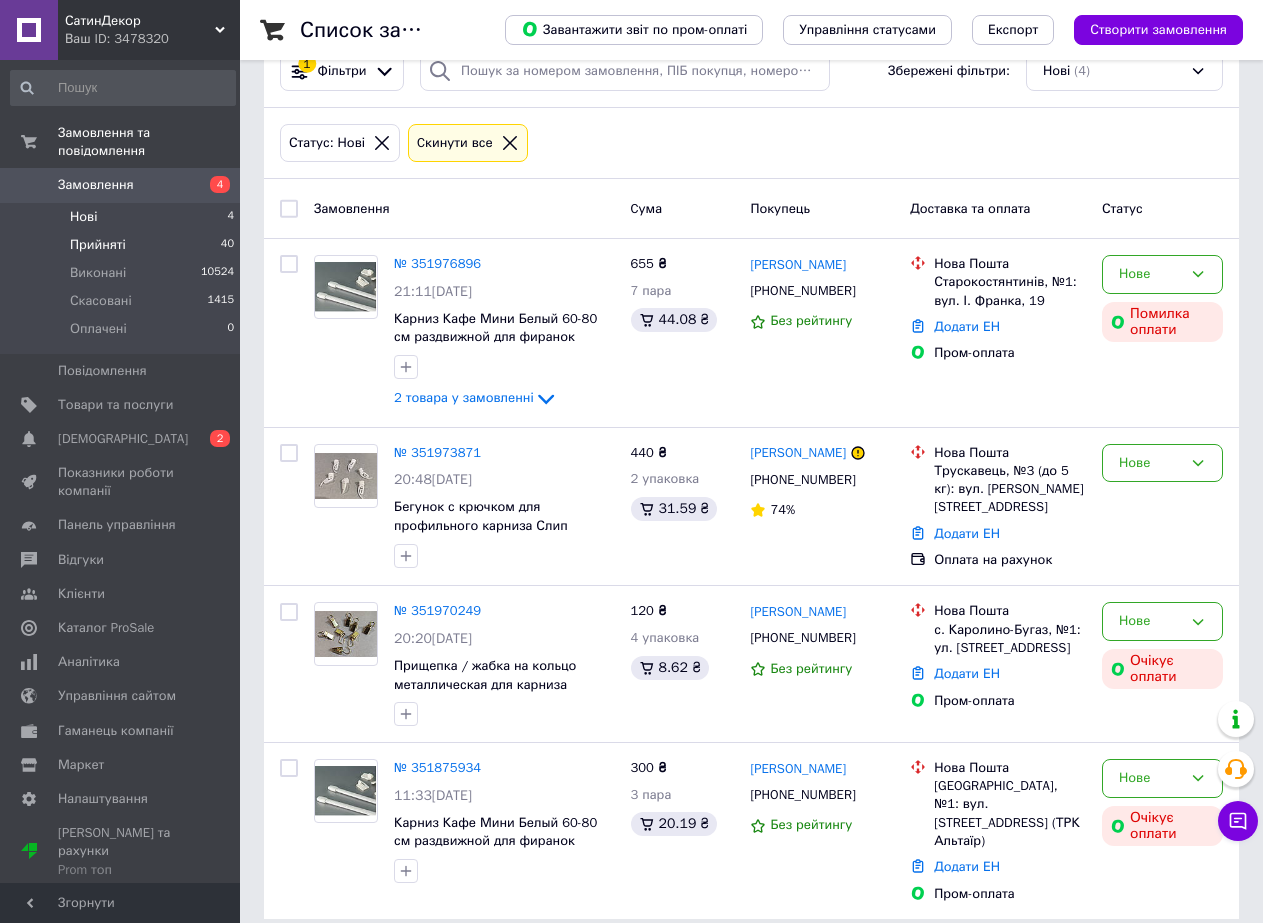 click on "Прийняті" at bounding box center (98, 245) 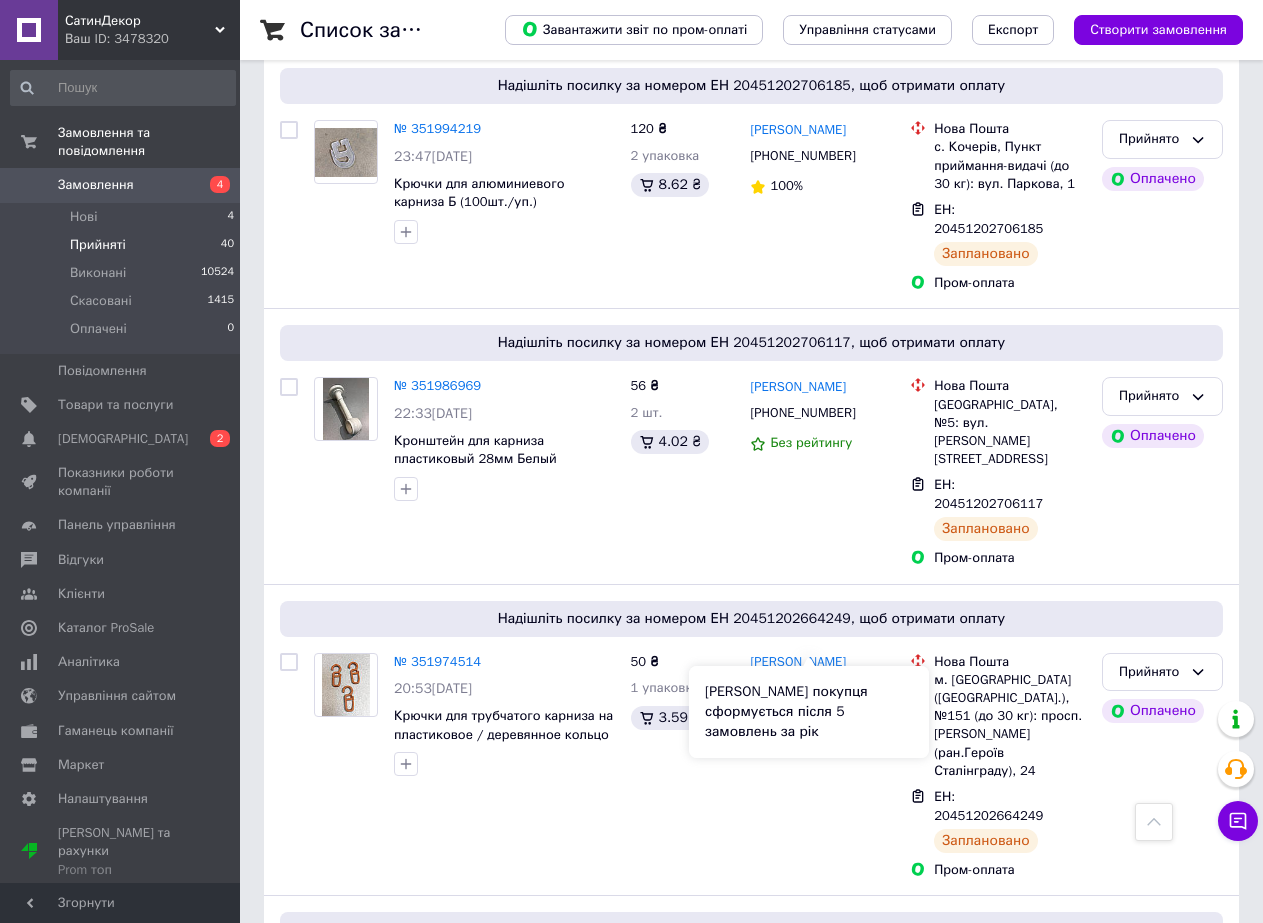 scroll, scrollTop: 1000, scrollLeft: 0, axis: vertical 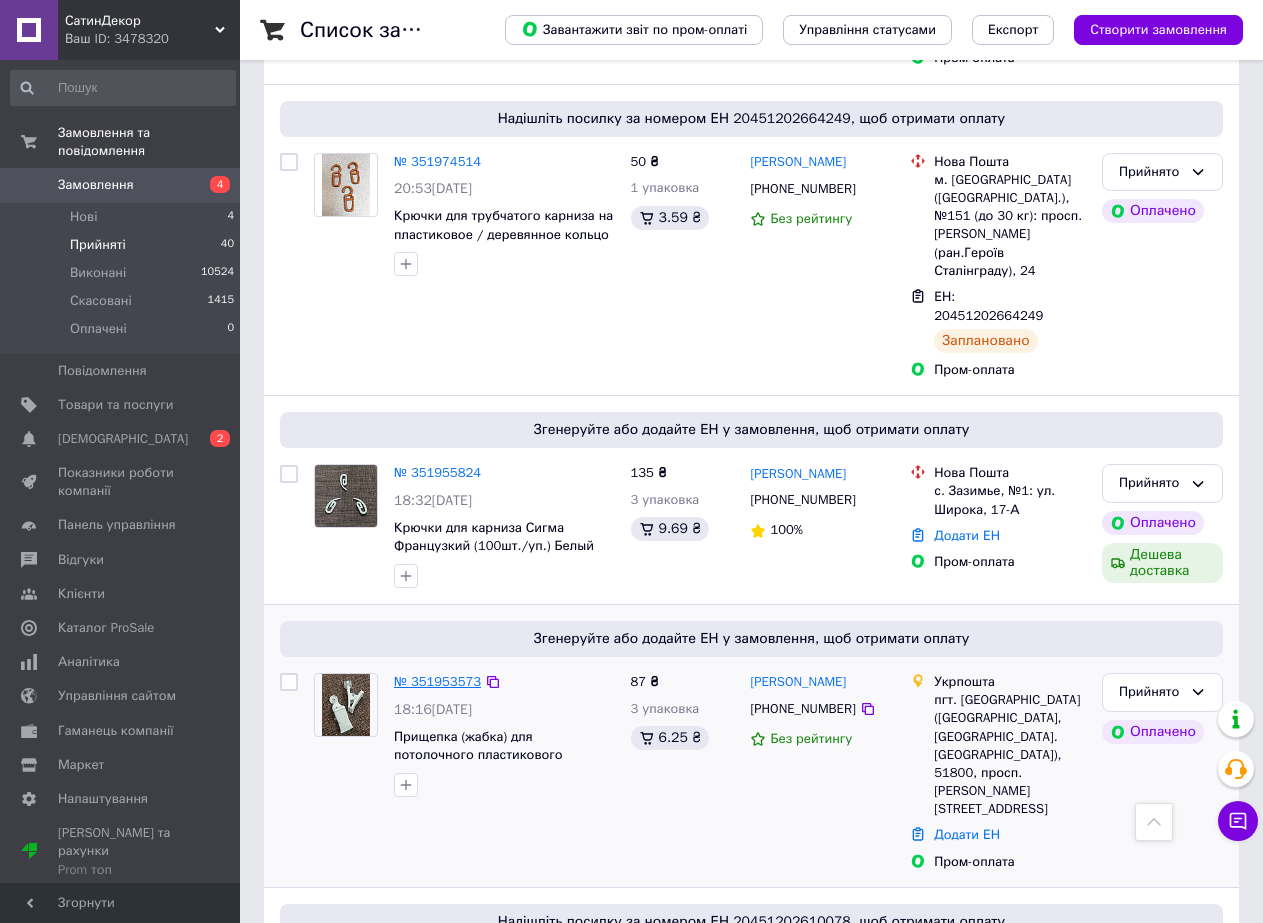 click on "№ 351953573" at bounding box center [437, 681] 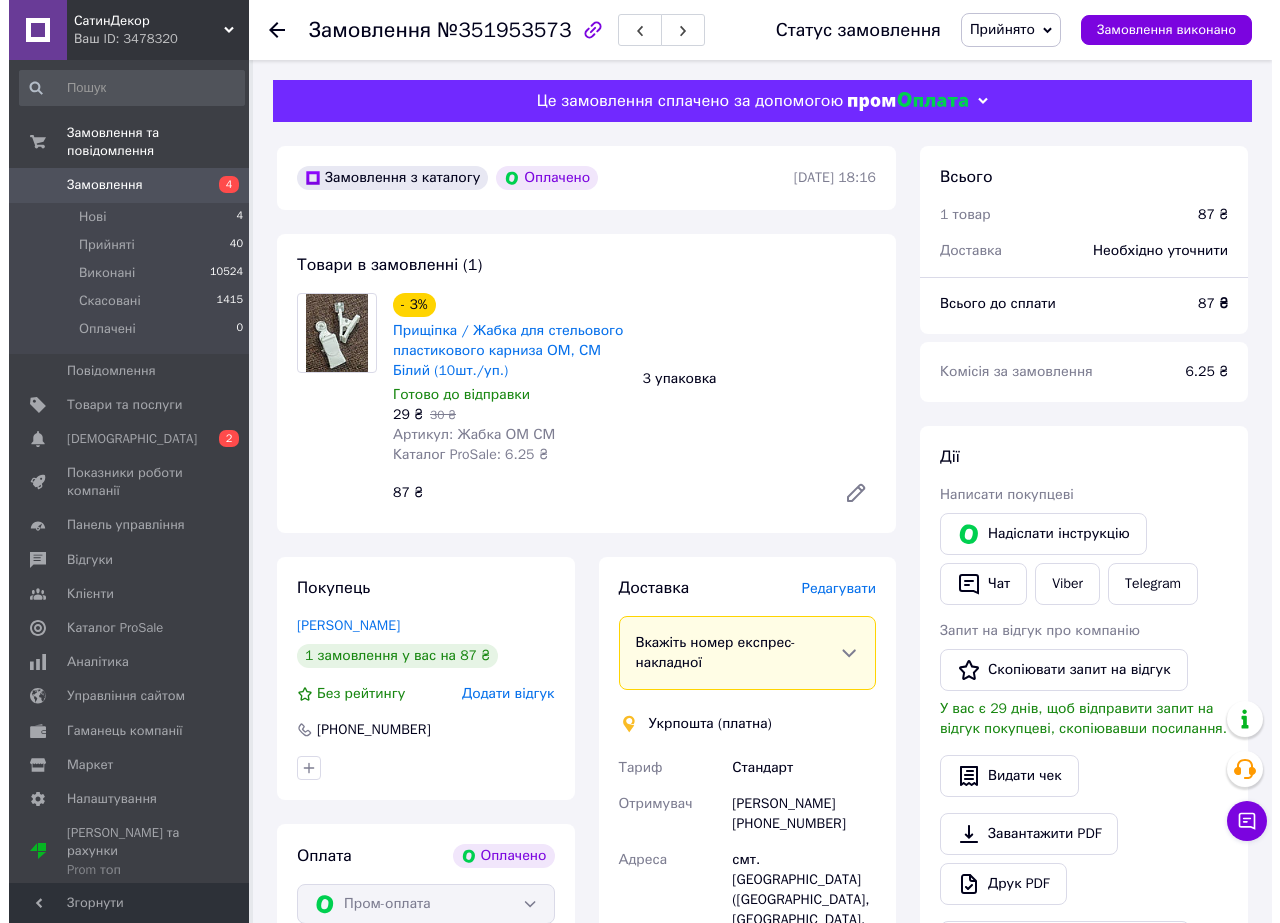 scroll, scrollTop: 300, scrollLeft: 0, axis: vertical 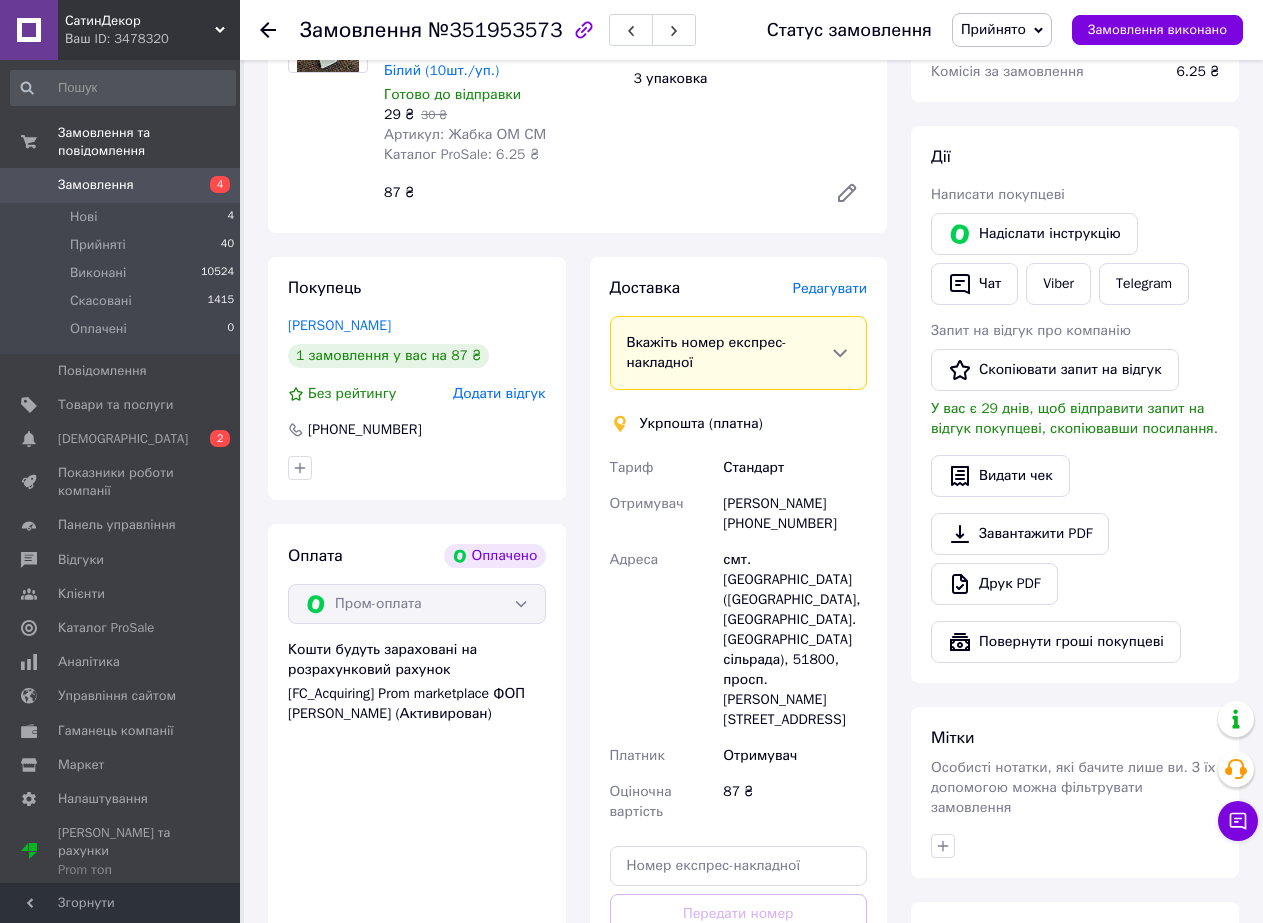 click on "Редагувати" at bounding box center (830, 288) 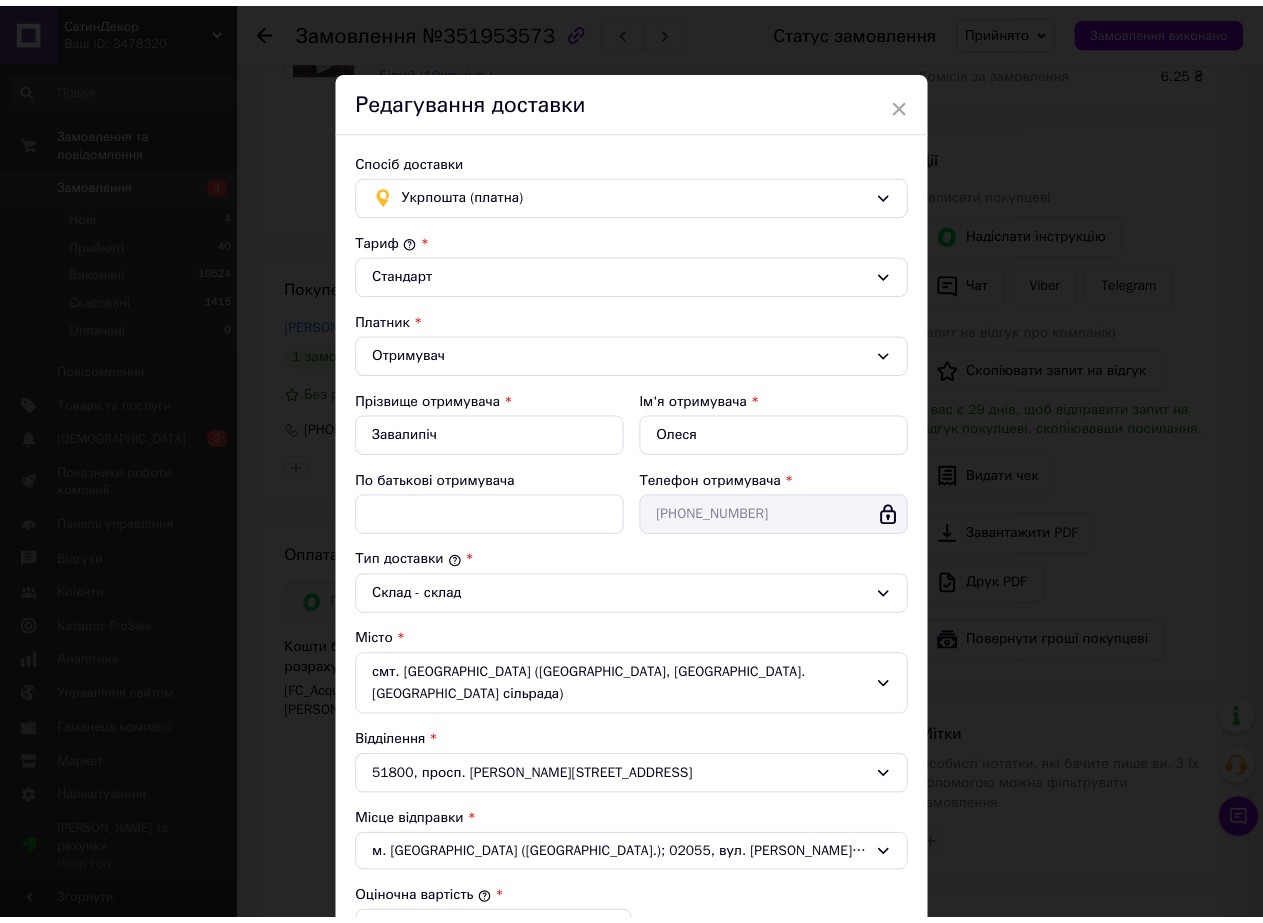 scroll, scrollTop: 350, scrollLeft: 0, axis: vertical 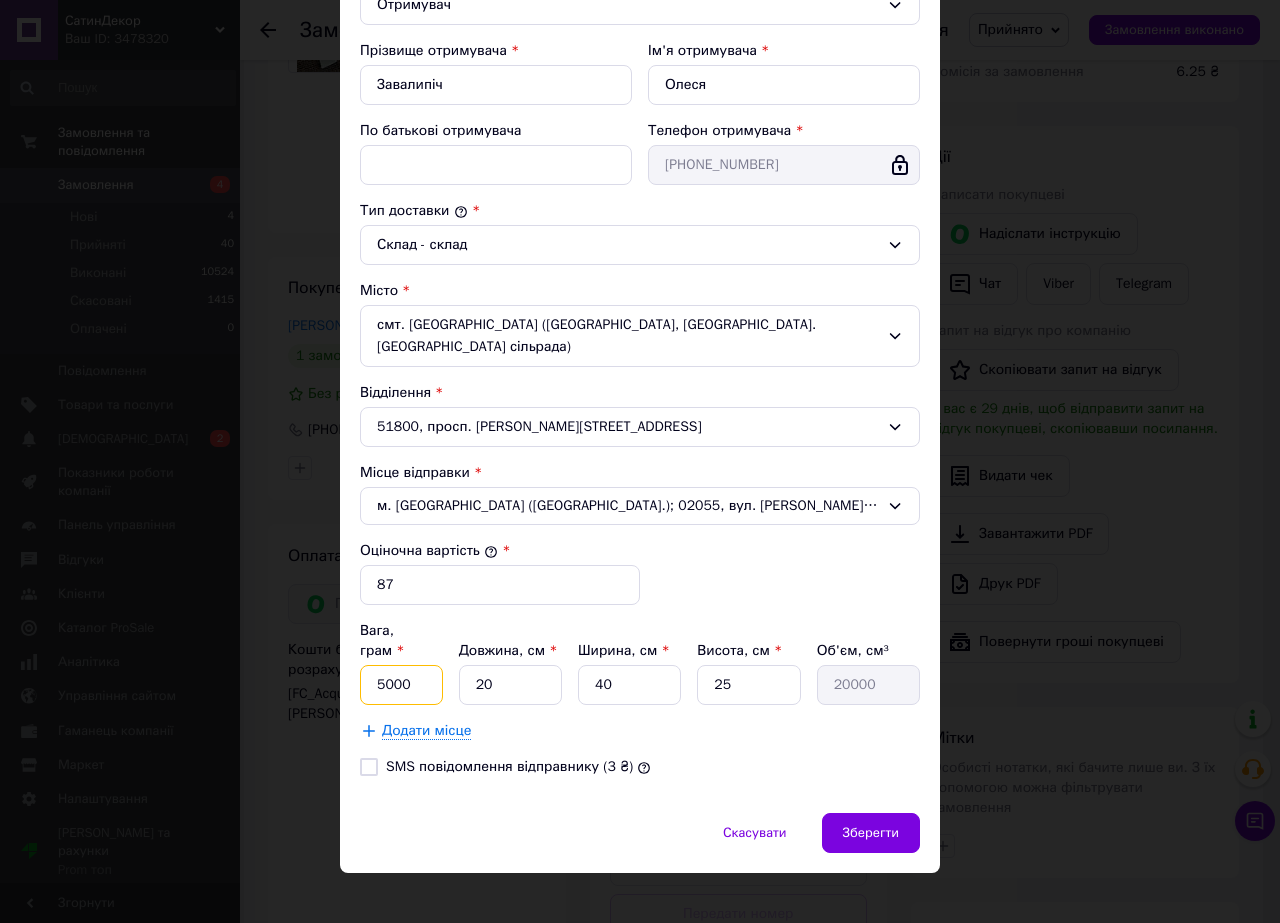 click on "5000" at bounding box center [401, 685] 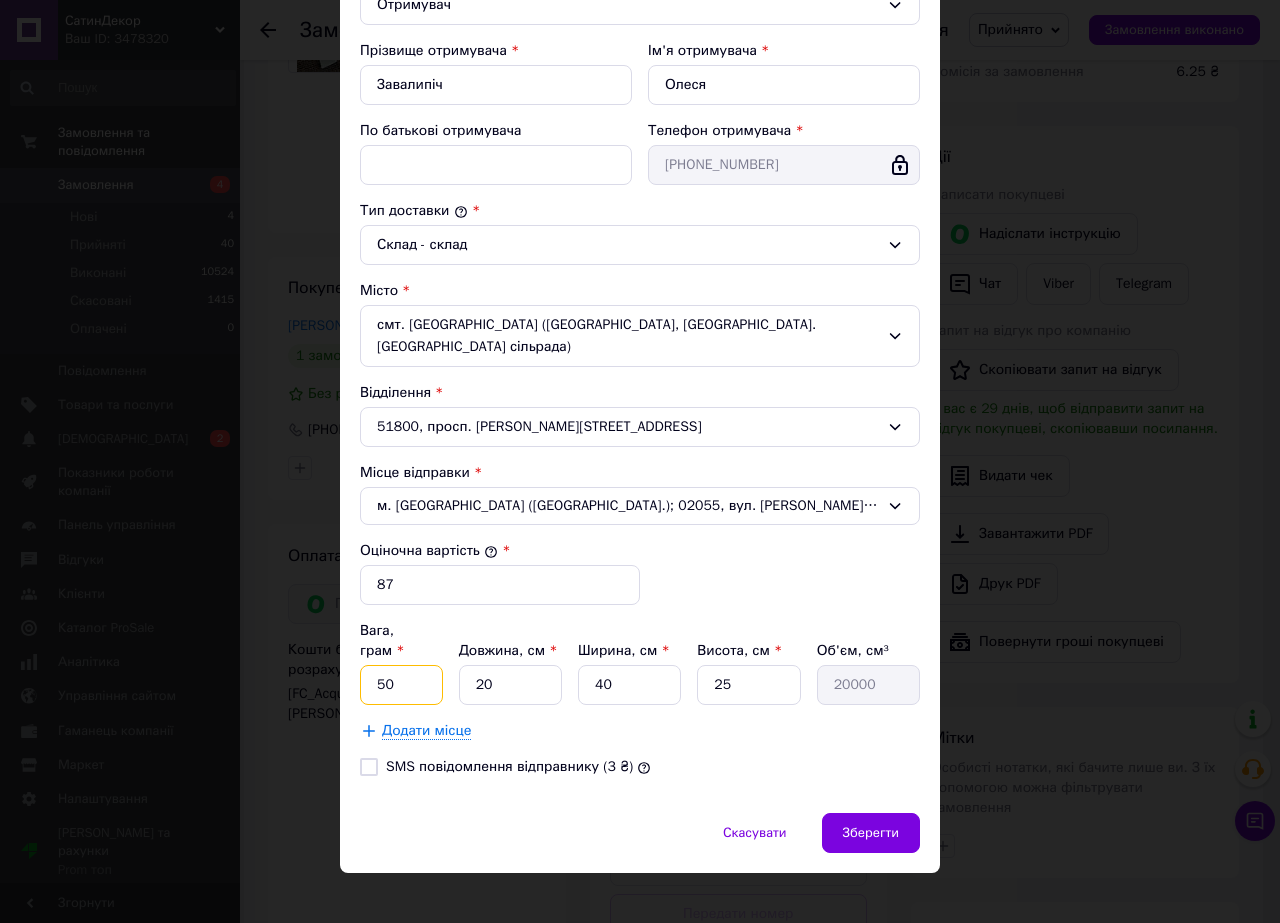 type on "5" 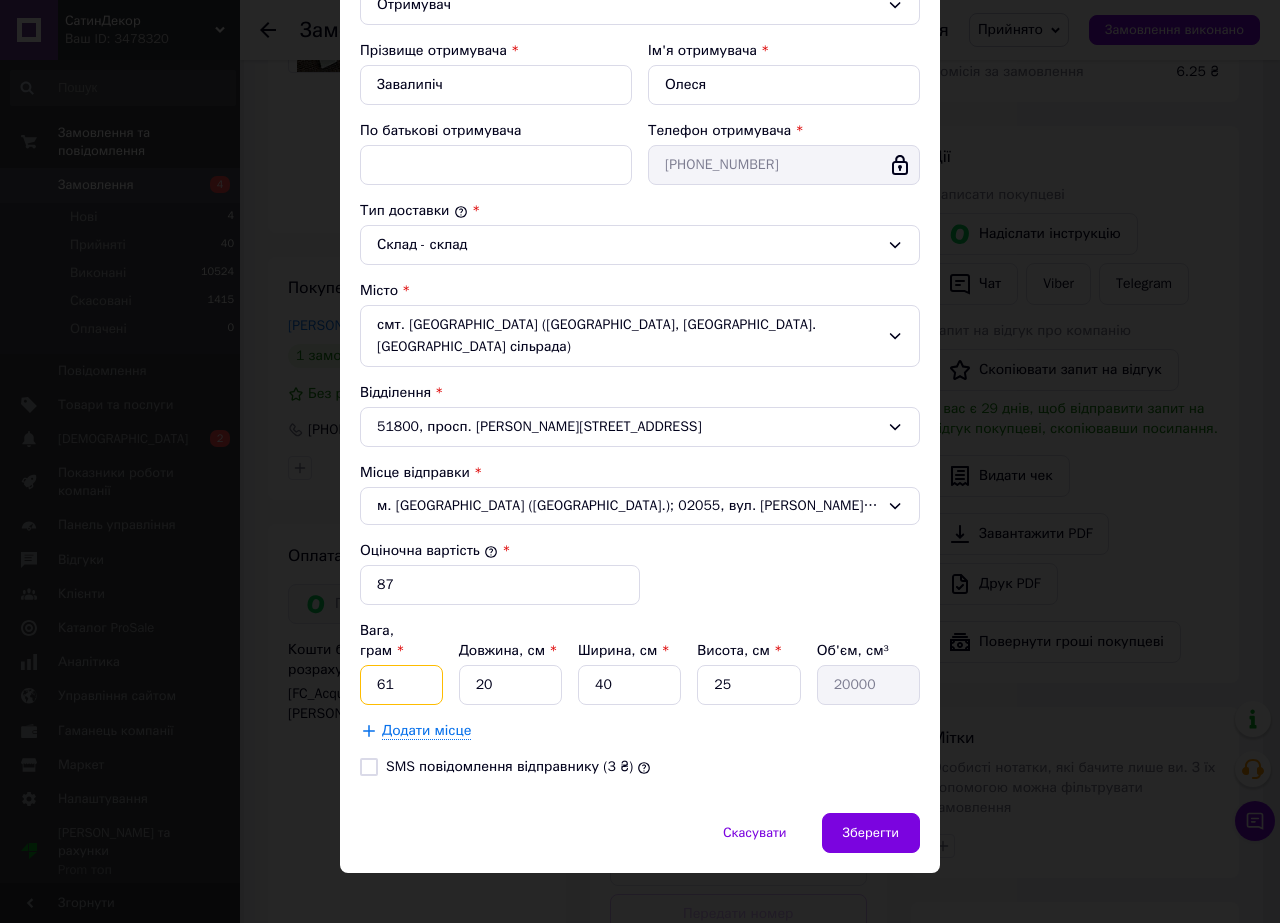 type on "61" 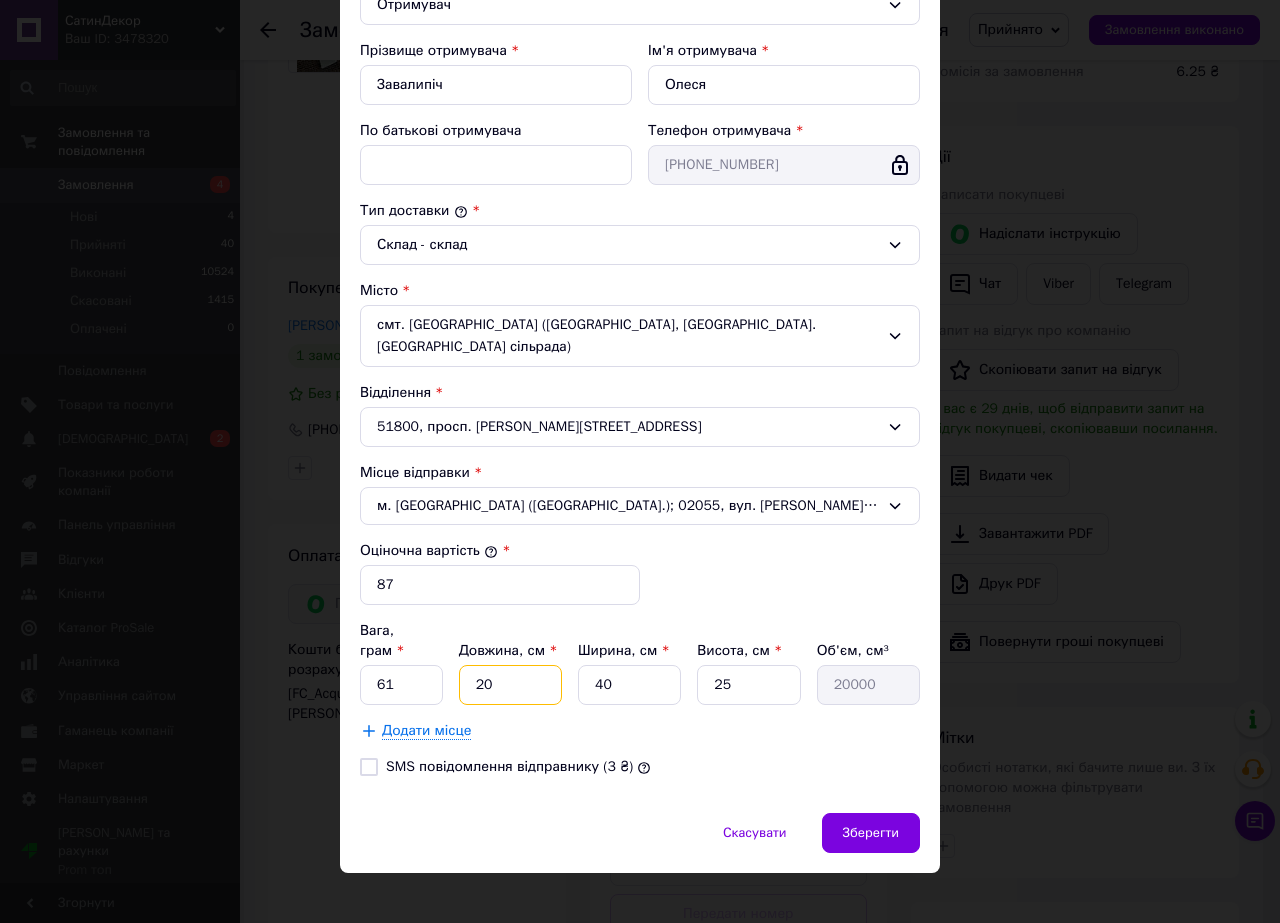 click on "20" at bounding box center [510, 685] 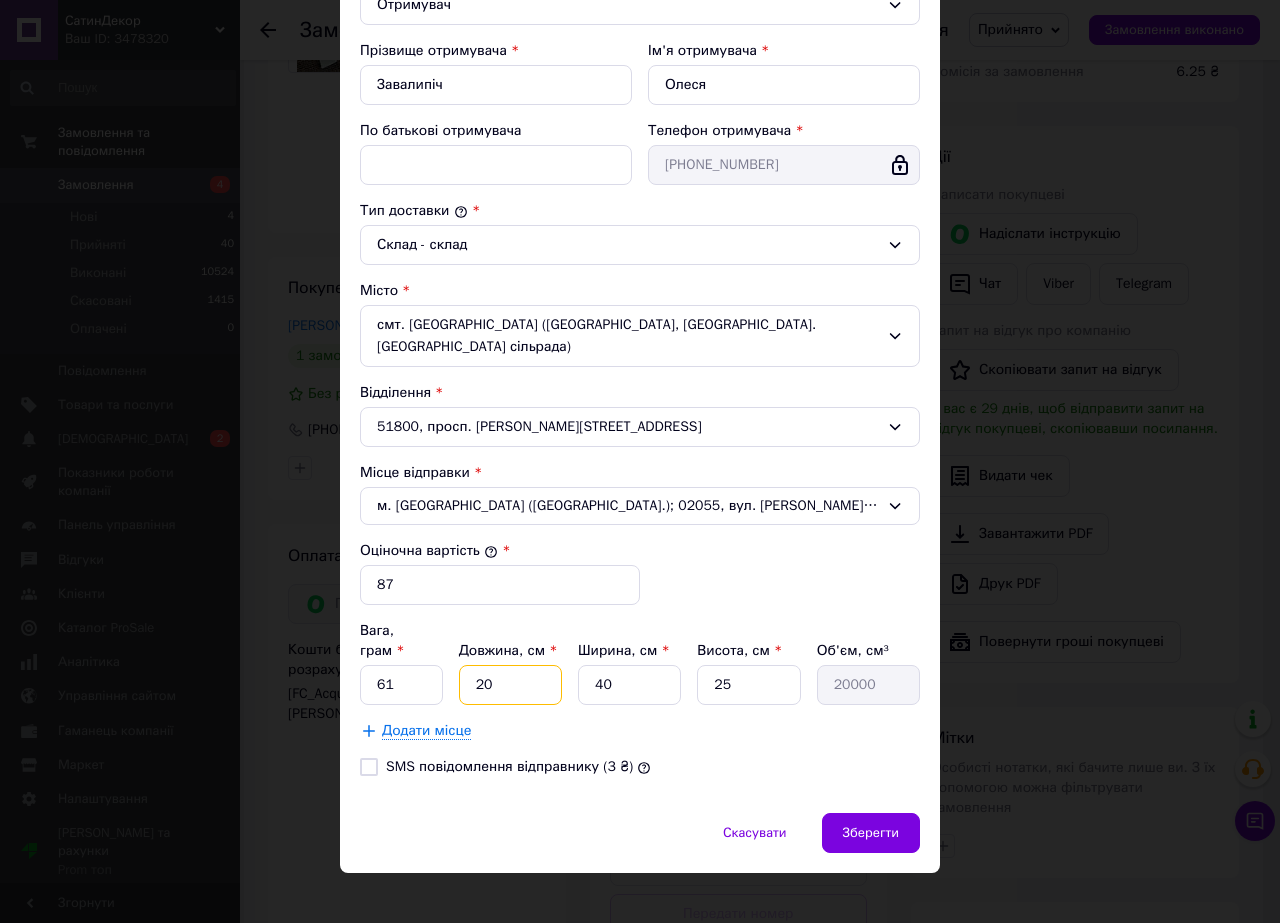type on "2" 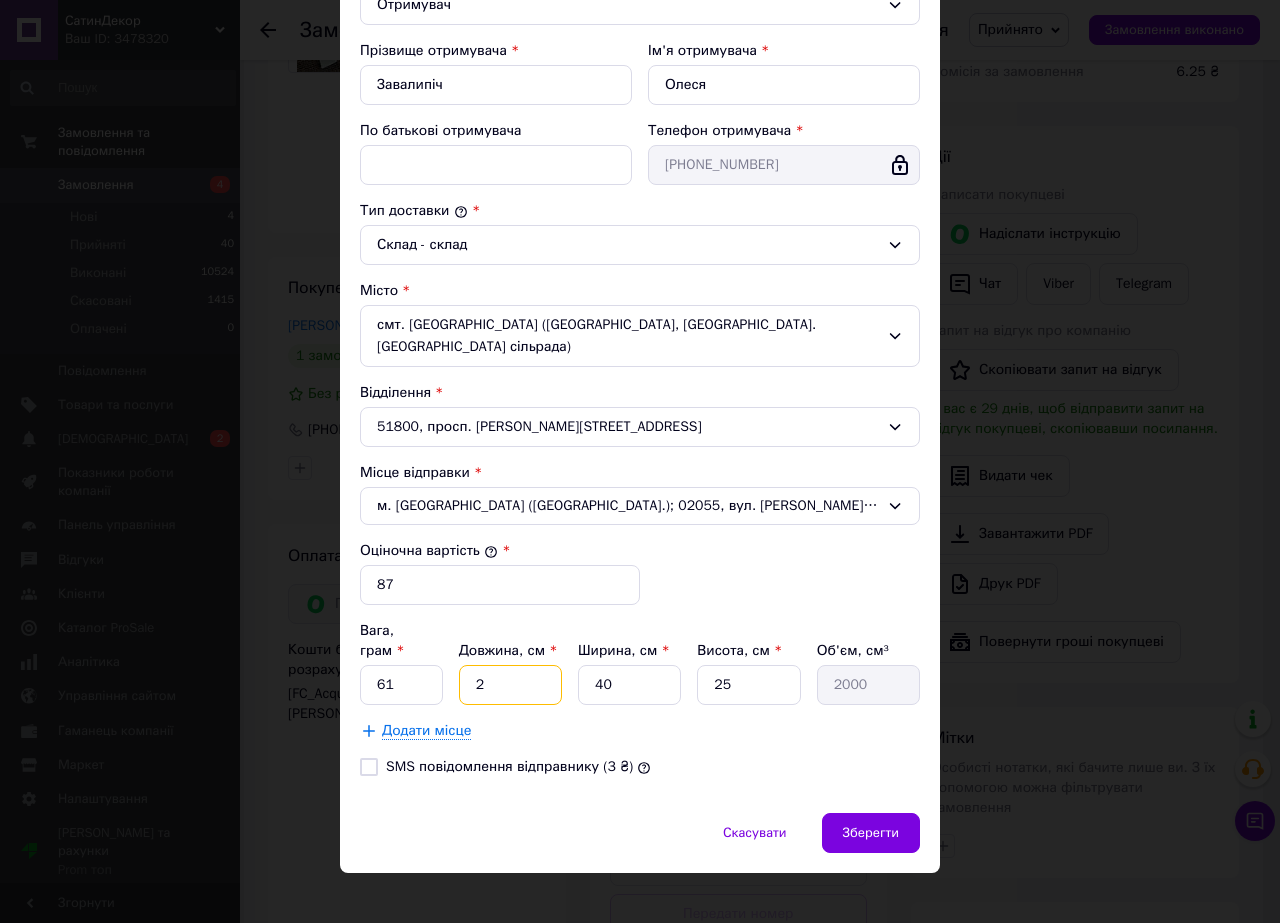 type 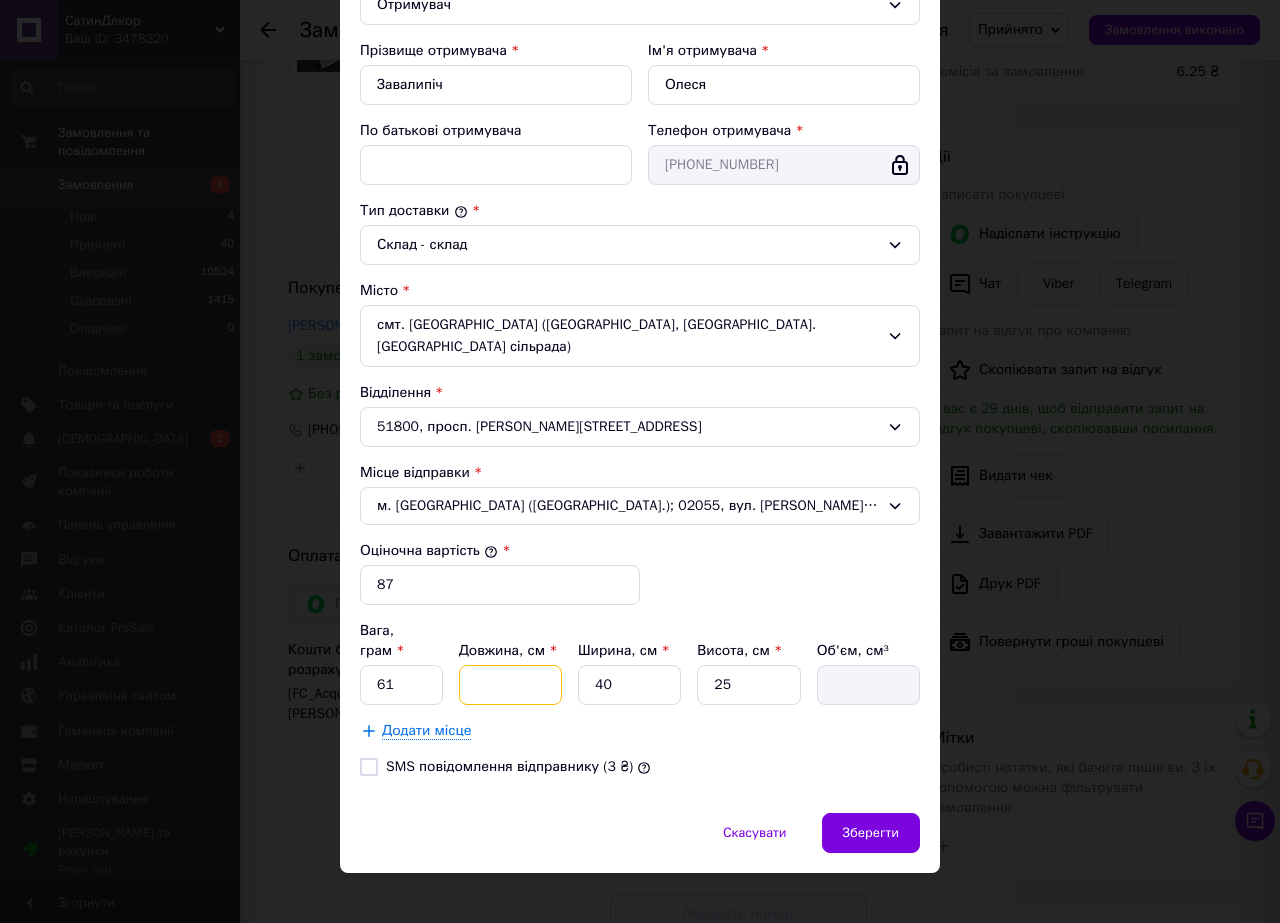 type on "1" 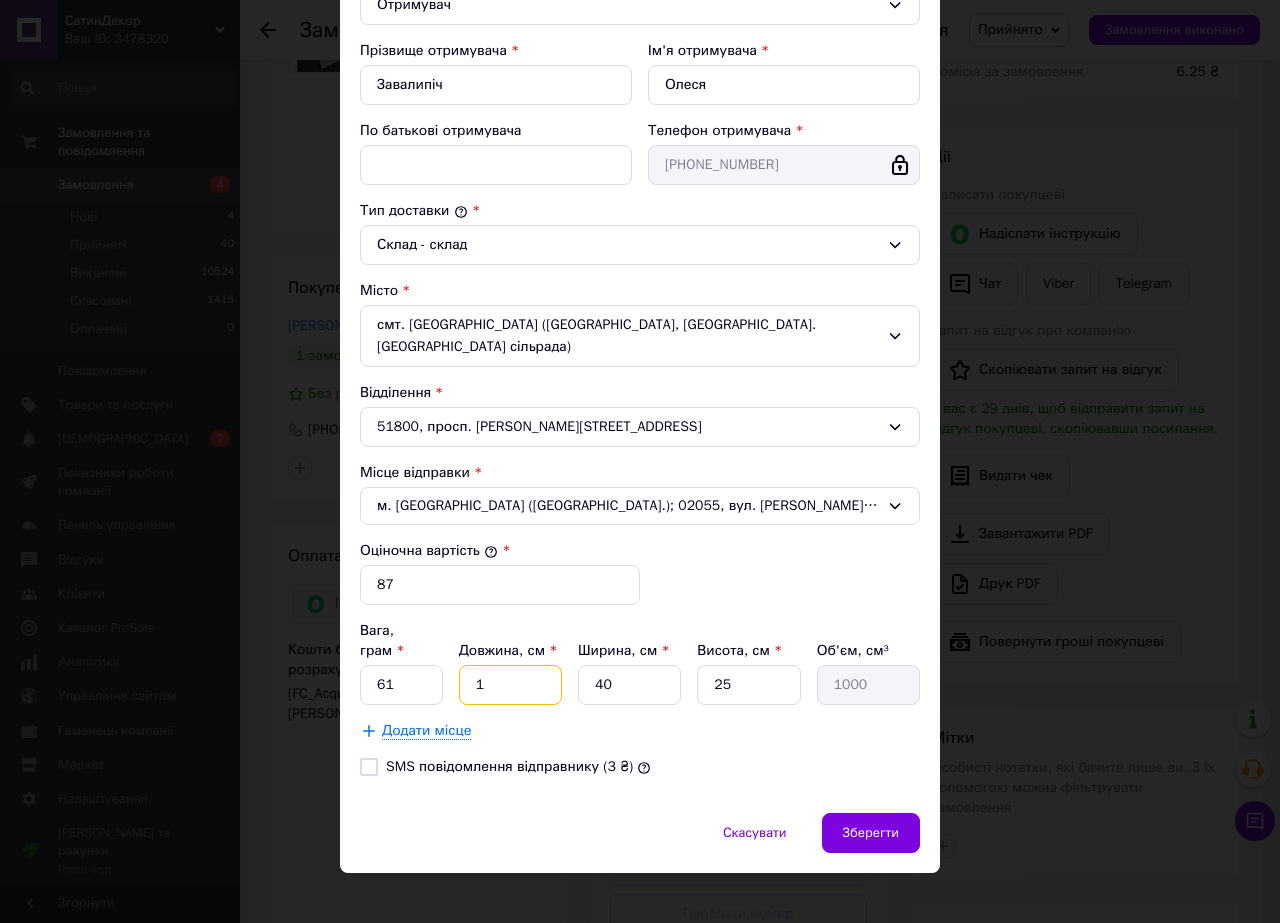 type on "11" 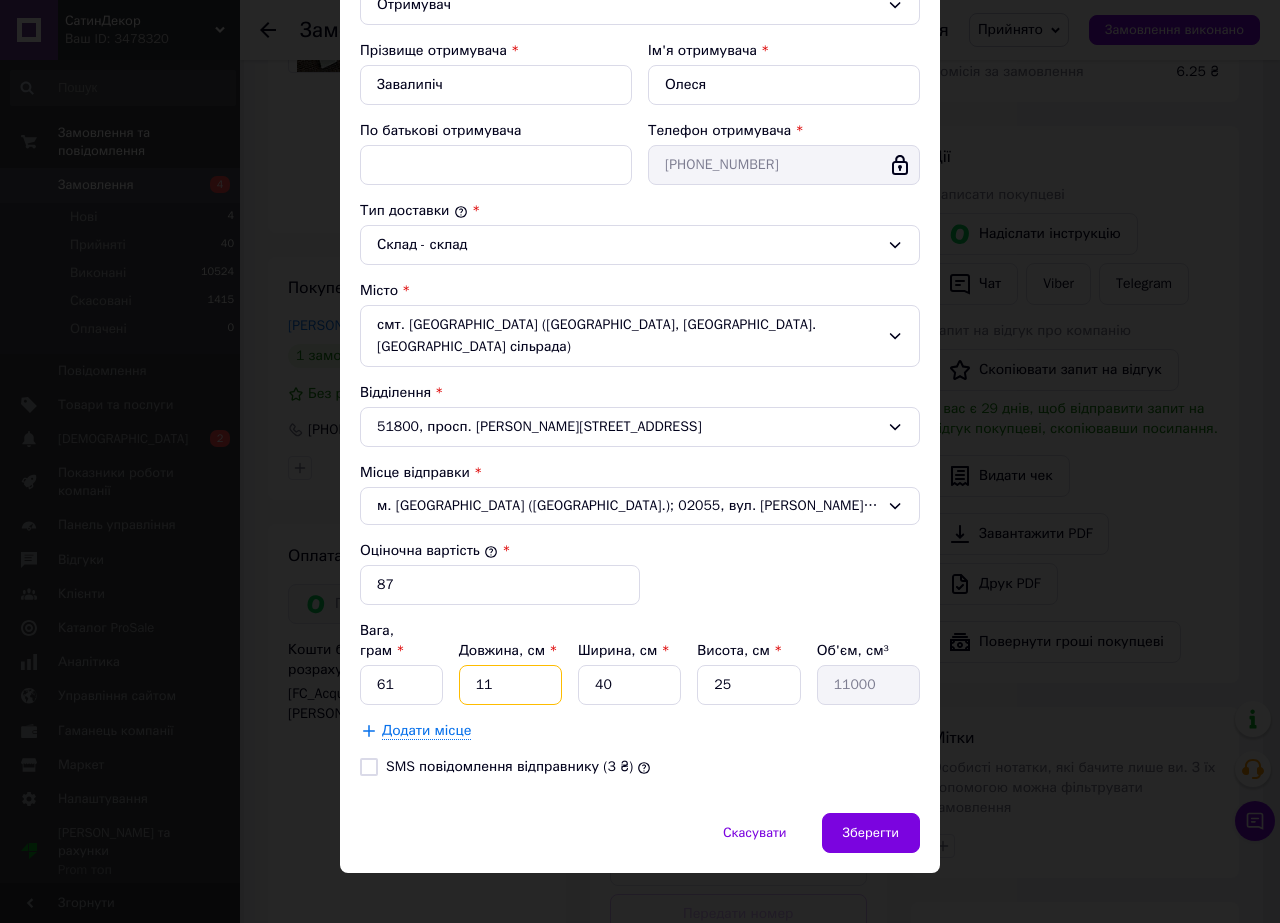 type on "11" 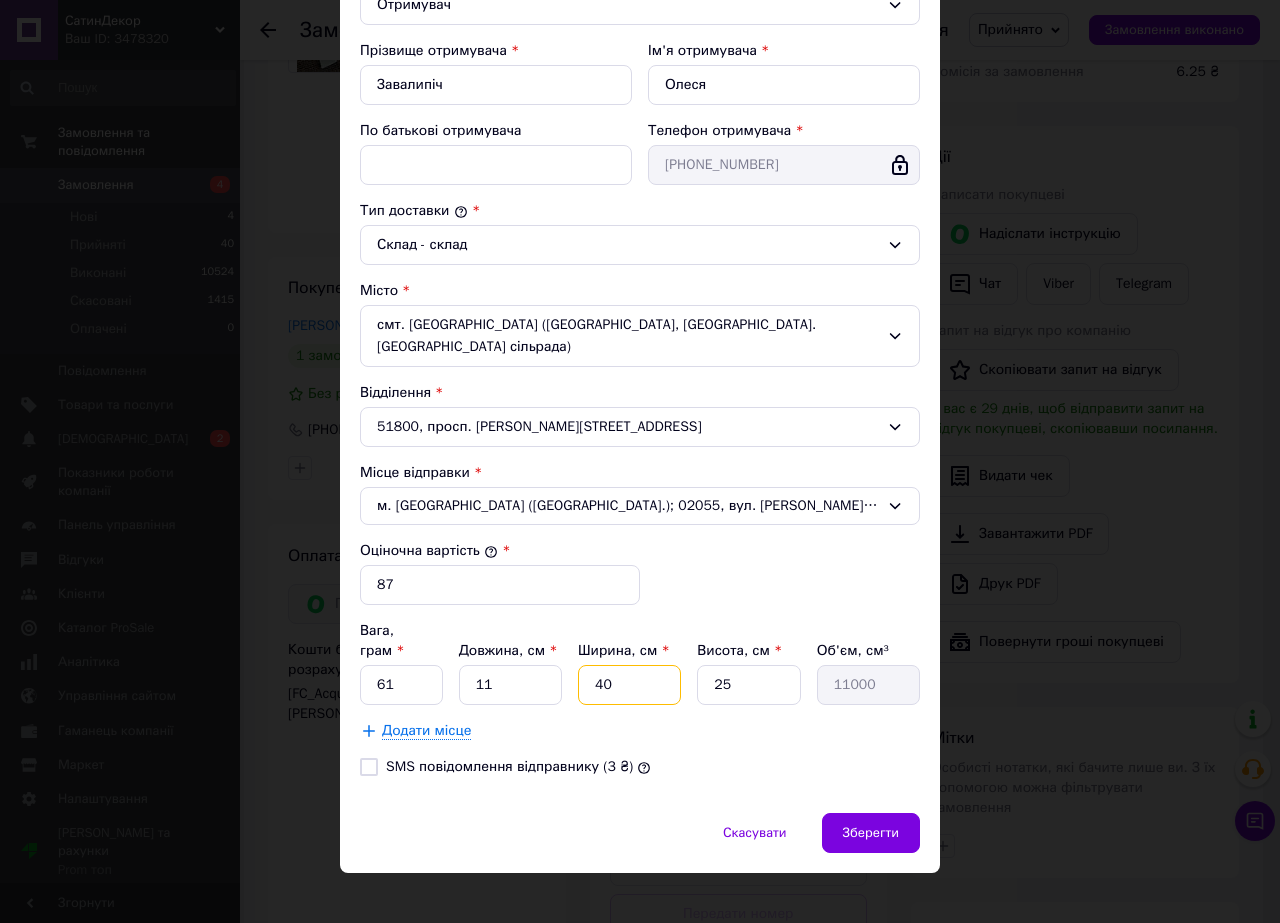 click on "40" at bounding box center (629, 685) 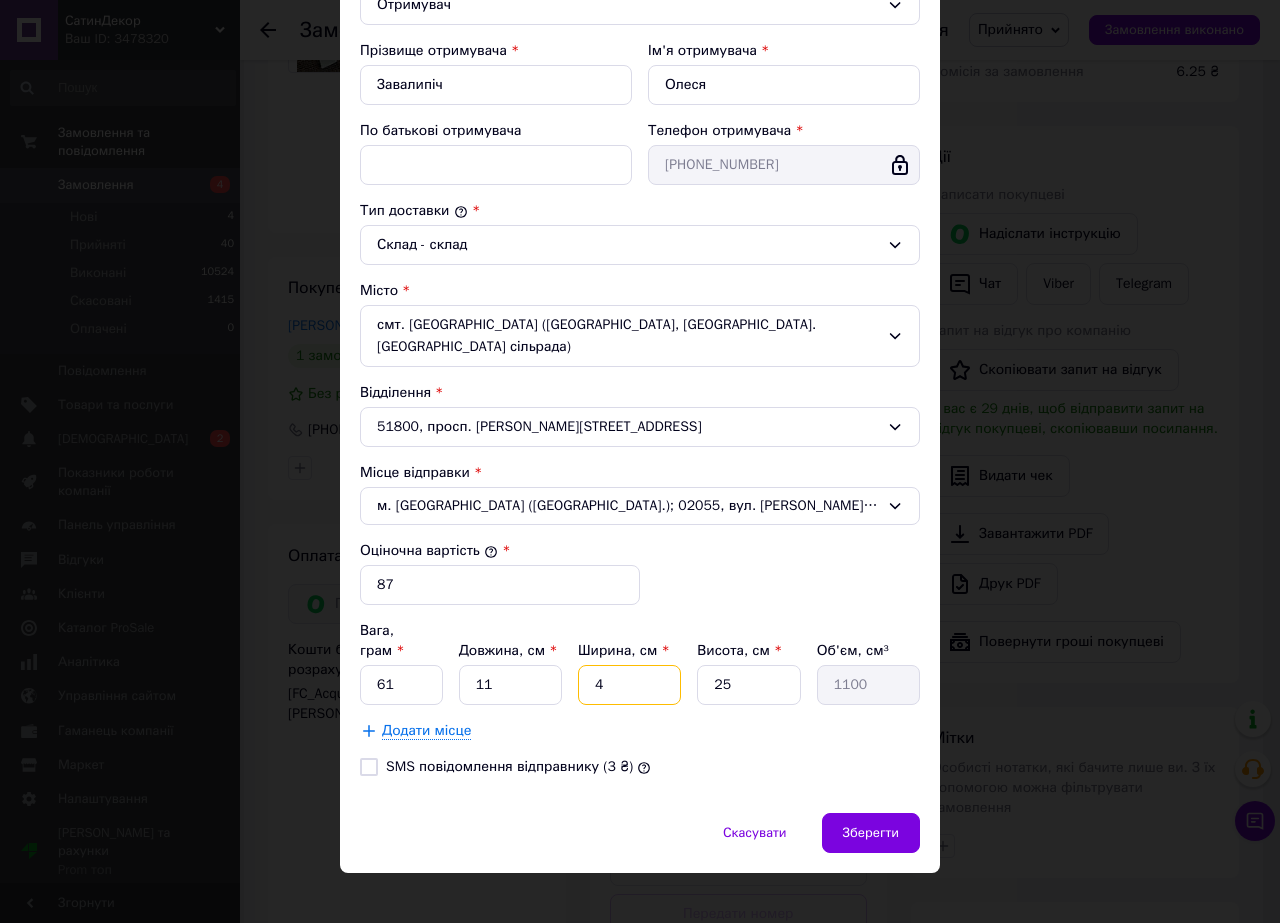 type 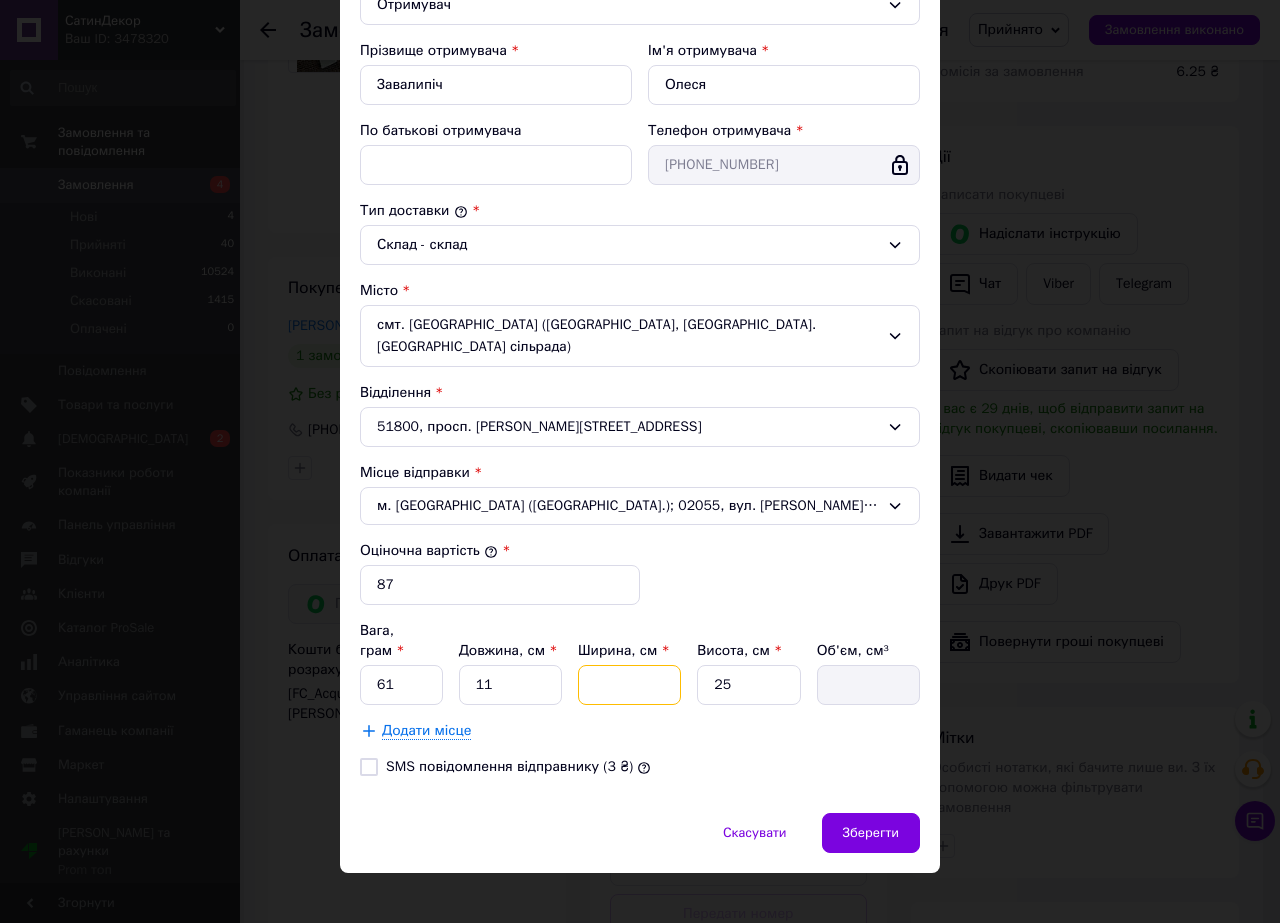 type on "1" 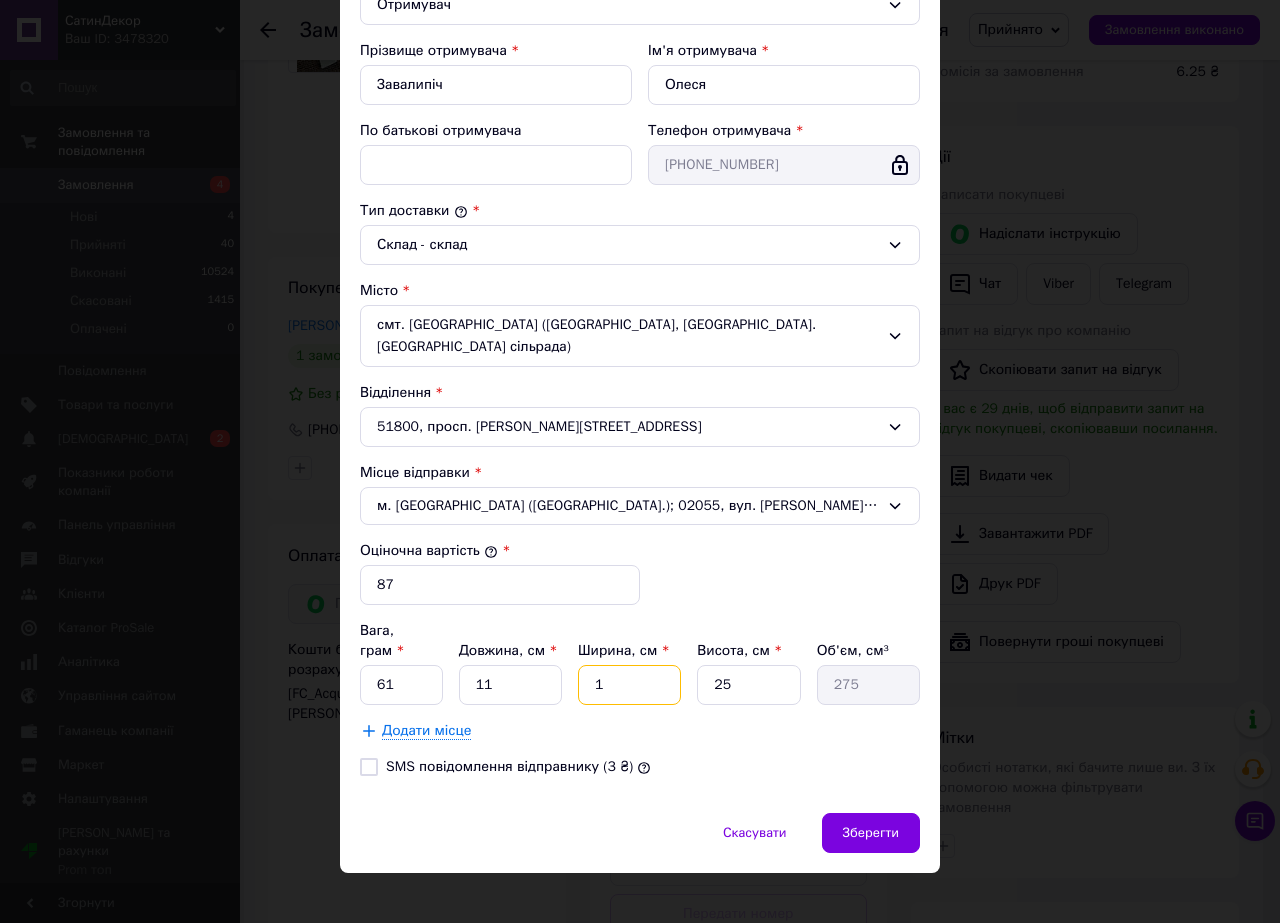 type on "10" 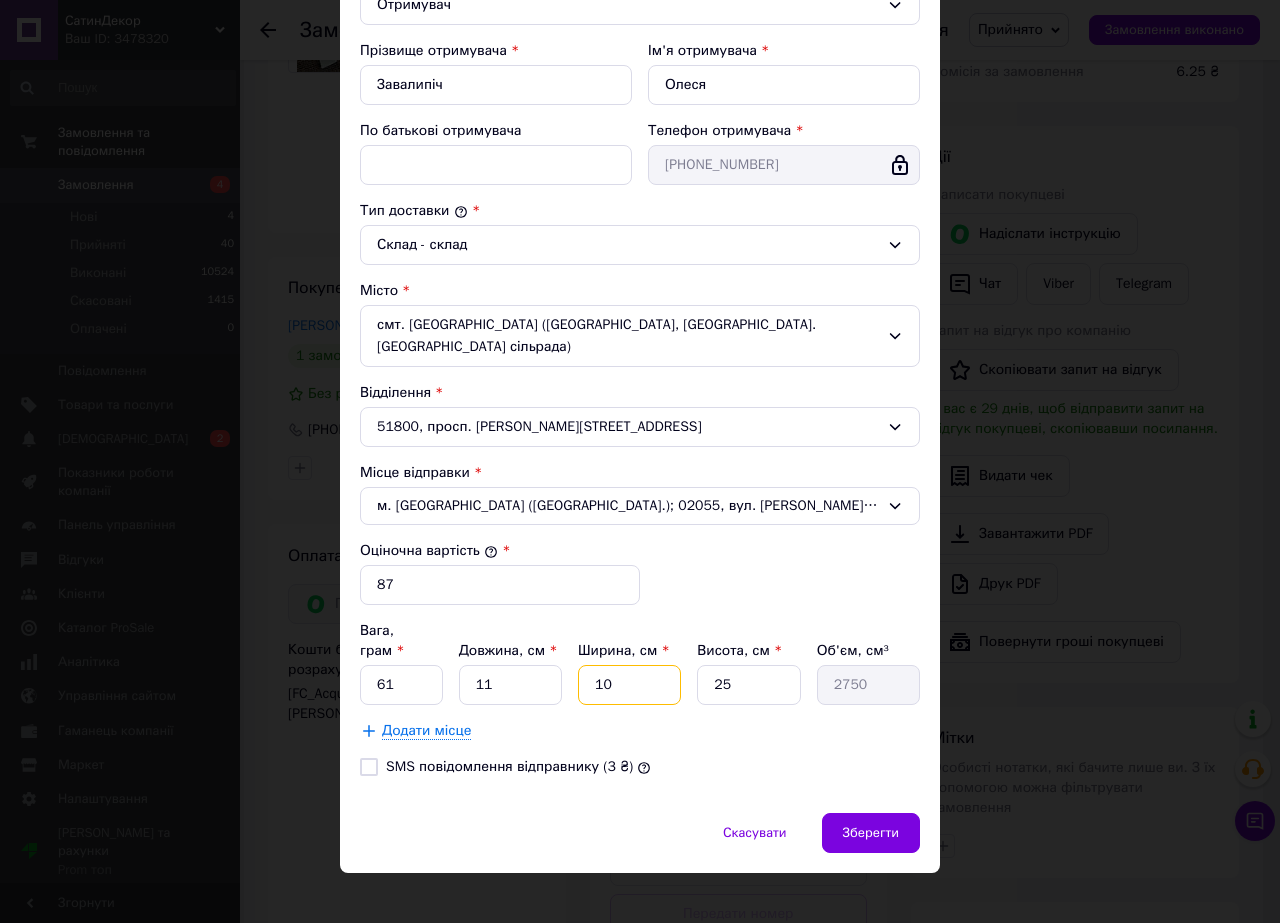 type on "10" 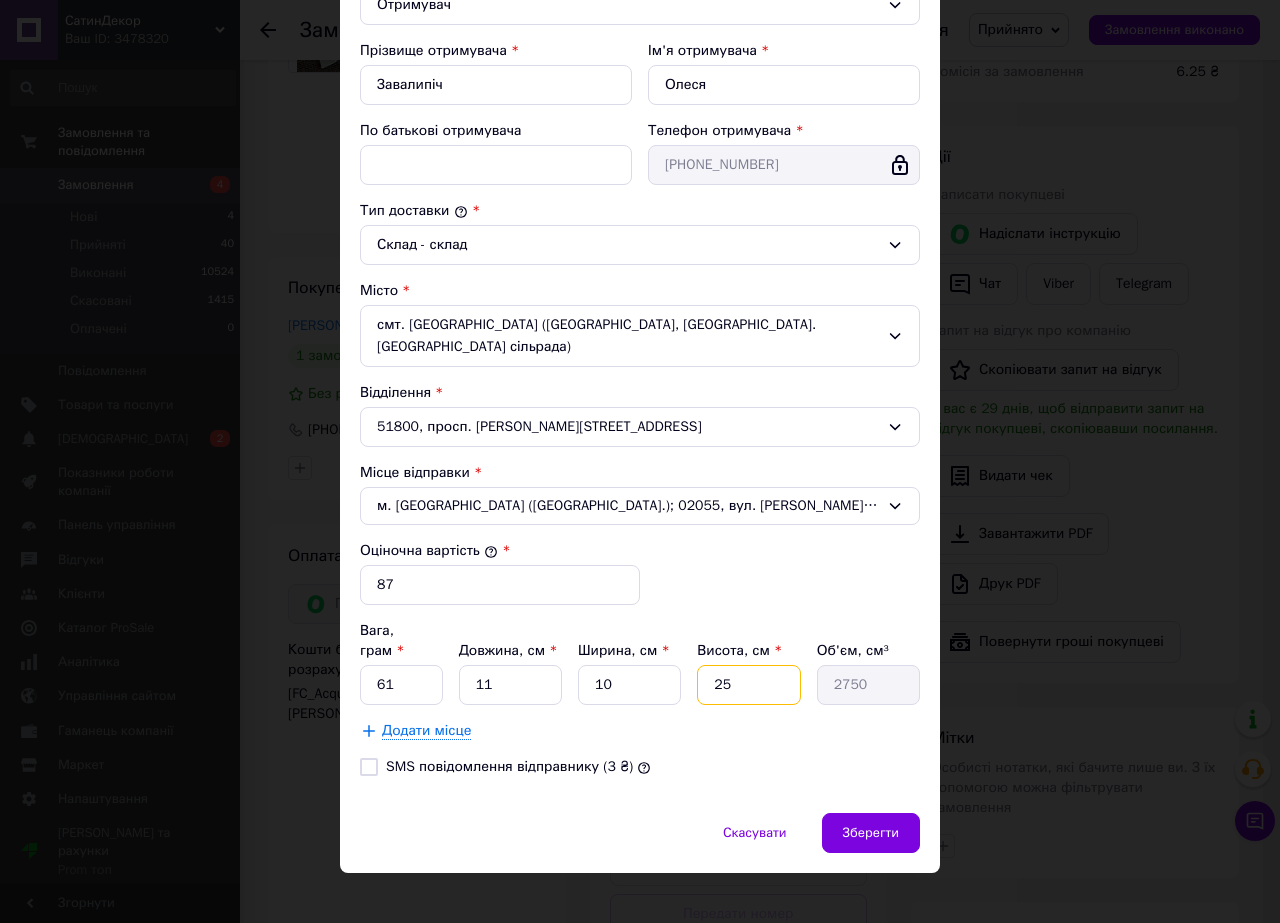 click on "25" at bounding box center [748, 685] 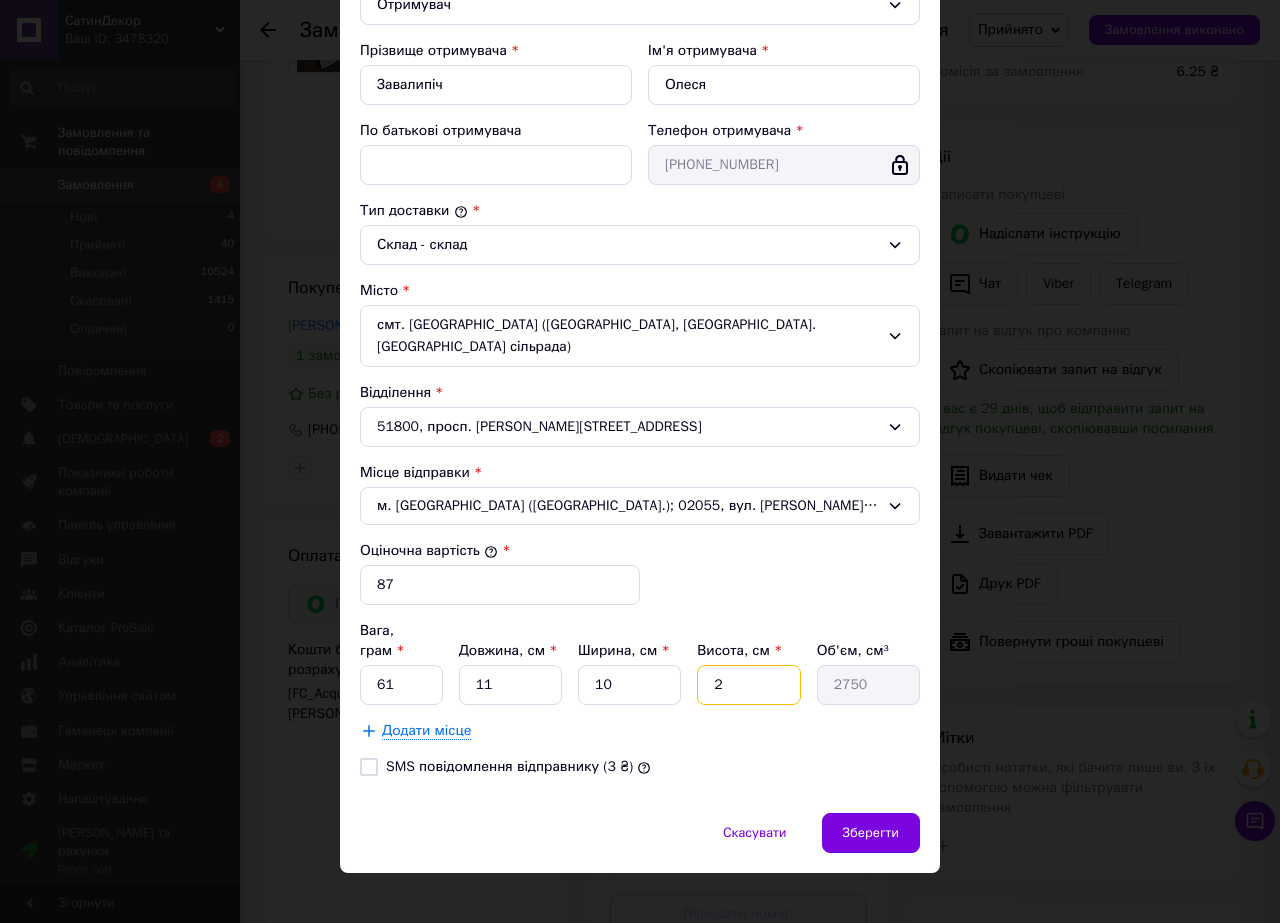 type on "2" 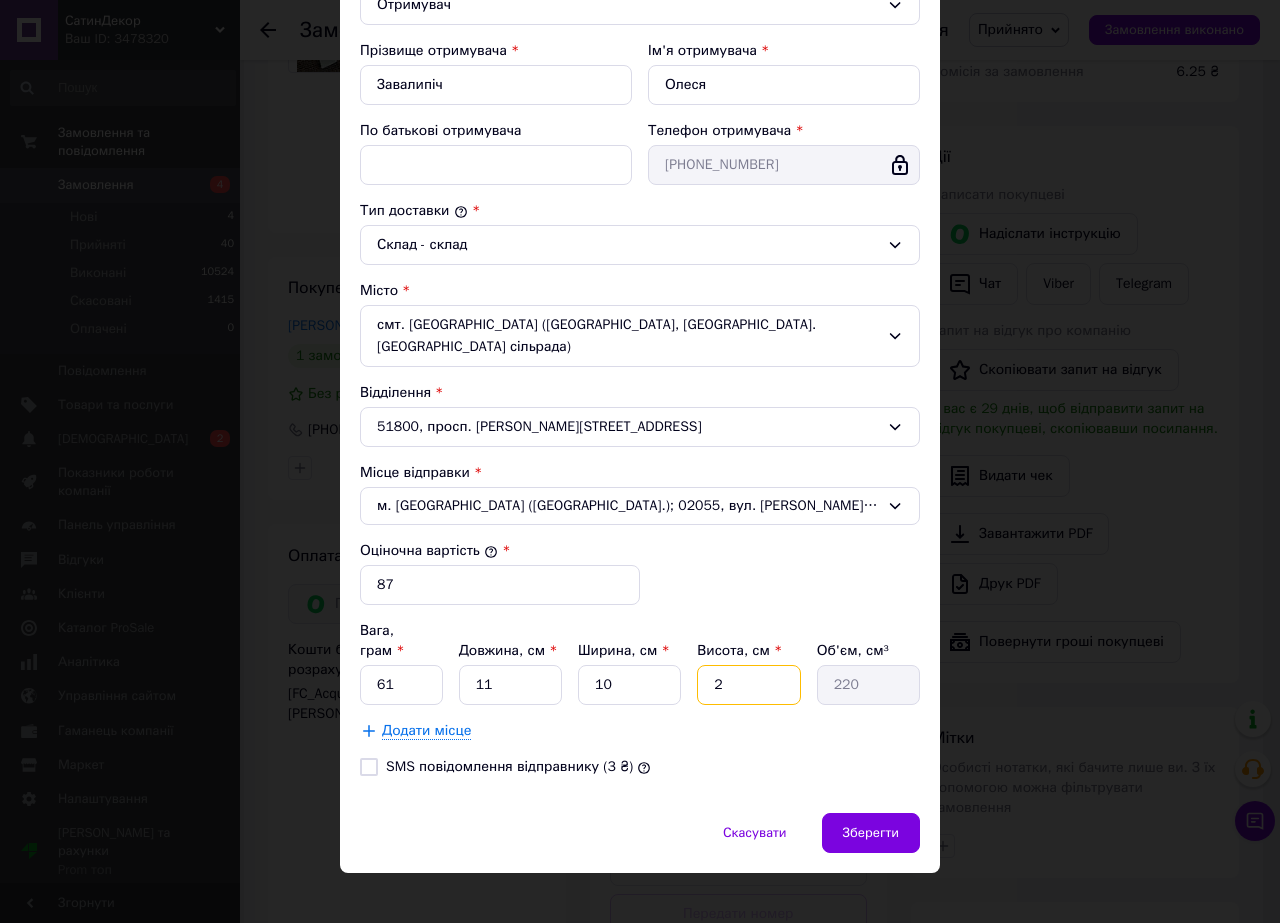 type on "23" 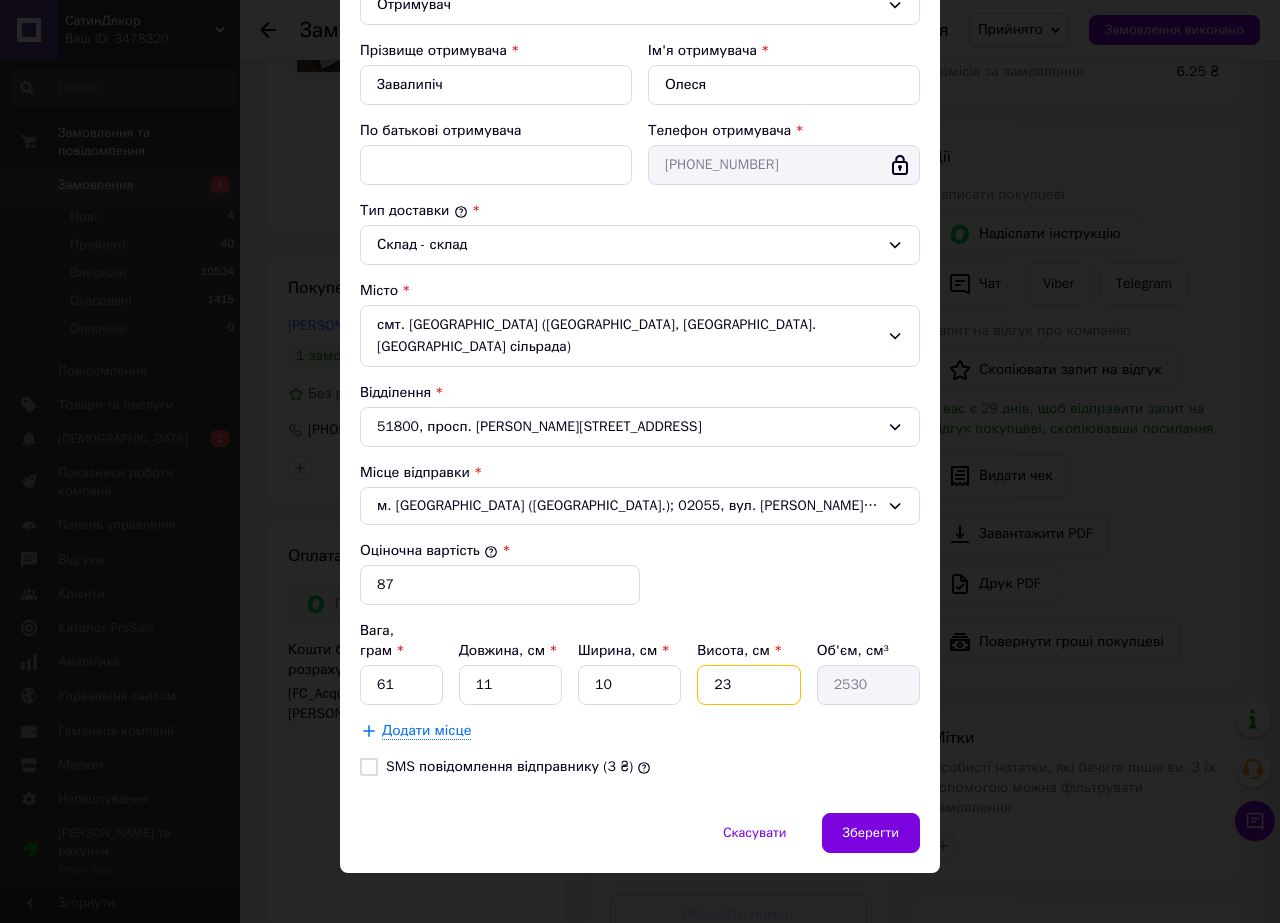 type on "23" 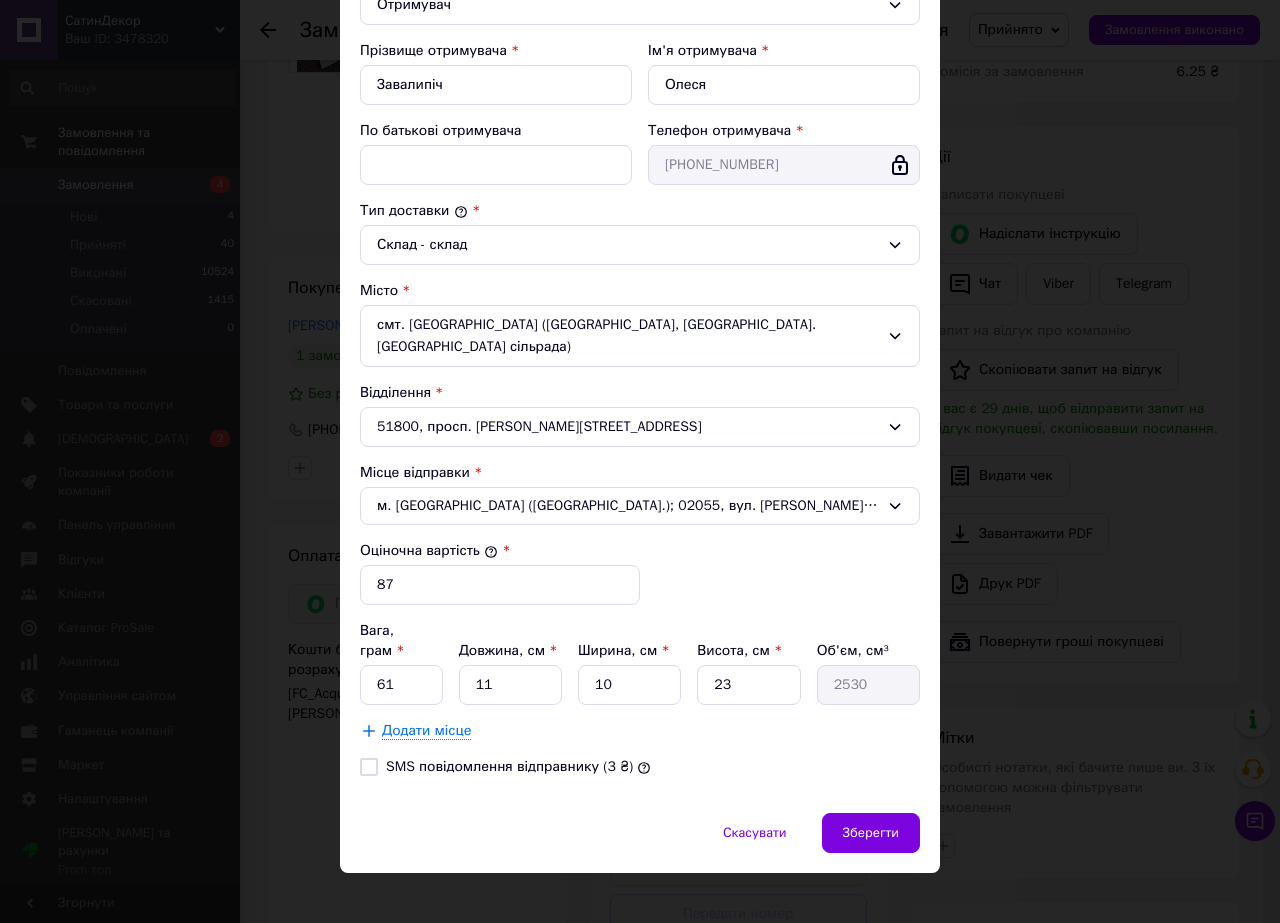 click on "SMS повідомлення відправнику (3 ₴)" at bounding box center [369, 767] 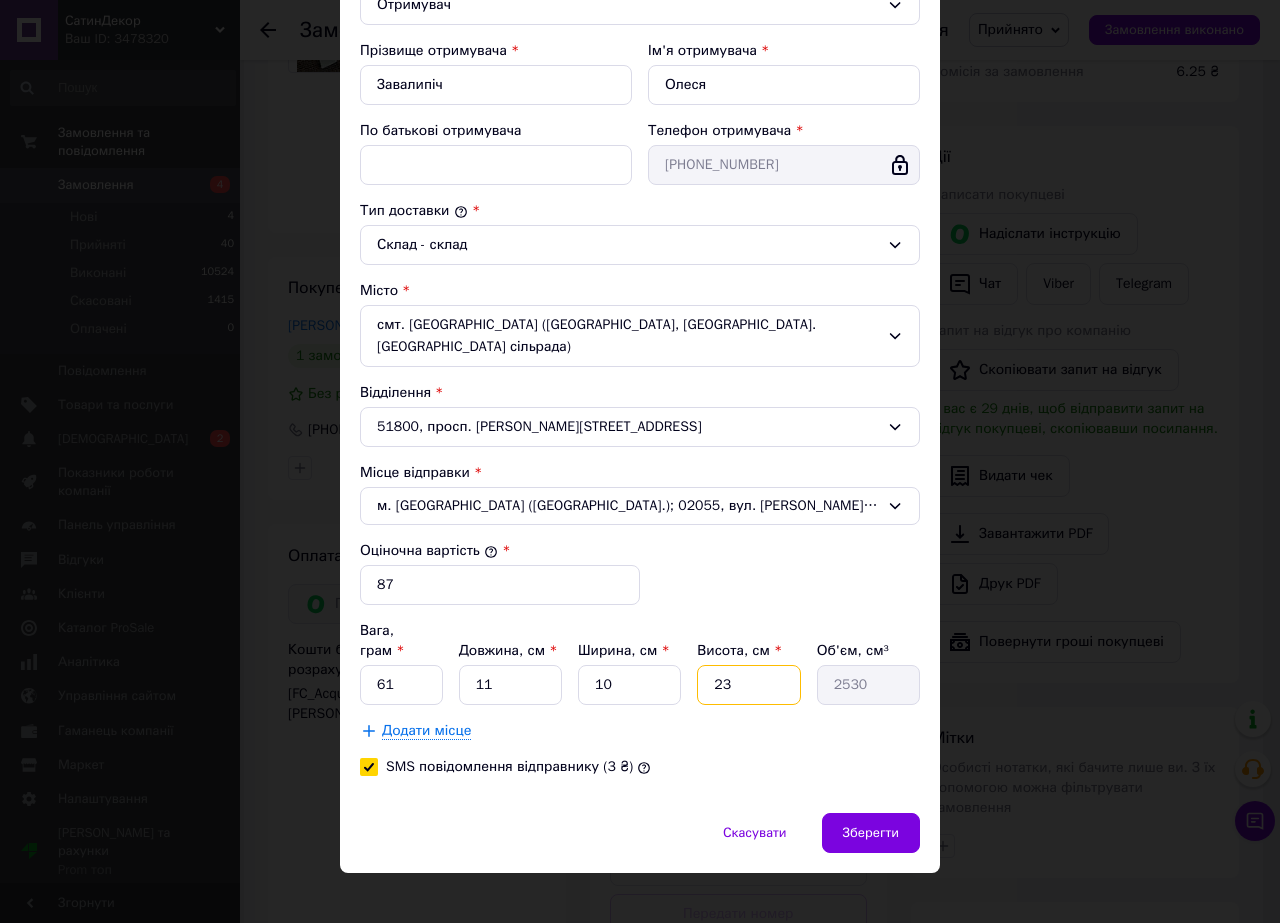 click on "23" at bounding box center (748, 685) 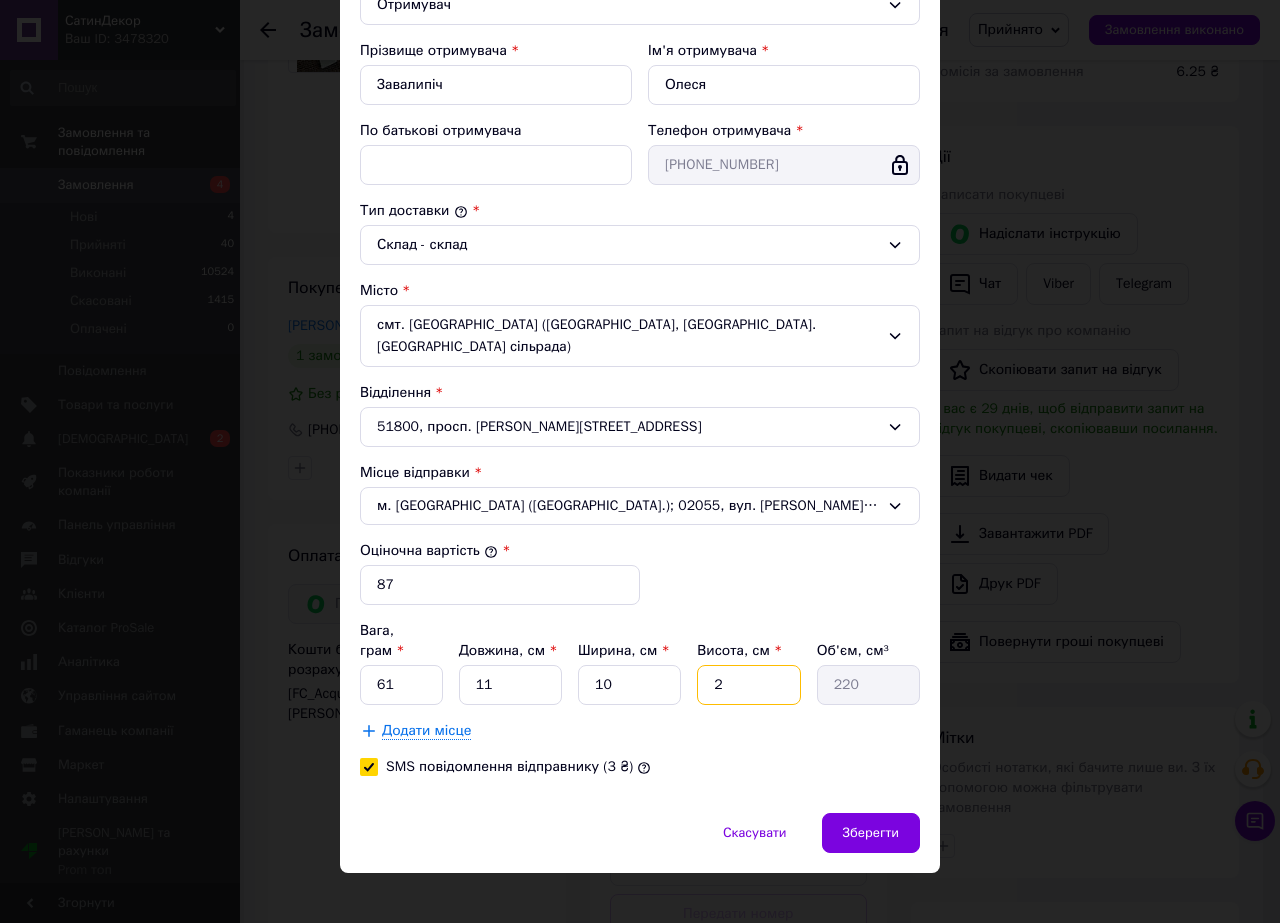 type 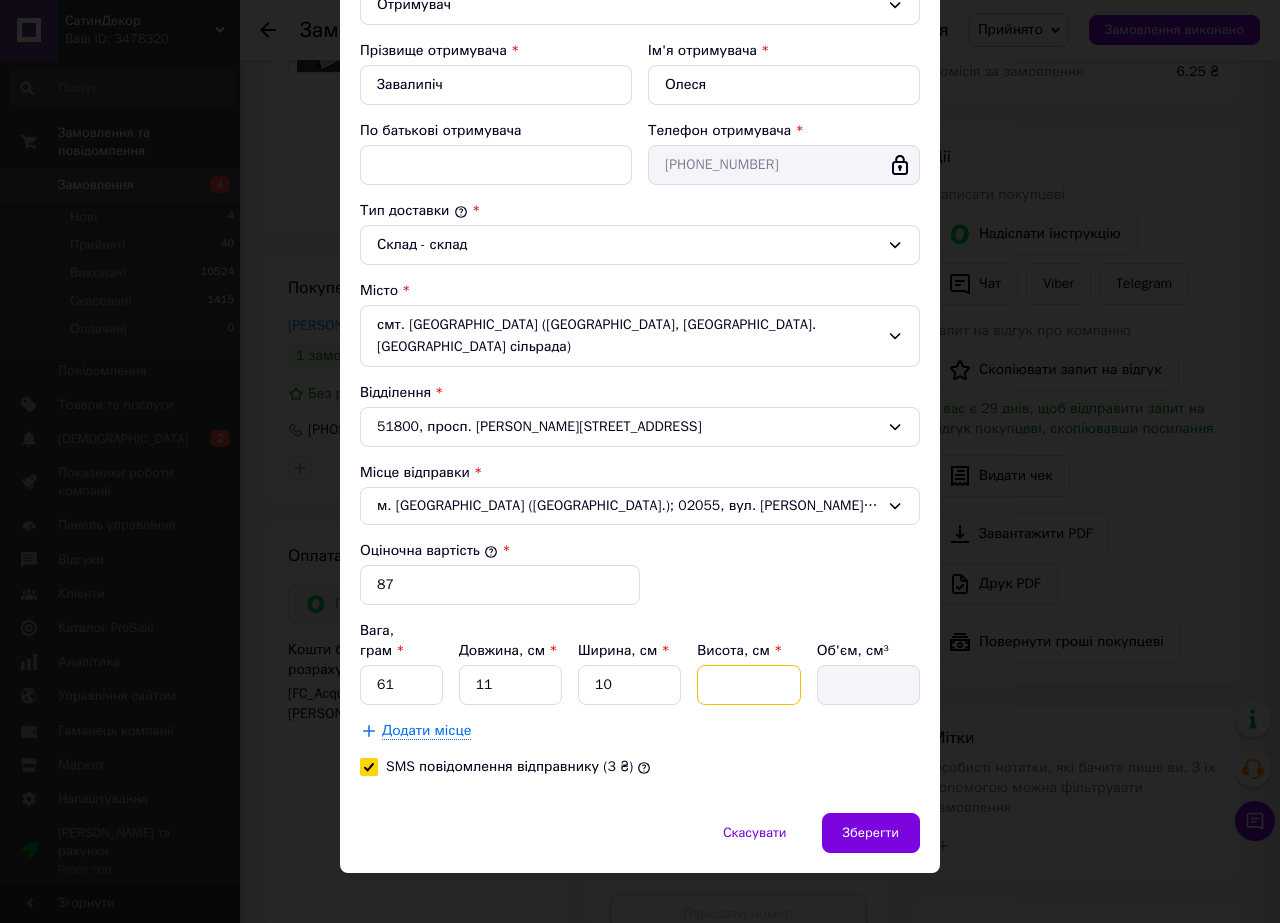 type on "3" 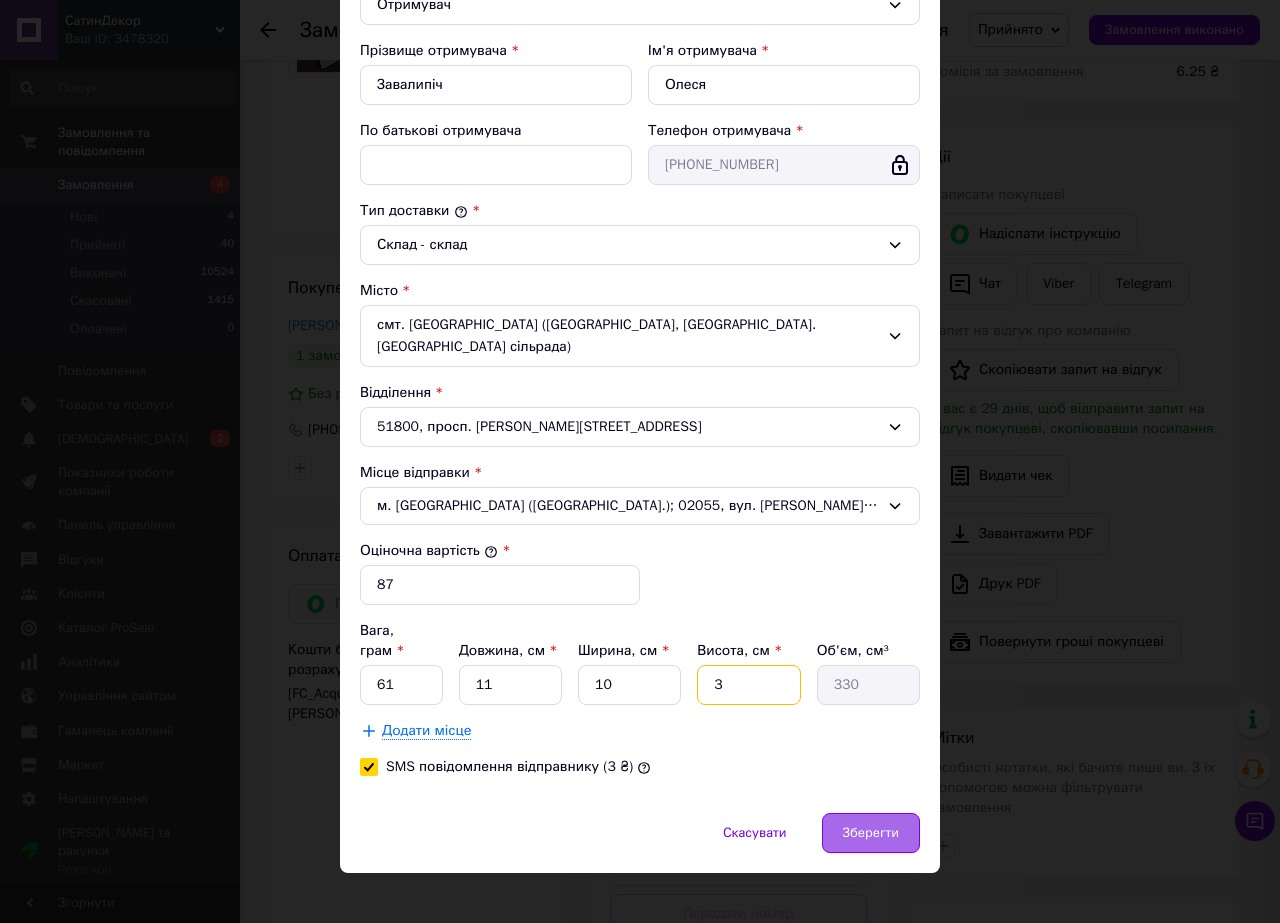 type on "3" 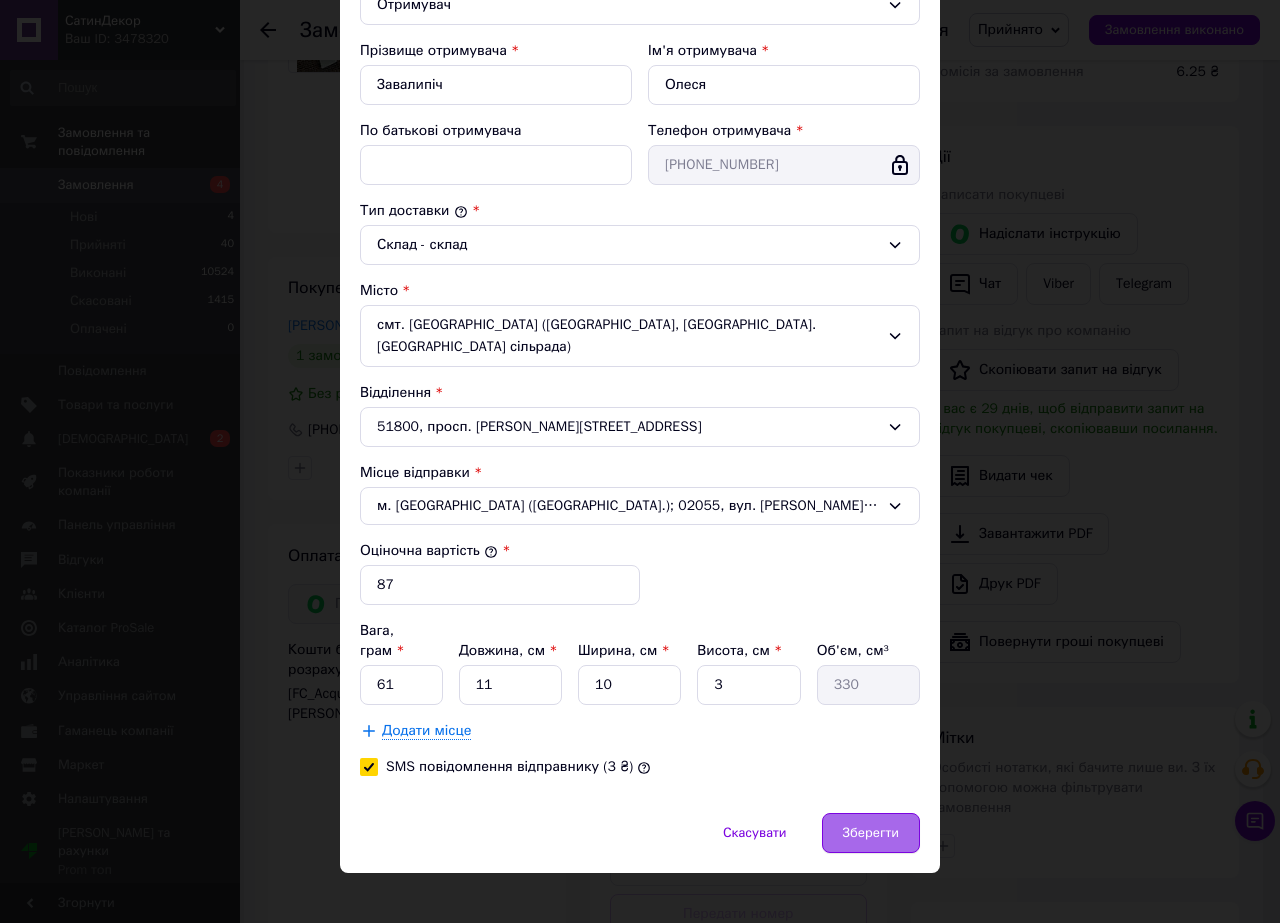 click on "Зберегти" at bounding box center [871, 833] 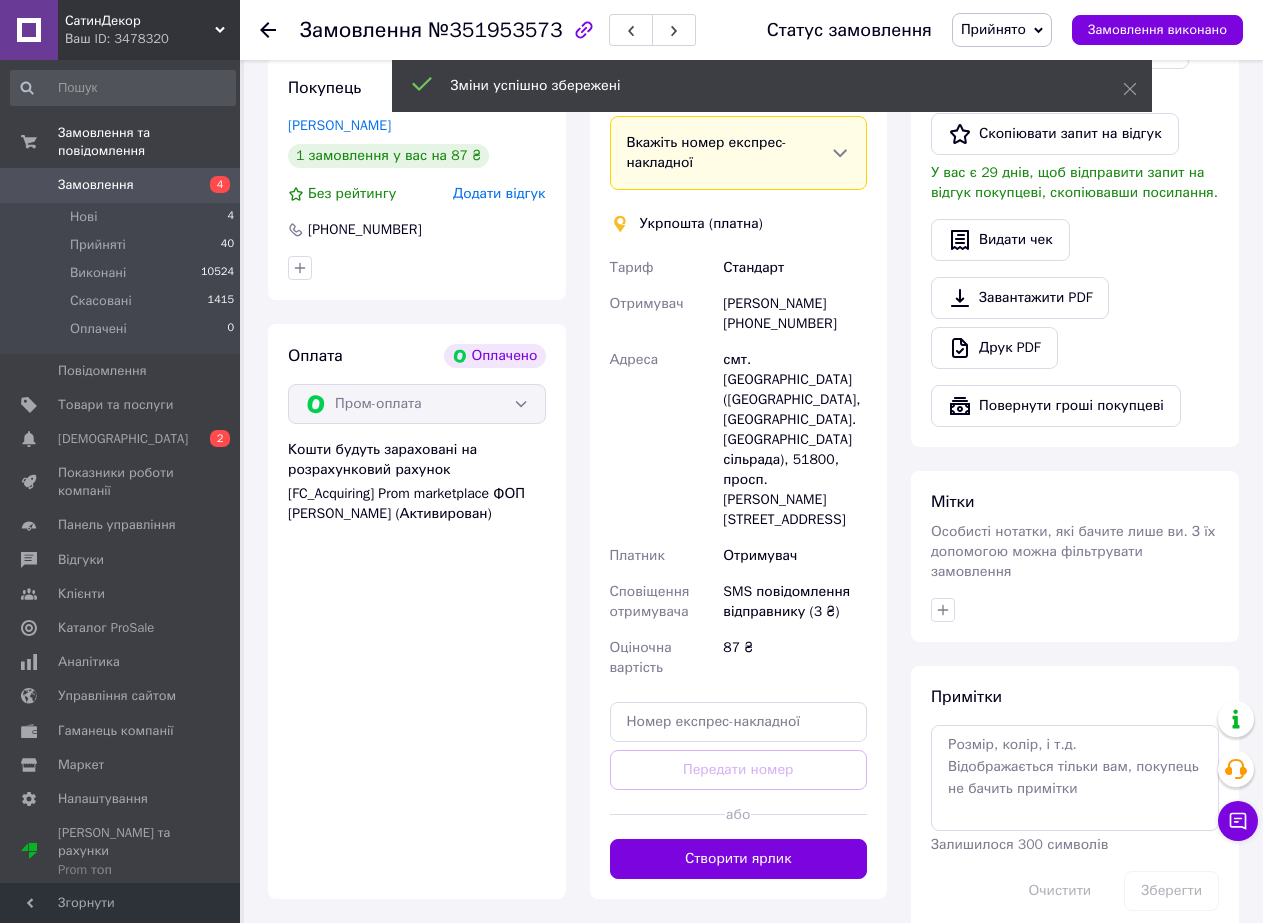 scroll, scrollTop: 600, scrollLeft: 0, axis: vertical 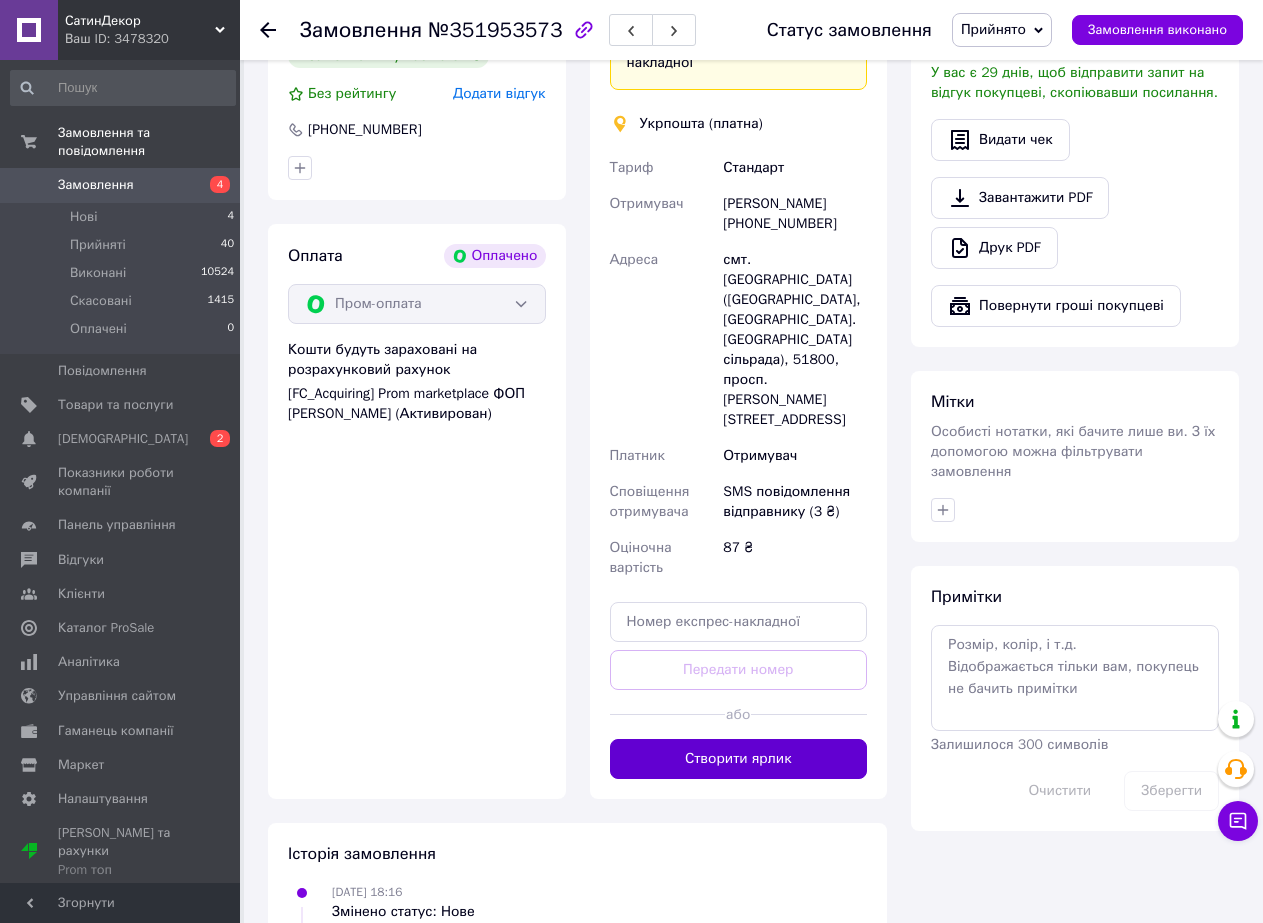 click on "Створити ярлик" at bounding box center (739, 759) 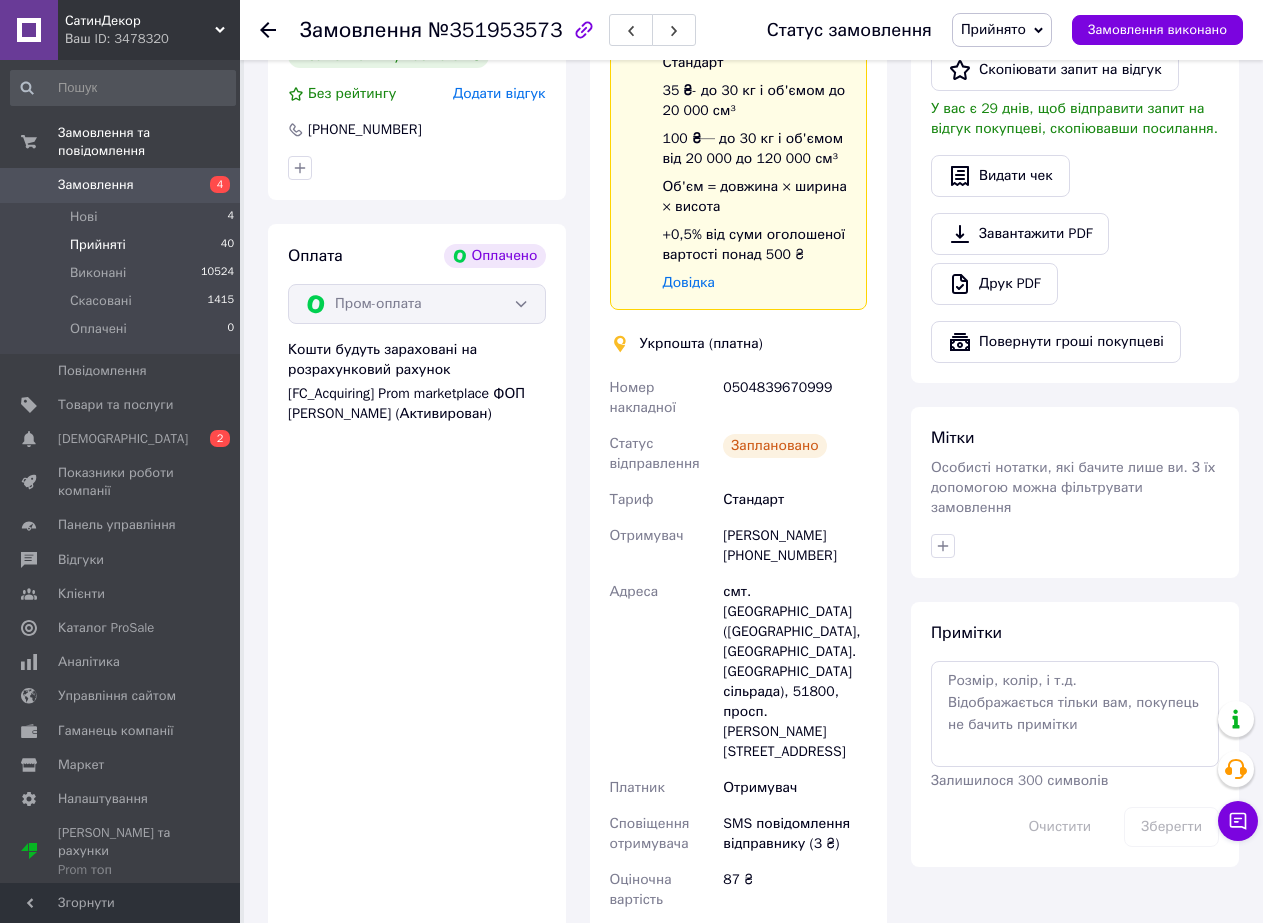 click on "Прийняті" at bounding box center (98, 245) 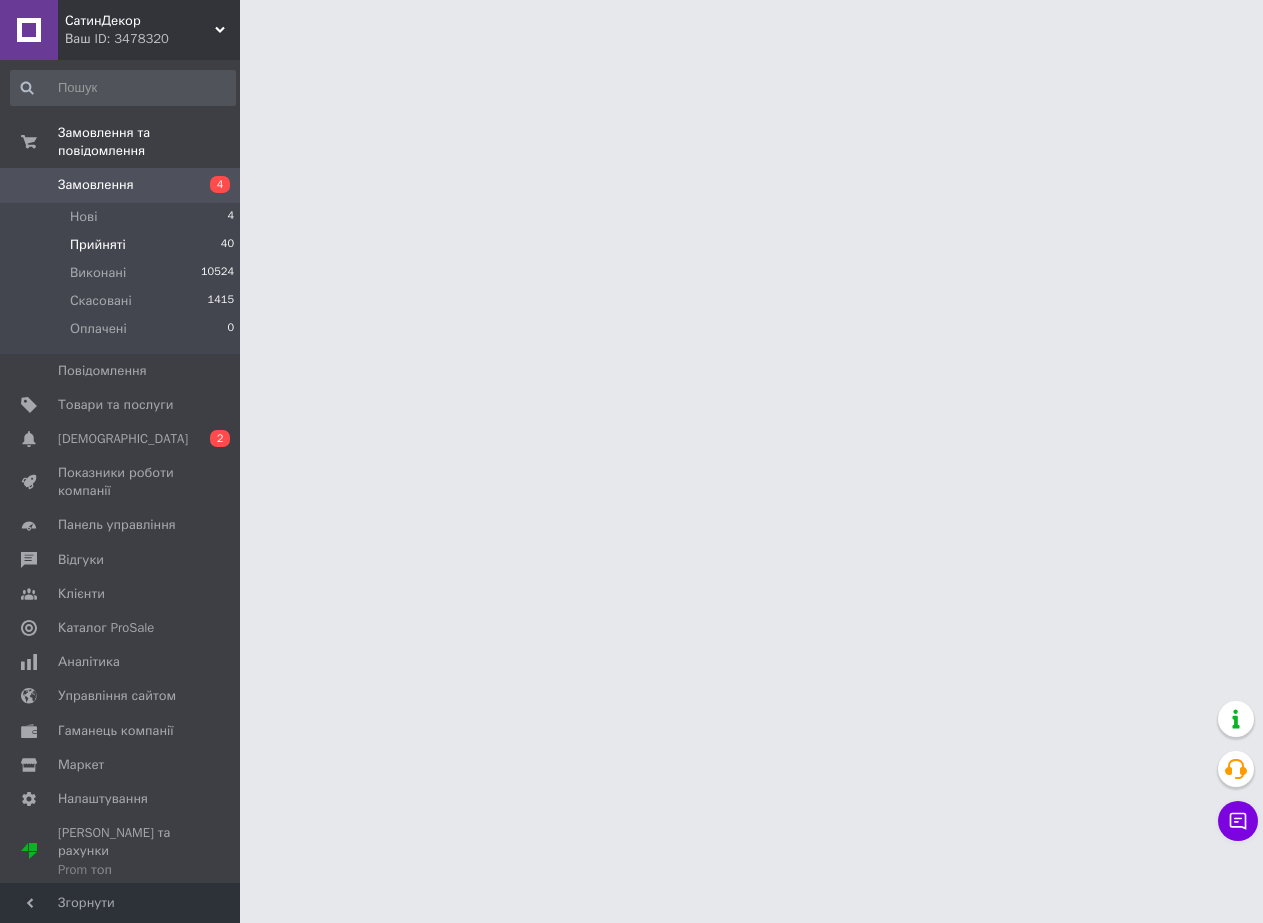 scroll, scrollTop: 0, scrollLeft: 0, axis: both 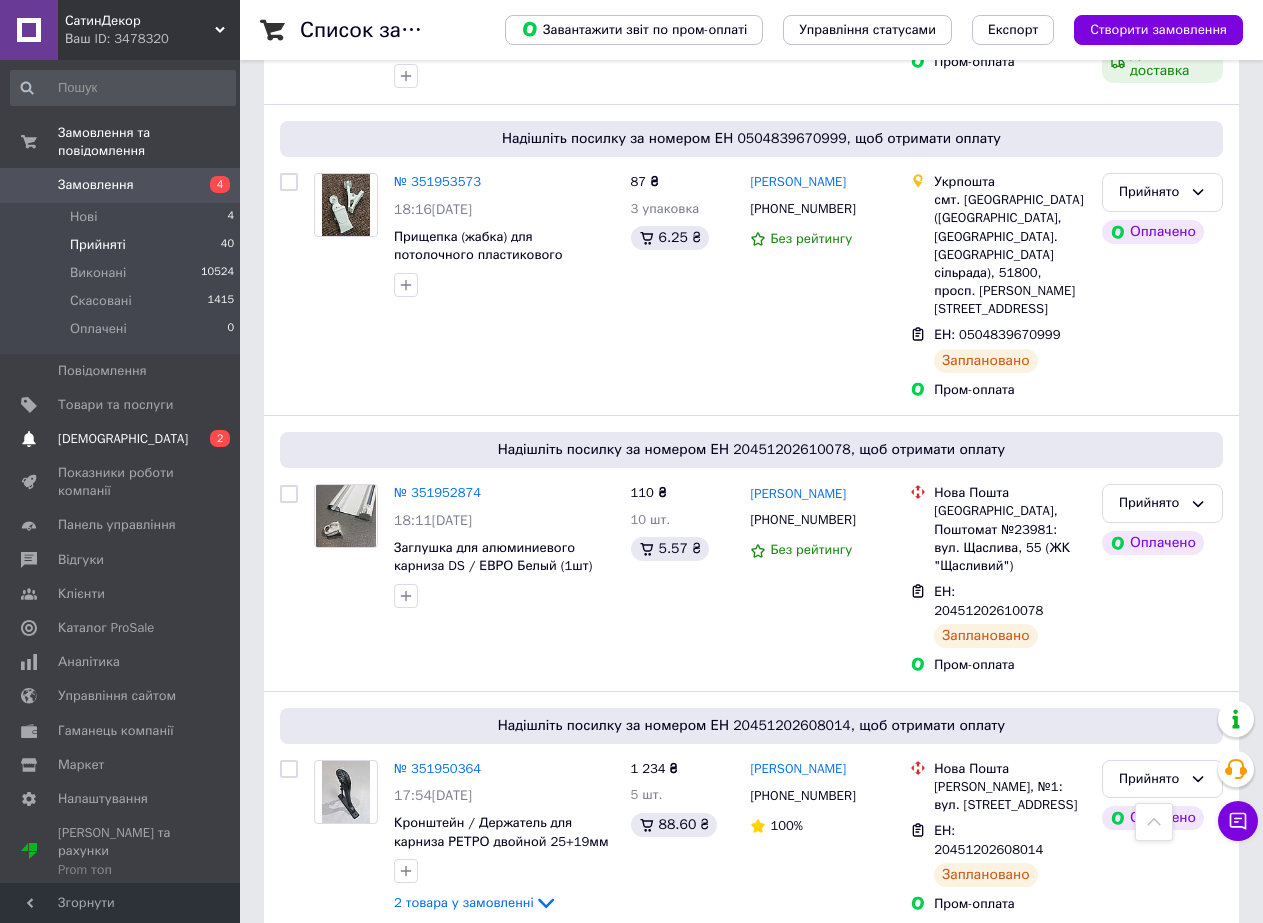 click on "[DEMOGRAPHIC_DATA]" at bounding box center [123, 439] 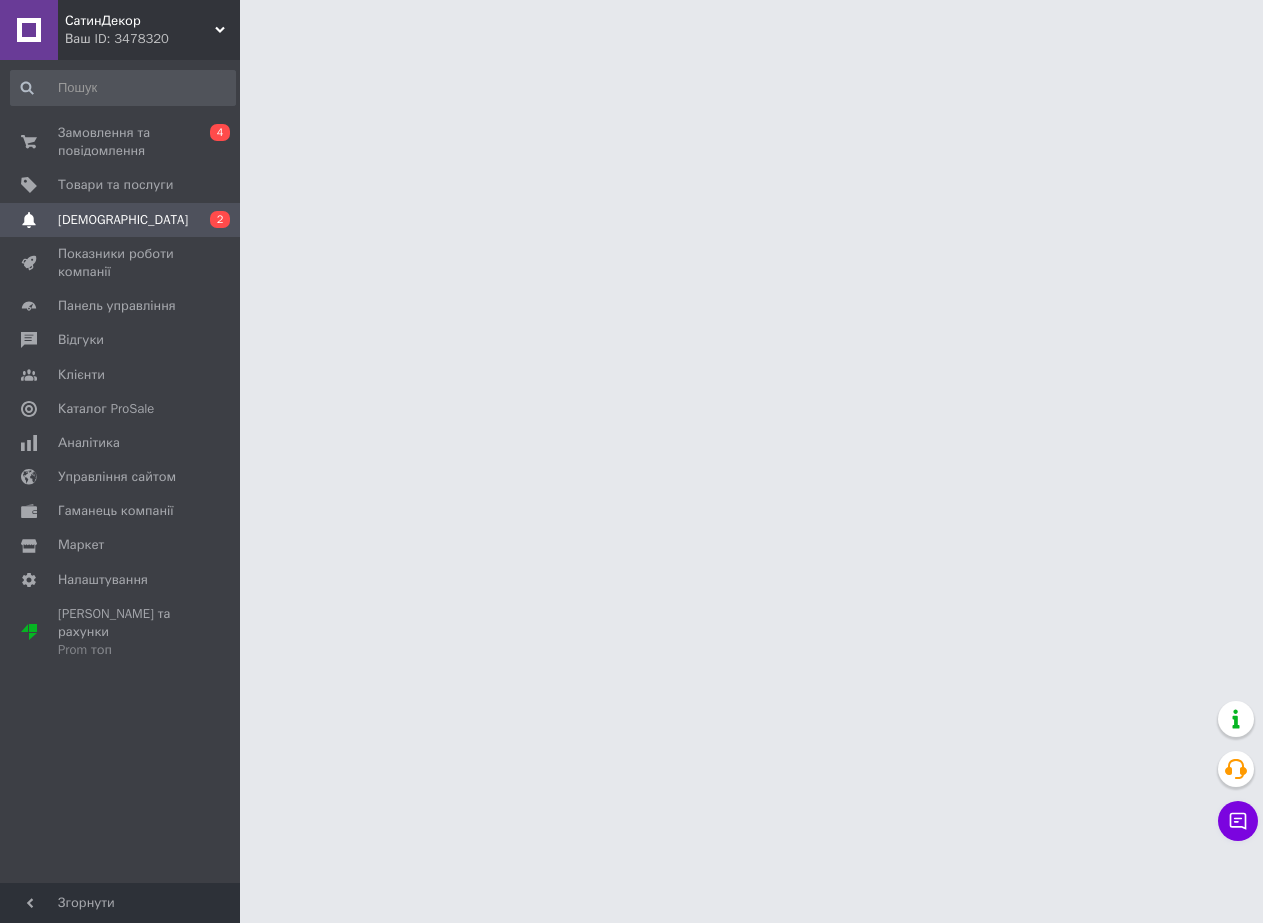 scroll, scrollTop: 0, scrollLeft: 0, axis: both 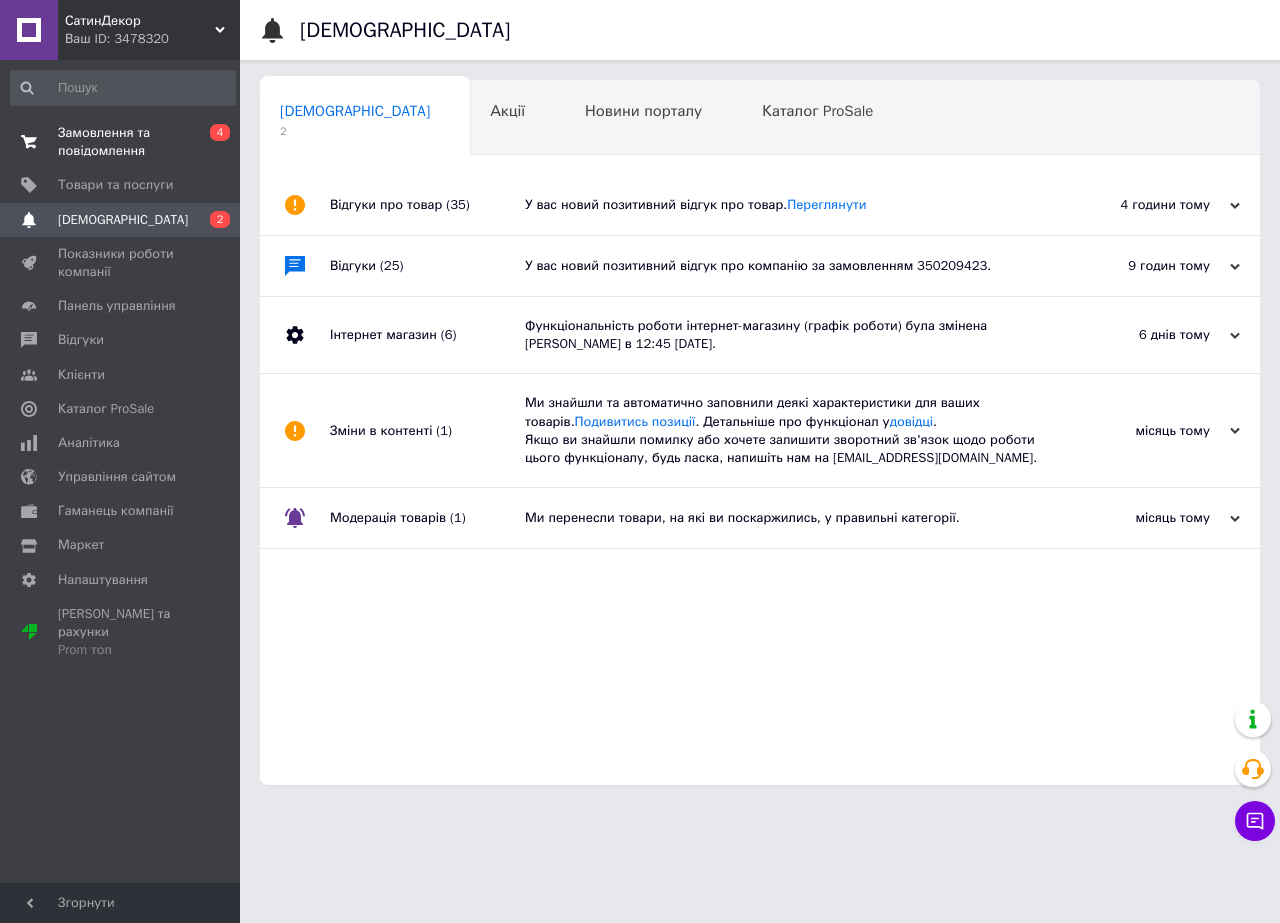click on "Замовлення та повідомлення" at bounding box center [121, 142] 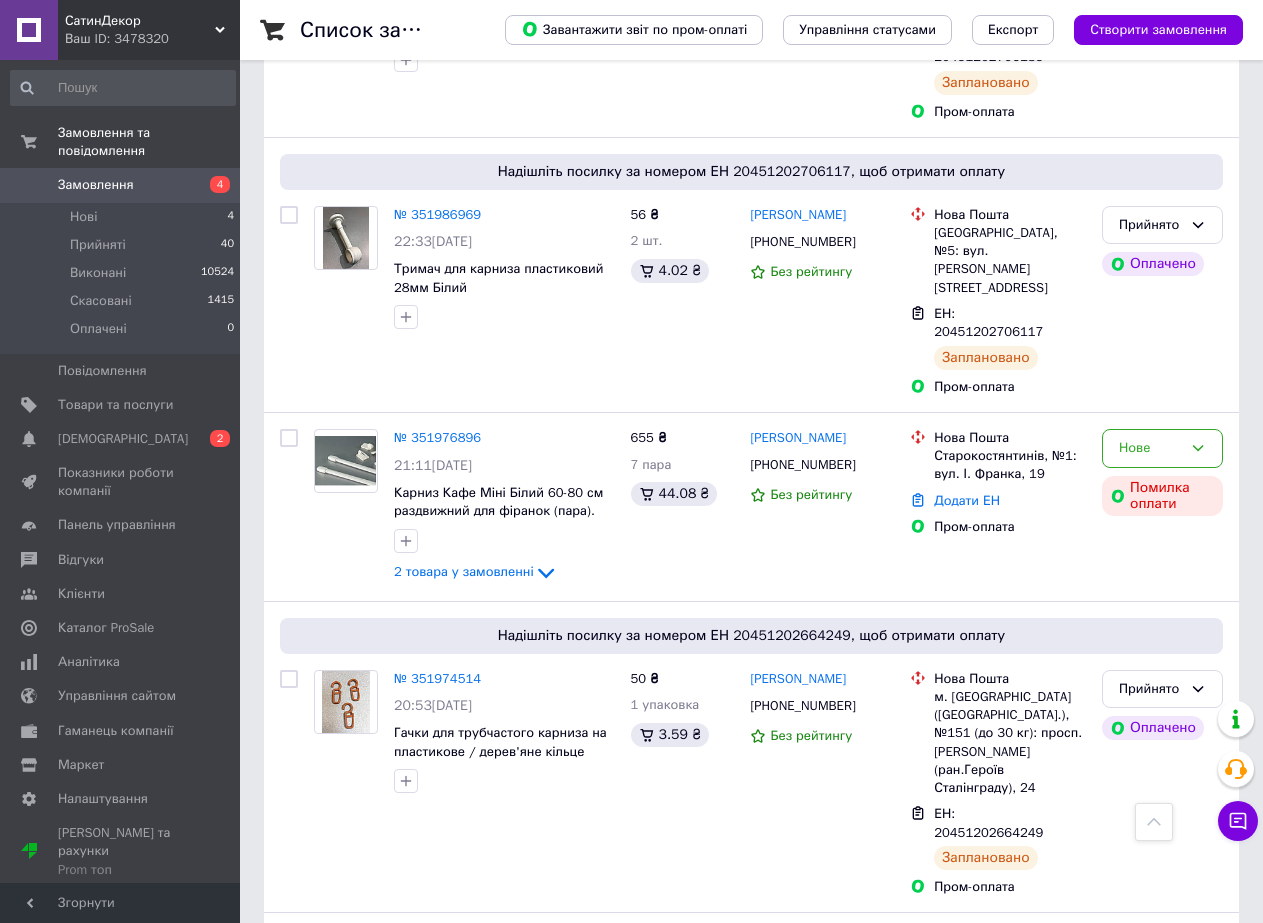 scroll, scrollTop: 700, scrollLeft: 0, axis: vertical 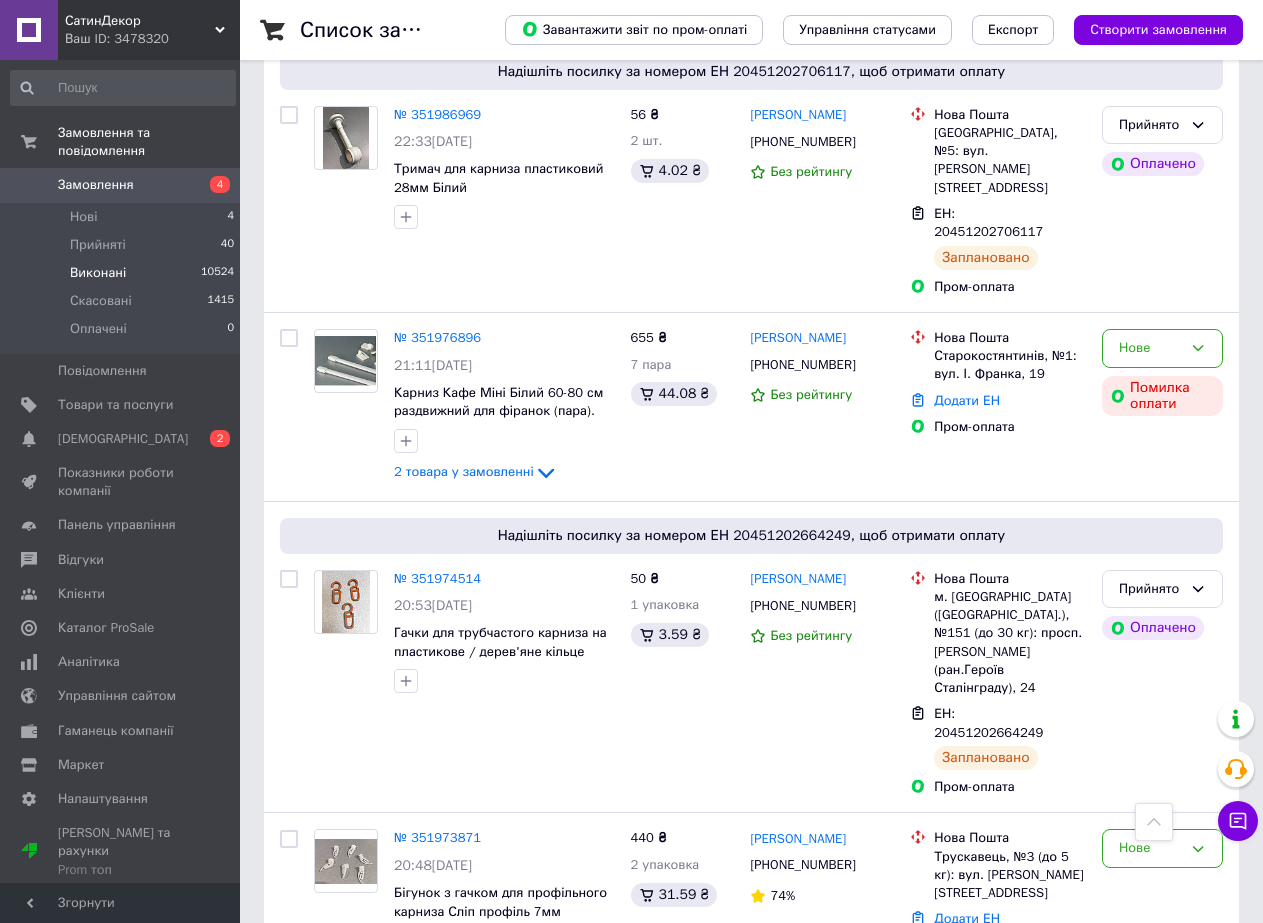 click on "Виконані" at bounding box center [98, 273] 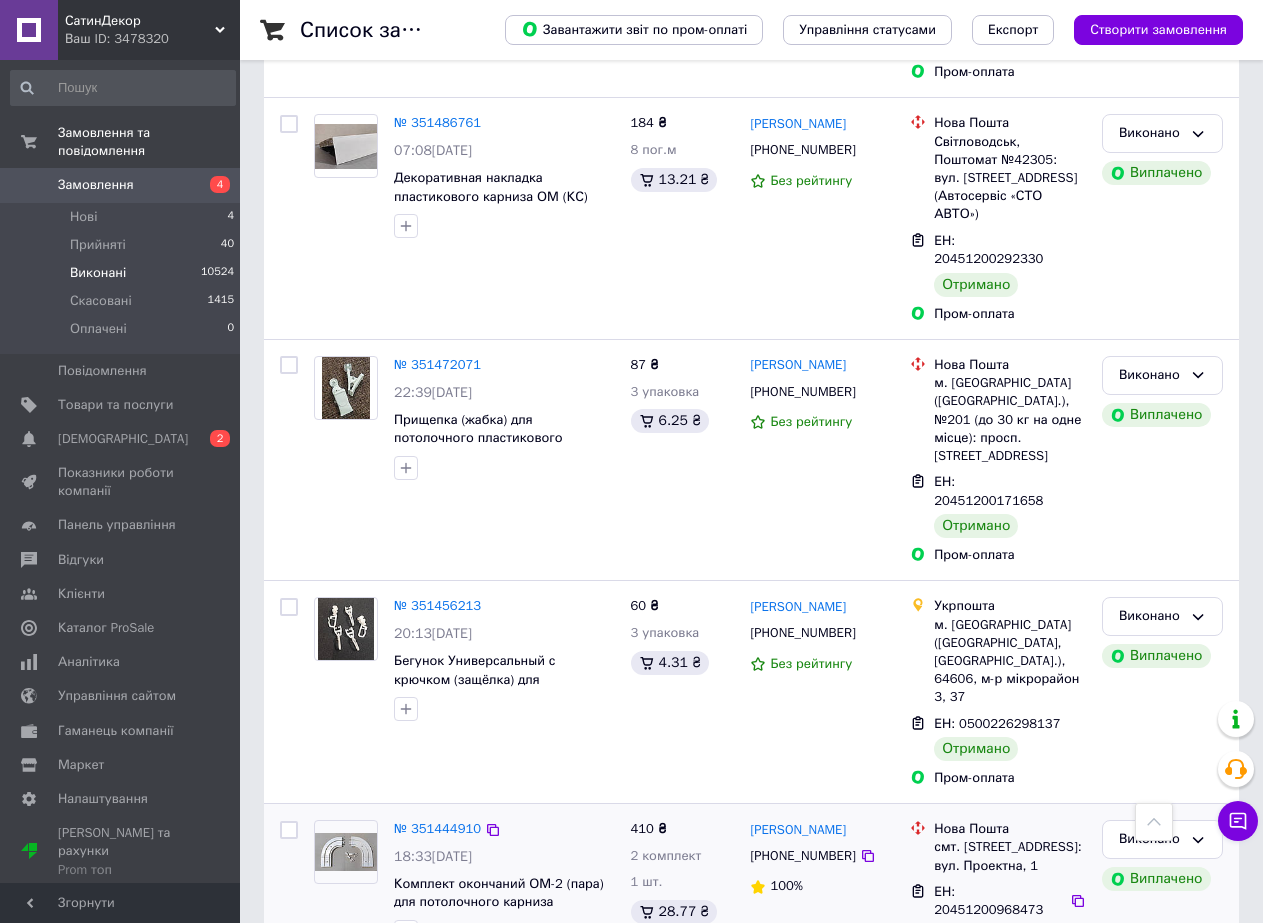 scroll, scrollTop: 1200, scrollLeft: 0, axis: vertical 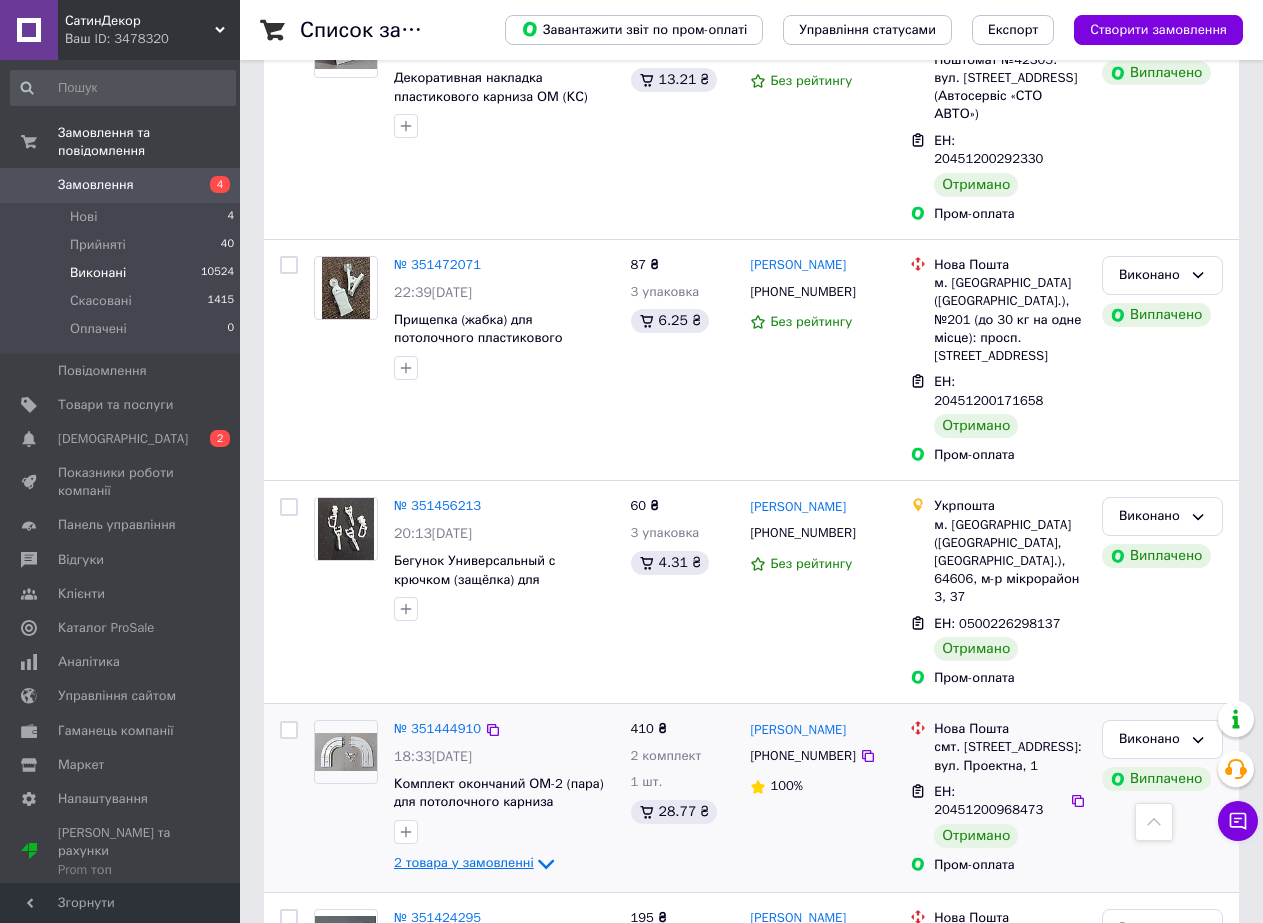 click on "2 товара у замовленні" at bounding box center (464, 863) 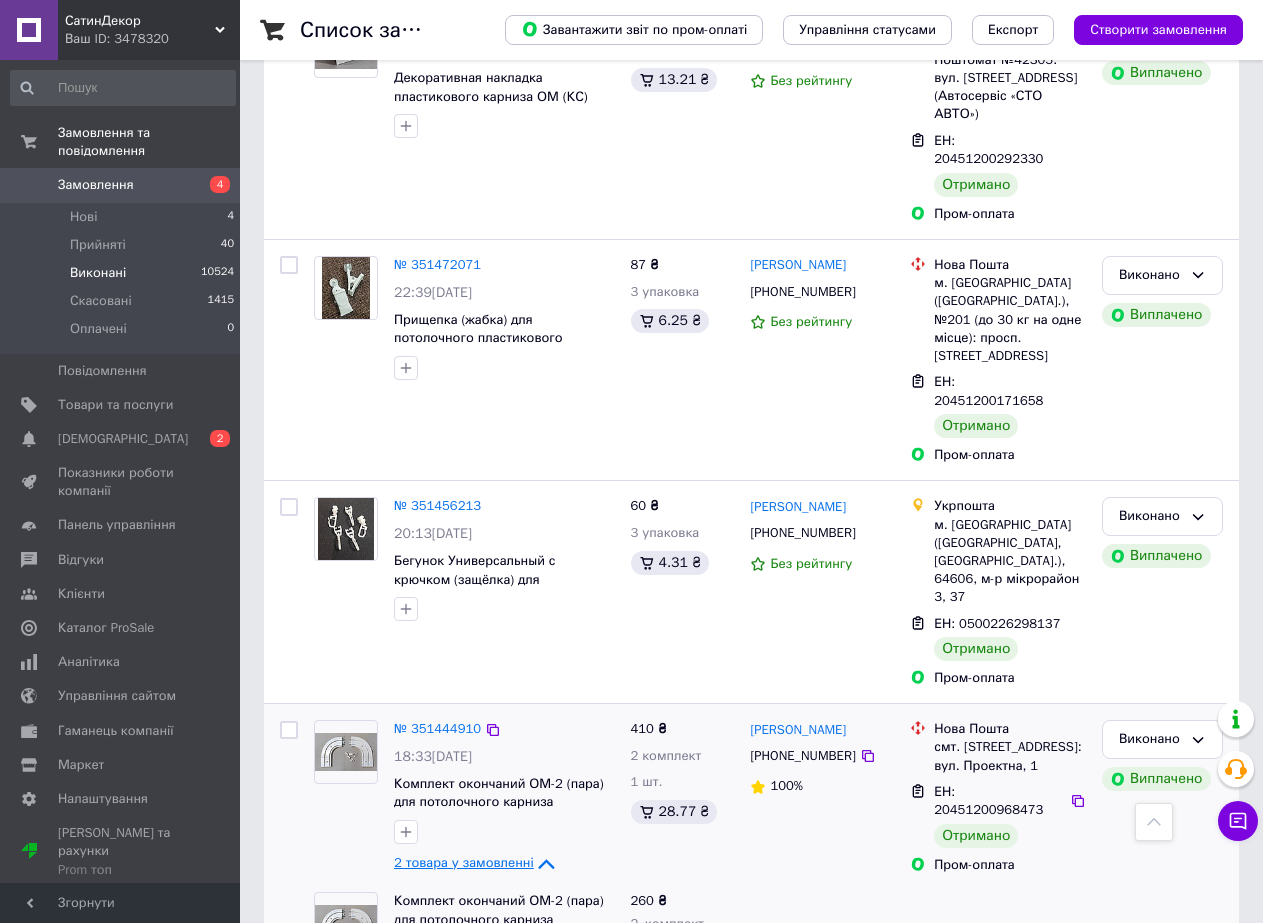 click on "2 товара у замовленні" at bounding box center [464, 863] 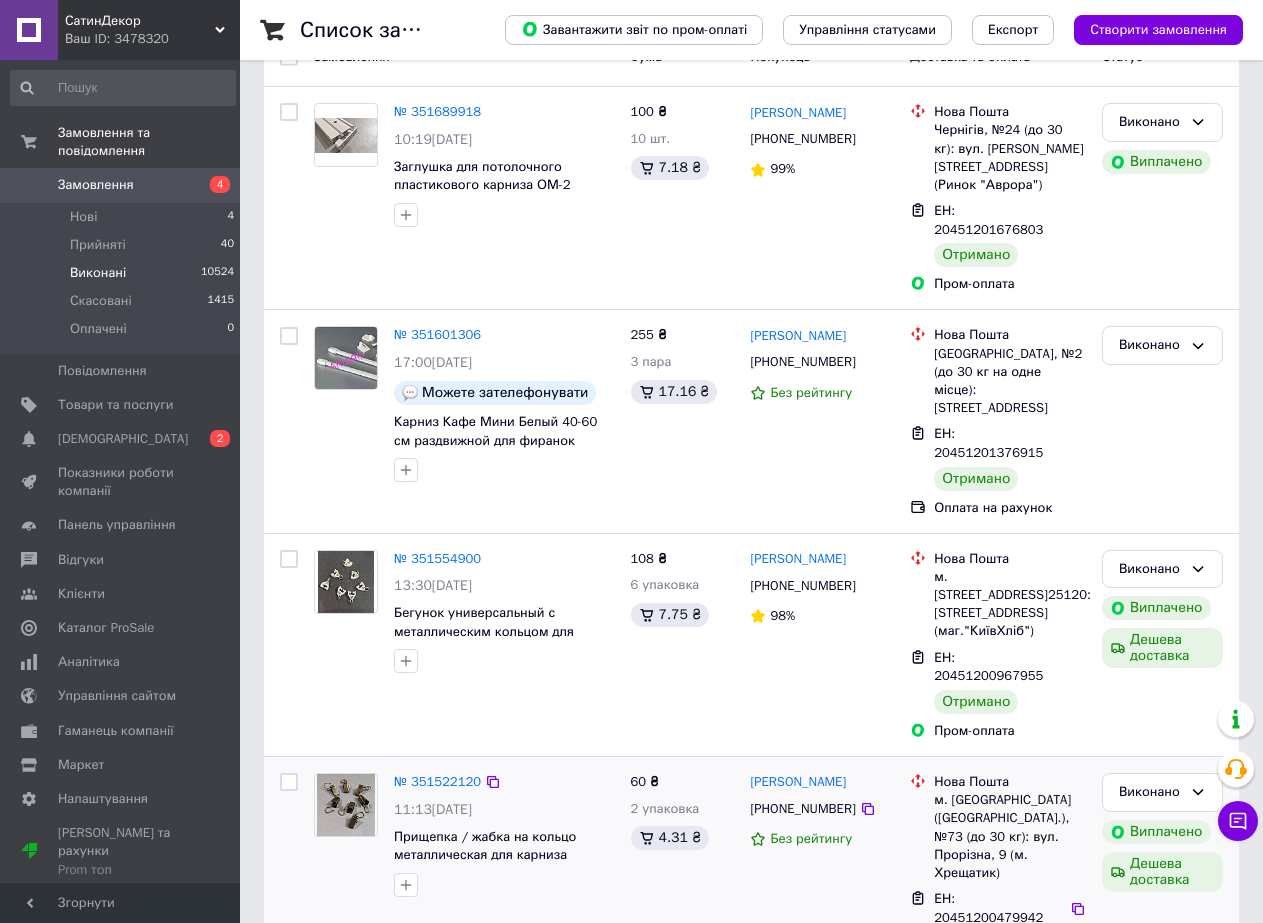 scroll, scrollTop: 400, scrollLeft: 0, axis: vertical 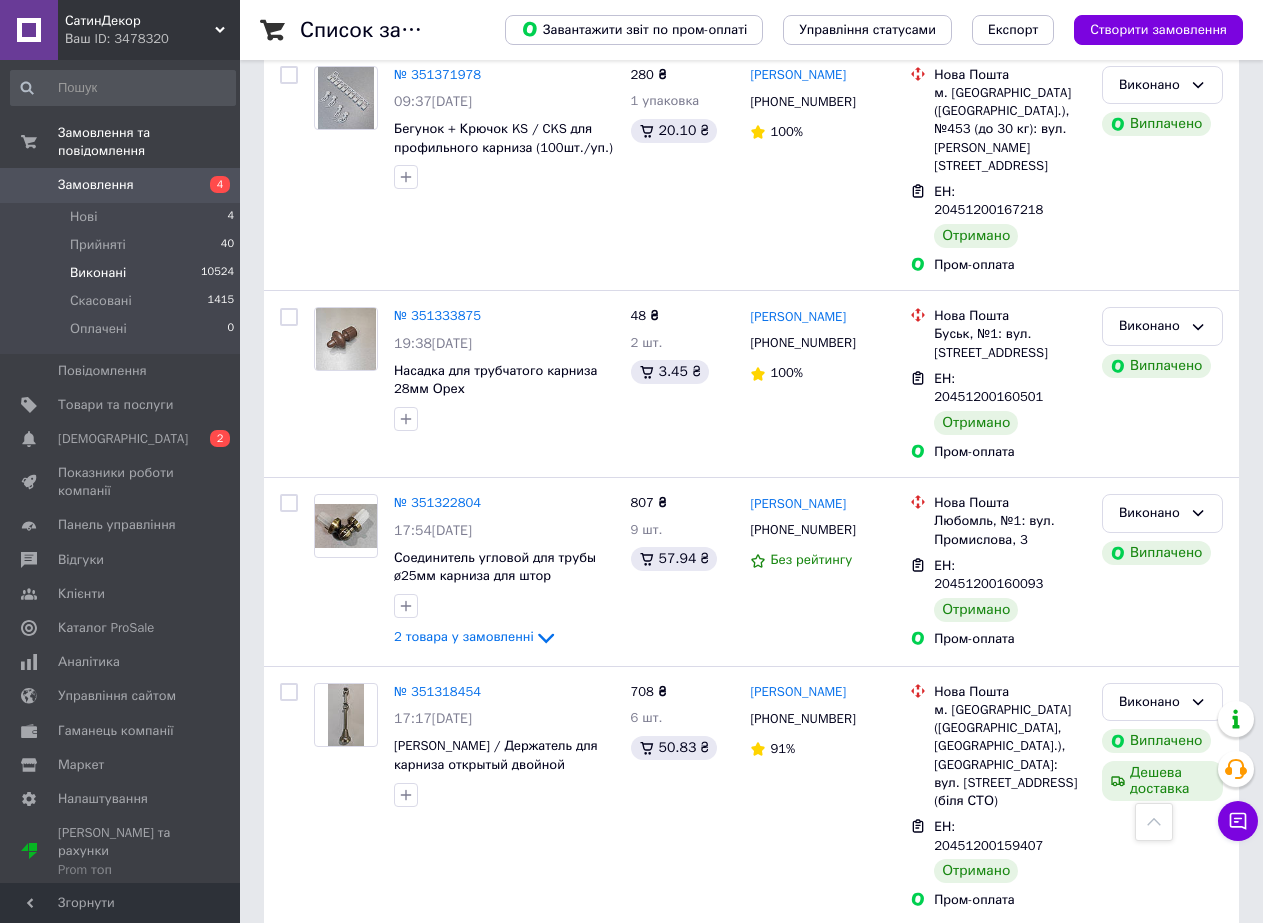 click on "№ 351318043" at bounding box center (437, 951) 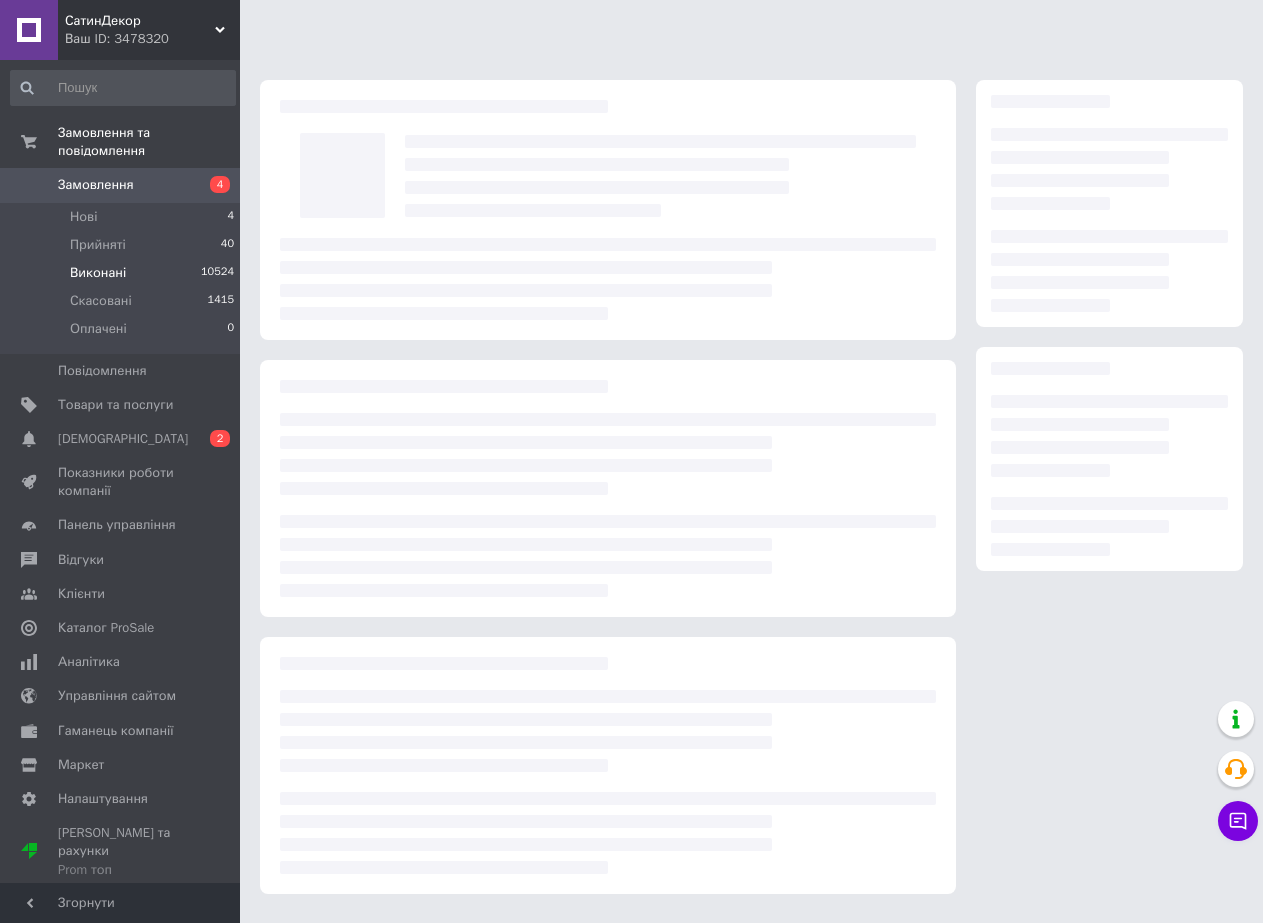scroll, scrollTop: 0, scrollLeft: 0, axis: both 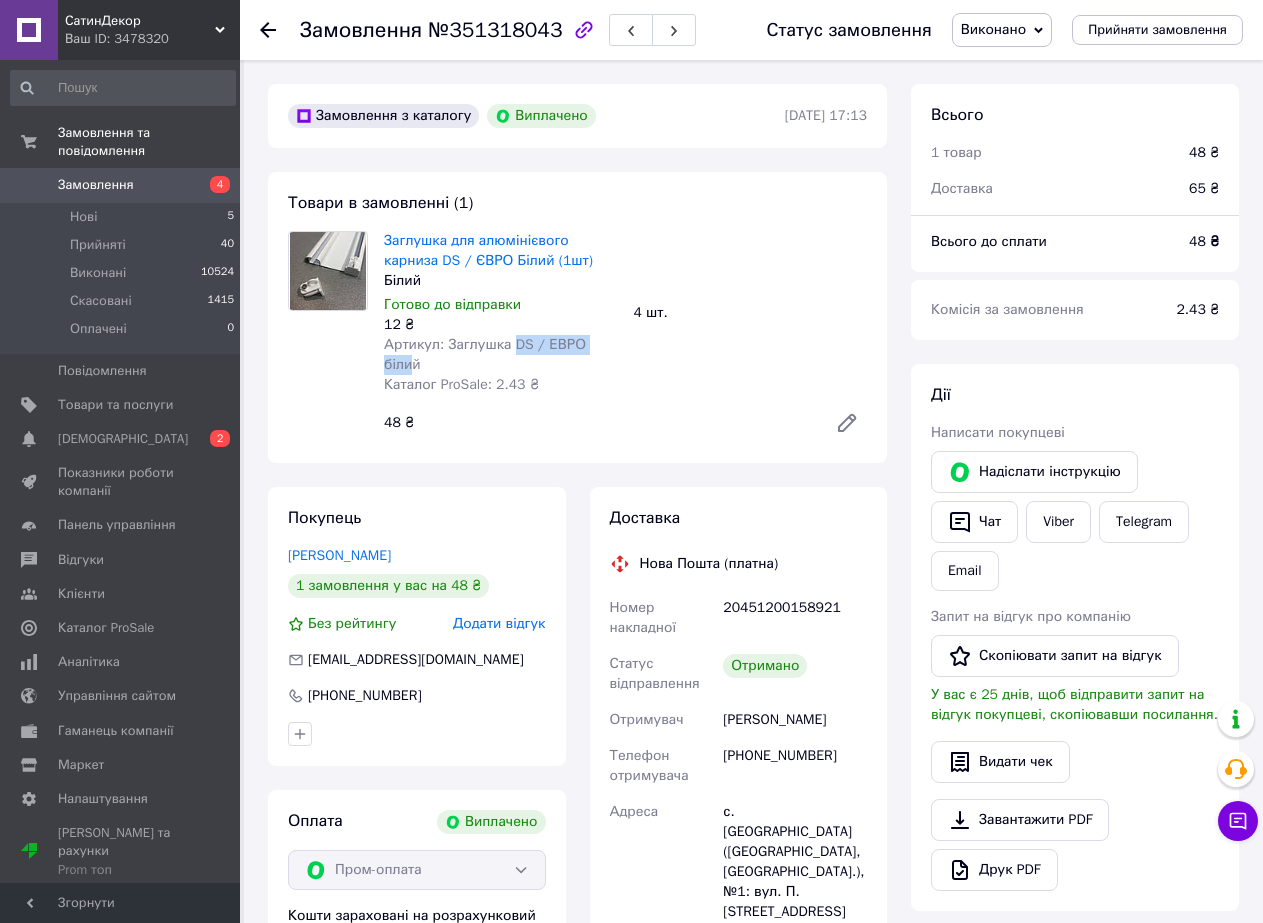 drag, startPoint x: 506, startPoint y: 341, endPoint x: 602, endPoint y: 351, distance: 96.519424 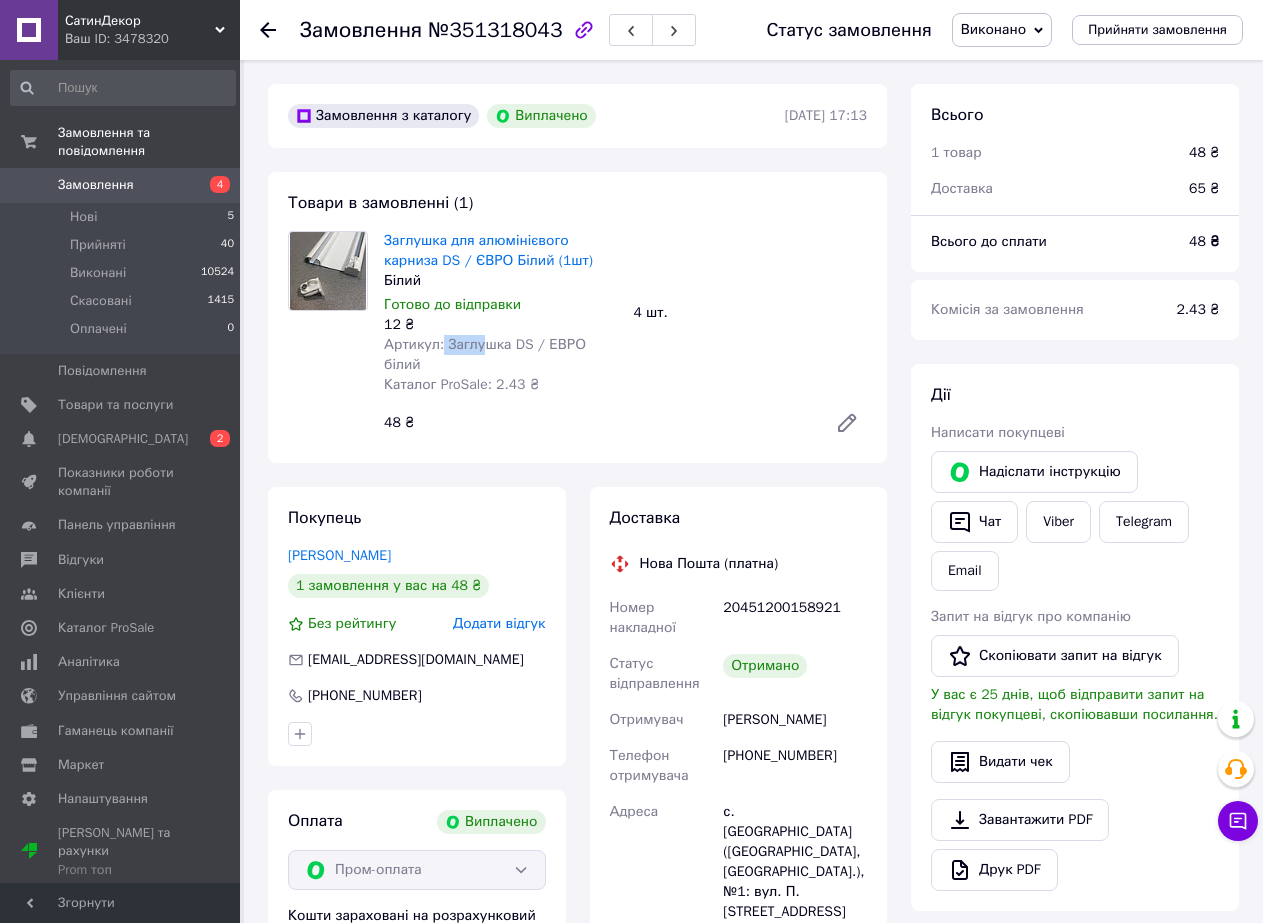 drag, startPoint x: 440, startPoint y: 346, endPoint x: 480, endPoint y: 346, distance: 40 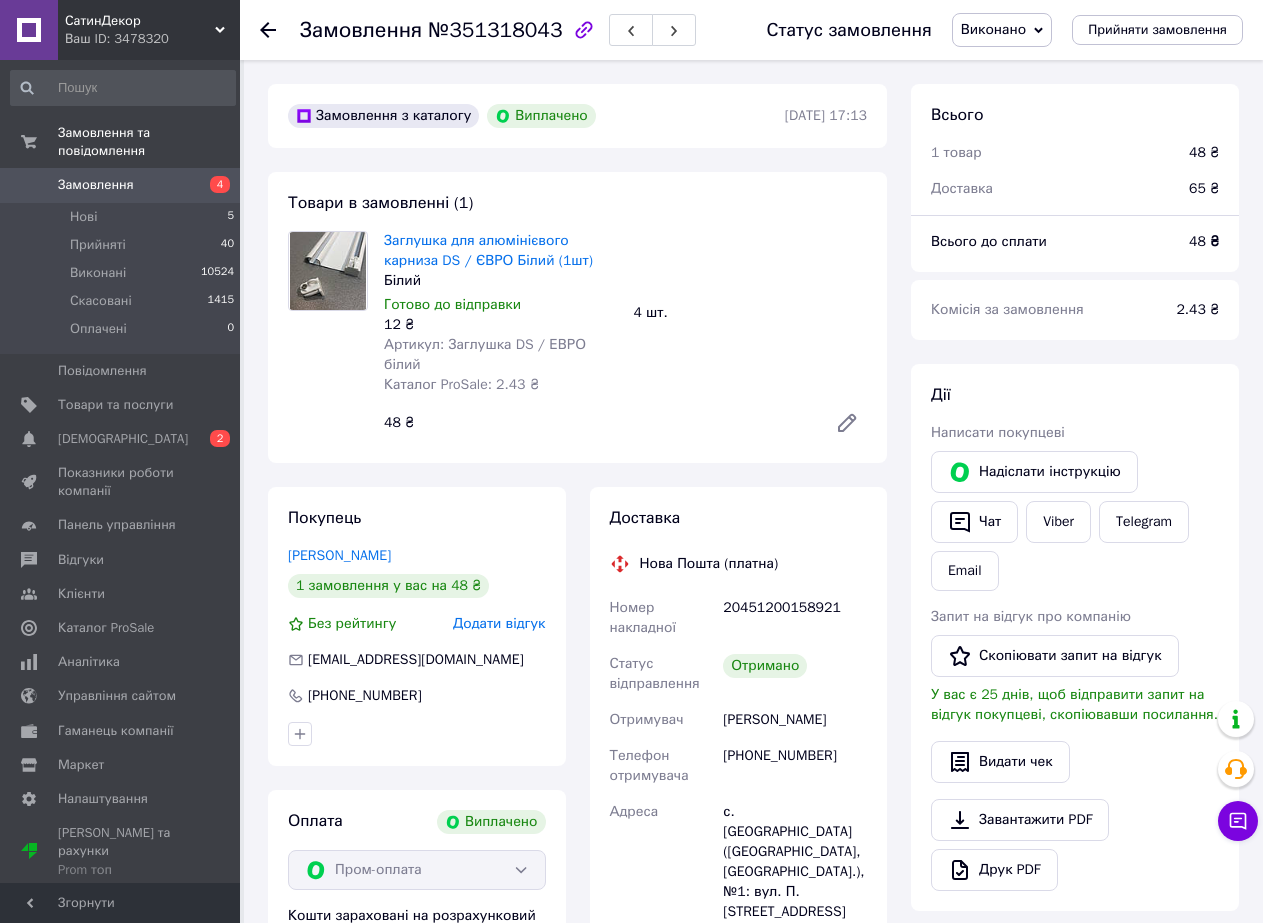 click on "48 ₴" at bounding box center (597, 423) 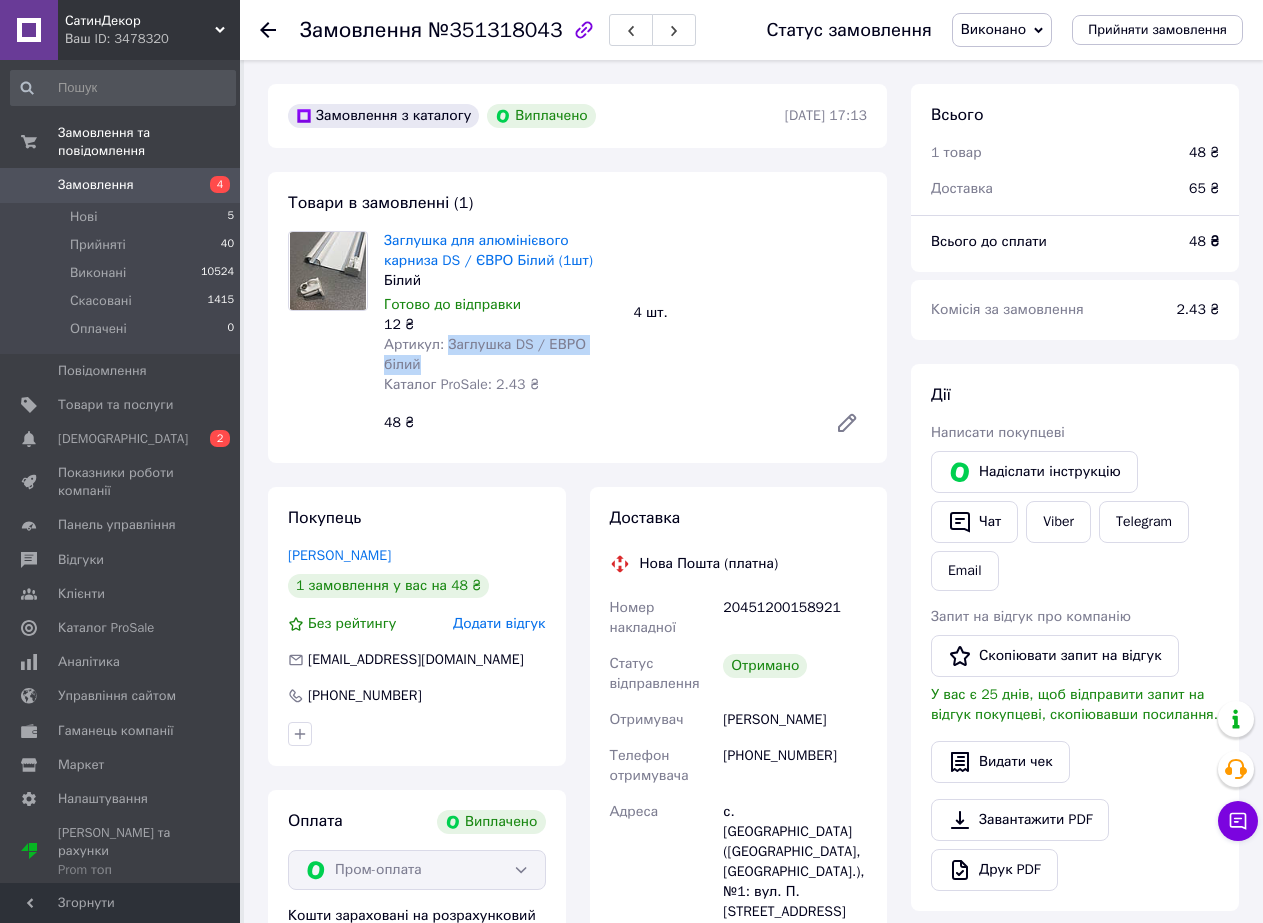 drag, startPoint x: 443, startPoint y: 344, endPoint x: 606, endPoint y: 348, distance: 163.04907 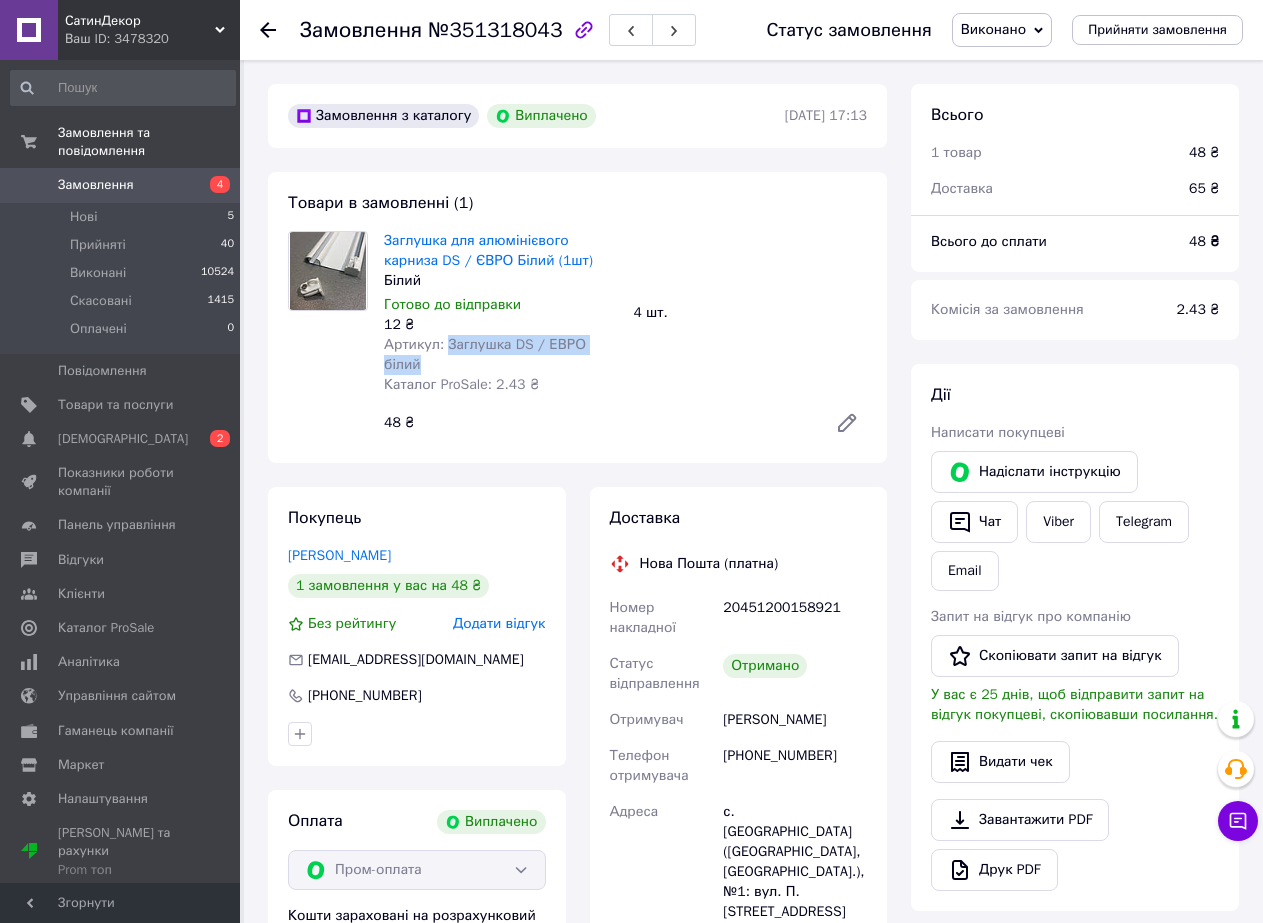copy on "Заглушка DS / ЕВРО білий" 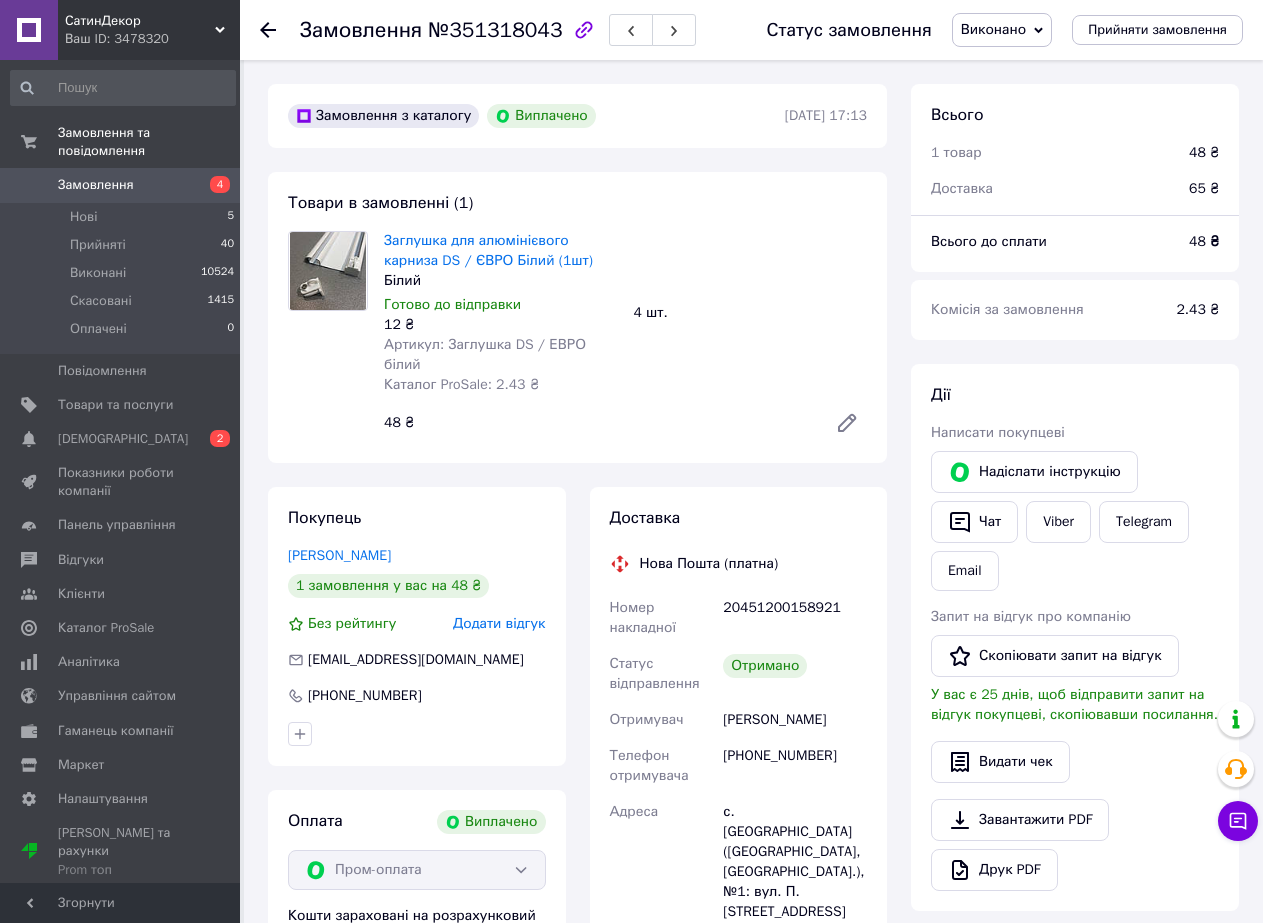 drag, startPoint x: 423, startPoint y: 239, endPoint x: 537, endPoint y: 466, distance: 254.01772 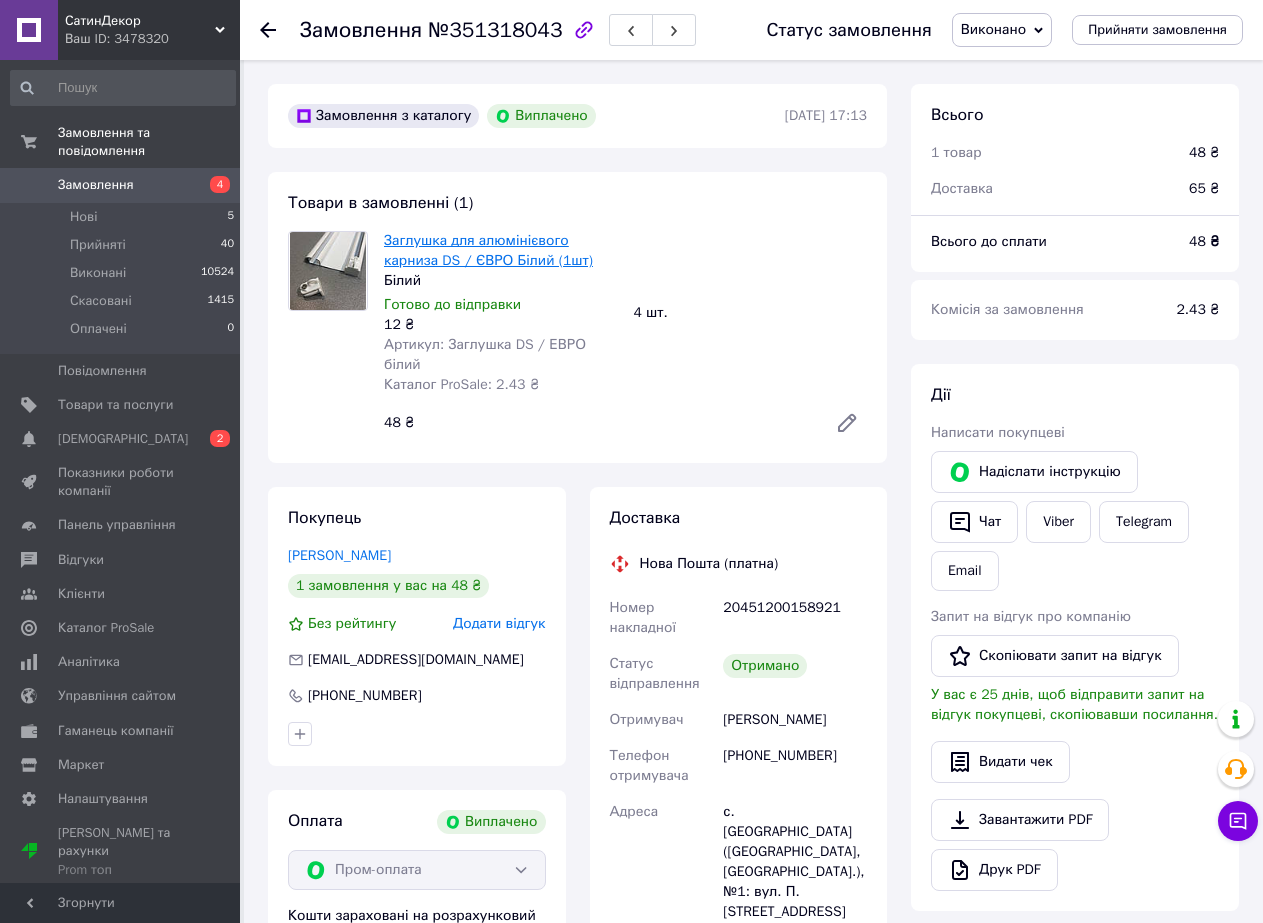 click on "Заглушка для алюмінієвого карниза DS / ЄВРО Білий (1шт)" at bounding box center [488, 250] 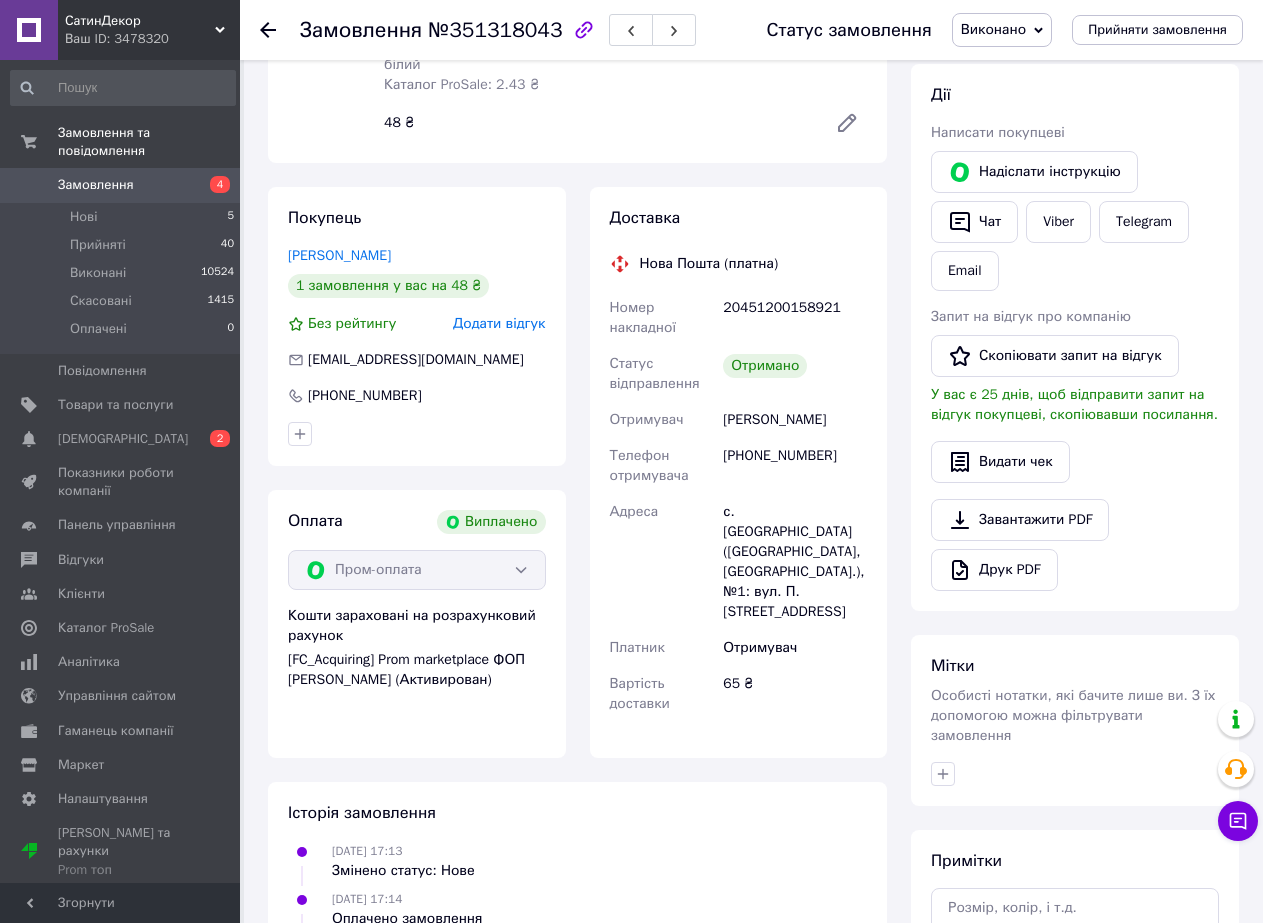 scroll, scrollTop: 0, scrollLeft: 0, axis: both 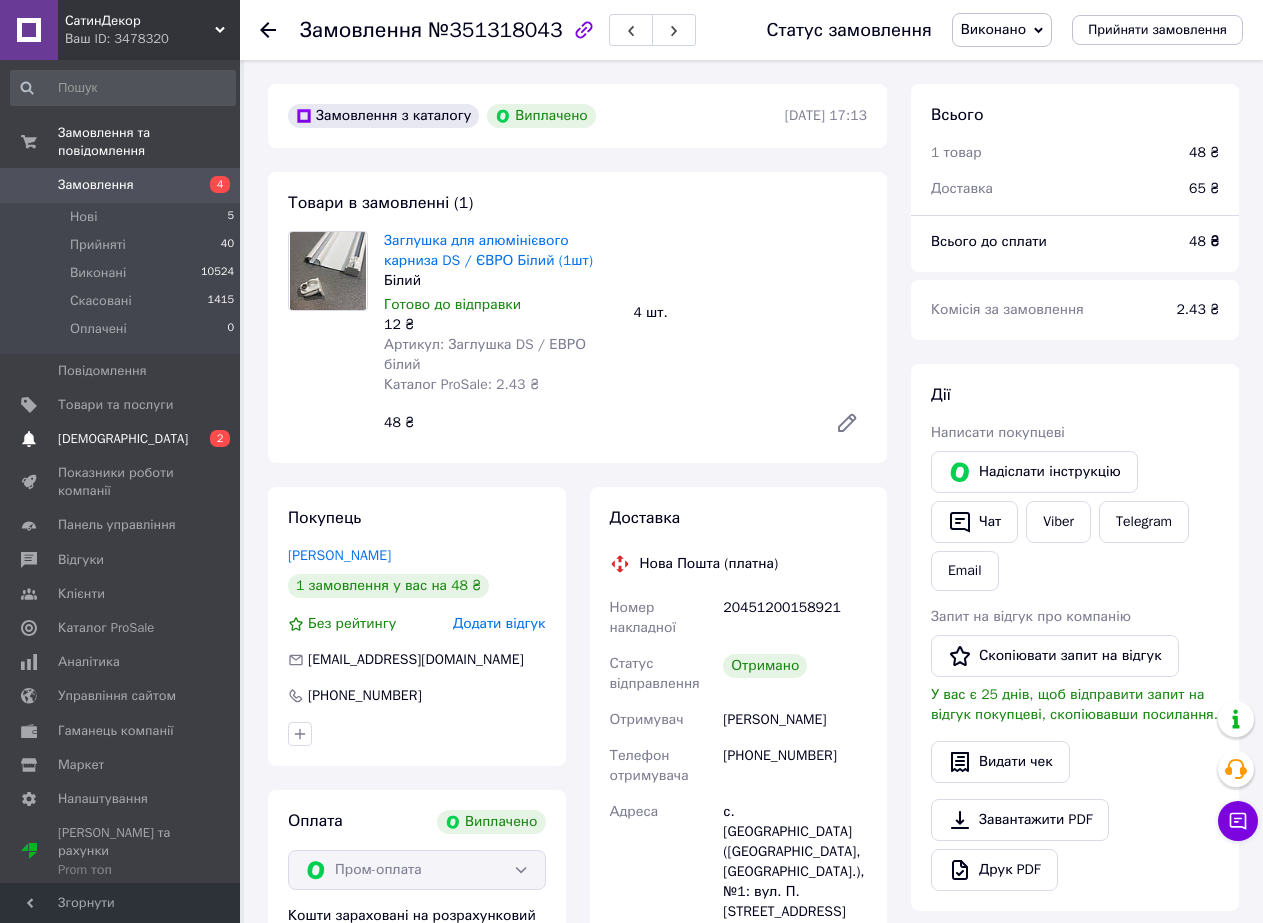 click on "[DEMOGRAPHIC_DATA]" at bounding box center (123, 439) 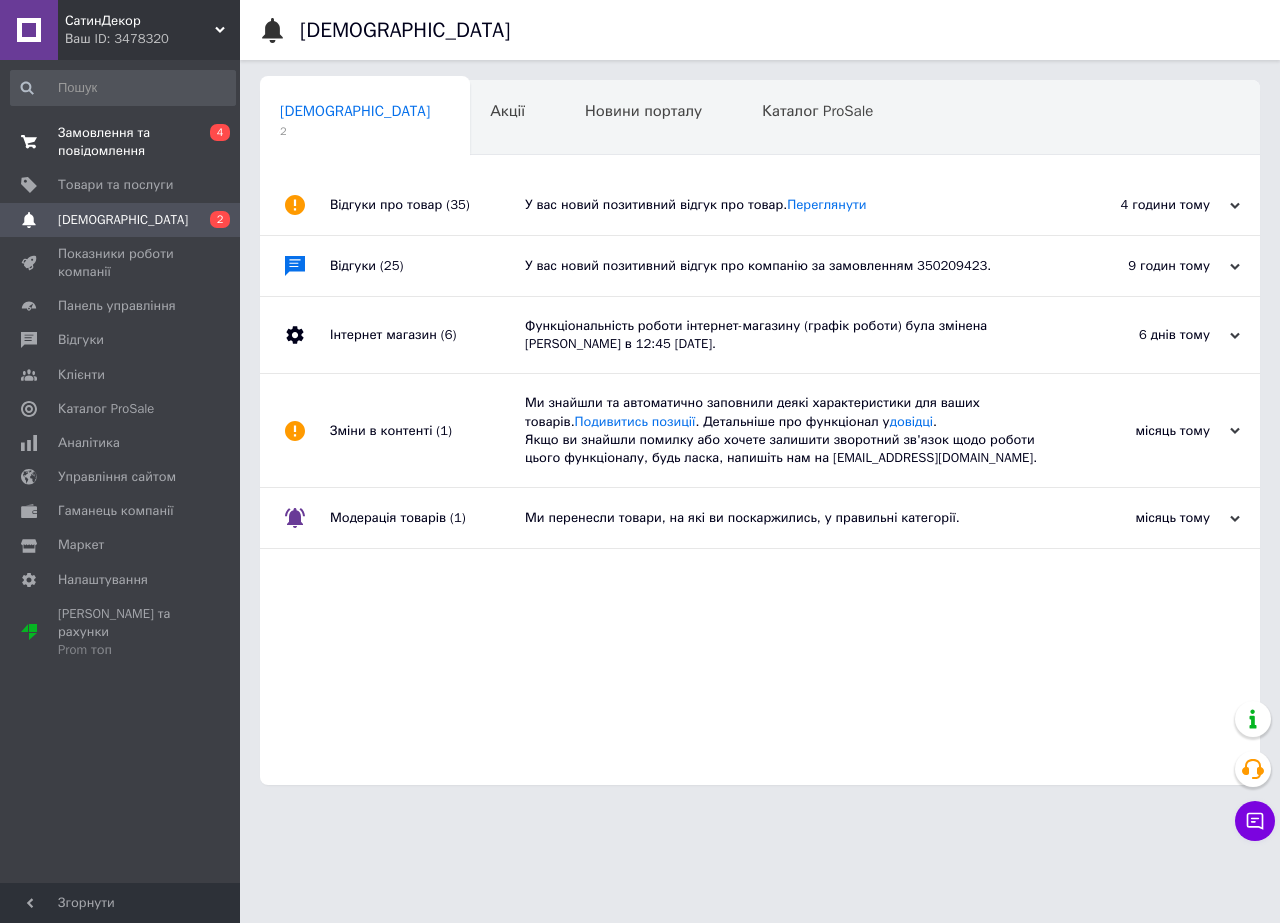 click on "Замовлення та повідомлення" at bounding box center [121, 142] 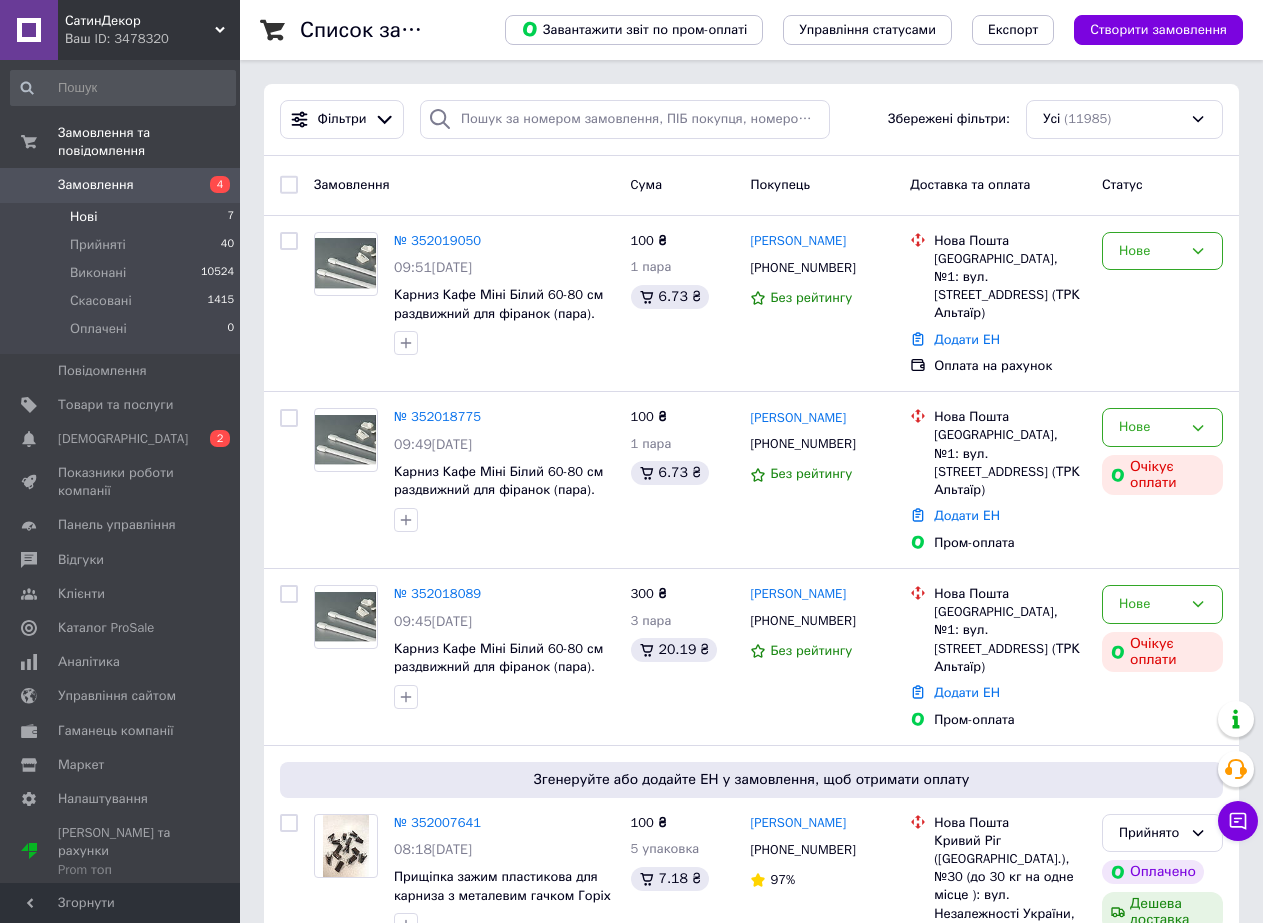 click on "Нові 7" at bounding box center (123, 217) 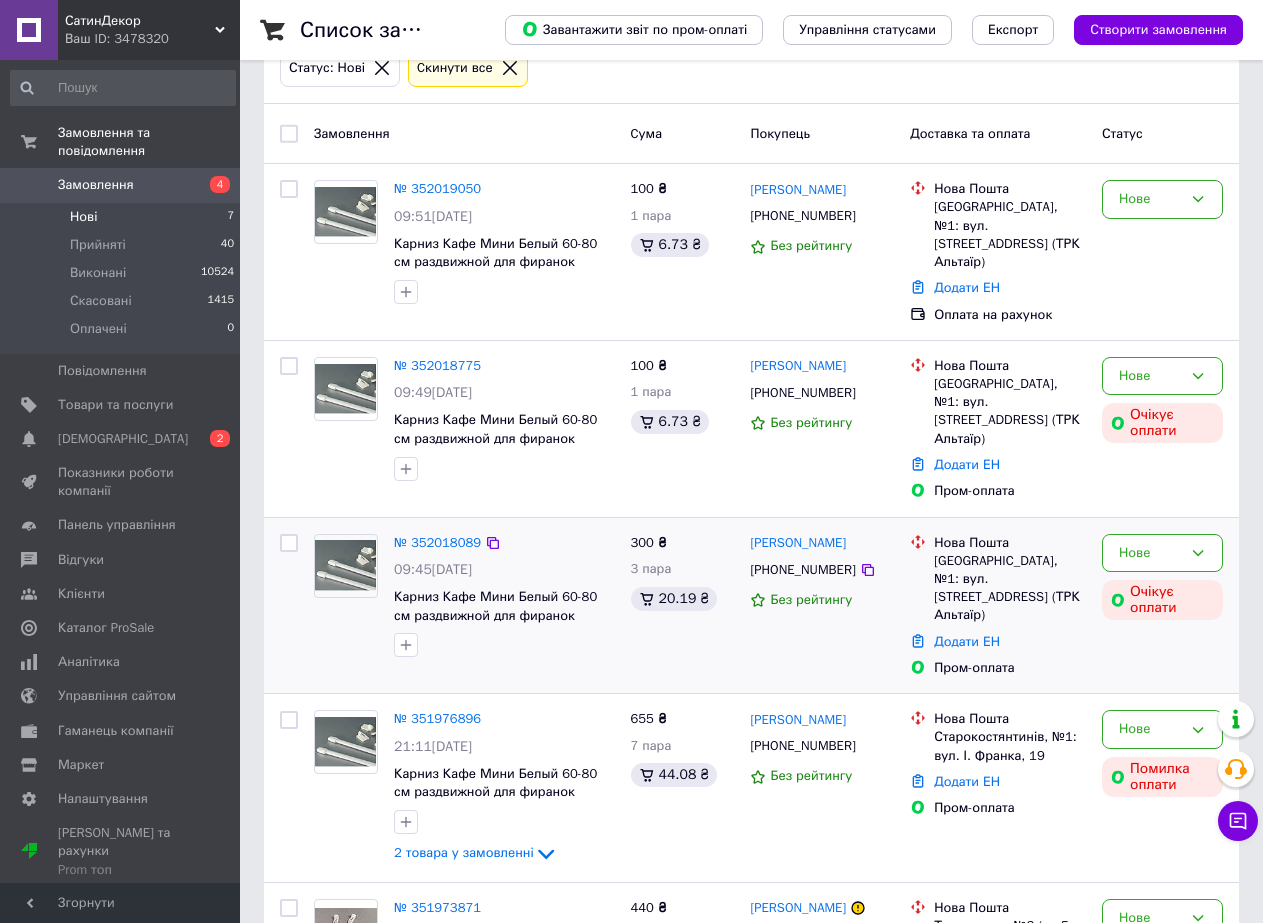 scroll, scrollTop: 523, scrollLeft: 0, axis: vertical 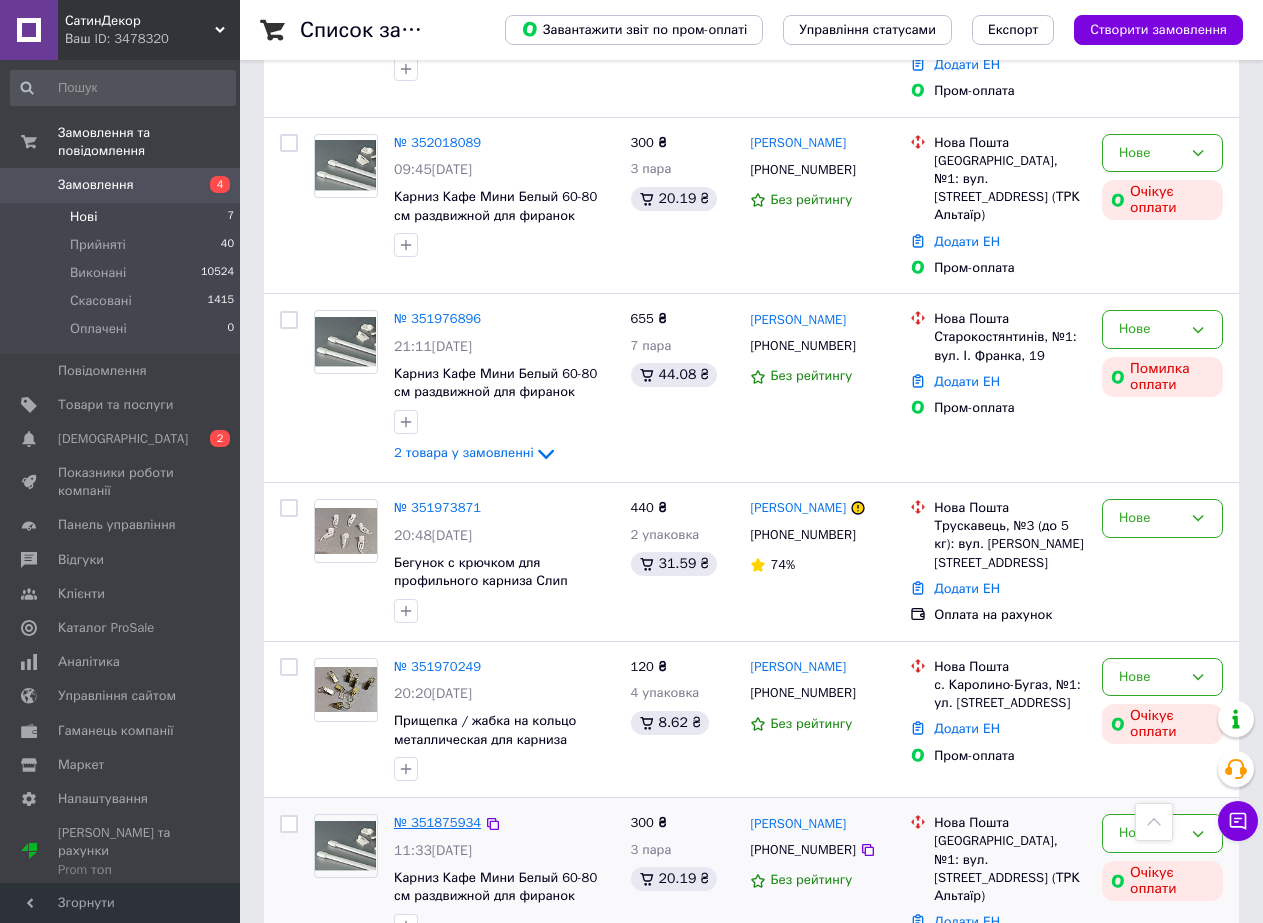 click on "№ 351875934" at bounding box center (437, 822) 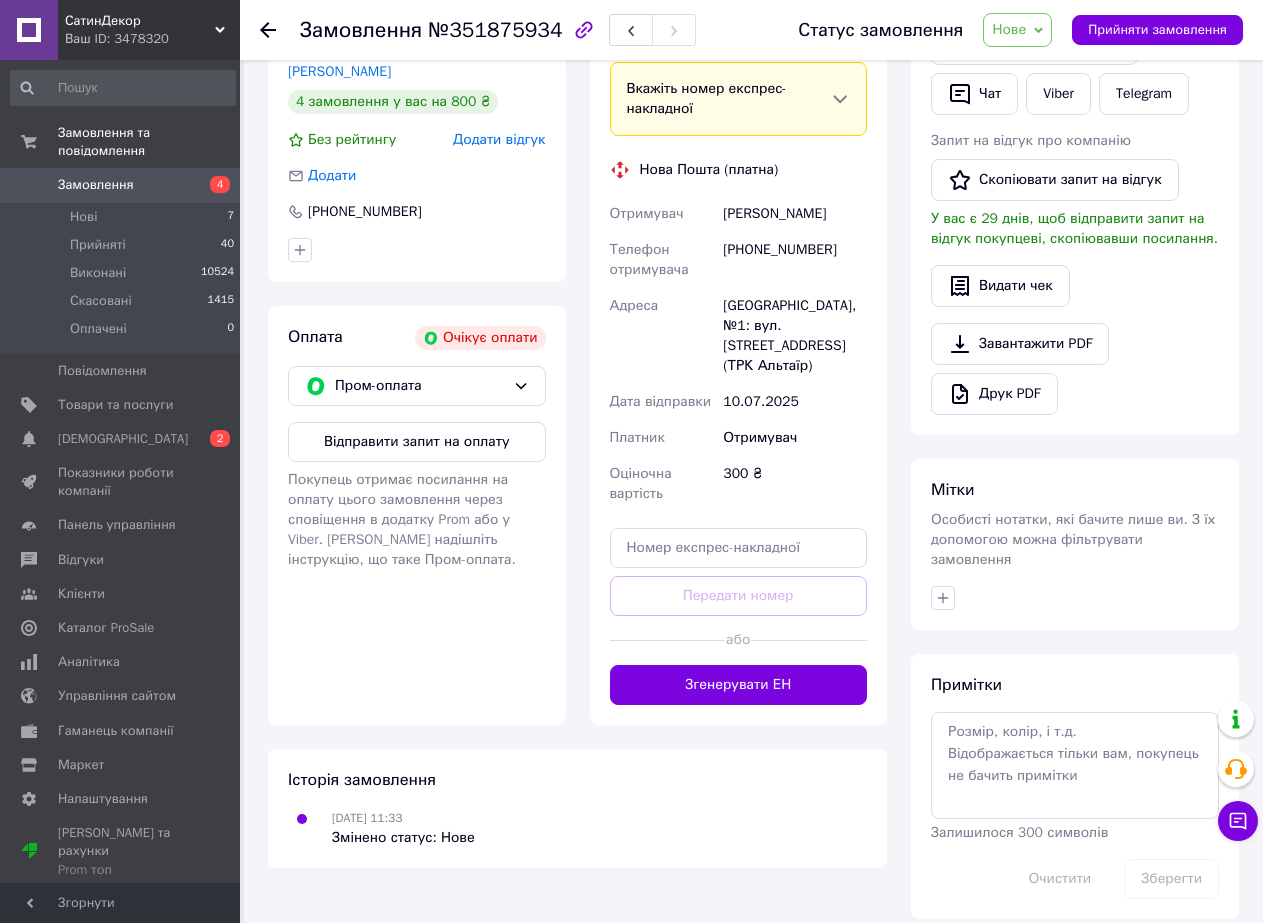 scroll, scrollTop: 0, scrollLeft: 0, axis: both 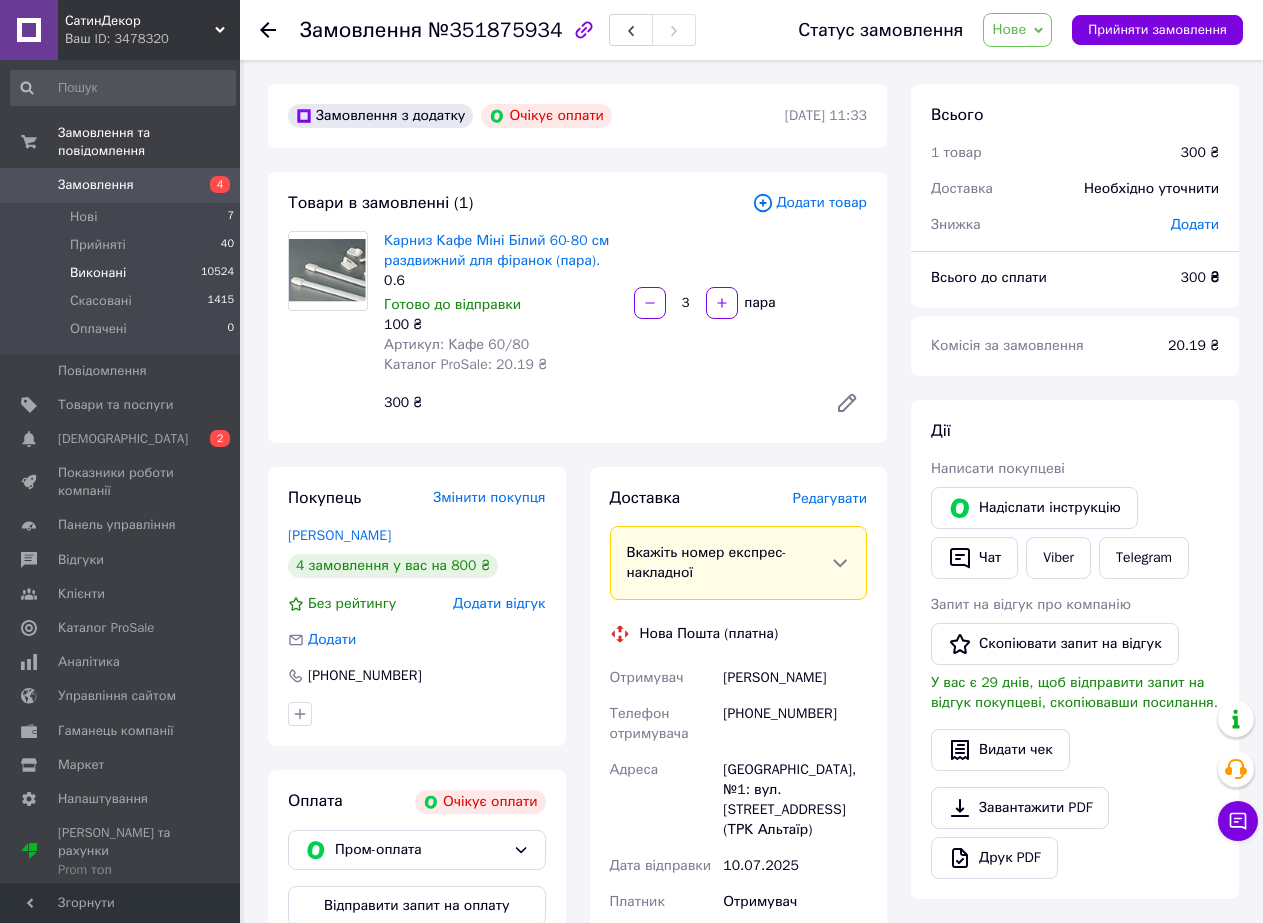 click on "Виконані" at bounding box center [98, 273] 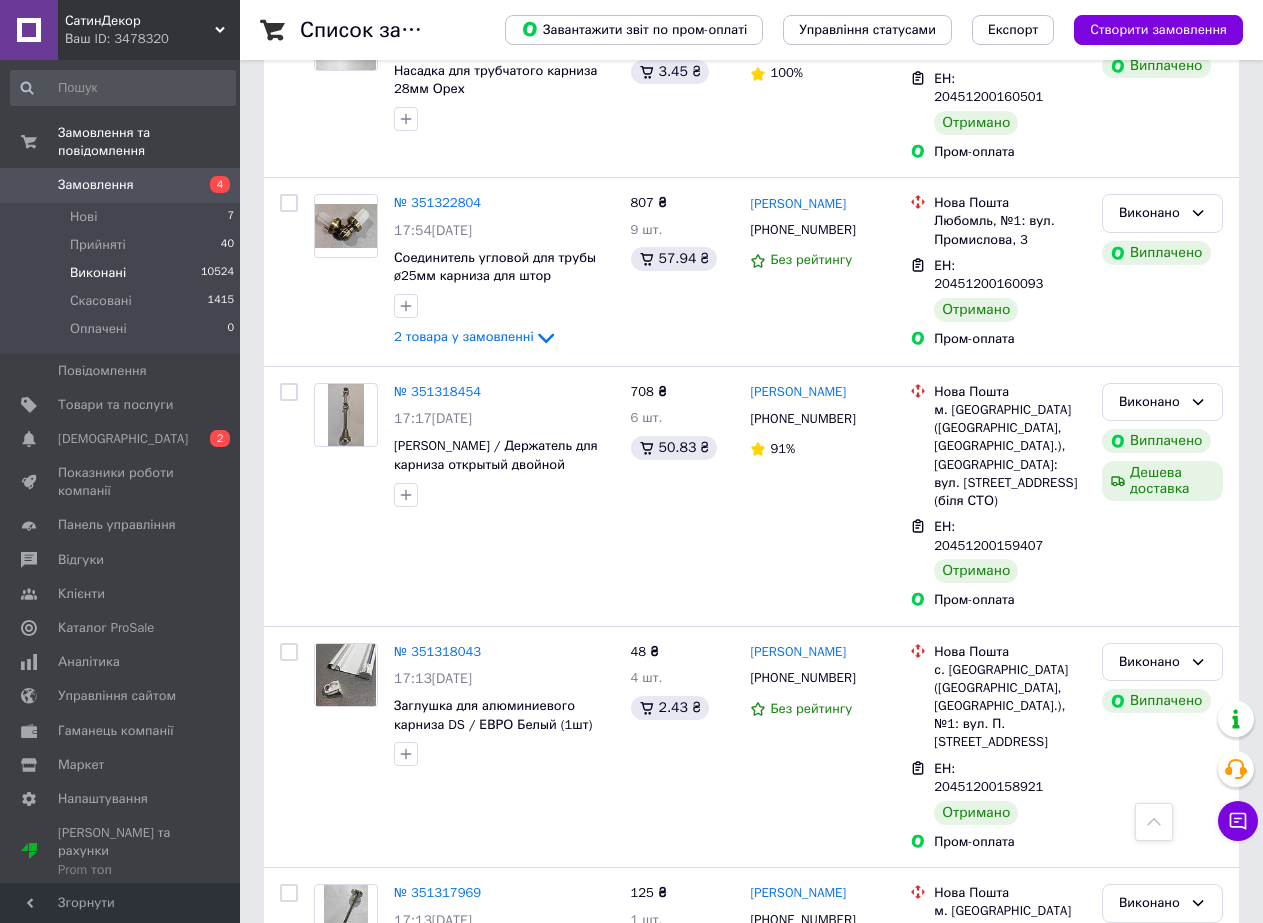 scroll, scrollTop: 3277, scrollLeft: 0, axis: vertical 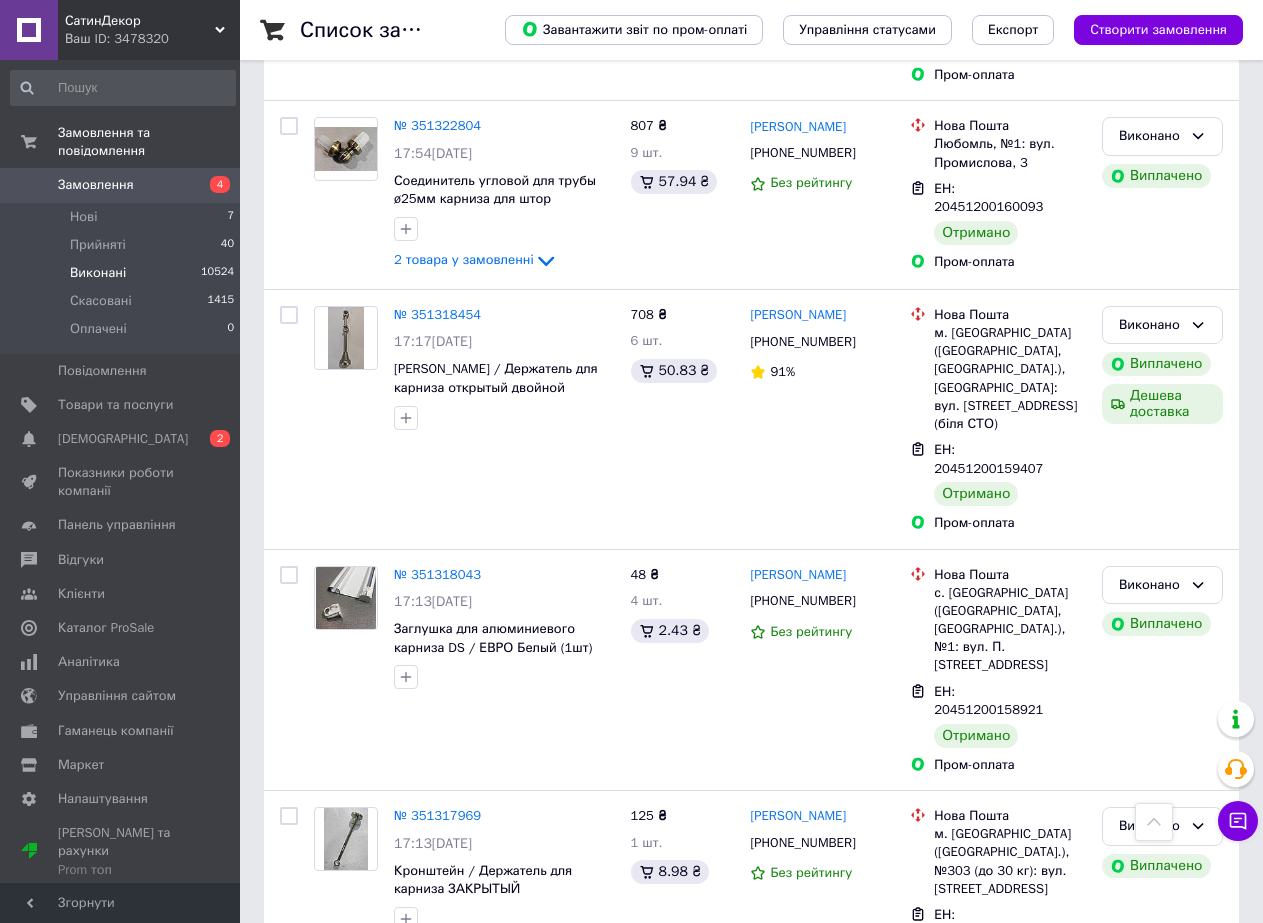 click on "2" at bounding box center [327, 1414] 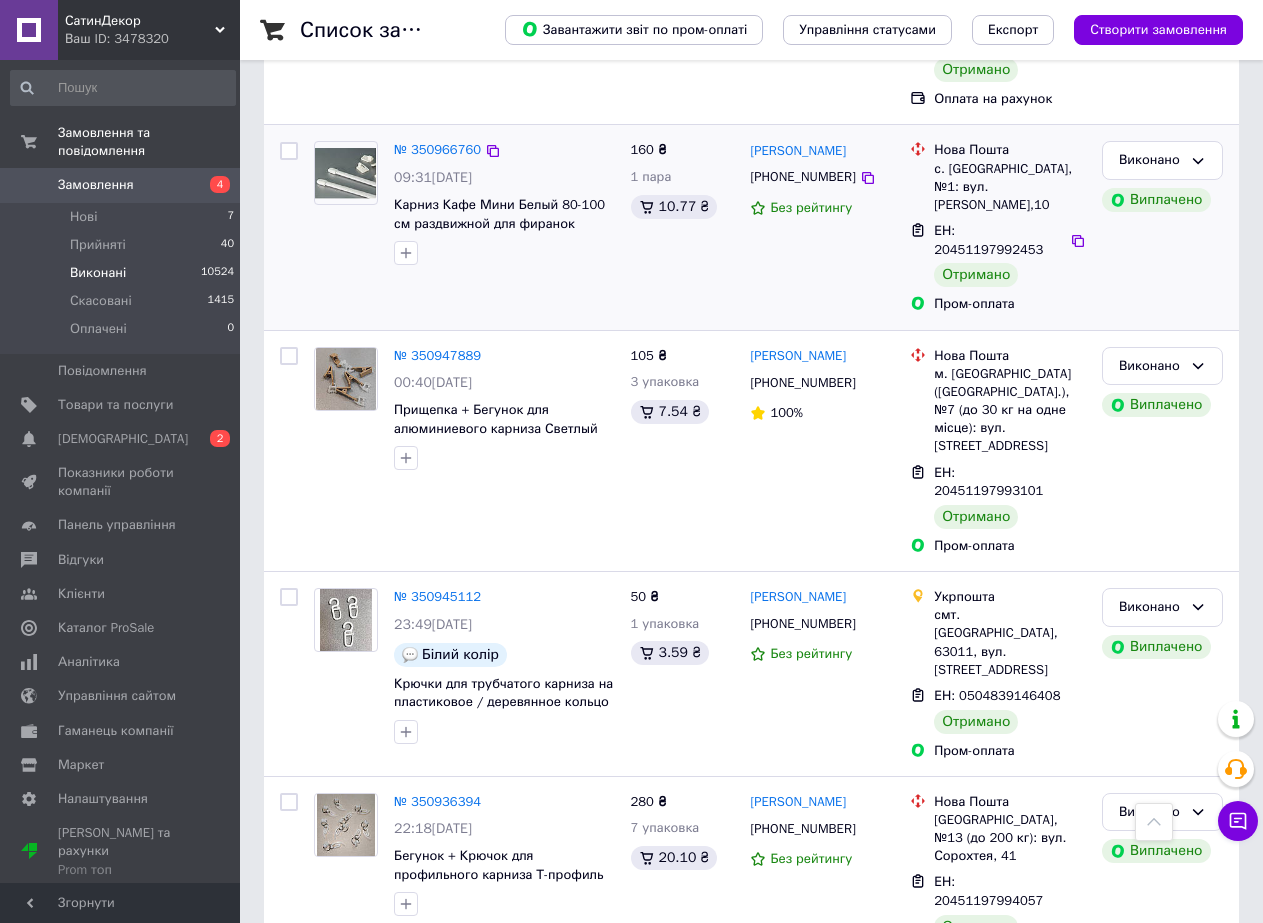 scroll, scrollTop: 3441, scrollLeft: 0, axis: vertical 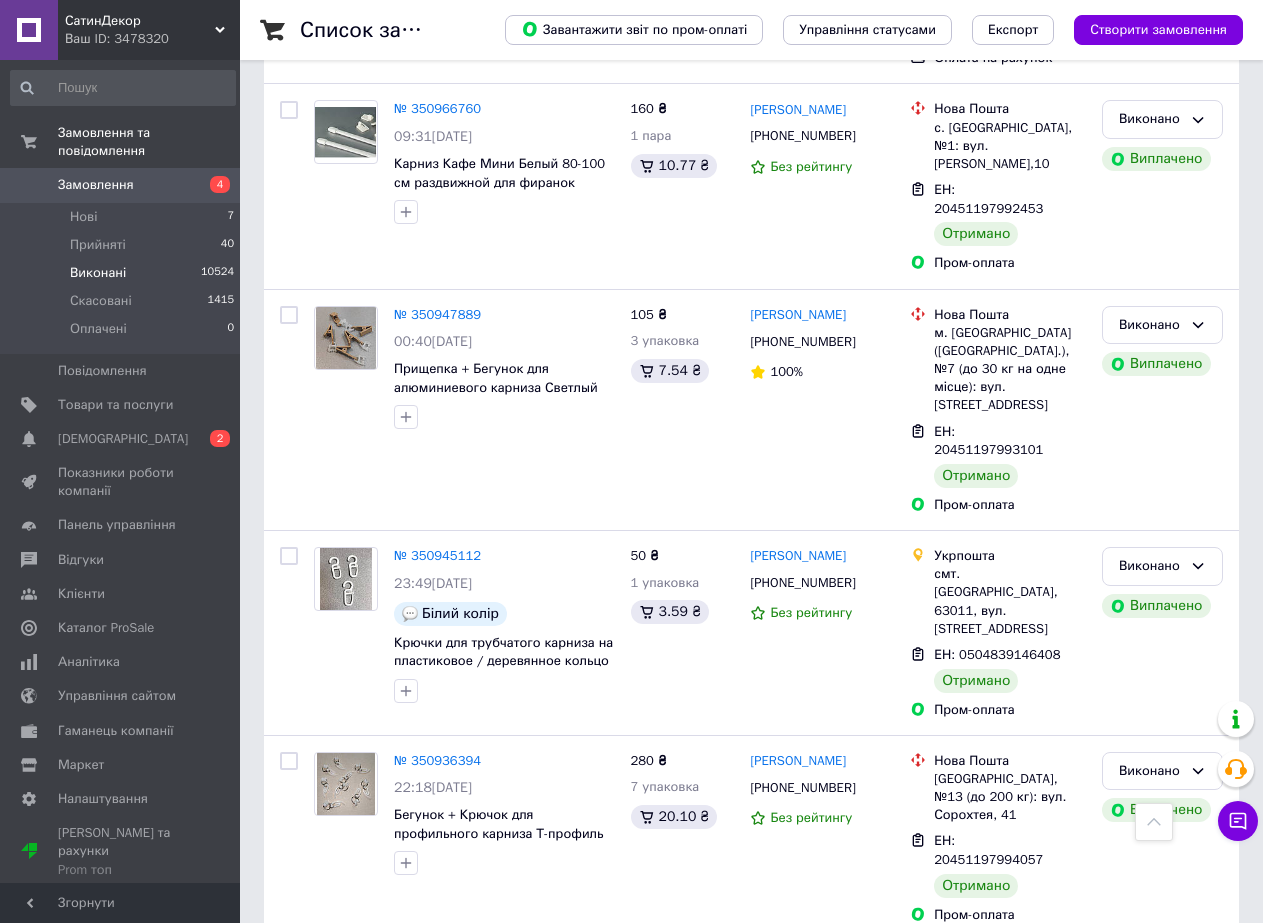 click on "3" at bounding box center [494, 1486] 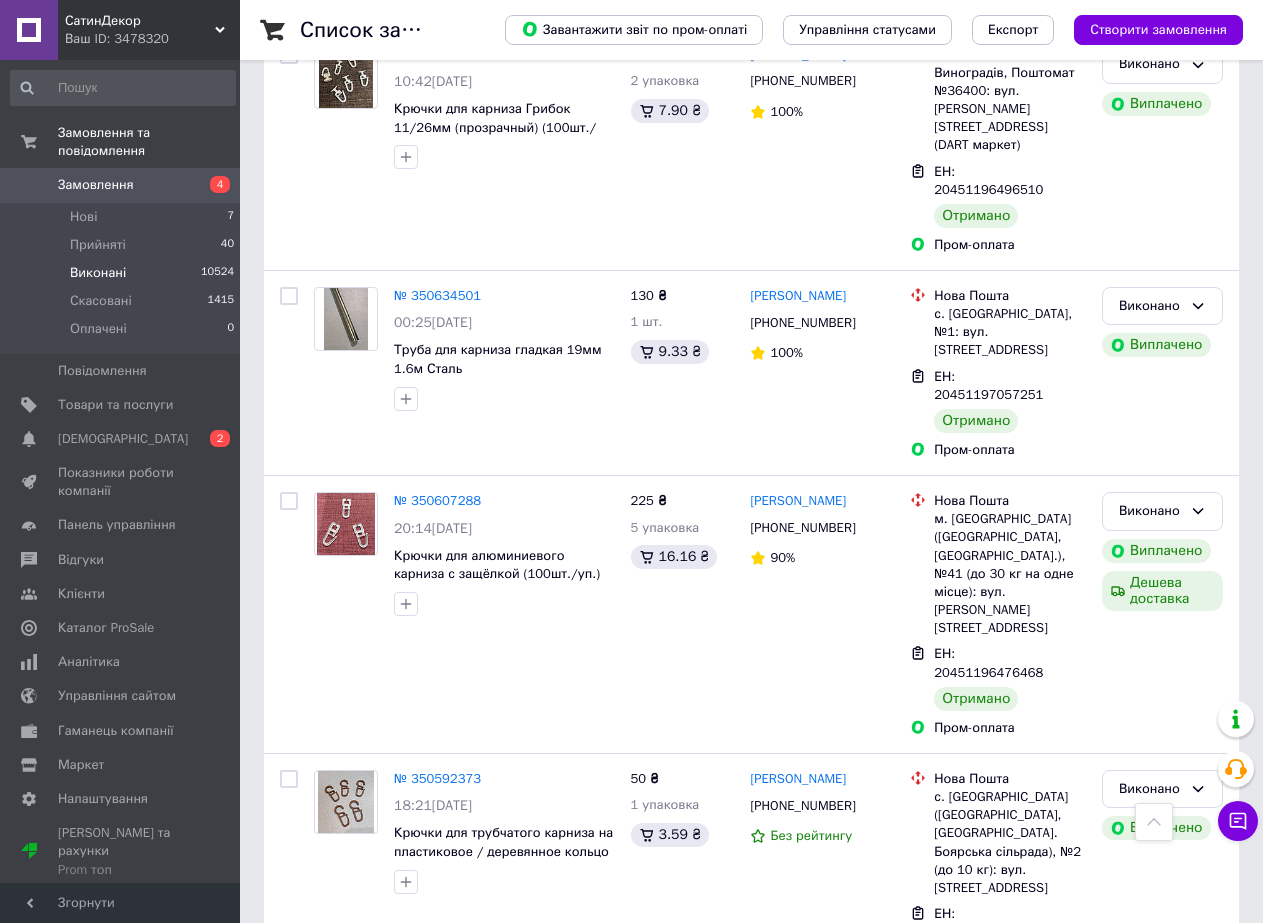 scroll, scrollTop: 3332, scrollLeft: 0, axis: vertical 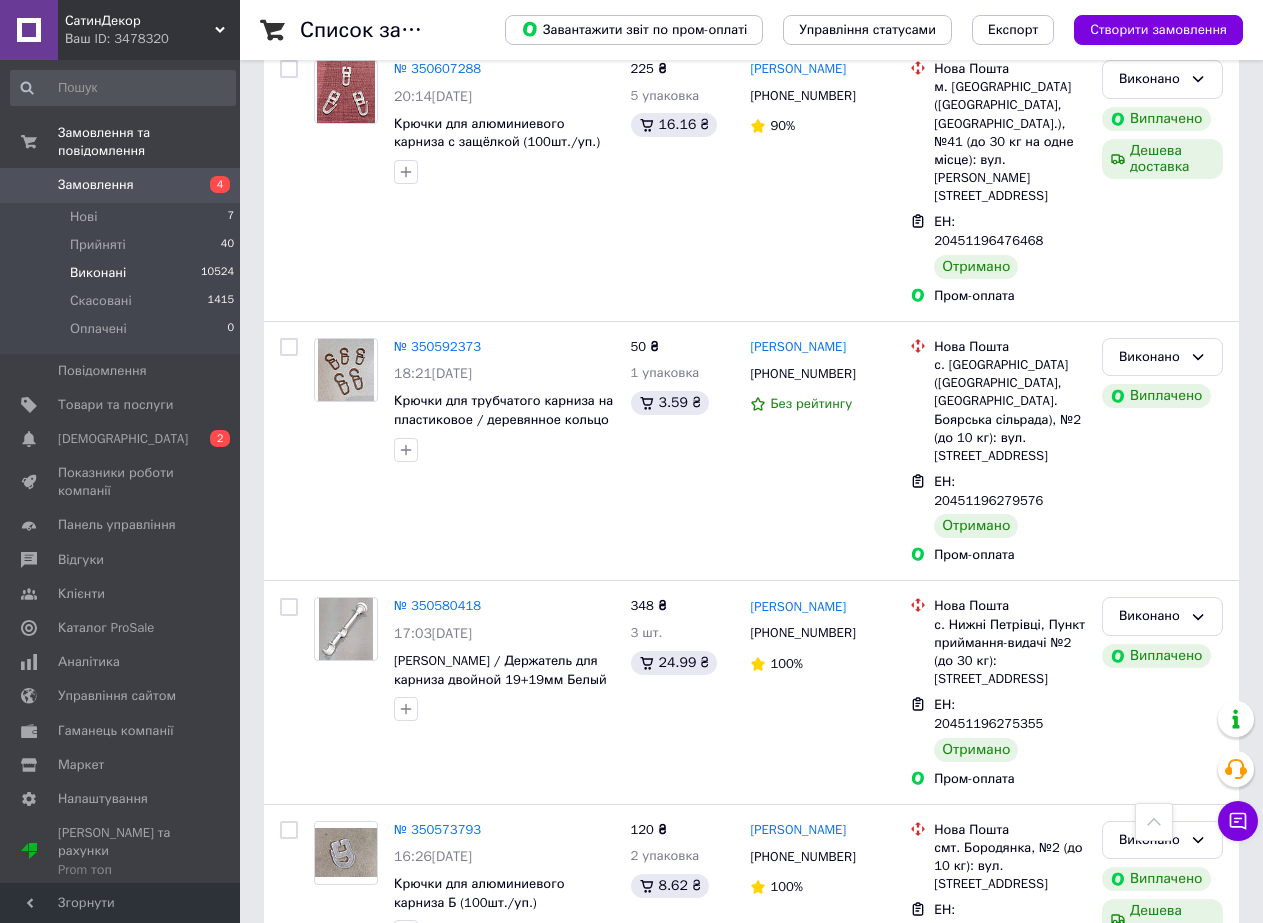 click on "2" at bounding box center [449, 1555] 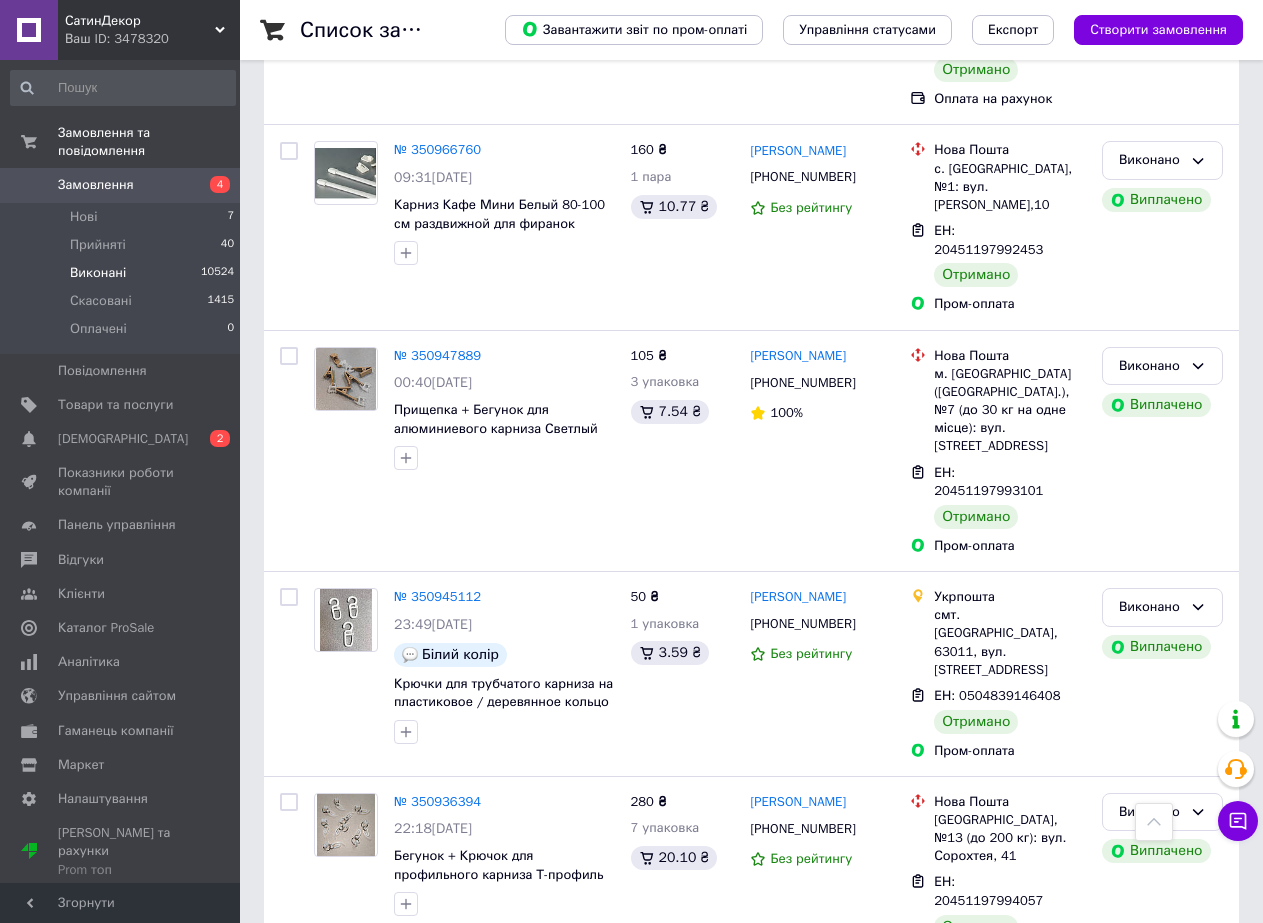 scroll, scrollTop: 3441, scrollLeft: 0, axis: vertical 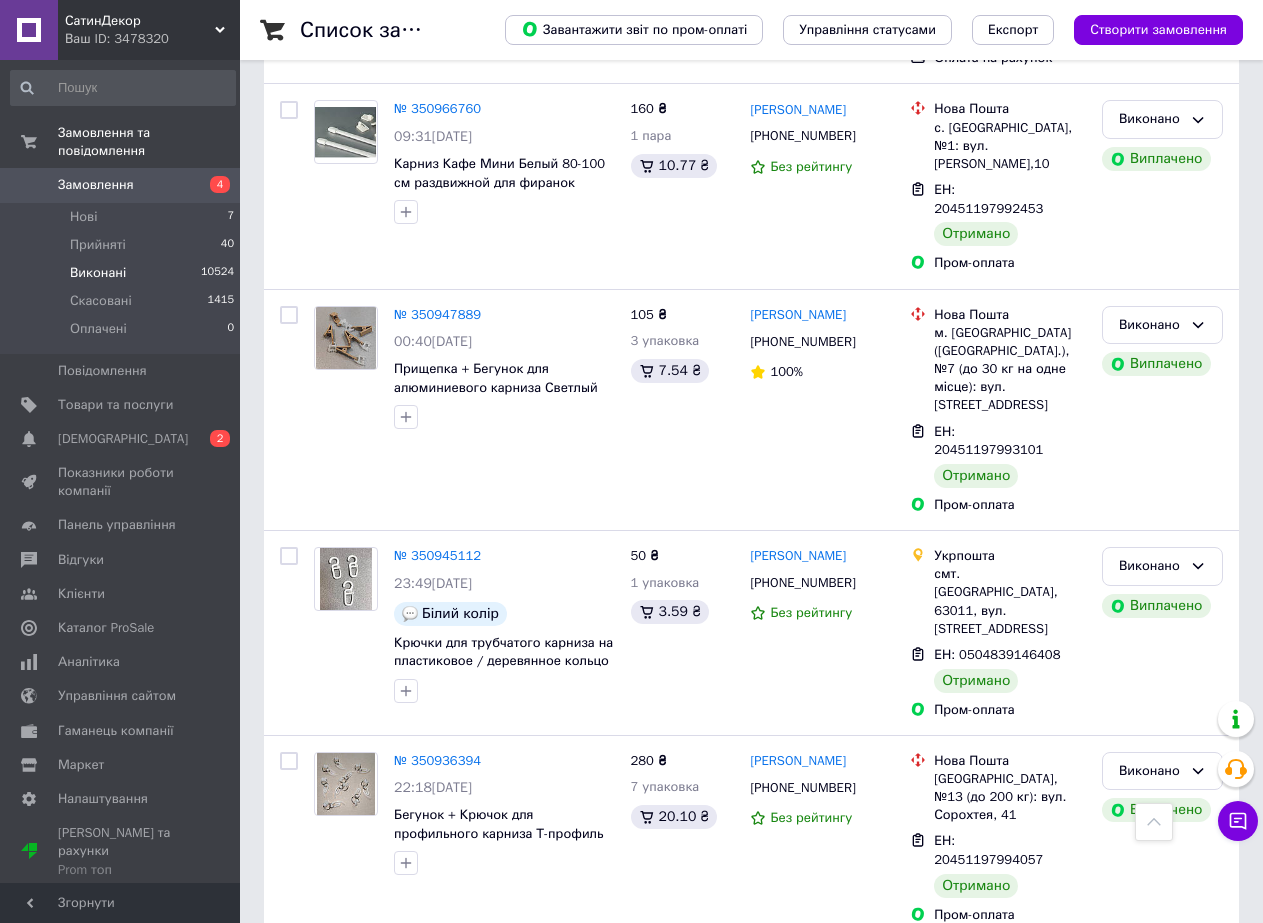 click on "1" at bounding box center (404, 1486) 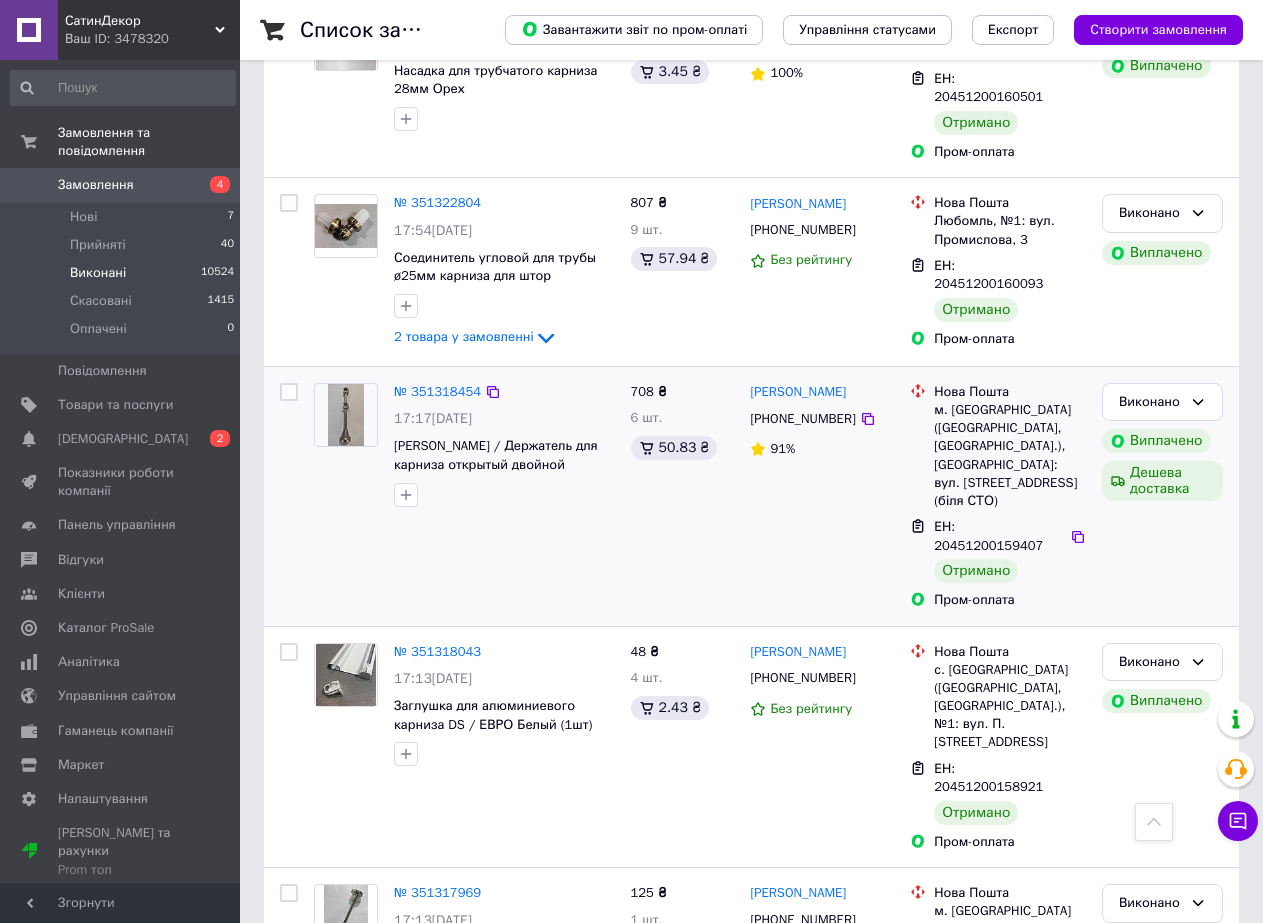 scroll, scrollTop: 3277, scrollLeft: 0, axis: vertical 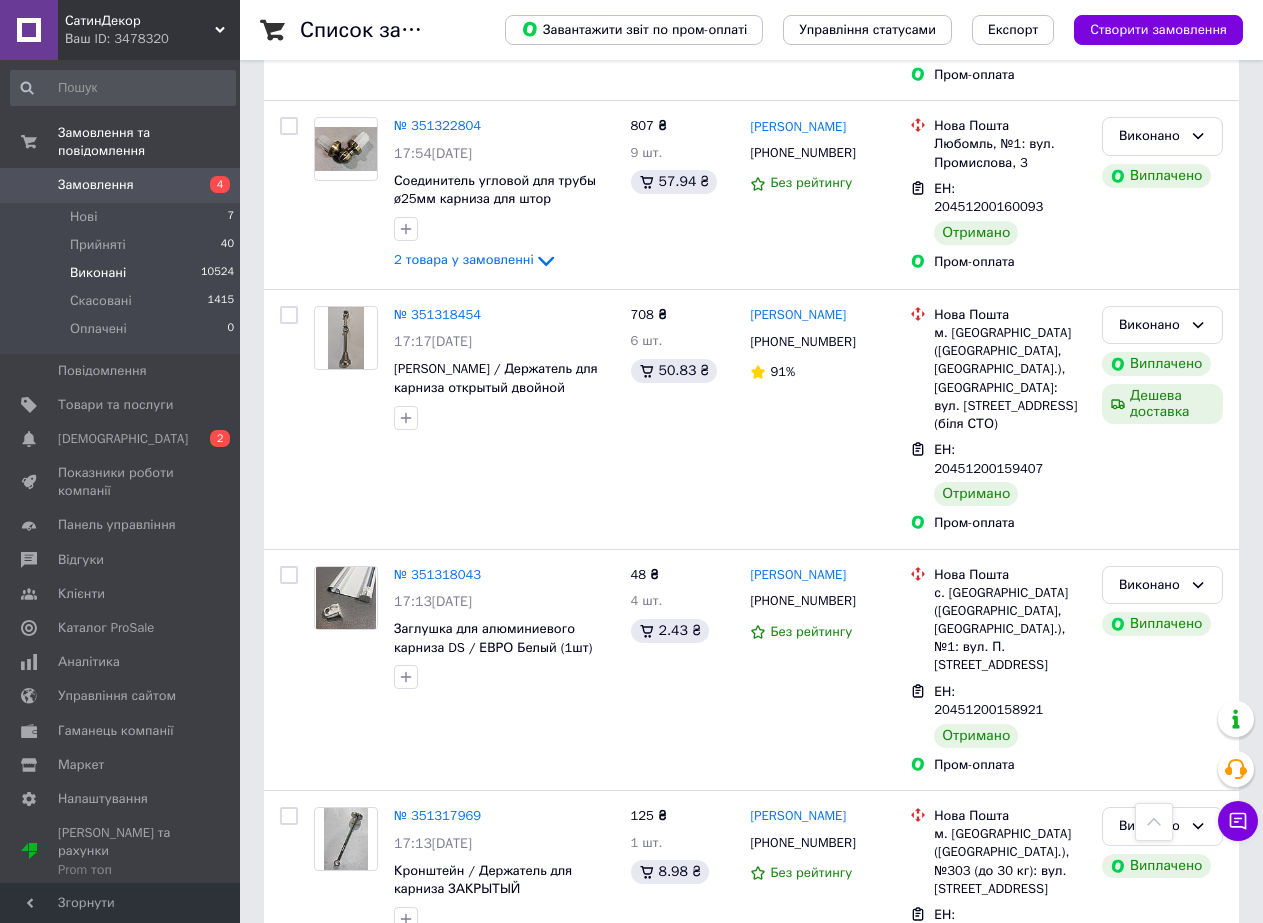 click on "2" at bounding box center [327, 1414] 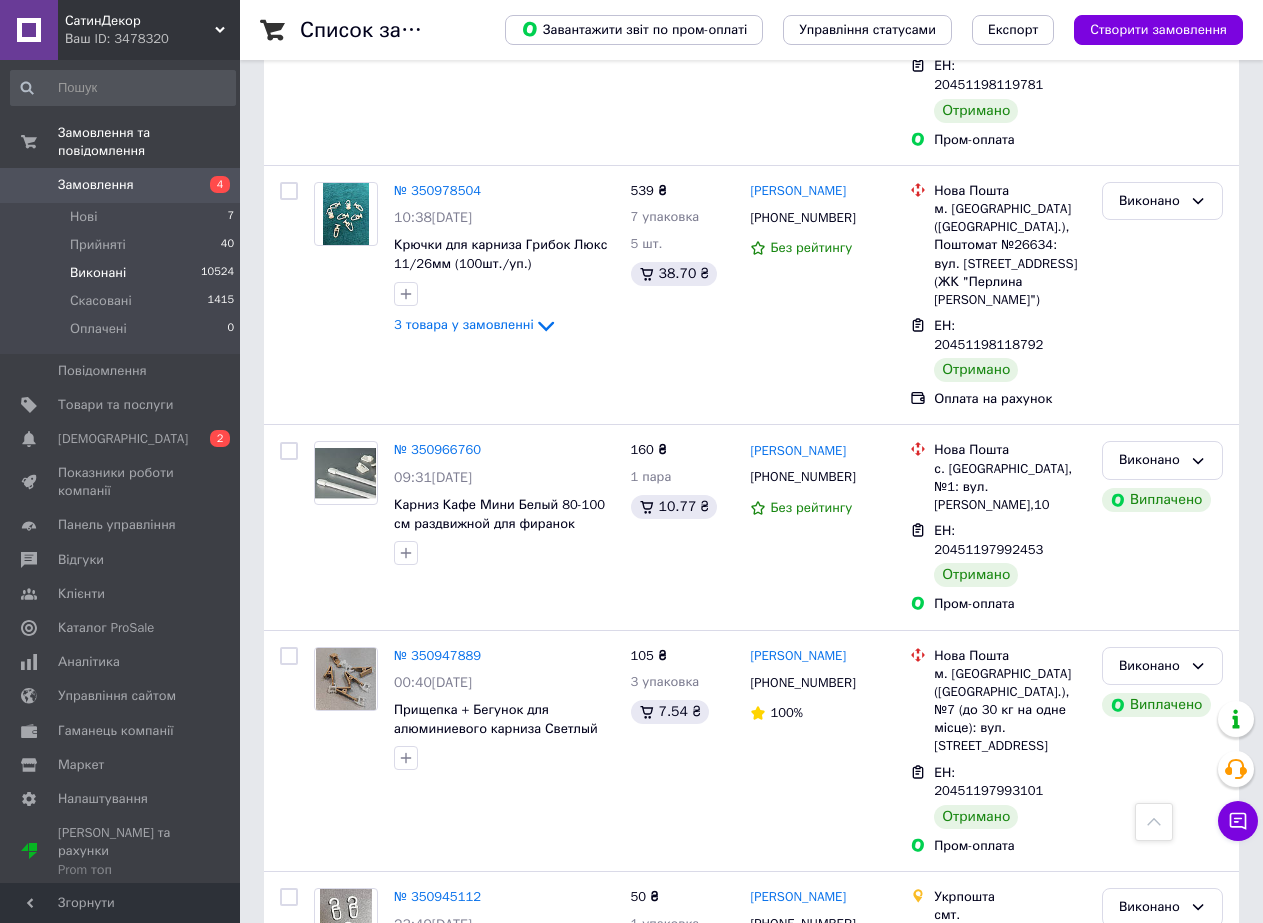 scroll, scrollTop: 3441, scrollLeft: 0, axis: vertical 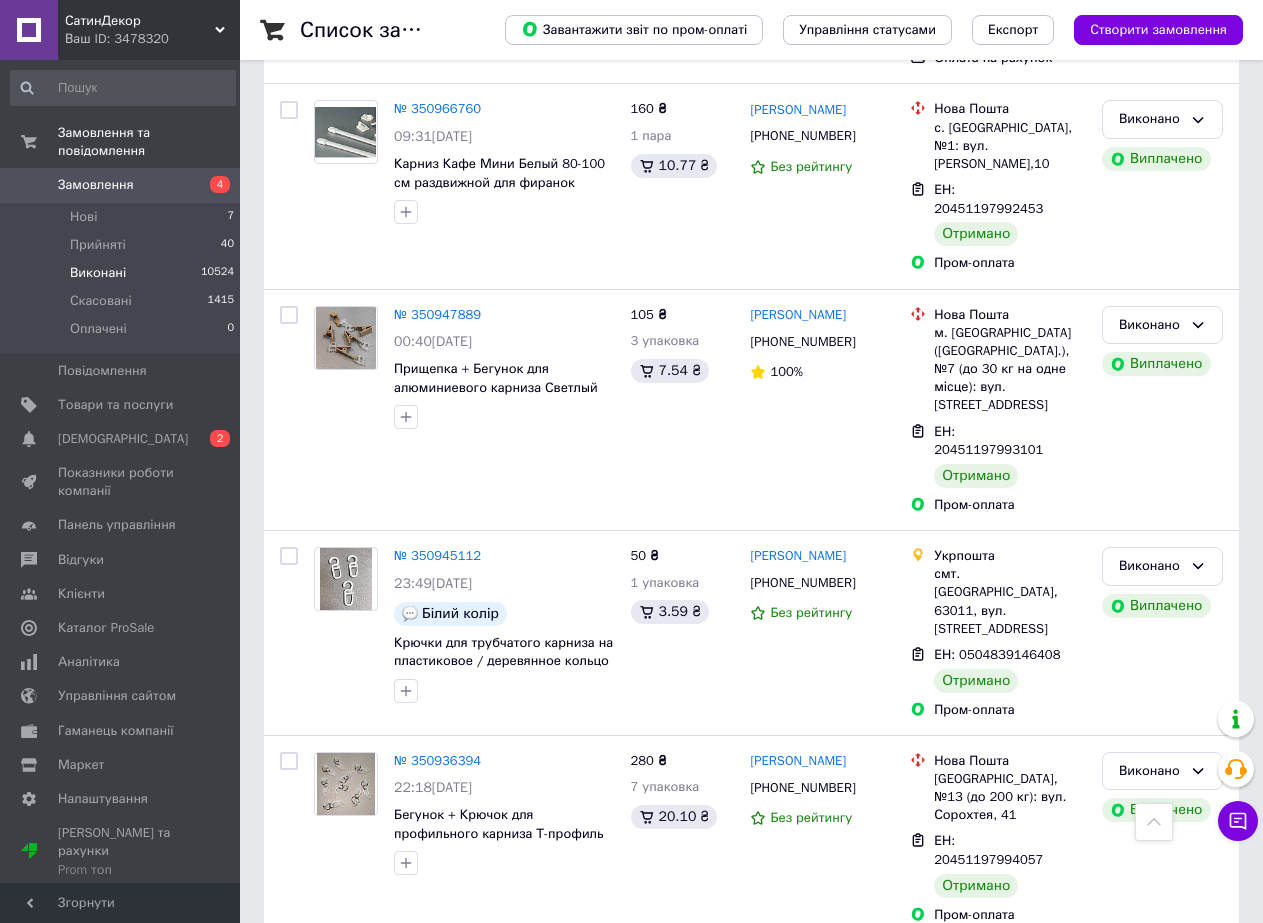 click on "1" at bounding box center (404, 1486) 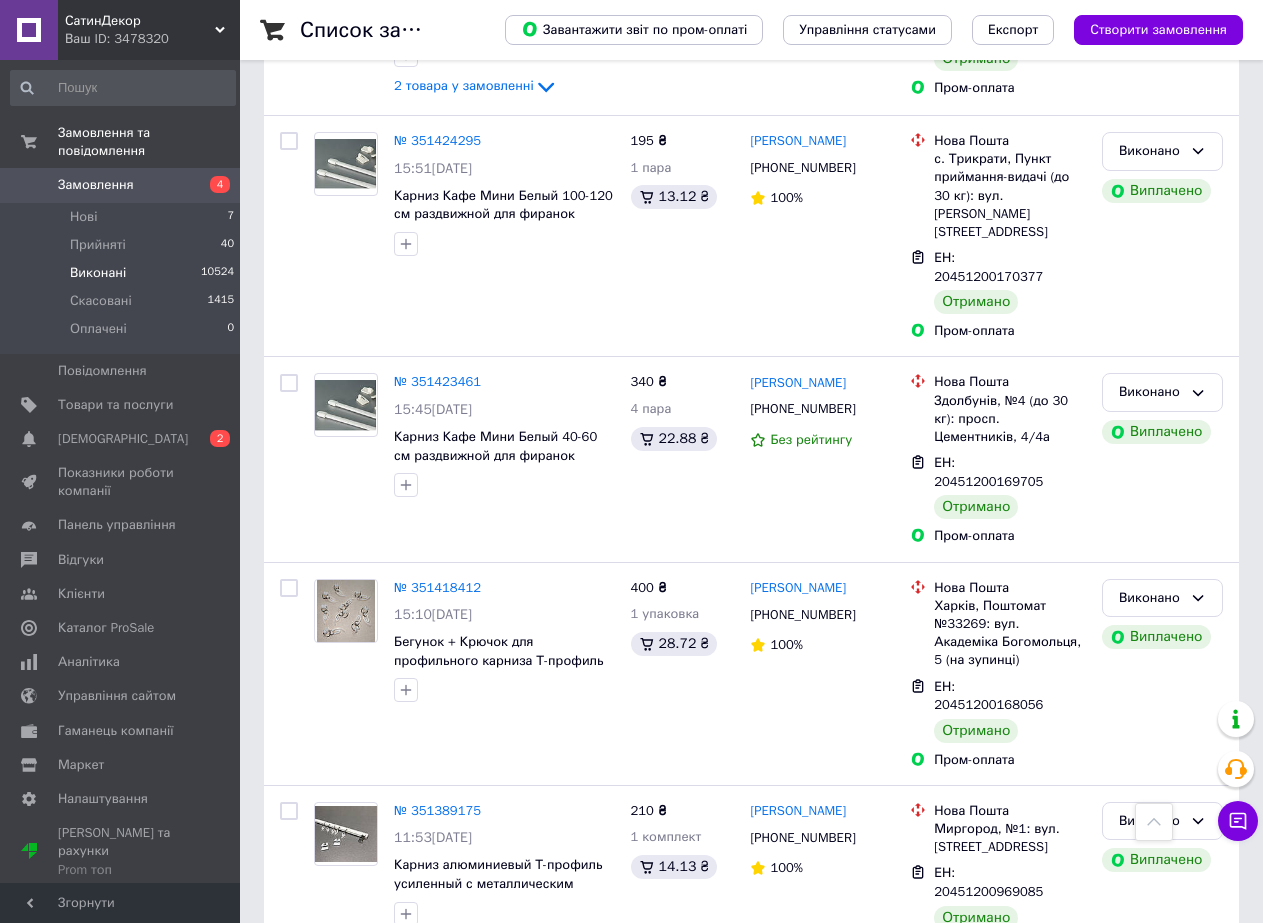 scroll, scrollTop: 1777, scrollLeft: 0, axis: vertical 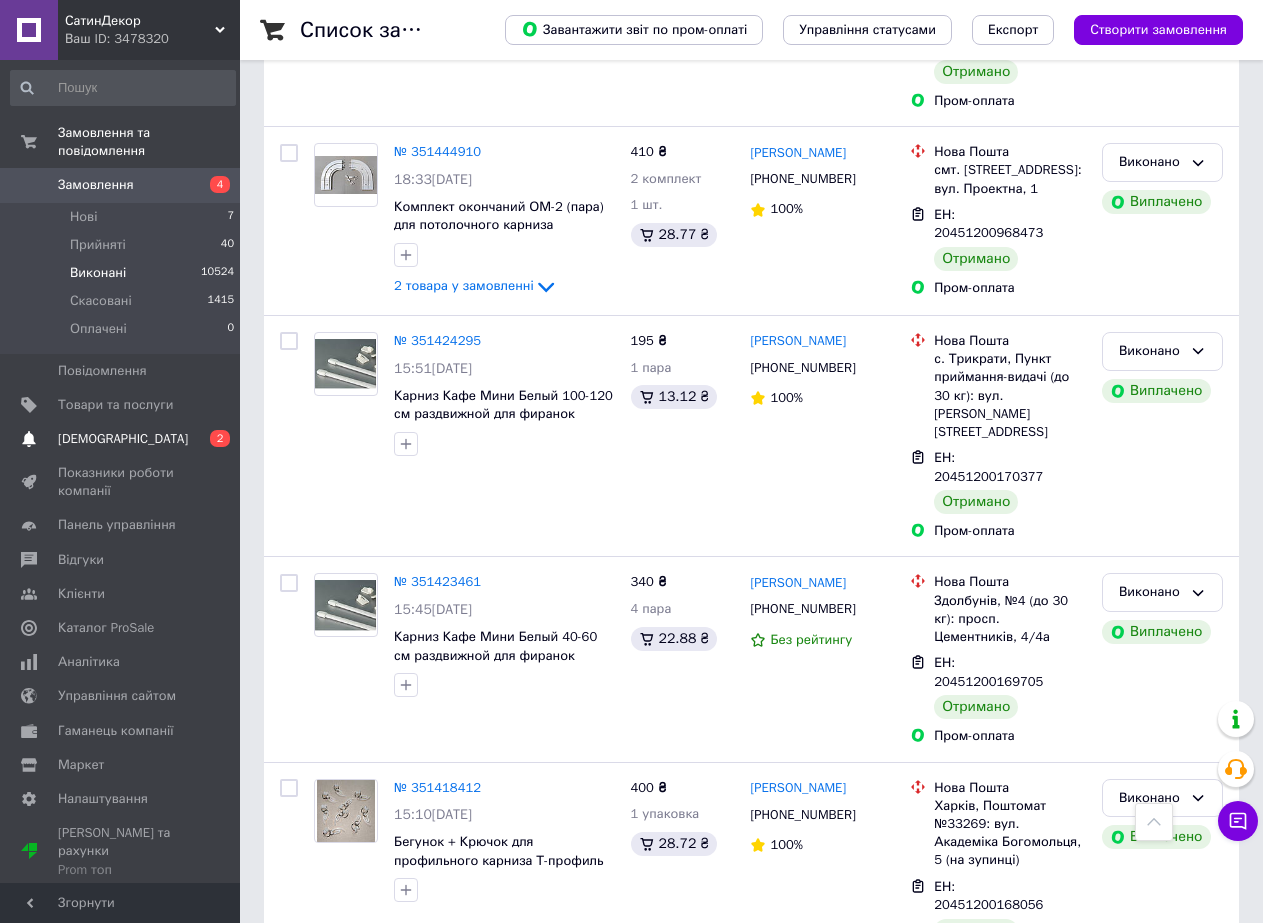 click on "[DEMOGRAPHIC_DATA]" at bounding box center [121, 439] 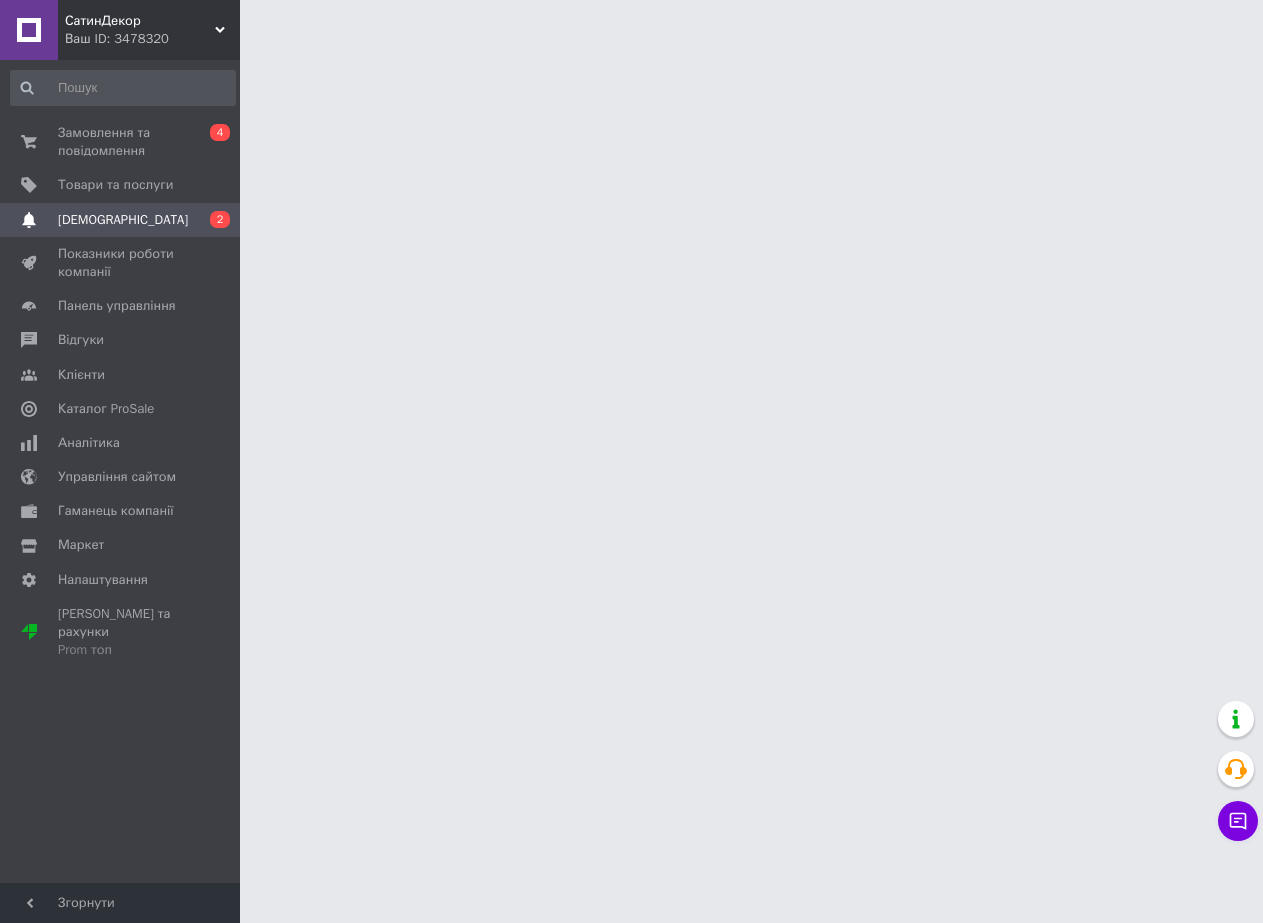 scroll, scrollTop: 0, scrollLeft: 0, axis: both 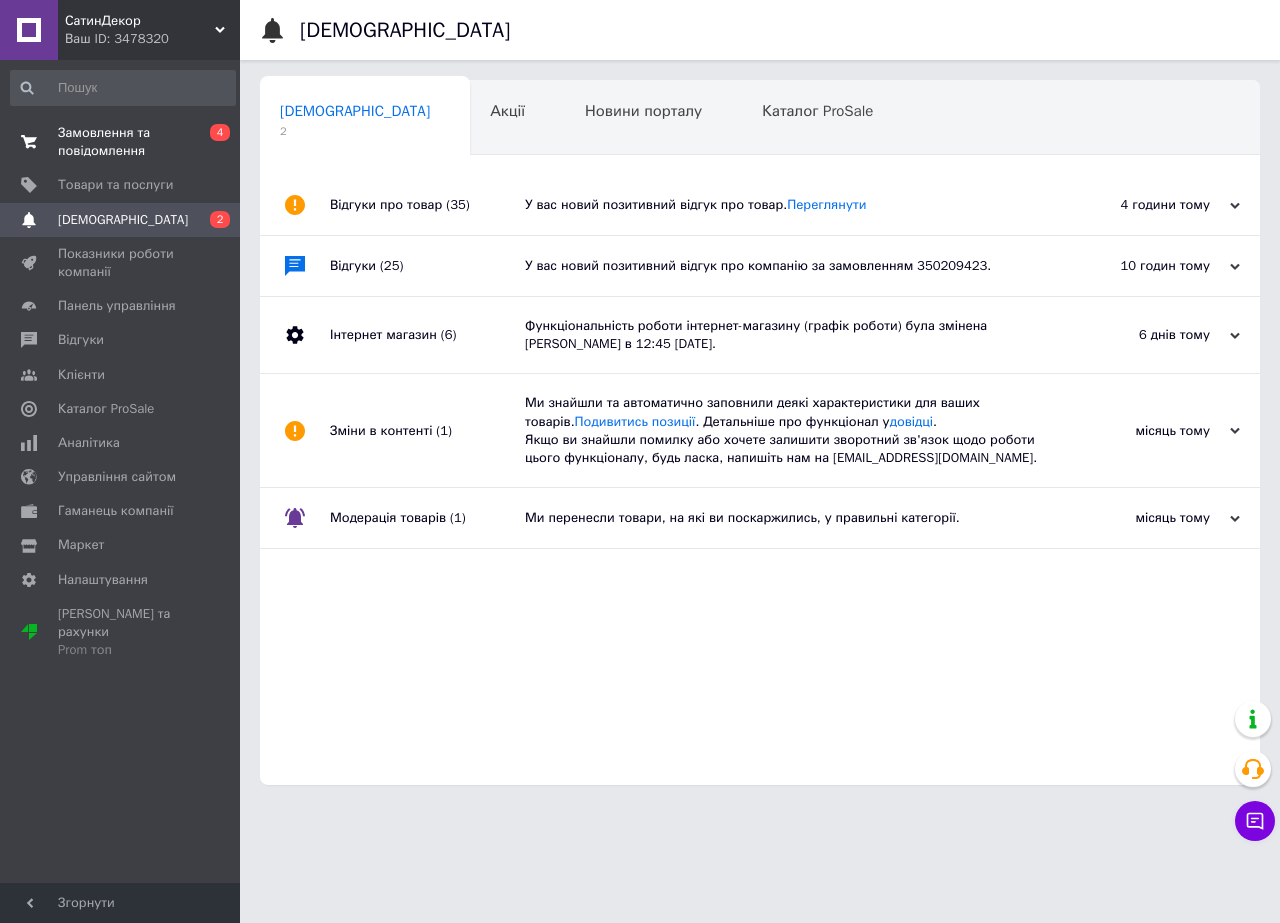 click on "Замовлення та повідомлення" at bounding box center [121, 142] 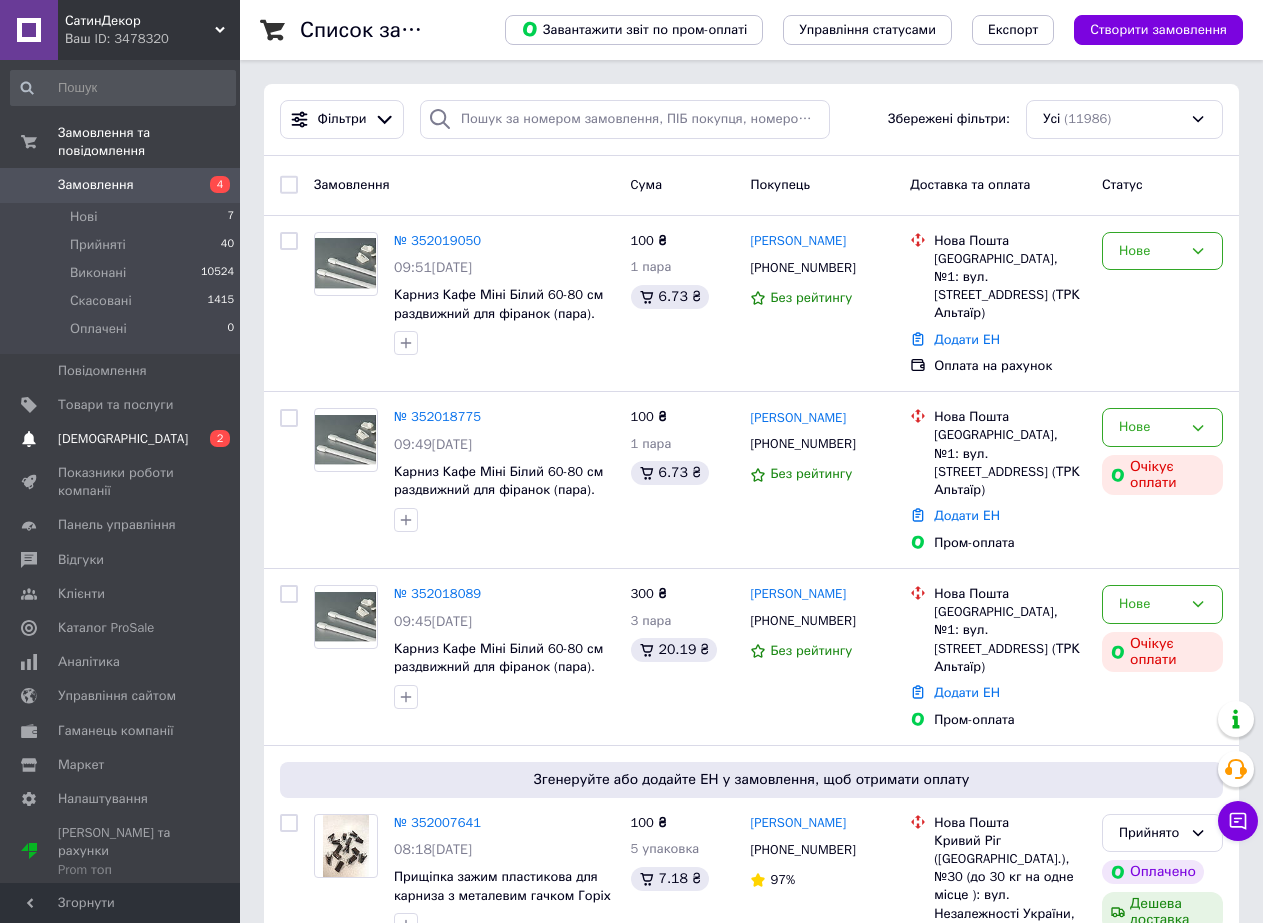 click on "[DEMOGRAPHIC_DATA]" at bounding box center (123, 439) 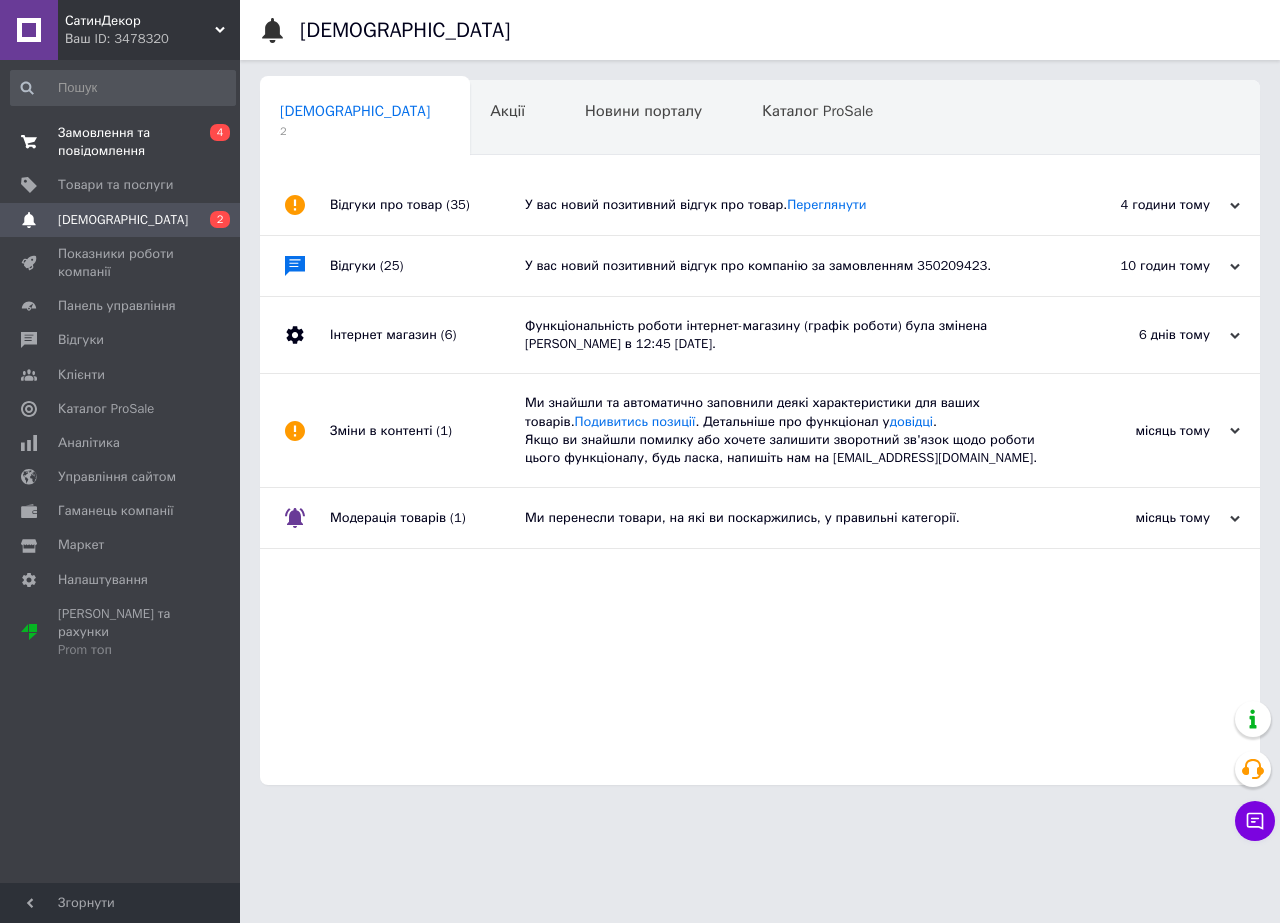 click on "Замовлення та повідомлення" at bounding box center [121, 142] 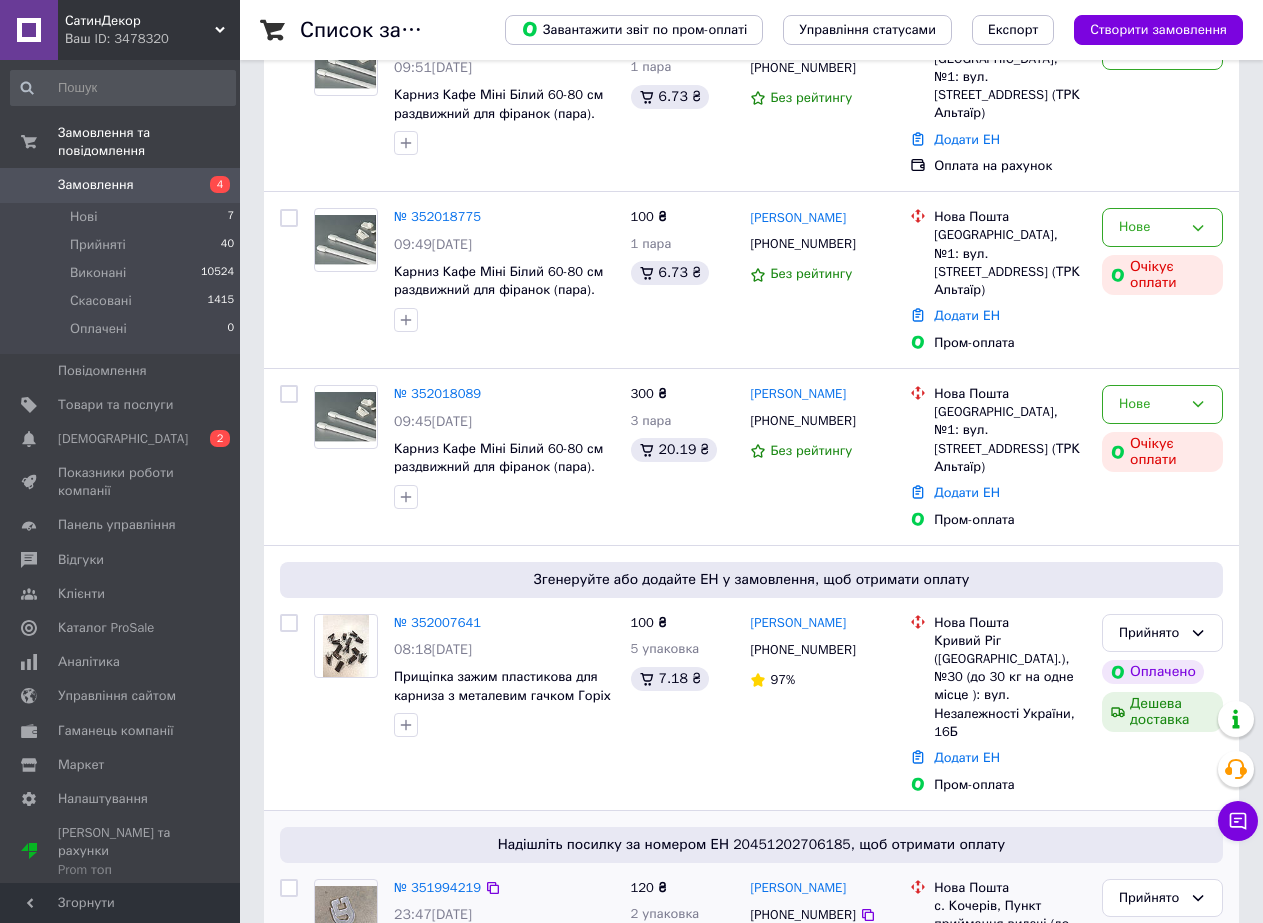 scroll, scrollTop: 0, scrollLeft: 0, axis: both 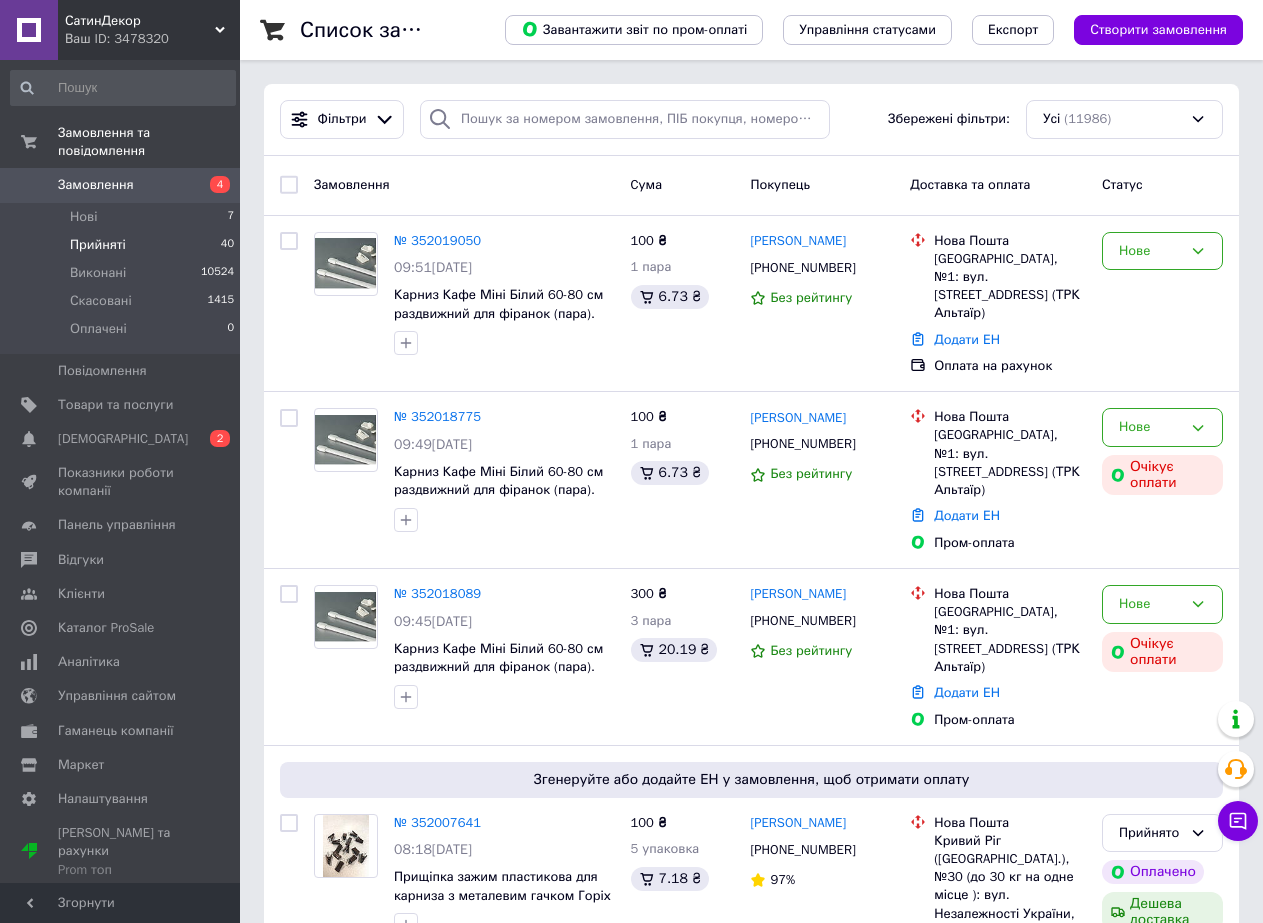 click on "Прийняті" at bounding box center [98, 245] 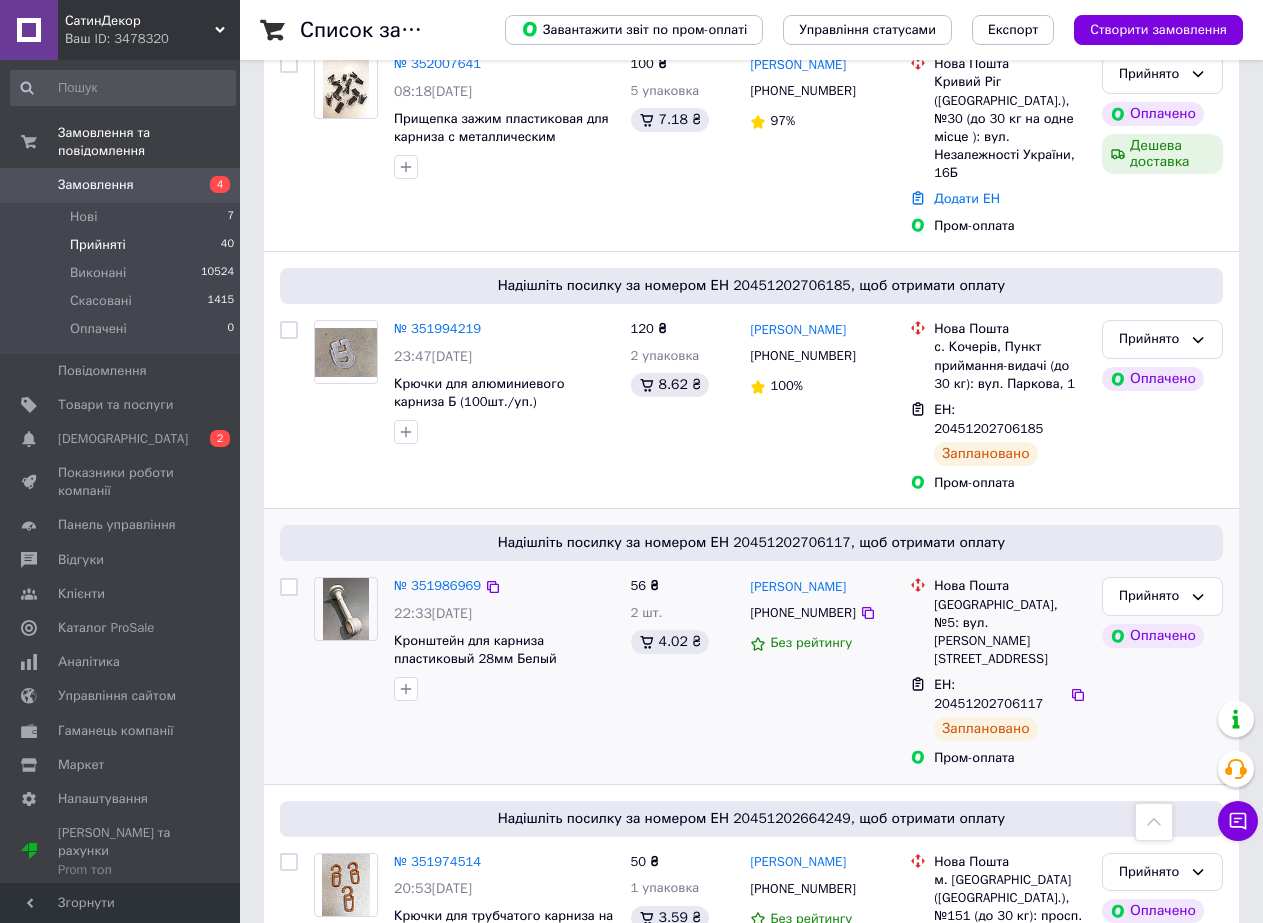 scroll, scrollTop: 0, scrollLeft: 0, axis: both 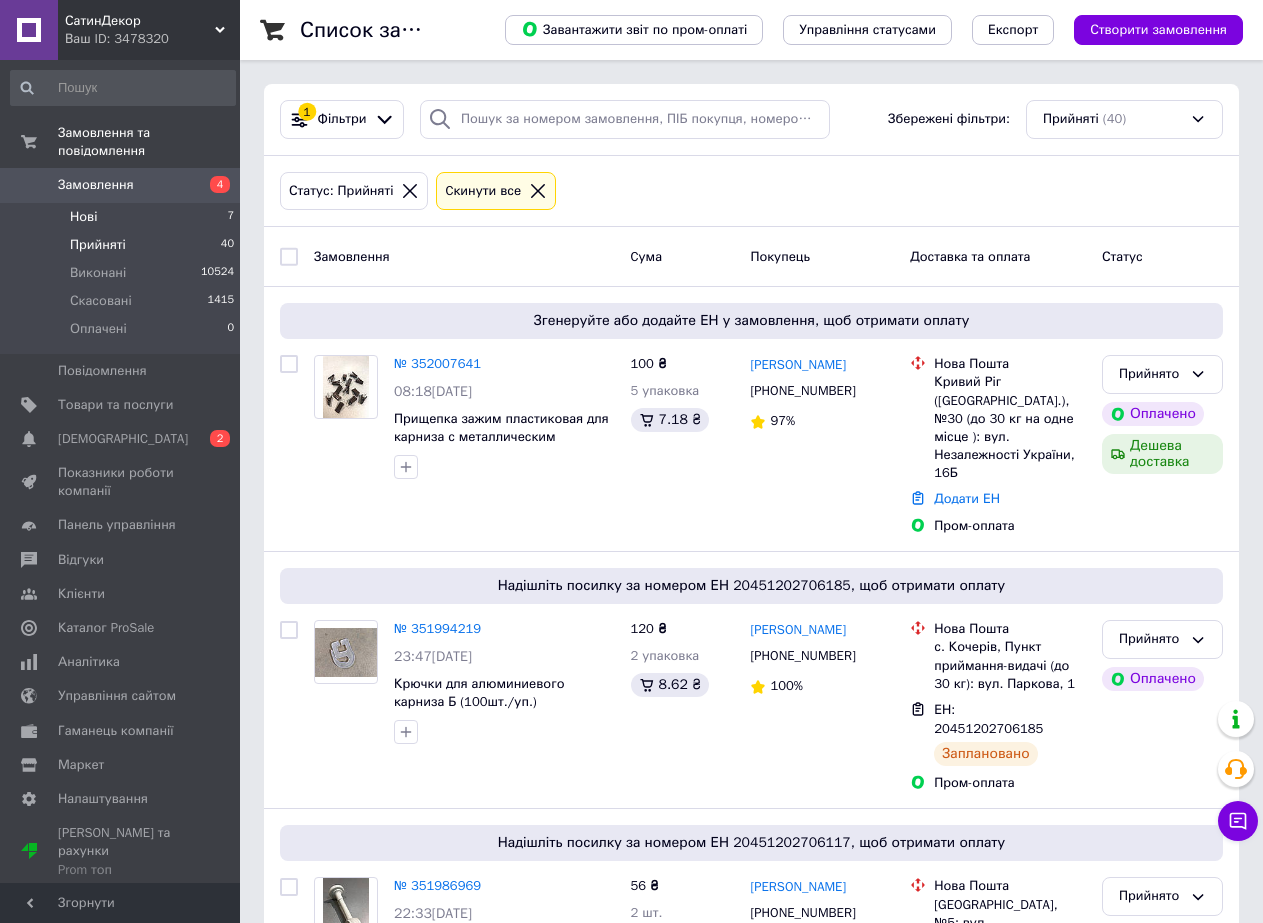 click on "Нові 7" at bounding box center (123, 217) 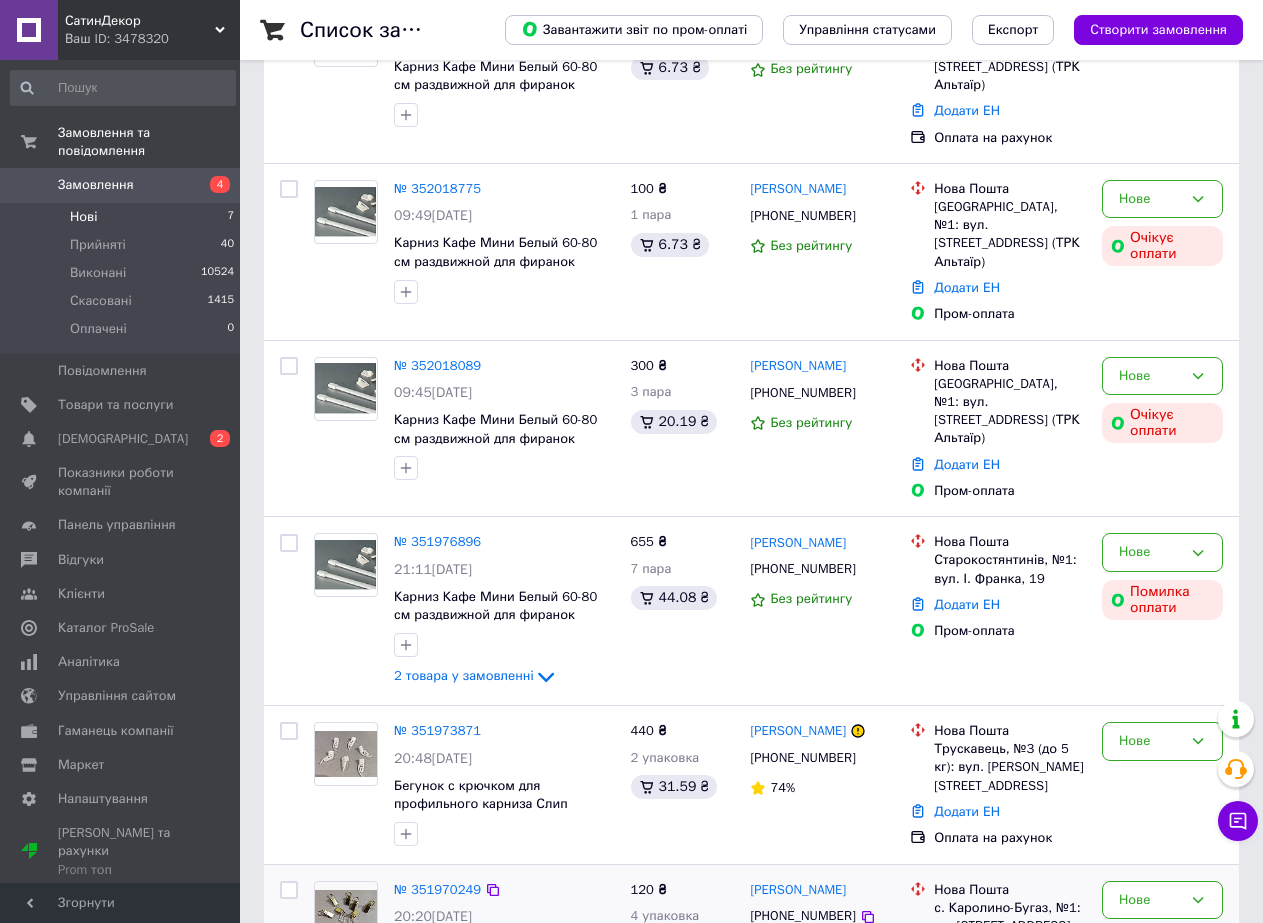 scroll, scrollTop: 523, scrollLeft: 0, axis: vertical 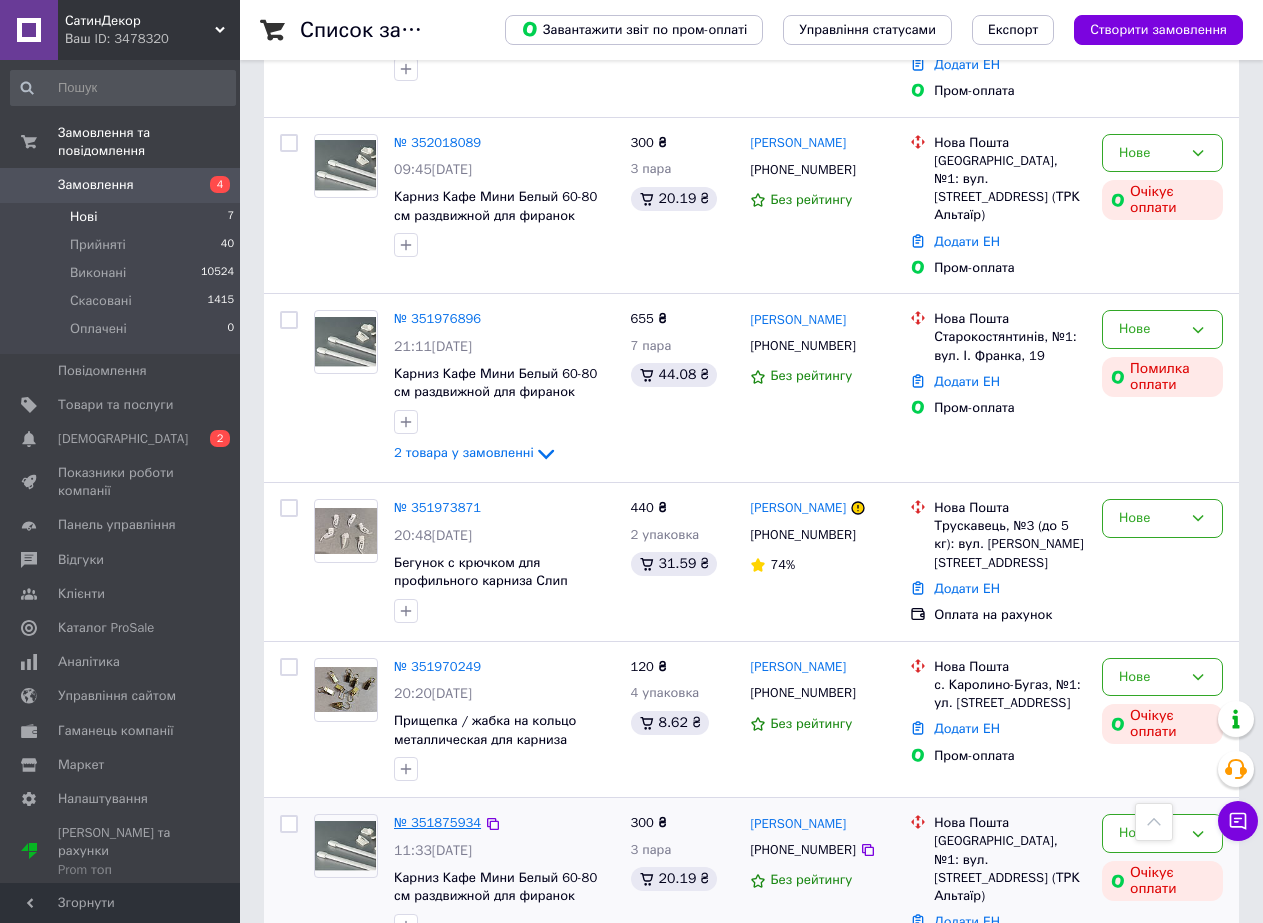click on "№ 351875934" at bounding box center (437, 822) 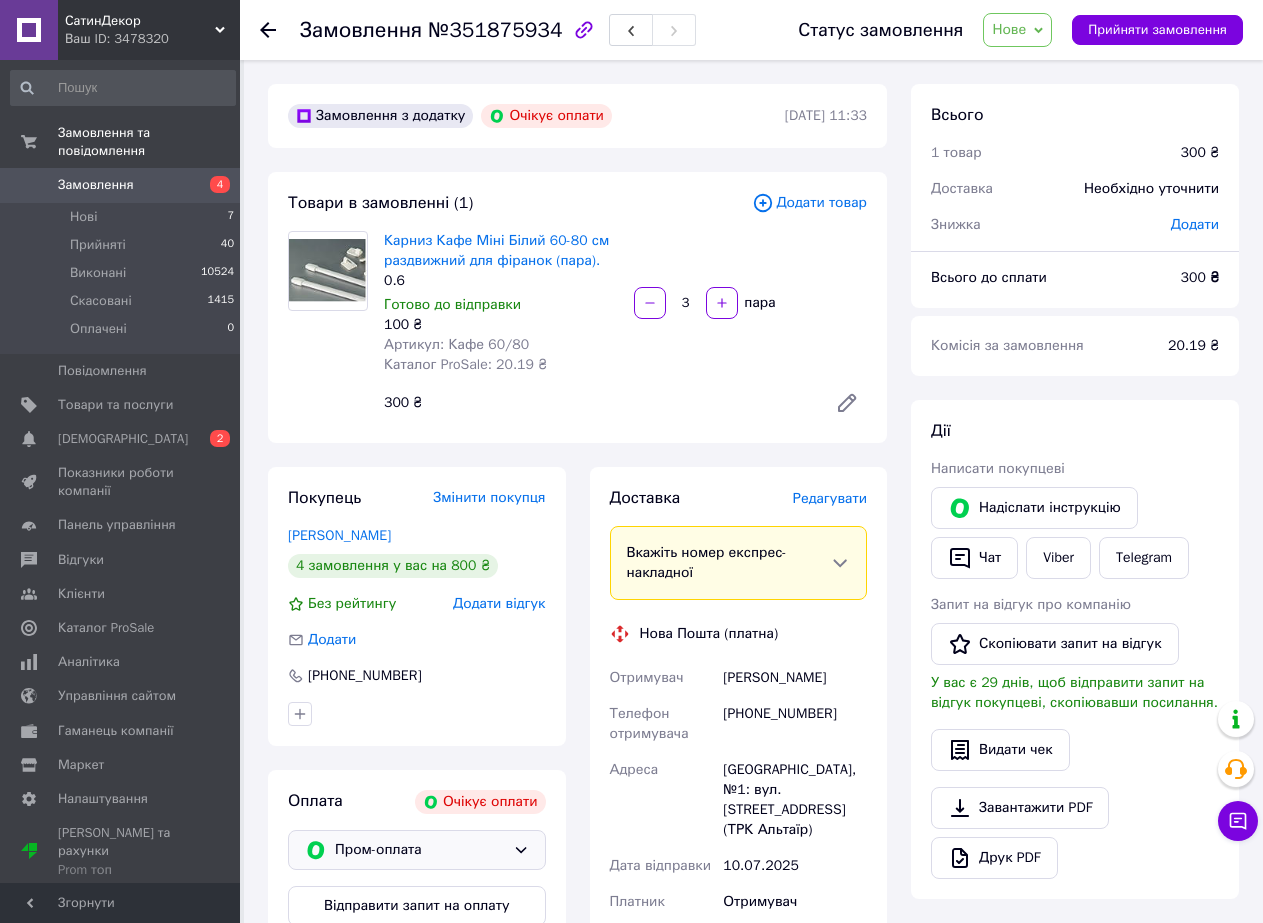 scroll, scrollTop: 300, scrollLeft: 0, axis: vertical 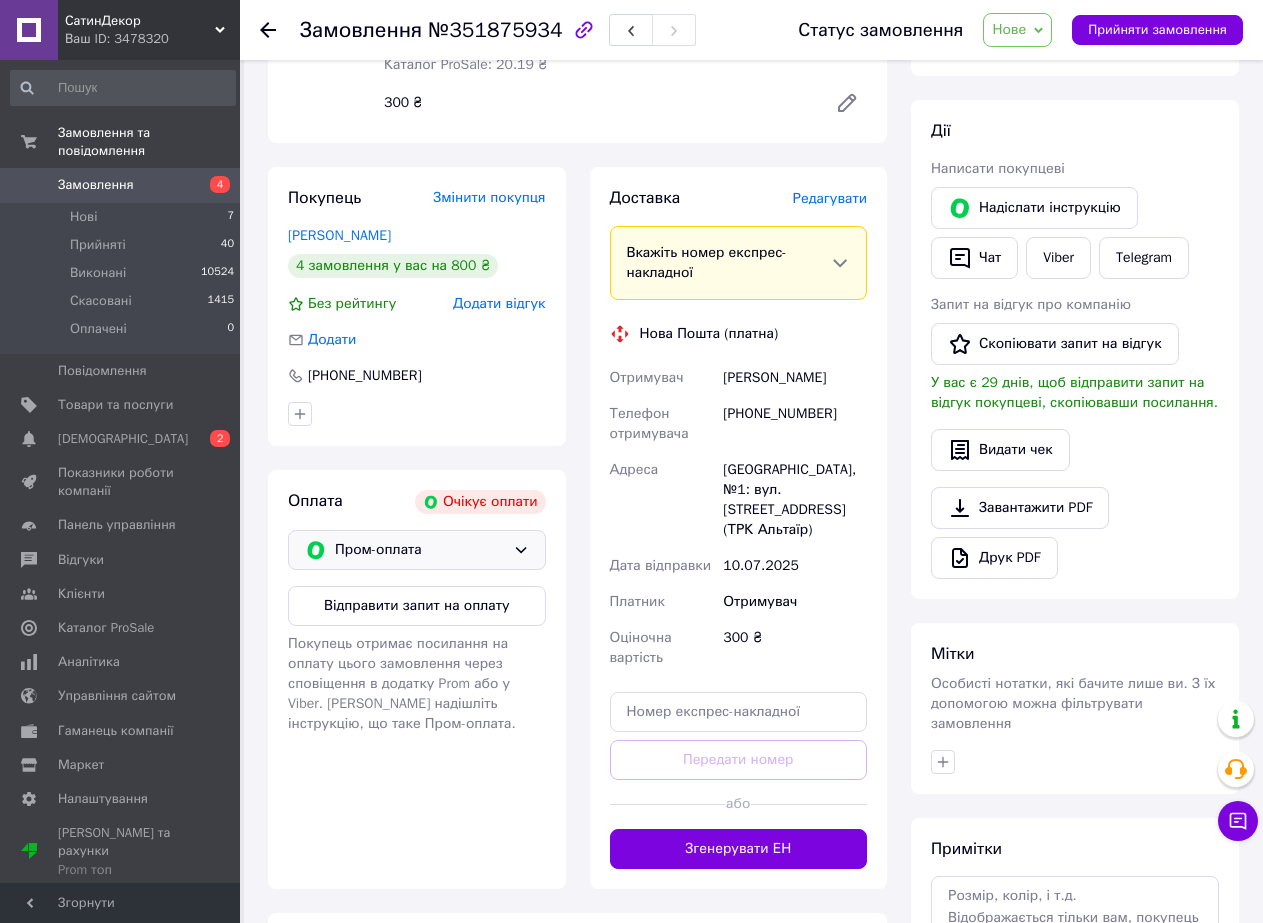 click on "Пром-оплата" at bounding box center [417, 550] 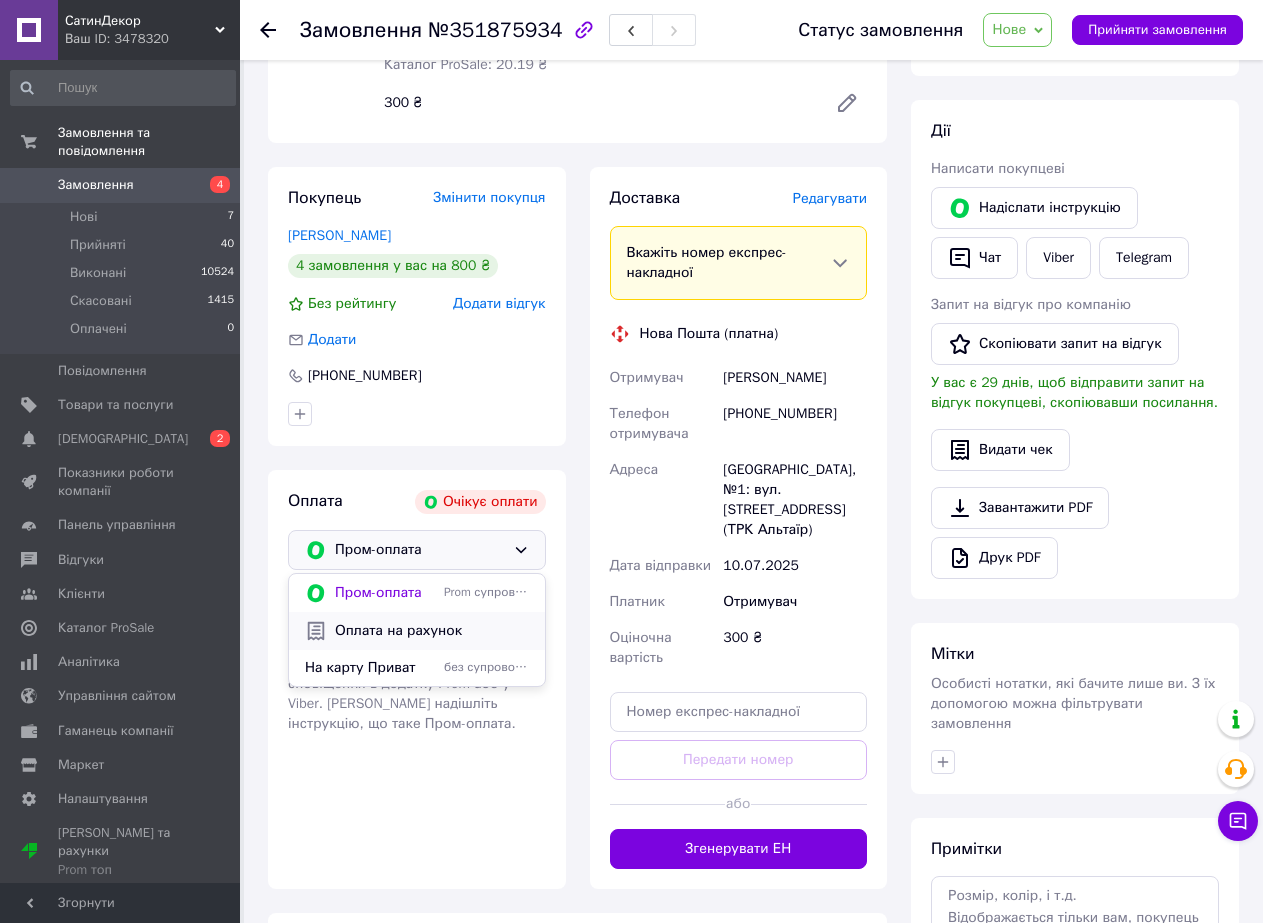 click on "Оплата на рахунок" at bounding box center (432, 631) 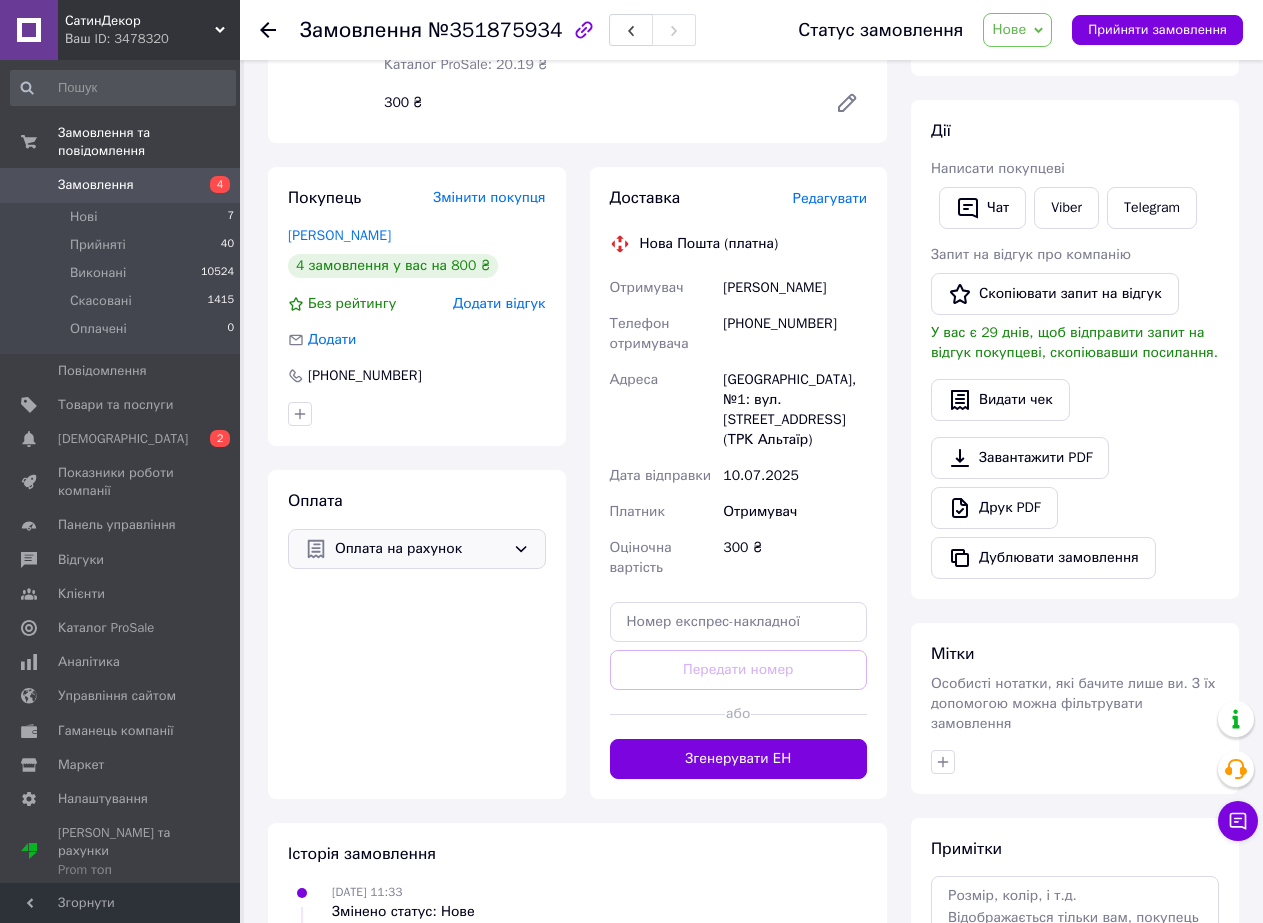 click 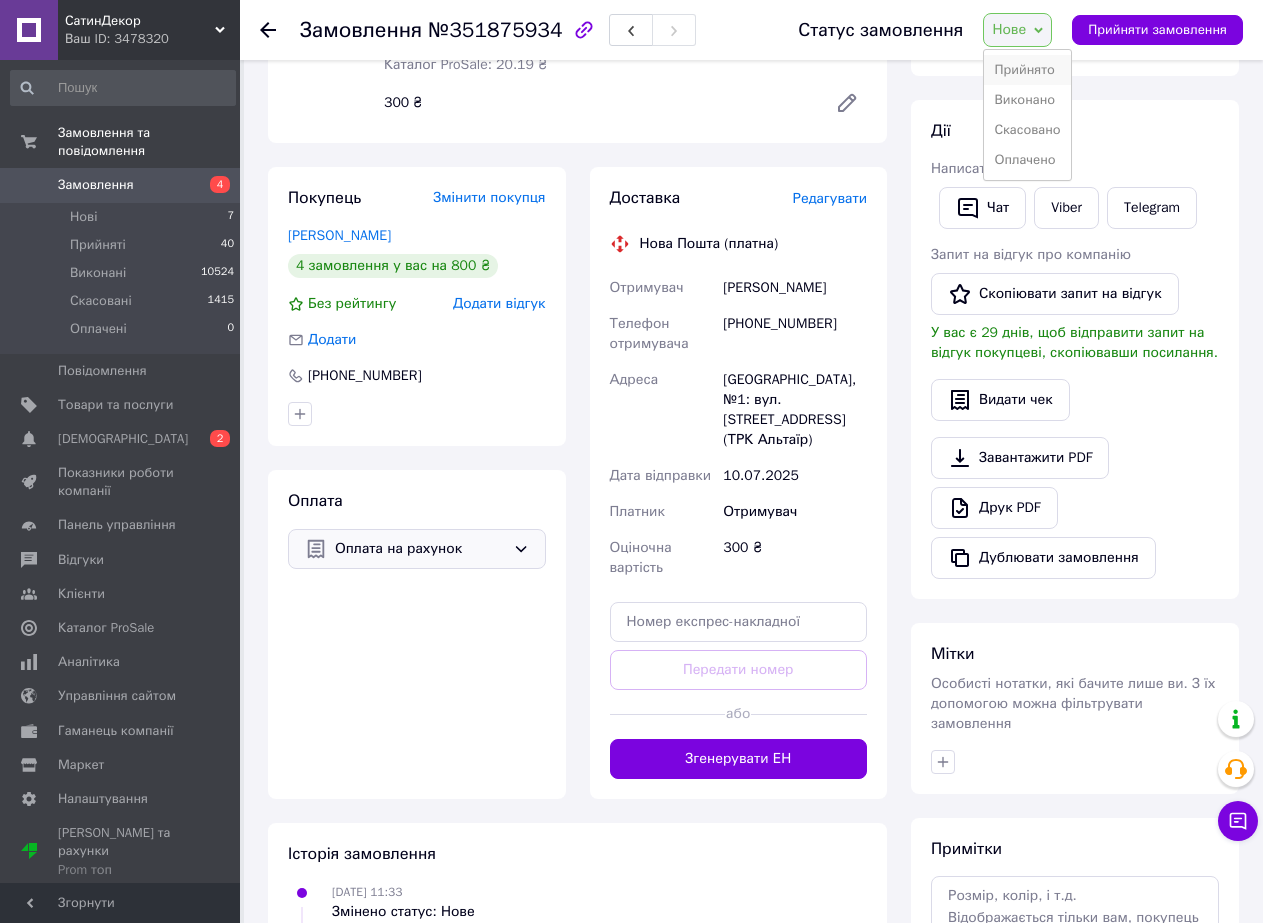 click on "Прийнято" at bounding box center (1027, 70) 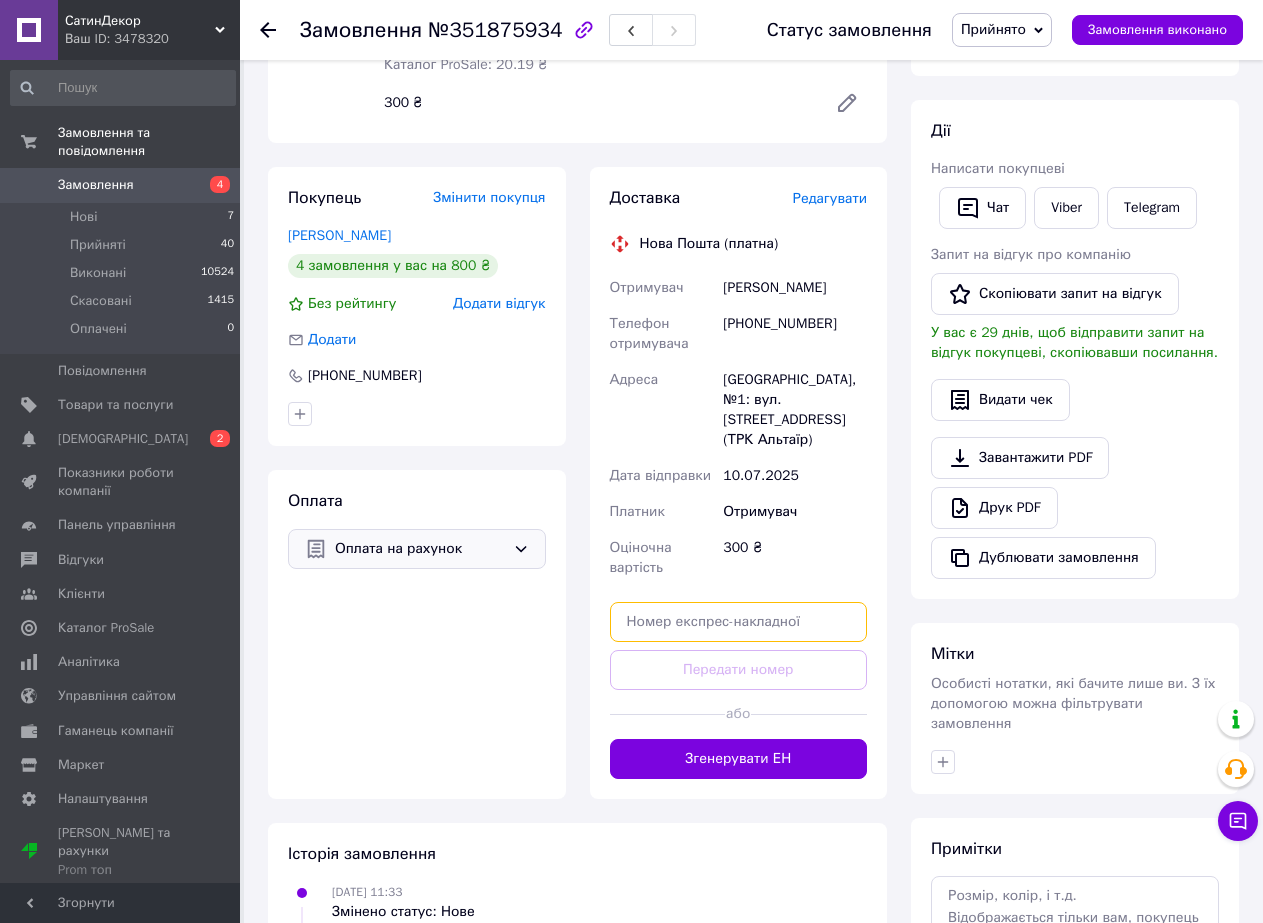 click at bounding box center [739, 622] 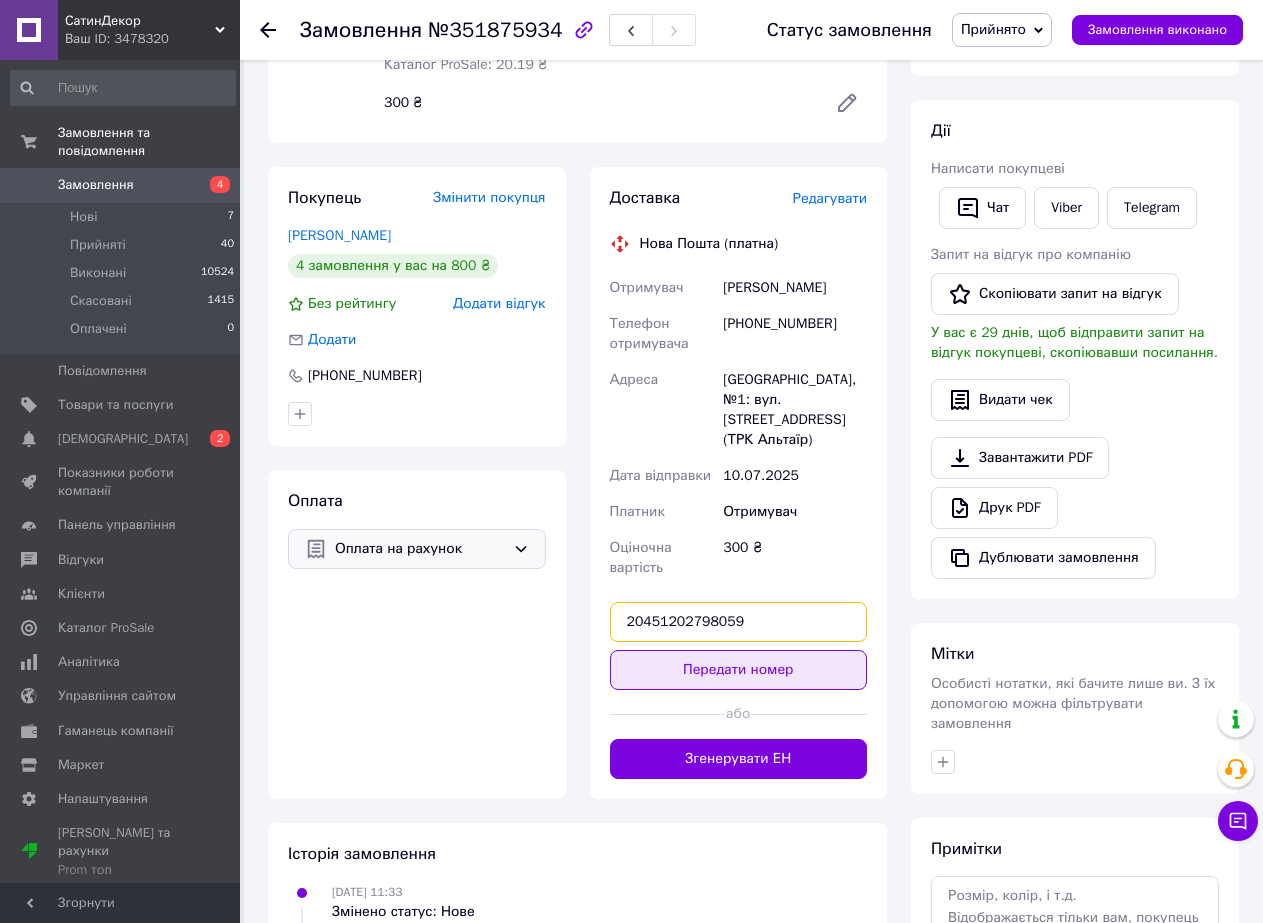 type on "20451202798059" 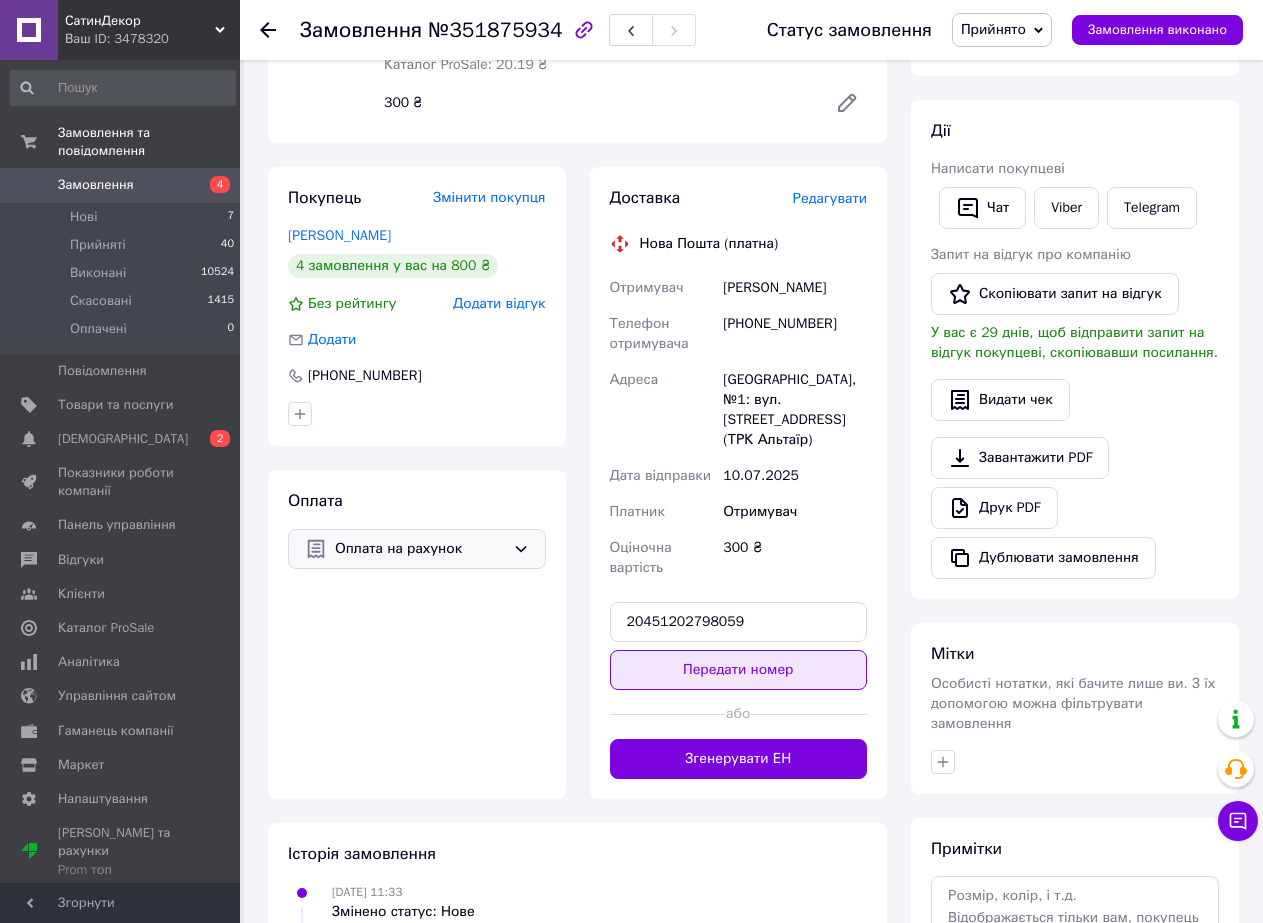 click on "Передати номер" at bounding box center (739, 670) 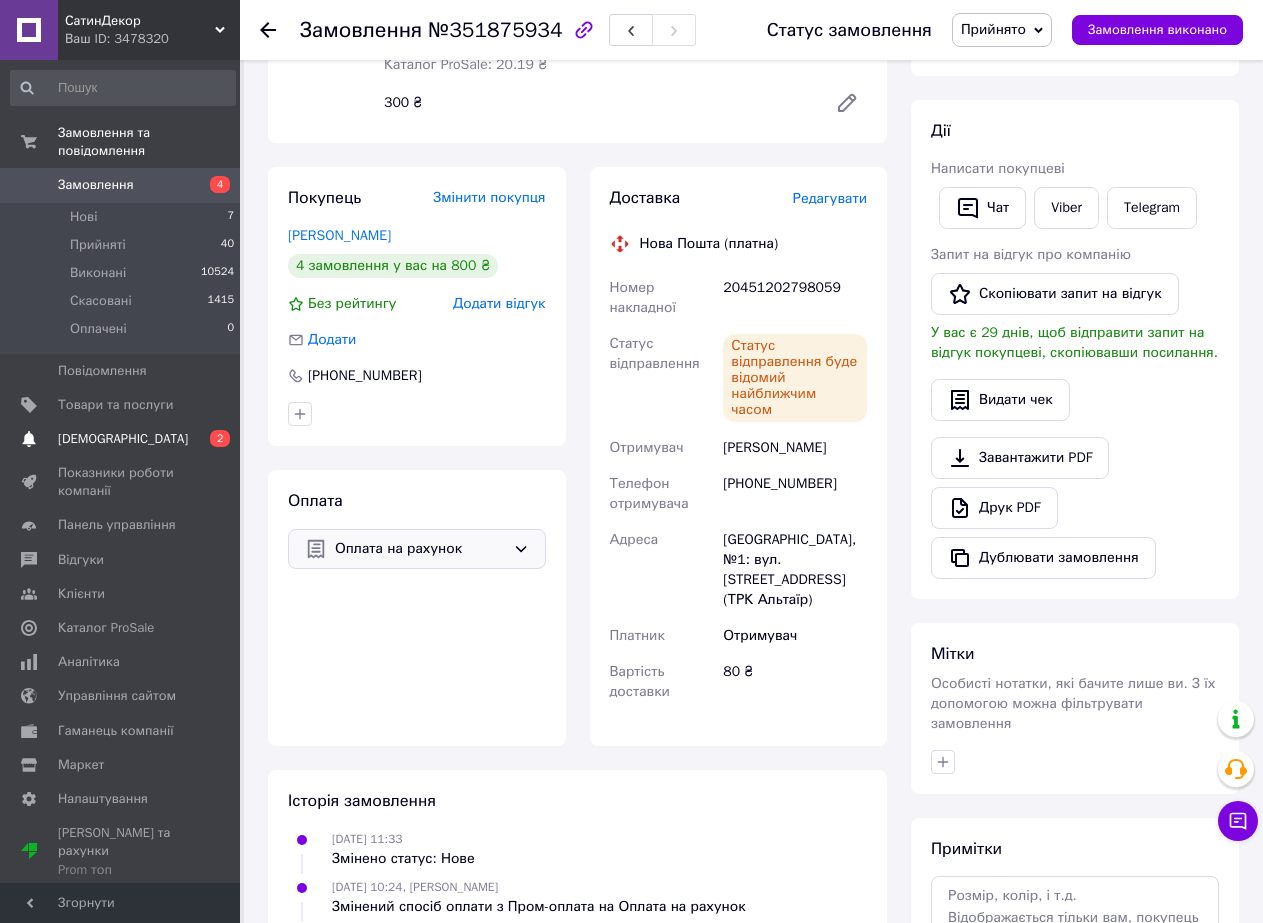 click on "[DEMOGRAPHIC_DATA]" at bounding box center (121, 439) 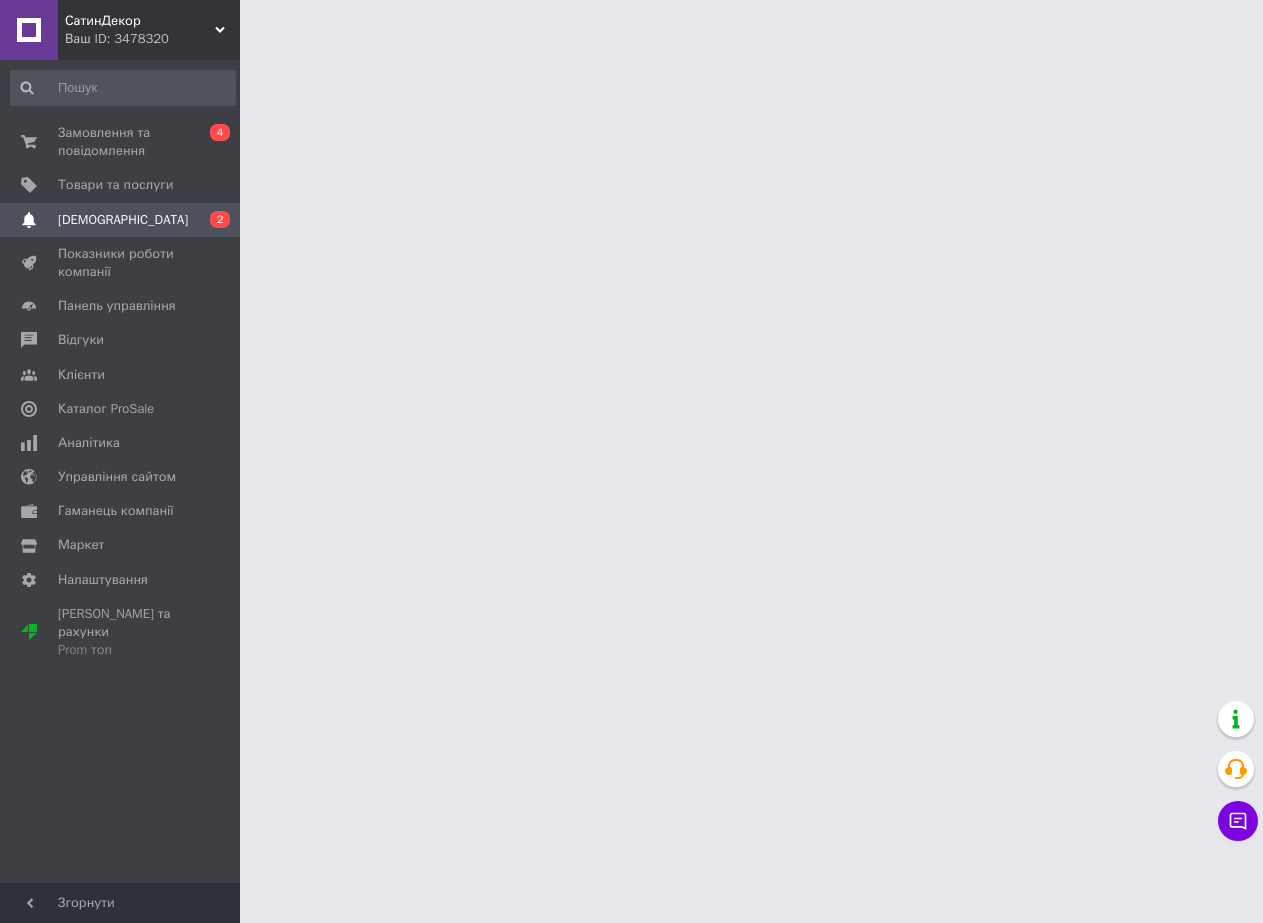 scroll, scrollTop: 0, scrollLeft: 0, axis: both 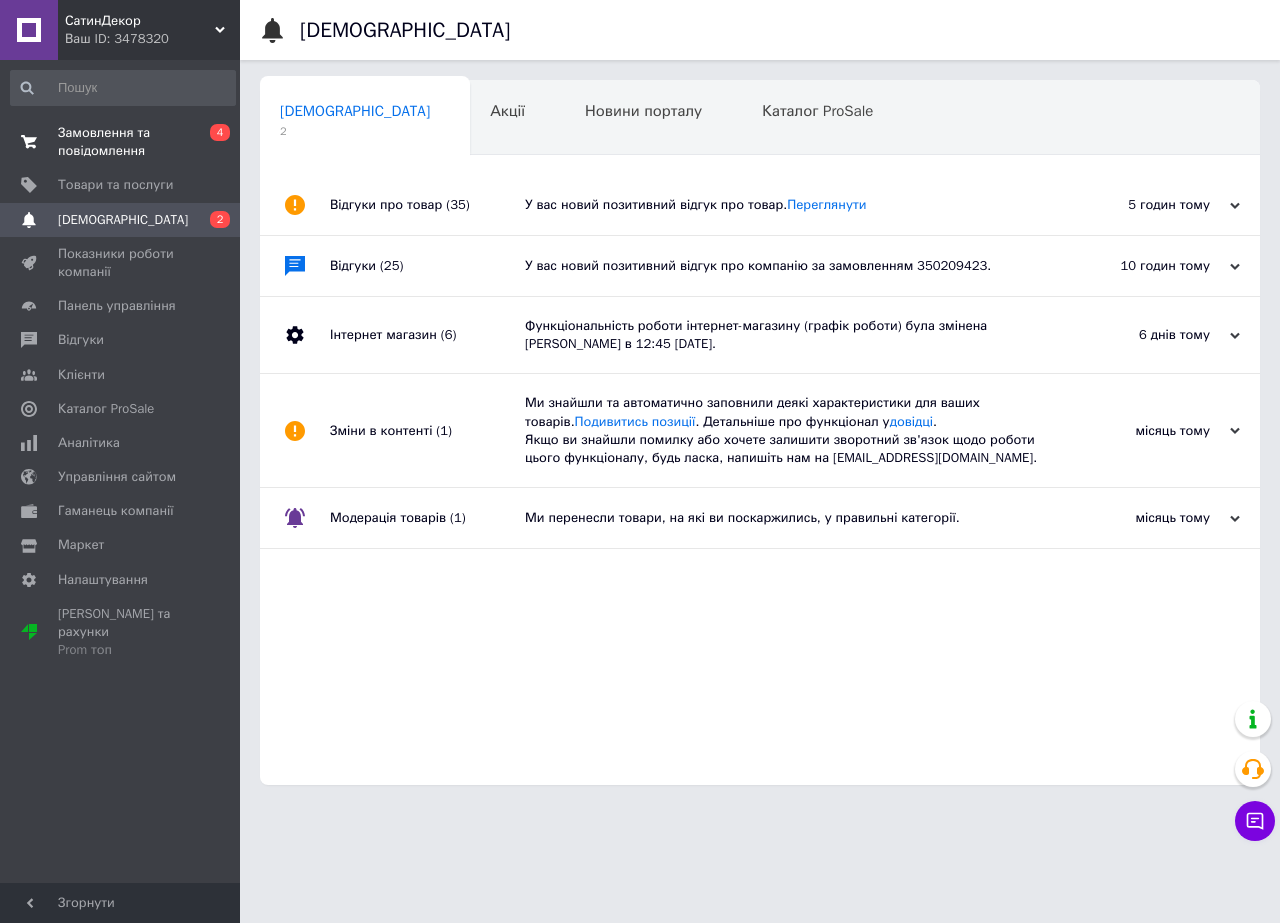 click on "Замовлення та повідомлення" at bounding box center [121, 142] 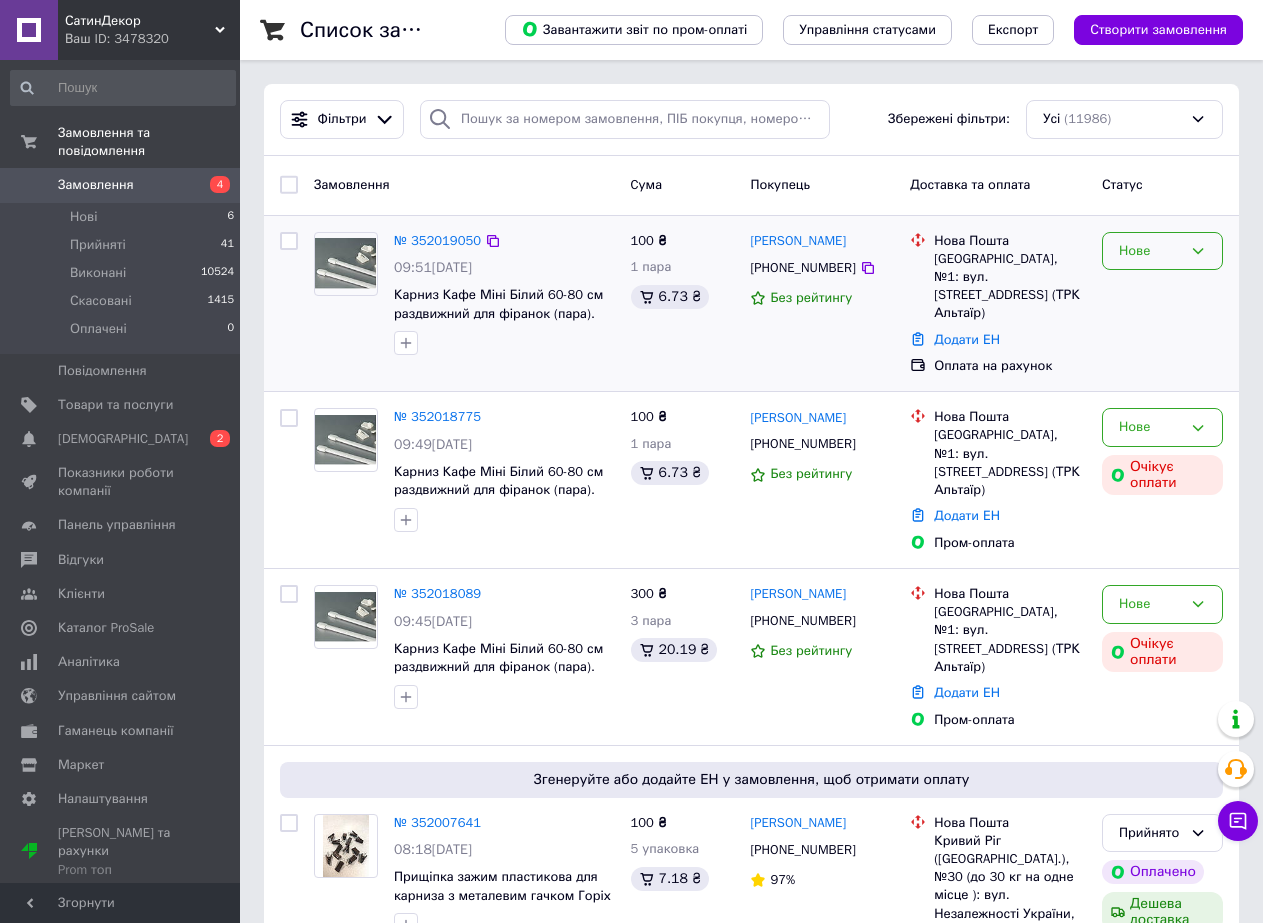 click on "Нове" at bounding box center [1162, 251] 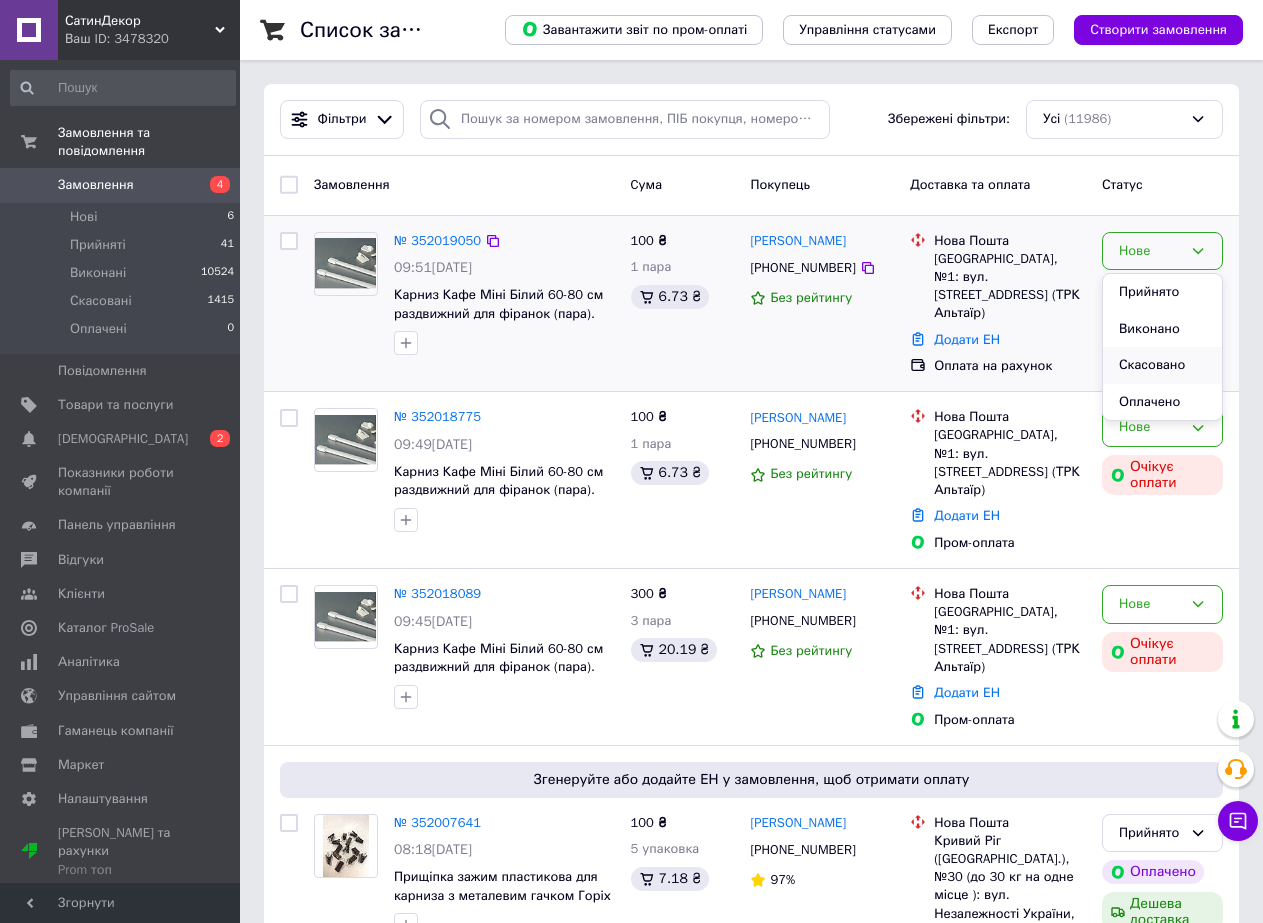 click on "Скасовано" at bounding box center [1162, 365] 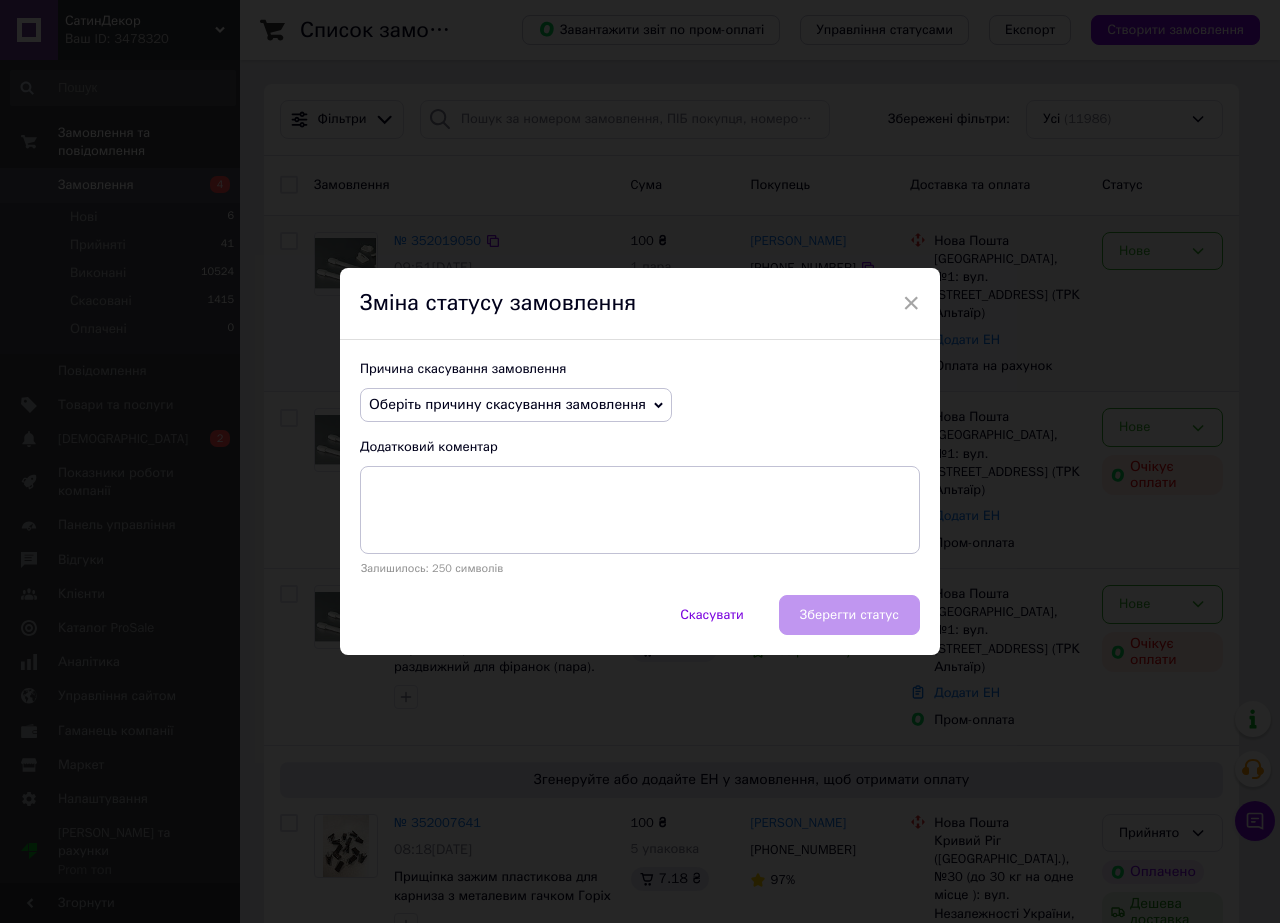 click on "Оберіть причину скасування замовлення" at bounding box center (516, 405) 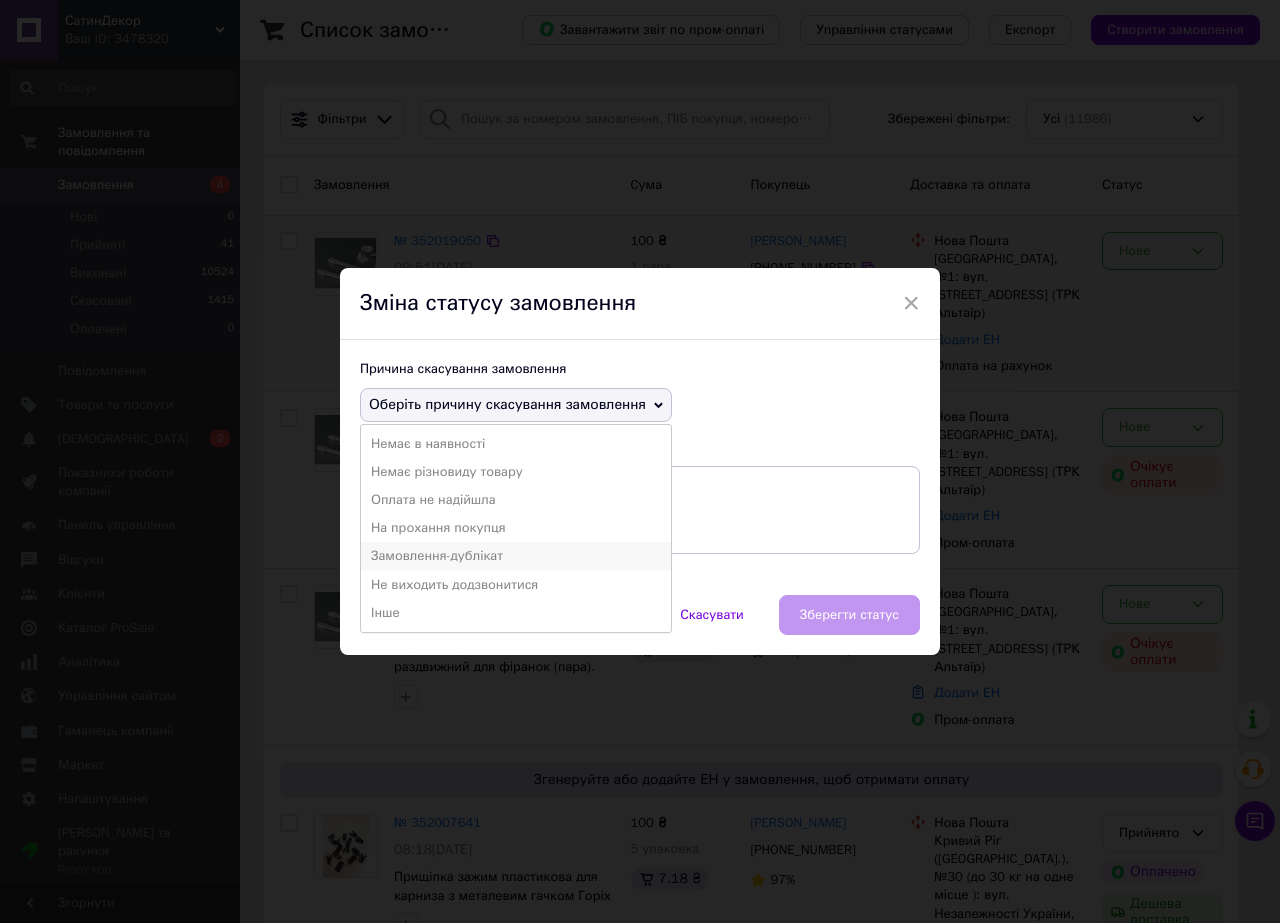 click on "Замовлення-дублікат" at bounding box center [516, 556] 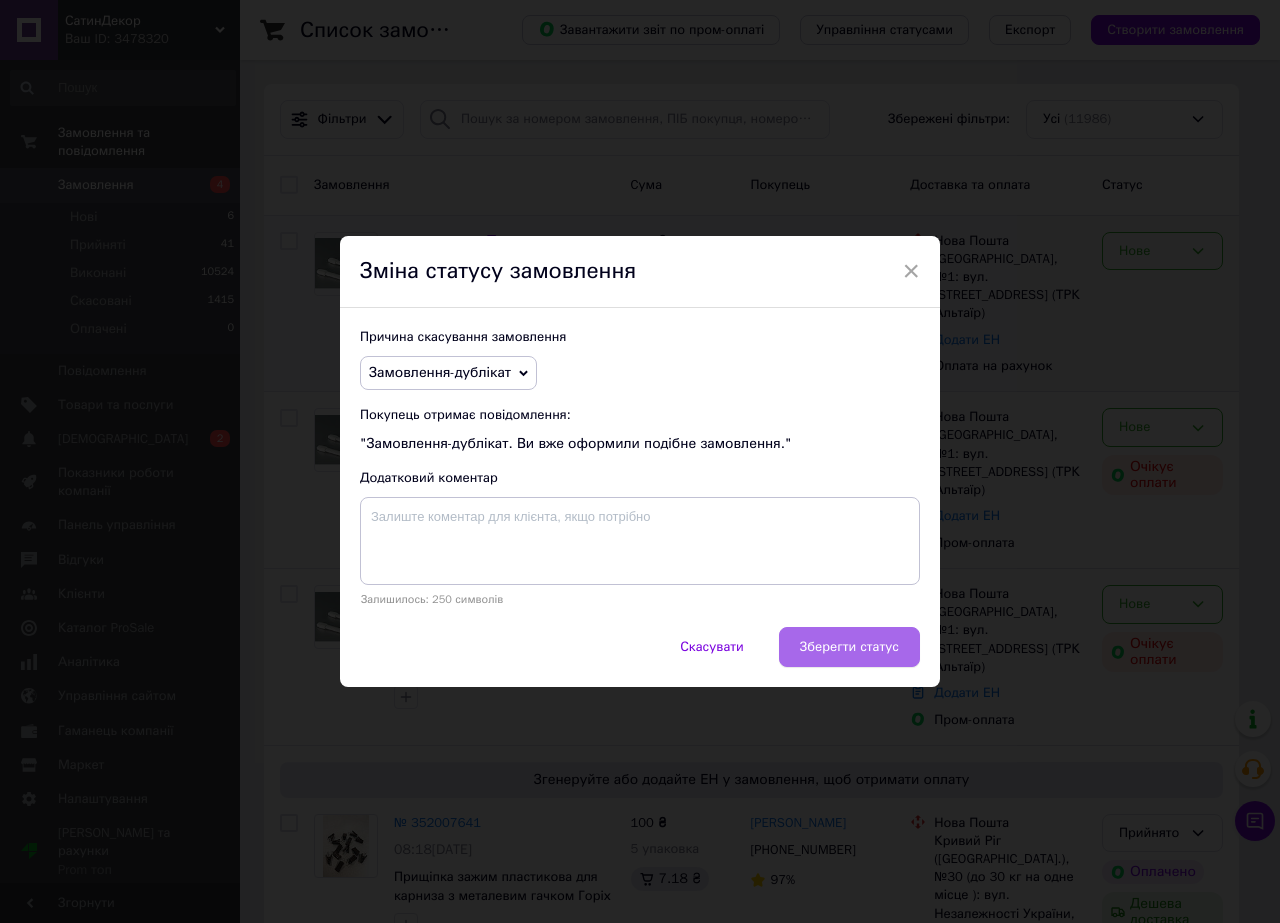 click on "Зберегти статус" at bounding box center (849, 647) 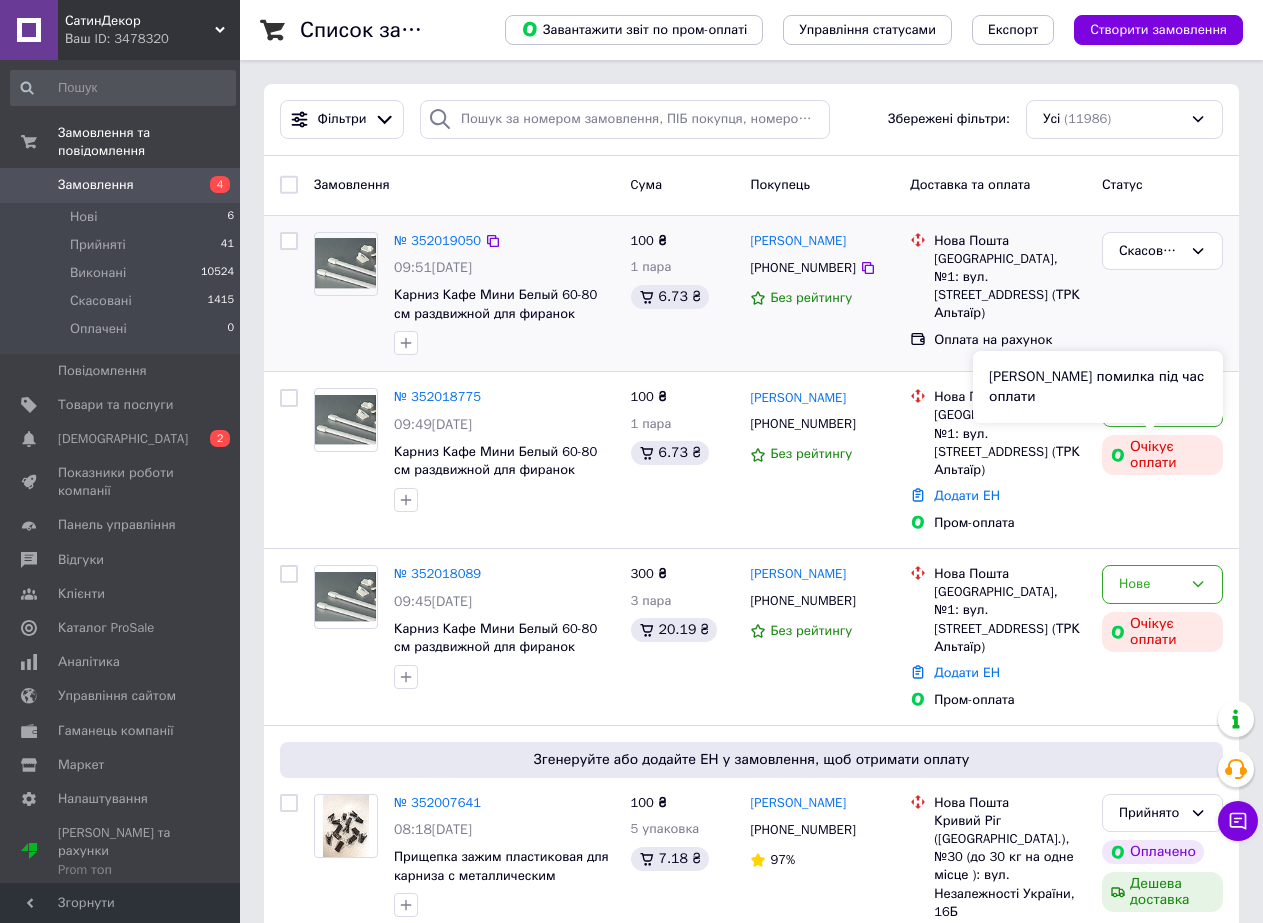 click on "[PERSON_NAME] помилка під час оплати" at bounding box center (1098, 387) 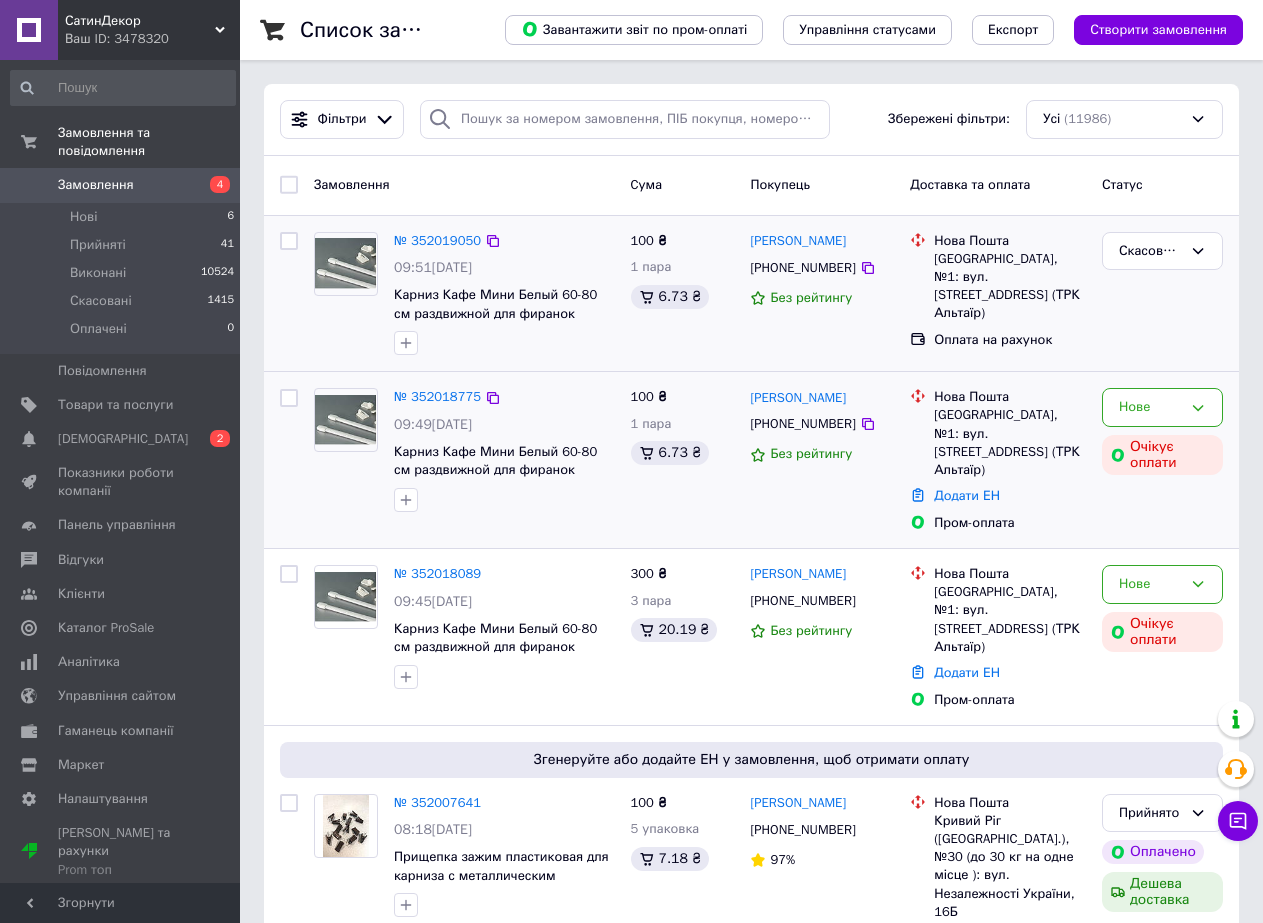 click on "100 ₴ 1 пара 6.73 ₴" at bounding box center (683, 460) 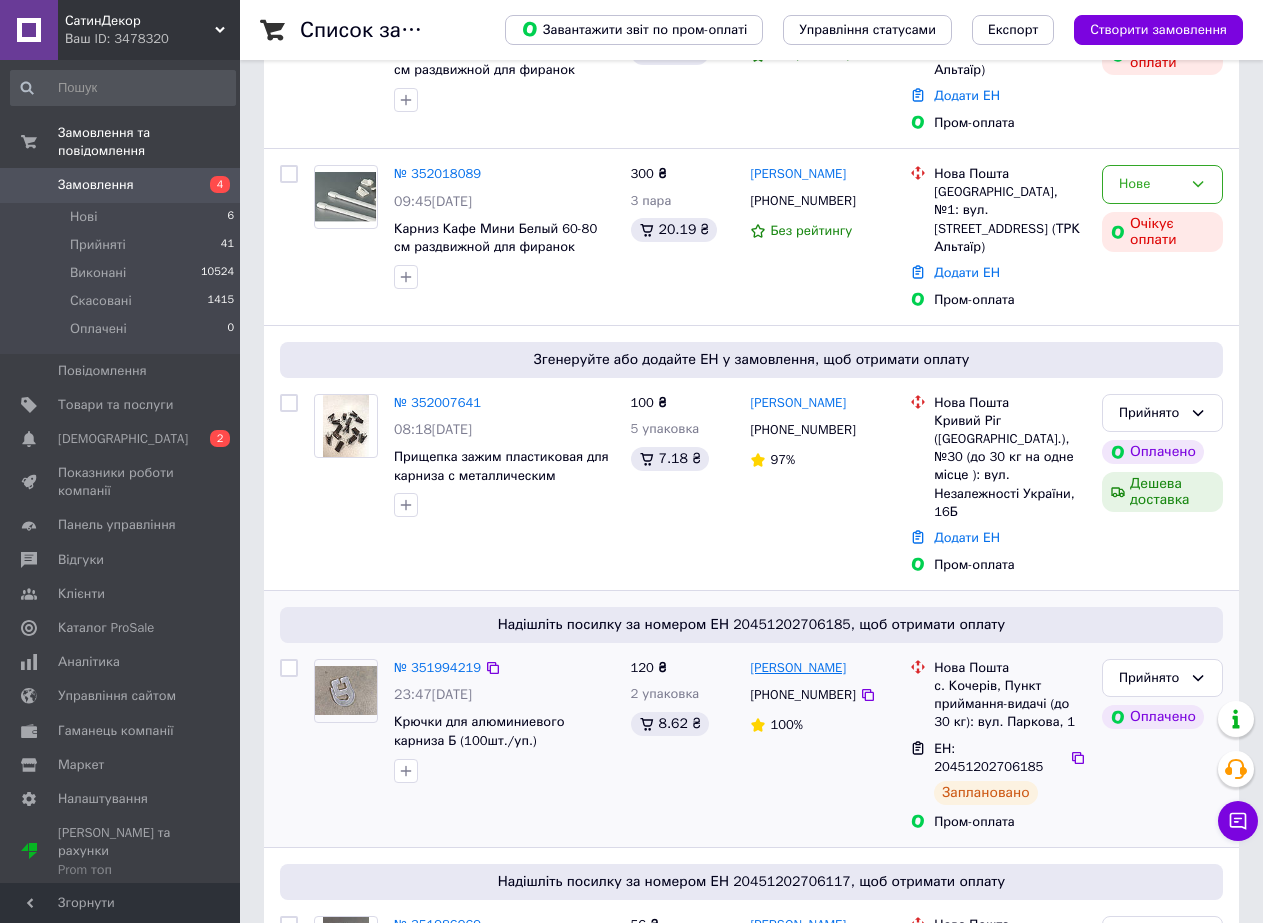scroll, scrollTop: 700, scrollLeft: 0, axis: vertical 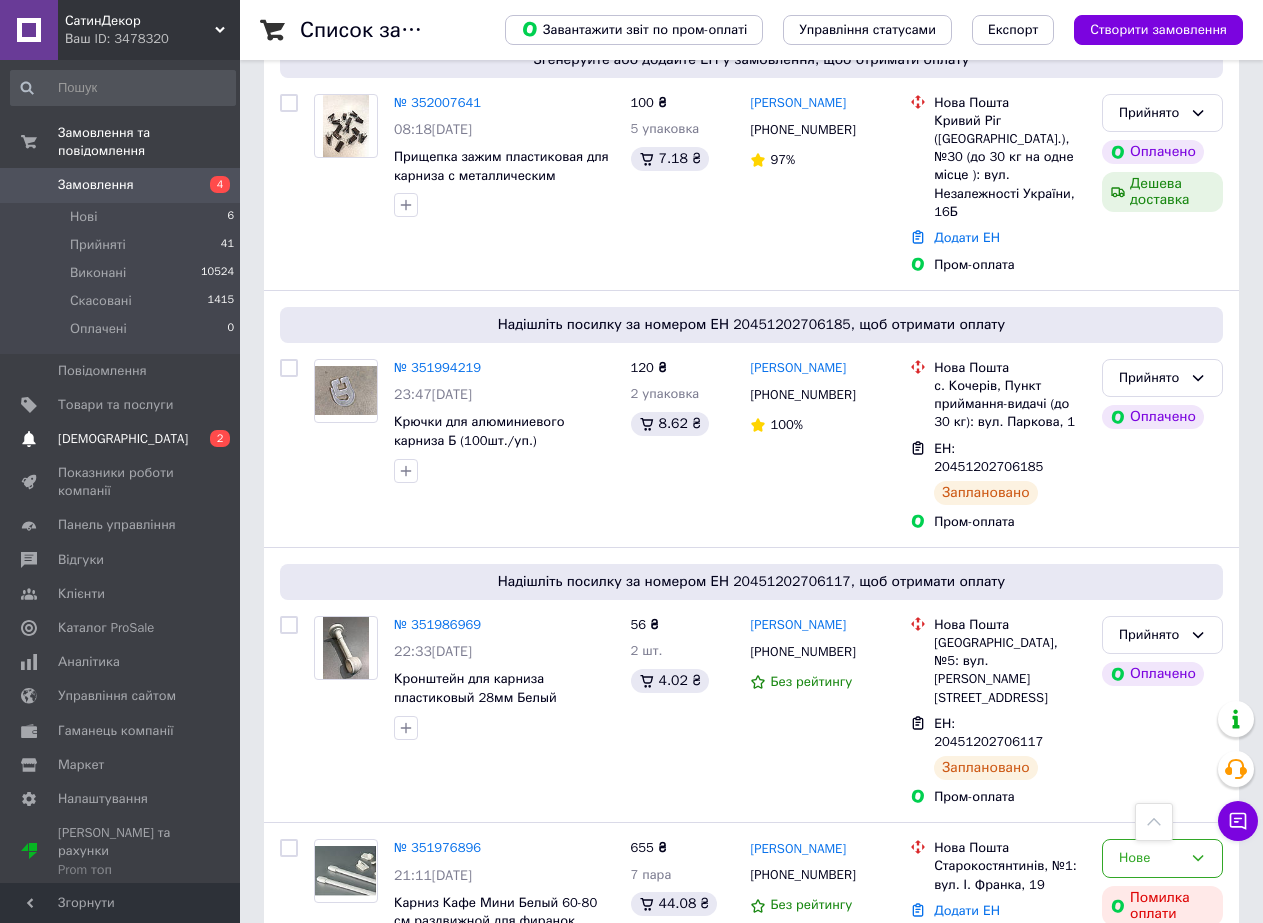 click on "[DEMOGRAPHIC_DATA]" at bounding box center [123, 439] 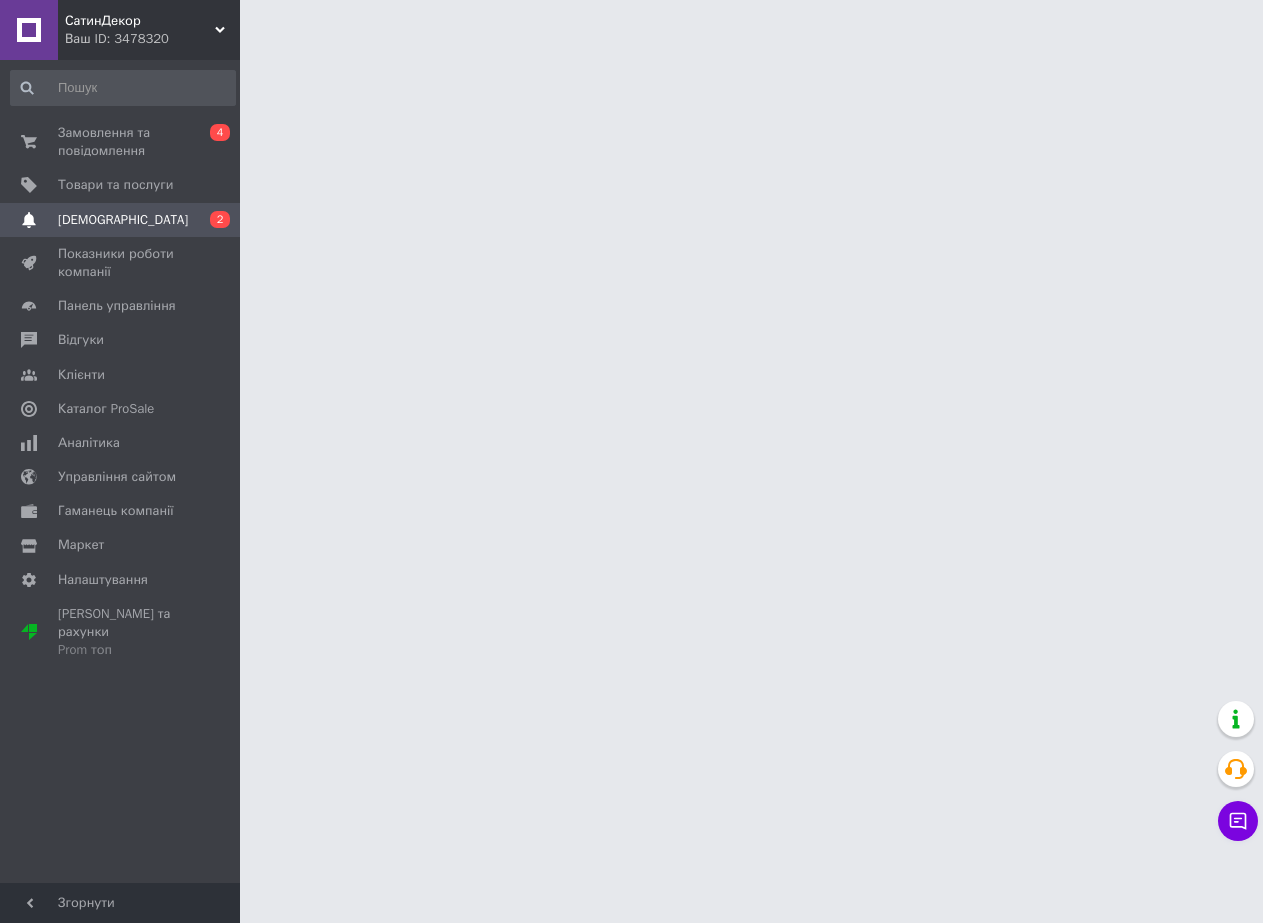 scroll, scrollTop: 0, scrollLeft: 0, axis: both 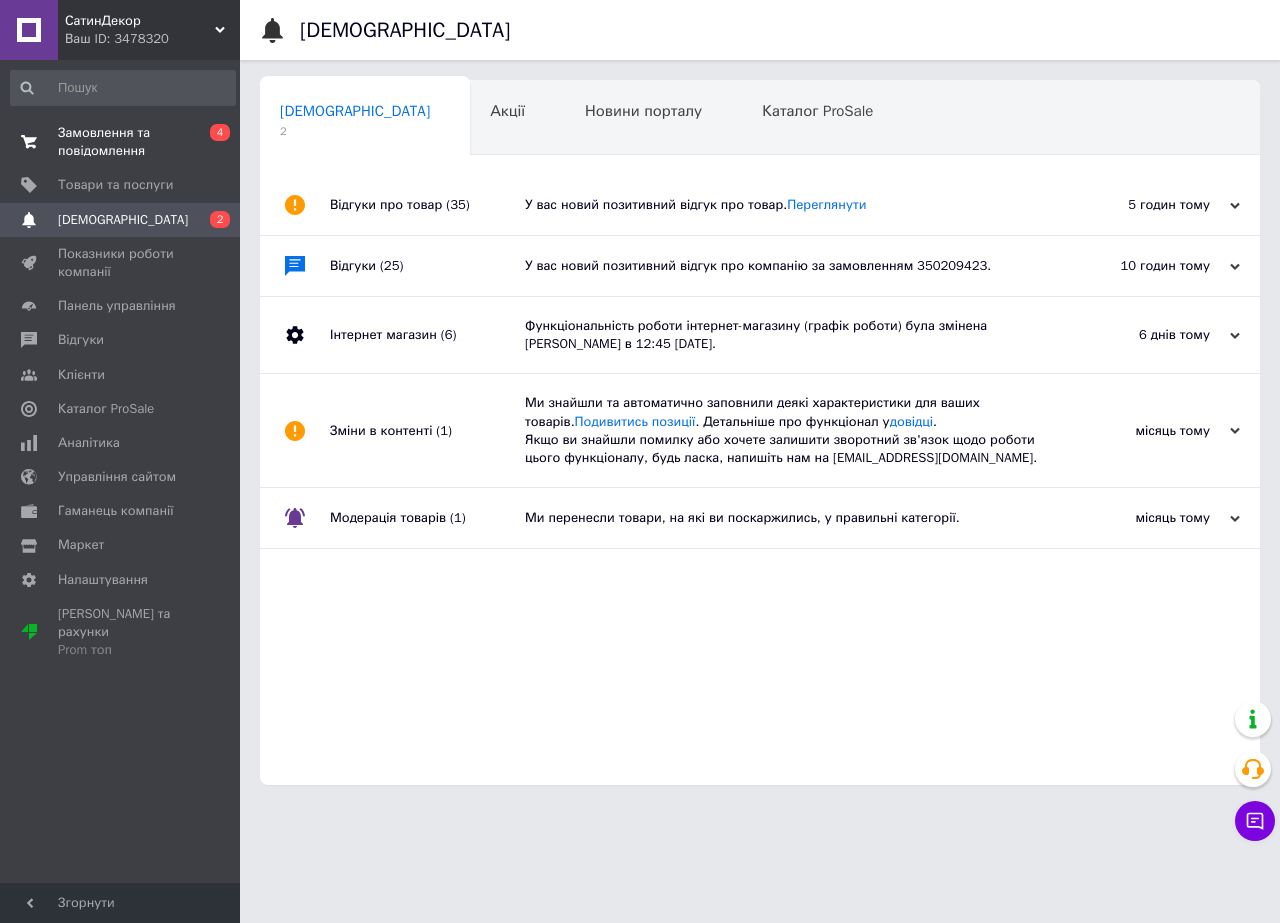 click on "Замовлення та повідомлення" at bounding box center (121, 142) 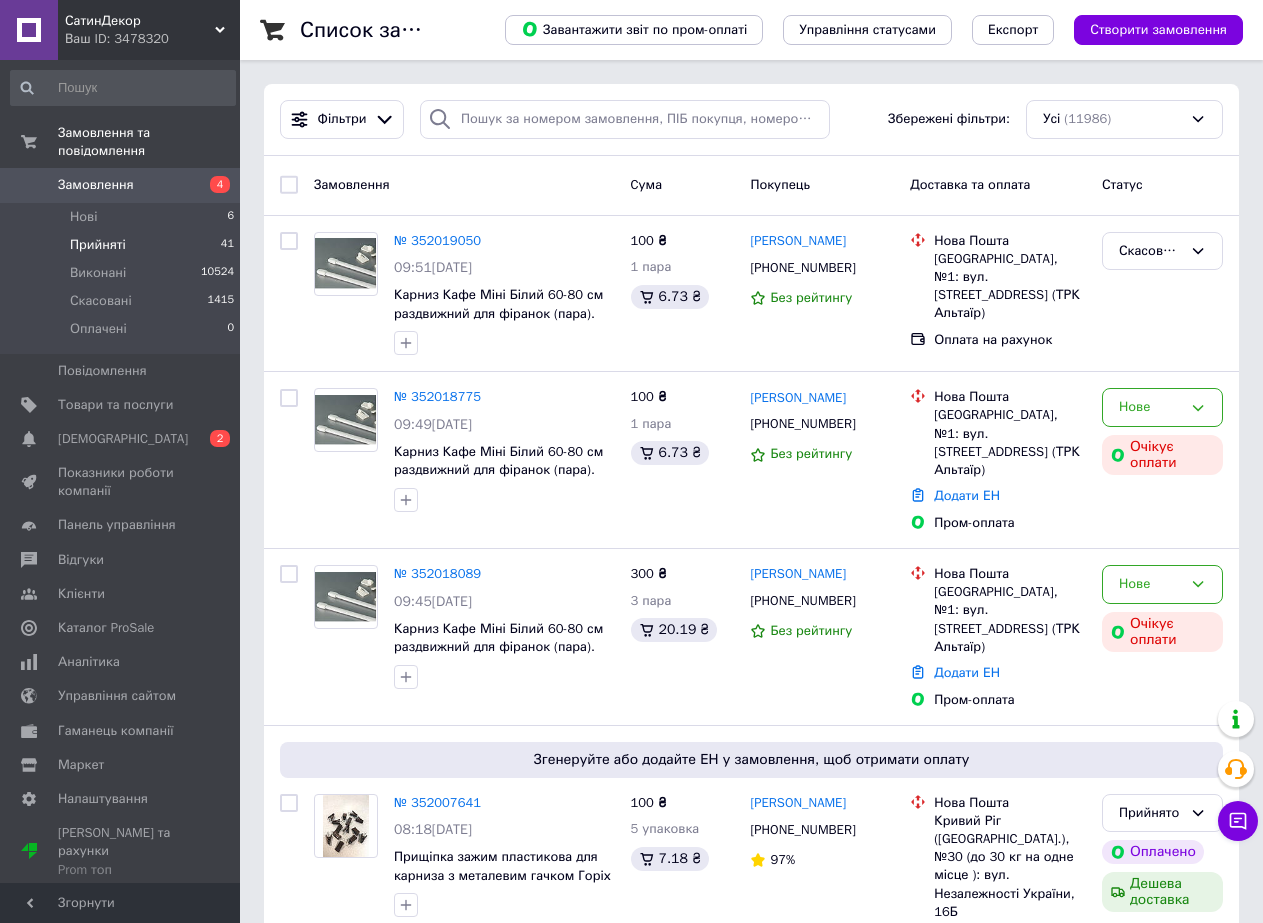 click on "Прийняті" at bounding box center [98, 245] 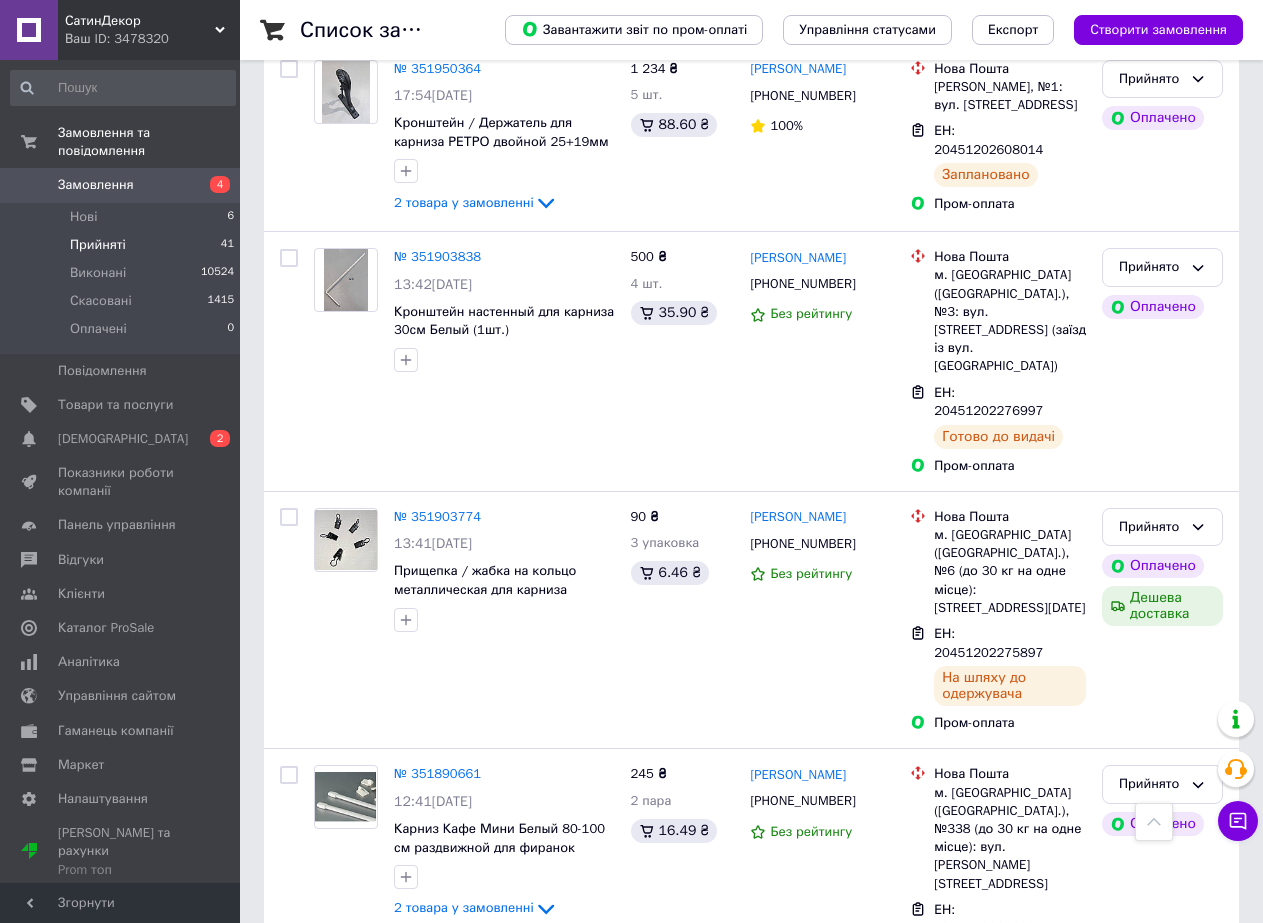 scroll, scrollTop: 2500, scrollLeft: 0, axis: vertical 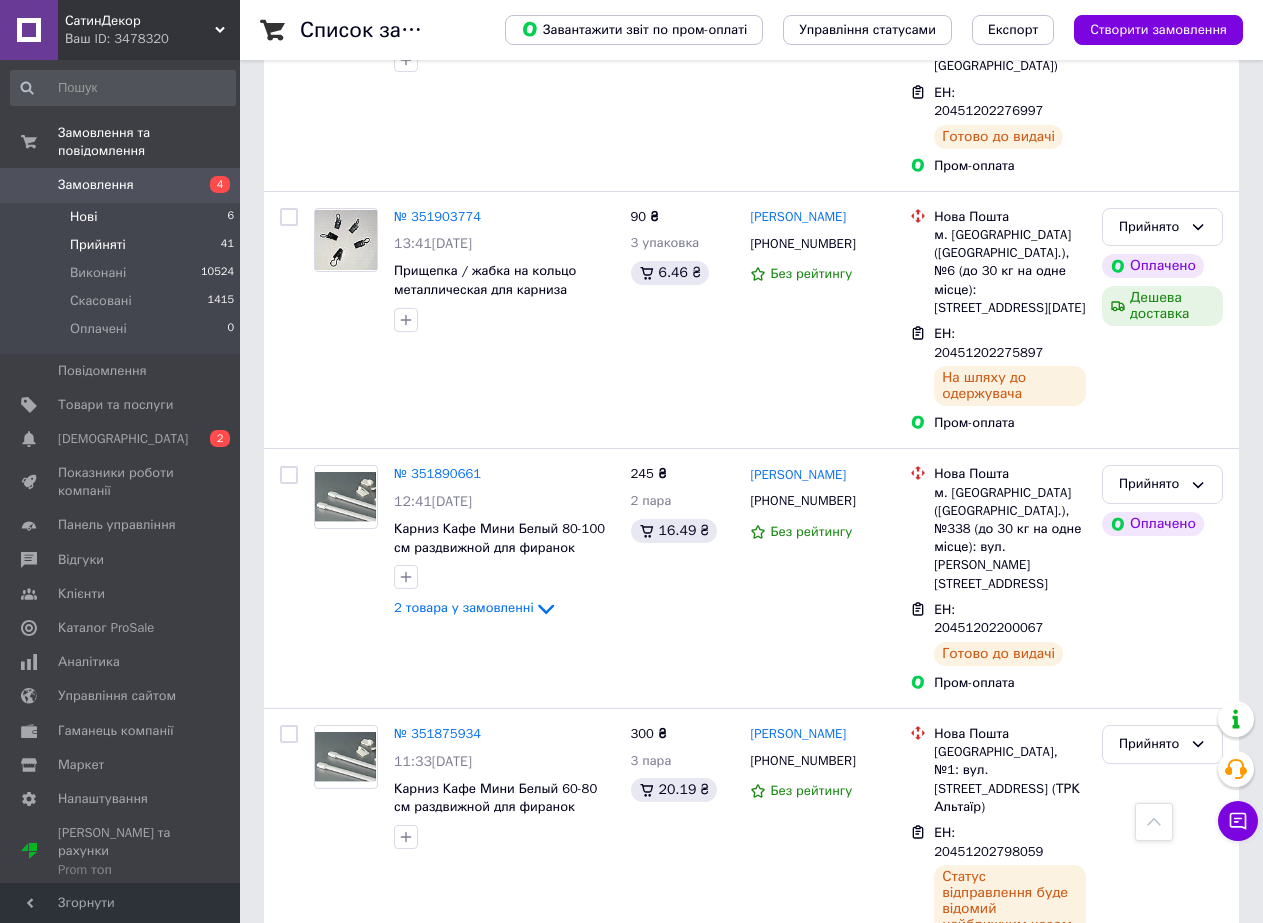 click on "Нові 6" at bounding box center (123, 217) 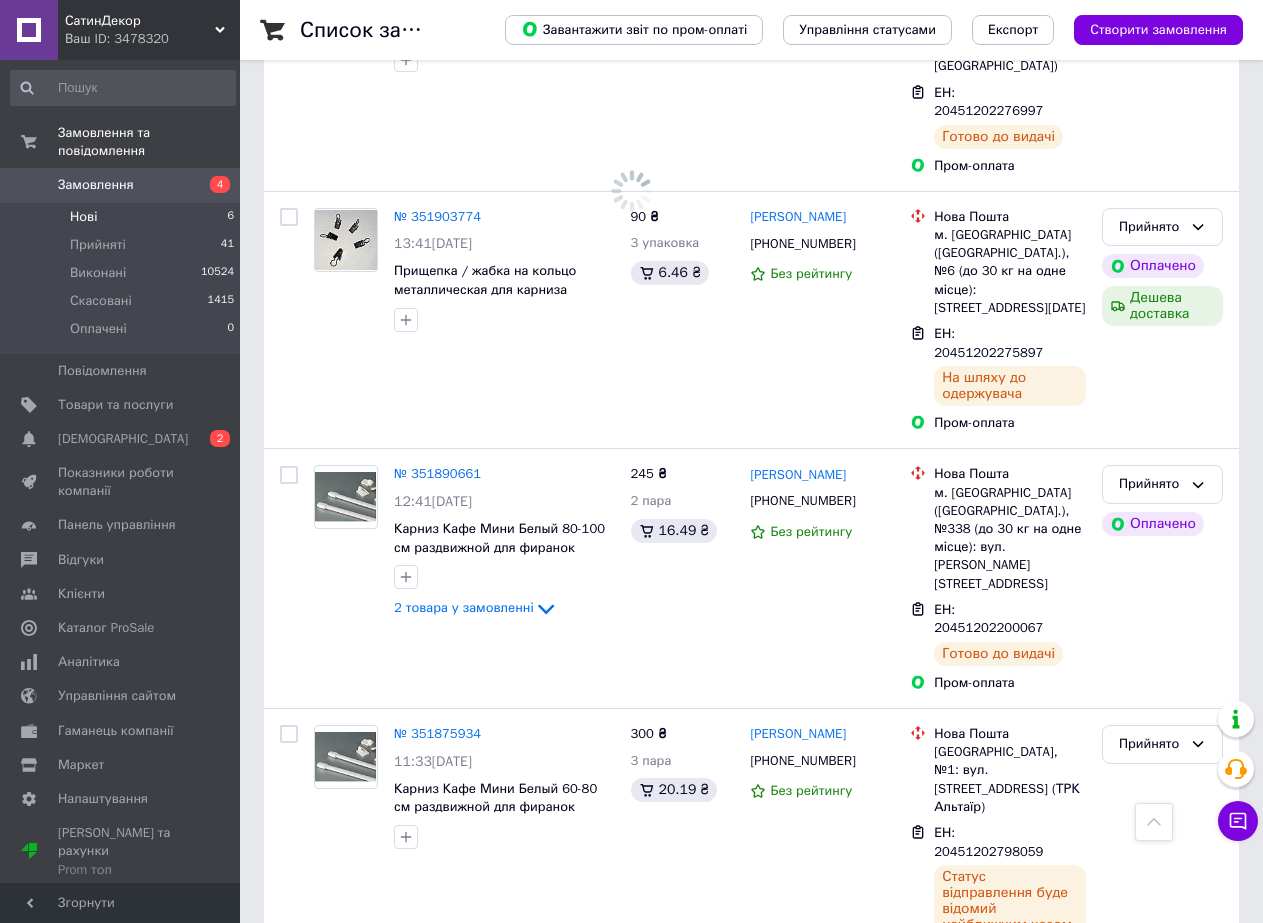 scroll, scrollTop: 0, scrollLeft: 0, axis: both 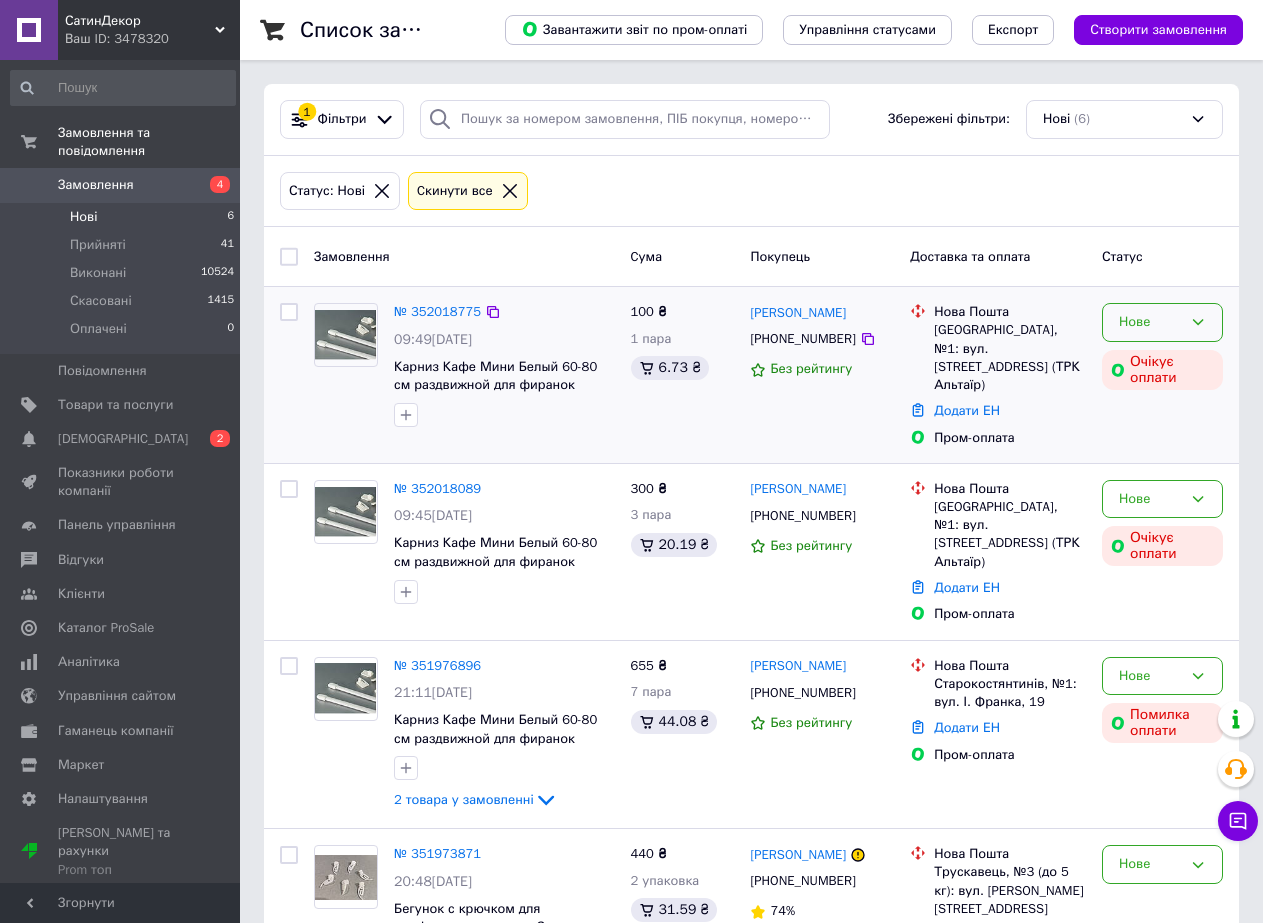 click on "Нове" at bounding box center (1162, 322) 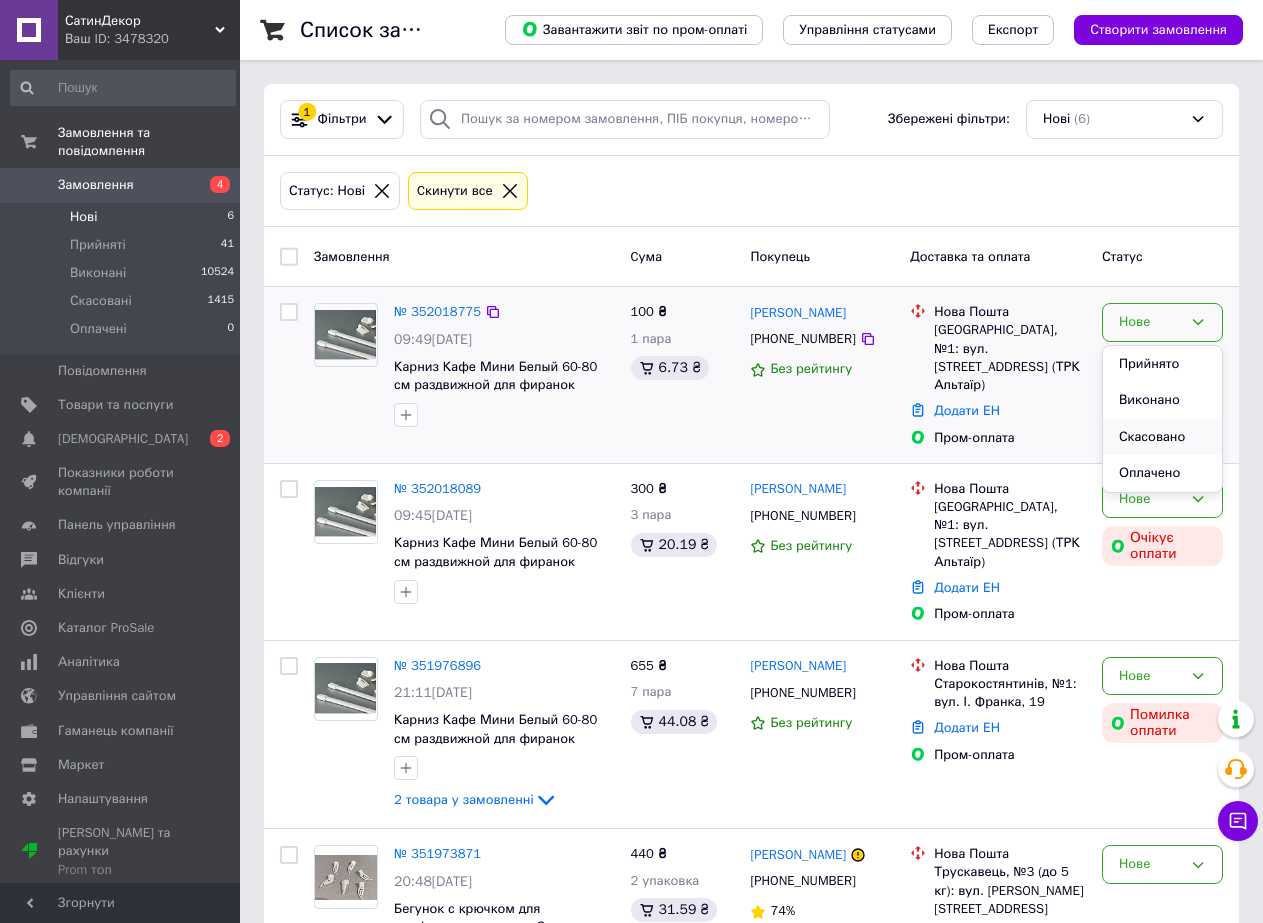 click on "Скасовано" at bounding box center [1162, 437] 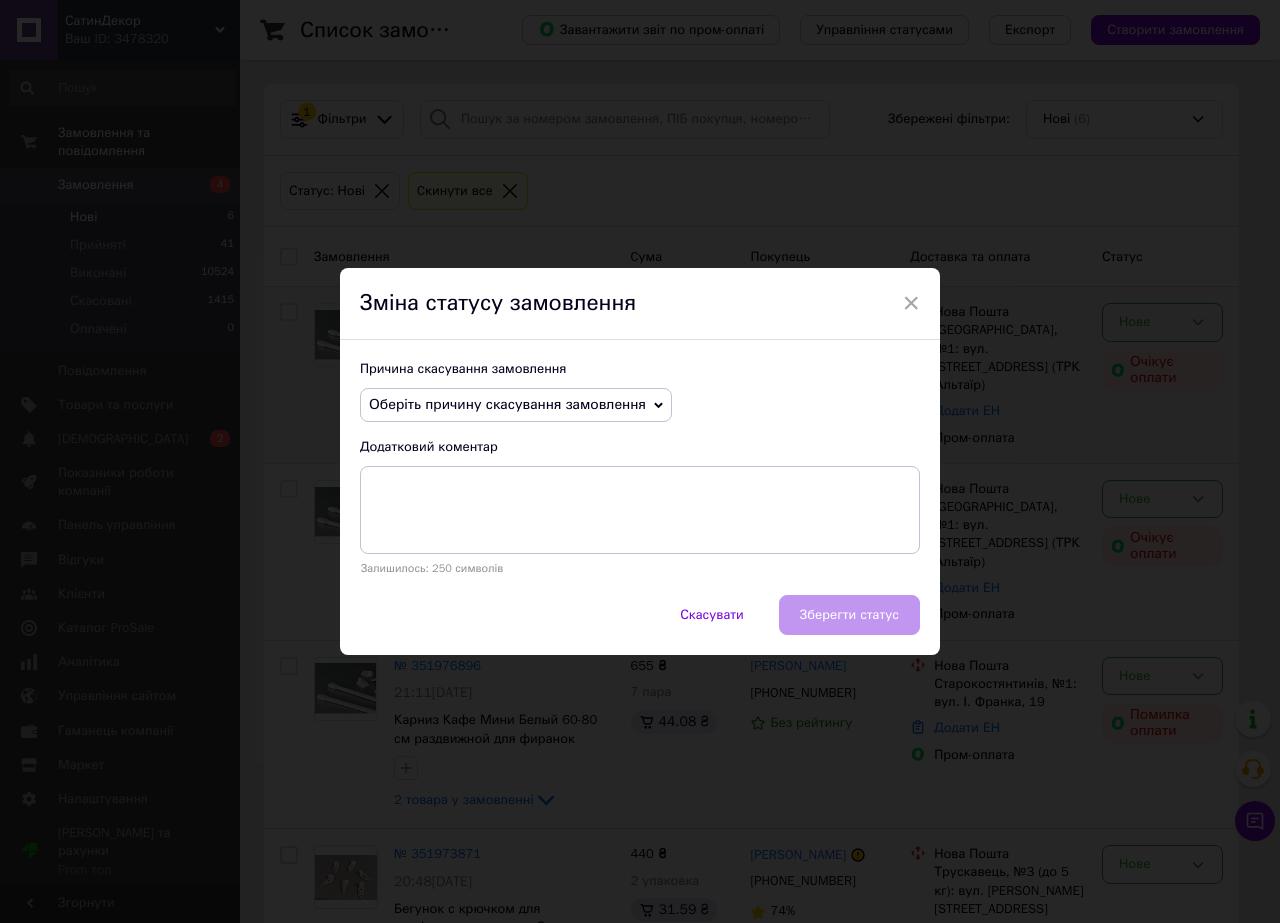 click on "Оберіть причину скасування замовлення" at bounding box center (507, 404) 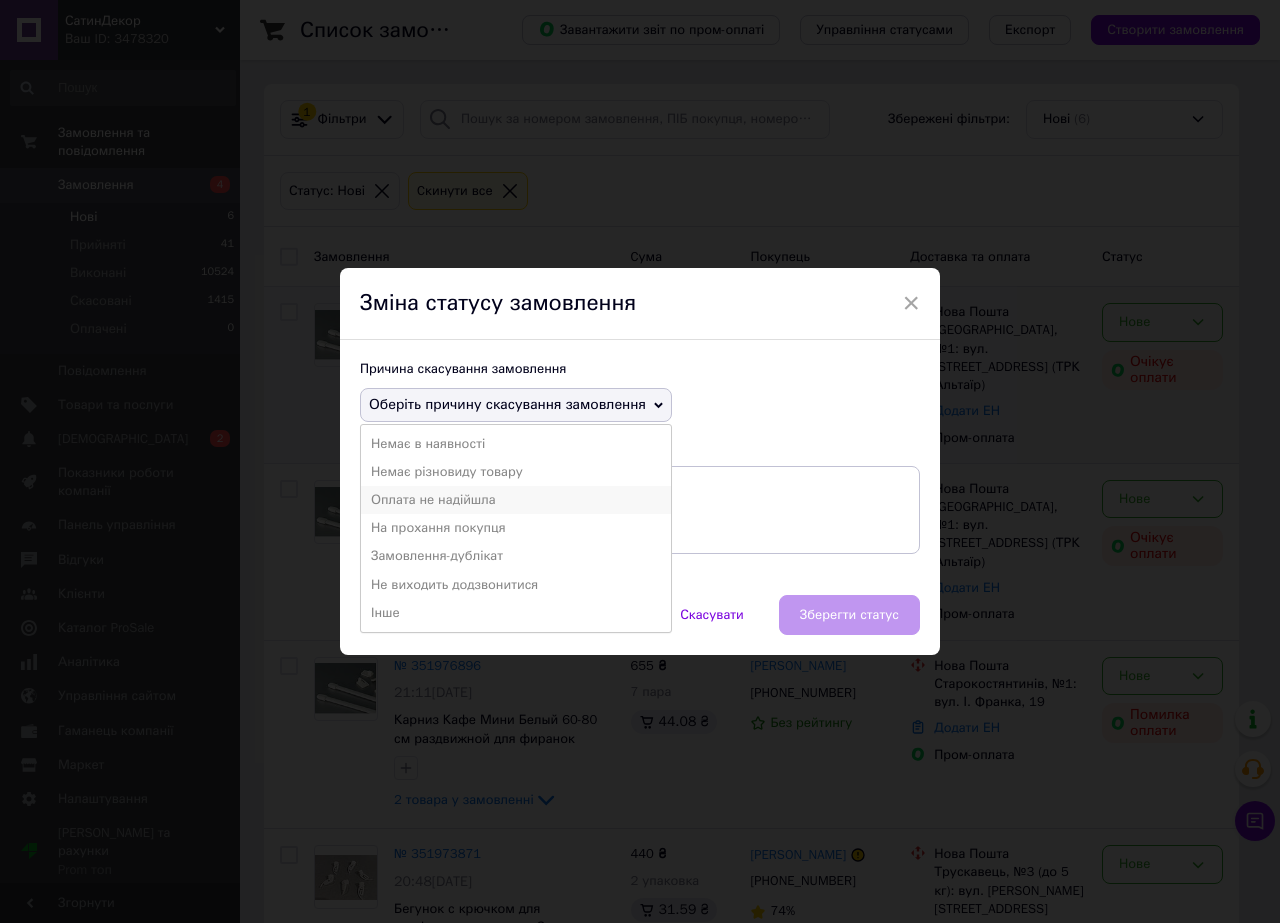 click on "Оплата не надійшла" at bounding box center [516, 500] 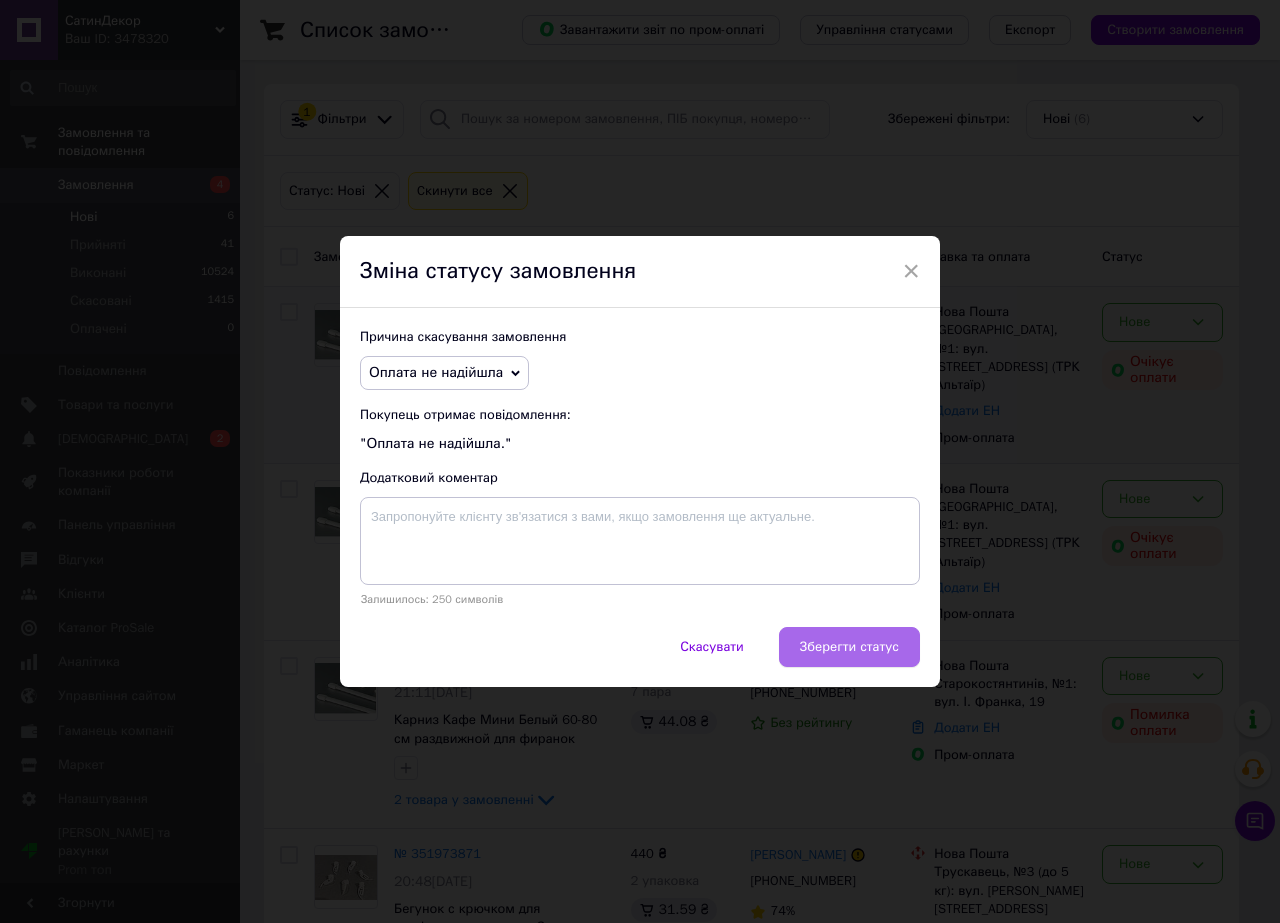 click on "Зберегти статус" at bounding box center (849, 647) 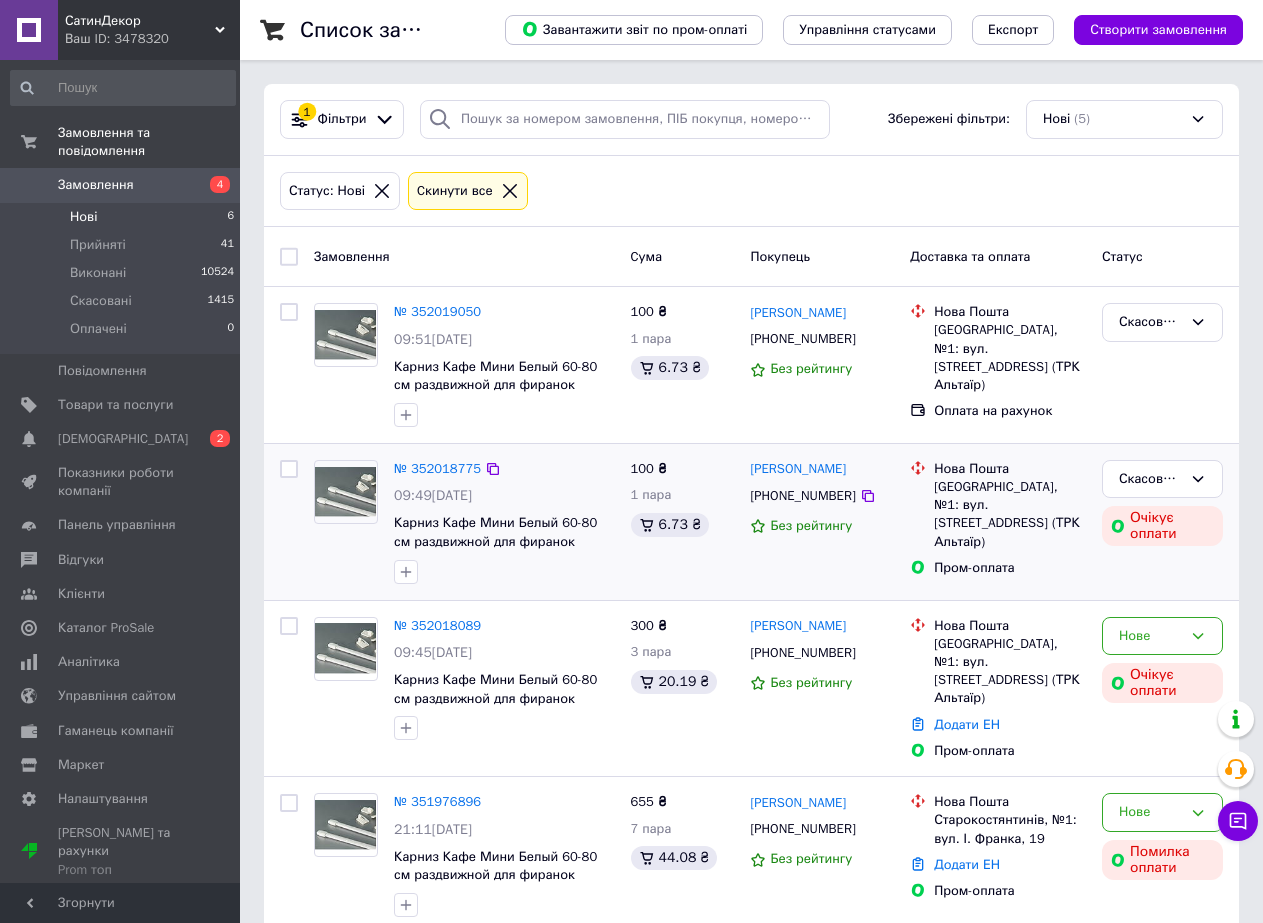 scroll, scrollTop: 200, scrollLeft: 0, axis: vertical 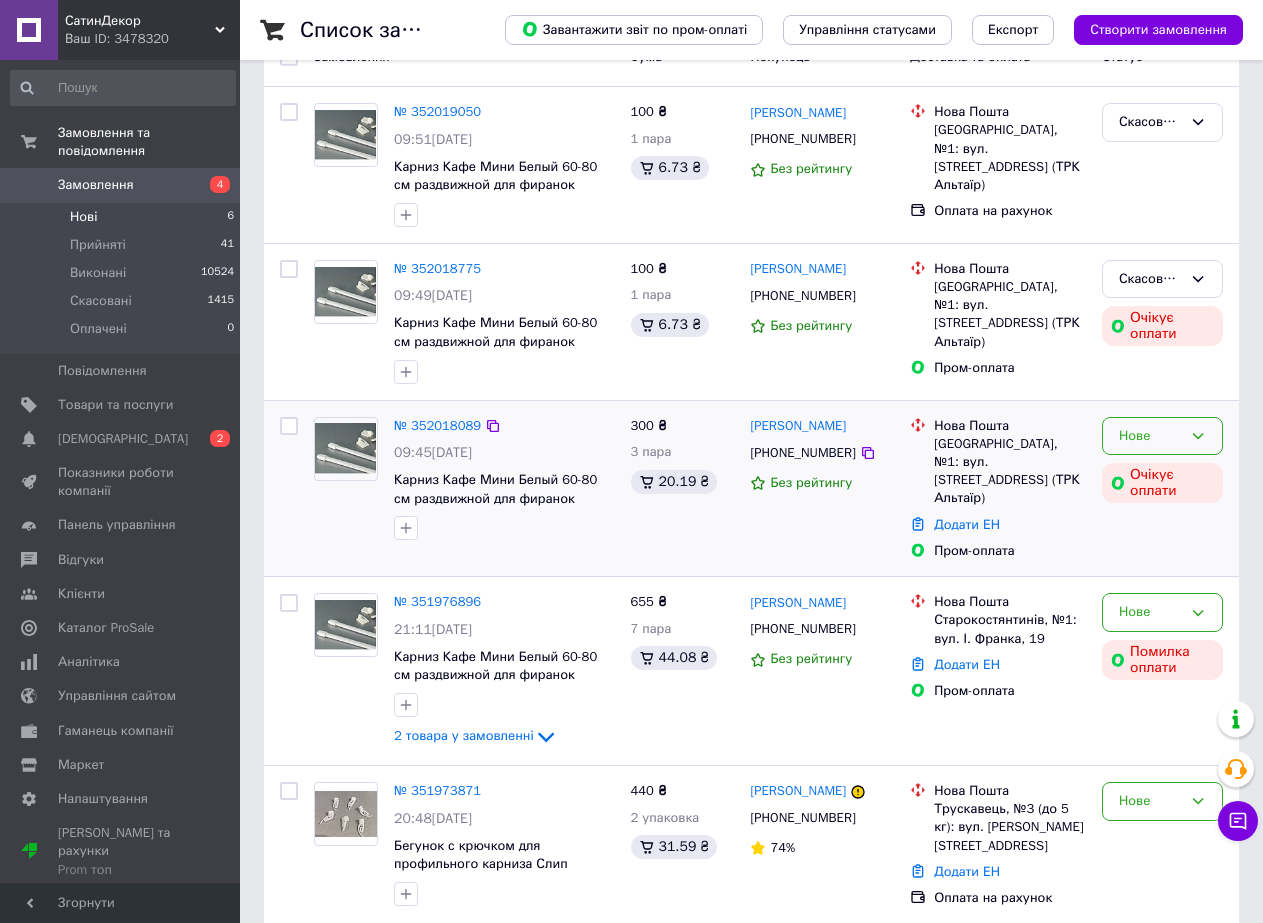 click 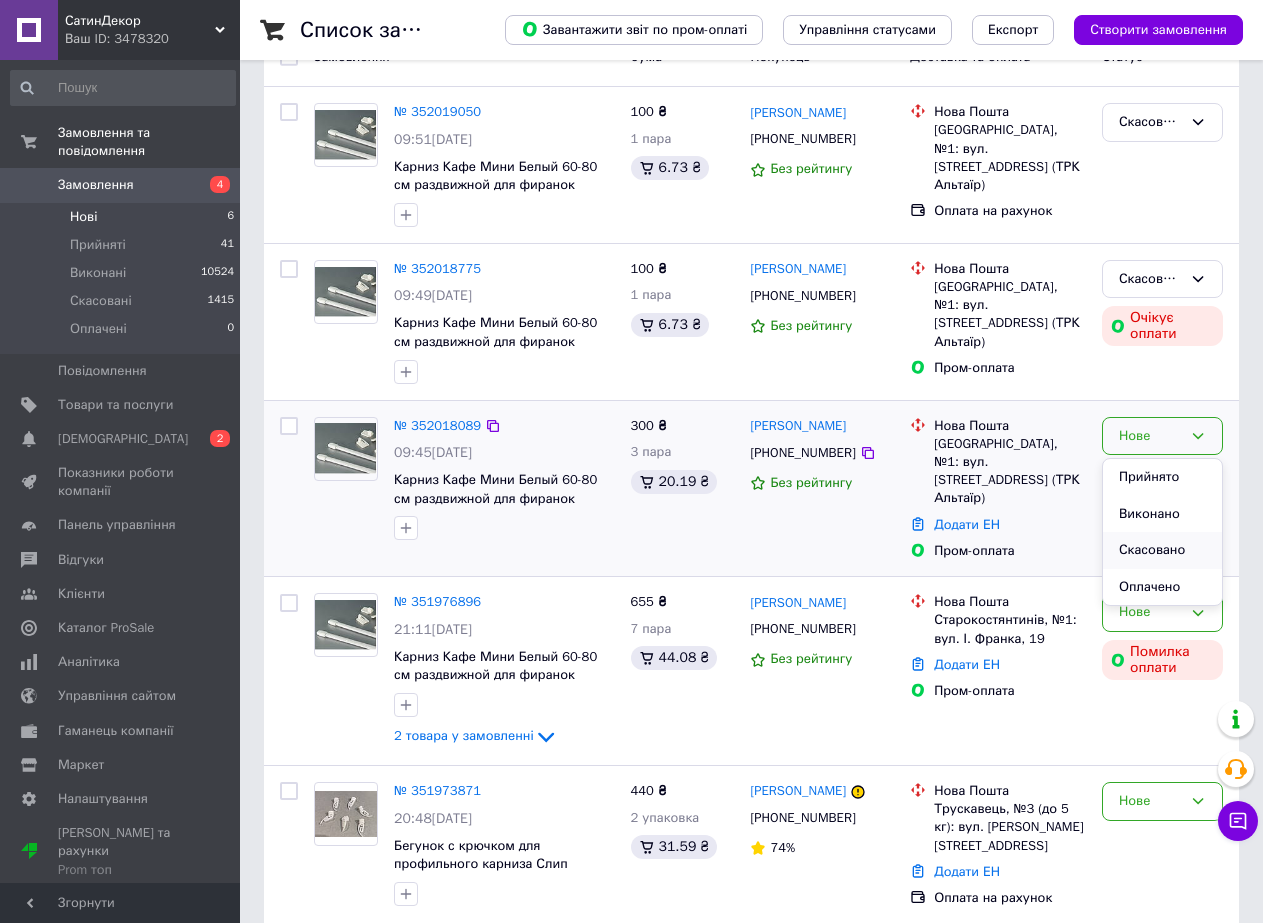 click on "Скасовано" at bounding box center (1162, 550) 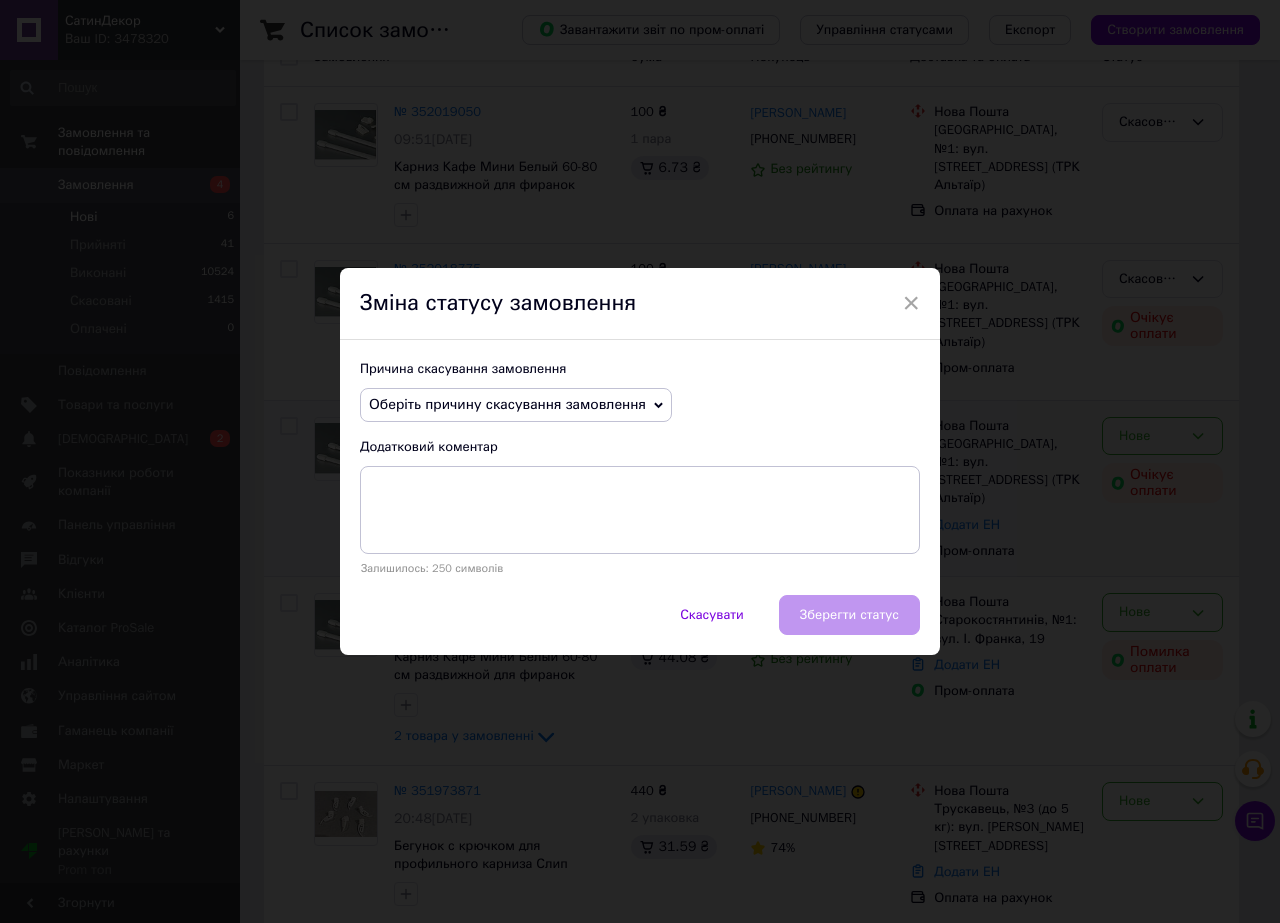 drag, startPoint x: 642, startPoint y: 405, endPoint x: 632, endPoint y: 418, distance: 16.40122 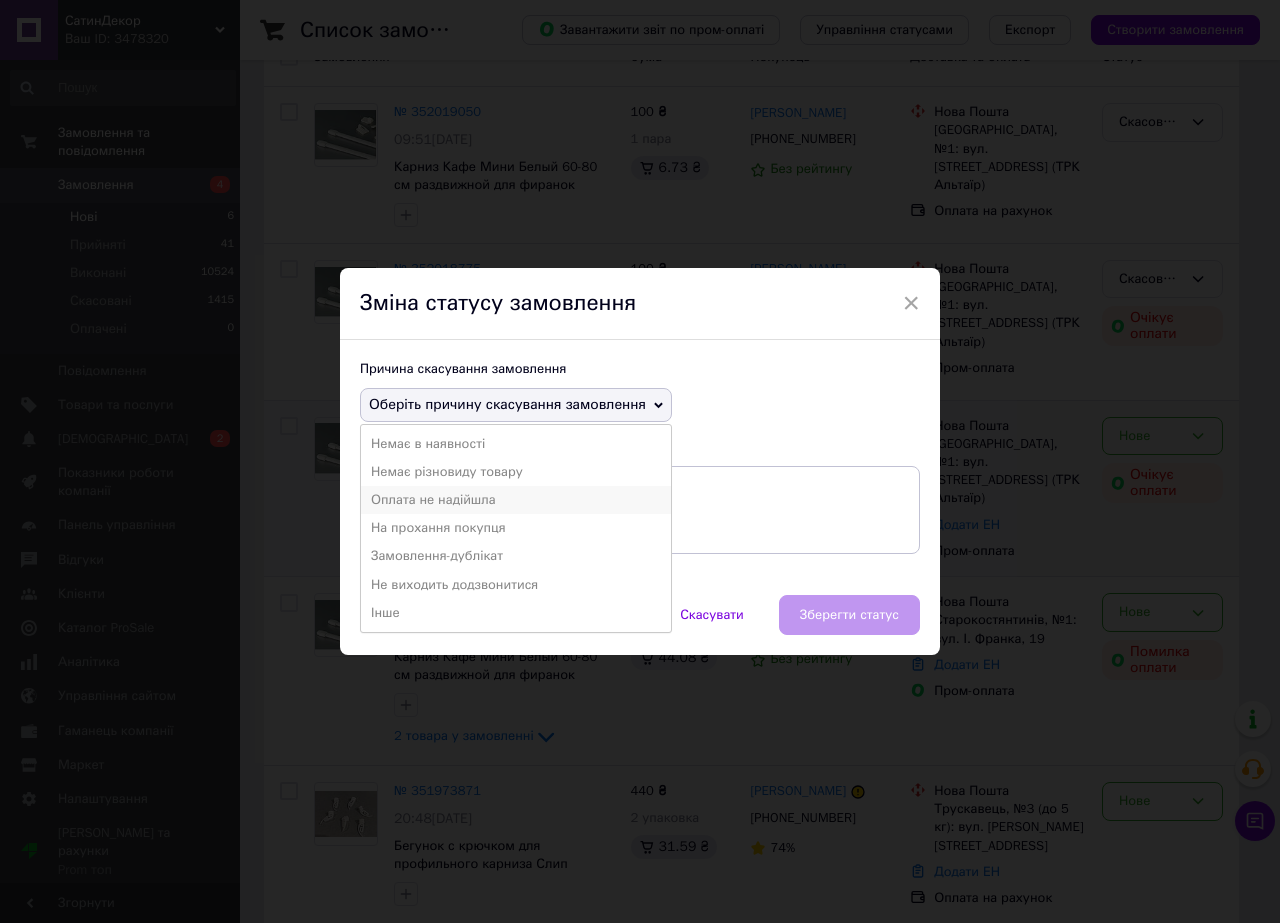 click on "Оплата не надійшла" at bounding box center [516, 500] 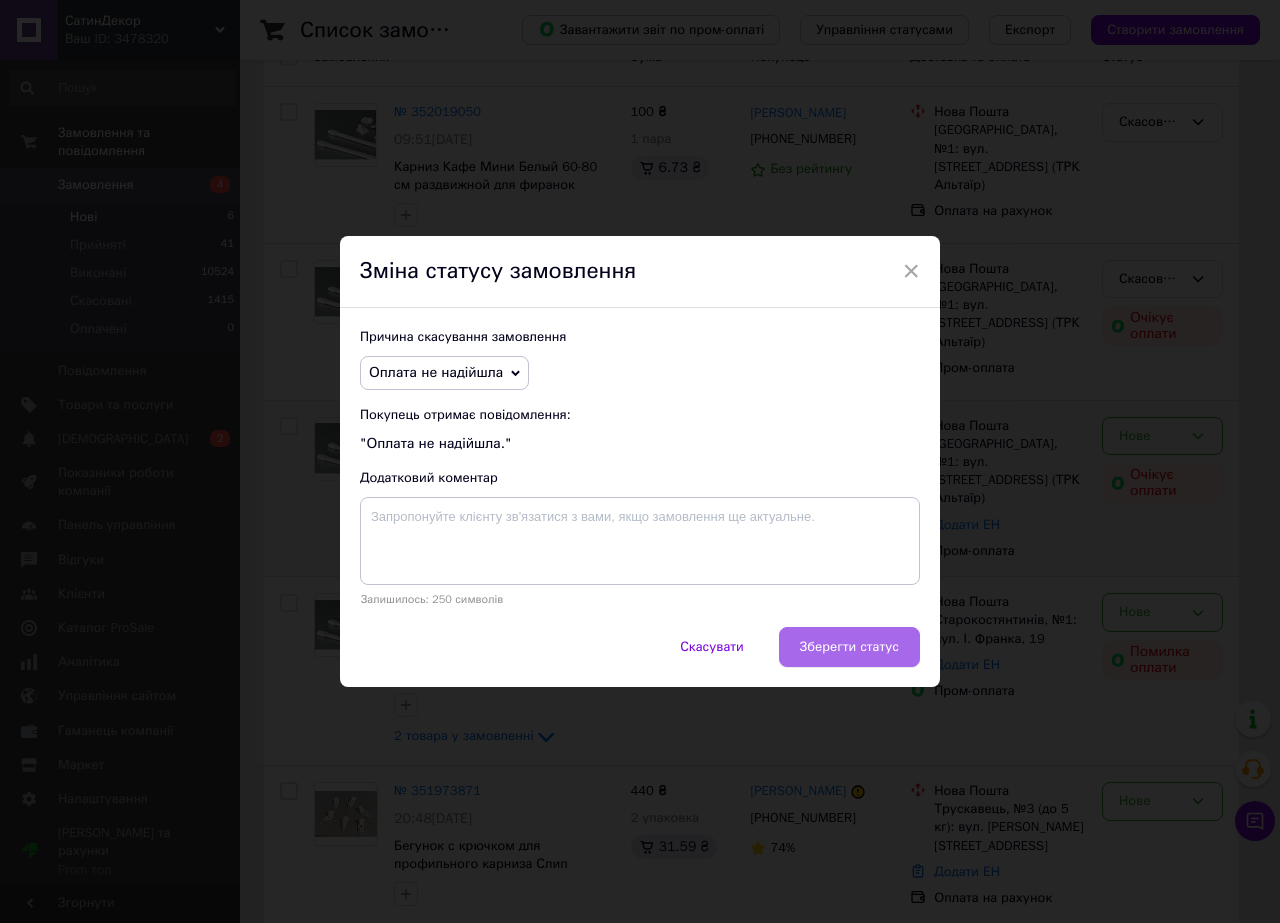 click on "Зберегти статус" at bounding box center [849, 647] 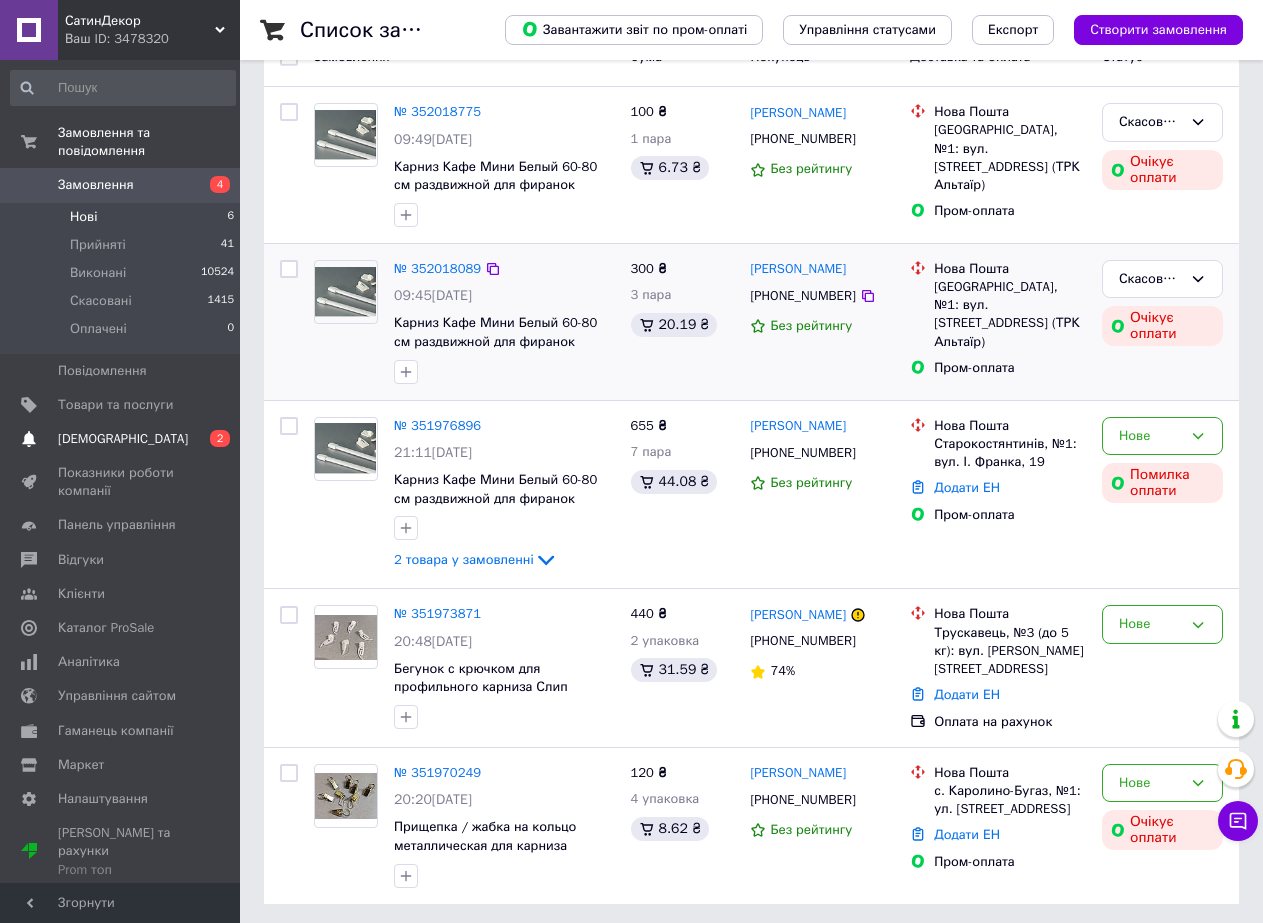 click on "[DEMOGRAPHIC_DATA]" at bounding box center (123, 439) 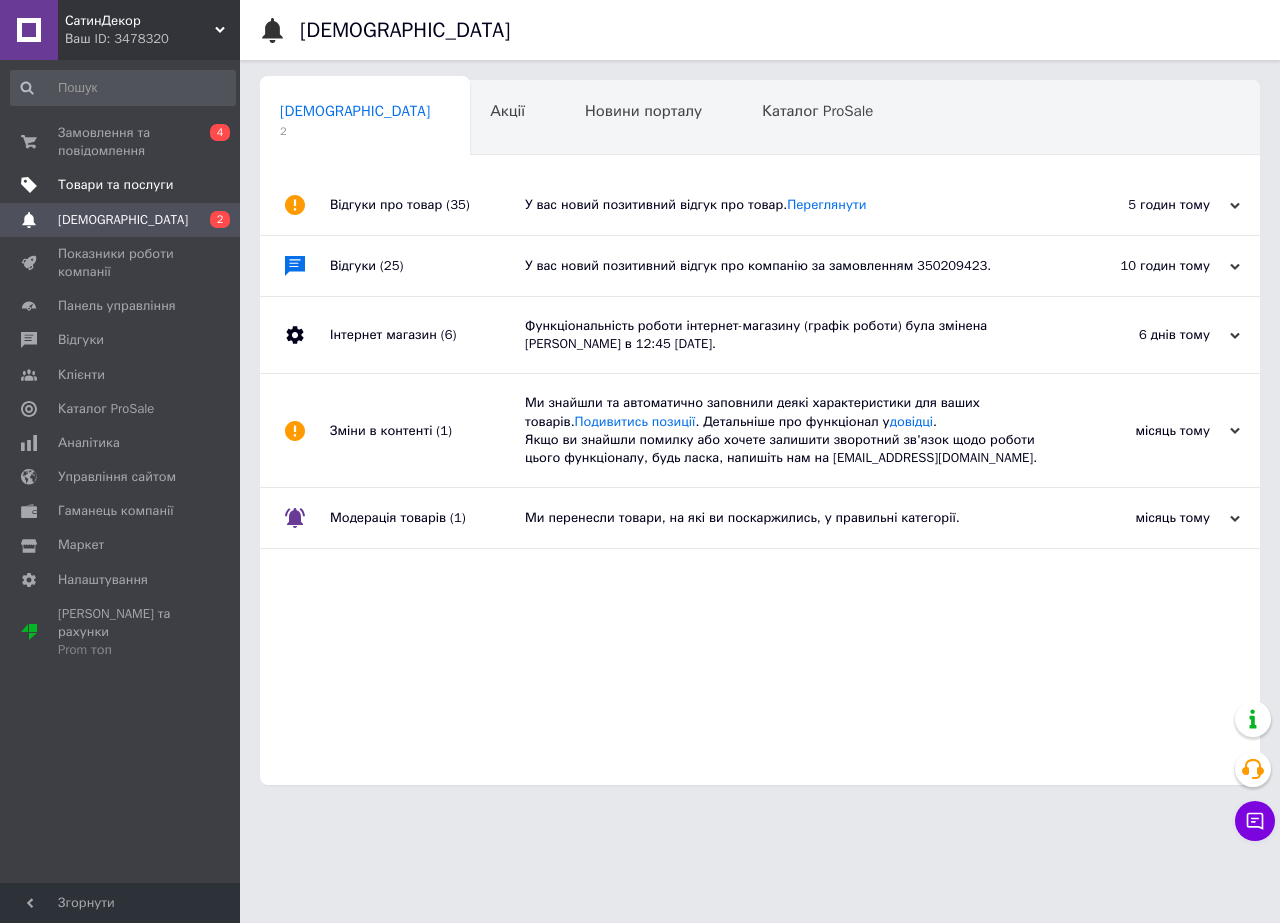 click on "Товари та послуги" at bounding box center (115, 185) 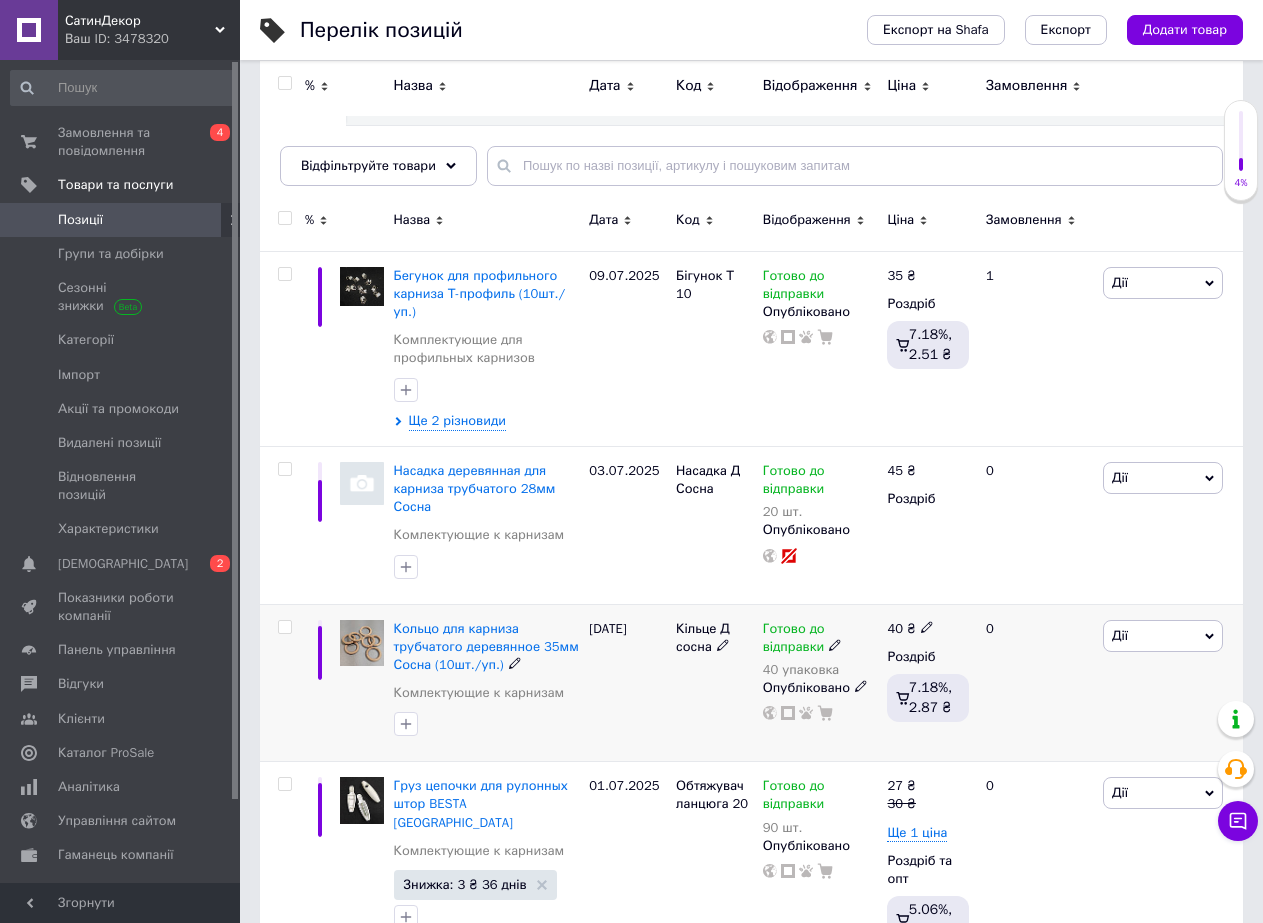 scroll, scrollTop: 0, scrollLeft: 0, axis: both 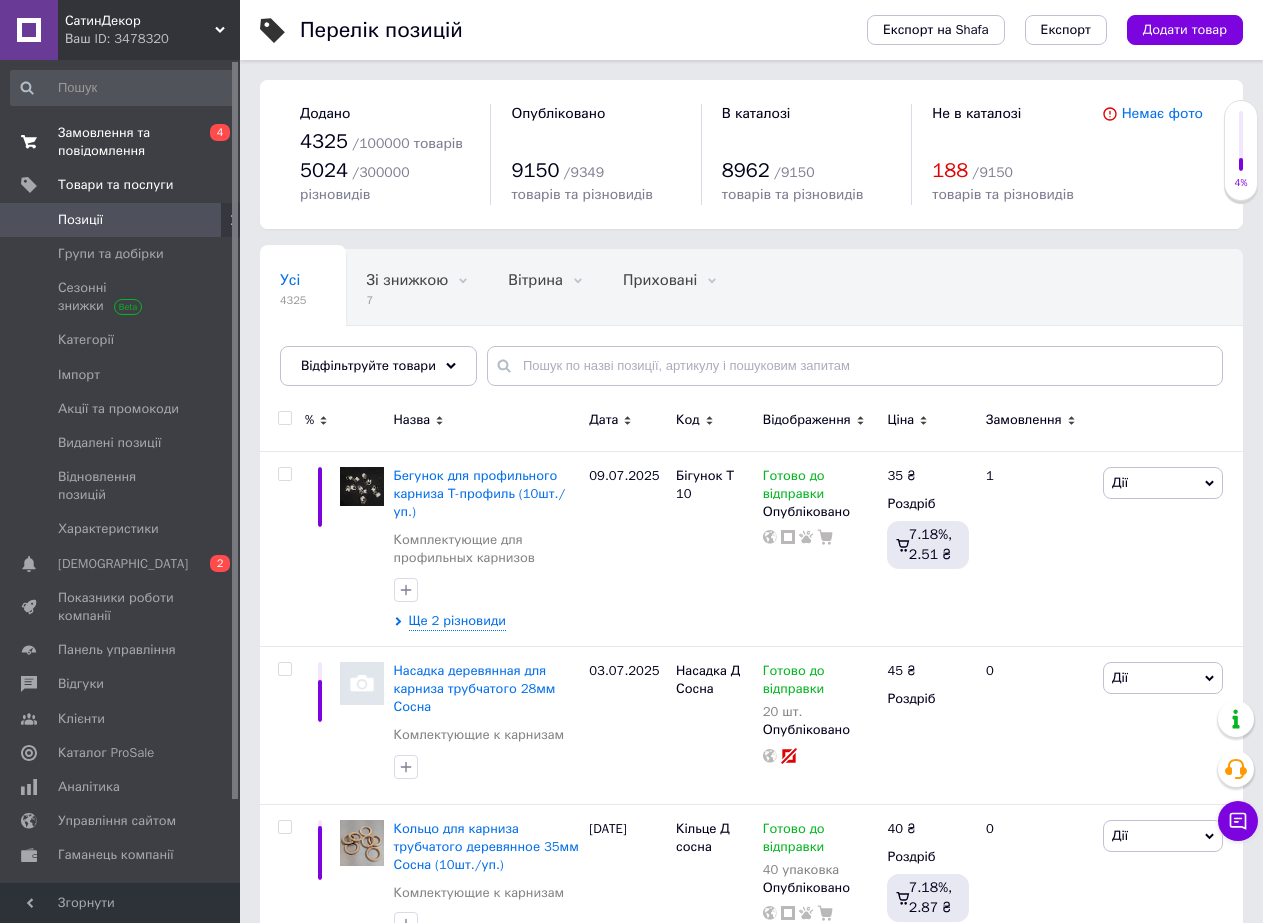 click on "Замовлення та повідомлення" at bounding box center (121, 142) 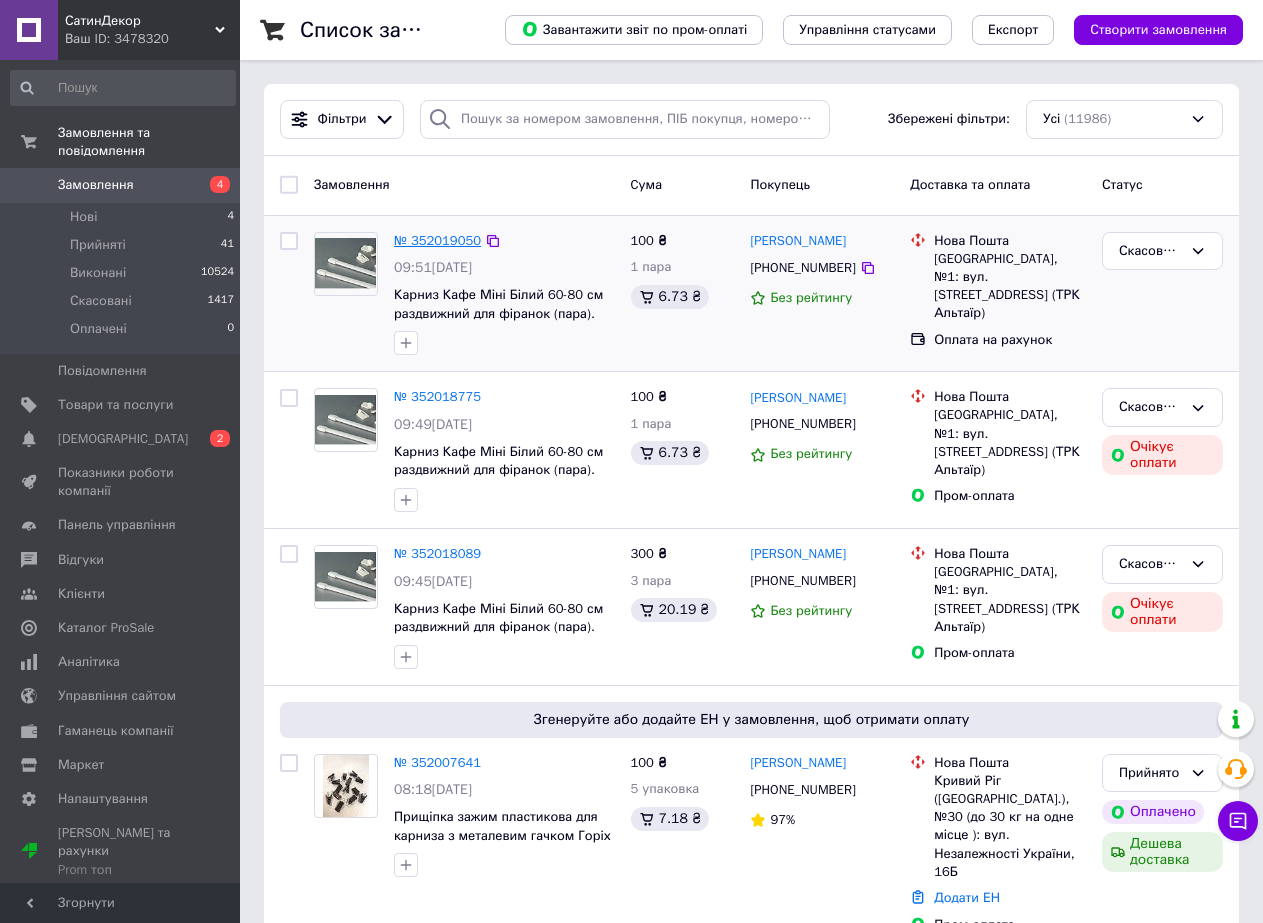 click on "№ 352019050" at bounding box center [437, 240] 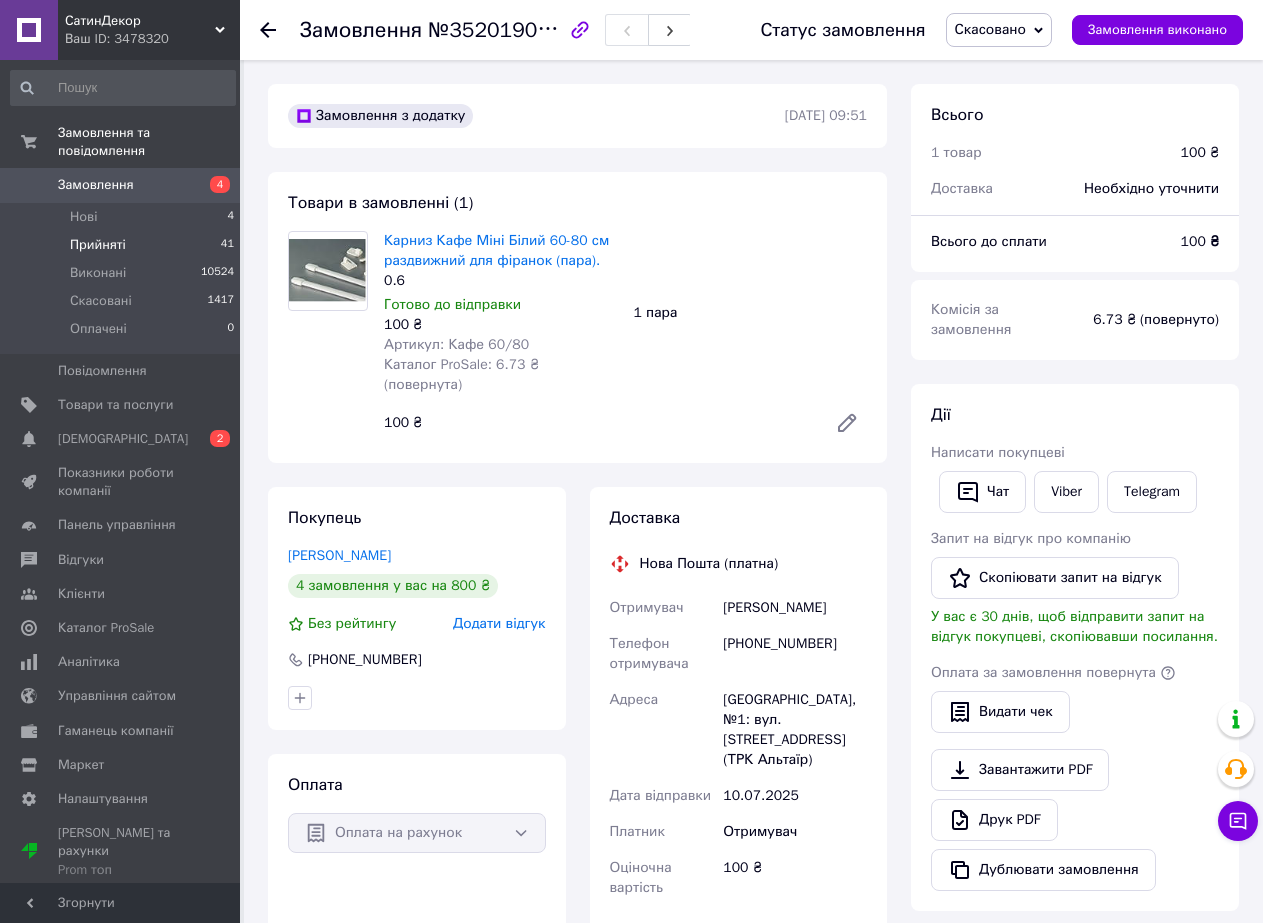 click on "Прийняті" at bounding box center (98, 245) 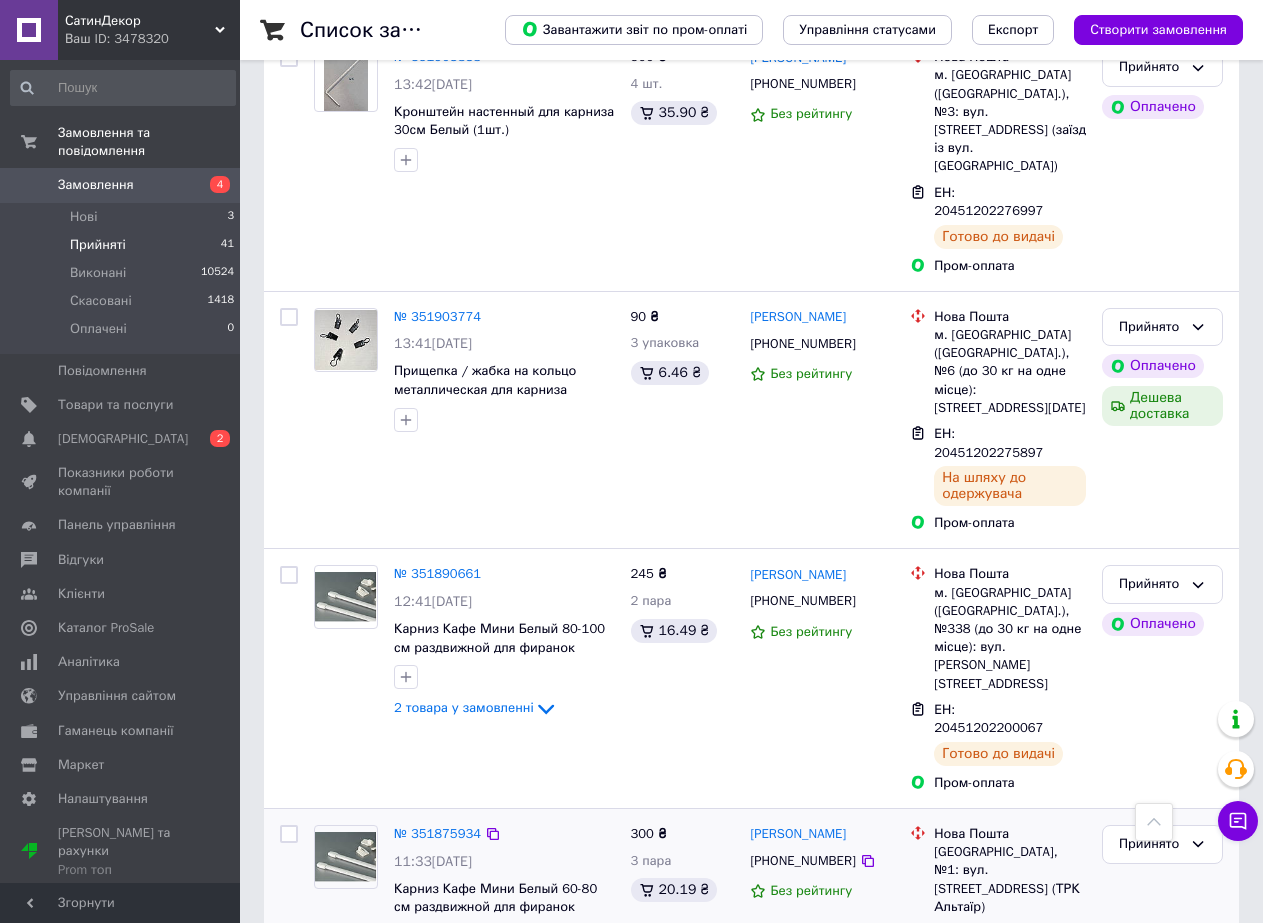 scroll, scrollTop: 2500, scrollLeft: 0, axis: vertical 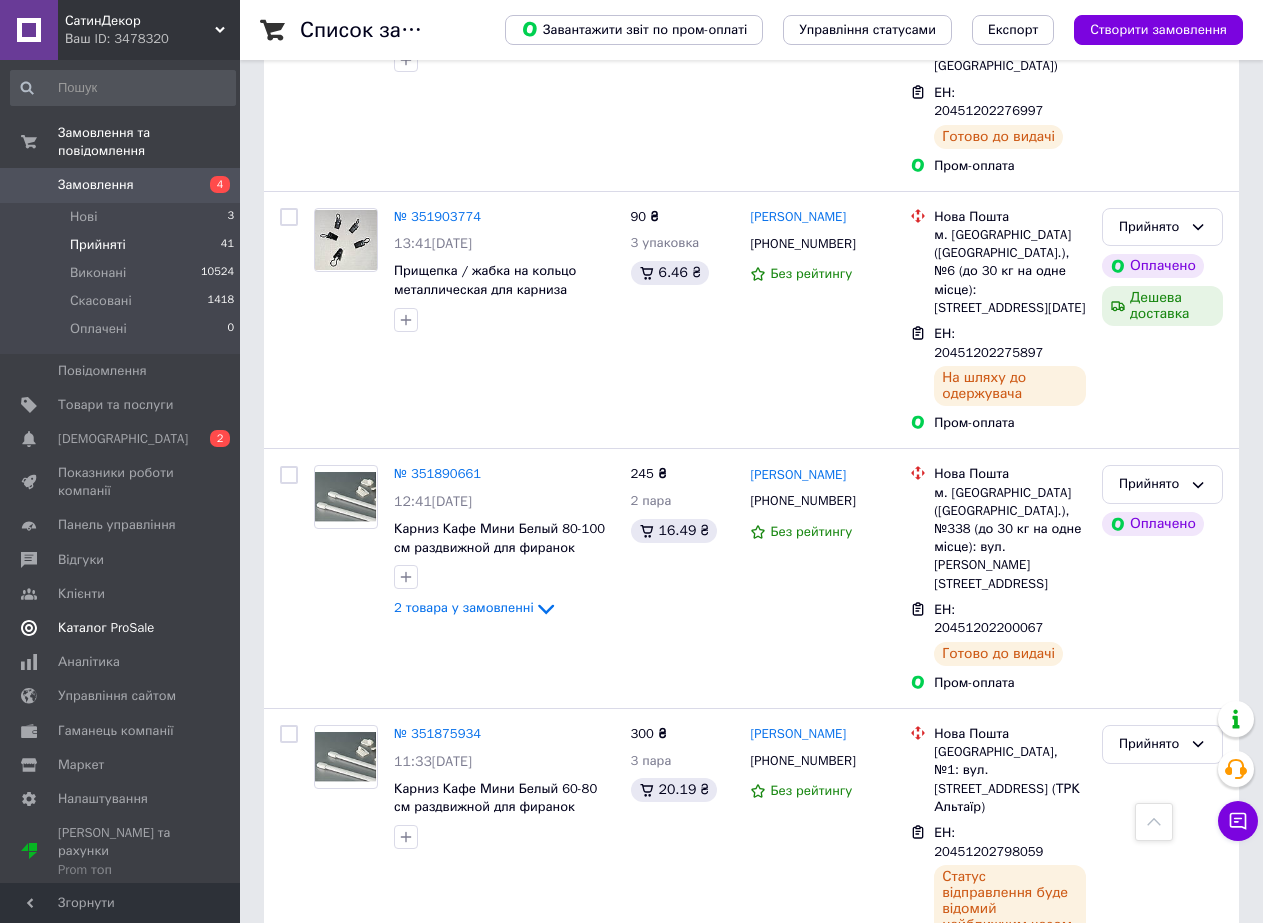 click on "[DEMOGRAPHIC_DATA]" at bounding box center [123, 439] 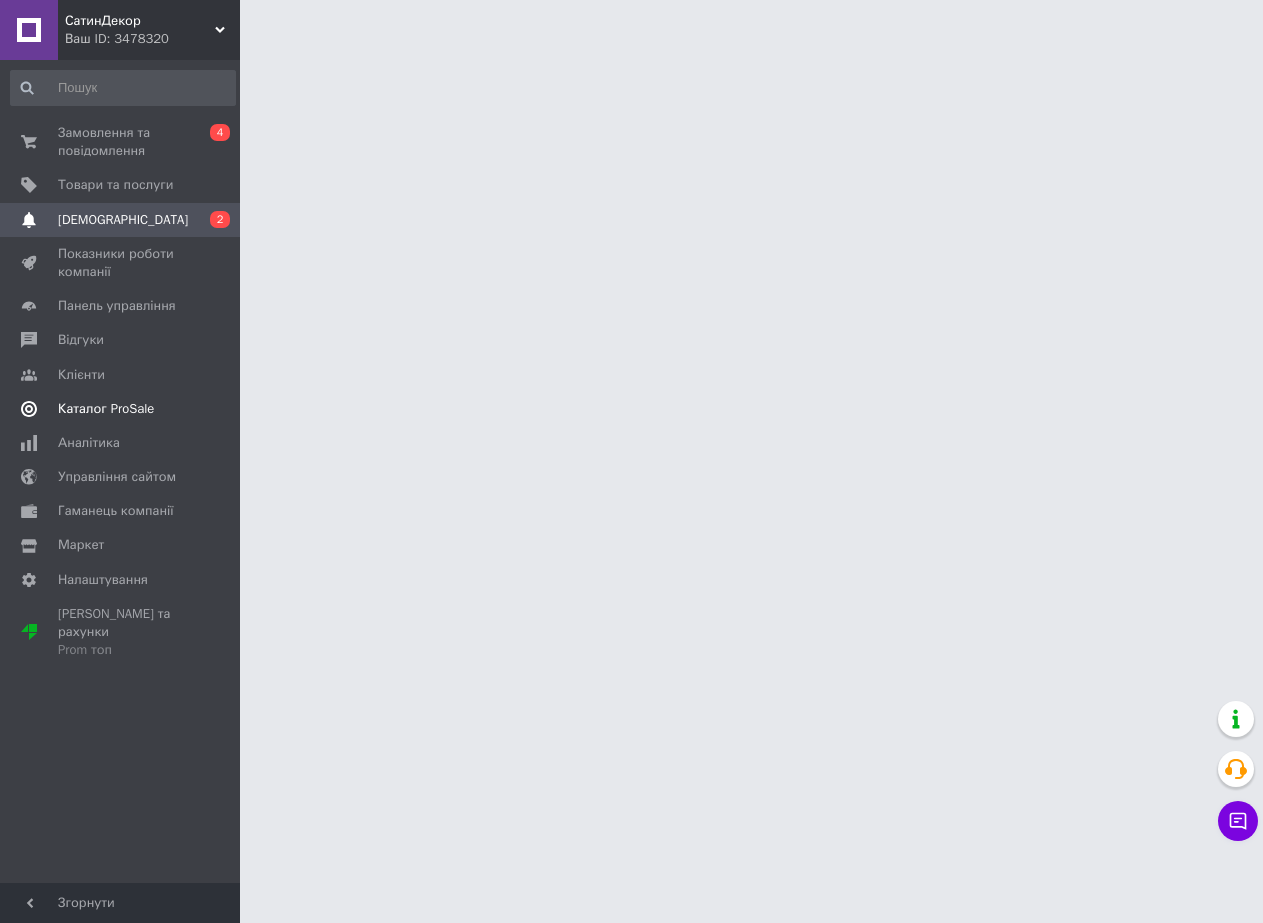scroll, scrollTop: 0, scrollLeft: 0, axis: both 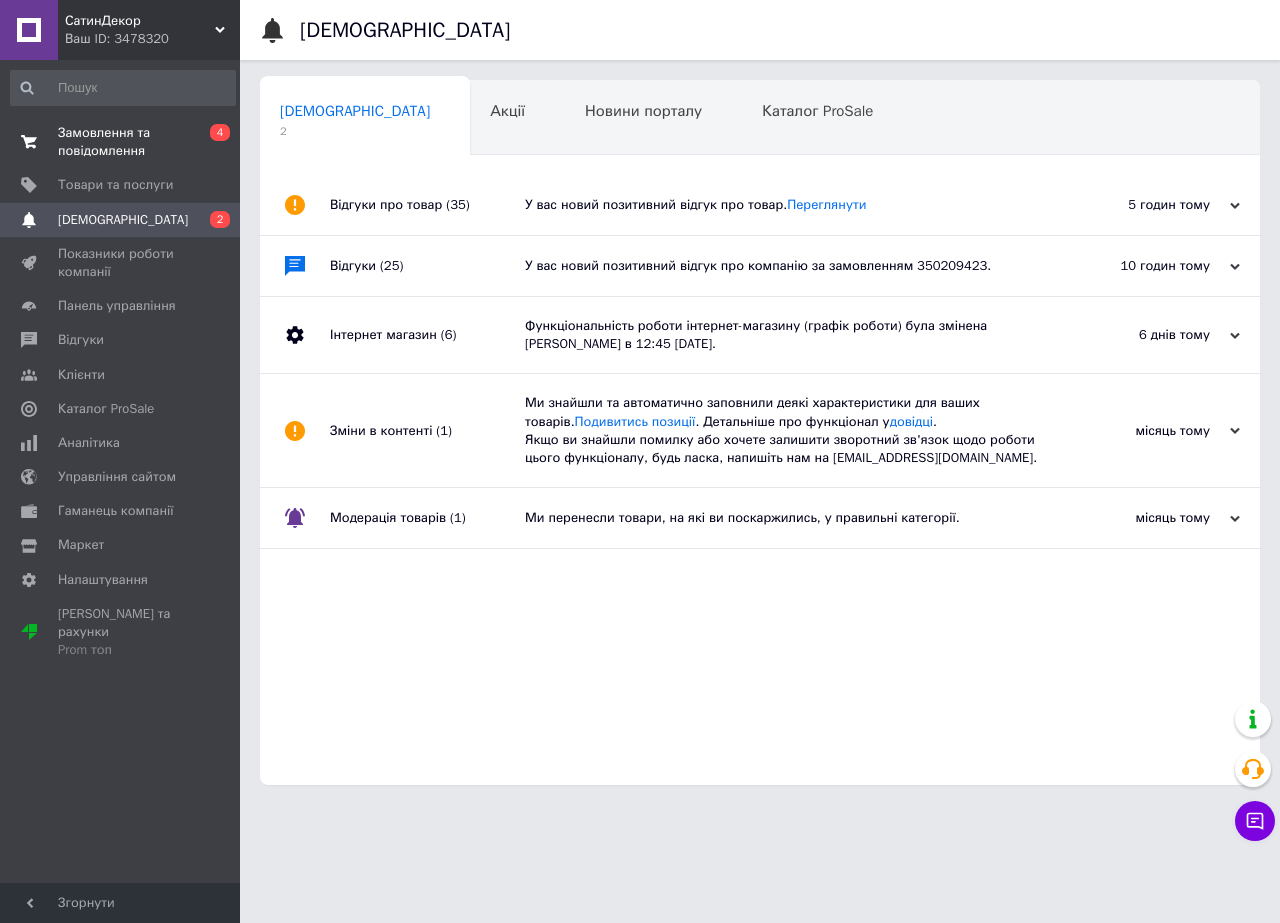 click on "Замовлення та повідомлення" at bounding box center [121, 142] 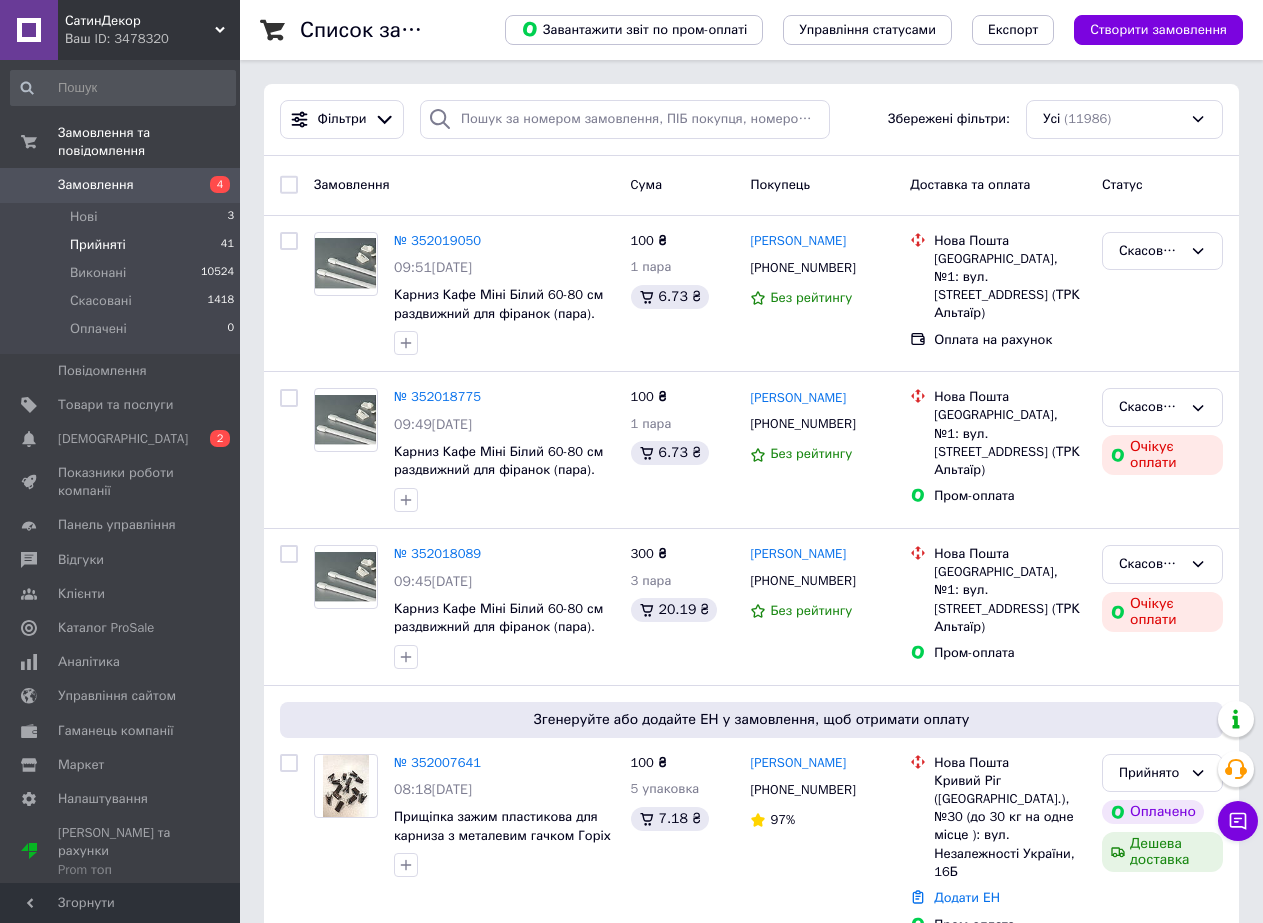 click on "Прийняті" at bounding box center [98, 245] 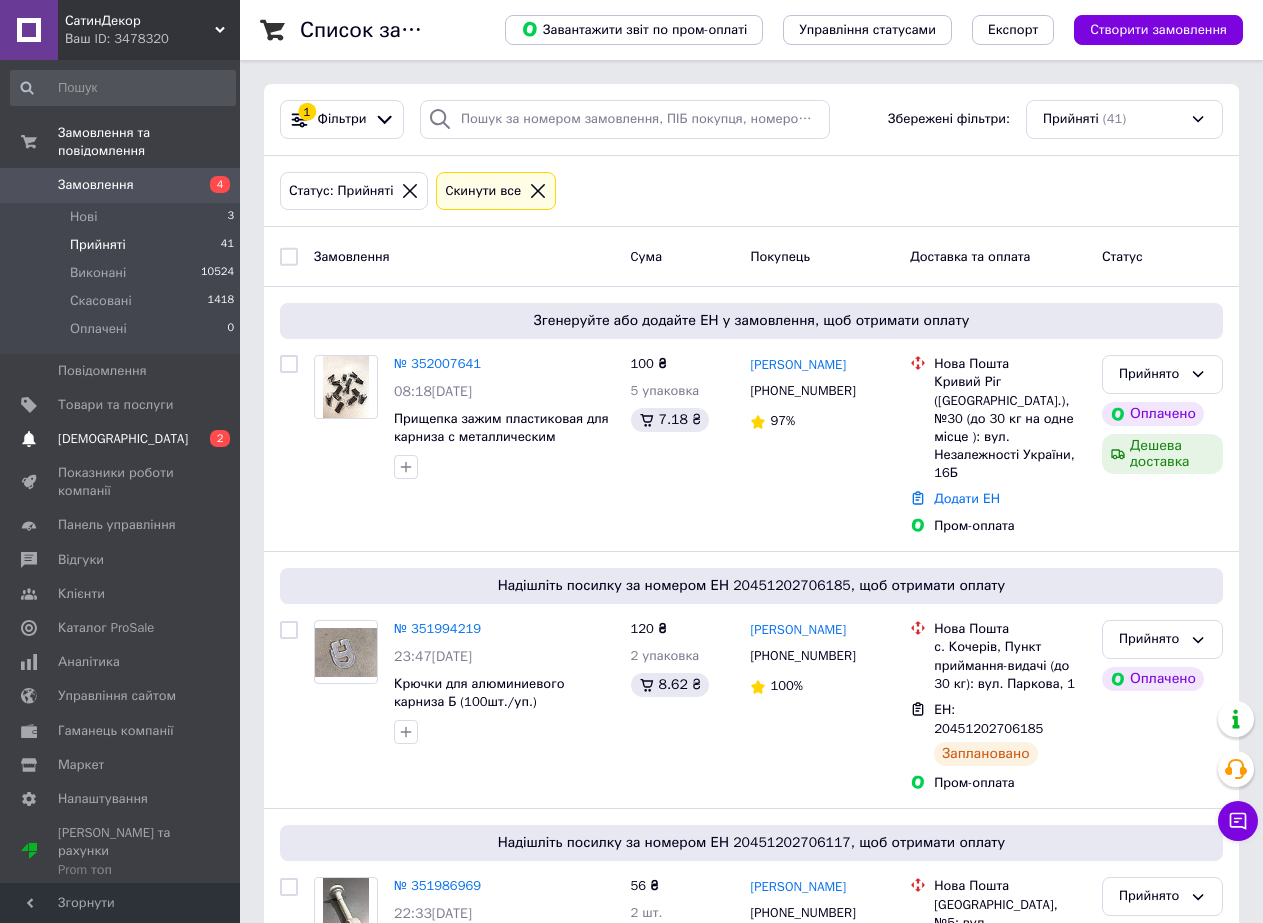 click on "[DEMOGRAPHIC_DATA]" at bounding box center [123, 439] 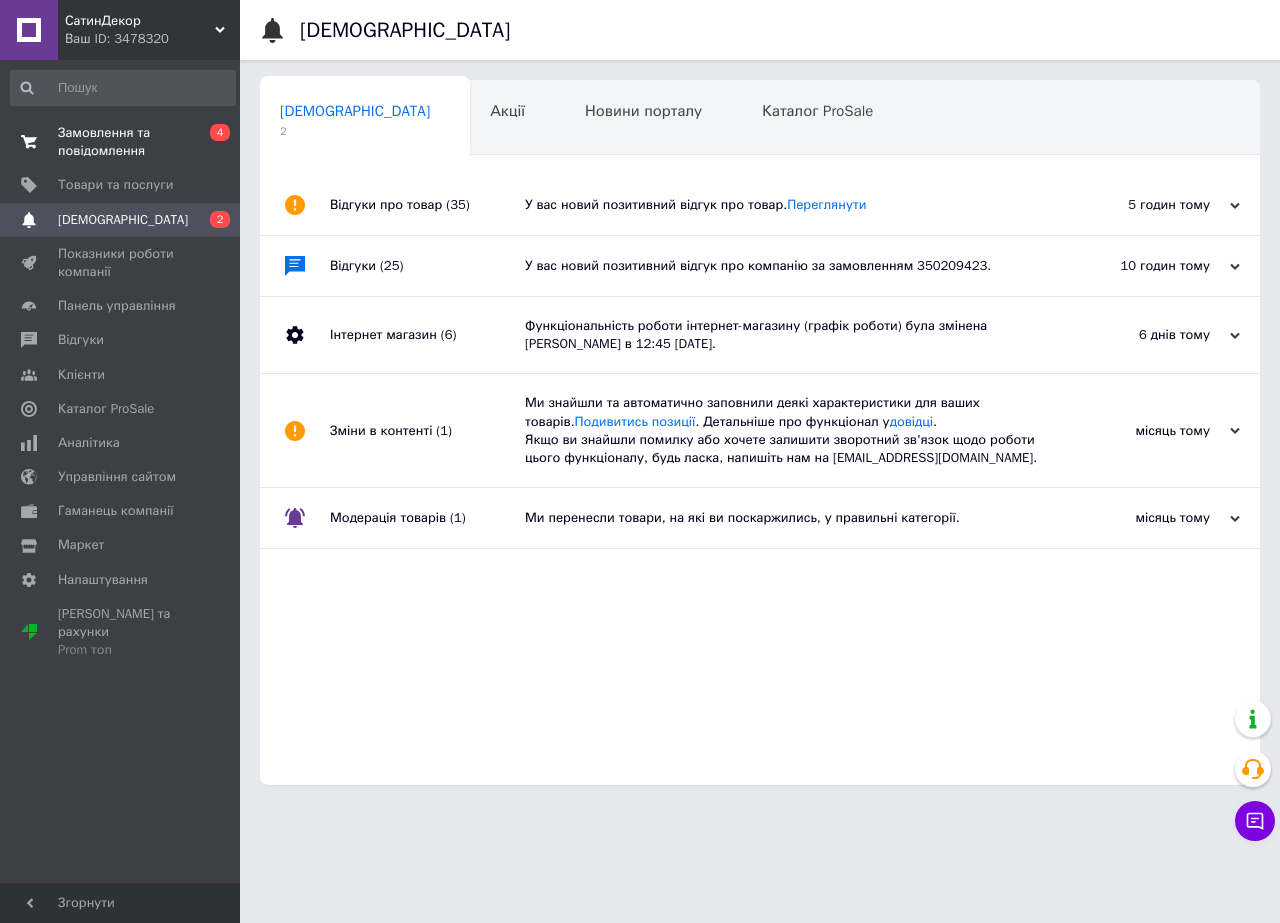 click on "Замовлення та повідомлення" at bounding box center [121, 142] 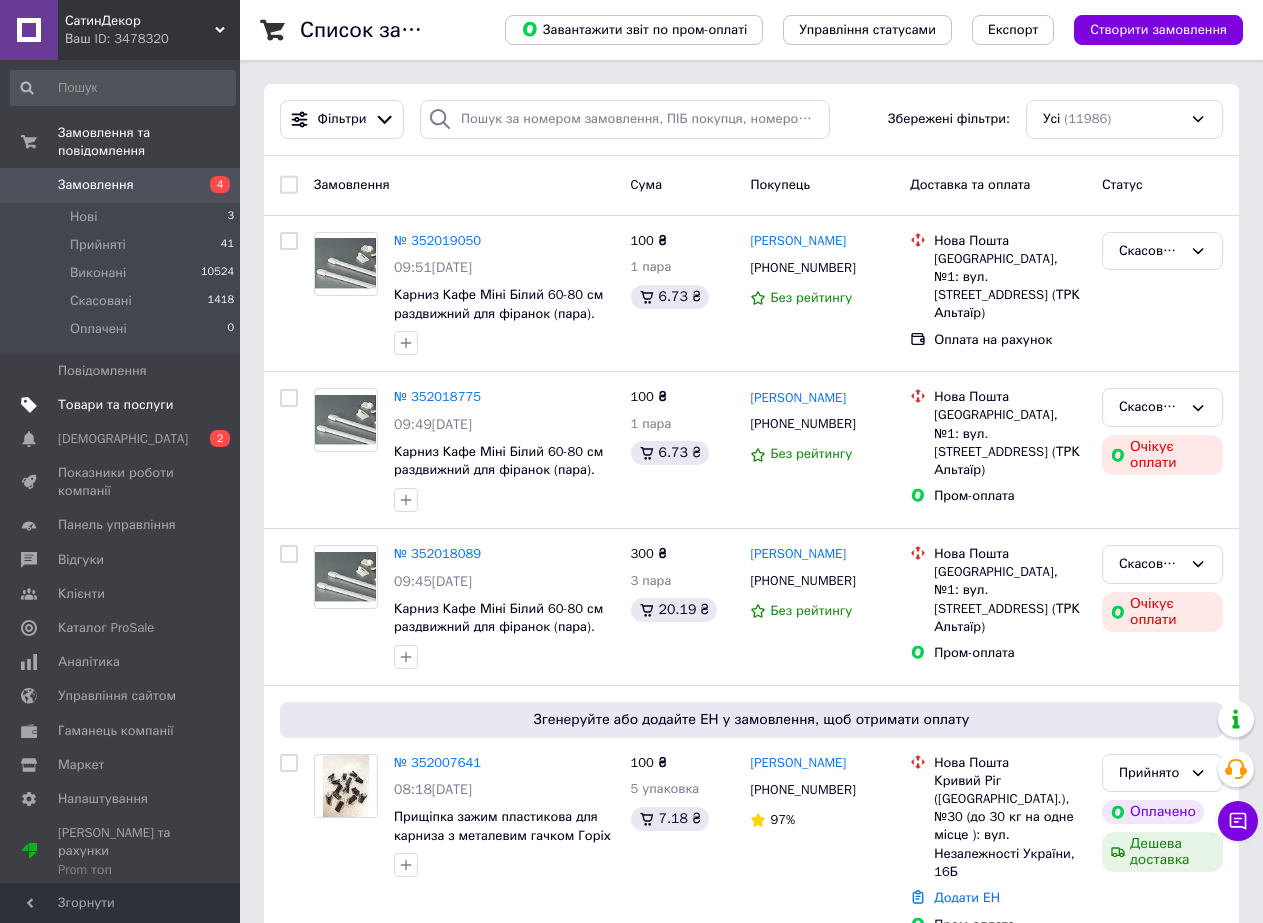 click on "Товари та послуги" at bounding box center (115, 405) 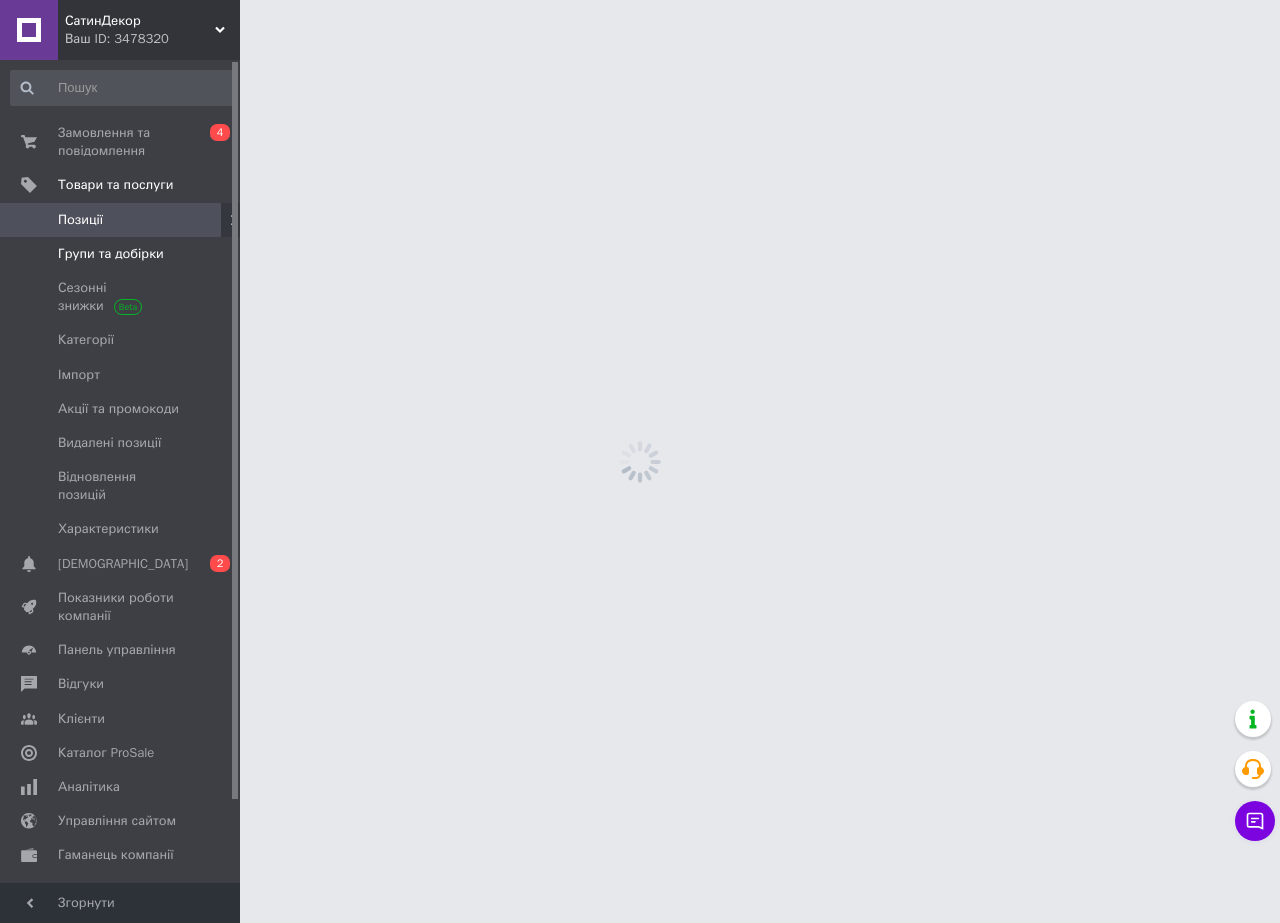 click on "Групи та добірки" at bounding box center [111, 254] 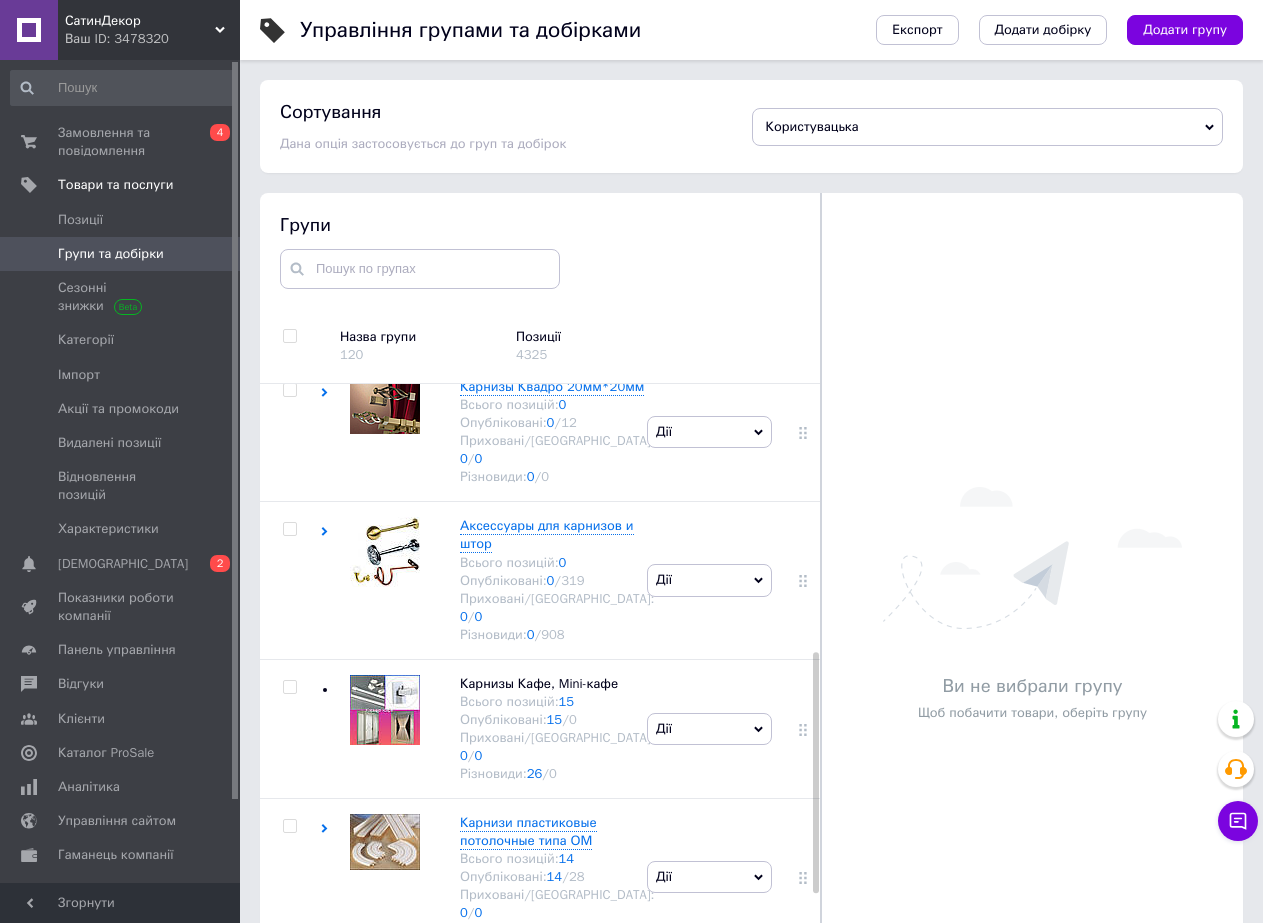 scroll, scrollTop: 1000, scrollLeft: 0, axis: vertical 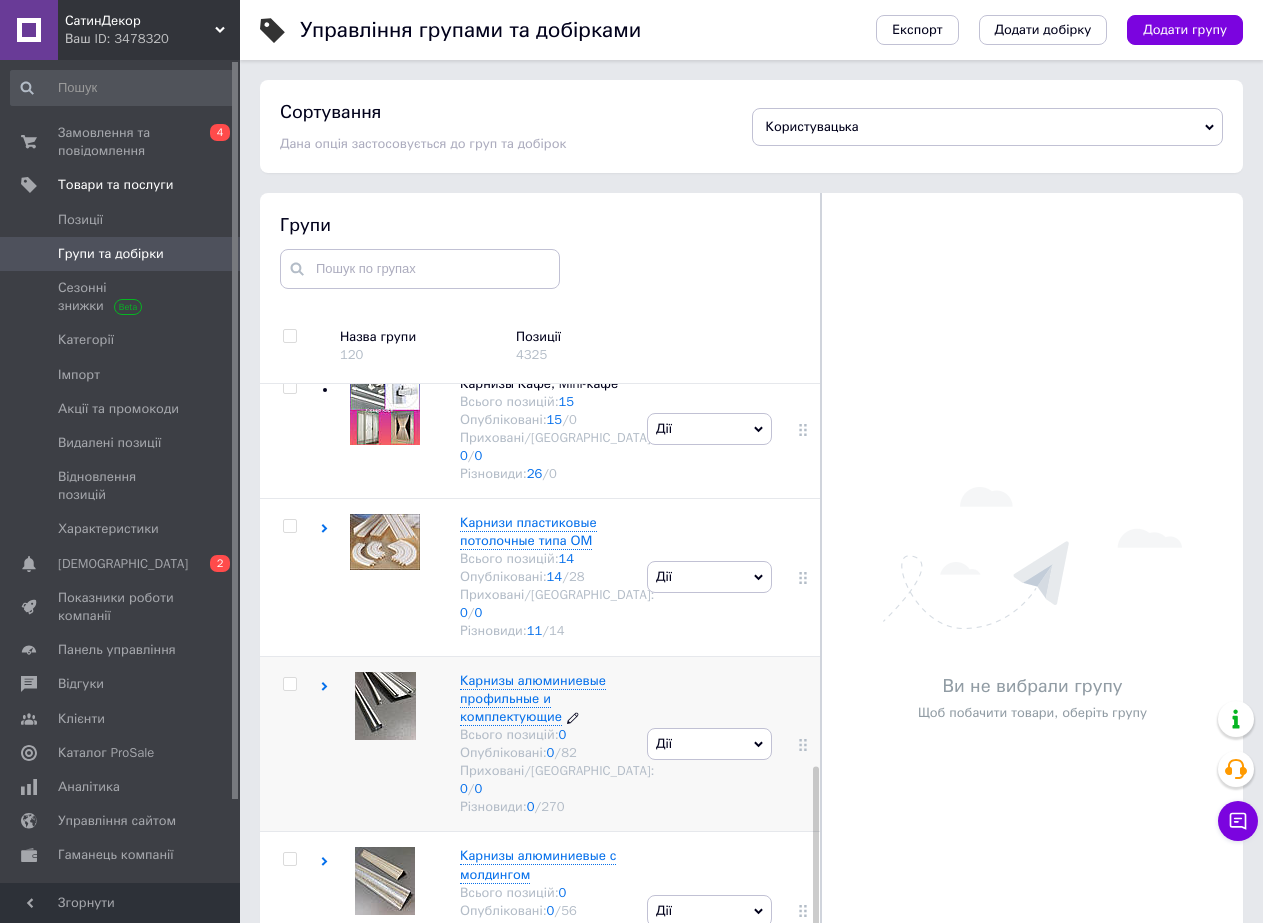click on "Карнизы алюминиевые профильные и комплектующие" at bounding box center (533, 698) 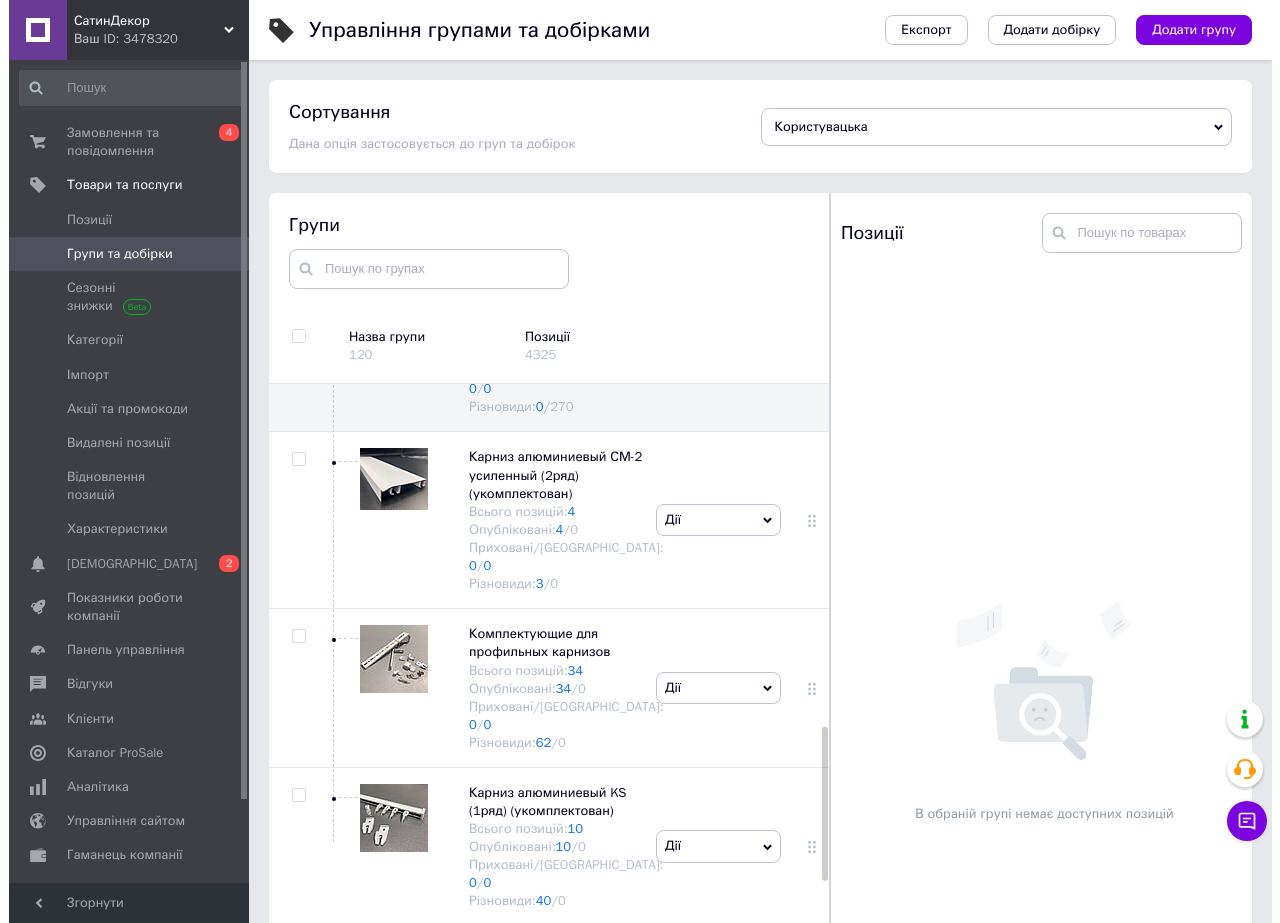 scroll, scrollTop: 1500, scrollLeft: 0, axis: vertical 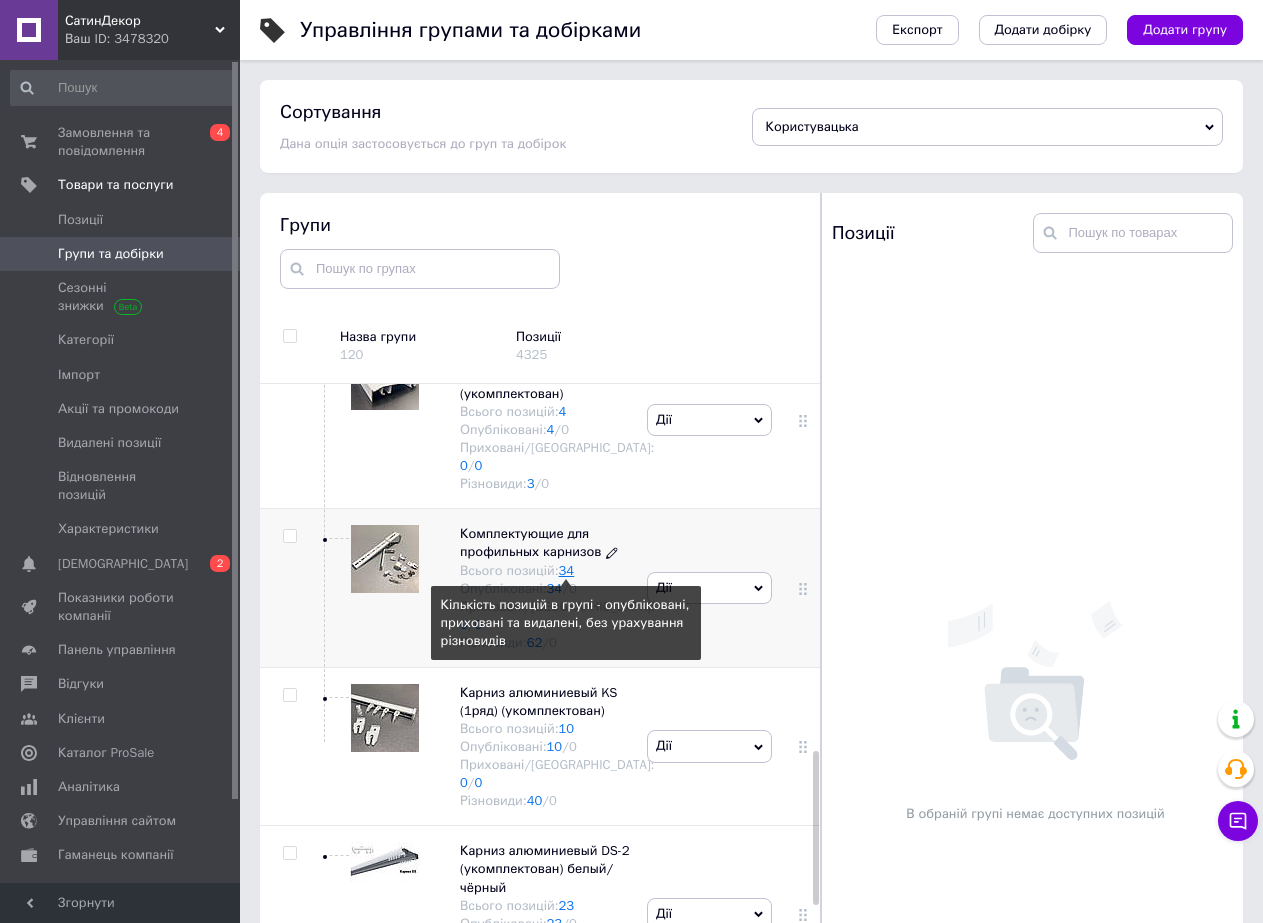 click on "34" at bounding box center (567, 570) 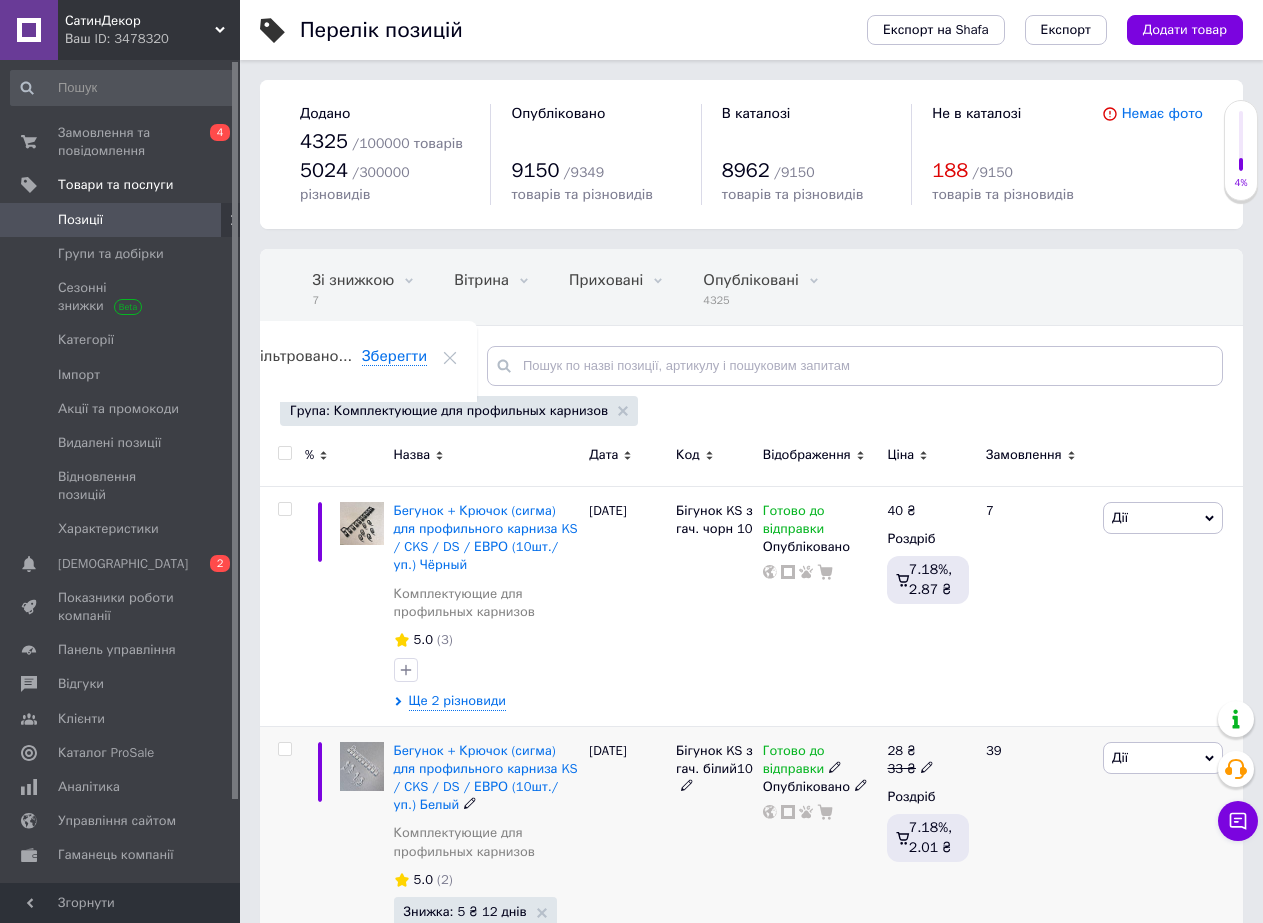 scroll, scrollTop: 0, scrollLeft: 77, axis: horizontal 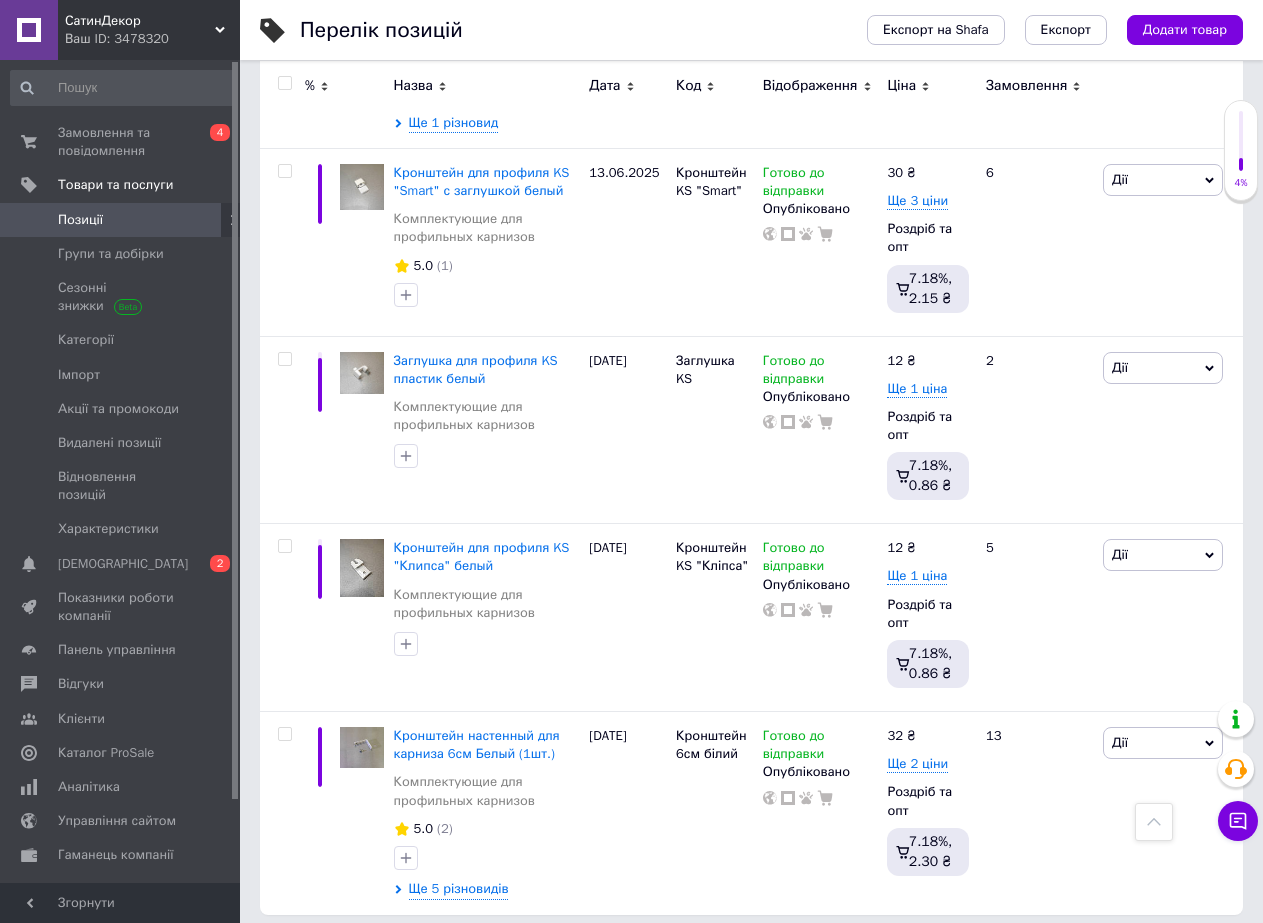 click on "2" at bounding box center (327, 956) 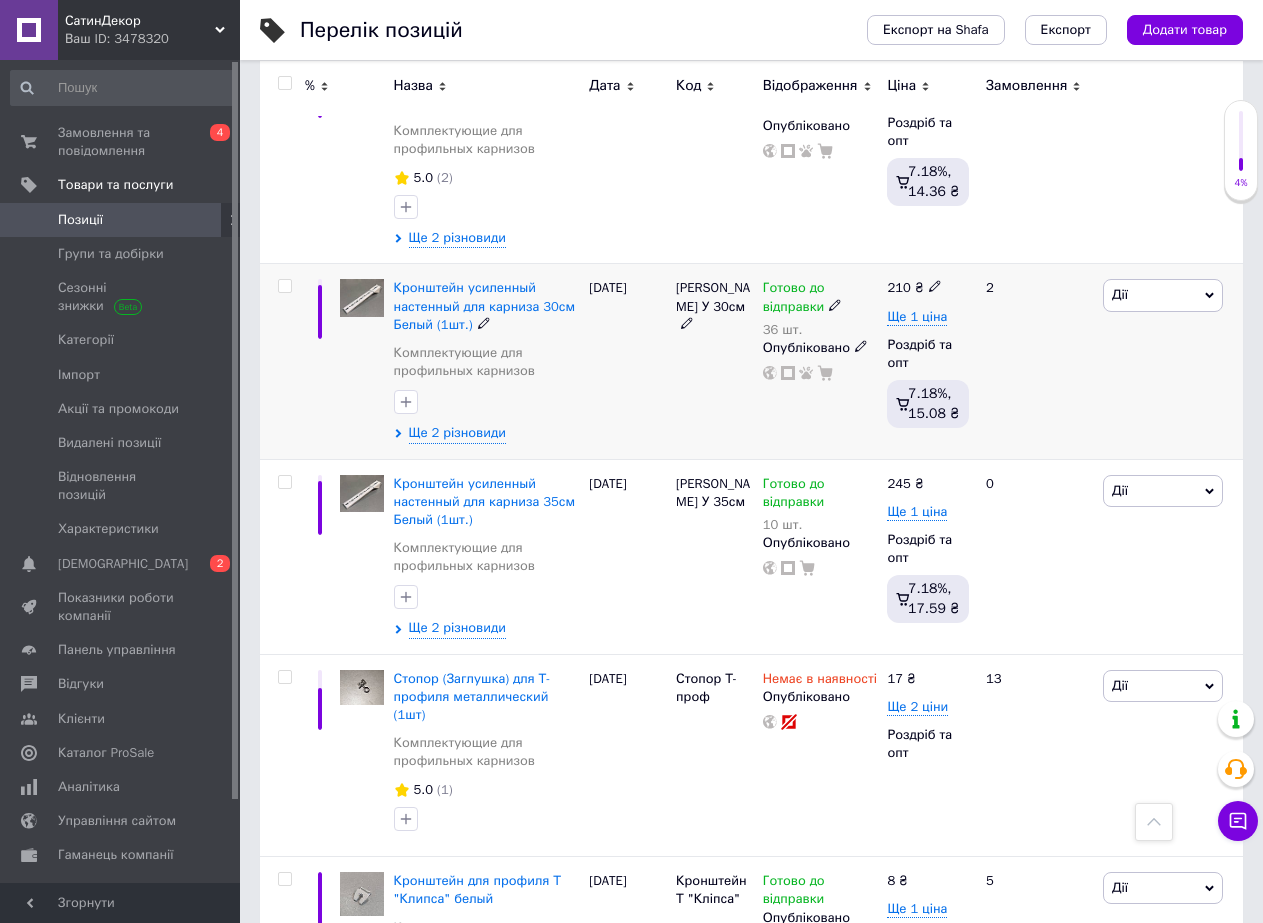 scroll, scrollTop: 1382, scrollLeft: 0, axis: vertical 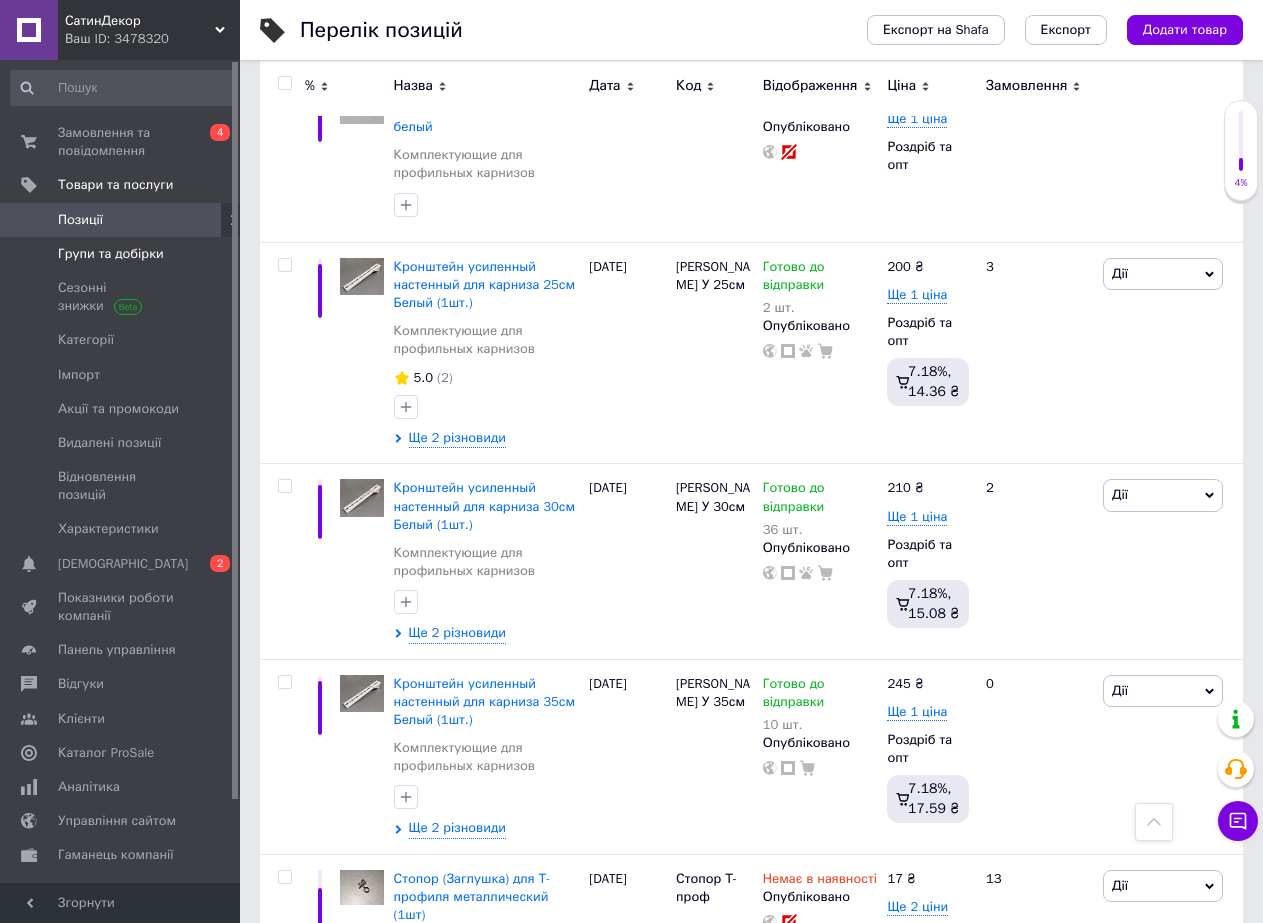 click on "Групи та добірки" at bounding box center [111, 254] 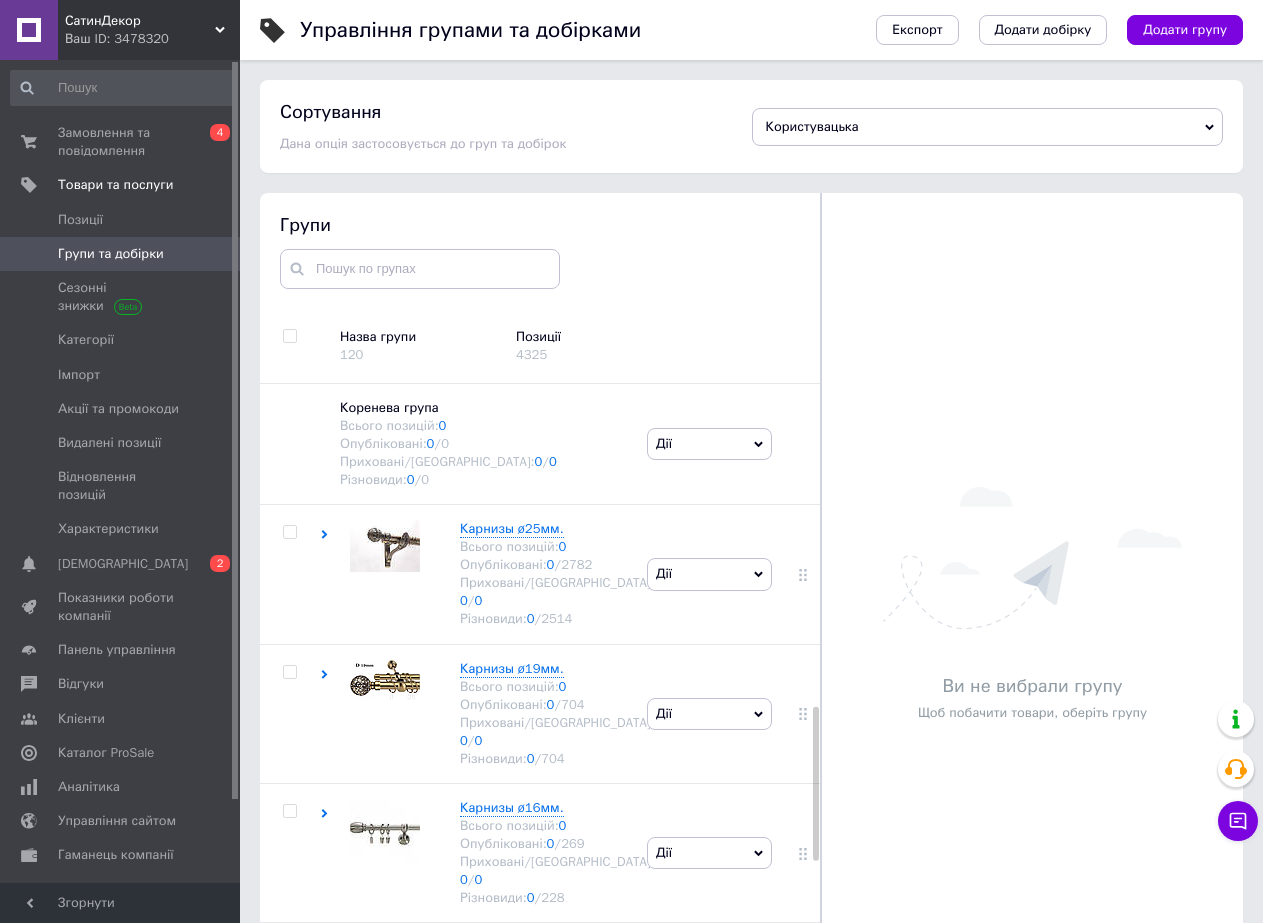 scroll, scrollTop: 113, scrollLeft: 0, axis: vertical 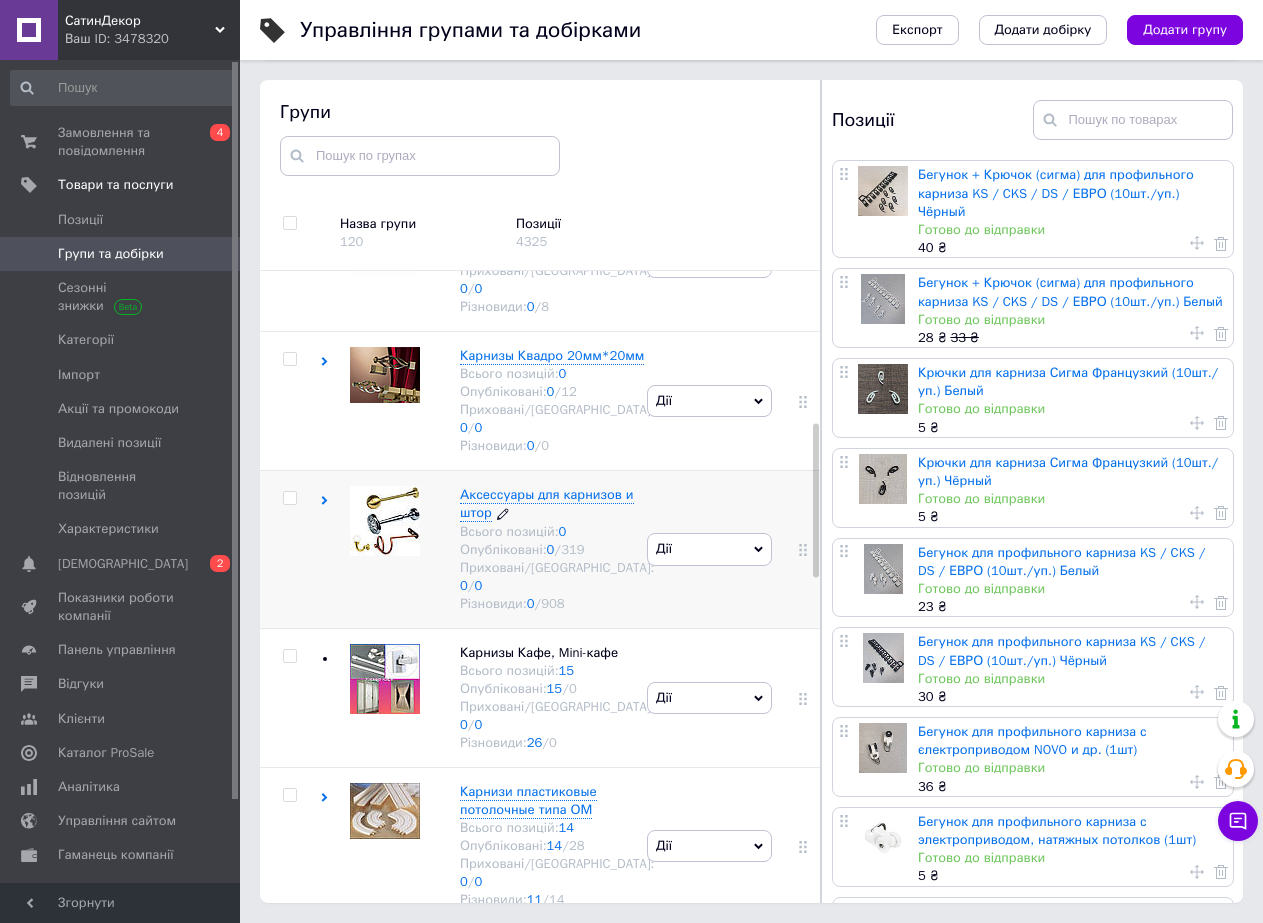 click on "Аксессуары для карнизов и штор" at bounding box center [547, 503] 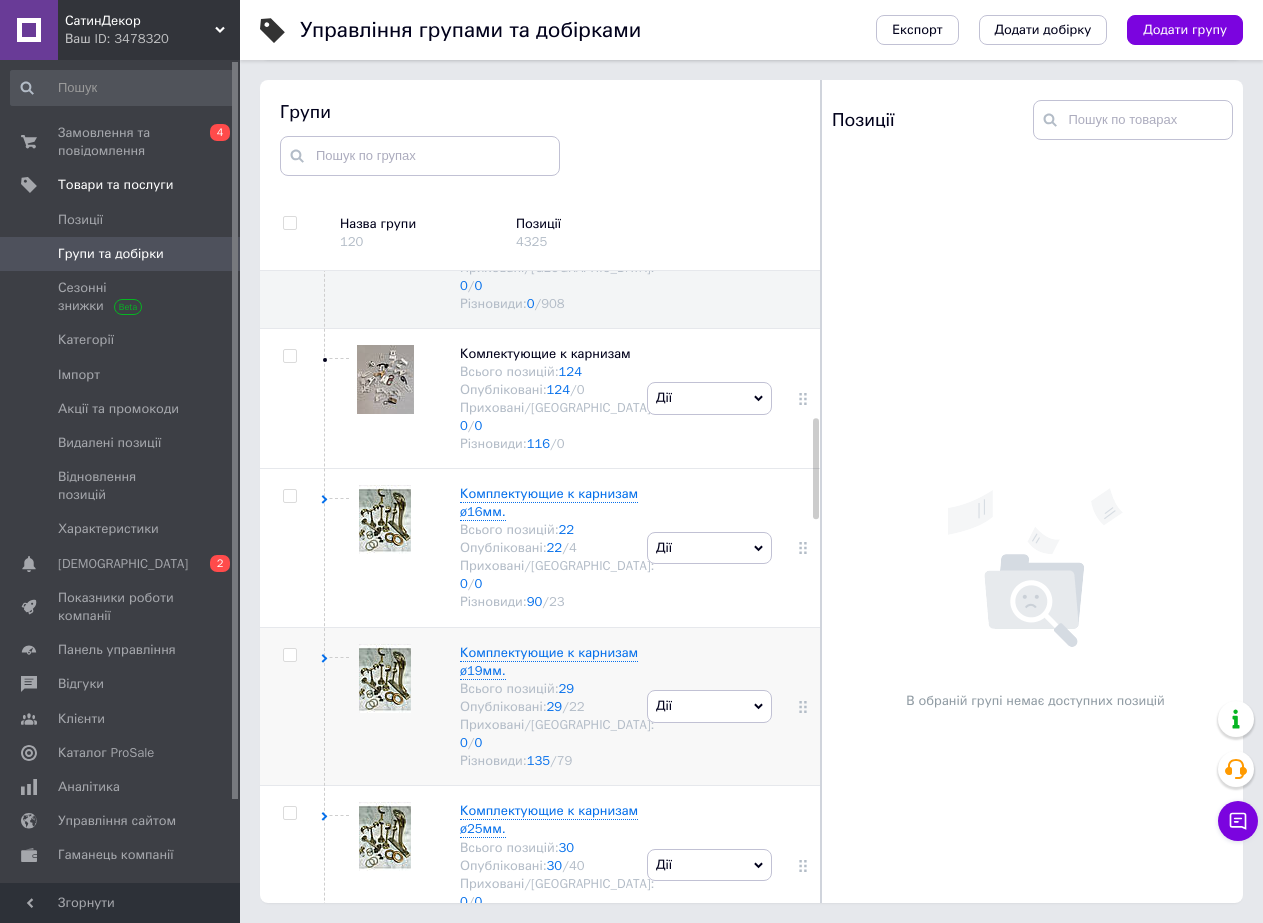 scroll, scrollTop: 1018, scrollLeft: 0, axis: vertical 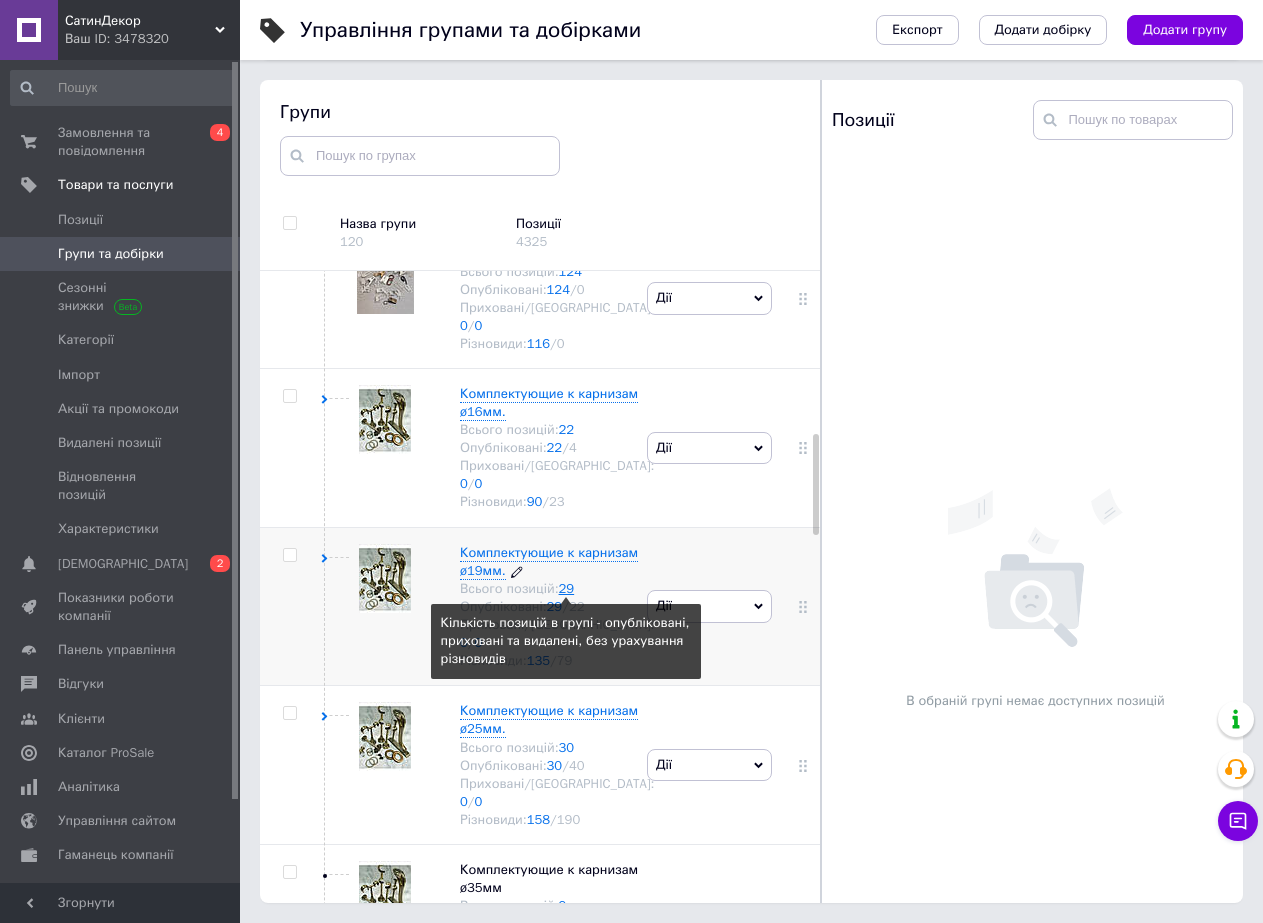 click on "29" at bounding box center [567, 588] 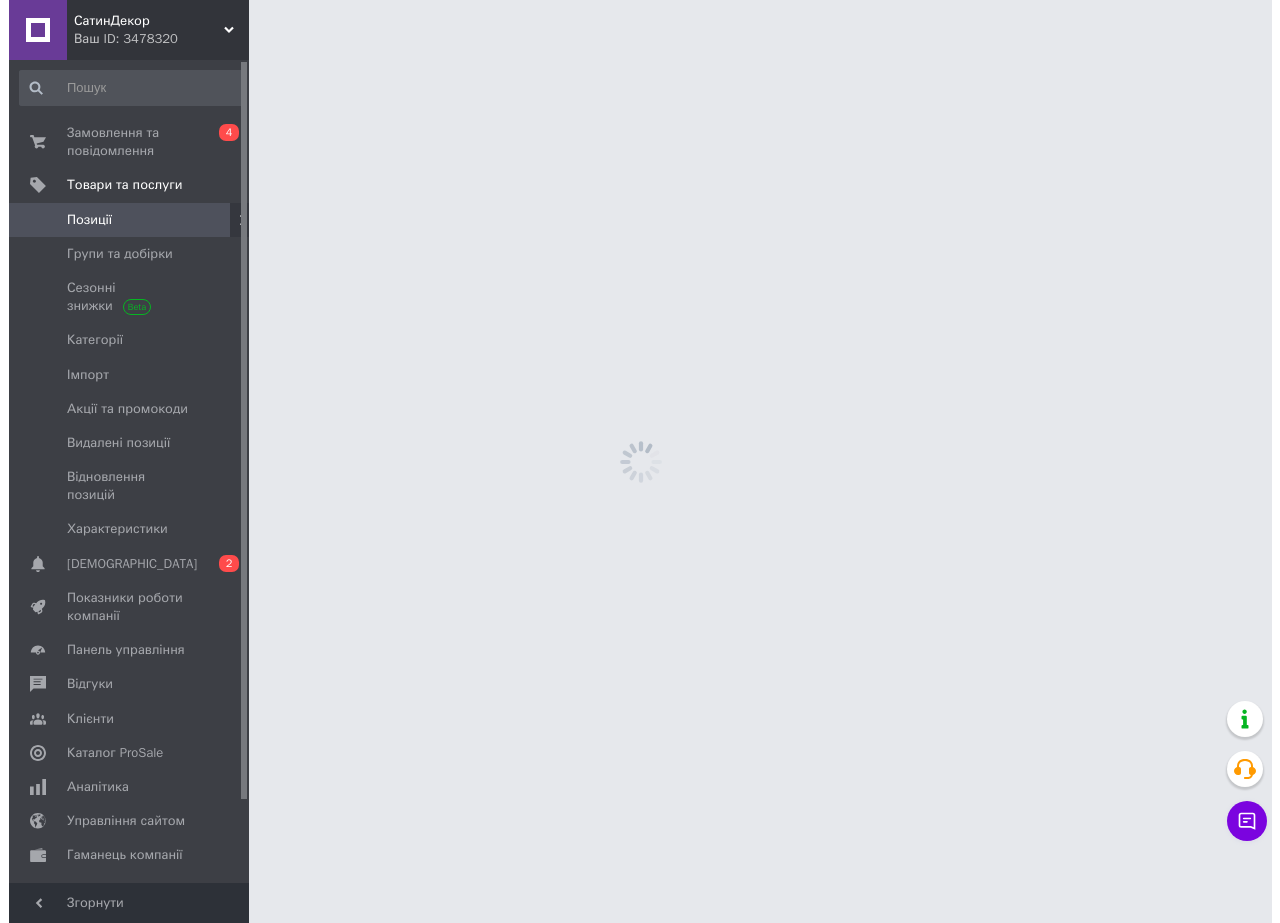 scroll, scrollTop: 0, scrollLeft: 0, axis: both 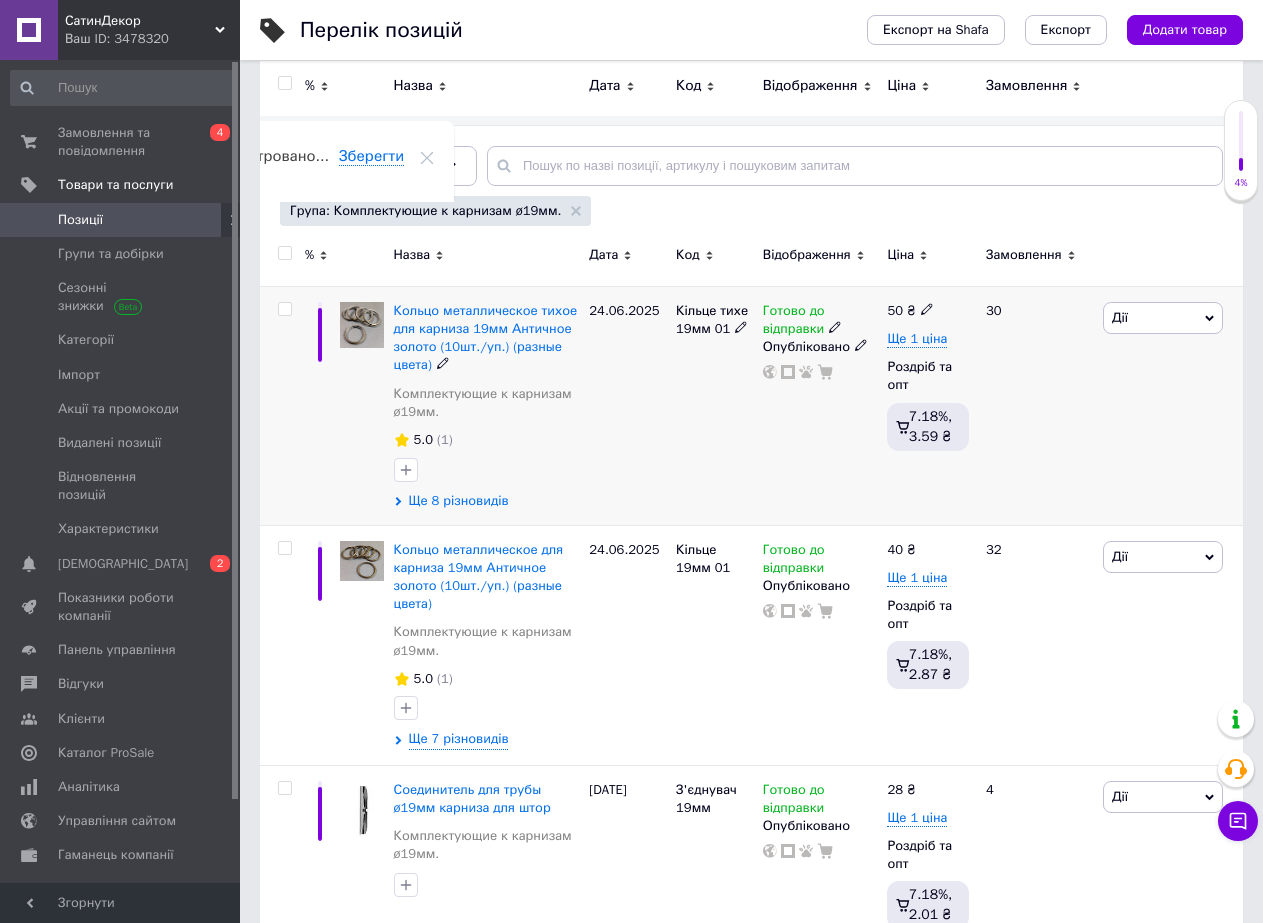 click on "Ще 8 різновидів" at bounding box center [459, 501] 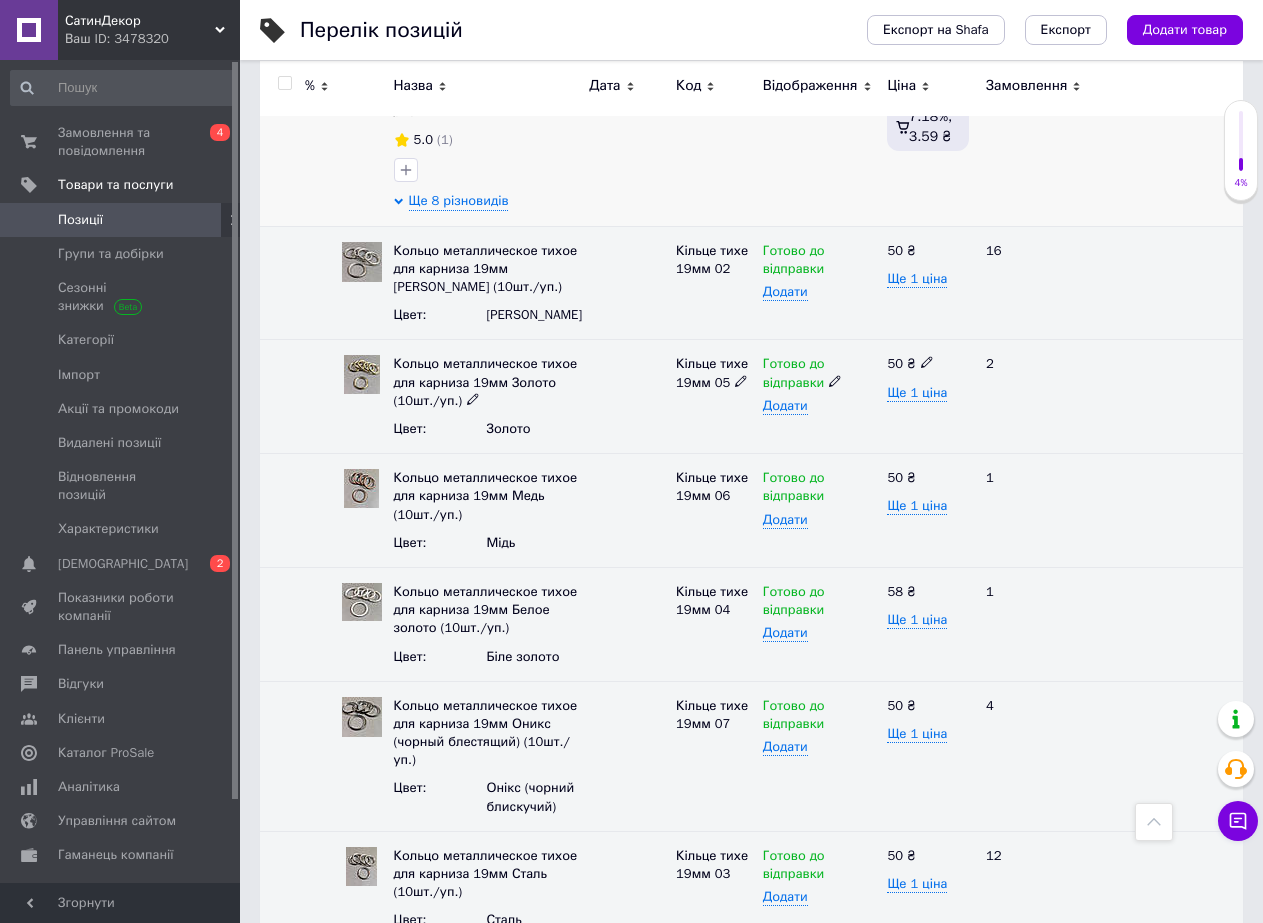 scroll, scrollTop: 300, scrollLeft: 0, axis: vertical 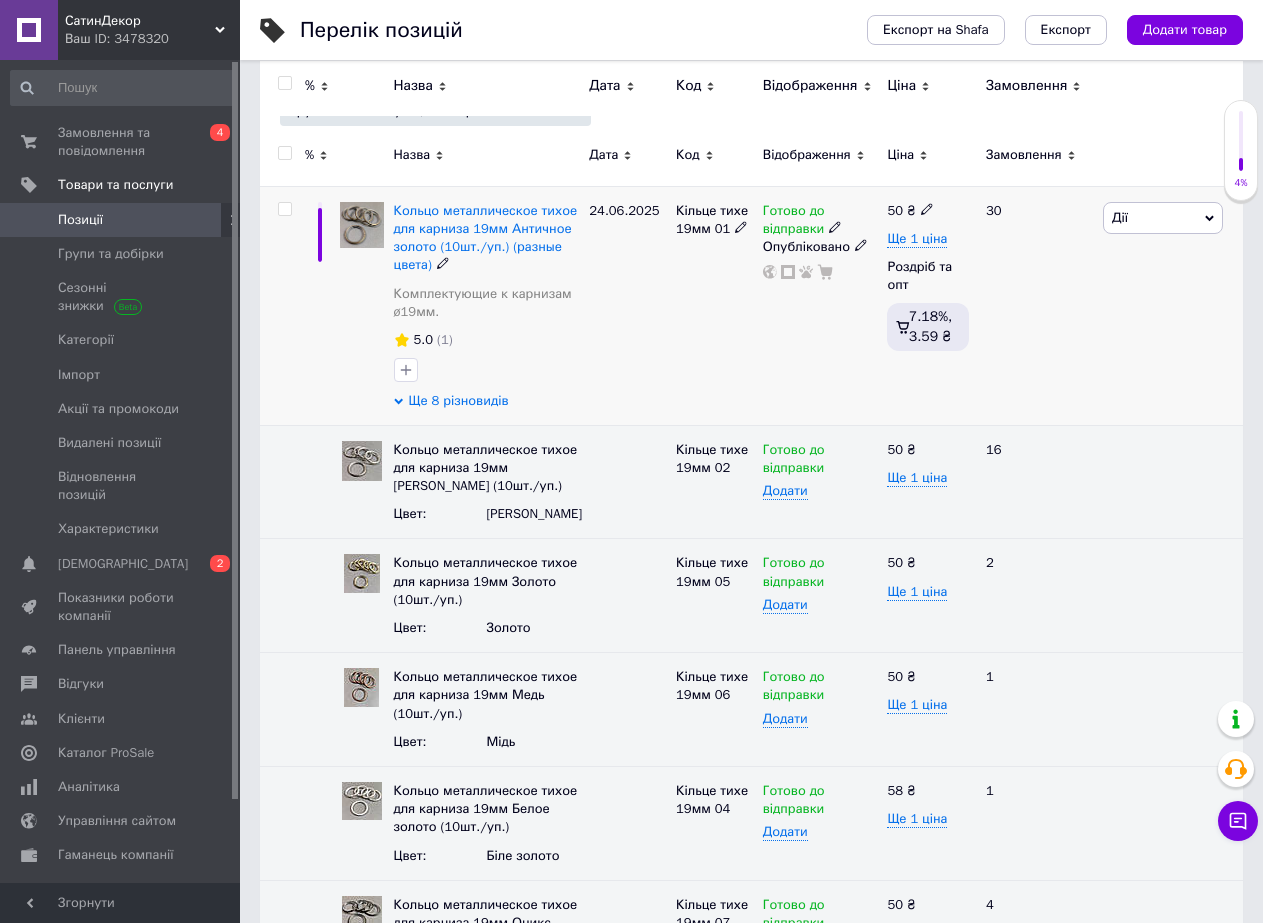 click on "Ще 8 різновидів" at bounding box center [459, 401] 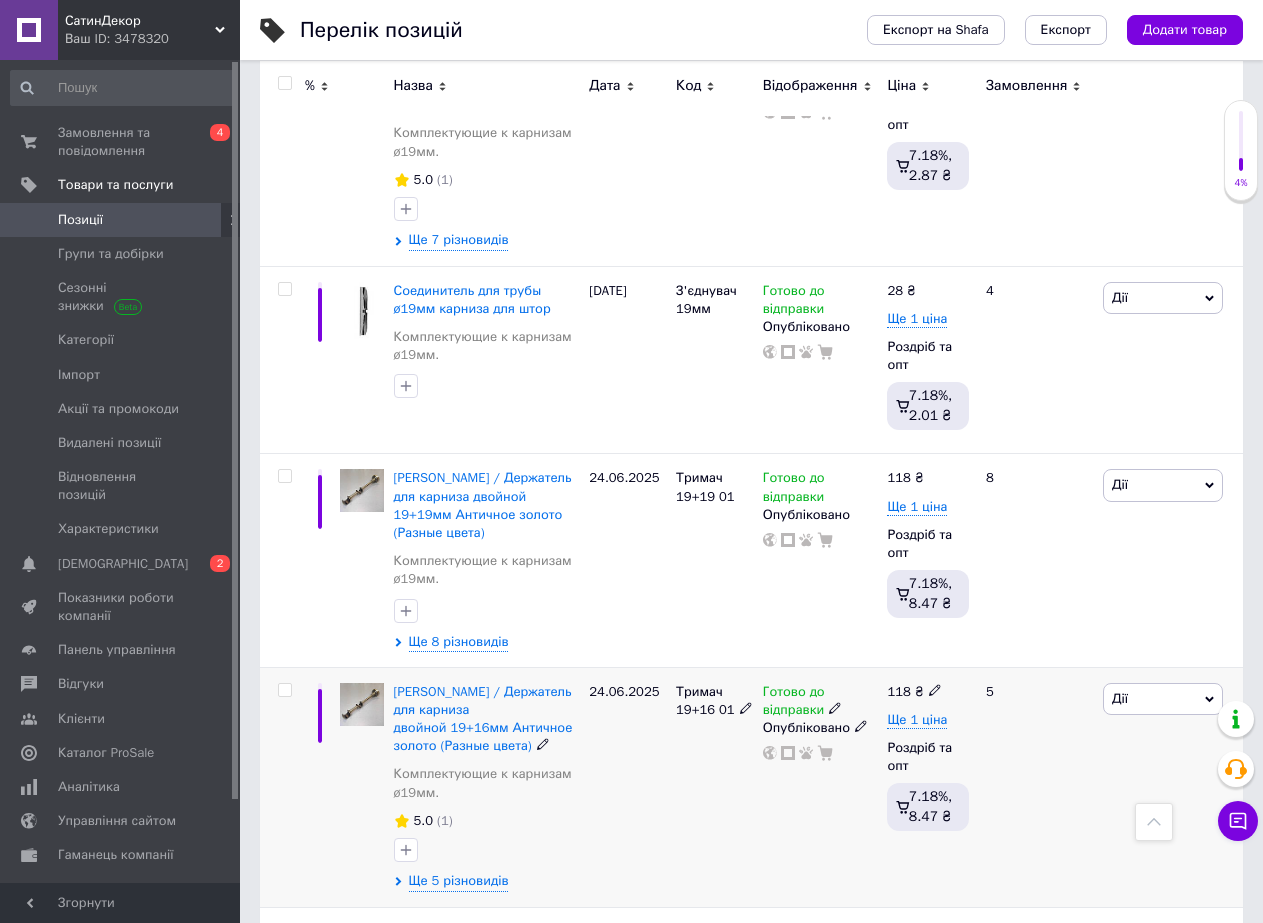 scroll, scrollTop: 800, scrollLeft: 0, axis: vertical 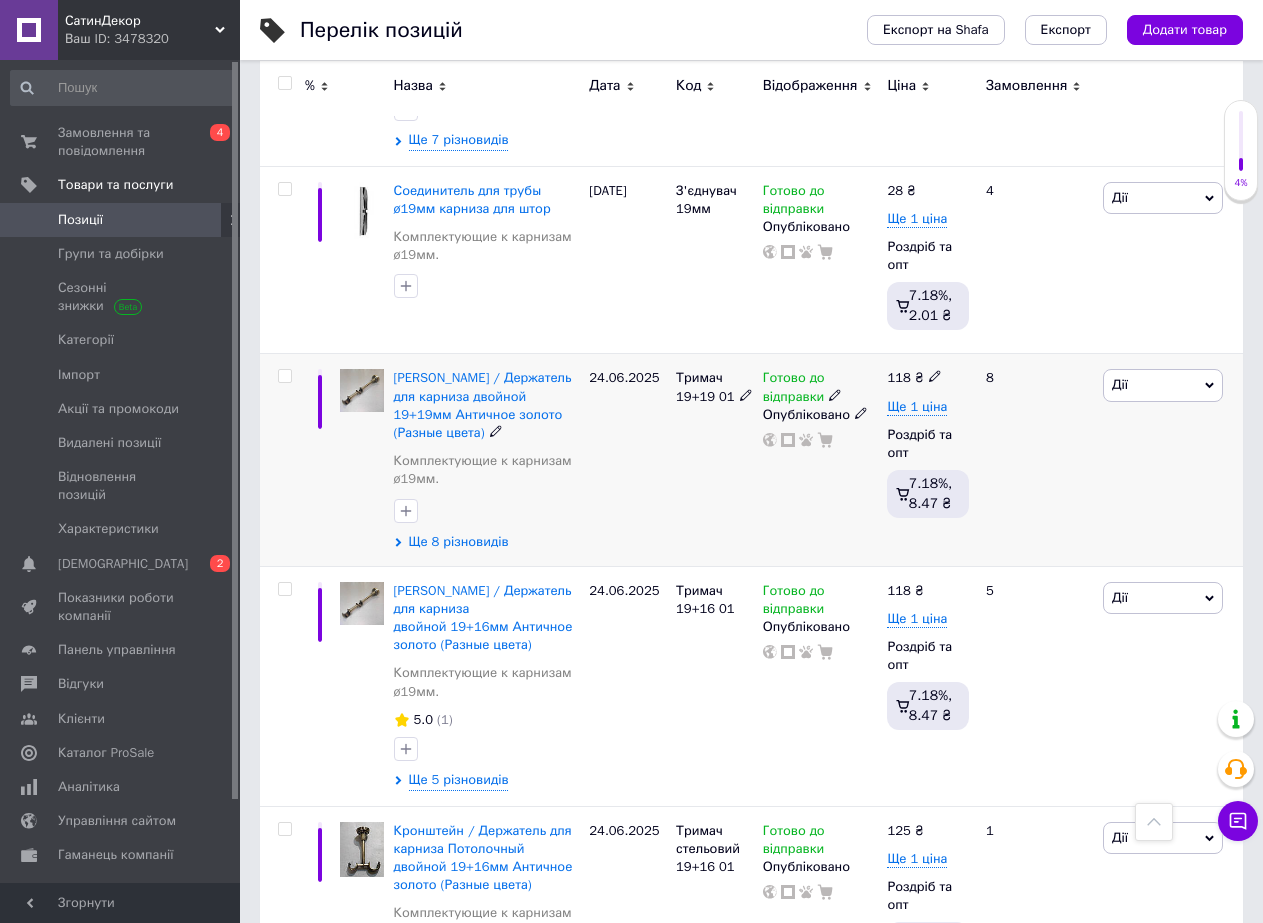 click on "Ще 8 різновидів" at bounding box center [459, 542] 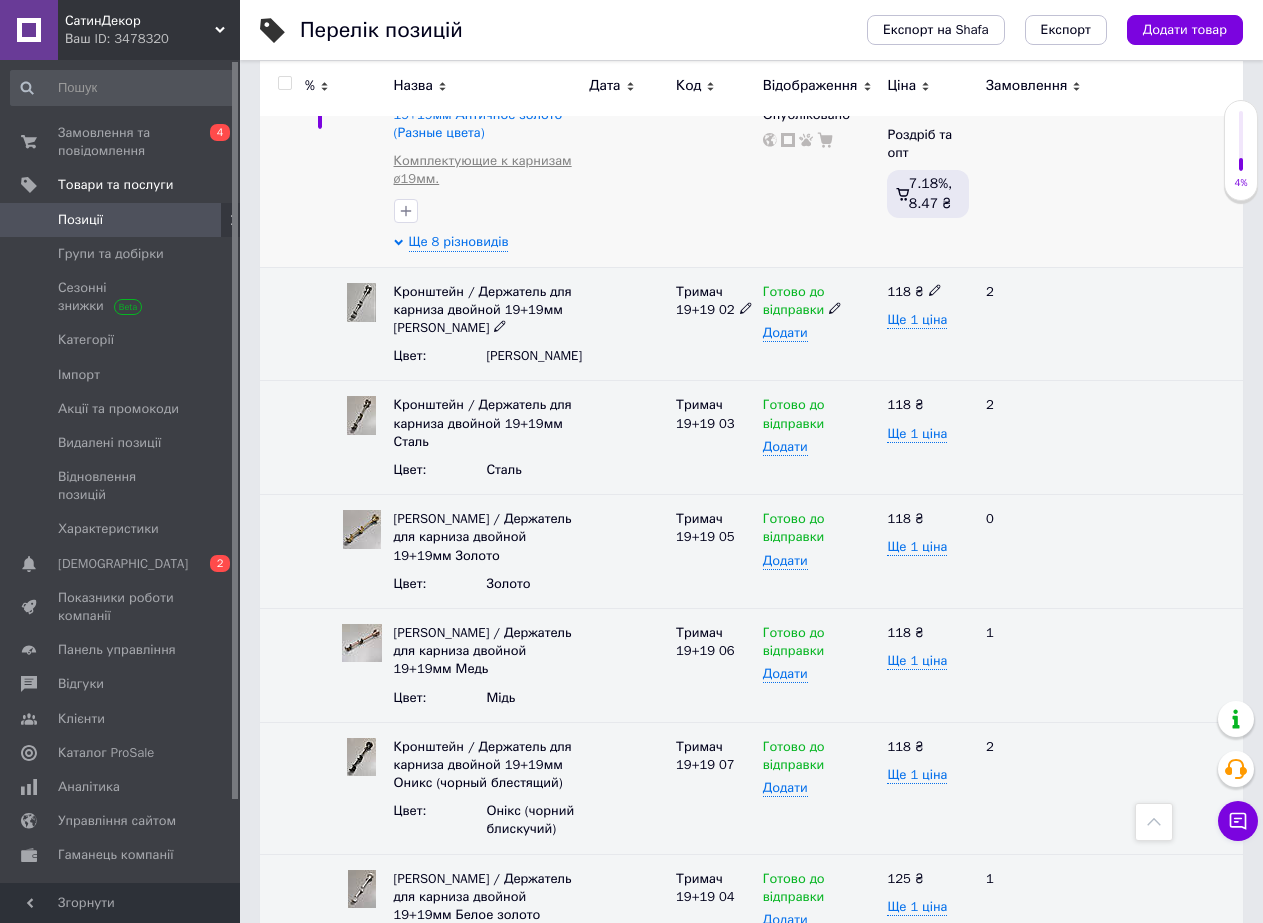 scroll, scrollTop: 900, scrollLeft: 0, axis: vertical 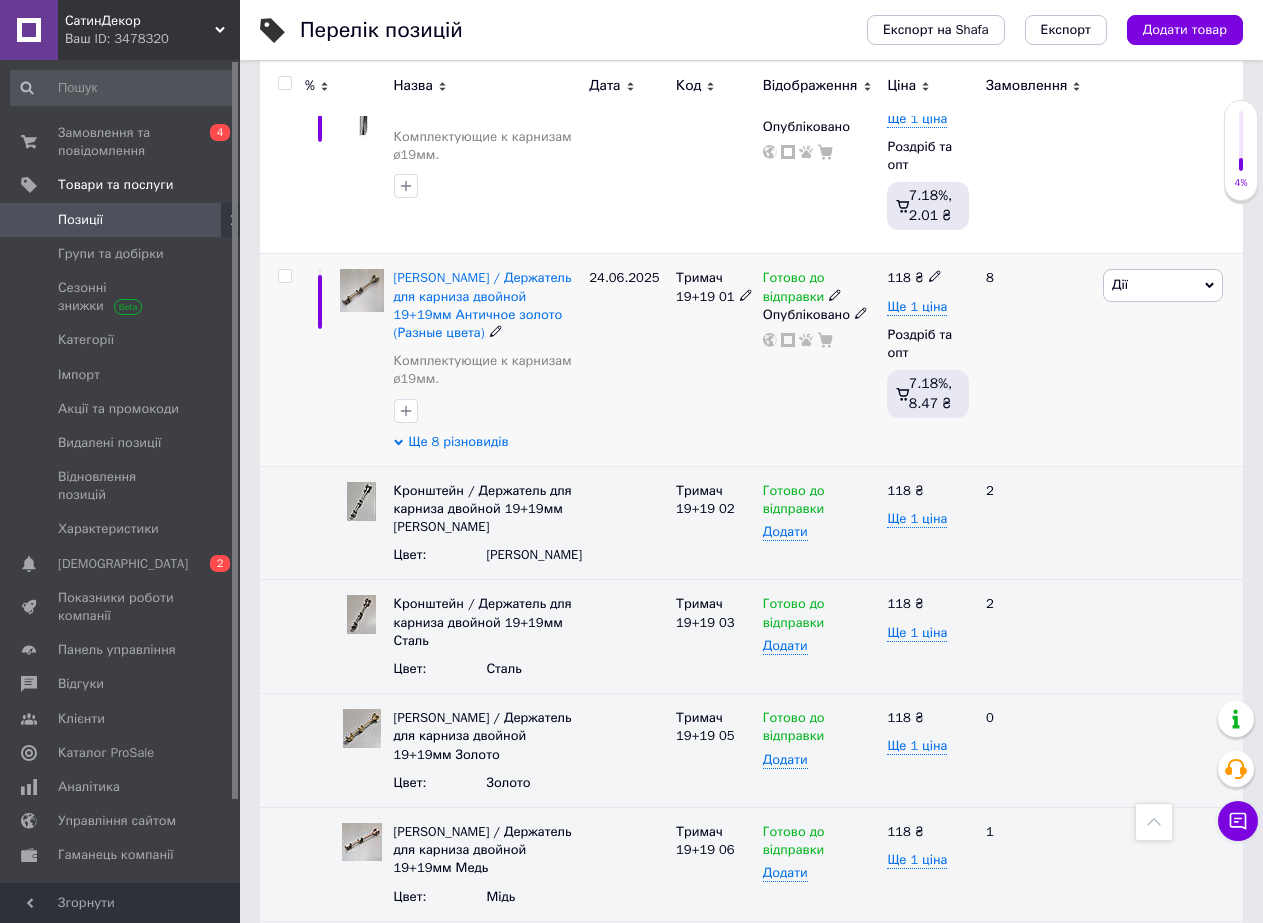 click on "Ще 8 різновидів" at bounding box center [459, 442] 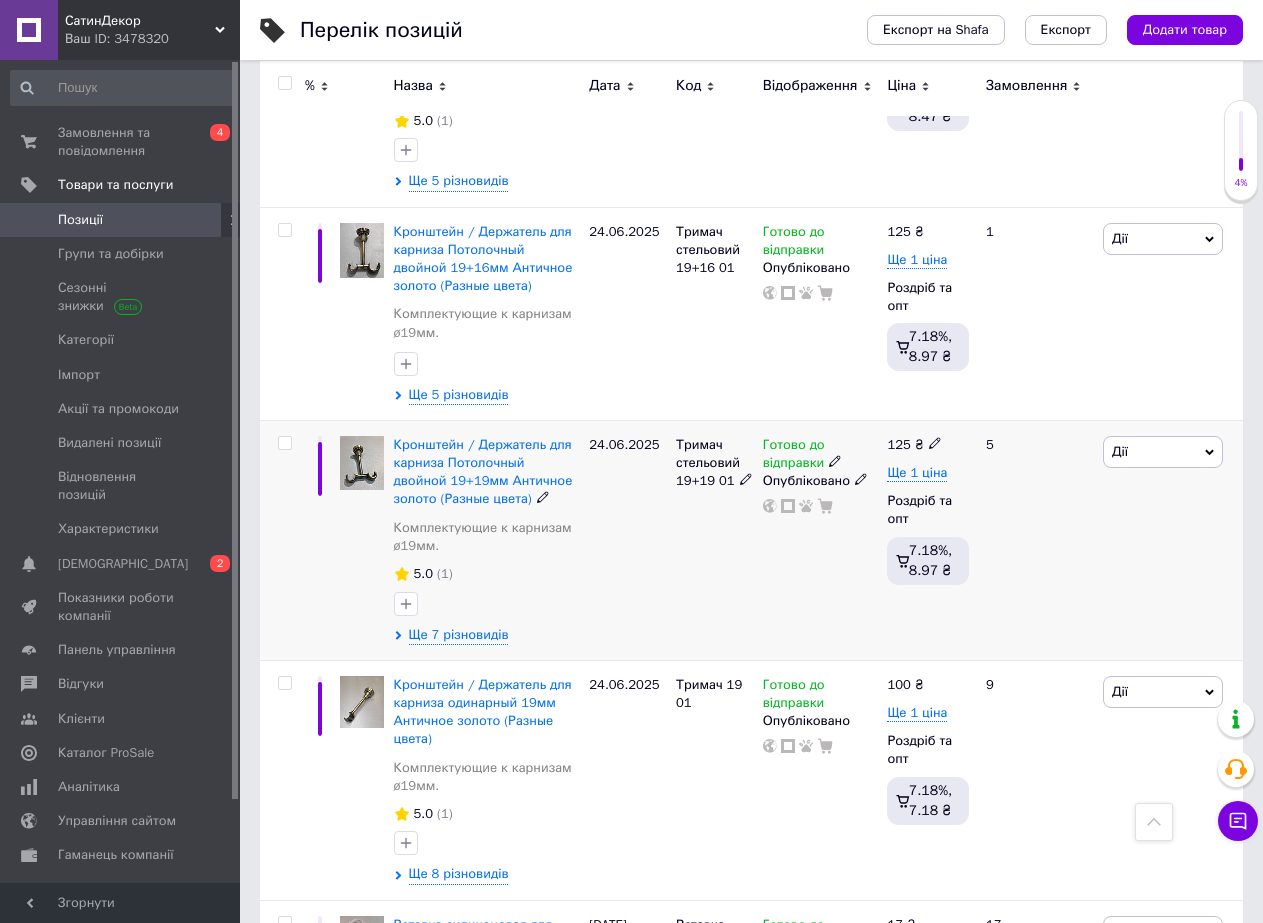 scroll, scrollTop: 1500, scrollLeft: 0, axis: vertical 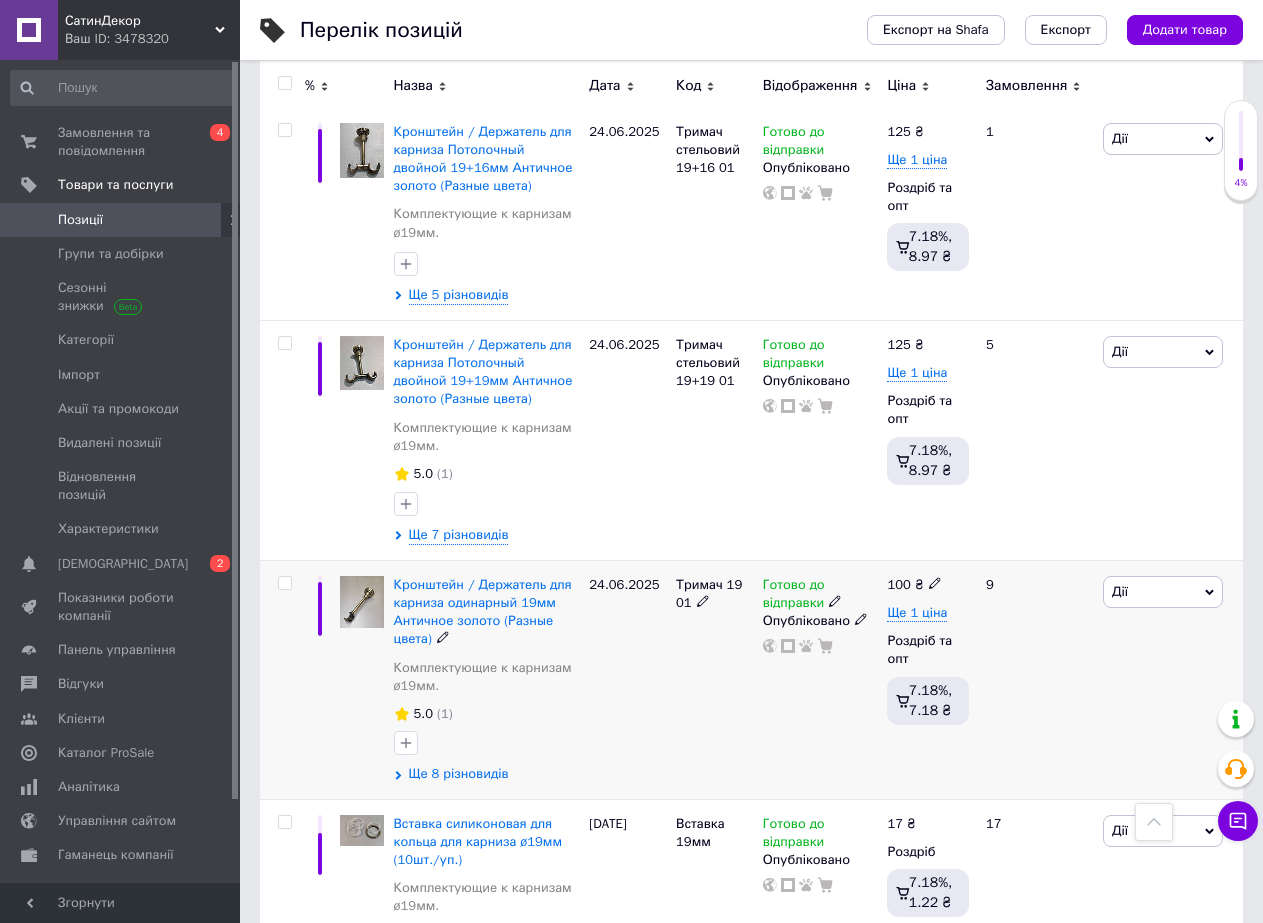click on "Кронштейн / Держатель для карниза одинарный 19мм Античное золото (Разные цвета) Комплектующие к карнизам ø19мм. 5.0 (1) Ще 8 різновидів" at bounding box center [487, 679] 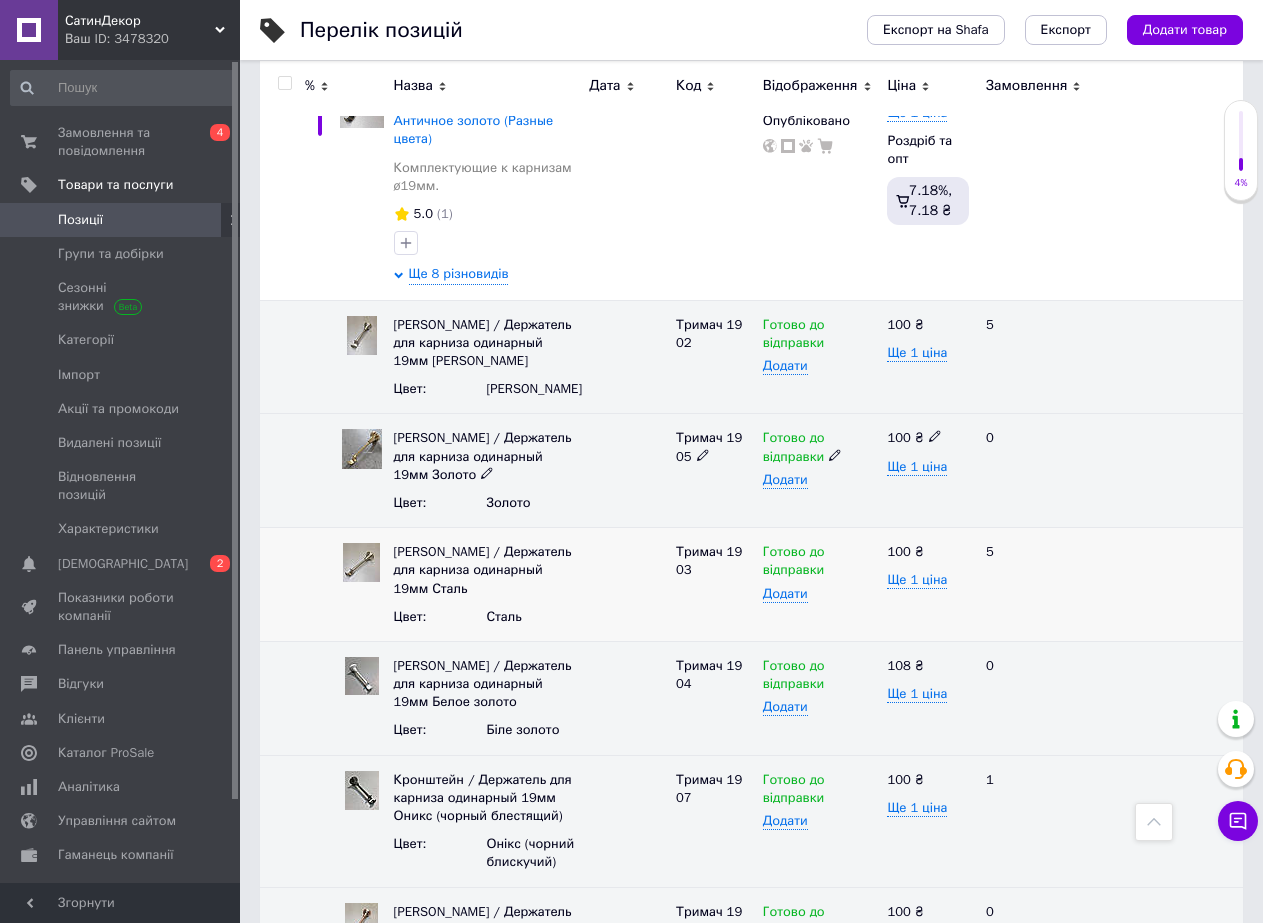 scroll, scrollTop: 1500, scrollLeft: 0, axis: vertical 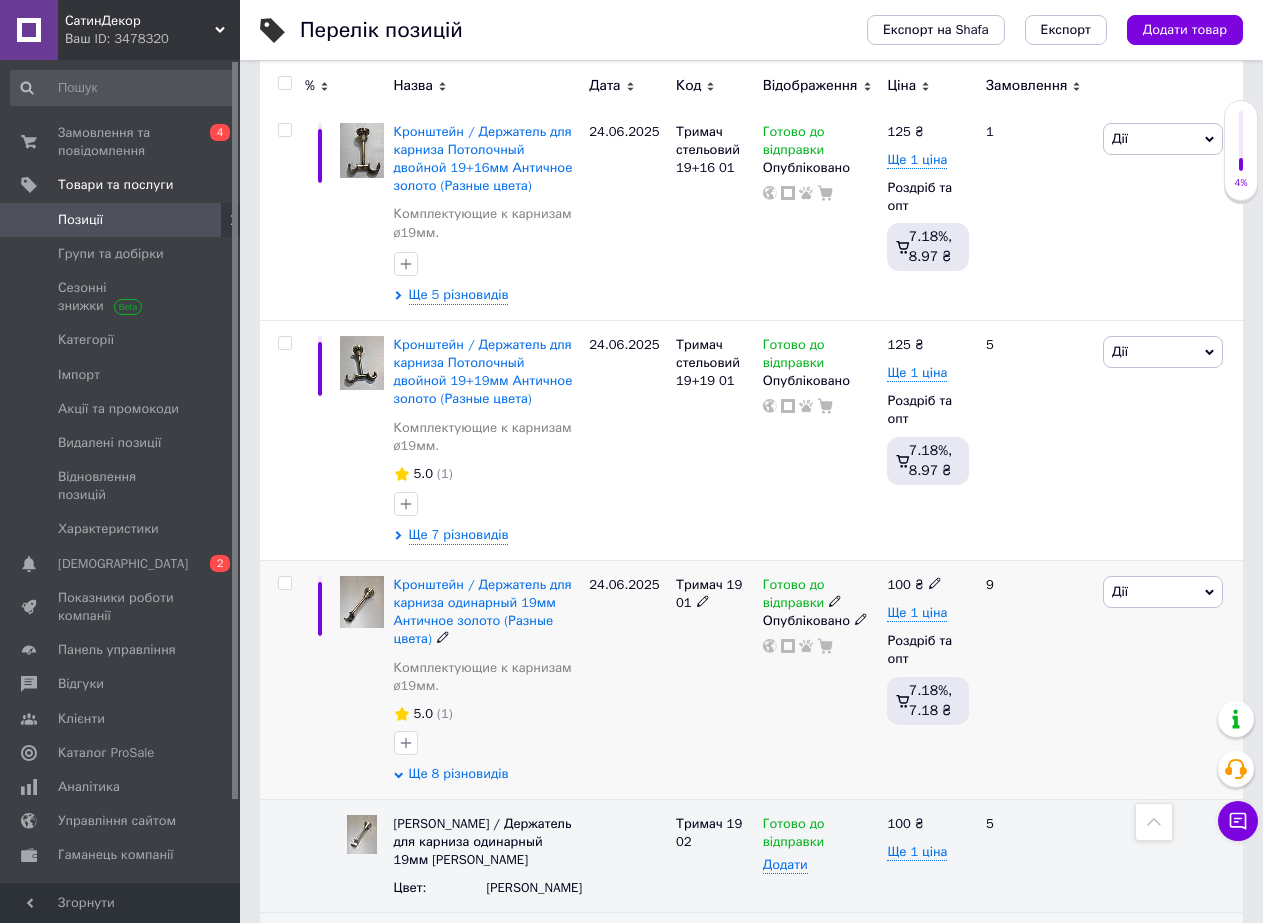 click on "Ще 8 різновидів" at bounding box center [459, 774] 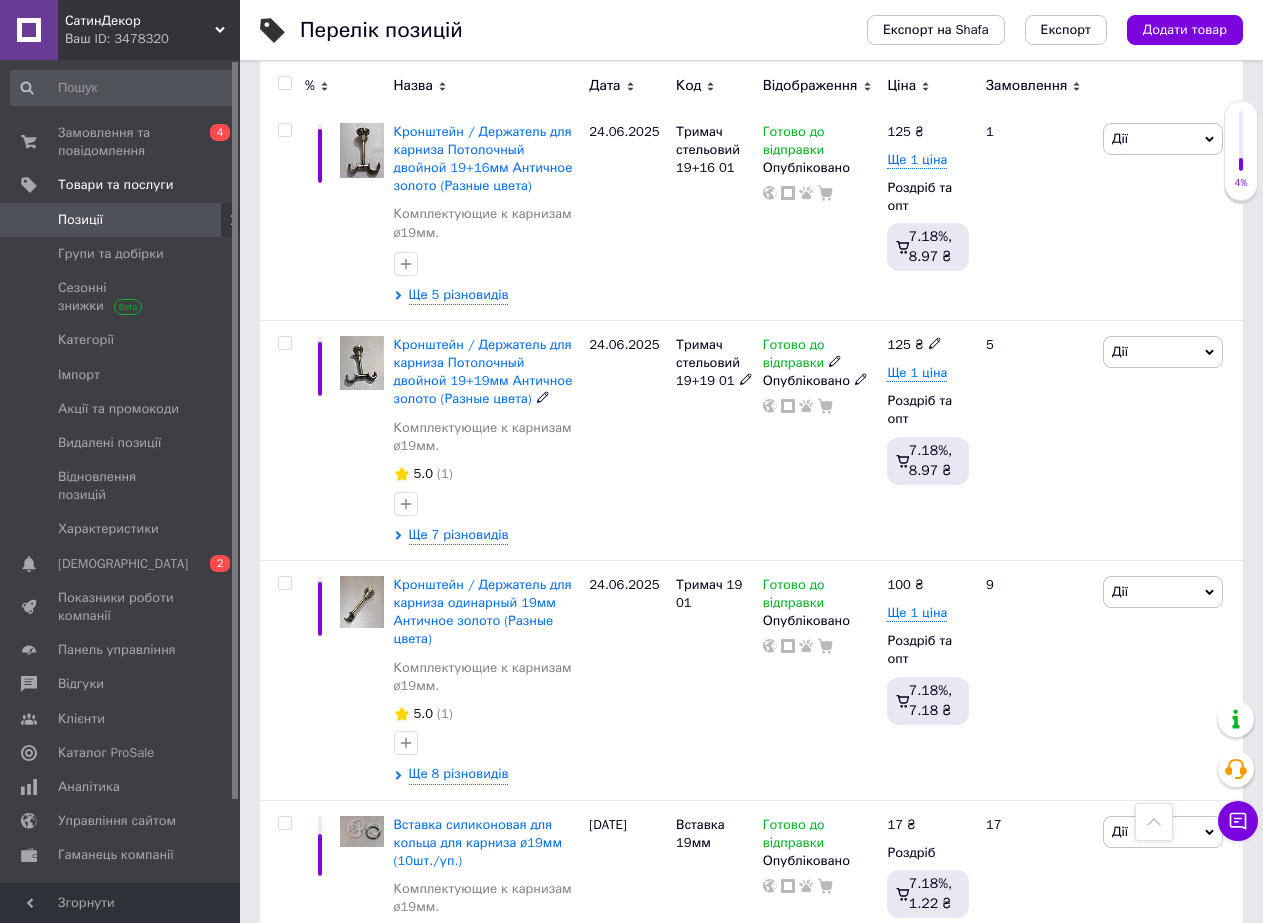 scroll, scrollTop: 1400, scrollLeft: 0, axis: vertical 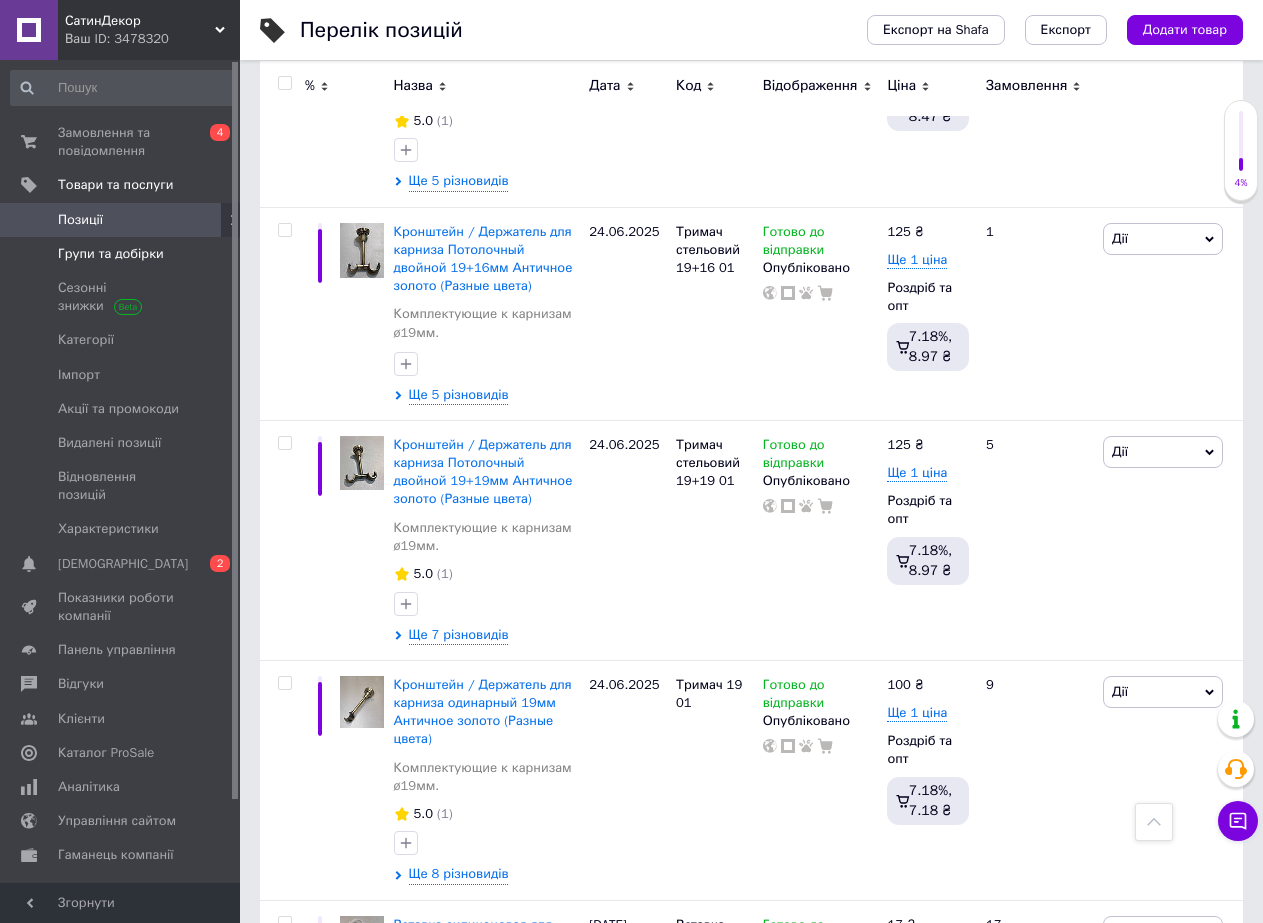 click on "Групи та добірки" at bounding box center [111, 254] 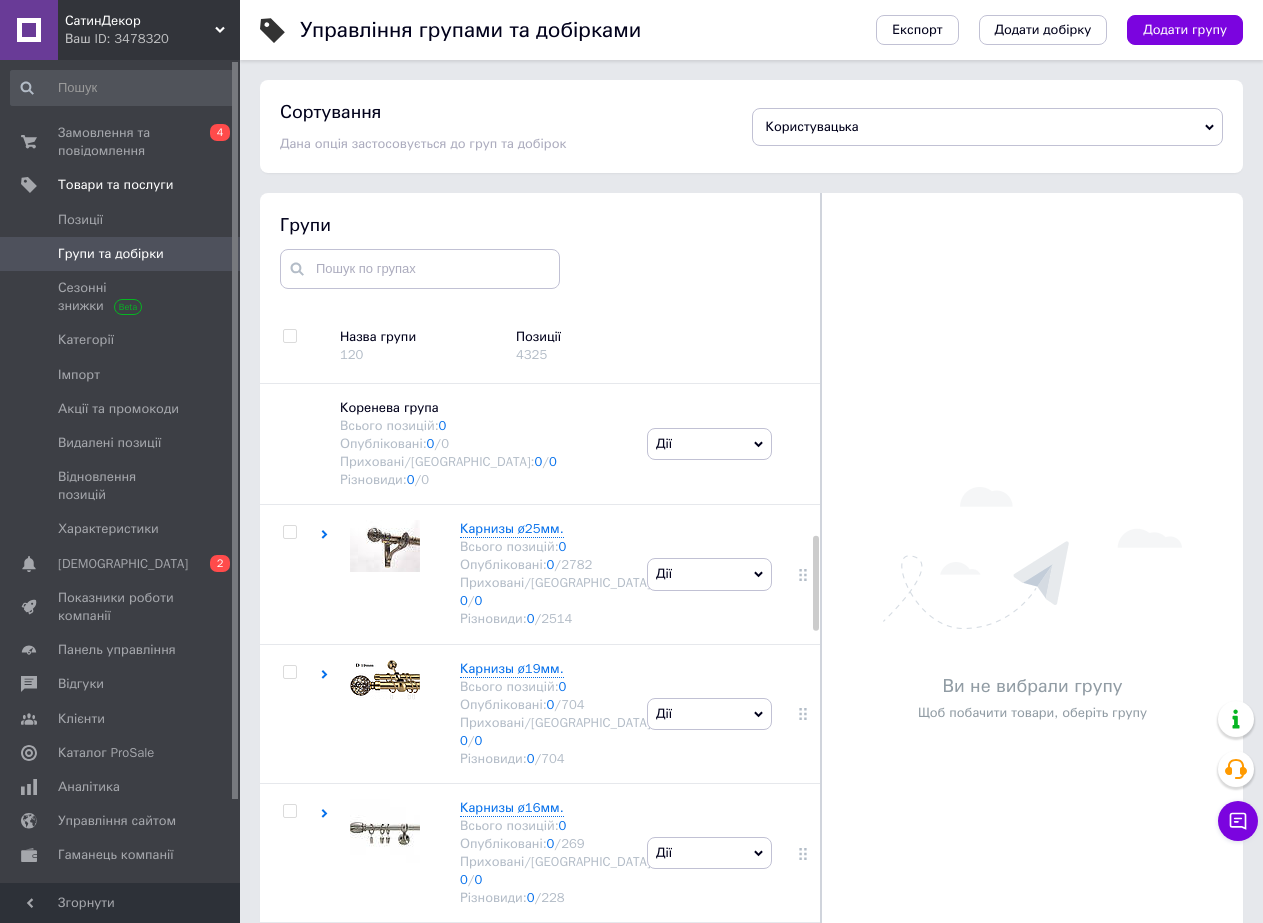 scroll, scrollTop: 113, scrollLeft: 0, axis: vertical 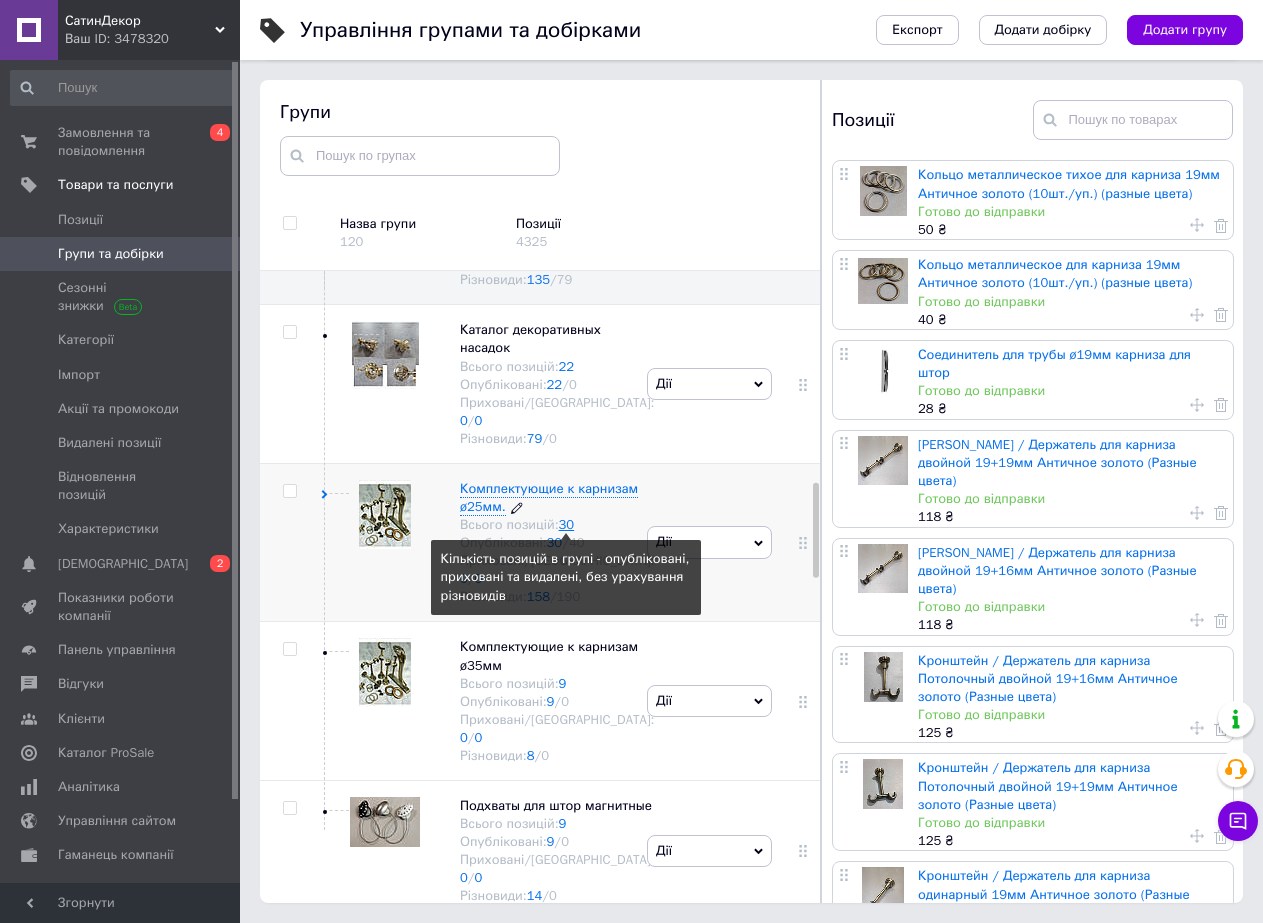 click on "30" at bounding box center [567, 524] 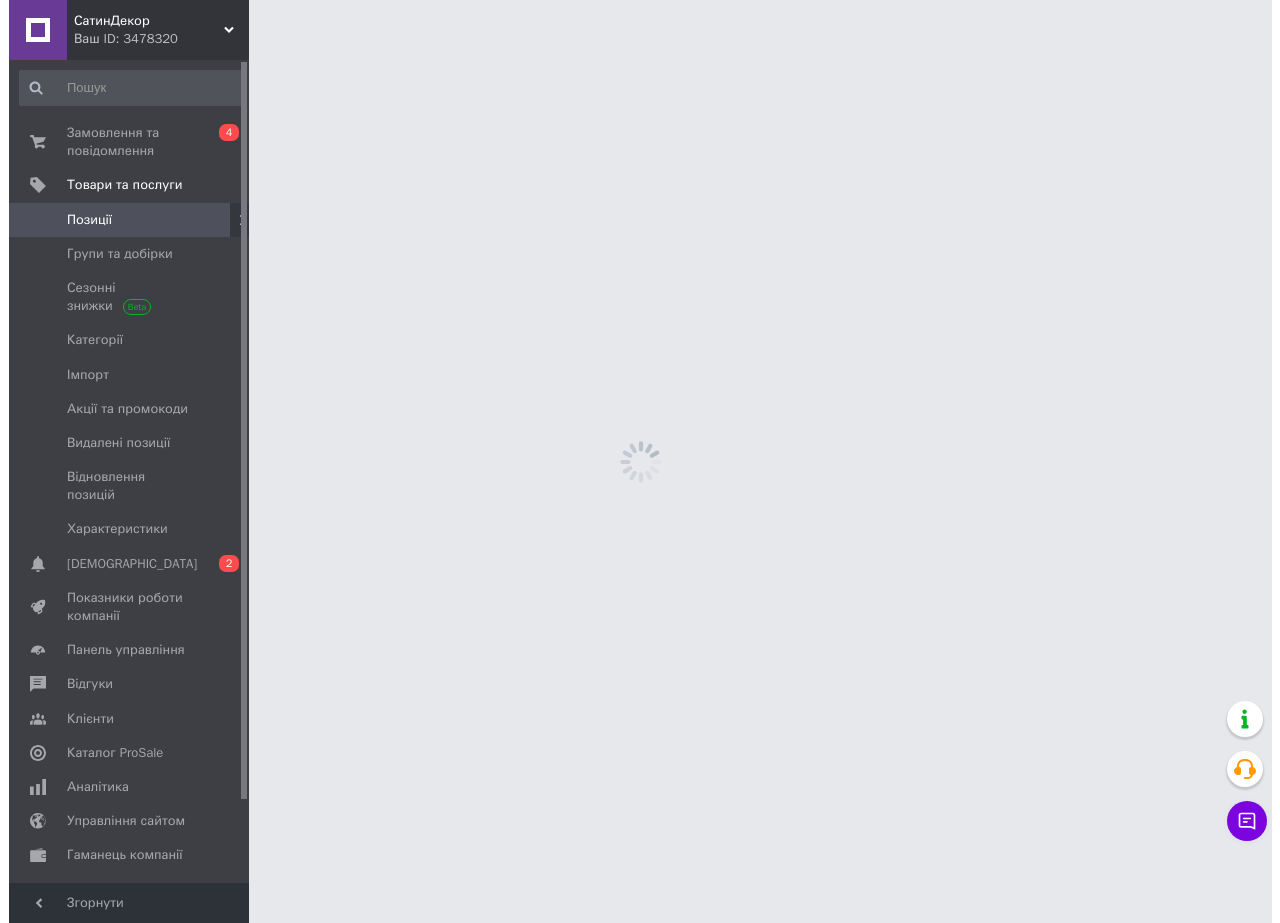 scroll, scrollTop: 0, scrollLeft: 0, axis: both 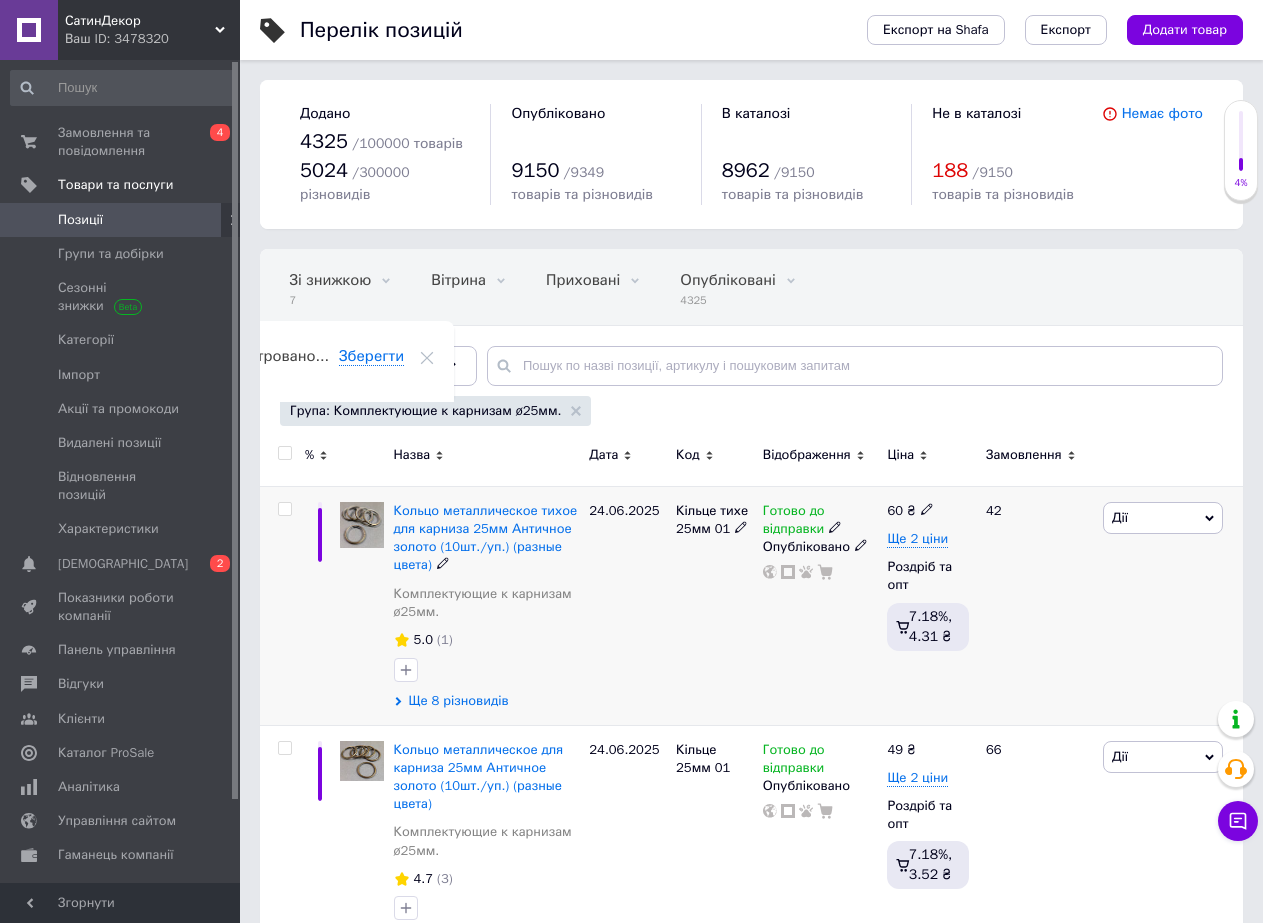 click on "Ще 8 різновидів" at bounding box center (459, 701) 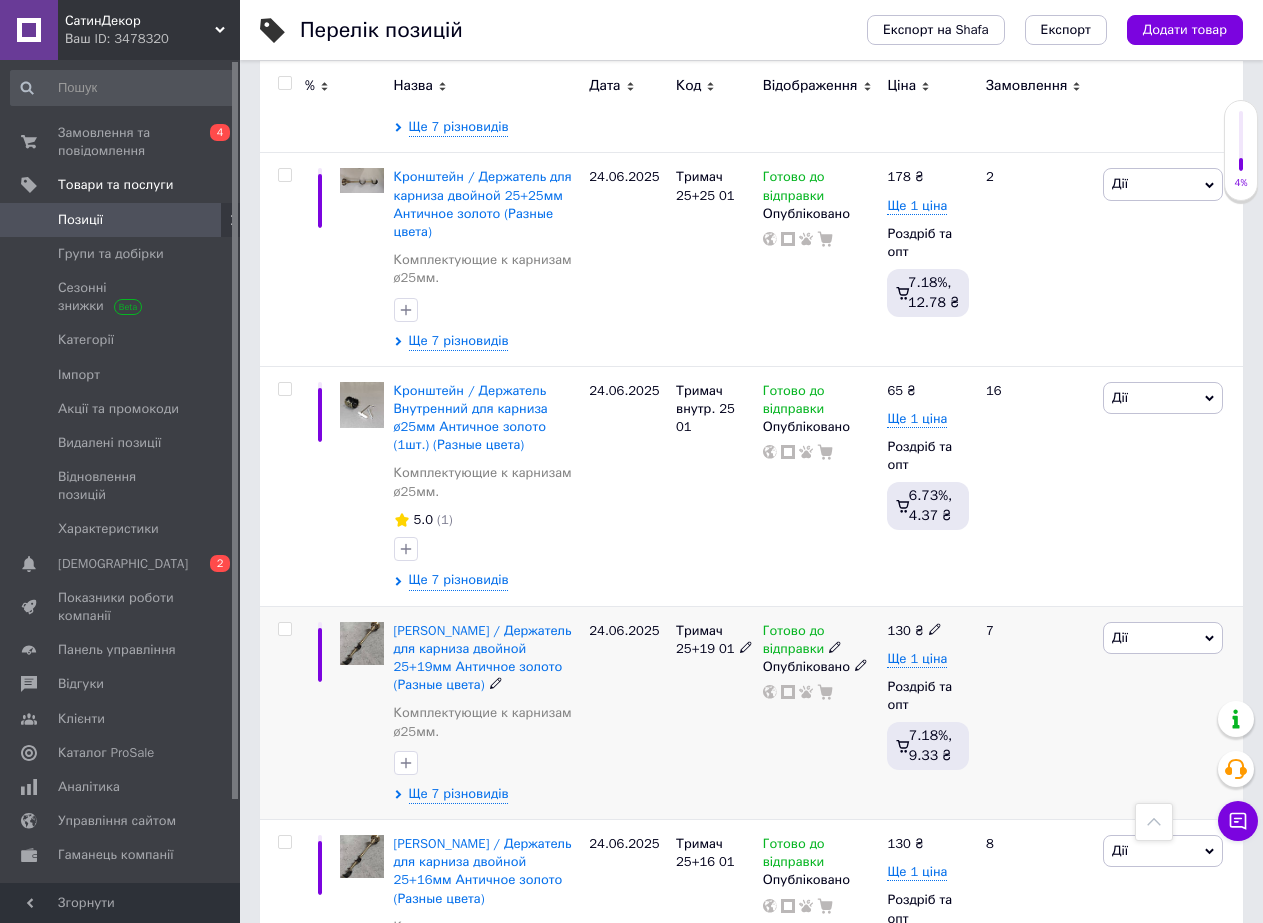 scroll, scrollTop: 2700, scrollLeft: 0, axis: vertical 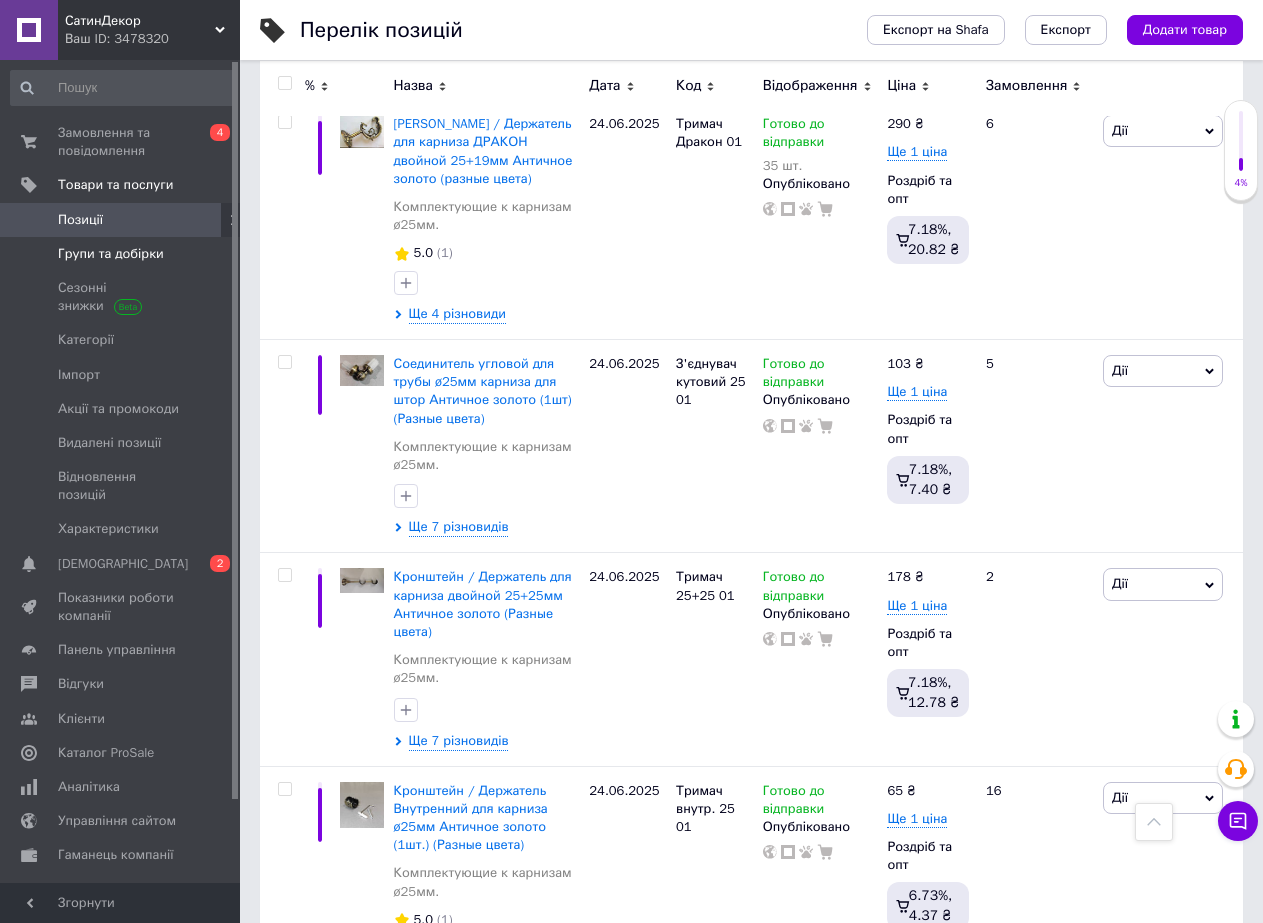 click on "Групи та добірки" at bounding box center (111, 254) 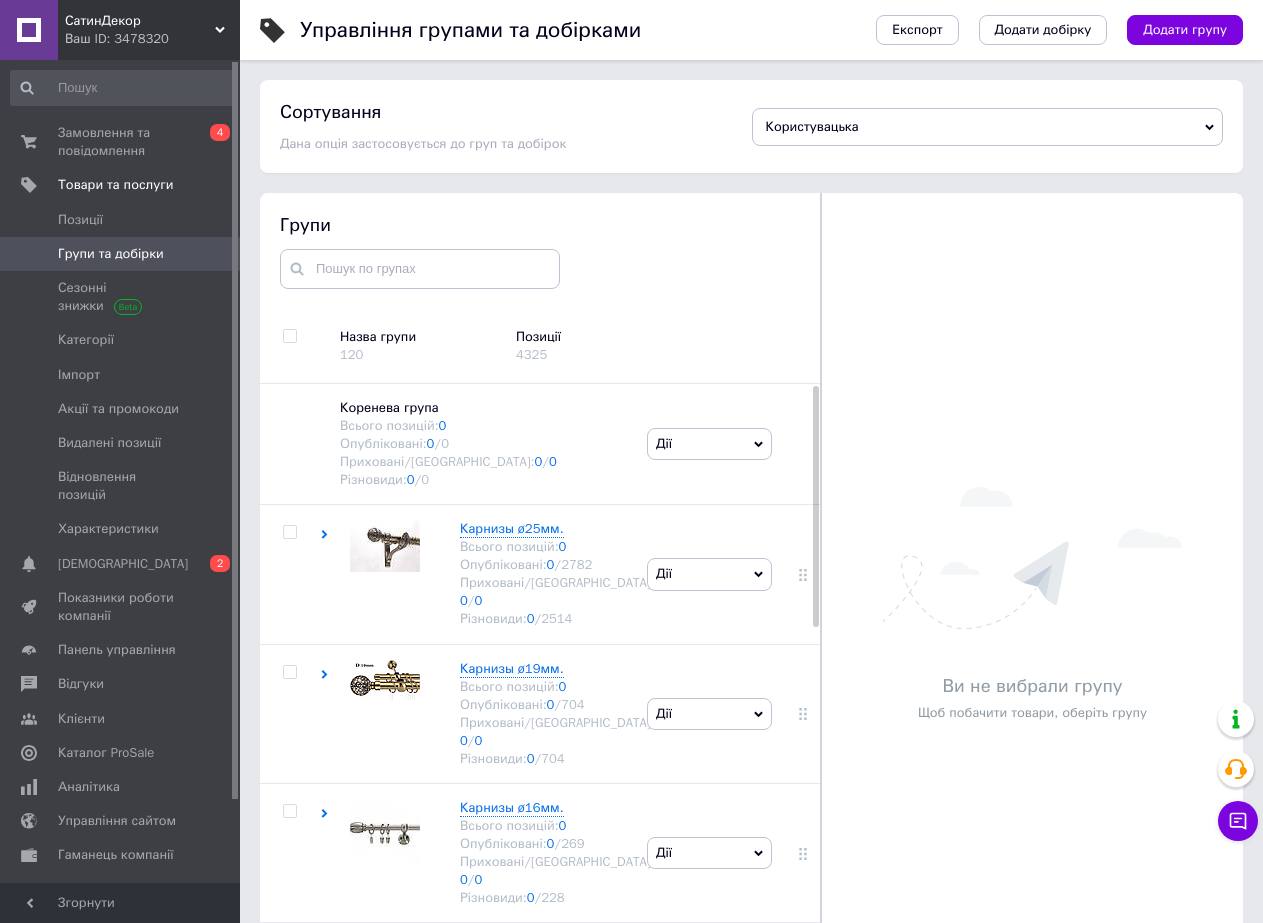 scroll, scrollTop: 300, scrollLeft: 0, axis: vertical 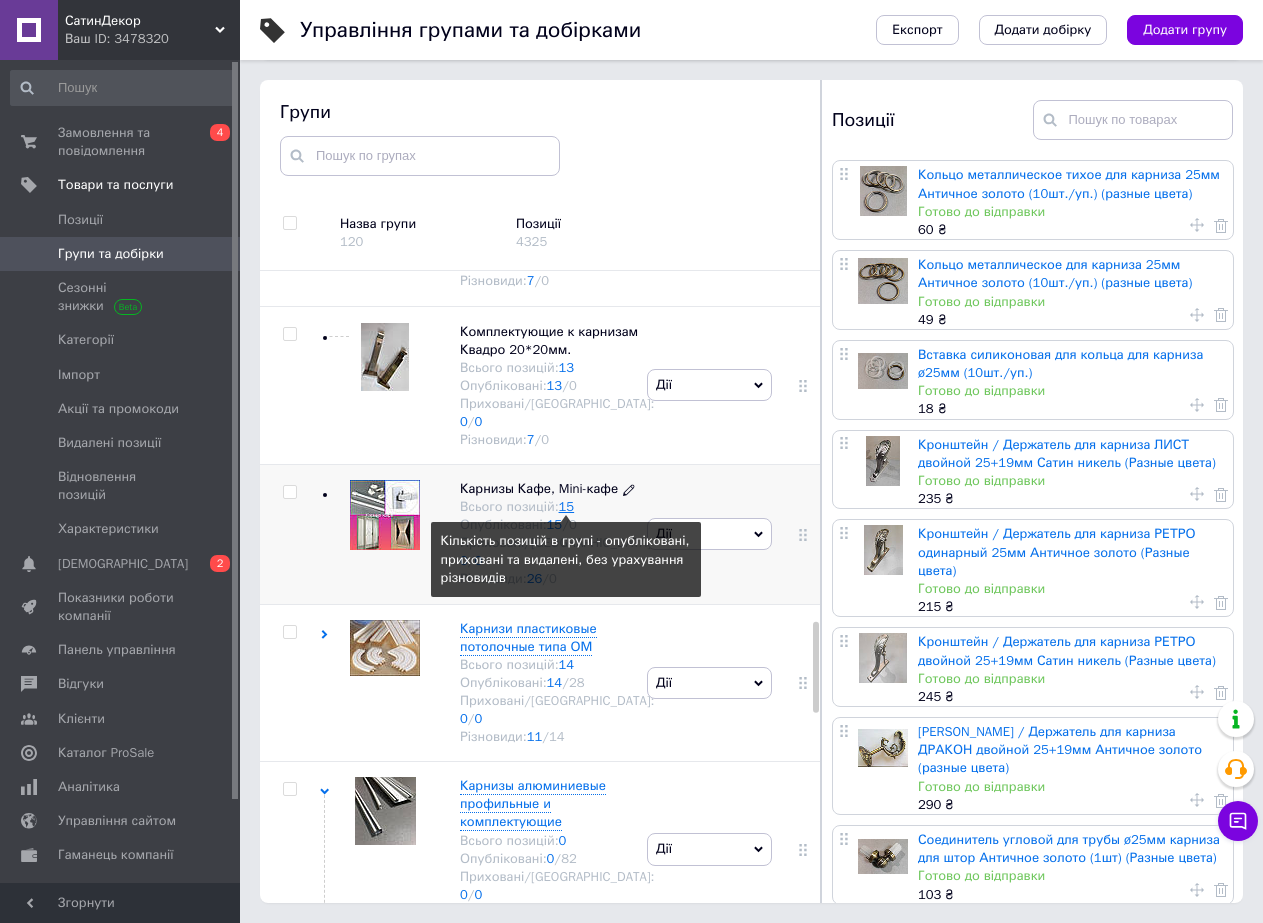 click on "15" at bounding box center (567, 506) 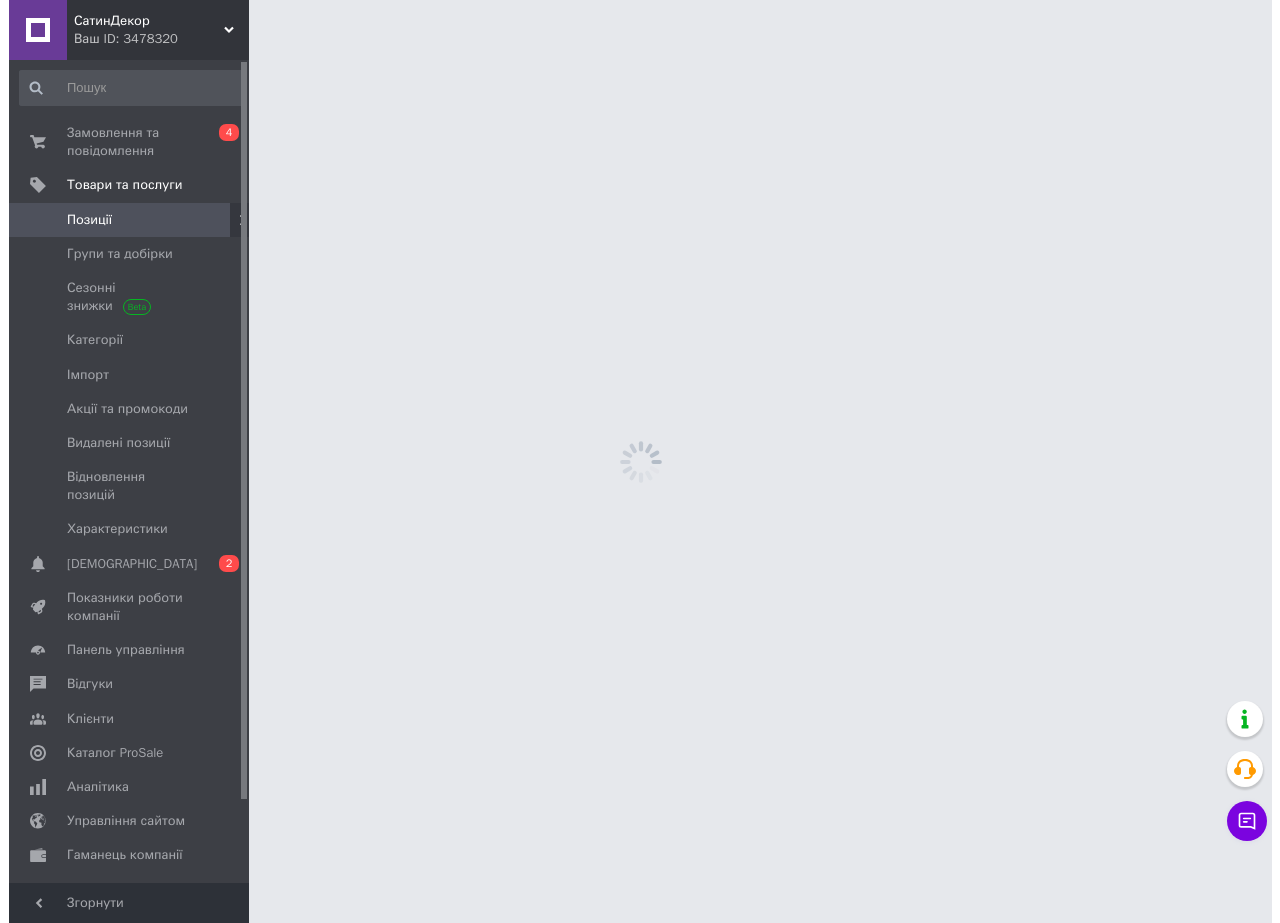 scroll, scrollTop: 0, scrollLeft: 0, axis: both 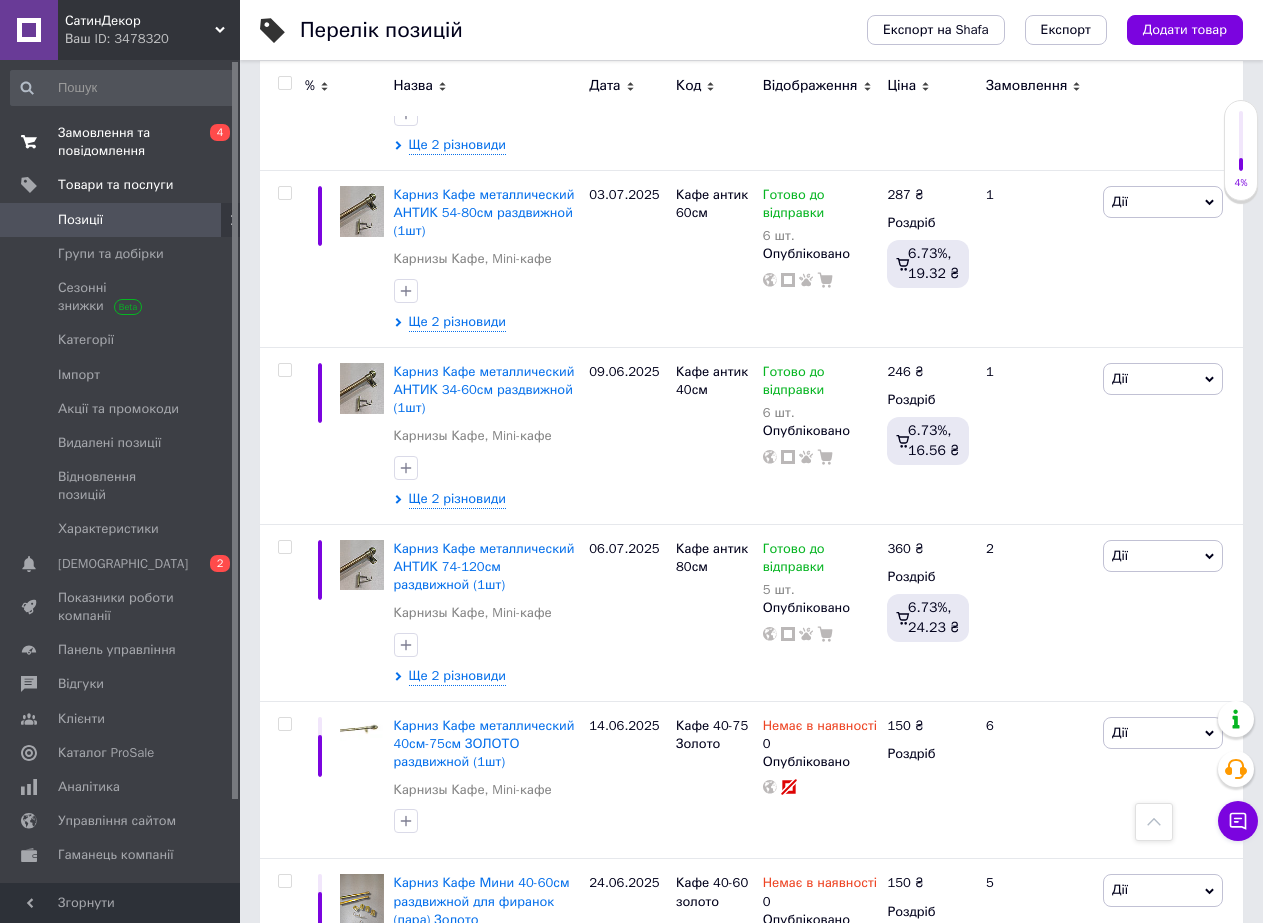 click on "Замовлення та повідомлення" at bounding box center [121, 142] 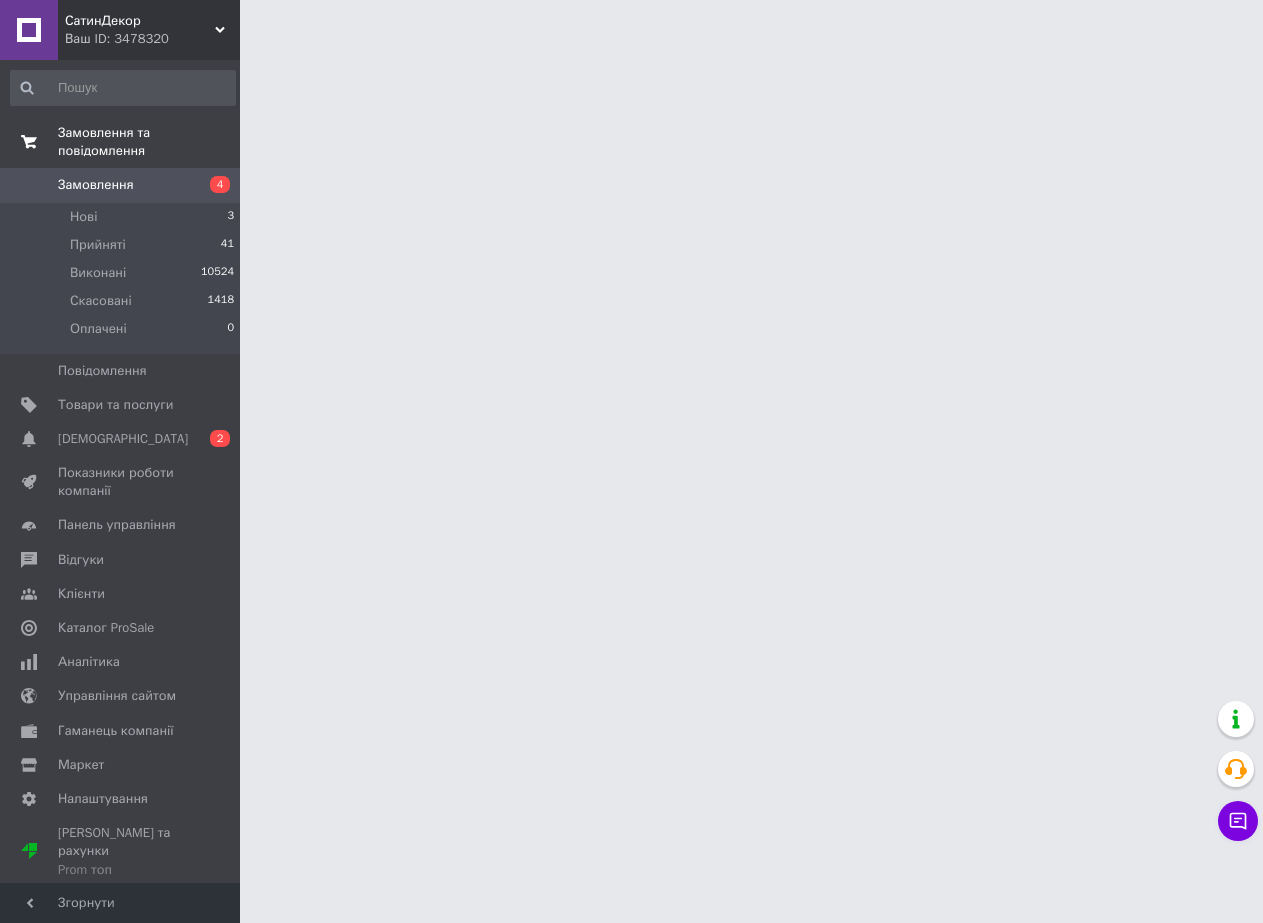 scroll, scrollTop: 0, scrollLeft: 0, axis: both 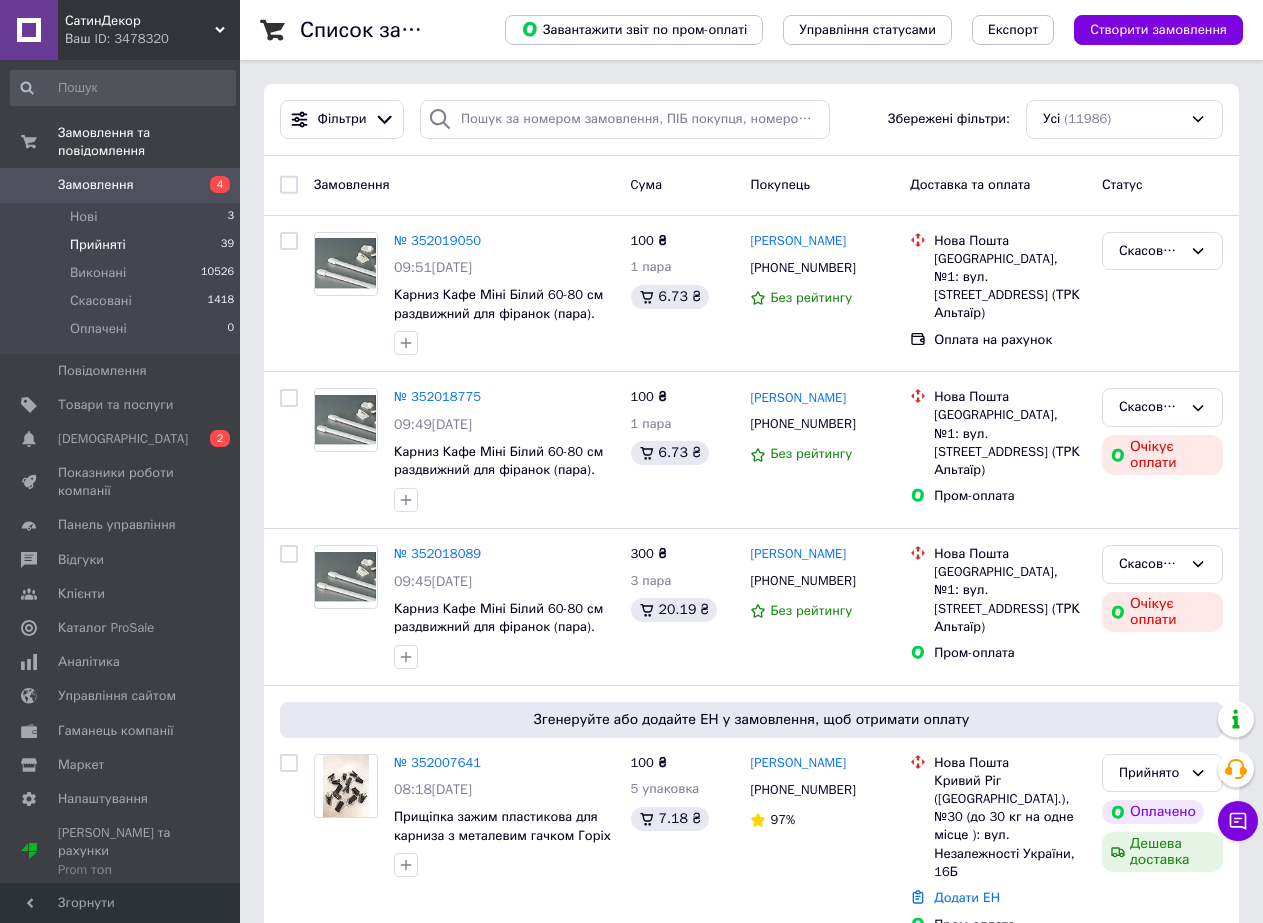 click on "Прийняті" at bounding box center (98, 245) 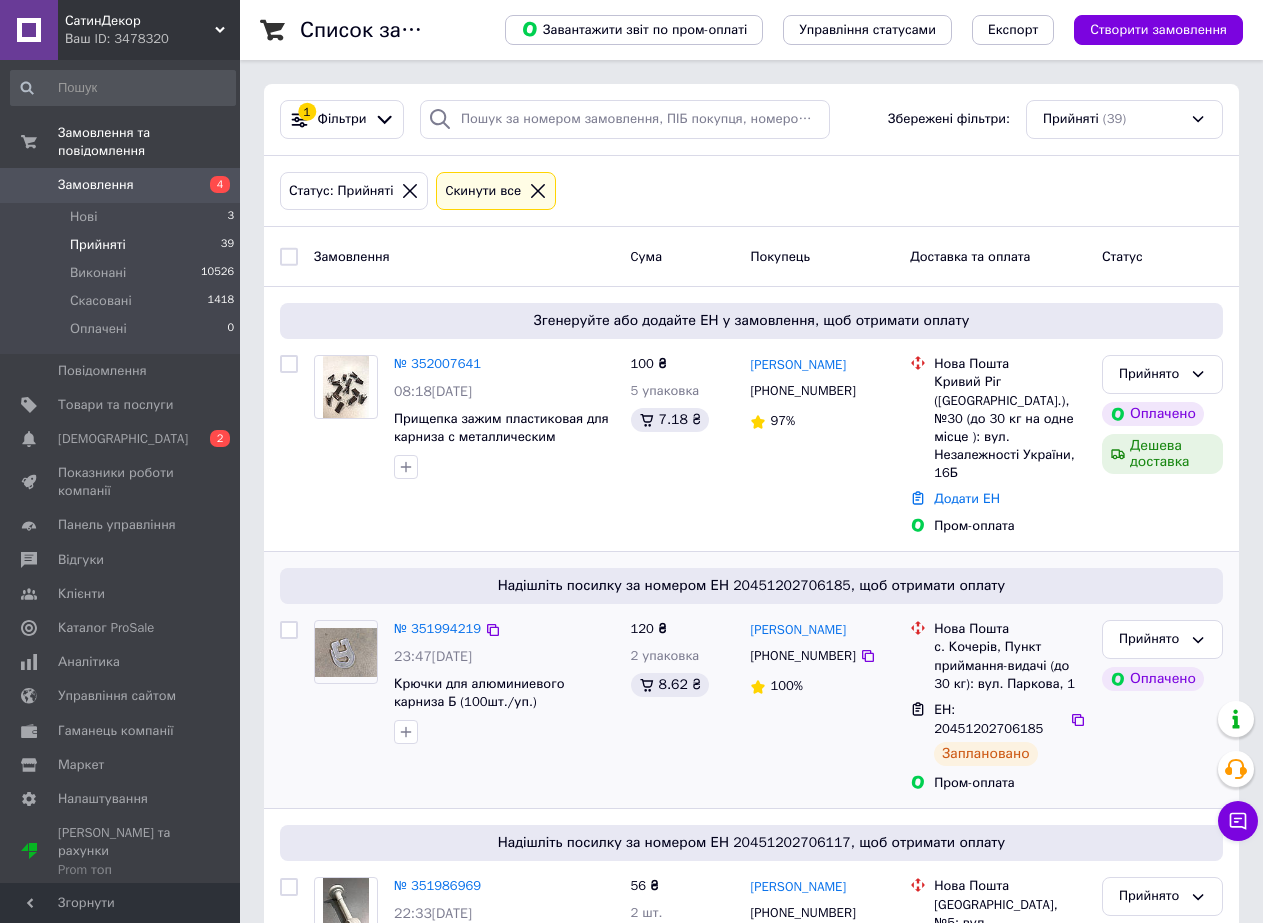 scroll, scrollTop: 300, scrollLeft: 0, axis: vertical 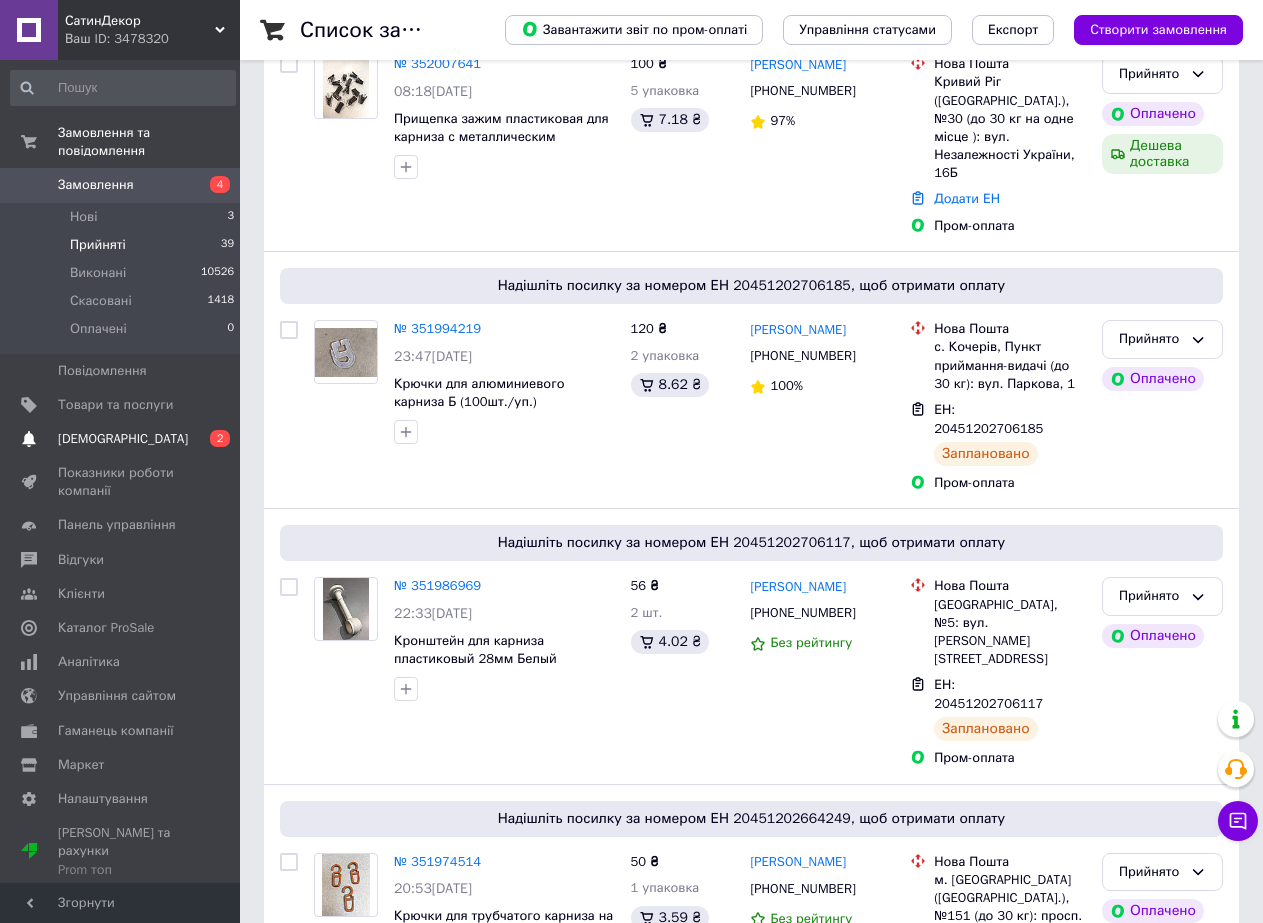 click on "[DEMOGRAPHIC_DATA] 0 2" at bounding box center (123, 439) 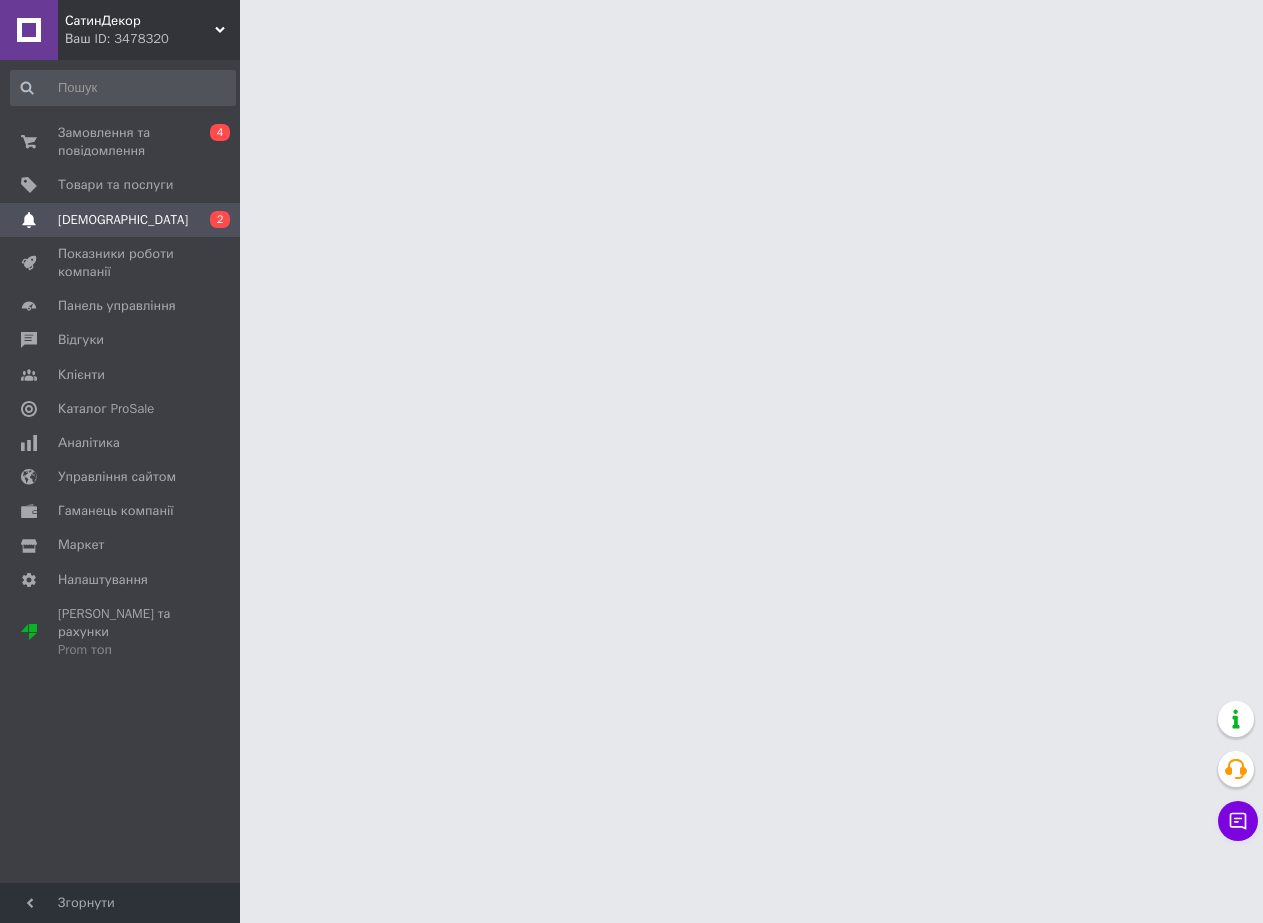 scroll, scrollTop: 0, scrollLeft: 0, axis: both 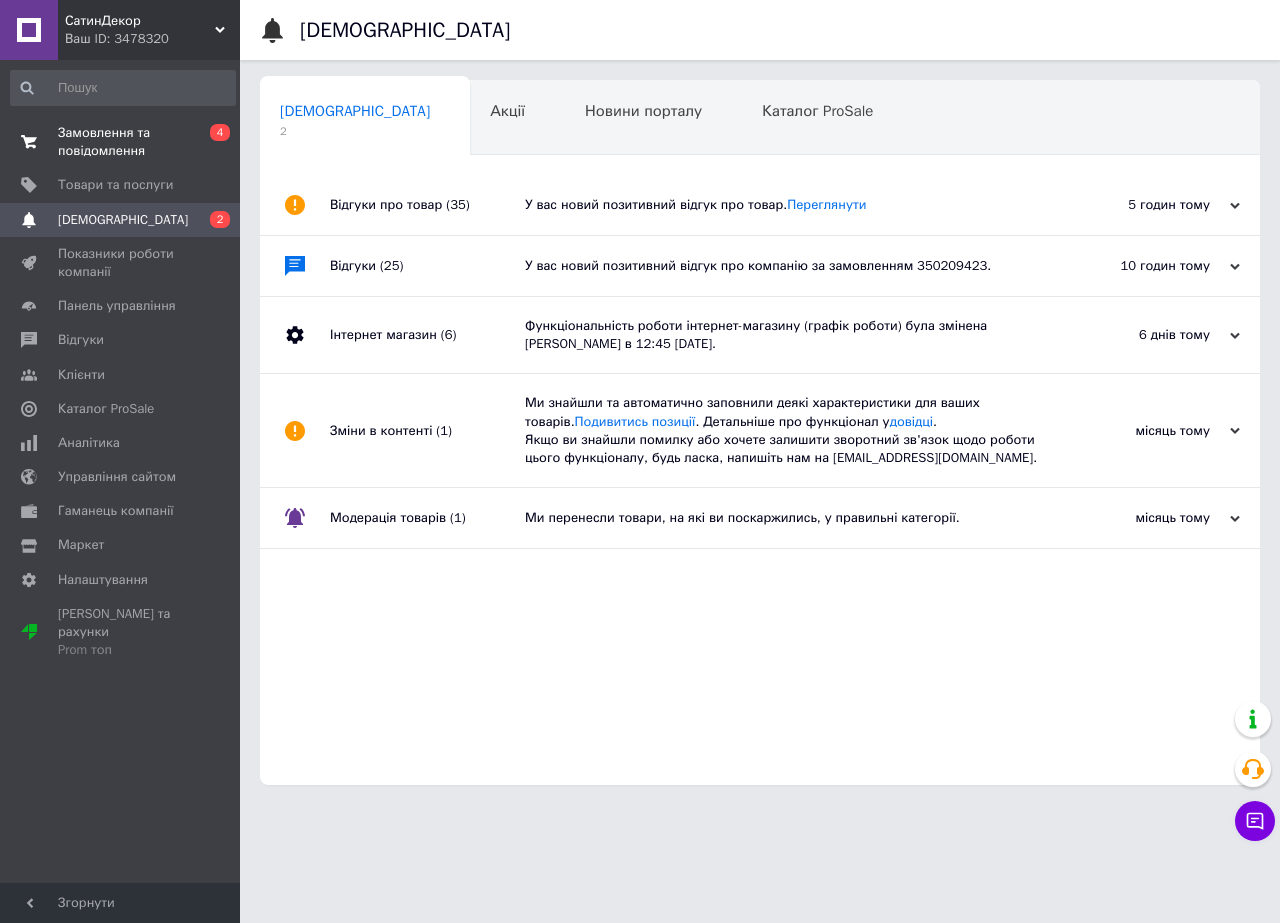 click on "Замовлення та повідомлення" at bounding box center [121, 142] 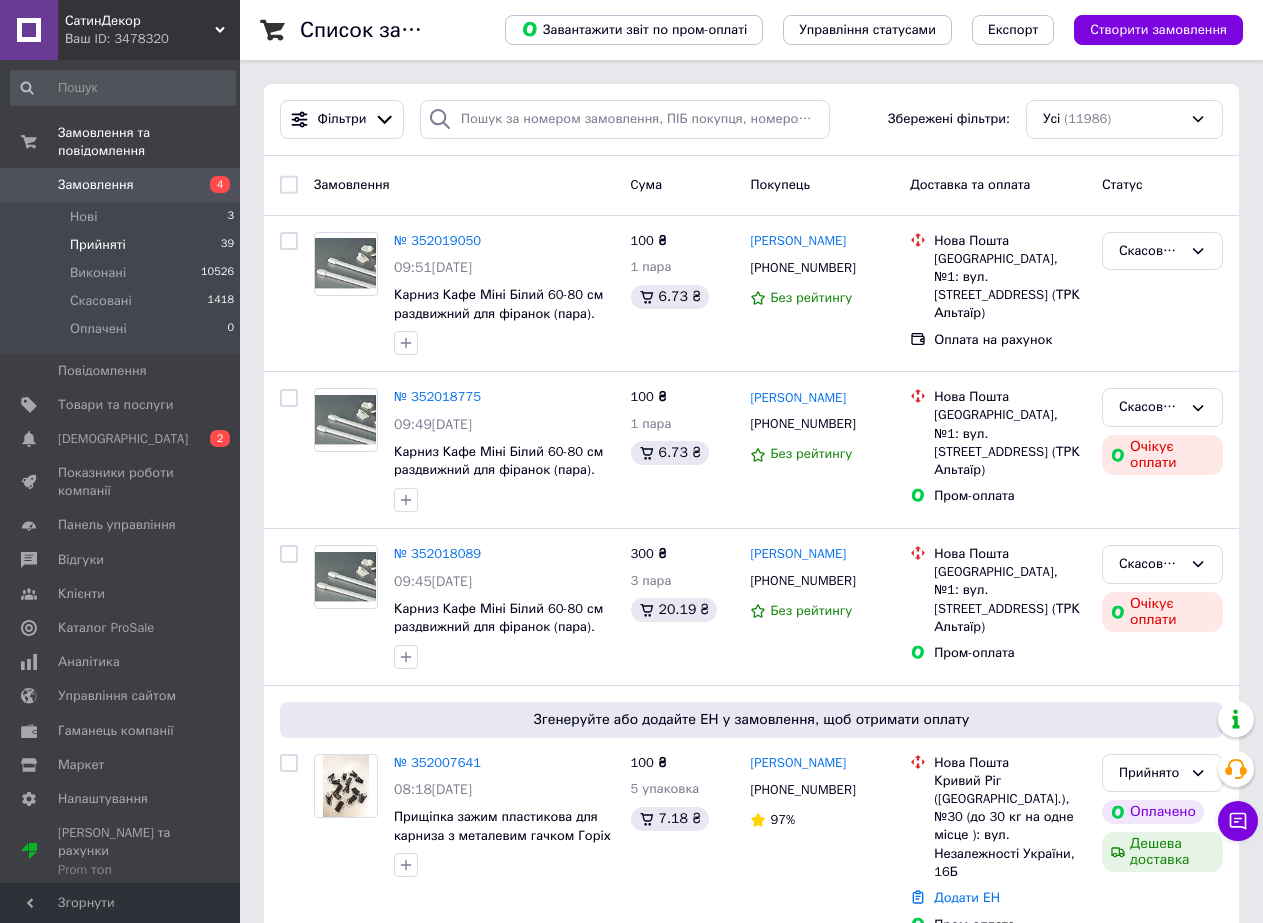 click on "Прийняті" at bounding box center [98, 245] 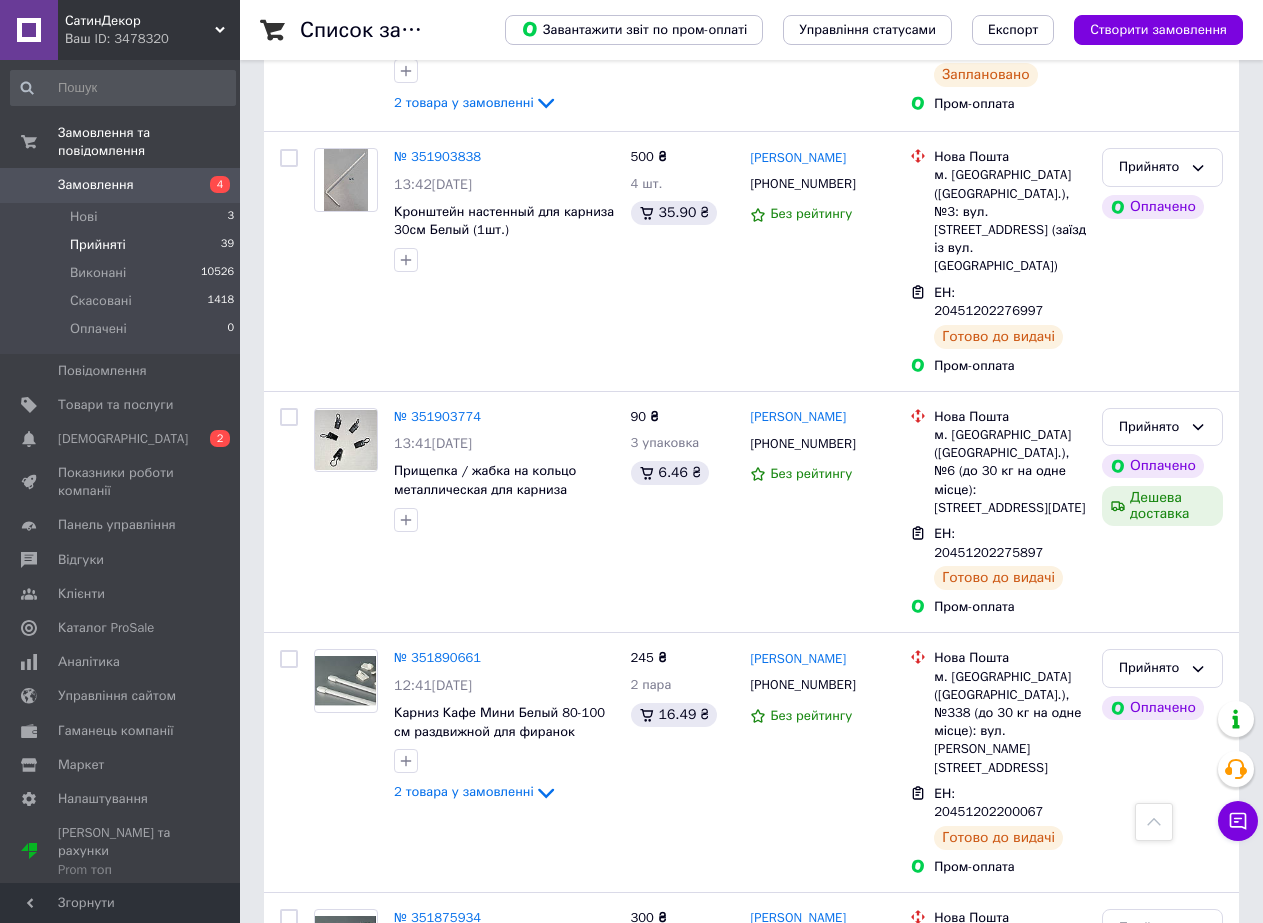 scroll, scrollTop: 2500, scrollLeft: 0, axis: vertical 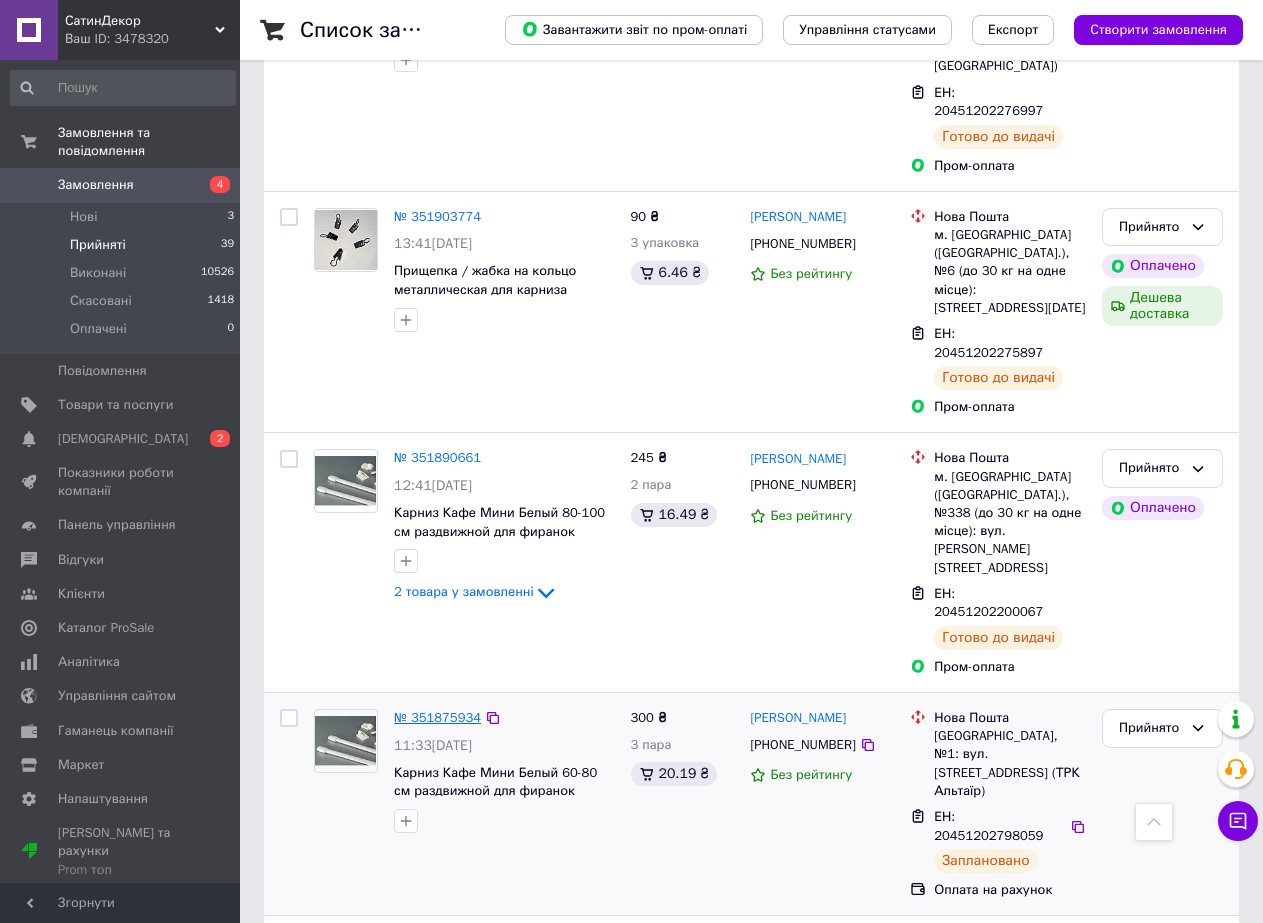 click on "№ 351875934" at bounding box center [437, 717] 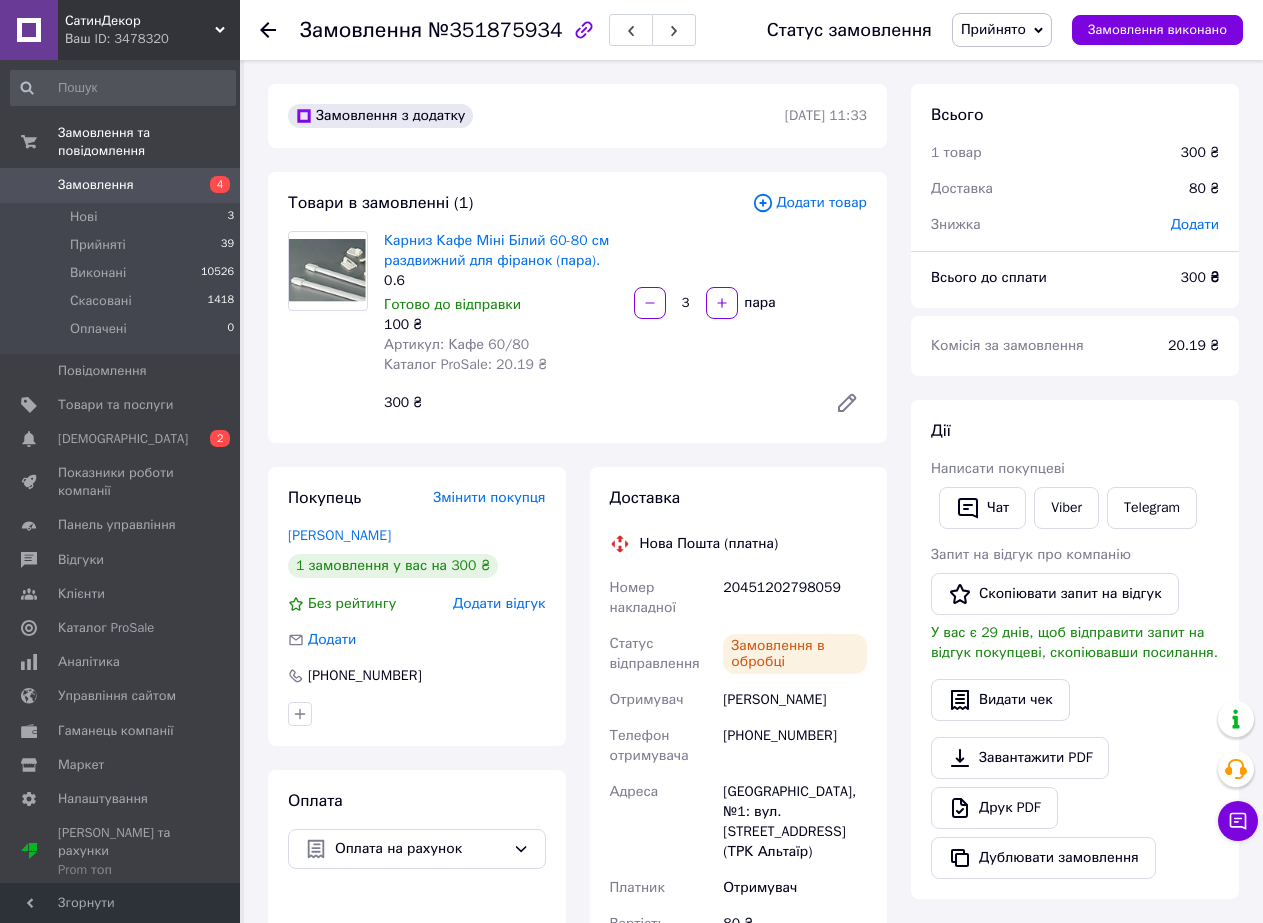 scroll, scrollTop: 200, scrollLeft: 0, axis: vertical 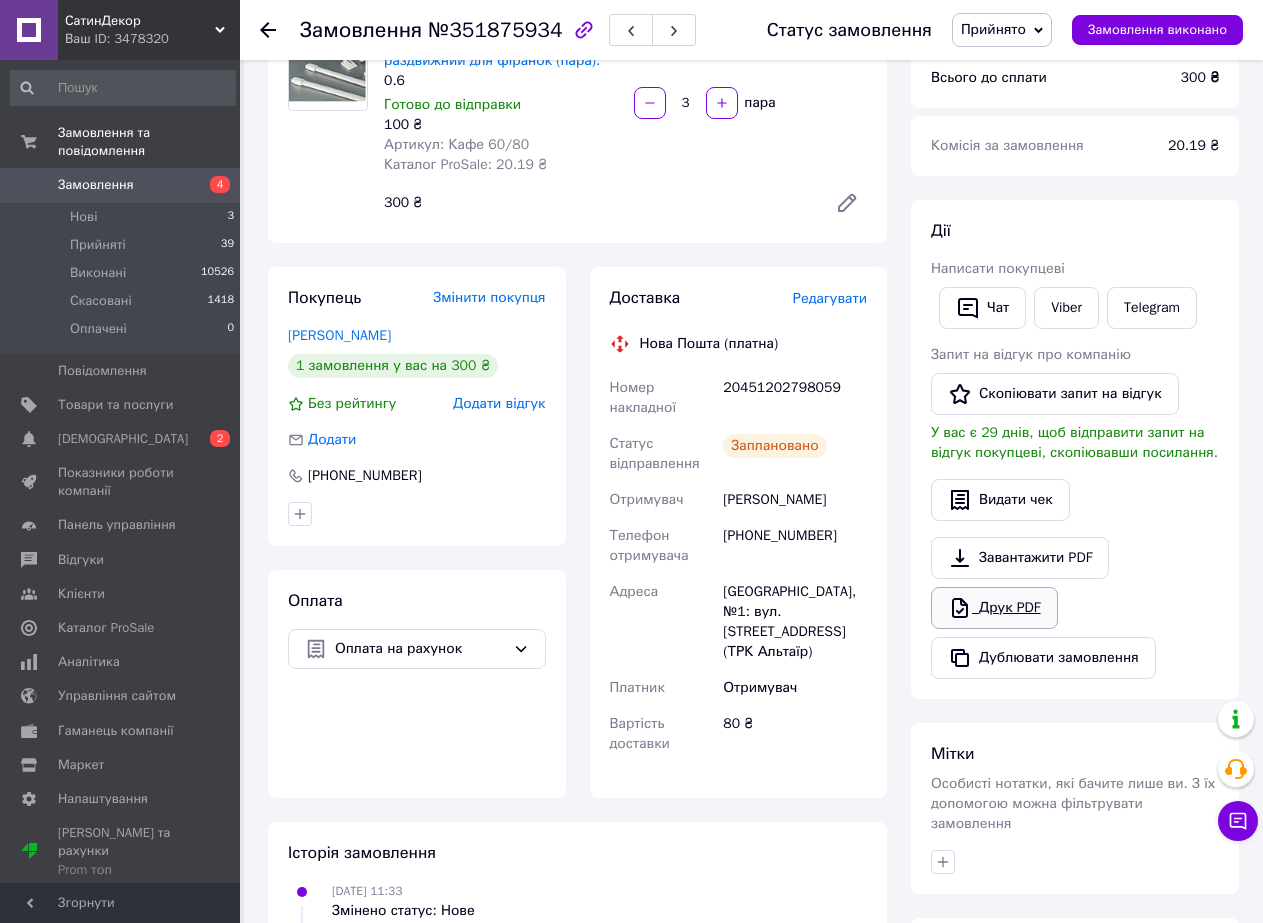 click on "Друк PDF" at bounding box center [994, 608] 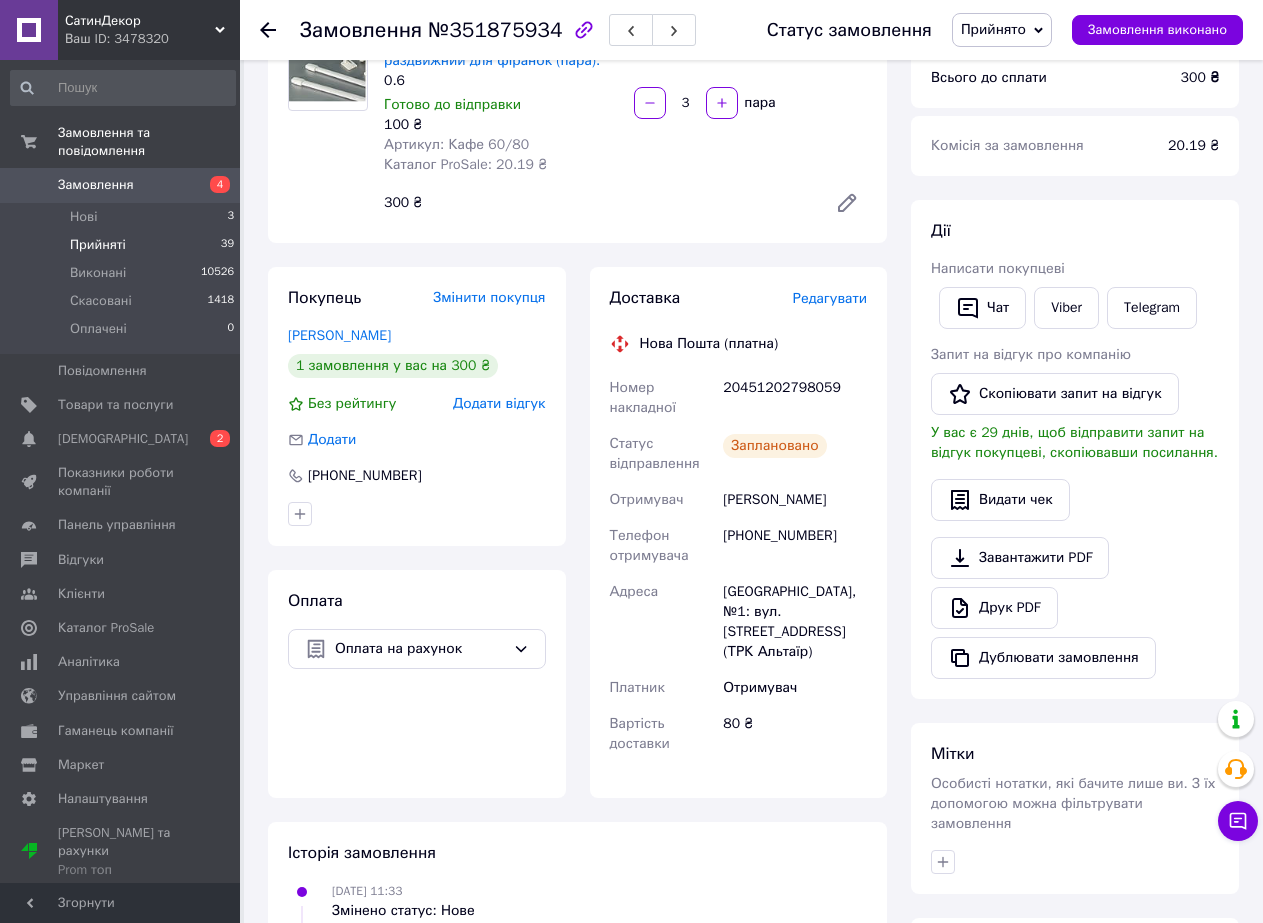 click on "Прийняті" at bounding box center [98, 245] 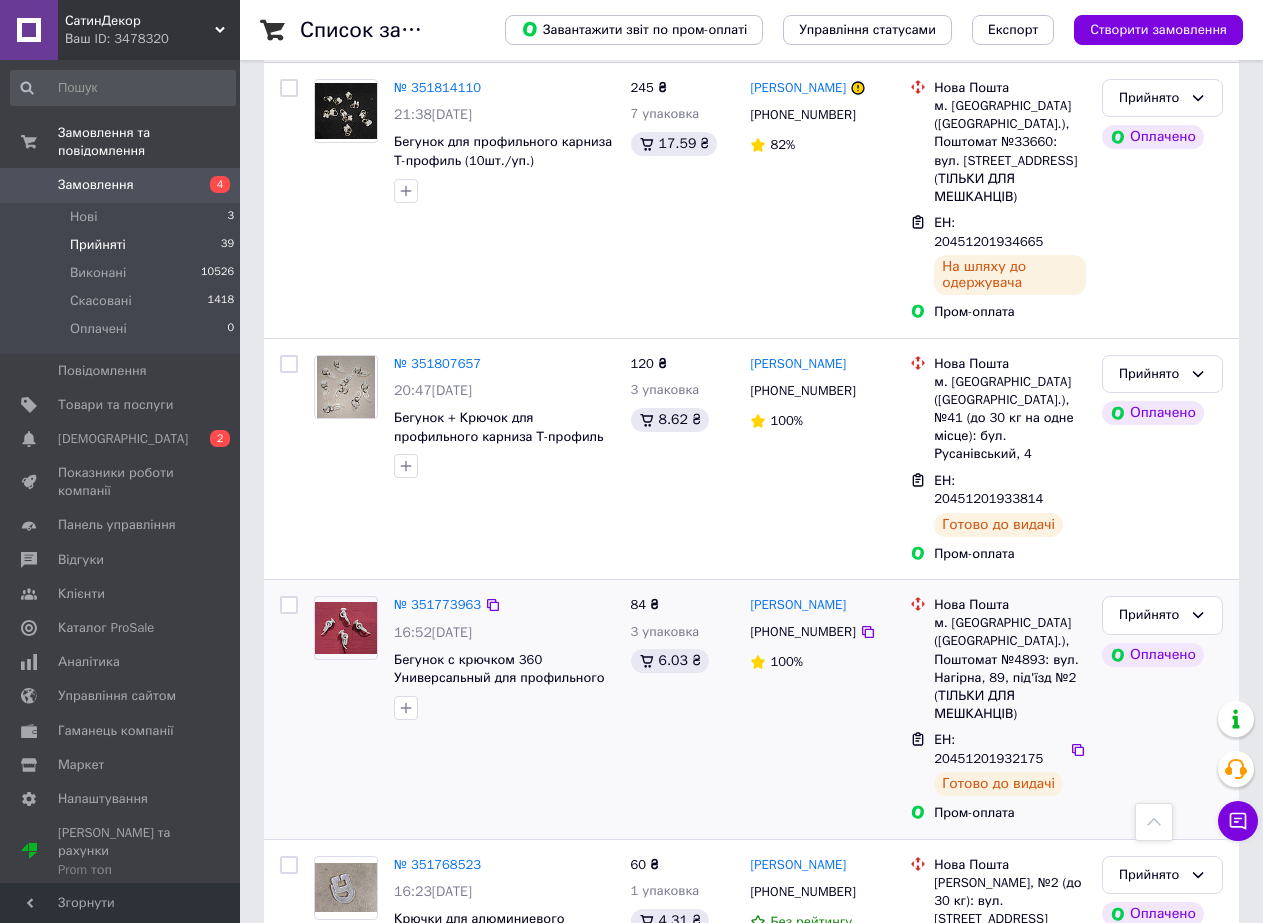 scroll, scrollTop: 3936, scrollLeft: 0, axis: vertical 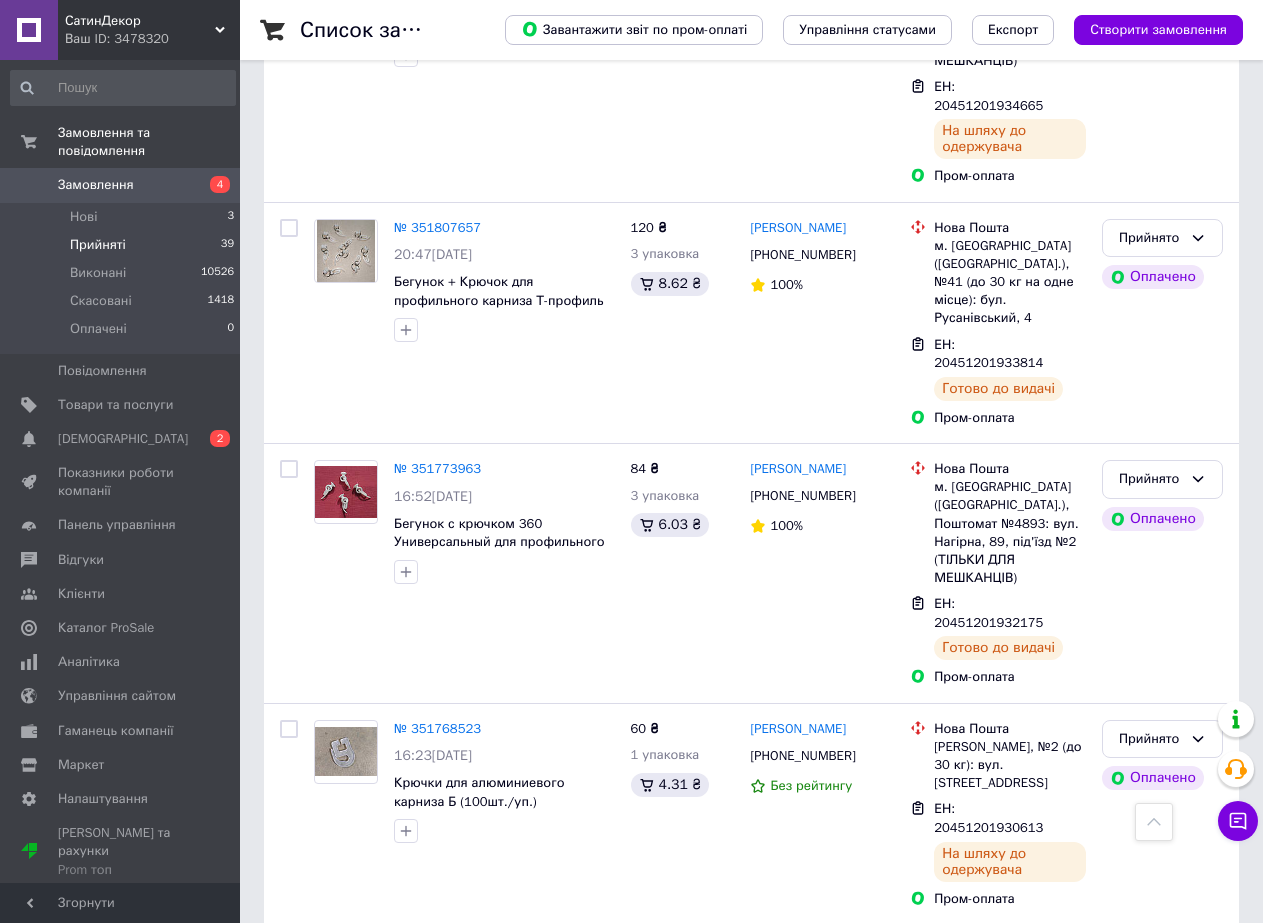 click on "2" at bounding box center [327, 1468] 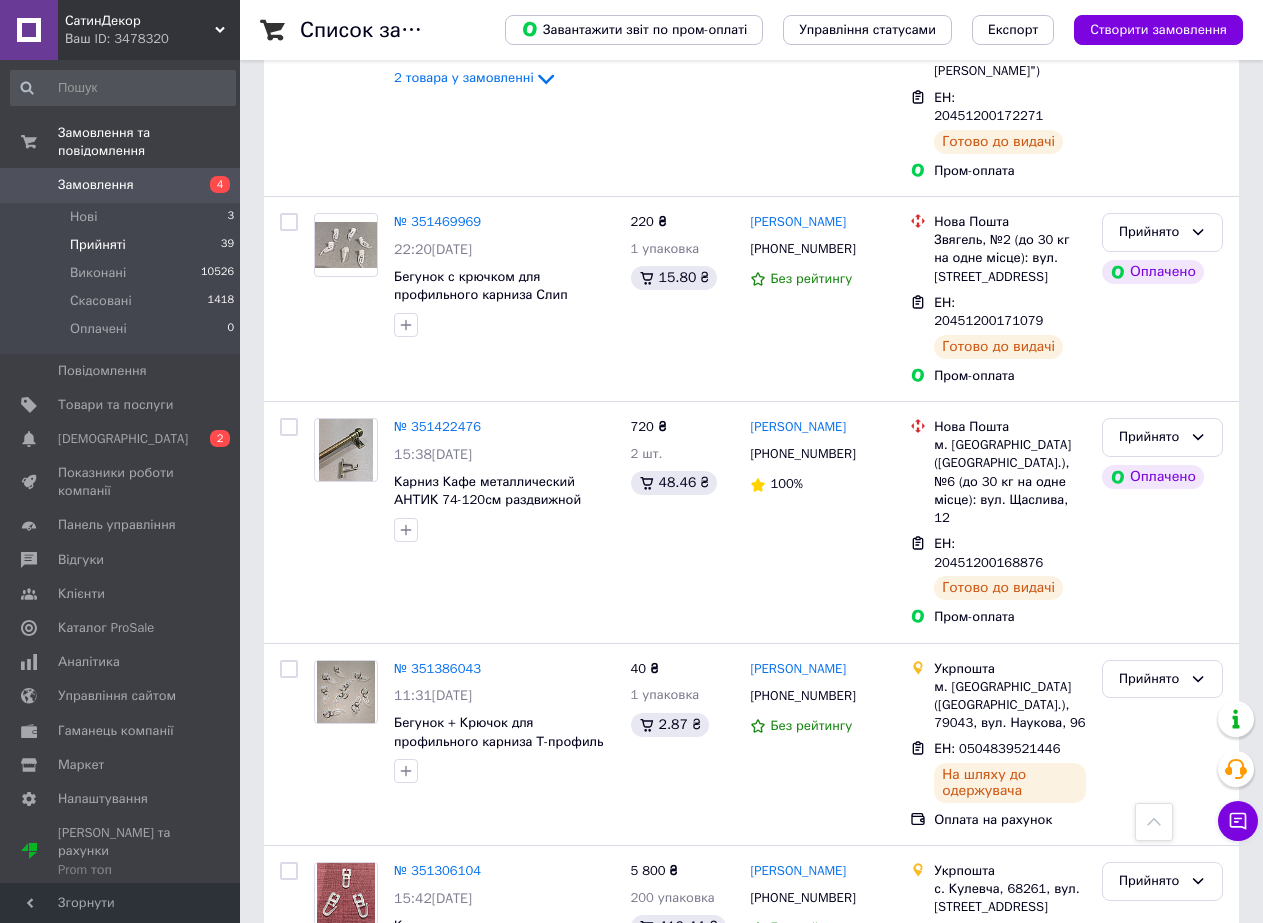 scroll, scrollTop: 3100, scrollLeft: 0, axis: vertical 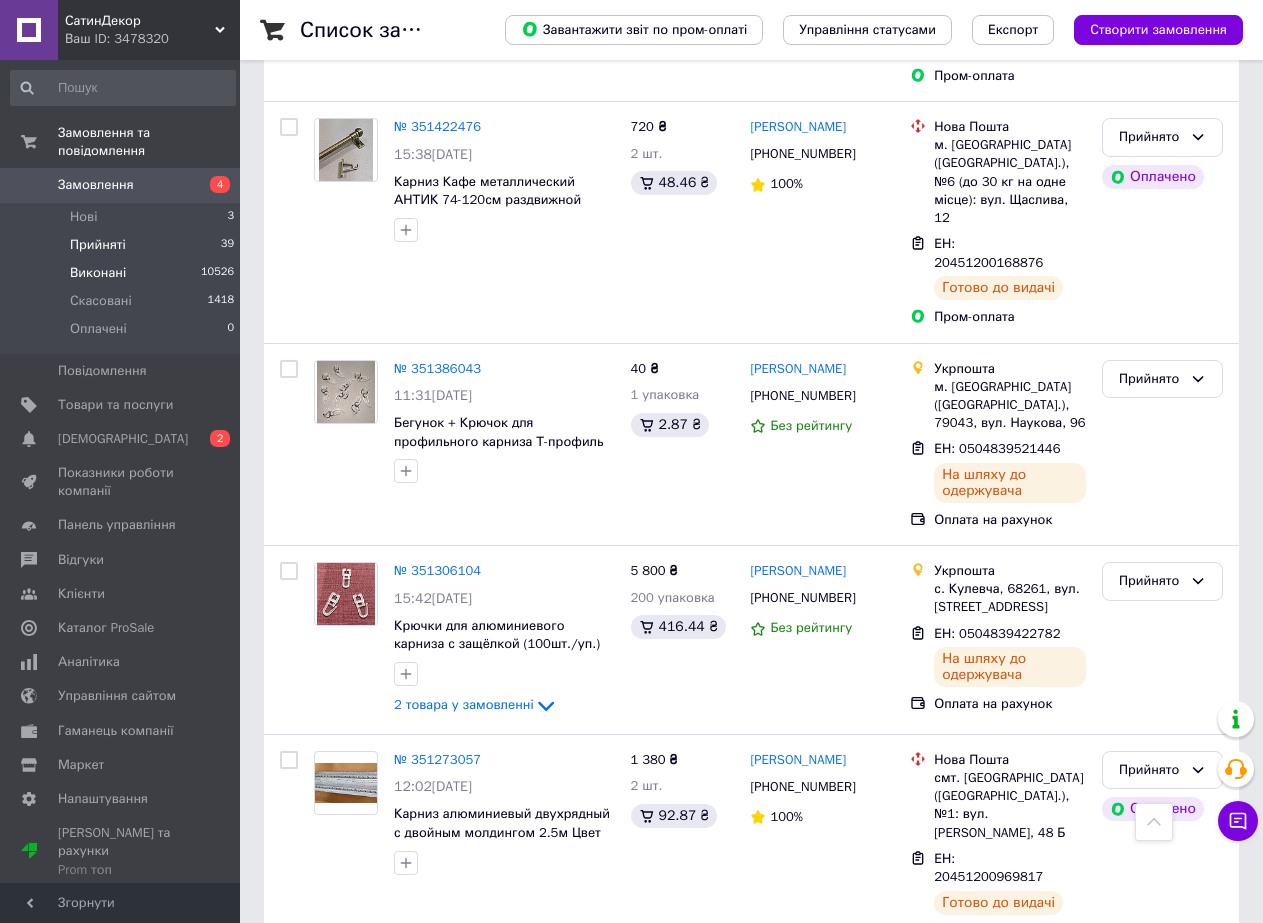 click on "Виконані" at bounding box center (98, 273) 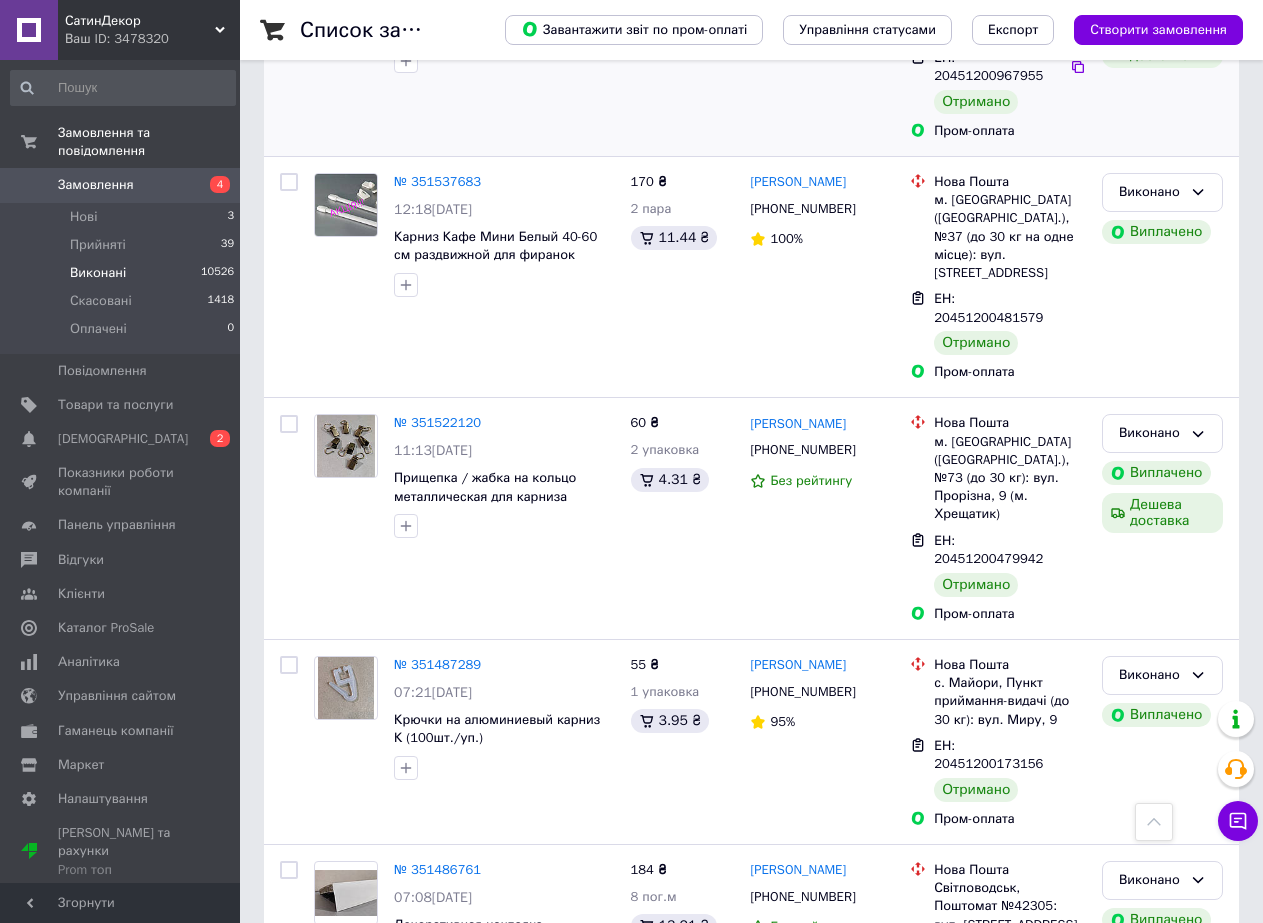 scroll, scrollTop: 600, scrollLeft: 0, axis: vertical 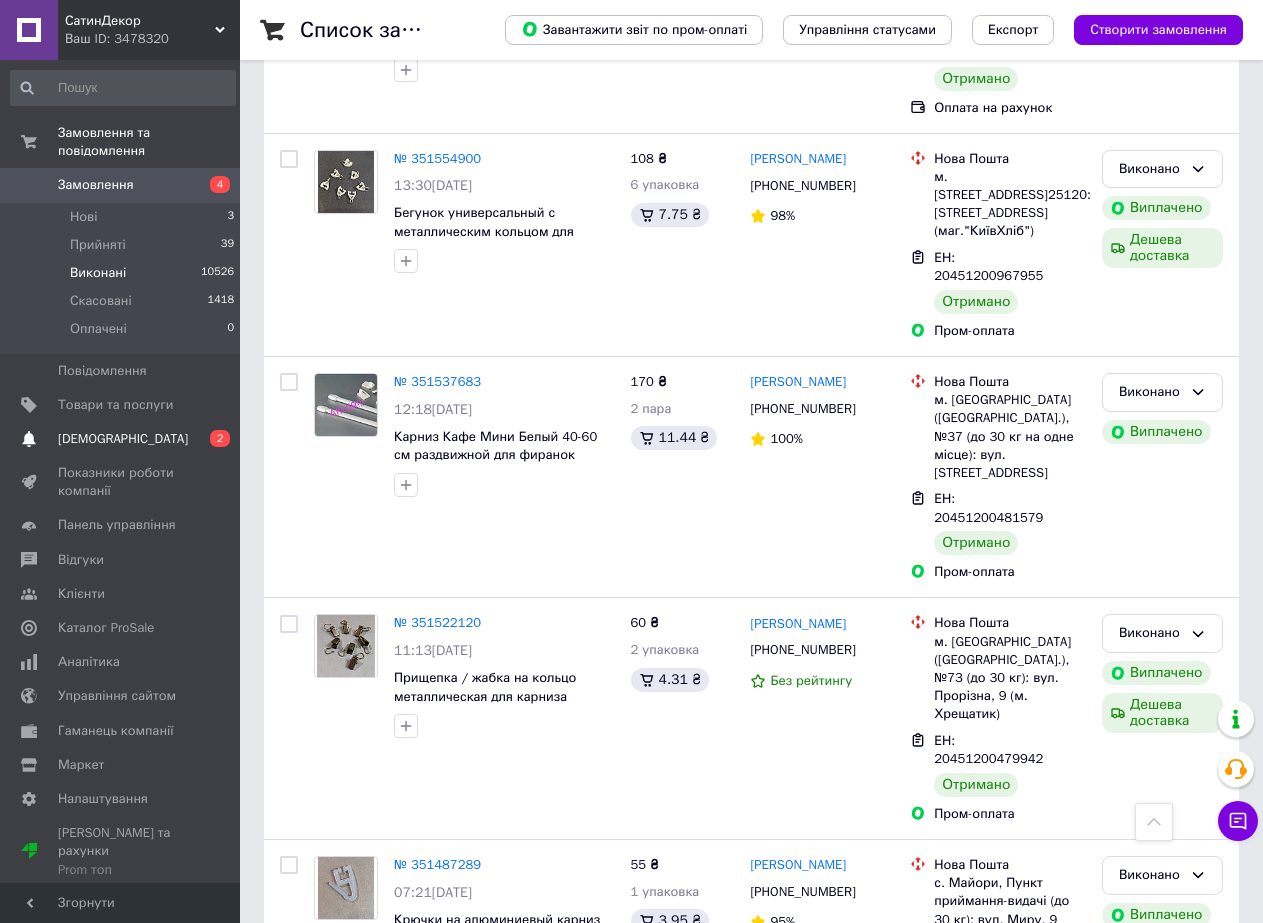 click on "[DEMOGRAPHIC_DATA] 0 2" at bounding box center (123, 439) 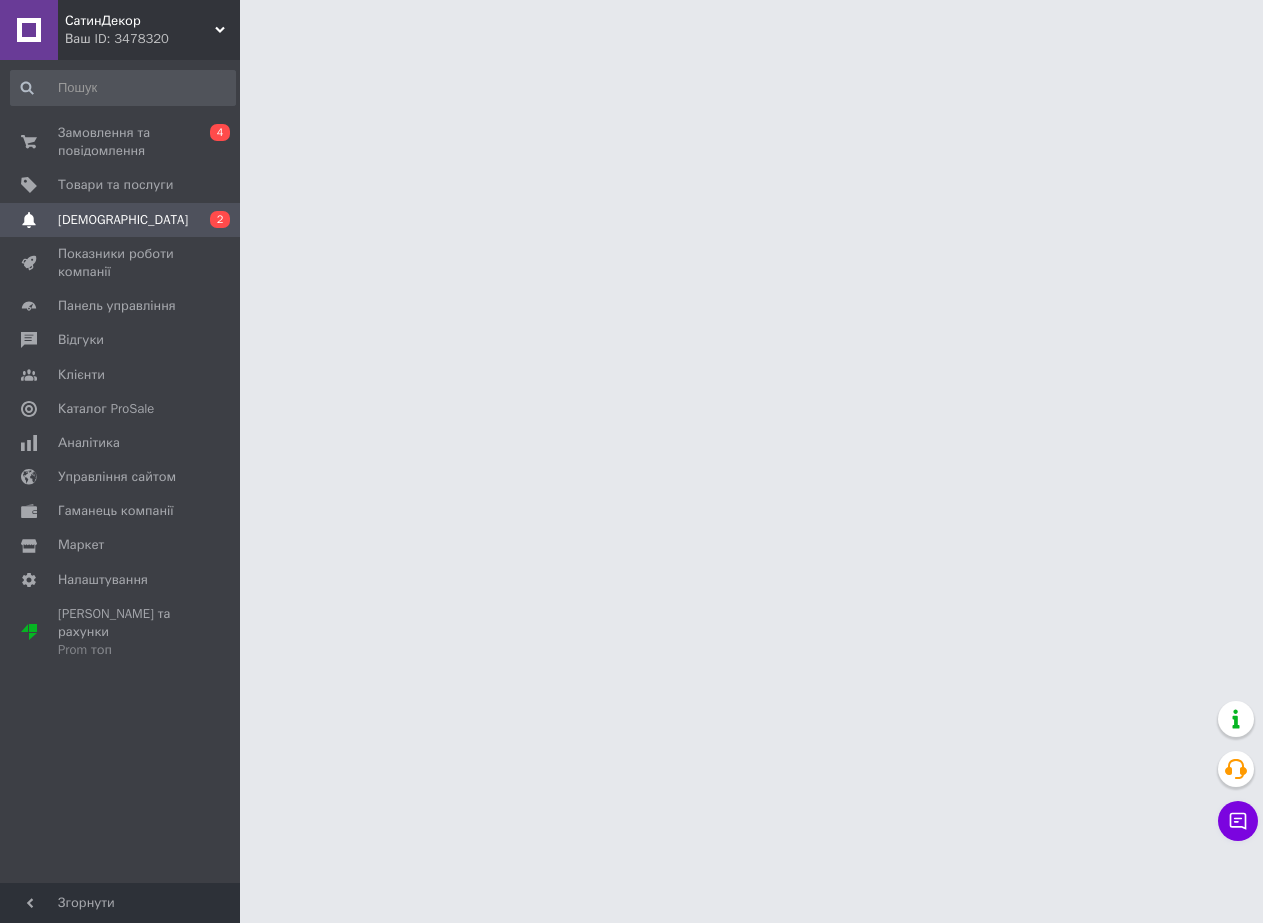 scroll, scrollTop: 0, scrollLeft: 0, axis: both 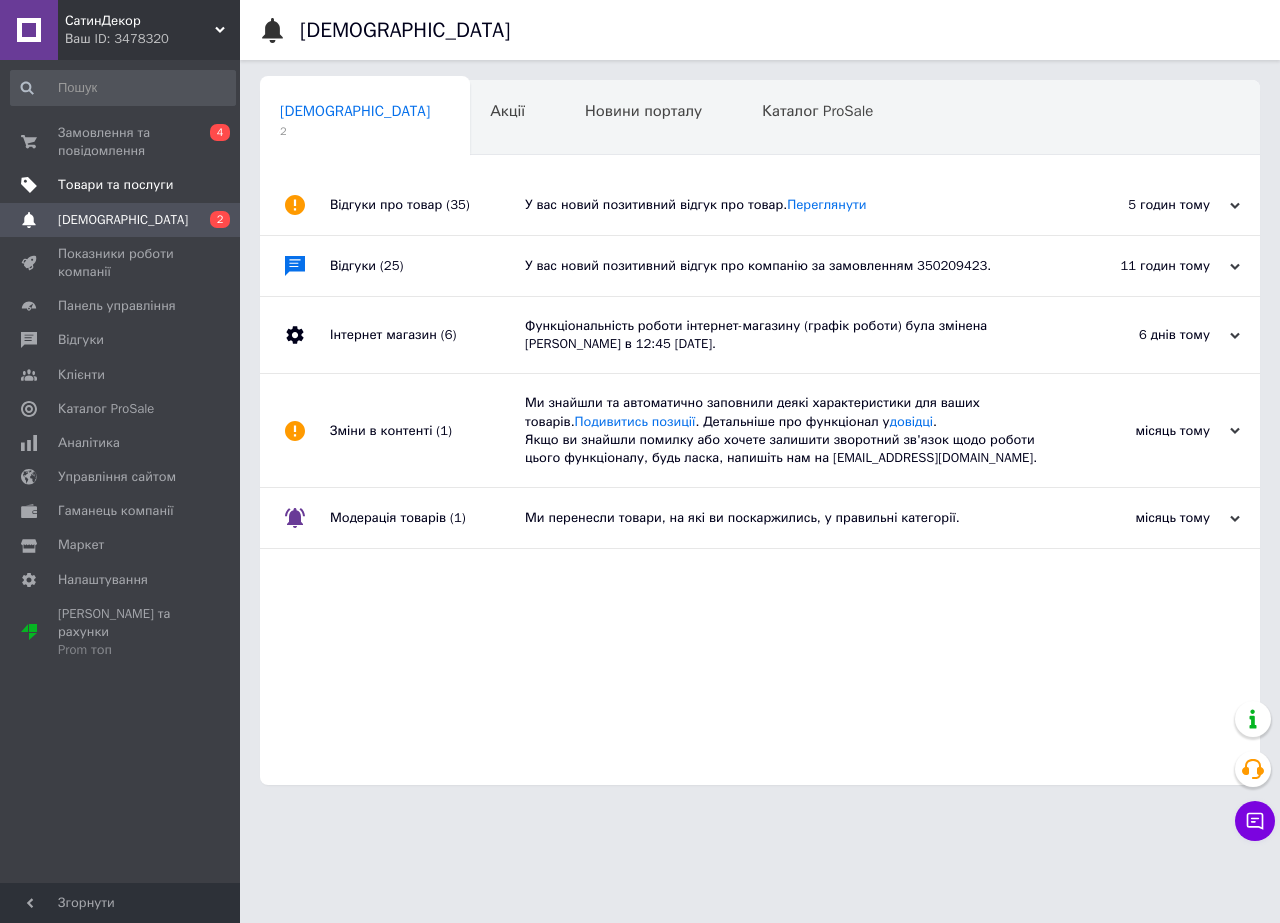 click on "Замовлення та повідомлення 0 4 Товари та послуги Сповіщення 0 2 Показники роботи компанії Панель управління Відгуки Клієнти Каталог ProSale Аналітика Управління сайтом Гаманець компанії [PERSON_NAME] Тарифи та рахунки Prom топ" at bounding box center (123, 474) 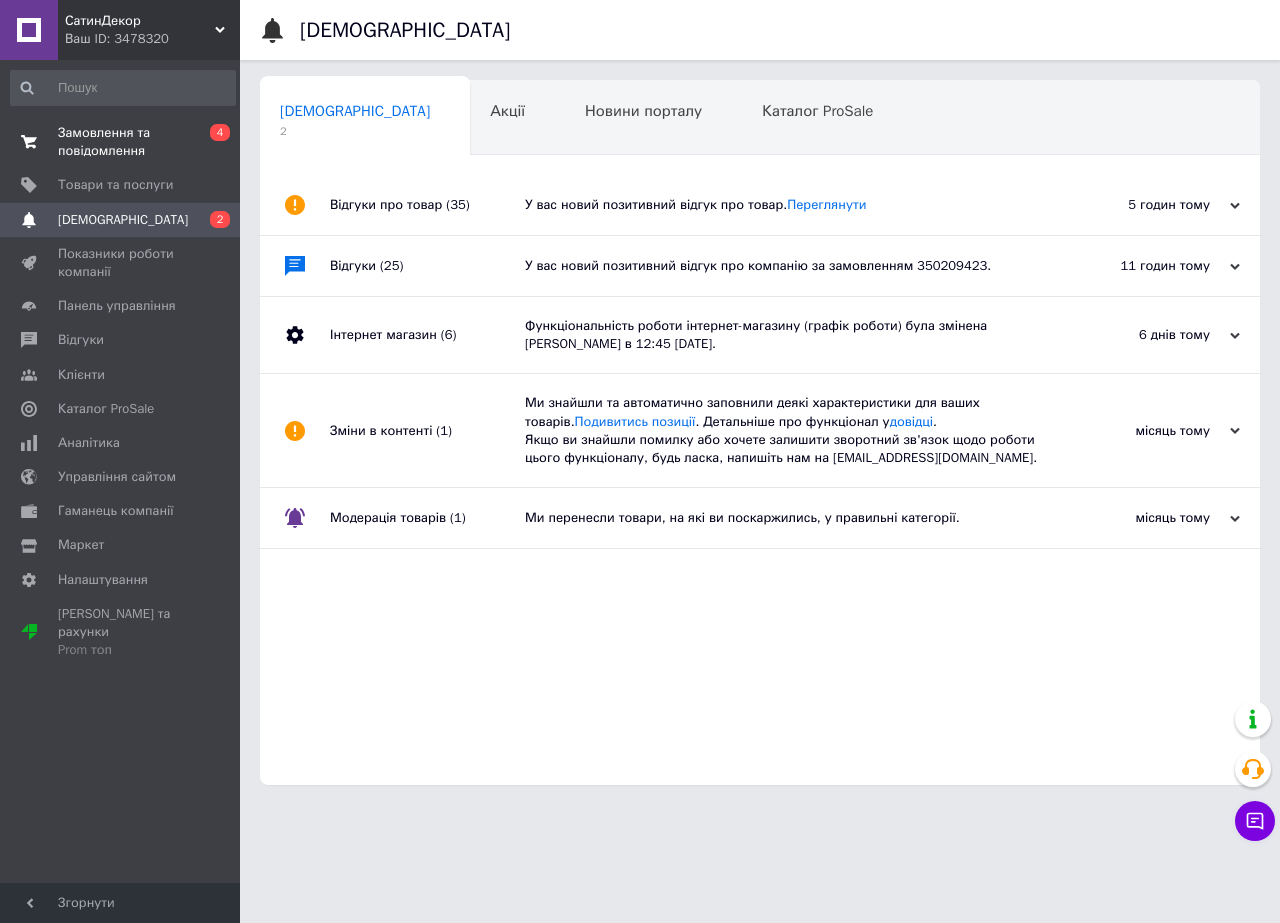 click on "Замовлення та повідомлення" at bounding box center [121, 142] 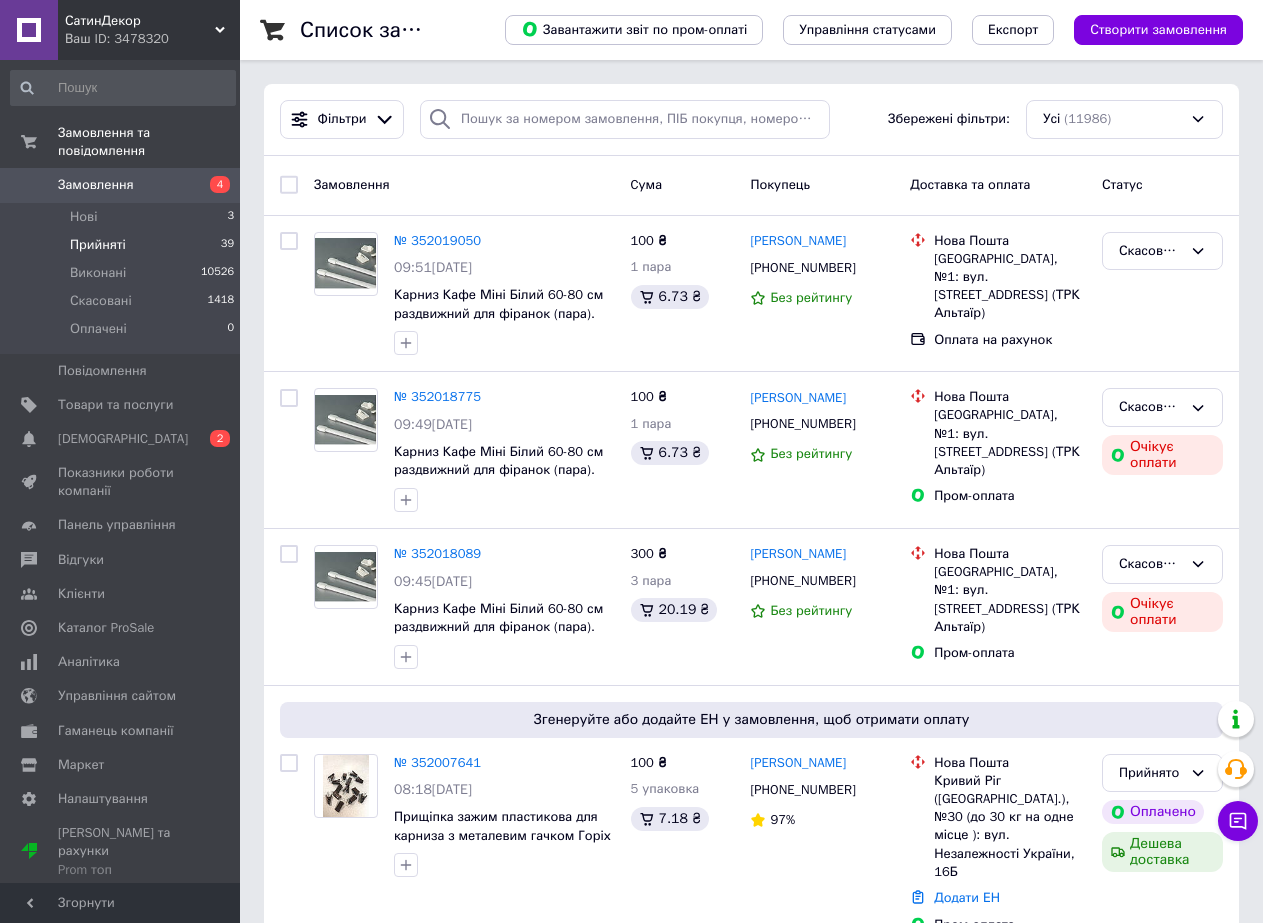 click on "Прийняті" at bounding box center (98, 245) 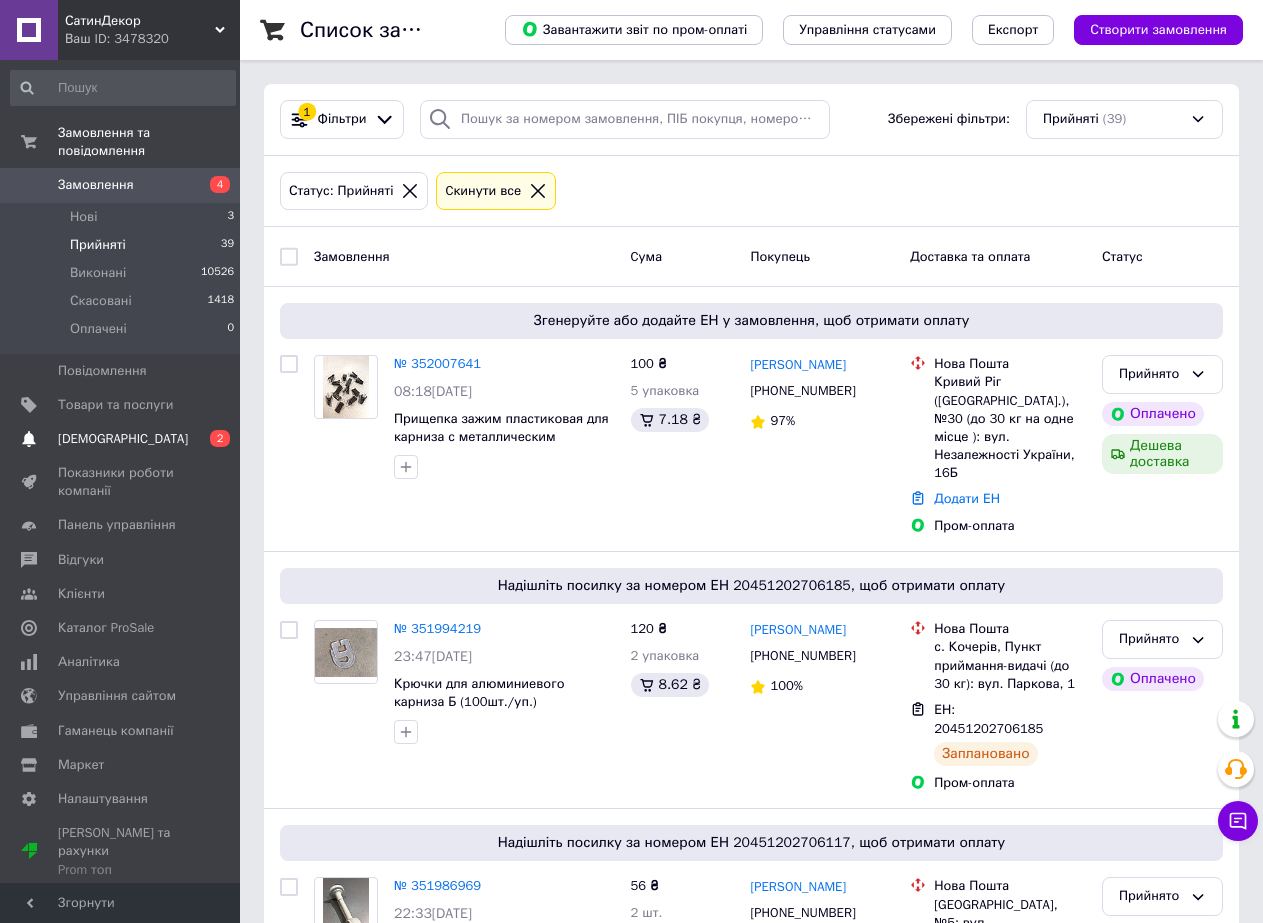 click on "[DEMOGRAPHIC_DATA]" at bounding box center (123, 439) 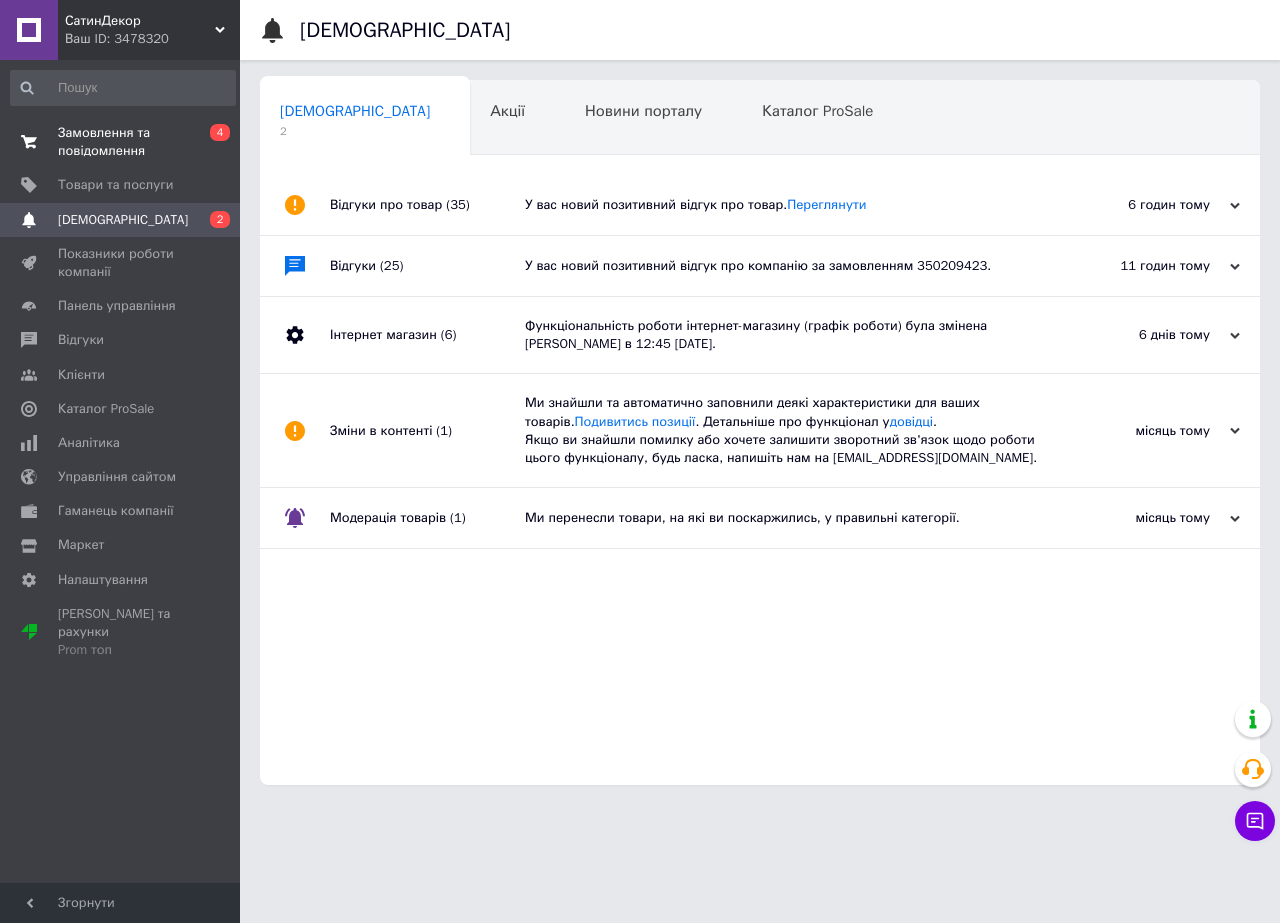click on "Замовлення та повідомлення 0 4" at bounding box center [123, 142] 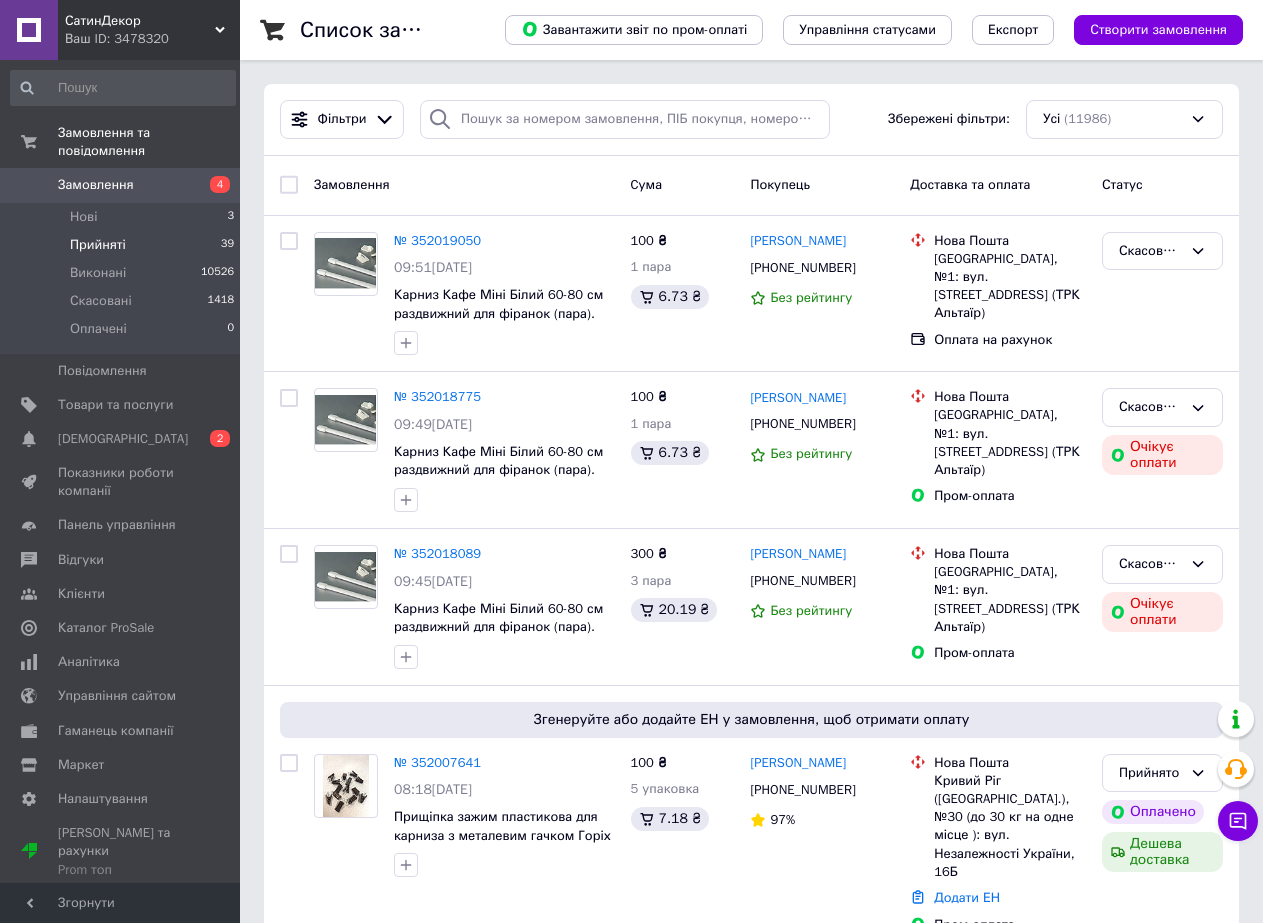 click on "Прийняті" at bounding box center (98, 245) 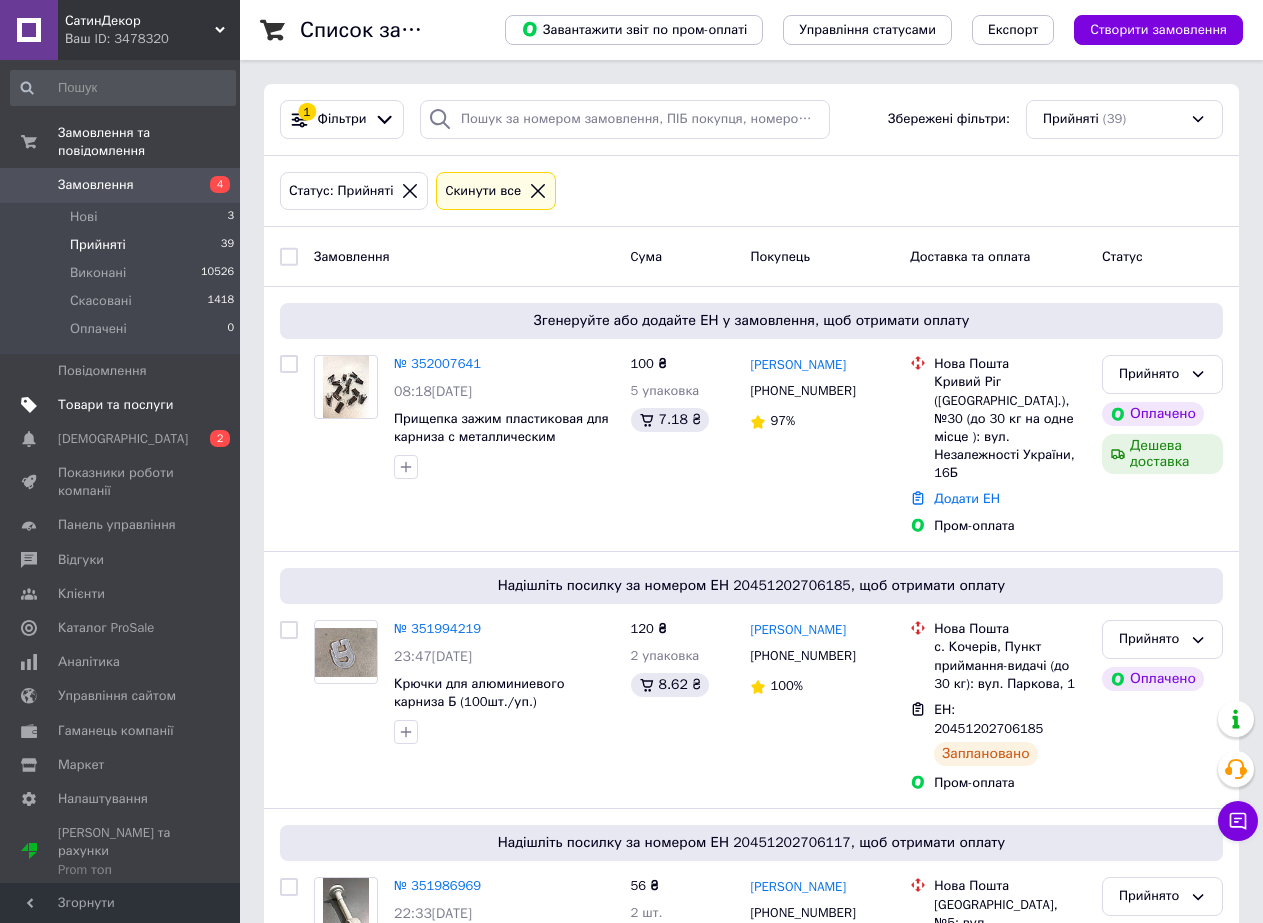 click on "Товари та послуги" at bounding box center (115, 405) 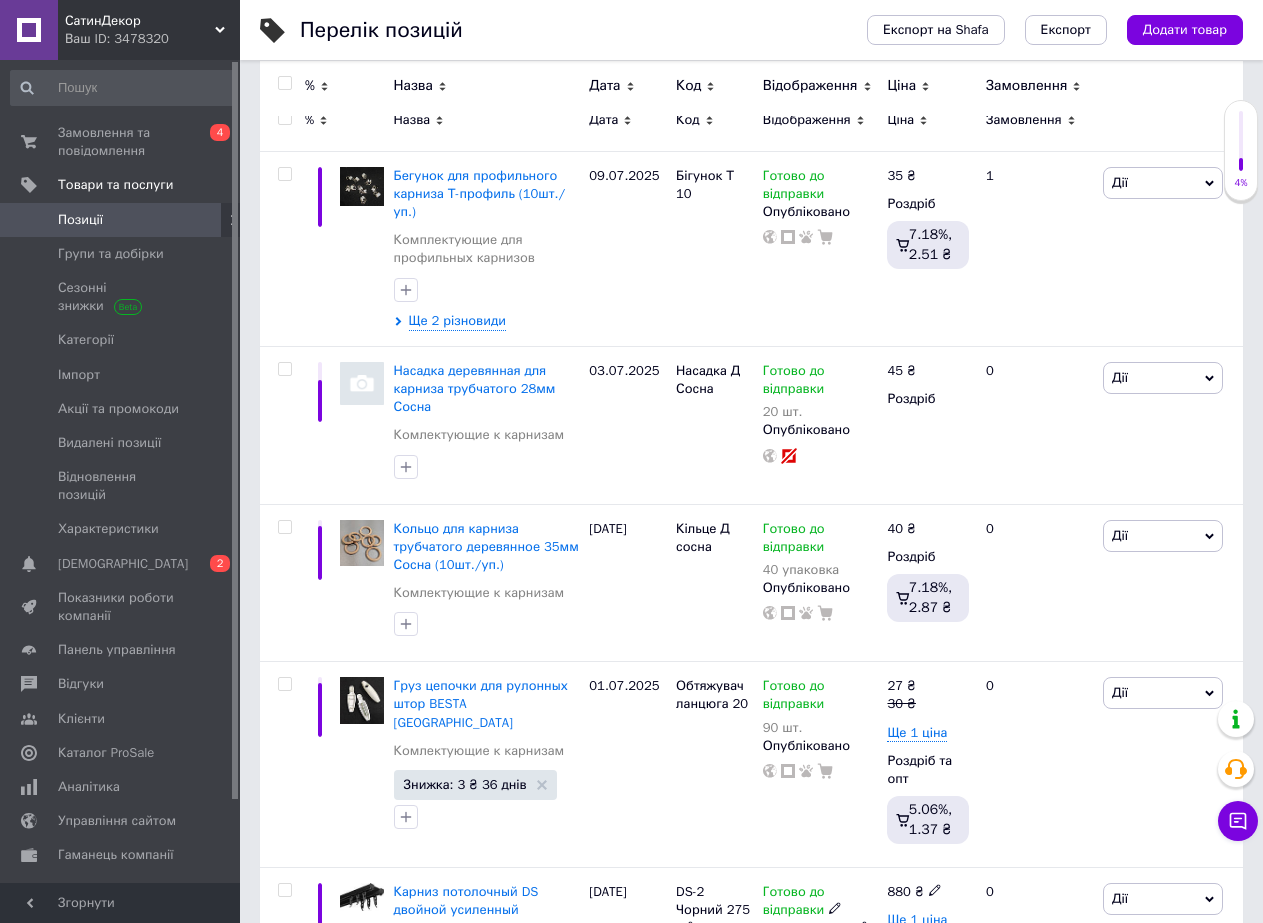 scroll, scrollTop: 900, scrollLeft: 0, axis: vertical 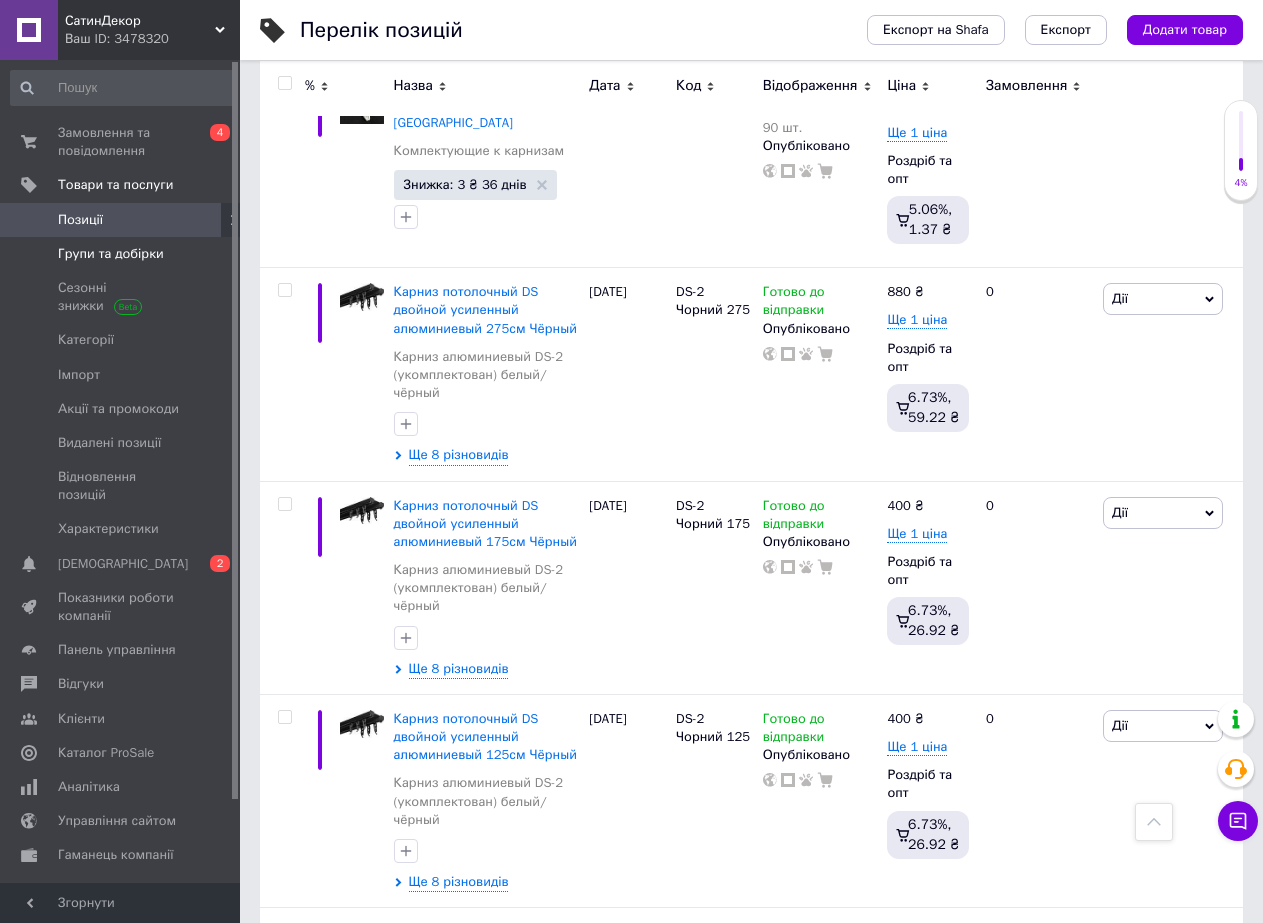 click on "Групи та добірки" at bounding box center (111, 254) 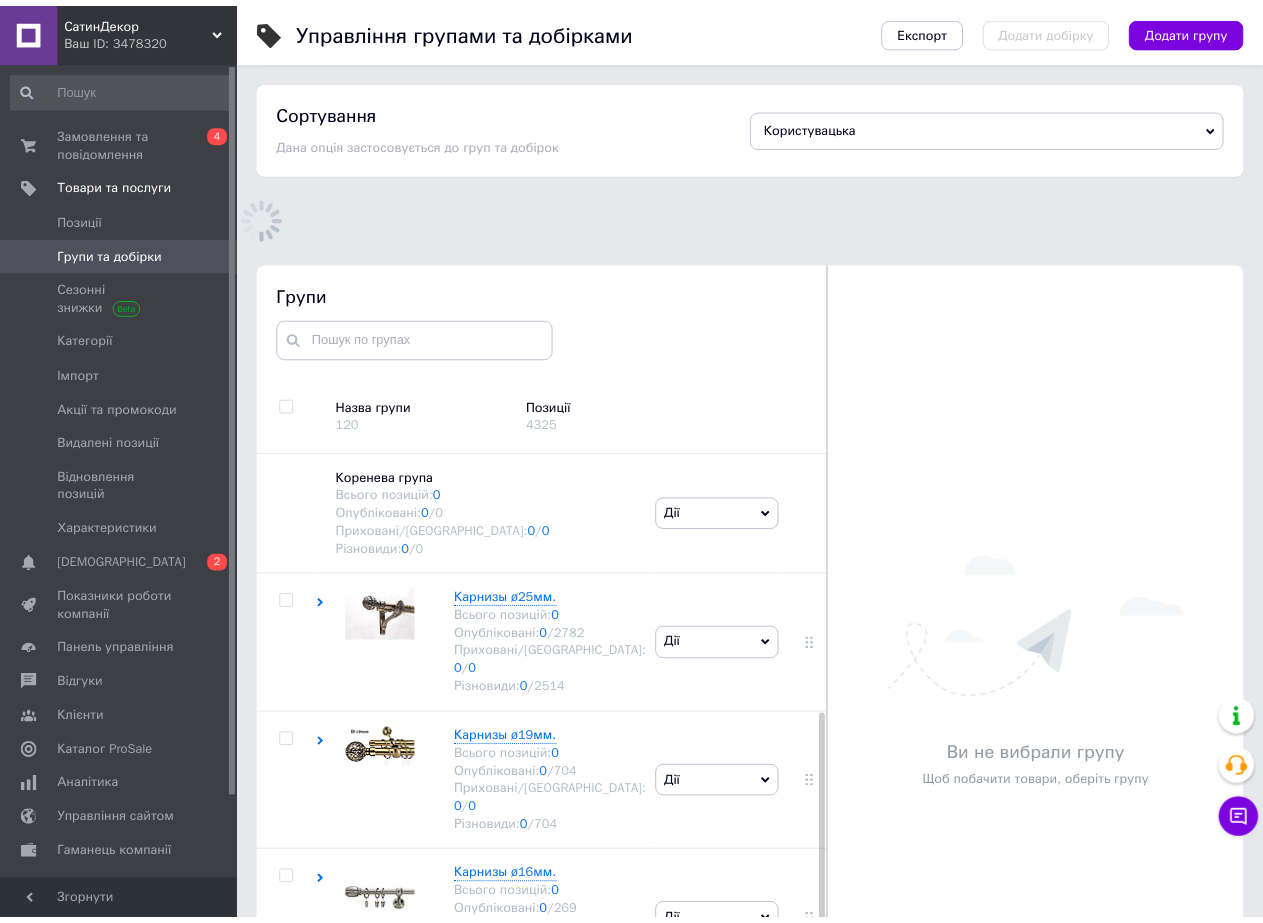 scroll, scrollTop: 183, scrollLeft: 0, axis: vertical 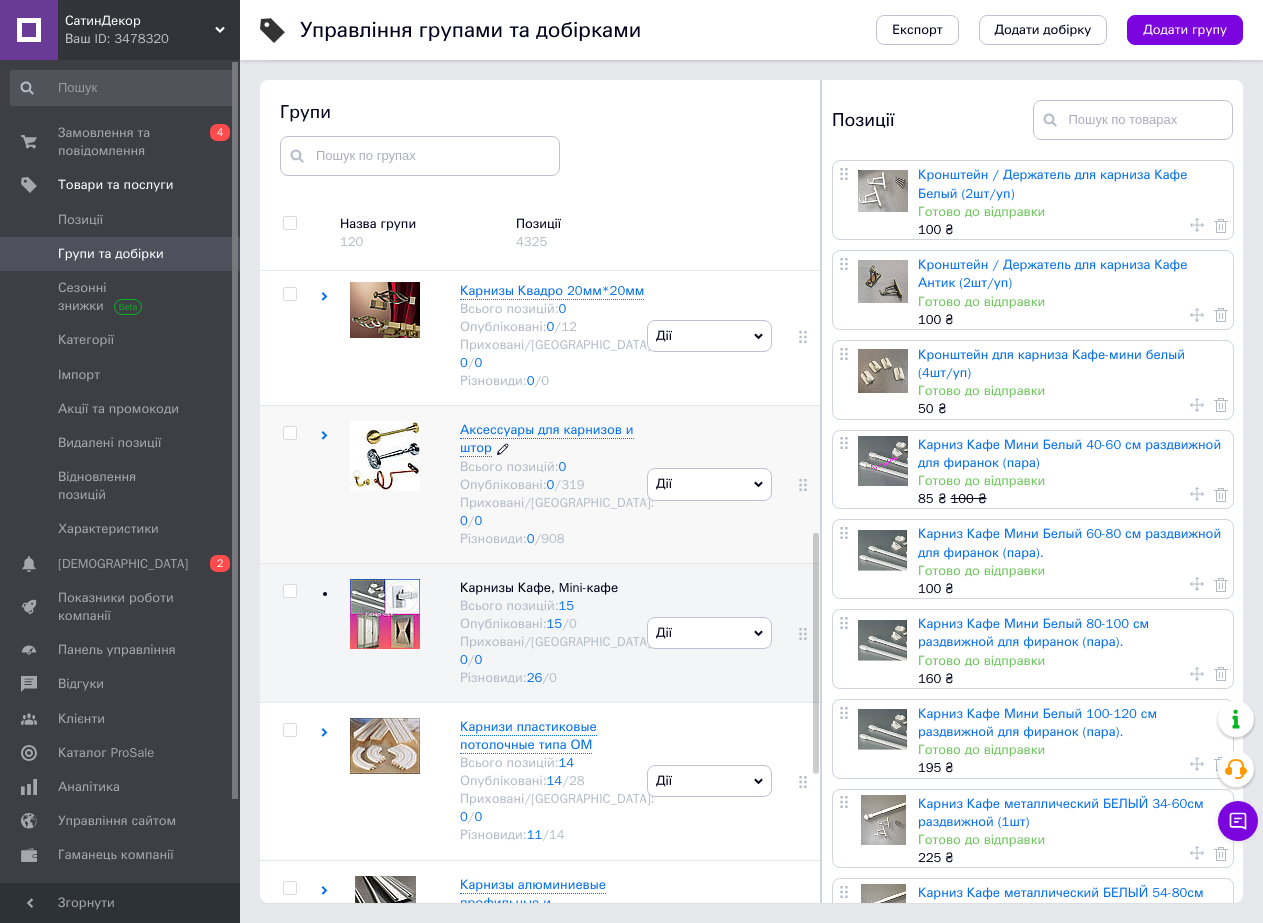 click on "Аксессуары для карнизов и штор" at bounding box center (547, 438) 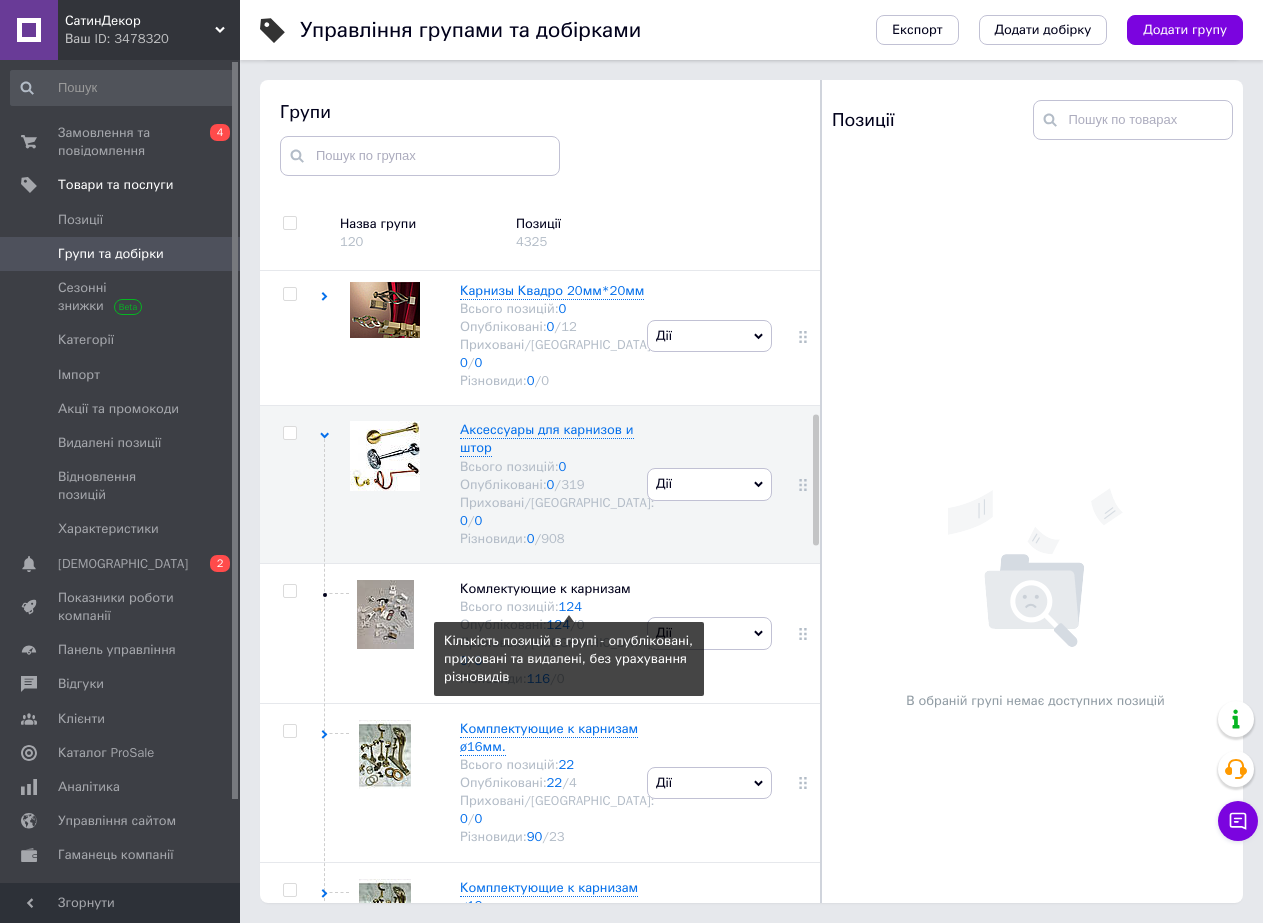 click on "124" at bounding box center [570, 606] 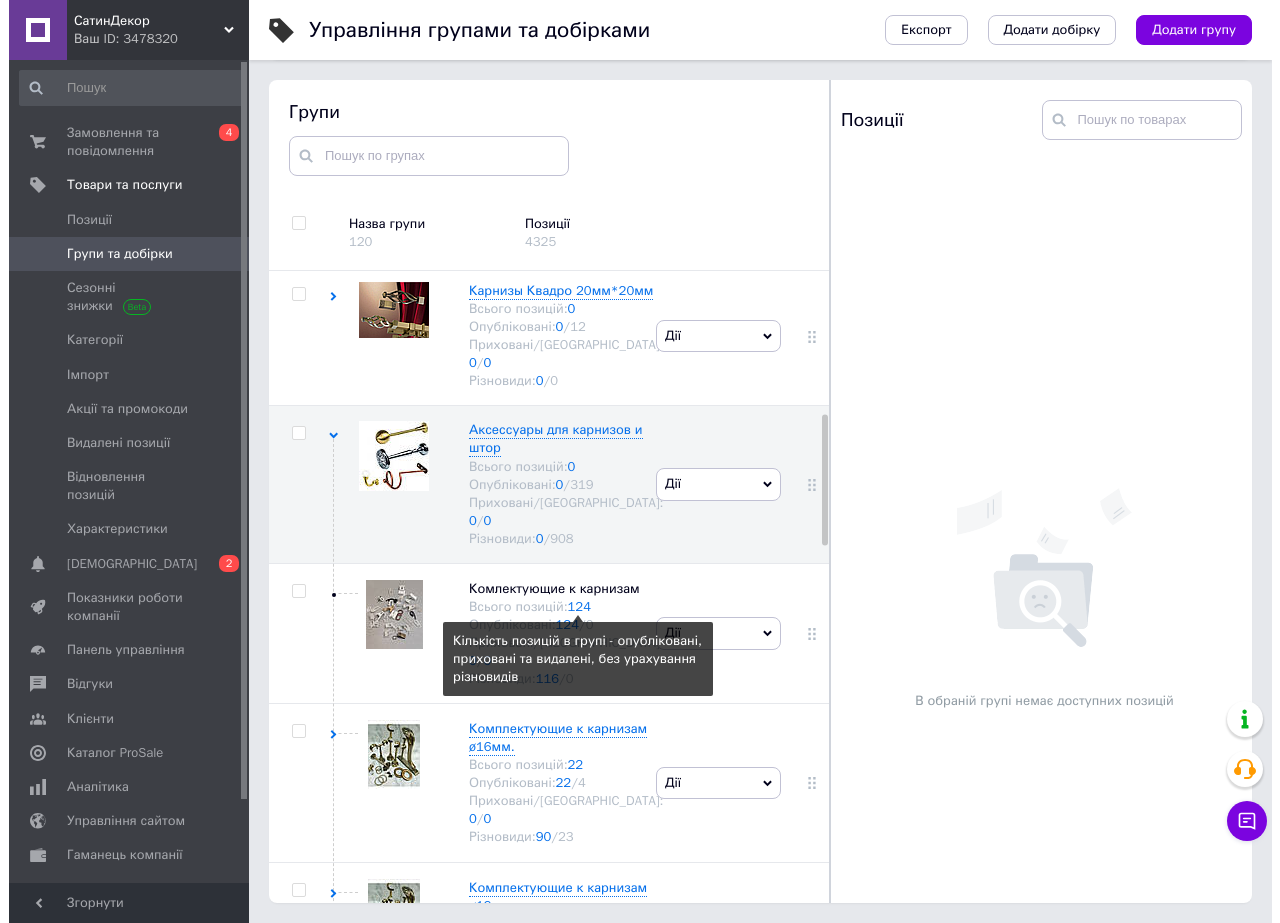 scroll, scrollTop: 0, scrollLeft: 0, axis: both 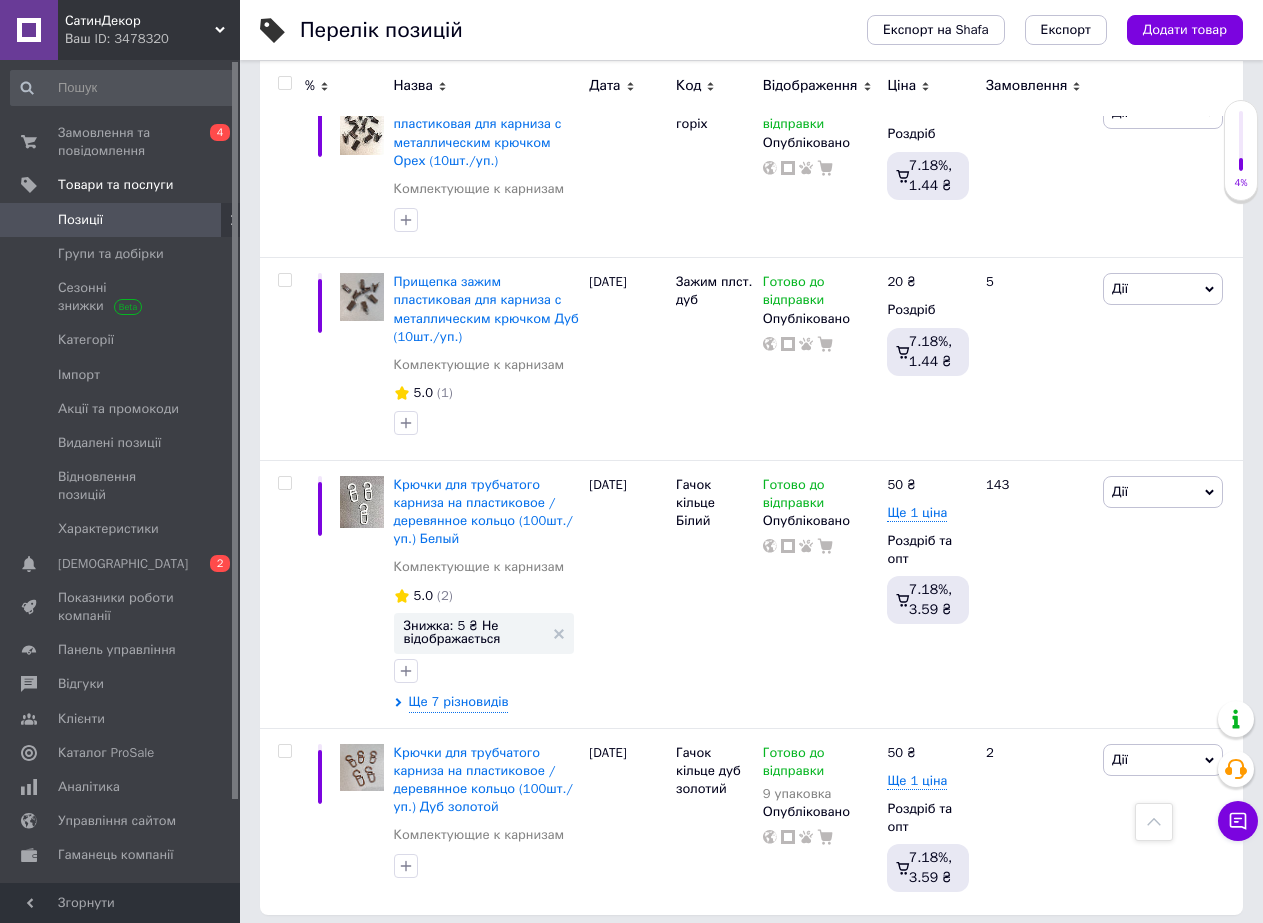 click on "2" at bounding box center (327, 956) 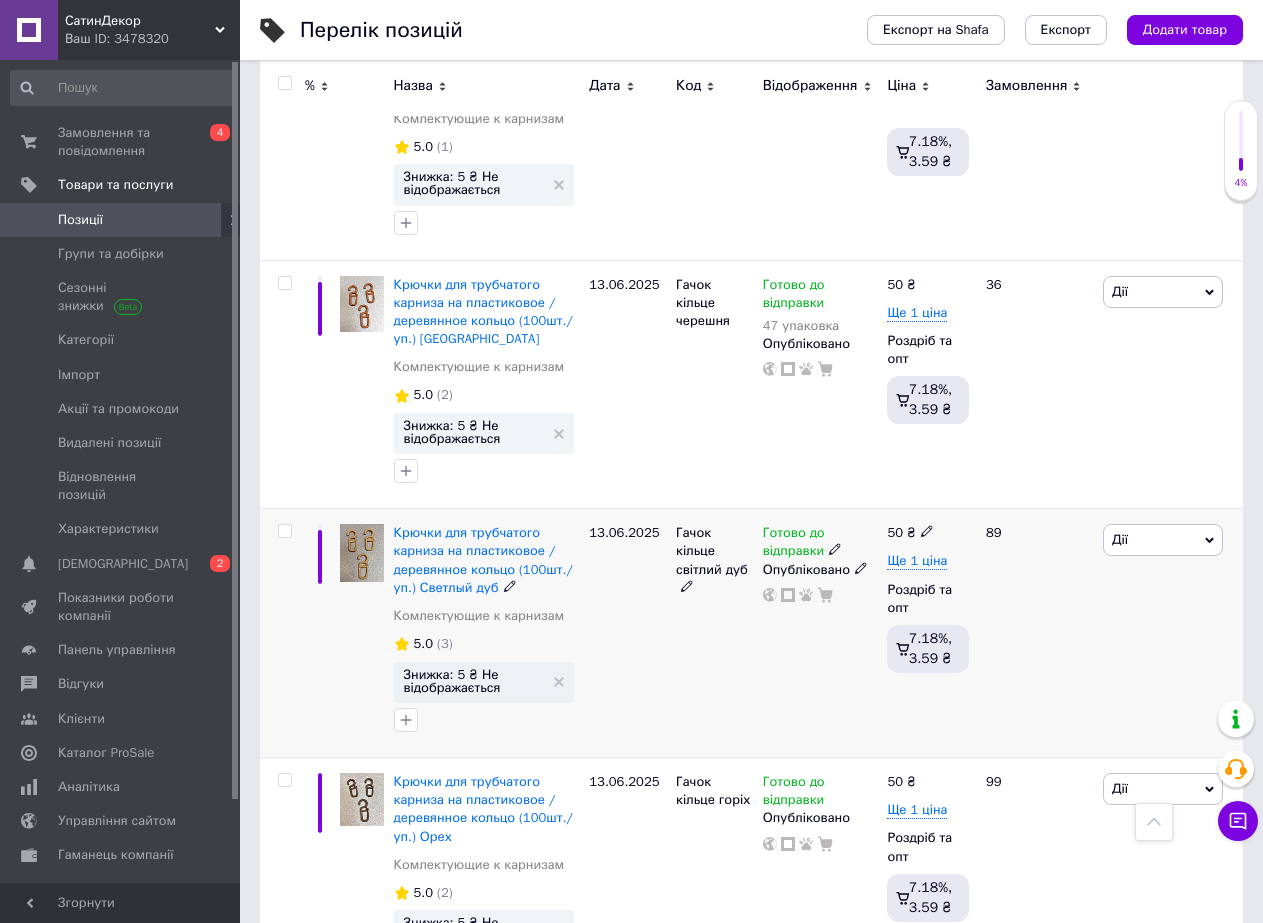 scroll, scrollTop: 575, scrollLeft: 0, axis: vertical 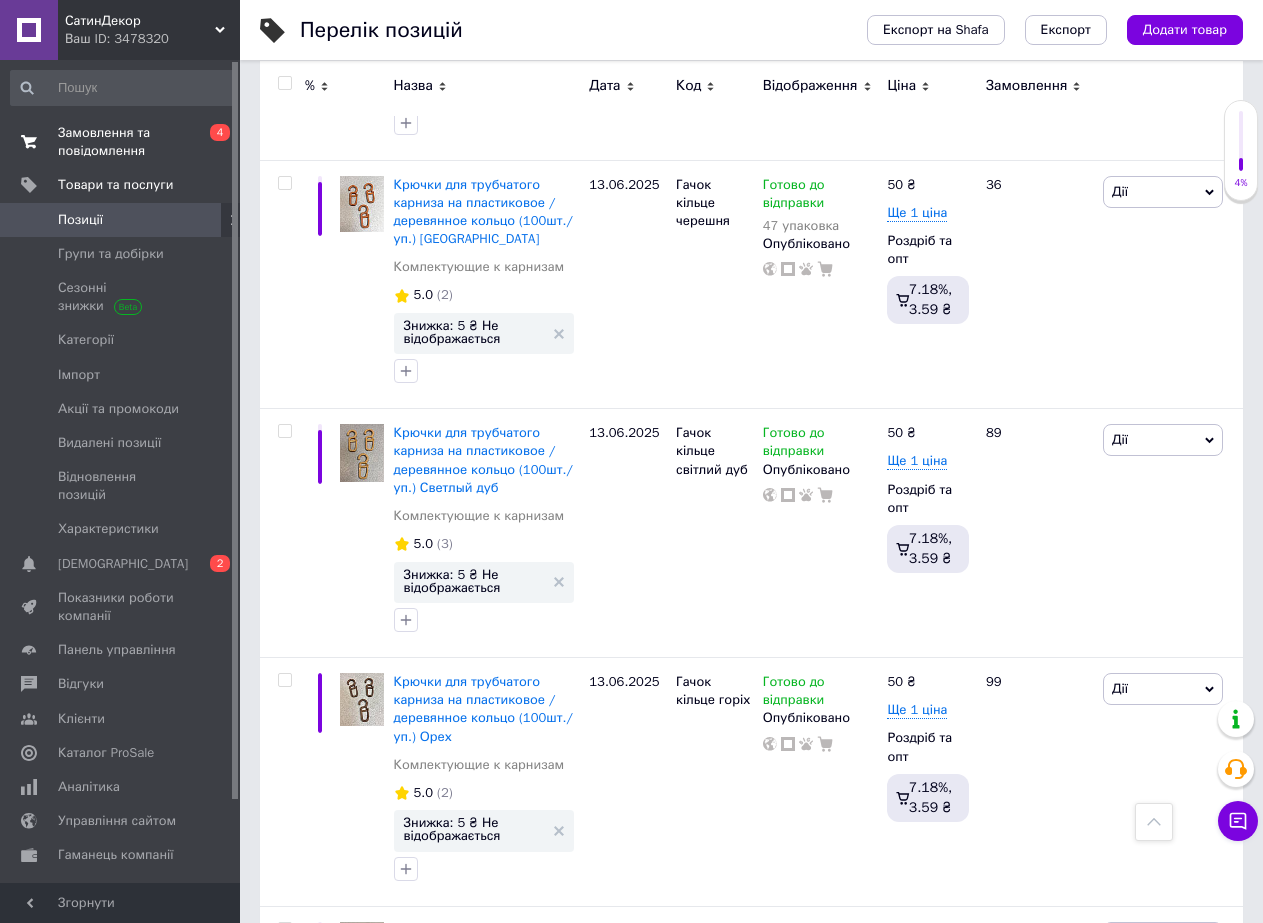 click on "Замовлення та повідомлення" at bounding box center (121, 142) 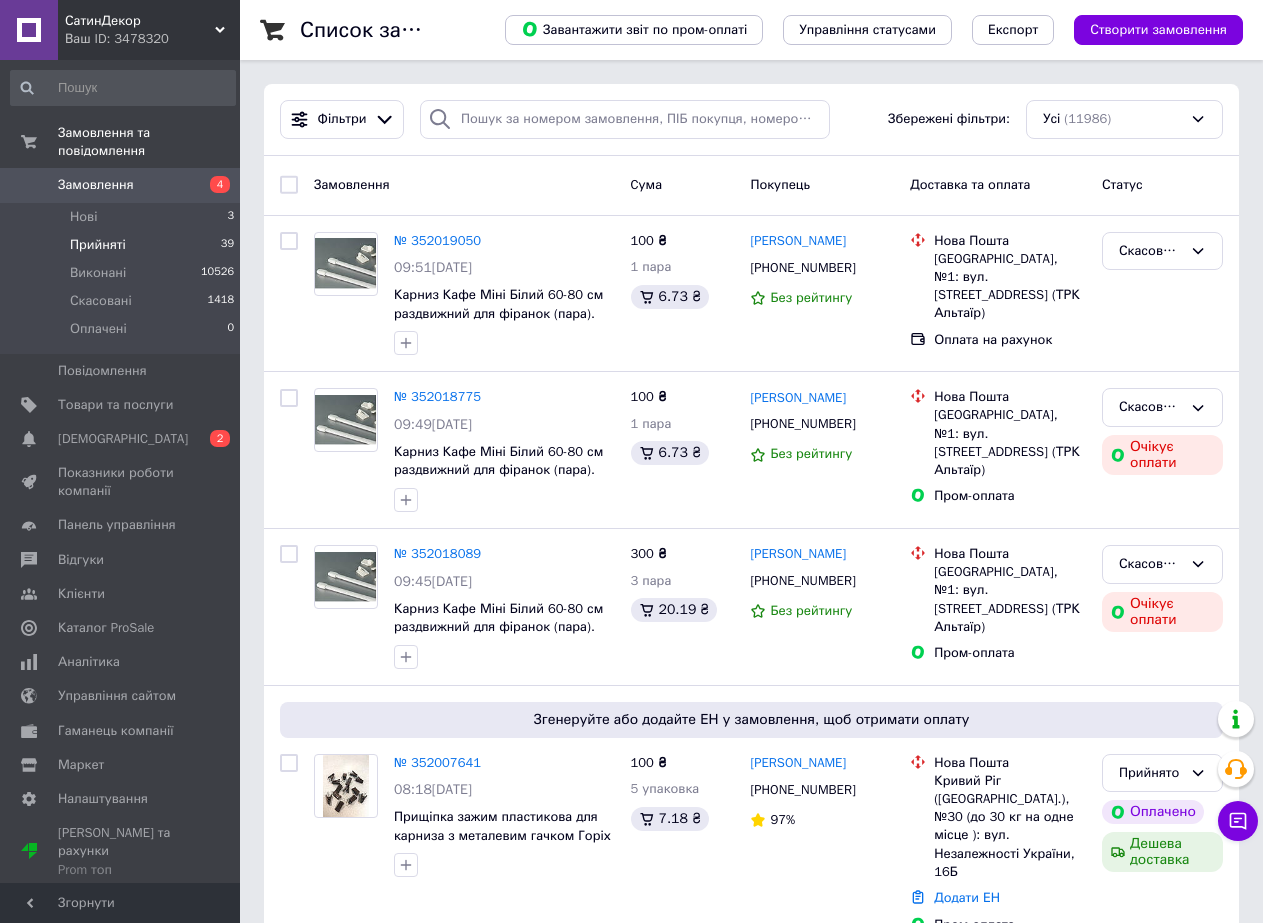 click on "Прийняті" at bounding box center (98, 245) 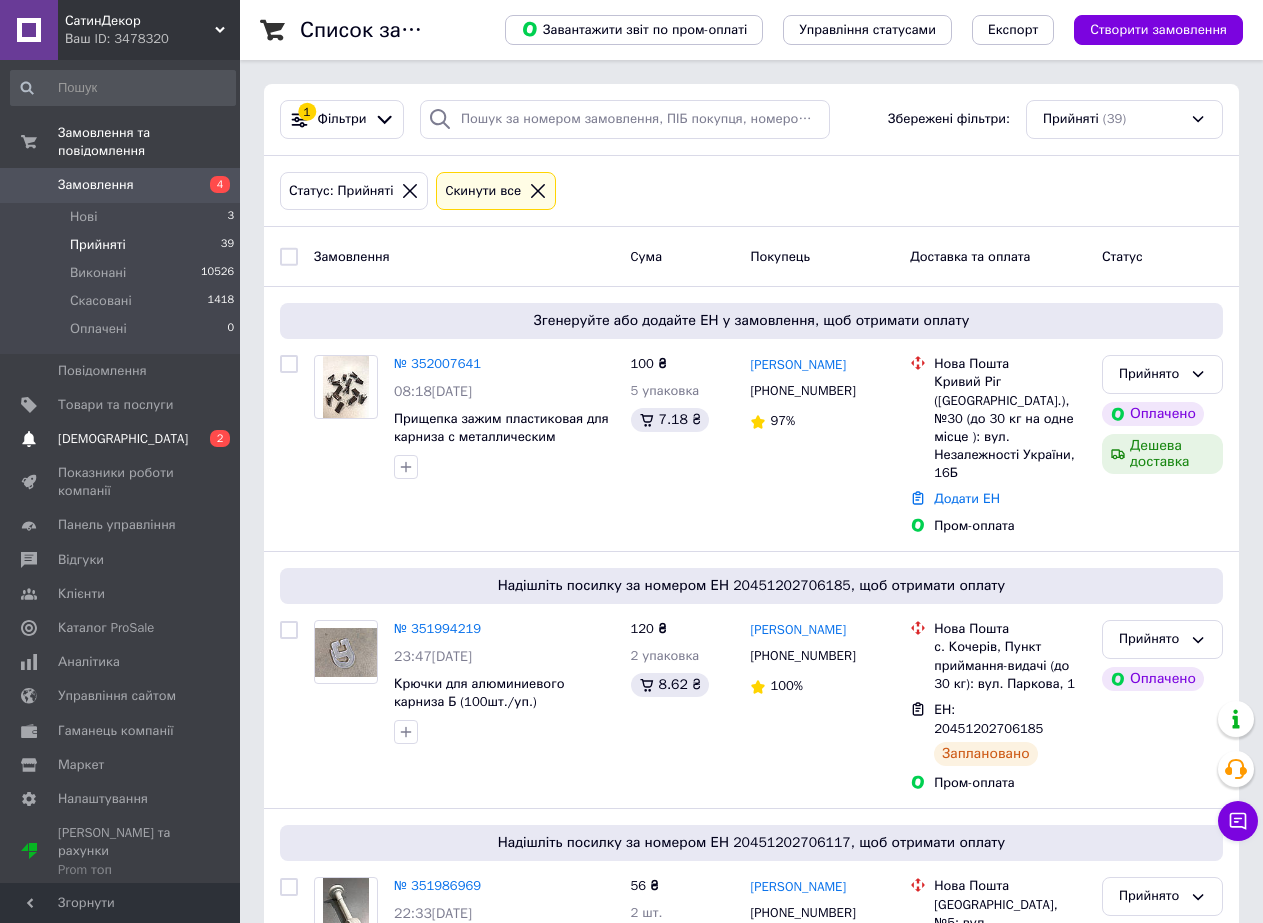 click on "[DEMOGRAPHIC_DATA]" at bounding box center [123, 439] 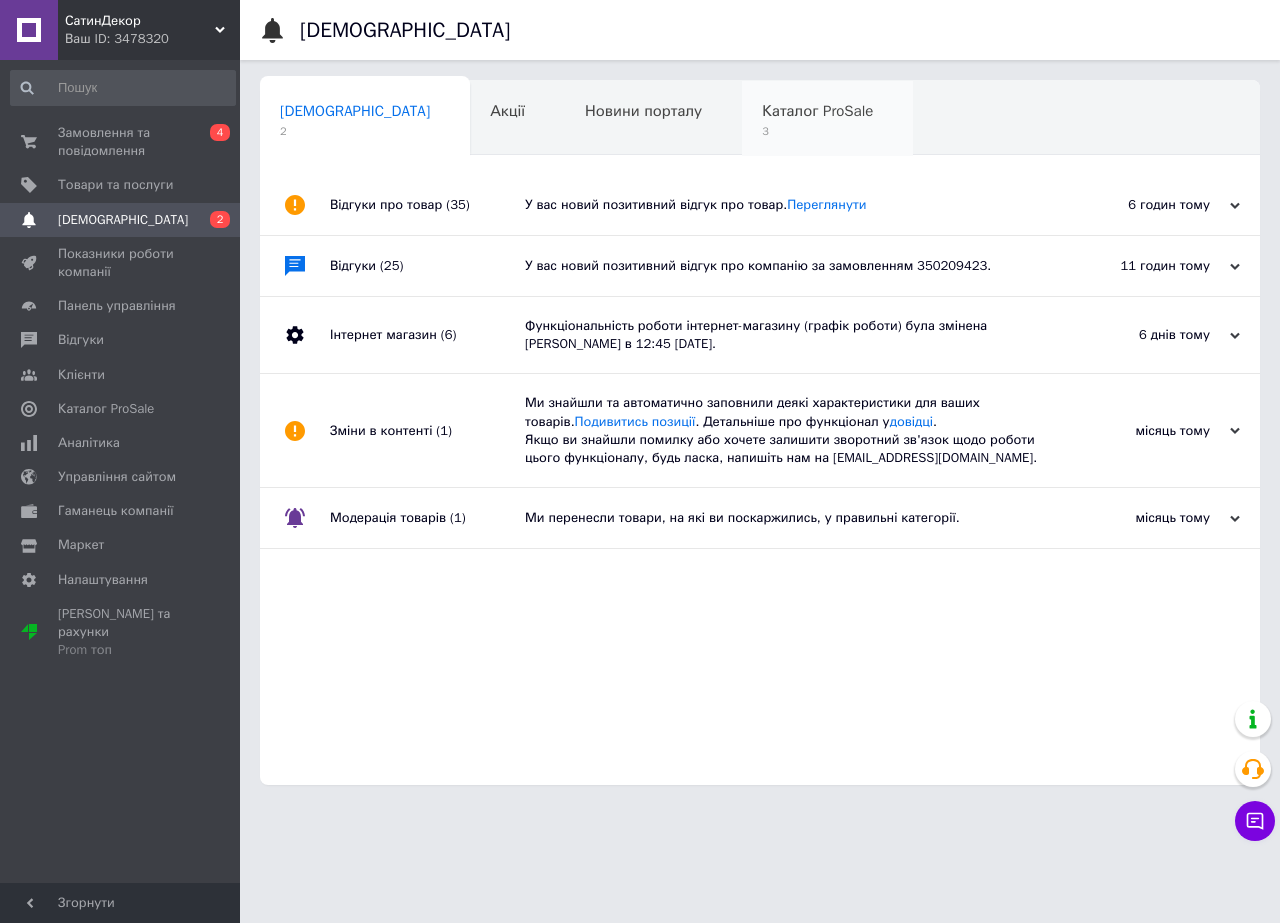 click on "Каталог ProSale 3" at bounding box center [827, 119] 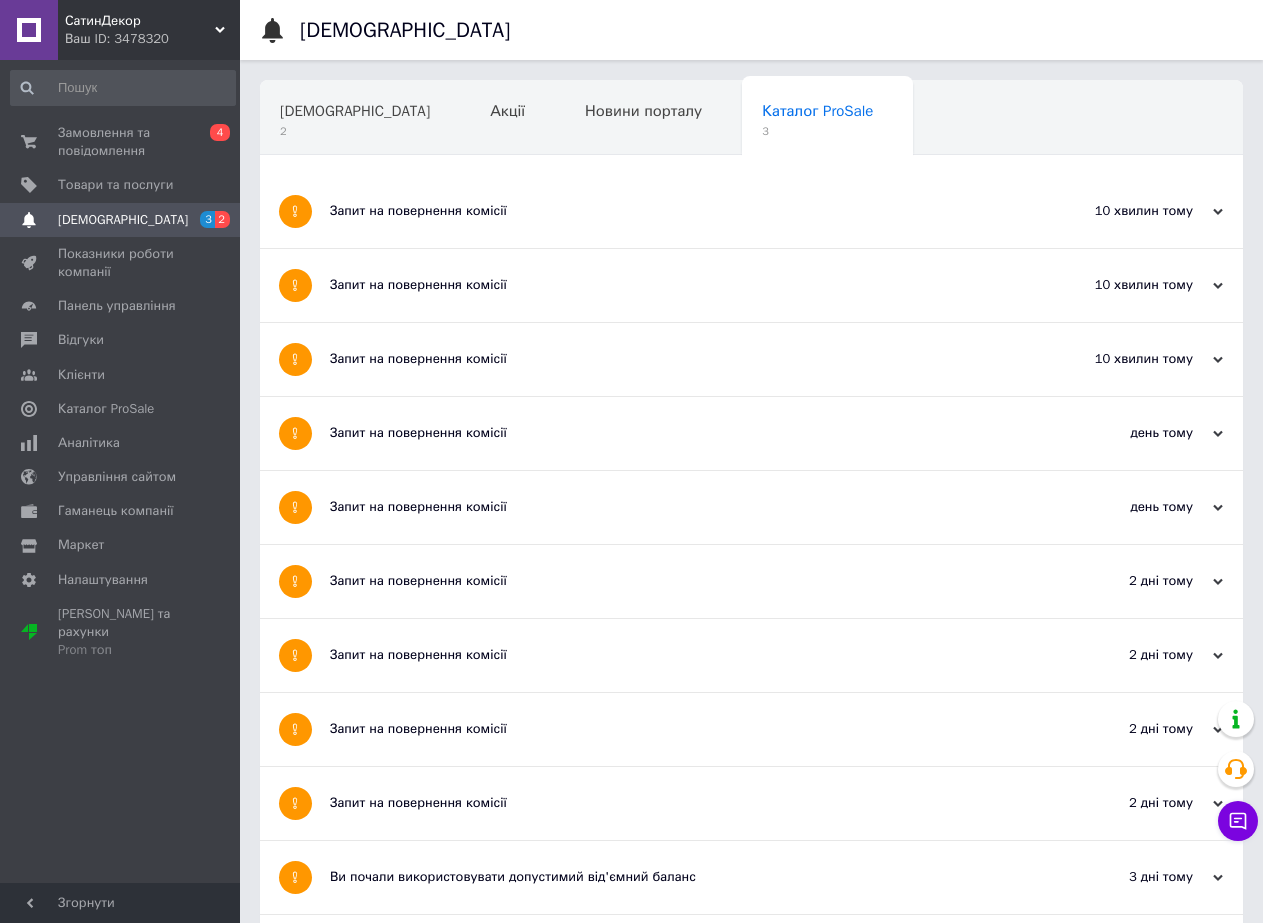 click on "Запит на повернення комісії" at bounding box center (676, 359) 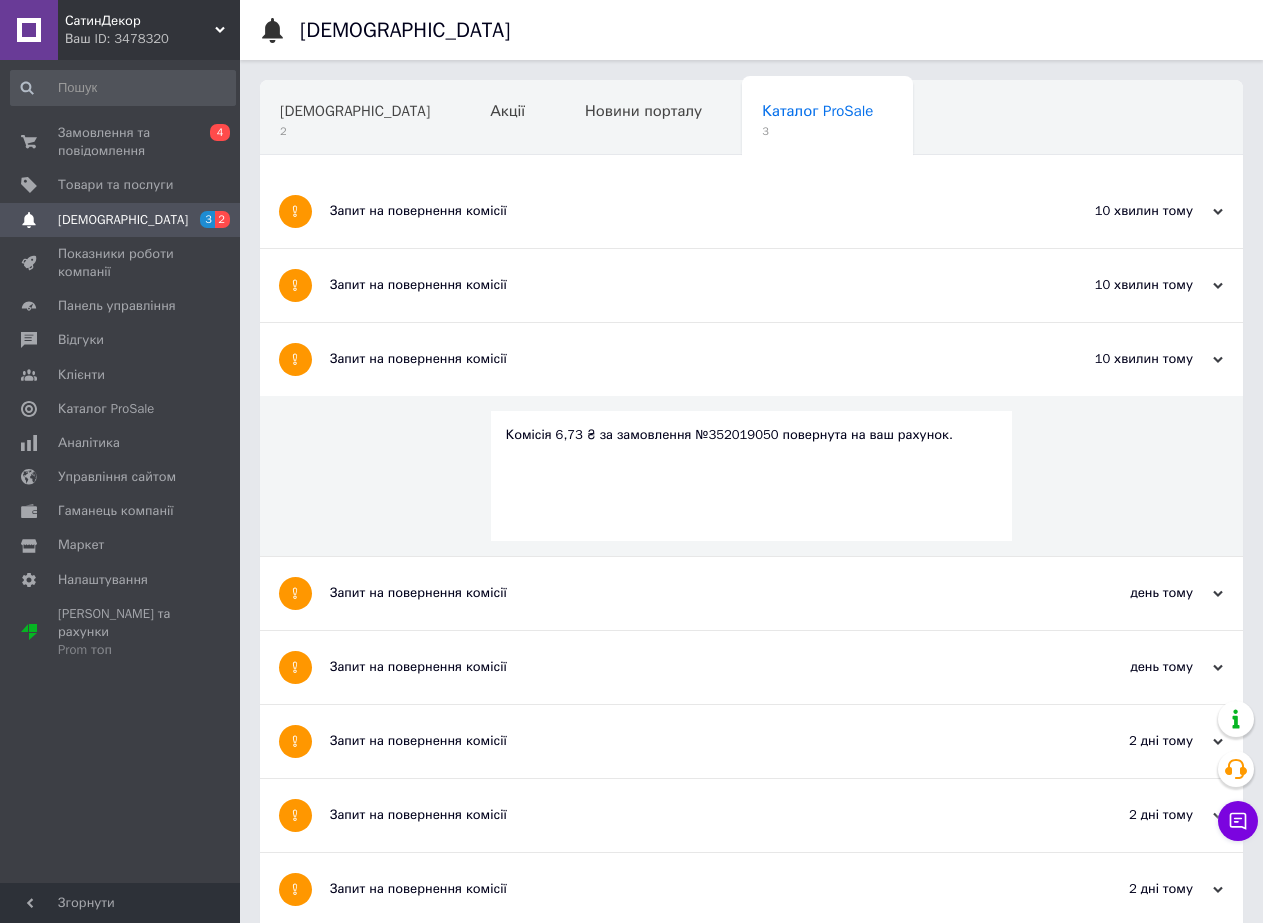 drag, startPoint x: 636, startPoint y: 383, endPoint x: 627, endPoint y: 289, distance: 94.42987 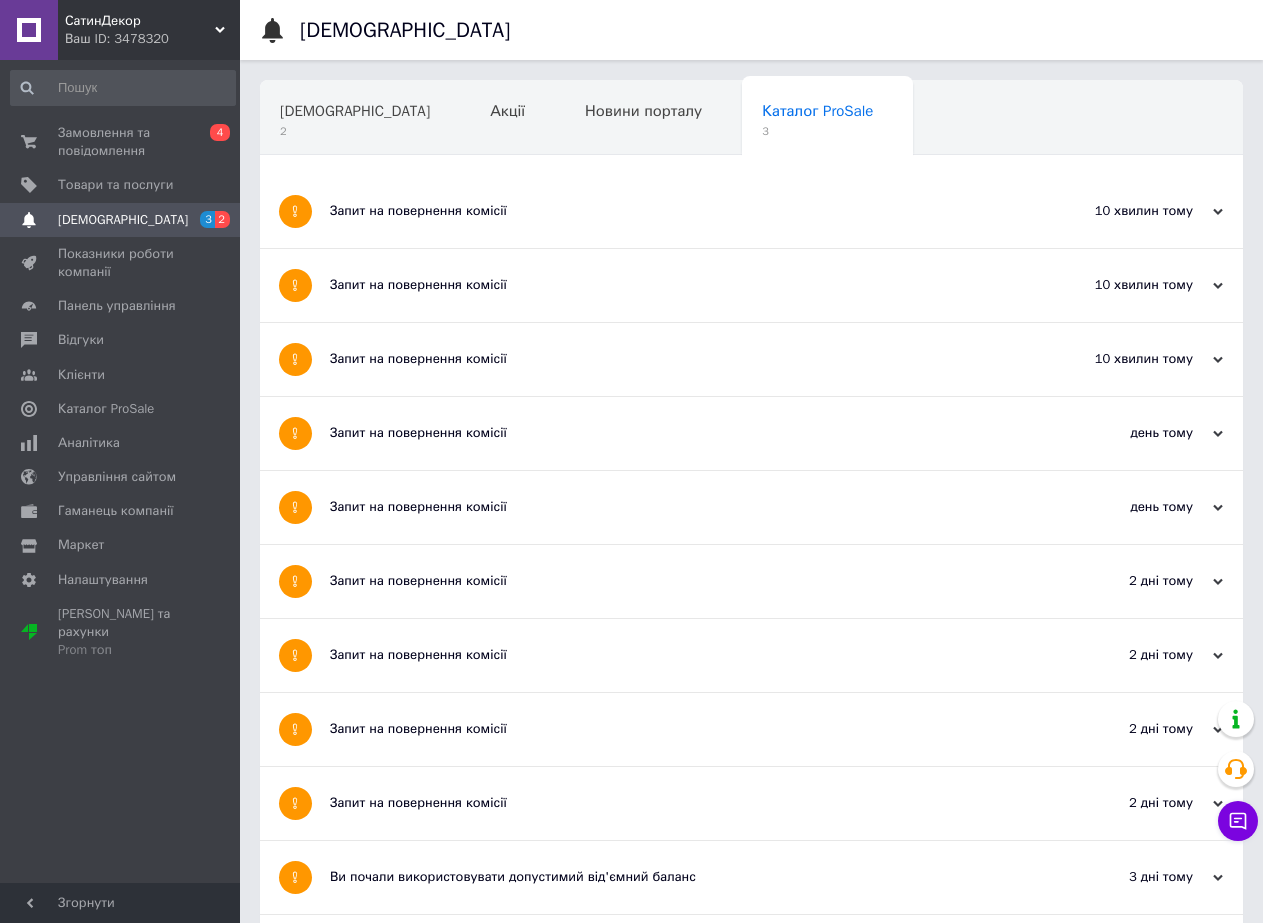 click on "Запит на повернення комісії" at bounding box center [676, 285] 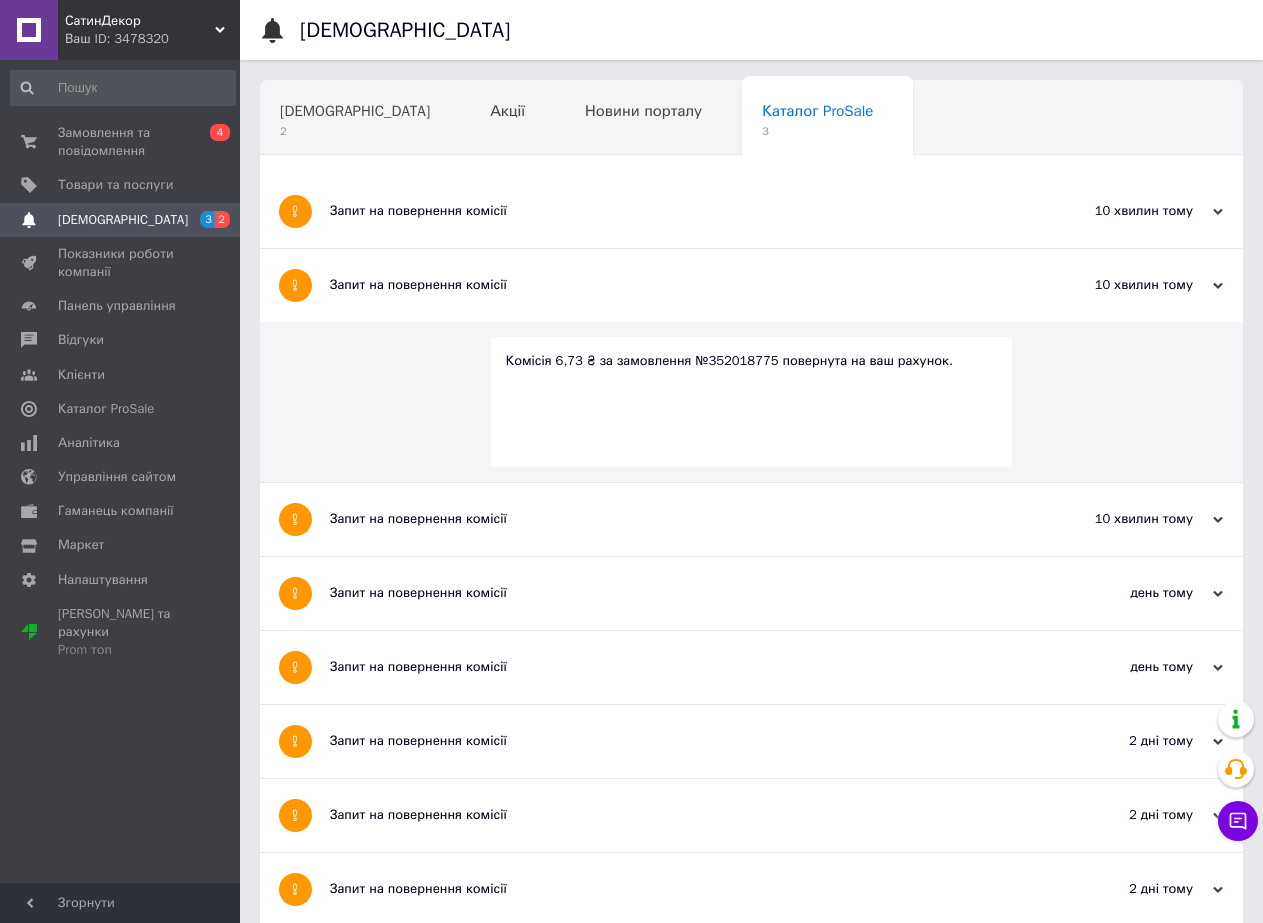 click on "Запит на повернення комісії" at bounding box center [676, 285] 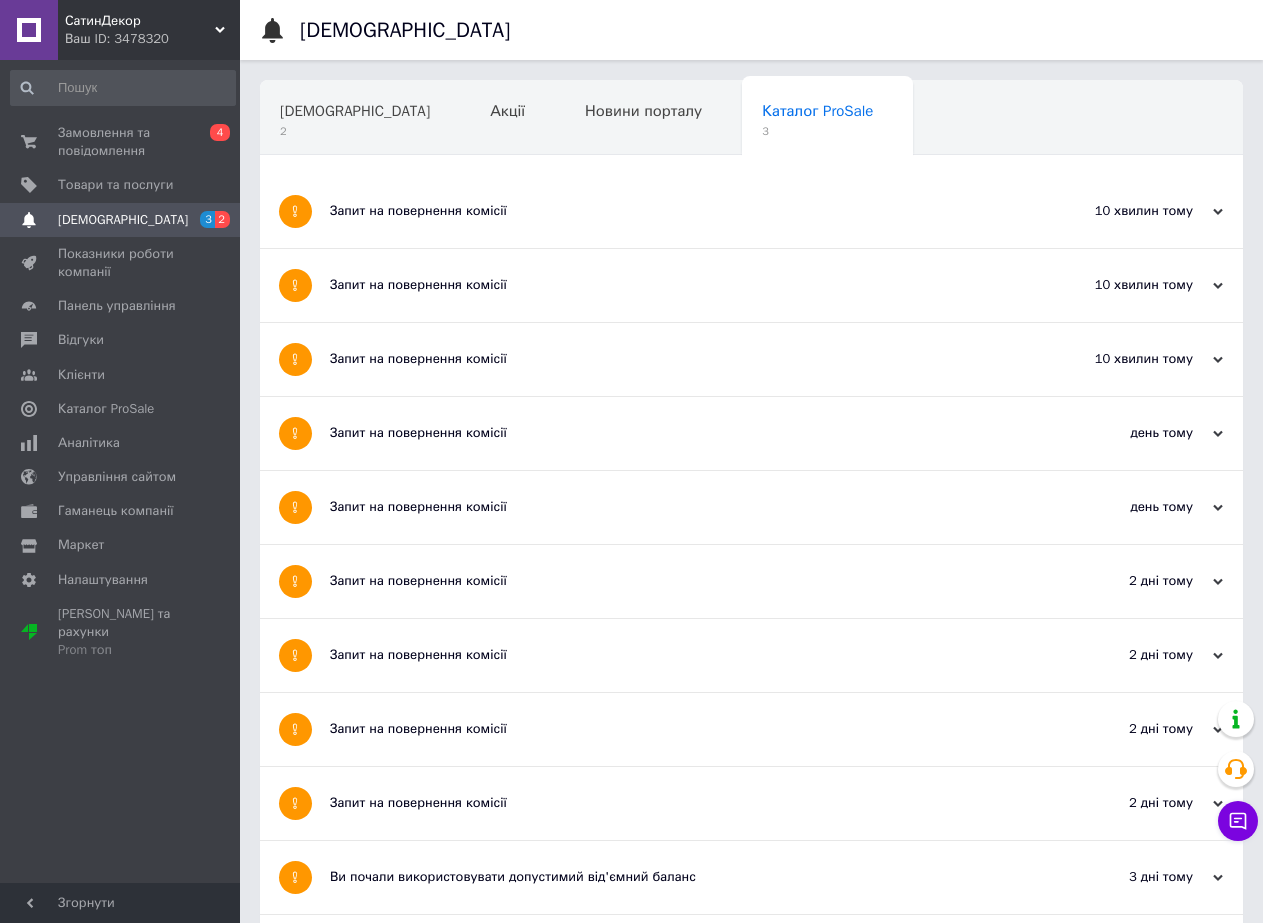 click on "Запит на повернення комісії" at bounding box center [676, 211] 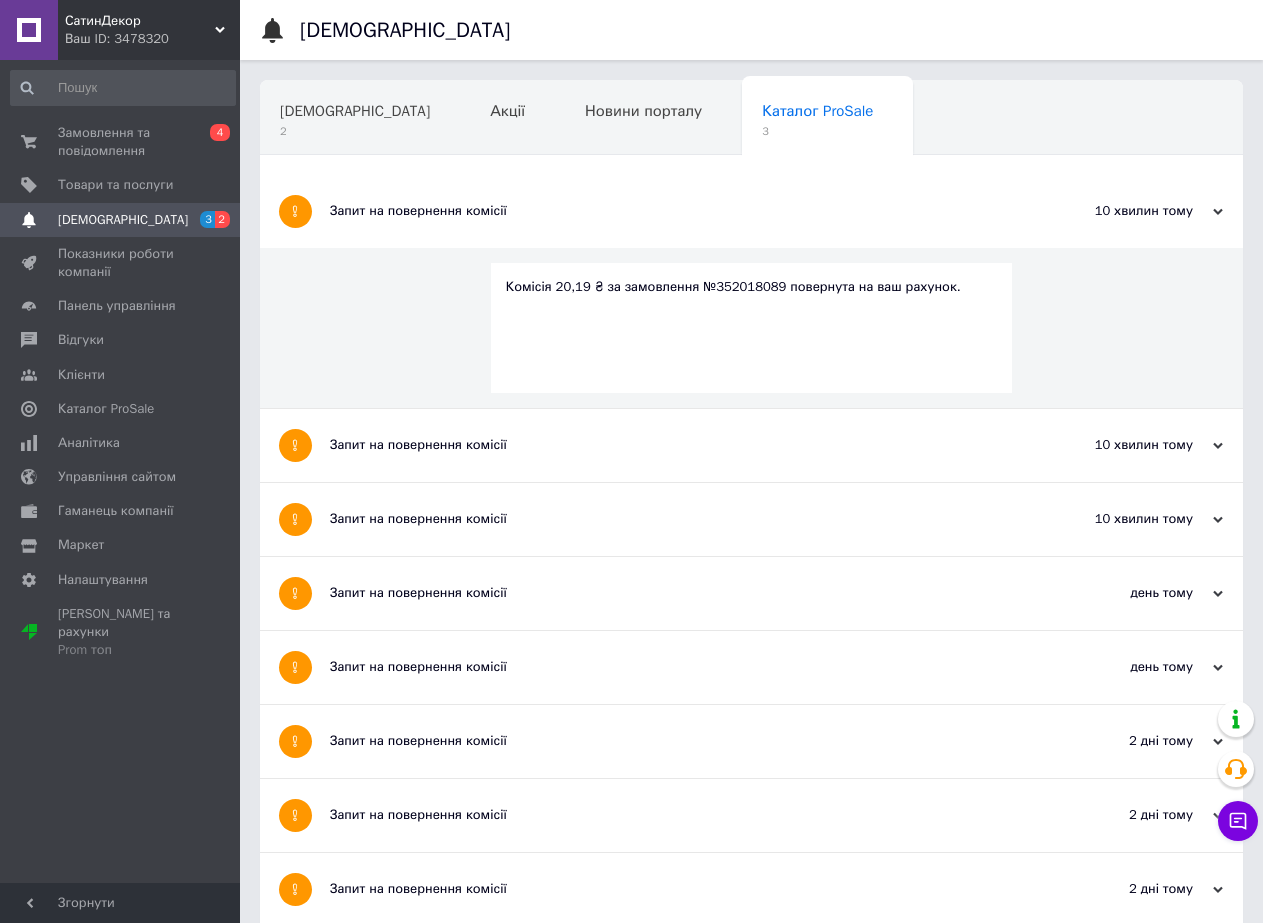 click on "Запит на повернення комісії" at bounding box center (676, 211) 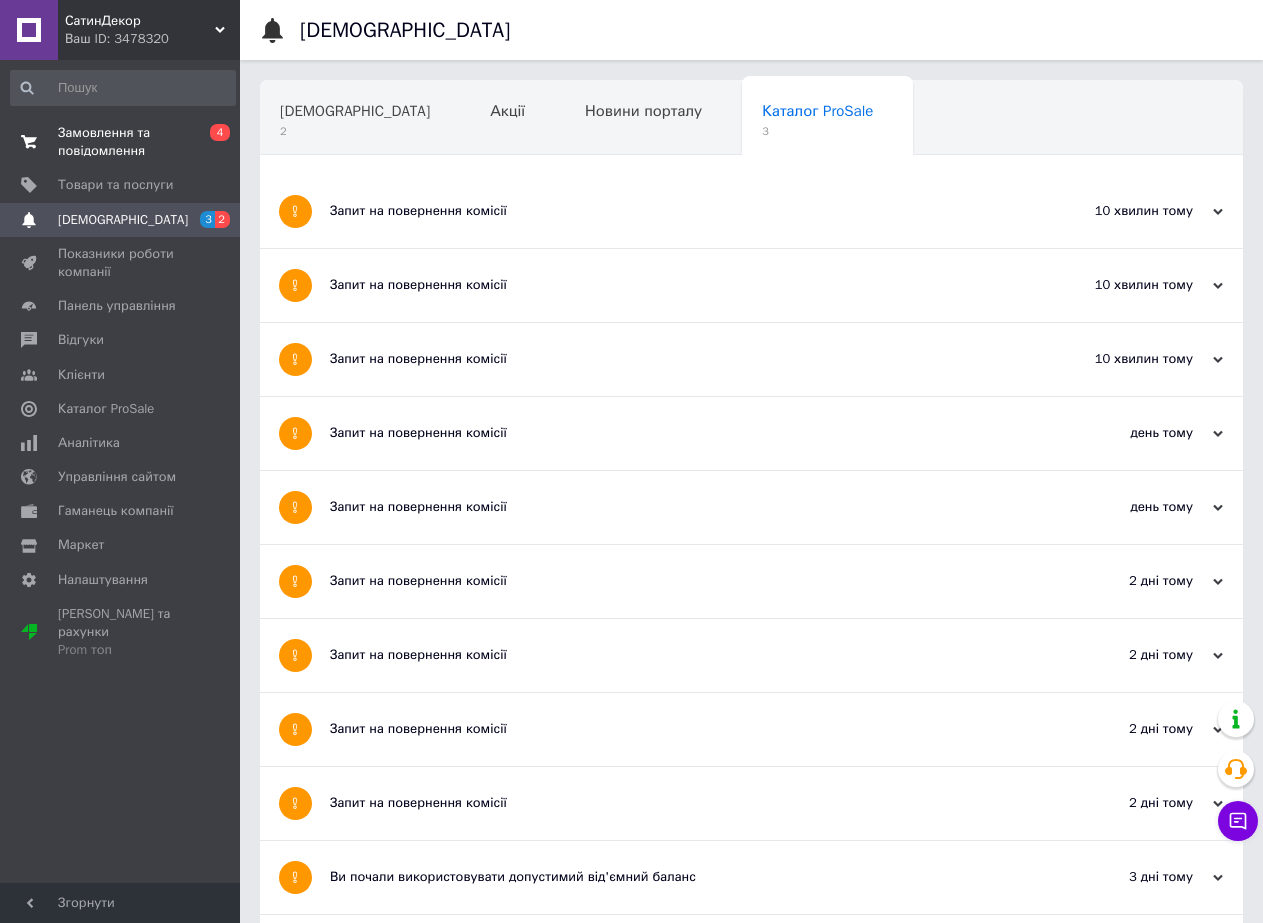 click on "Замовлення та повідомлення" at bounding box center [121, 142] 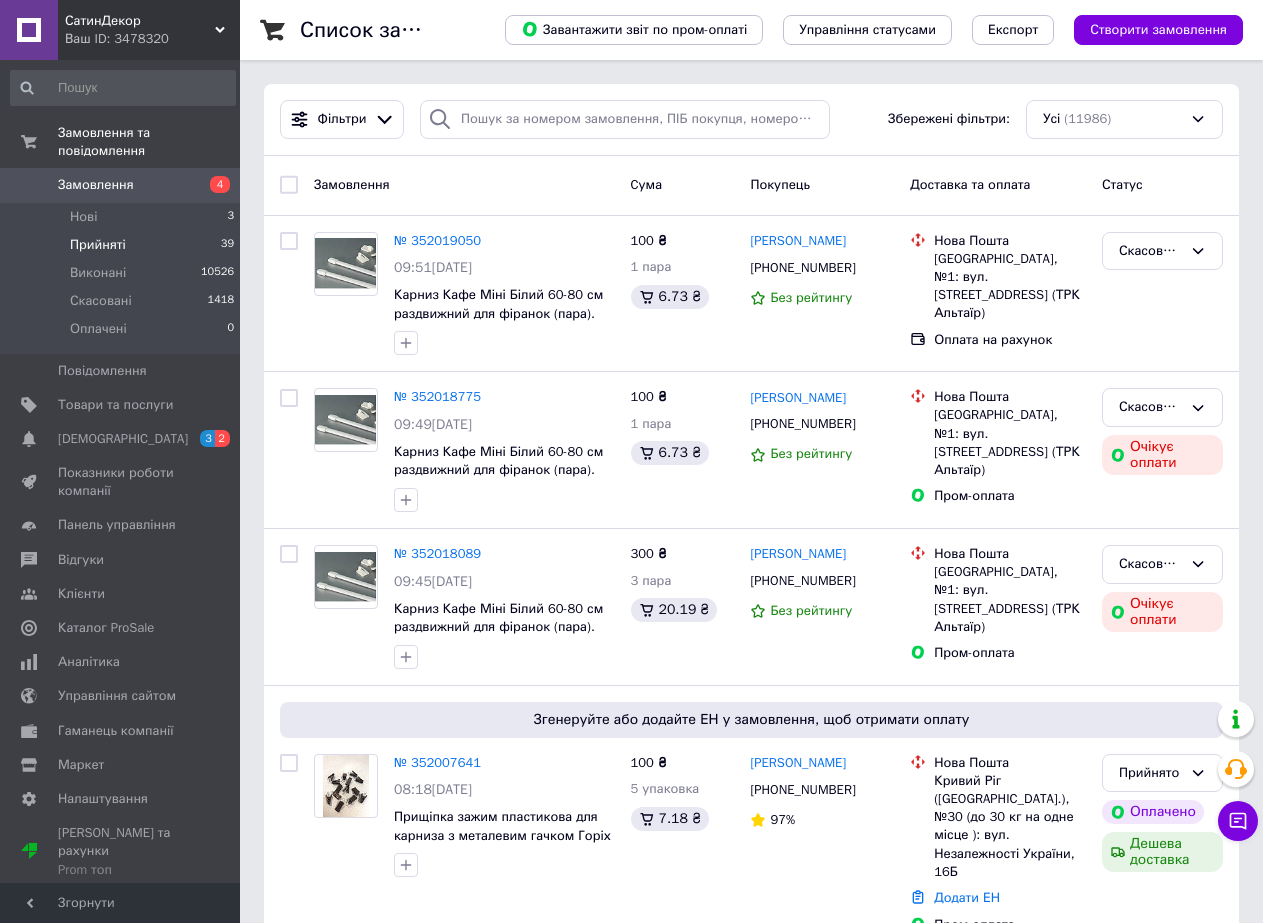 click on "Прийняті" at bounding box center (98, 245) 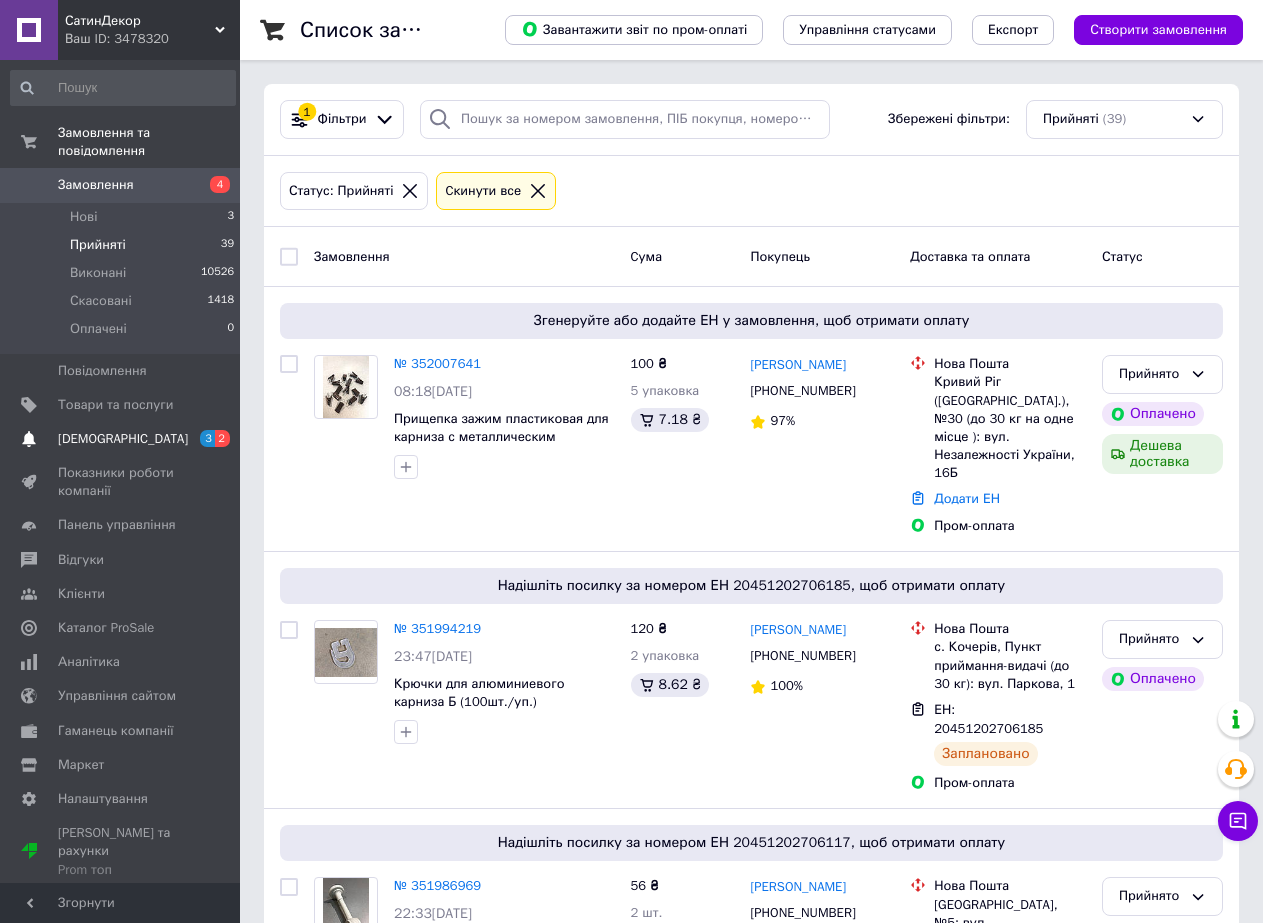 click on "[DEMOGRAPHIC_DATA]" at bounding box center [123, 439] 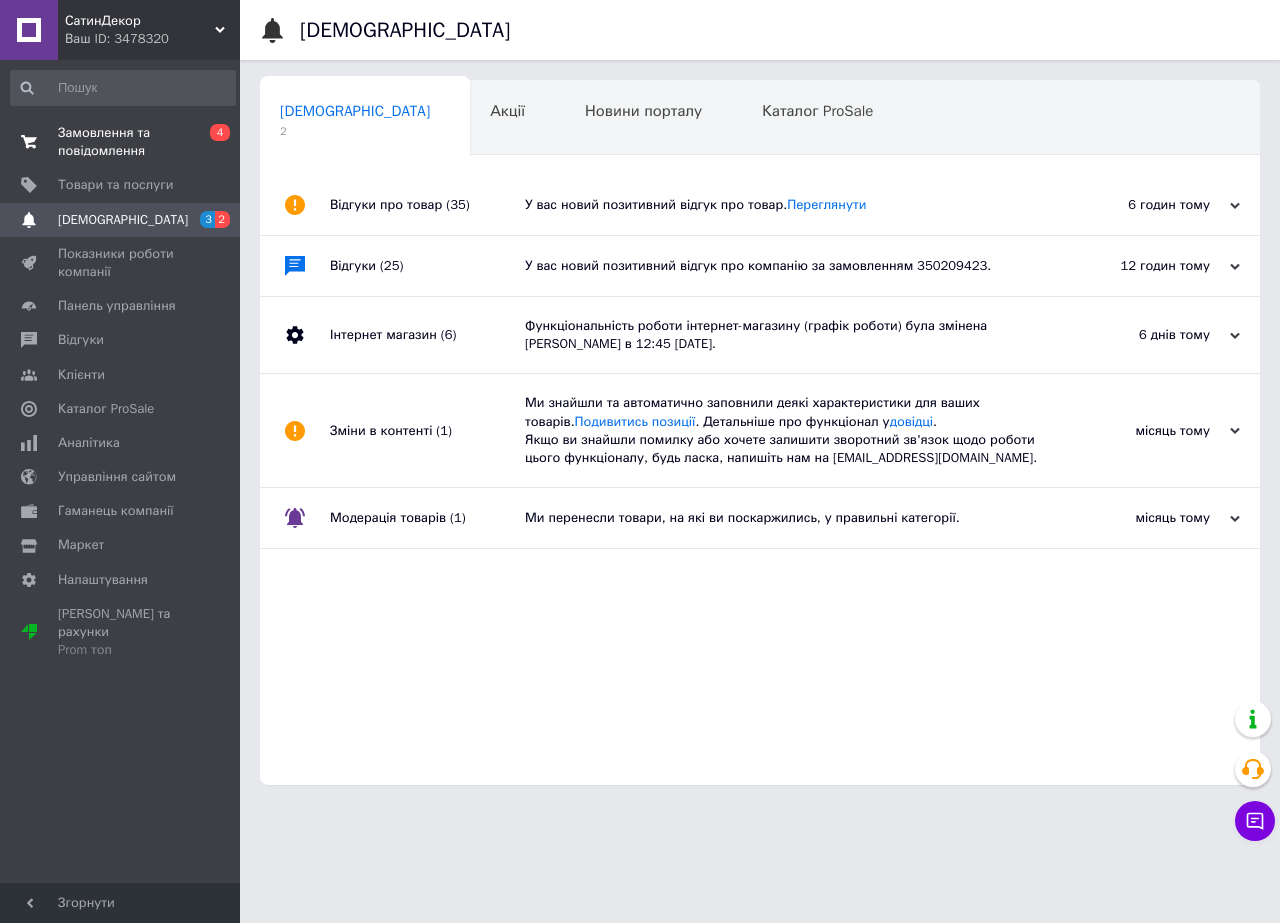 click on "Замовлення та повідомлення" at bounding box center [121, 142] 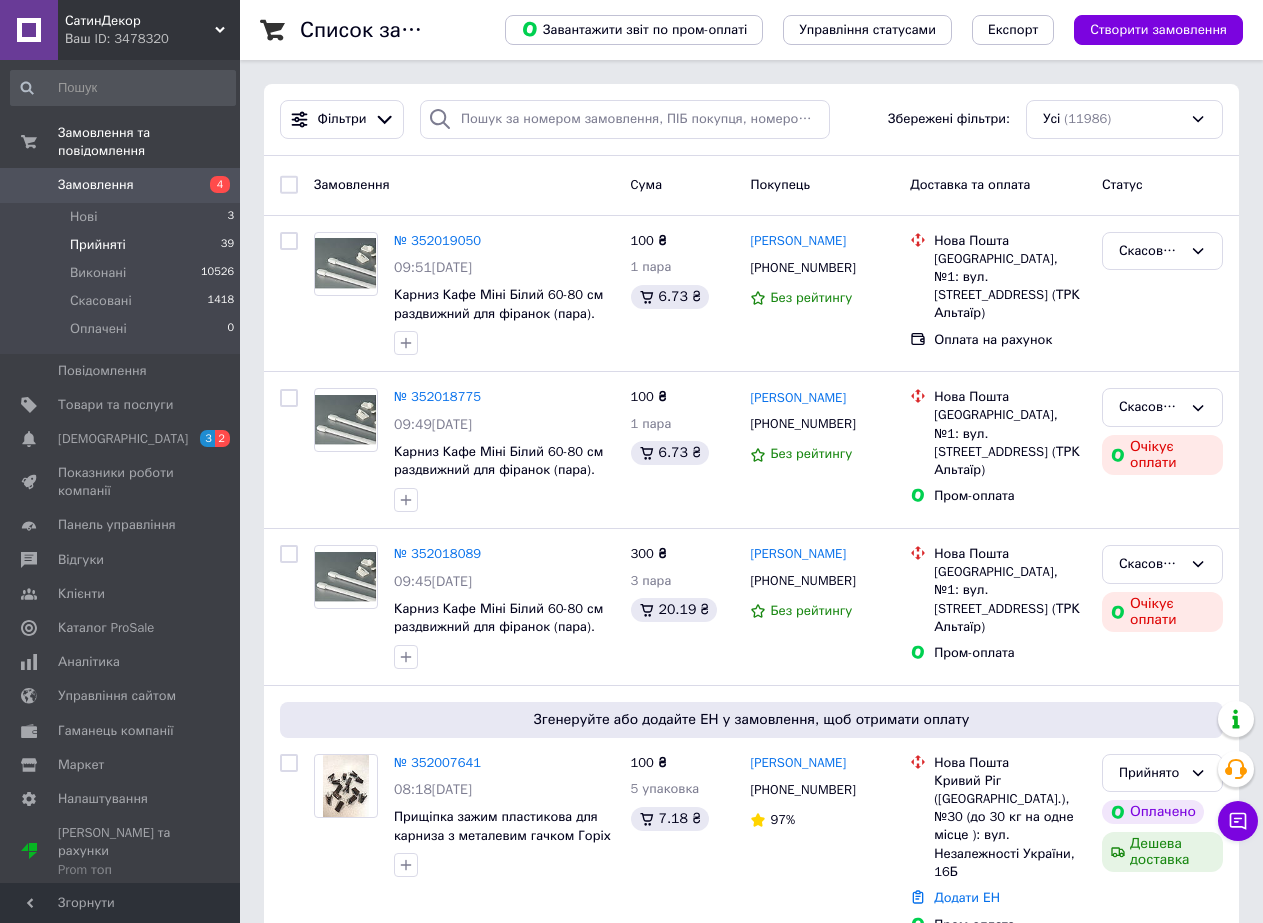 click on "Прийняті 39" at bounding box center (123, 245) 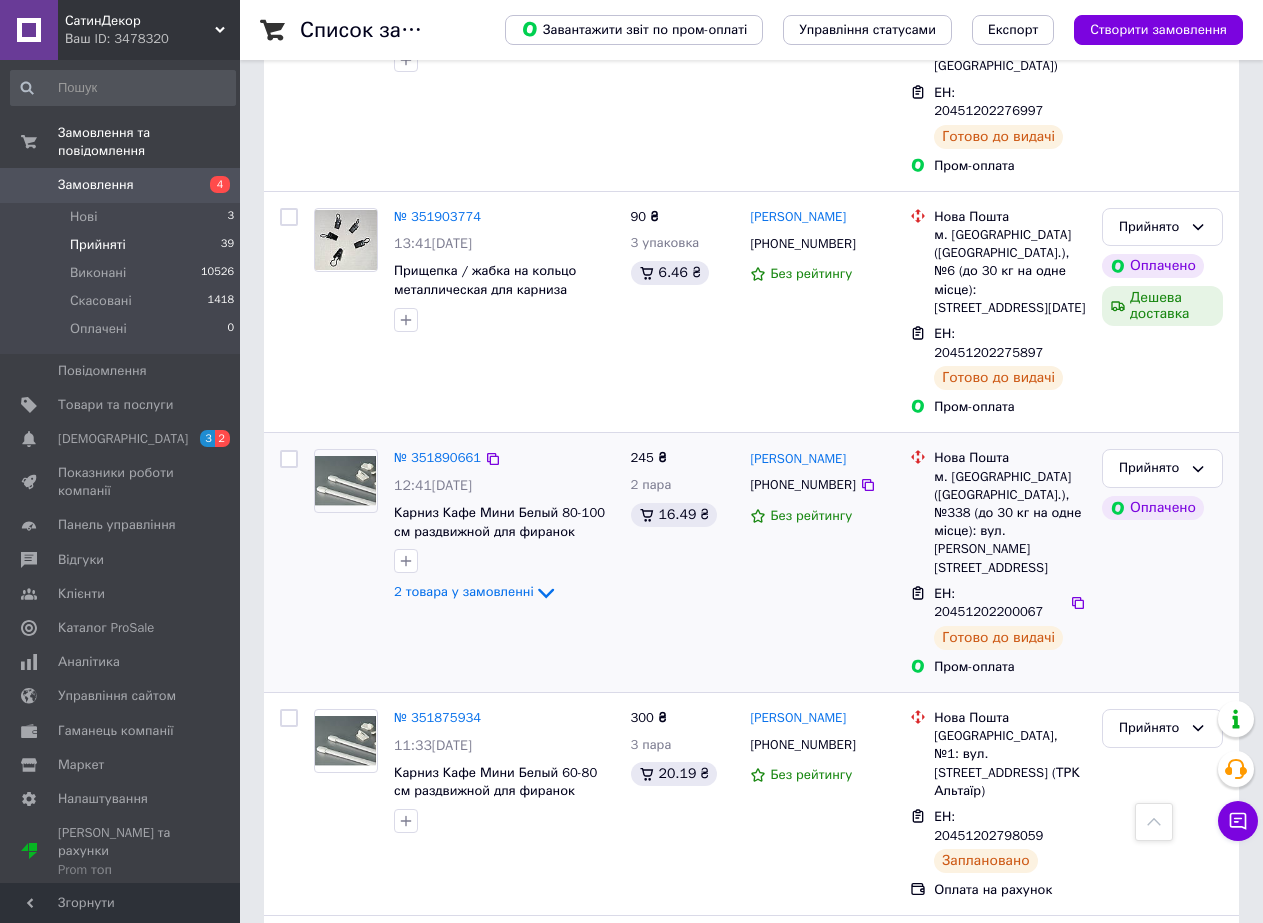 scroll, scrollTop: 2800, scrollLeft: 0, axis: vertical 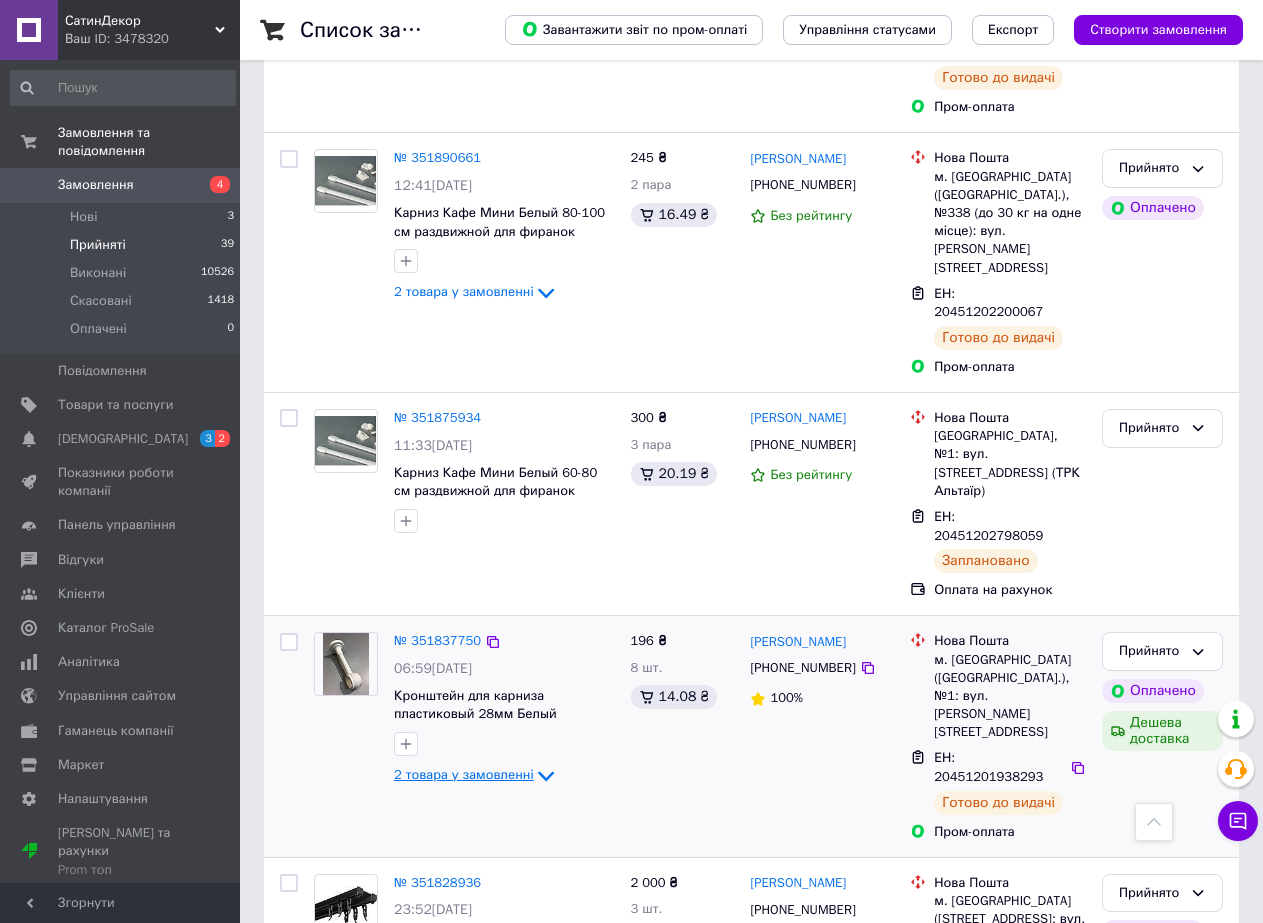 click on "2 товара у замовленні" at bounding box center [464, 775] 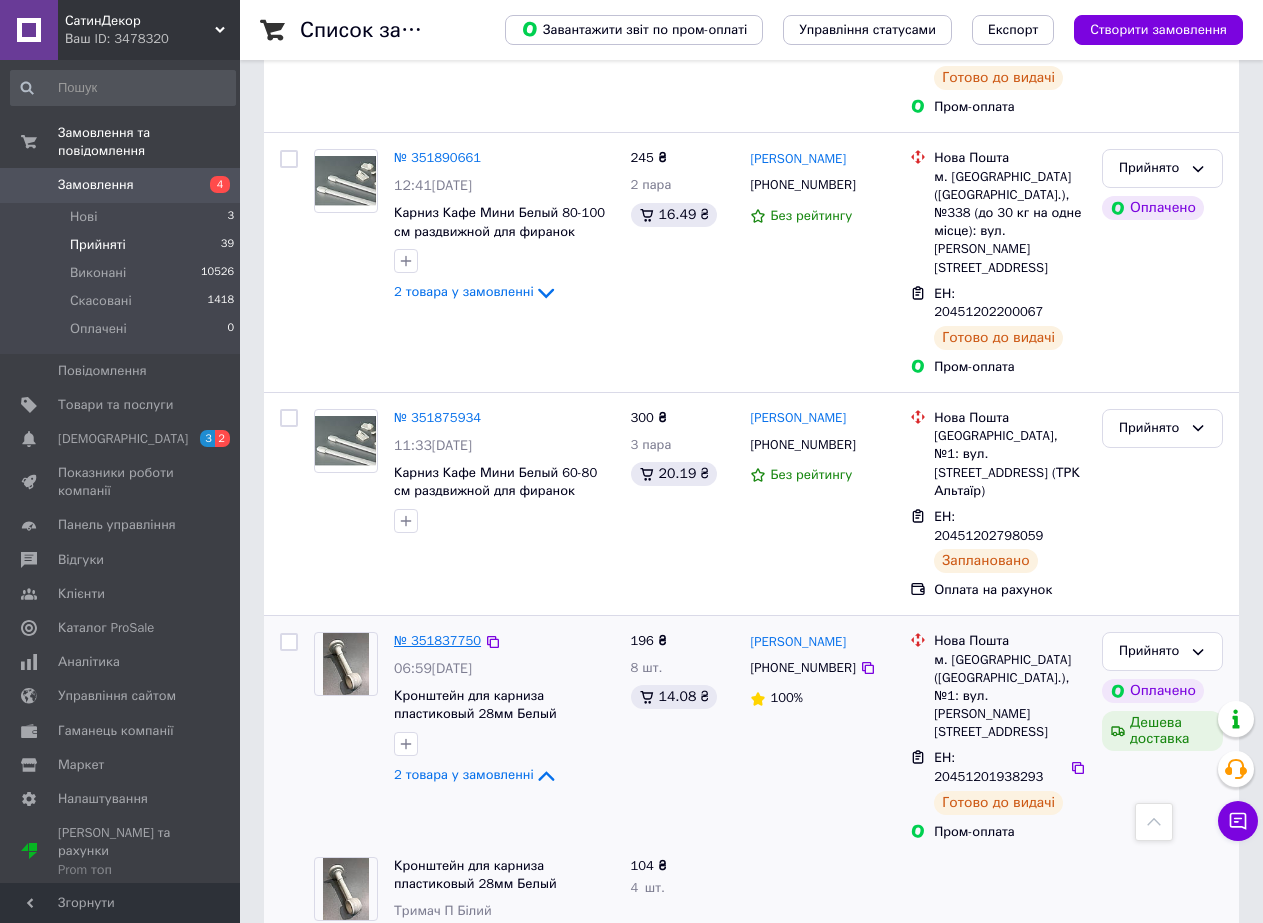 click on "№ 351837750" at bounding box center [437, 640] 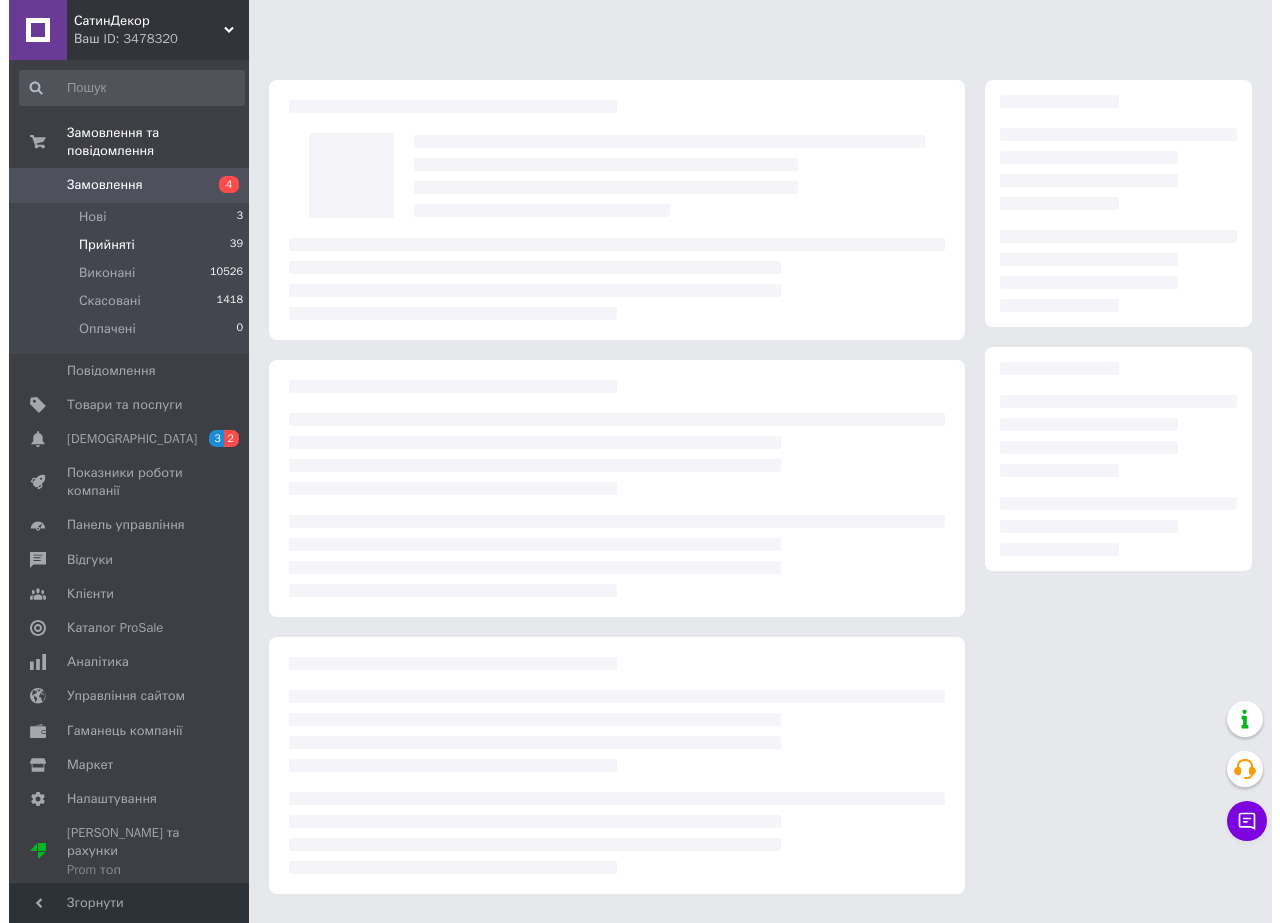 scroll, scrollTop: 0, scrollLeft: 0, axis: both 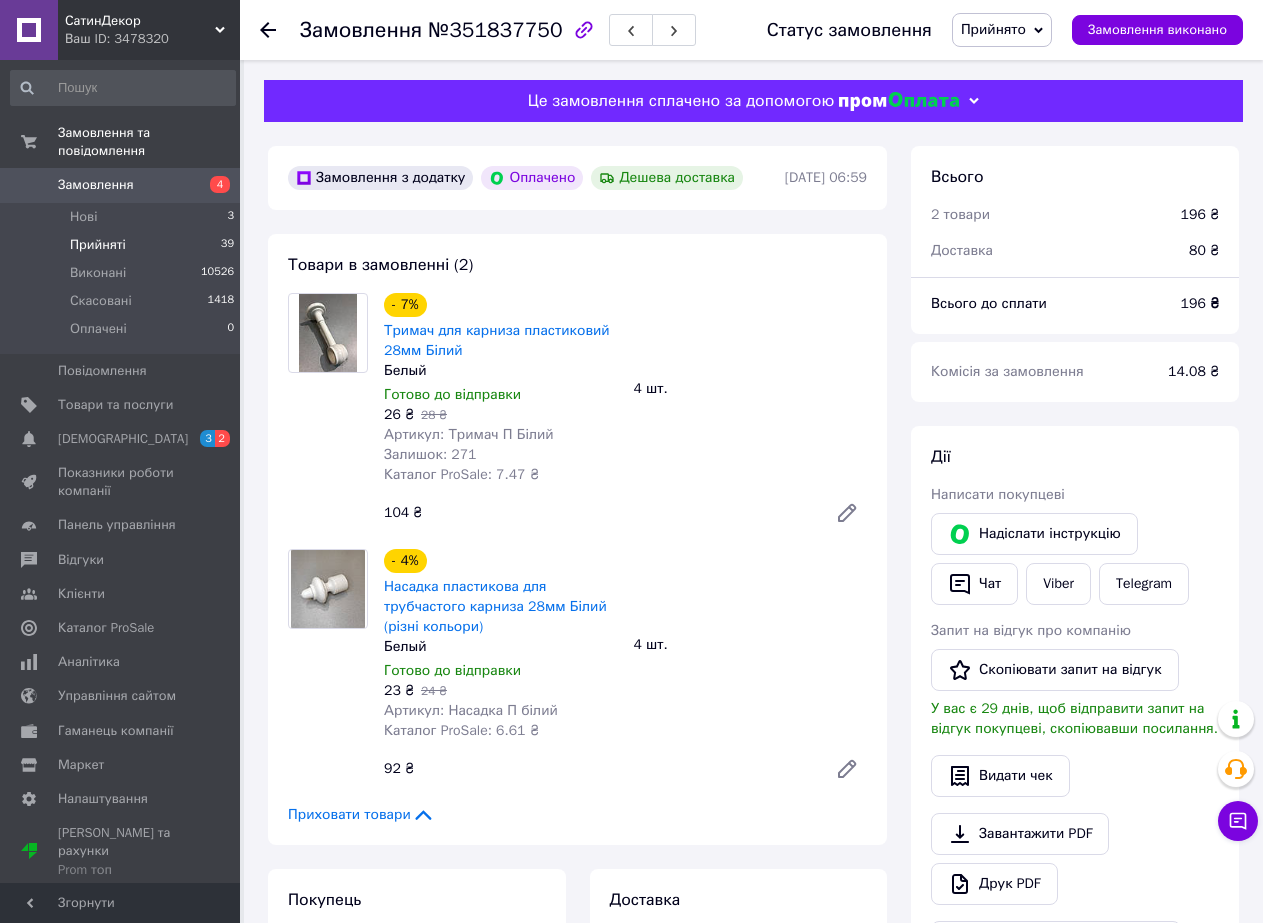 click on "Прийняті" at bounding box center (98, 245) 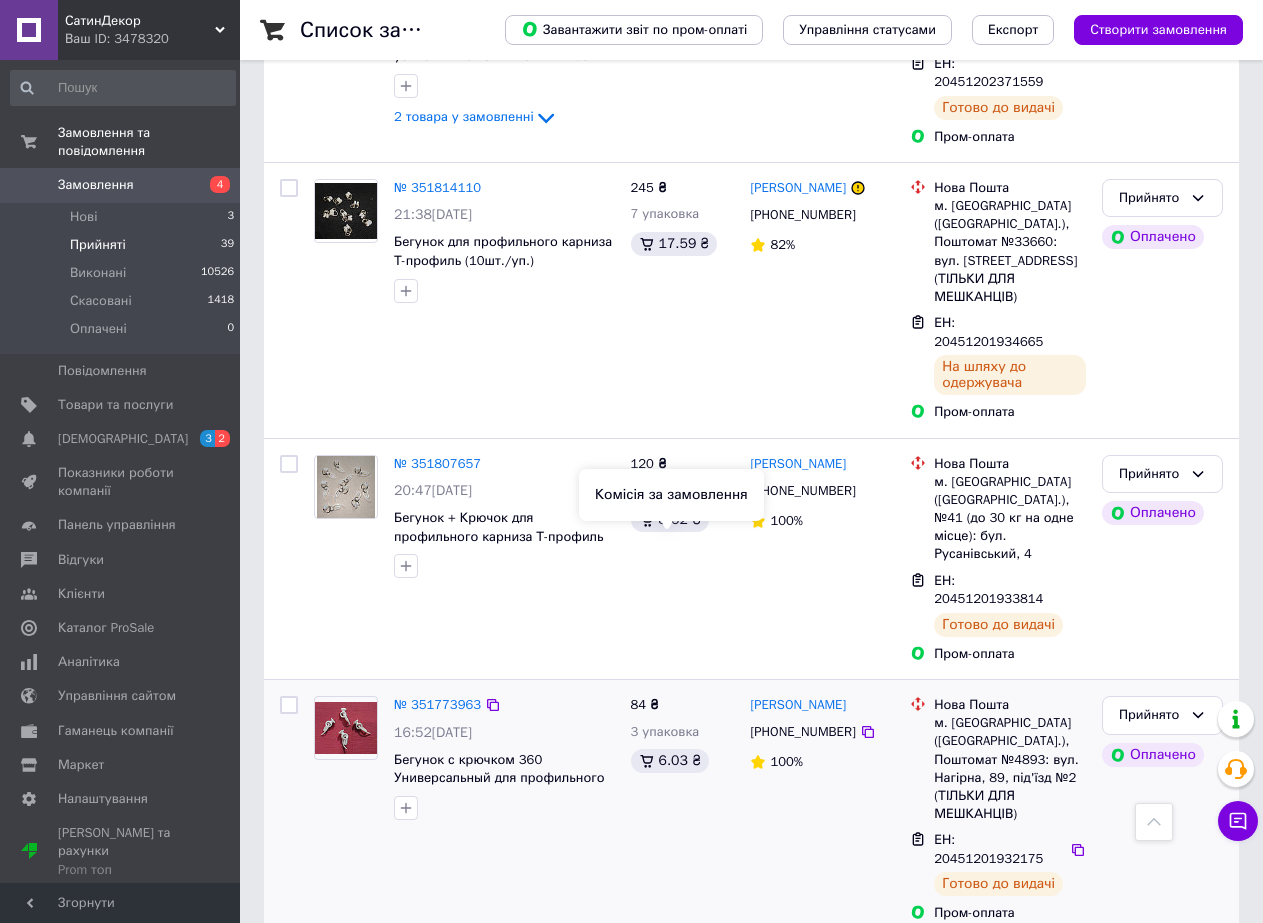 scroll, scrollTop: 3936, scrollLeft: 0, axis: vertical 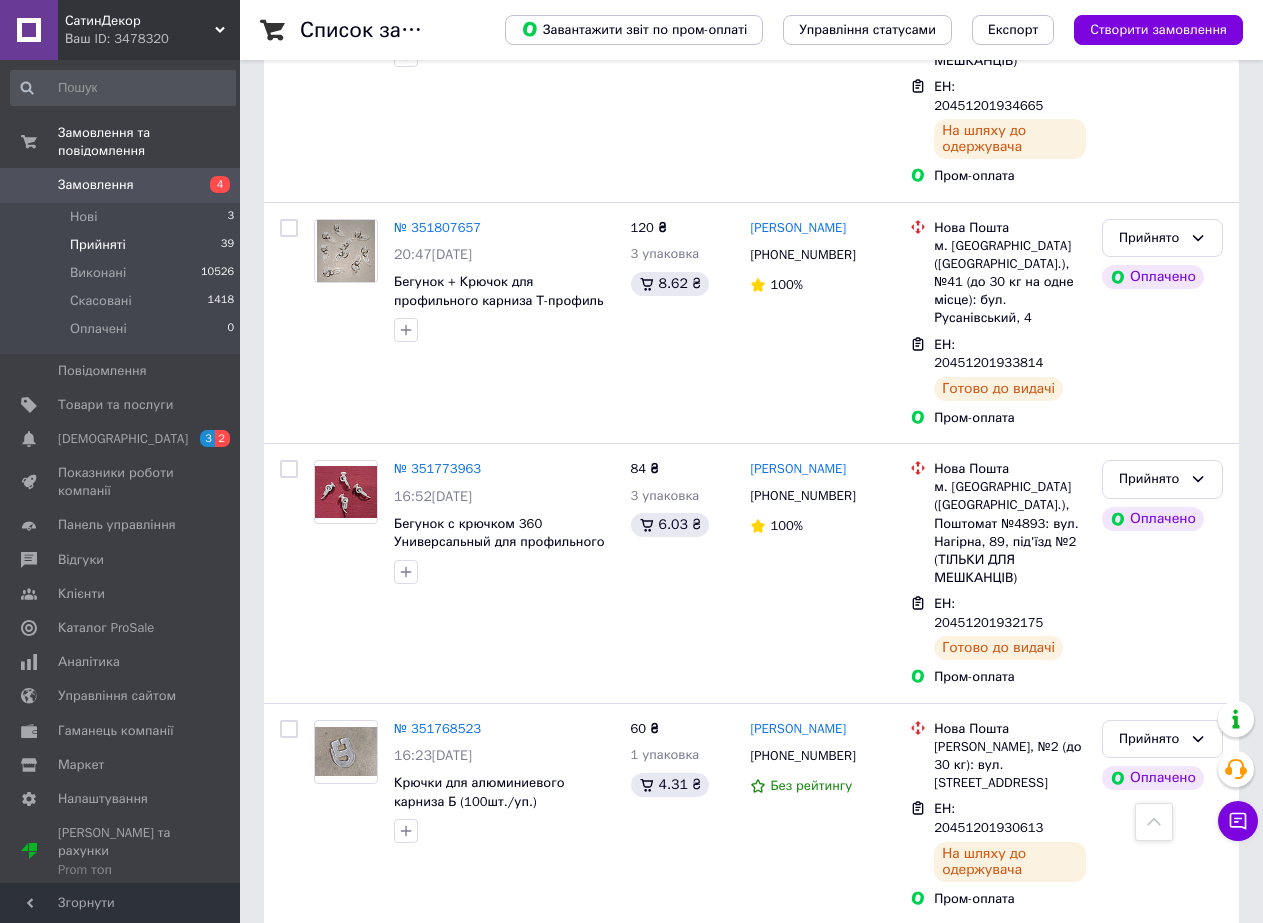 click on "2" at bounding box center [327, 1468] 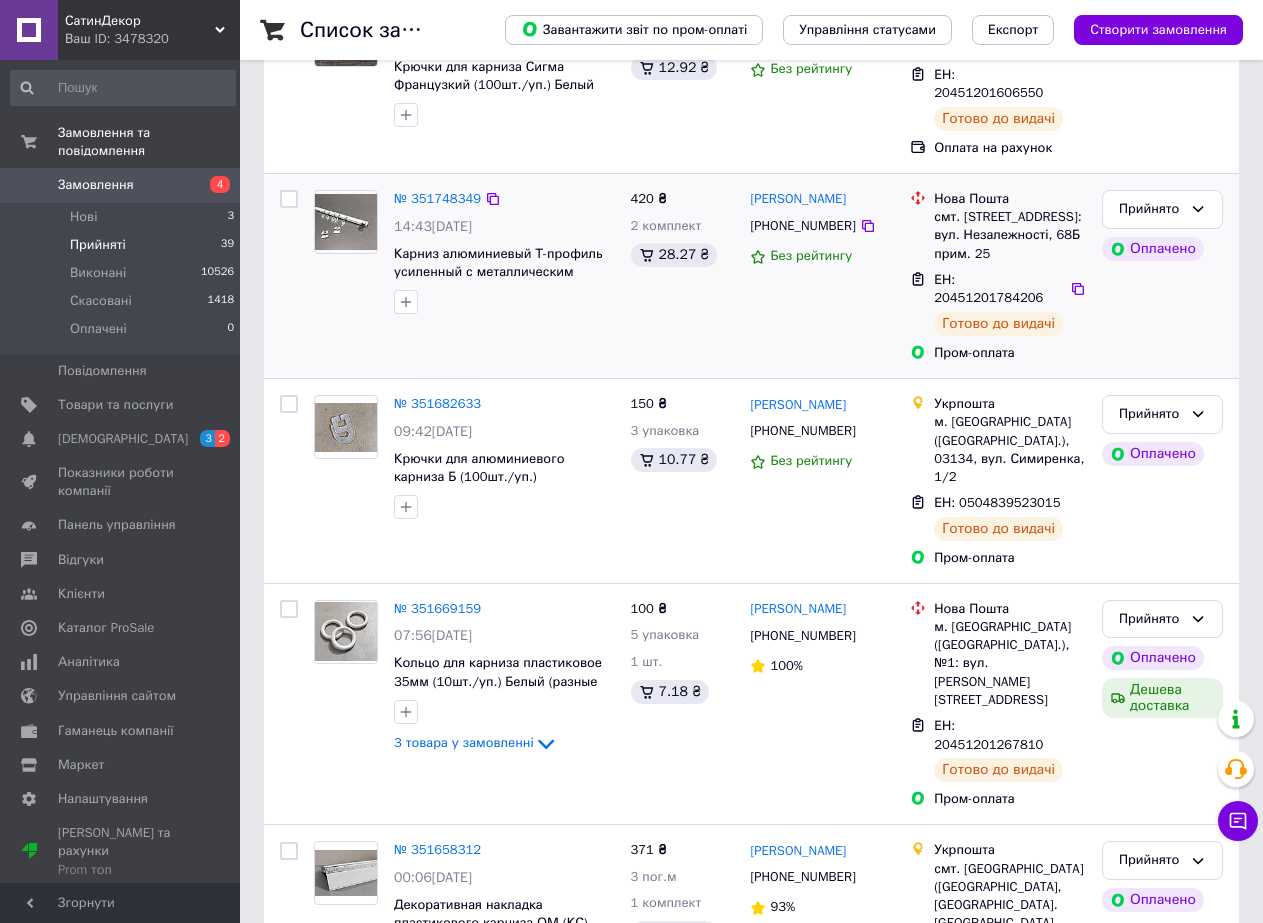 scroll, scrollTop: 400, scrollLeft: 0, axis: vertical 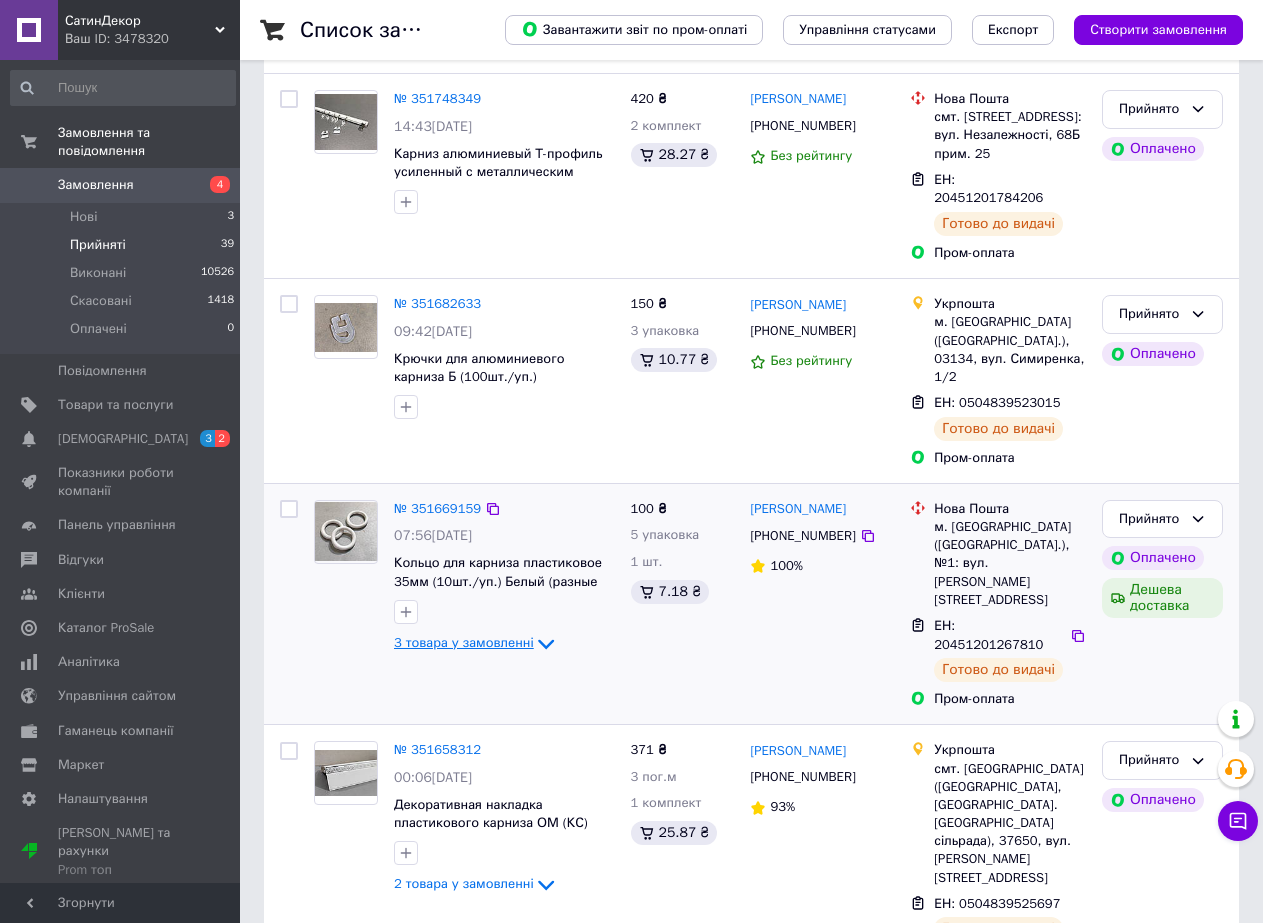 click on "3 товара у замовленні" at bounding box center (464, 642) 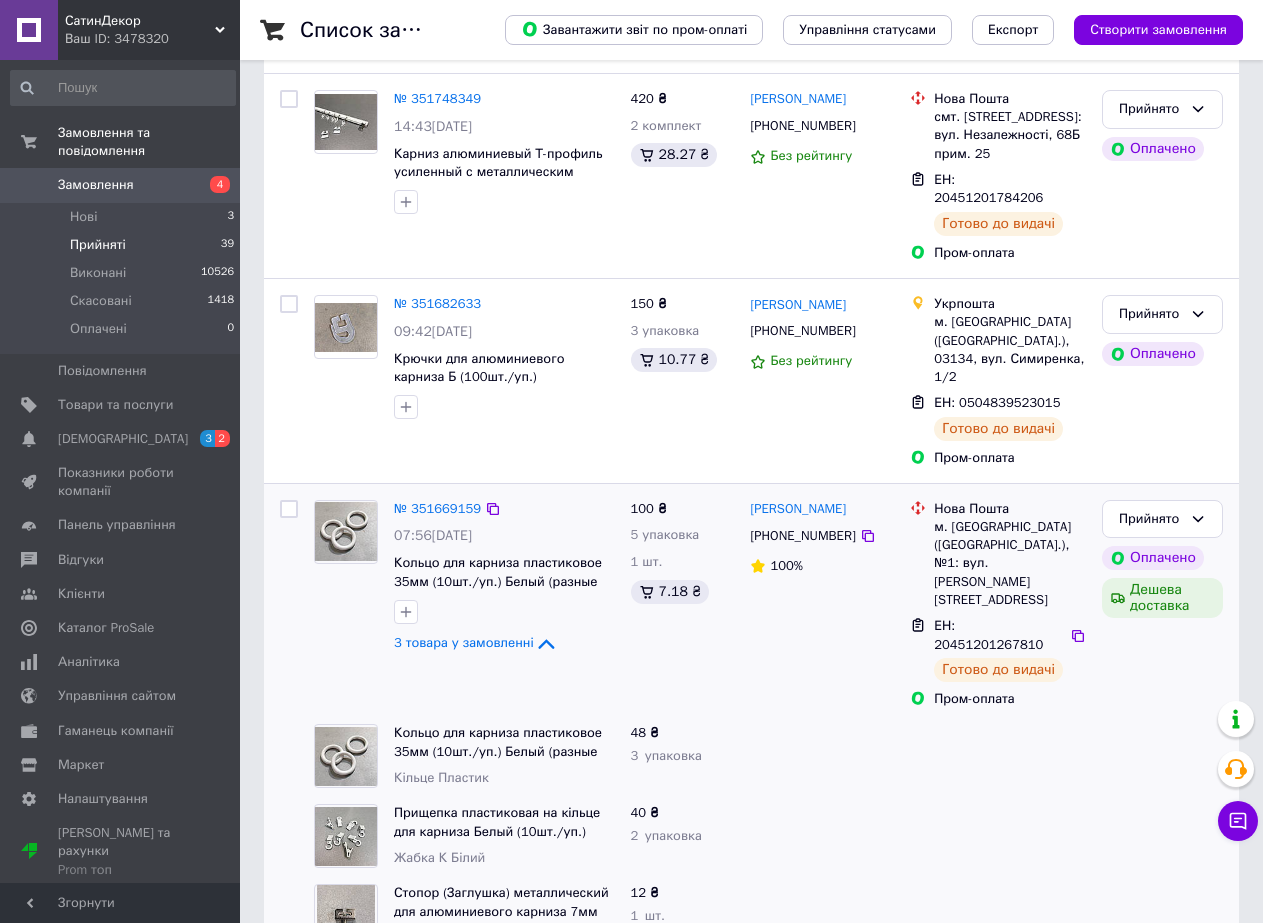 scroll, scrollTop: 600, scrollLeft: 0, axis: vertical 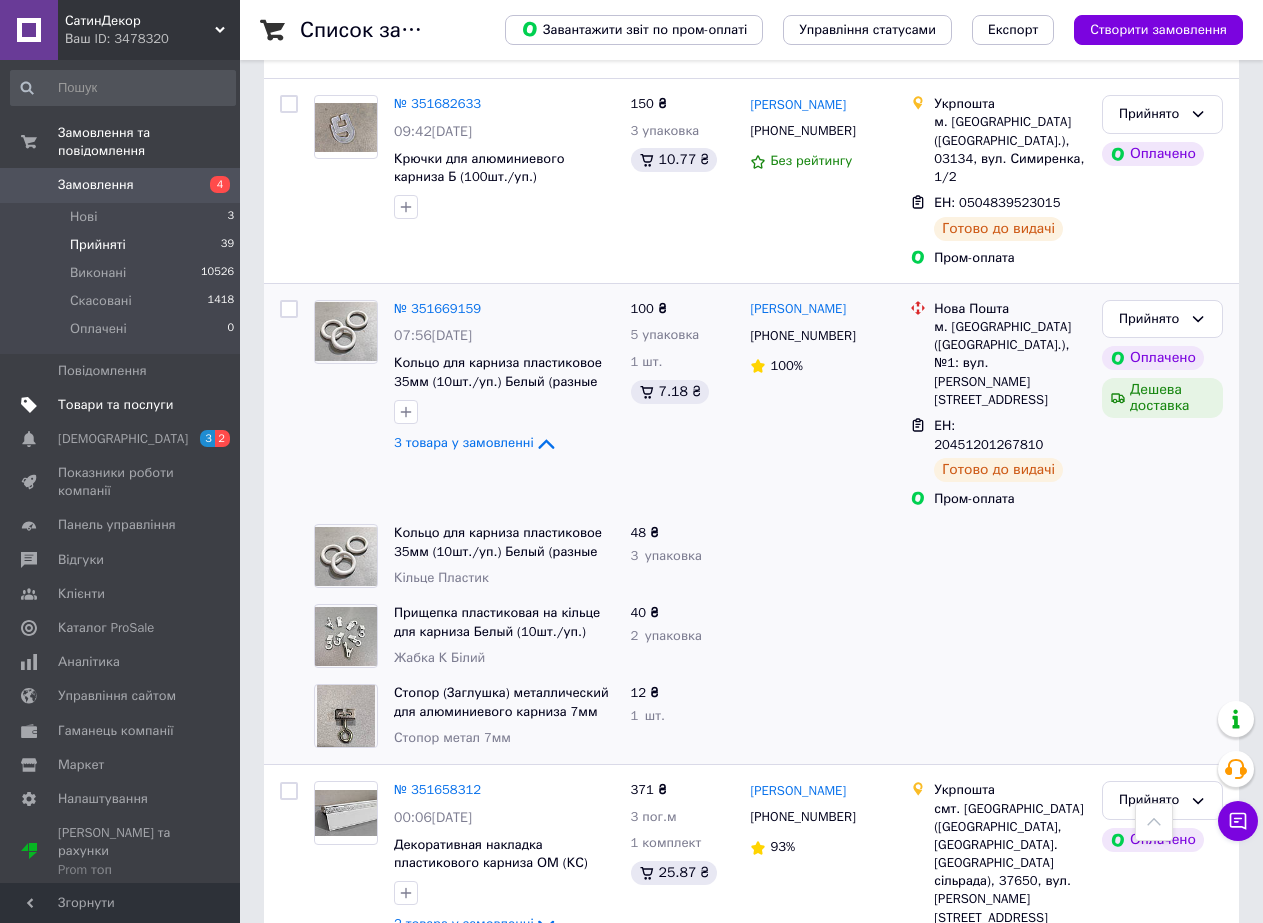 click on "Товари та послуги" at bounding box center (115, 405) 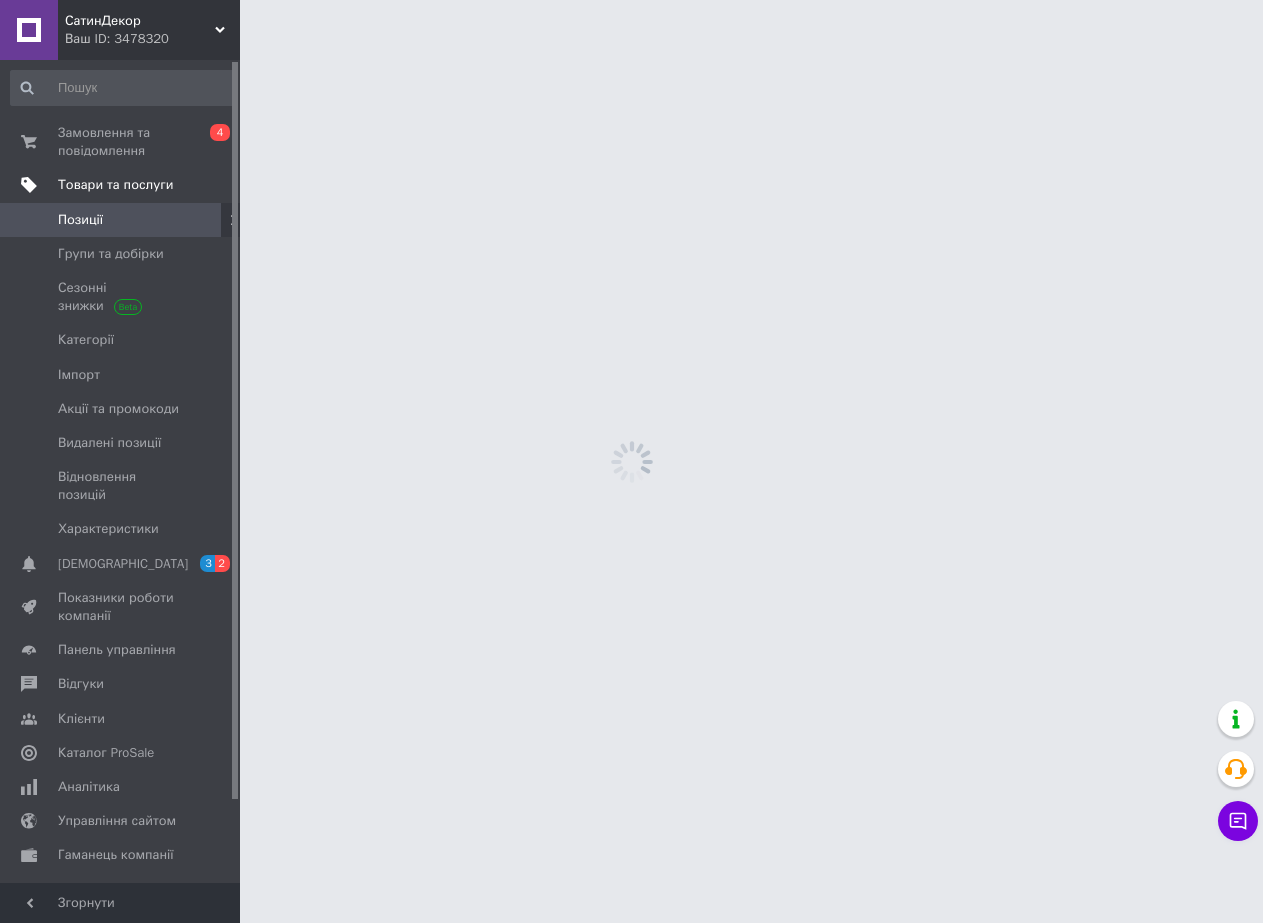 scroll, scrollTop: 0, scrollLeft: 0, axis: both 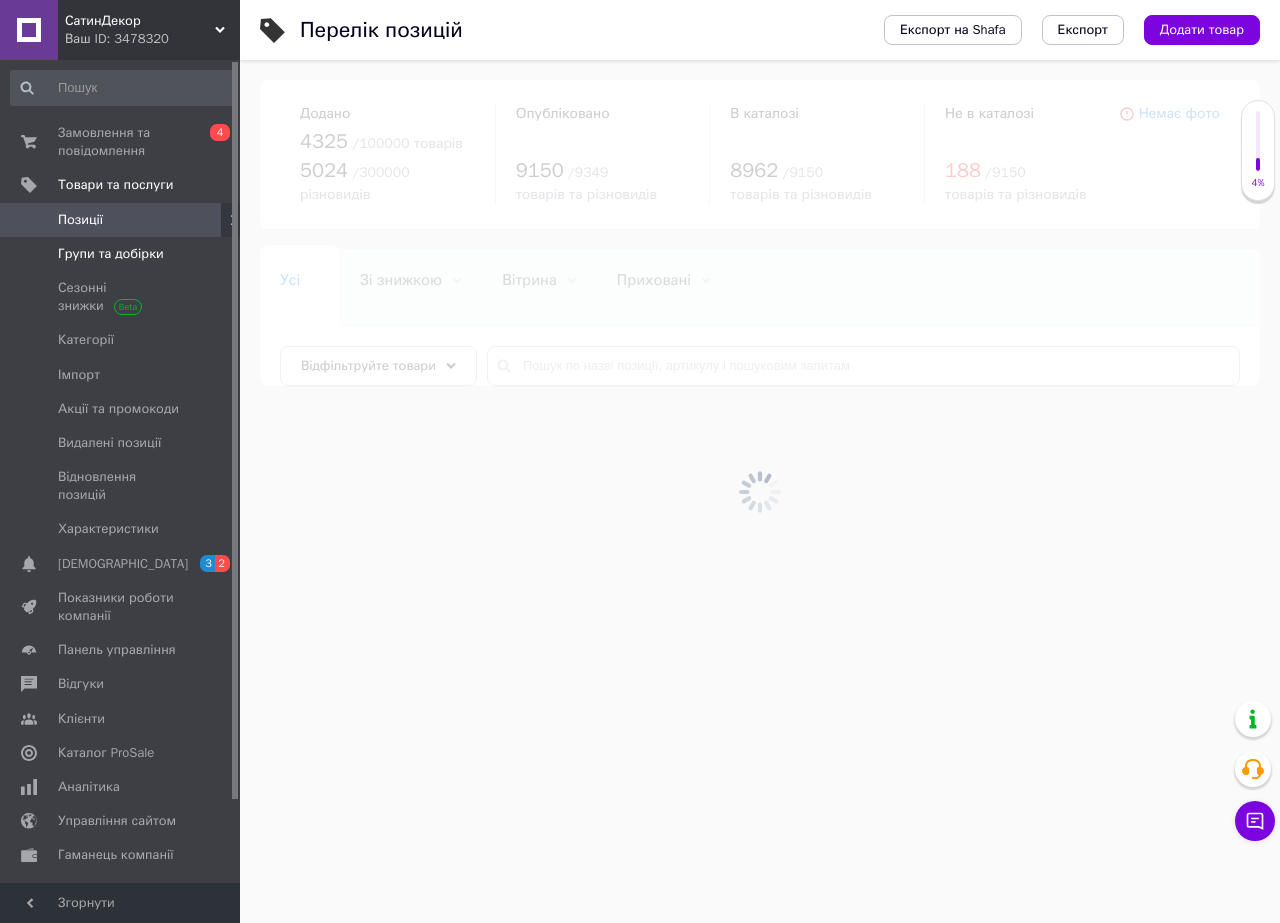 click on "Групи та добірки" at bounding box center [123, 254] 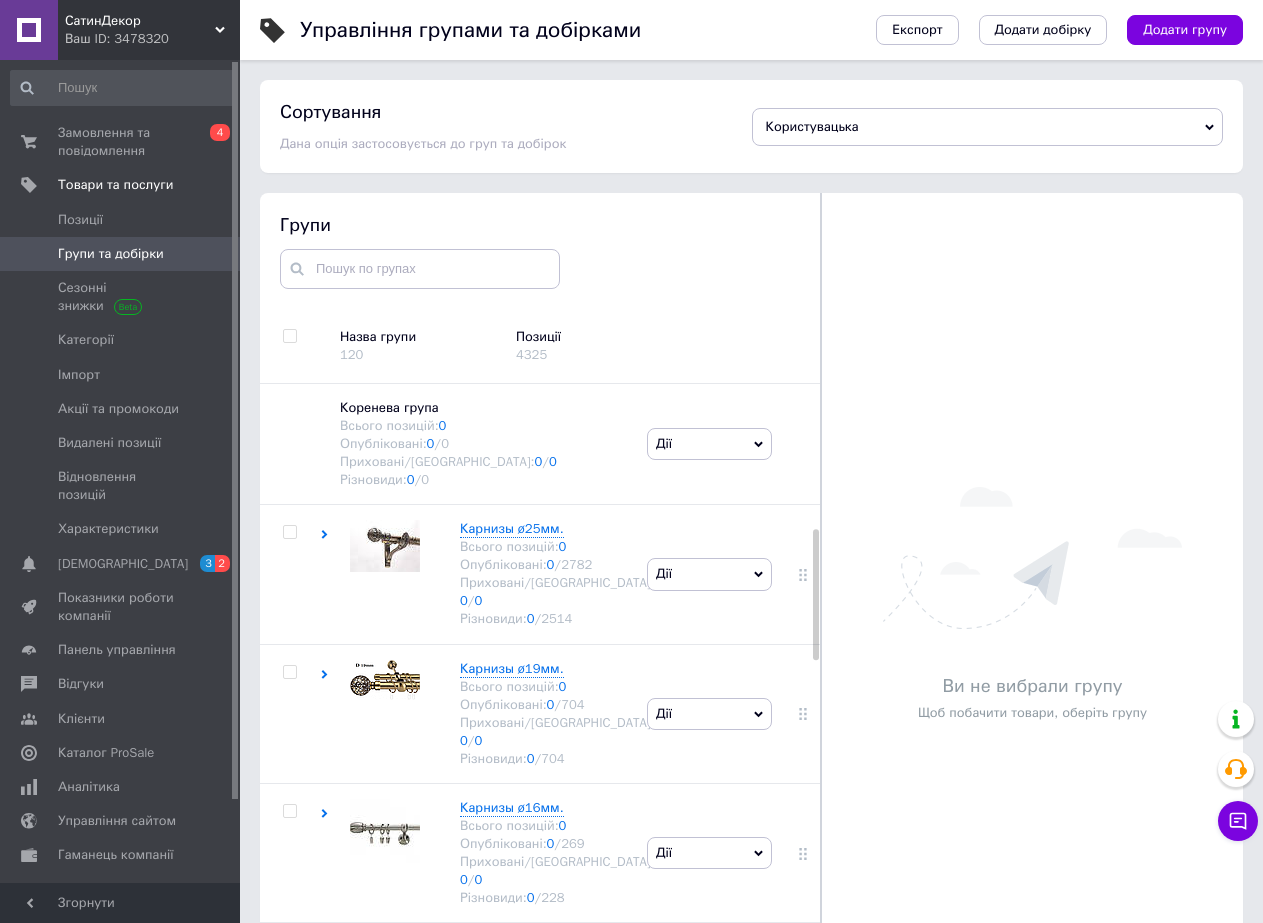 scroll, scrollTop: 113, scrollLeft: 0, axis: vertical 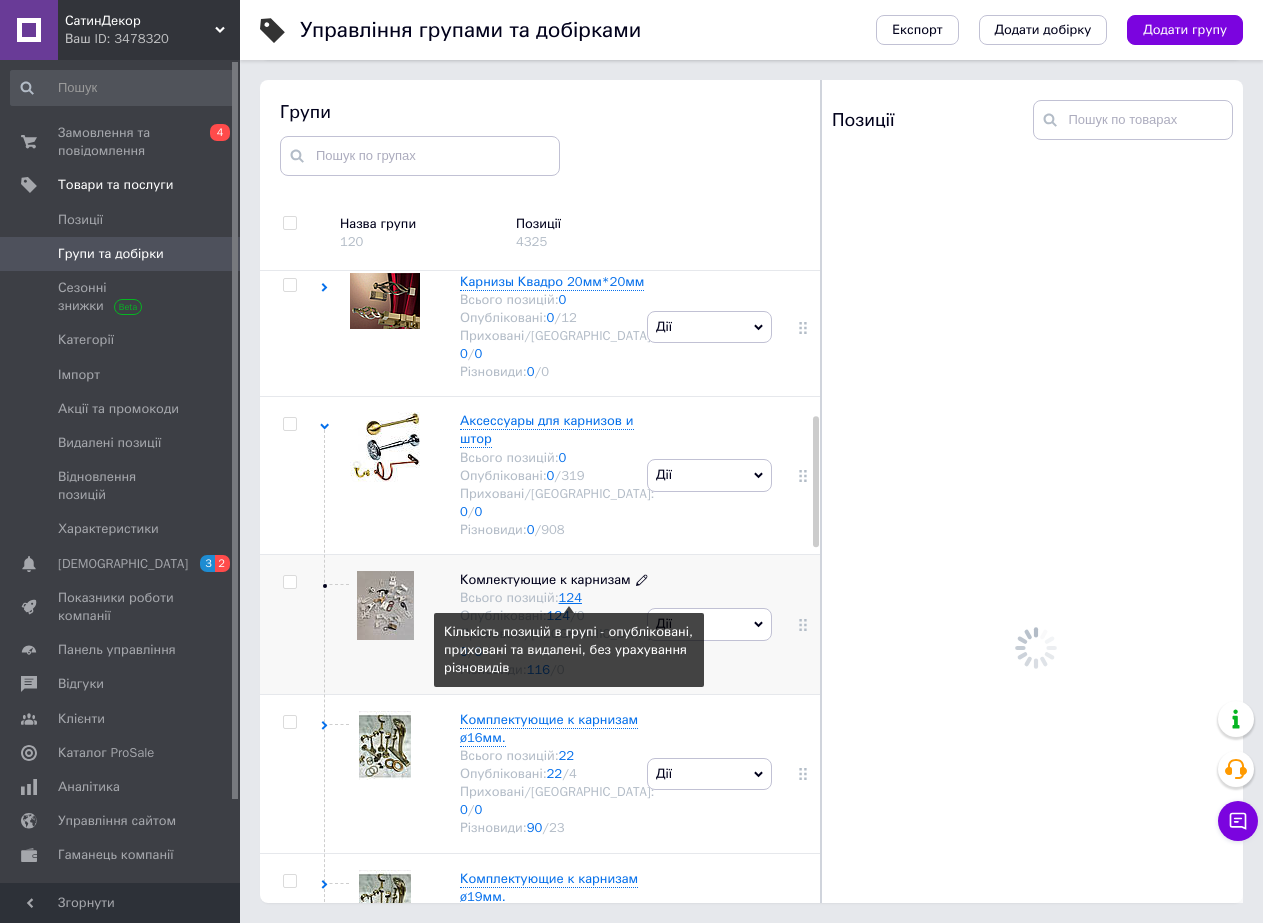 click on "124" at bounding box center [570, 597] 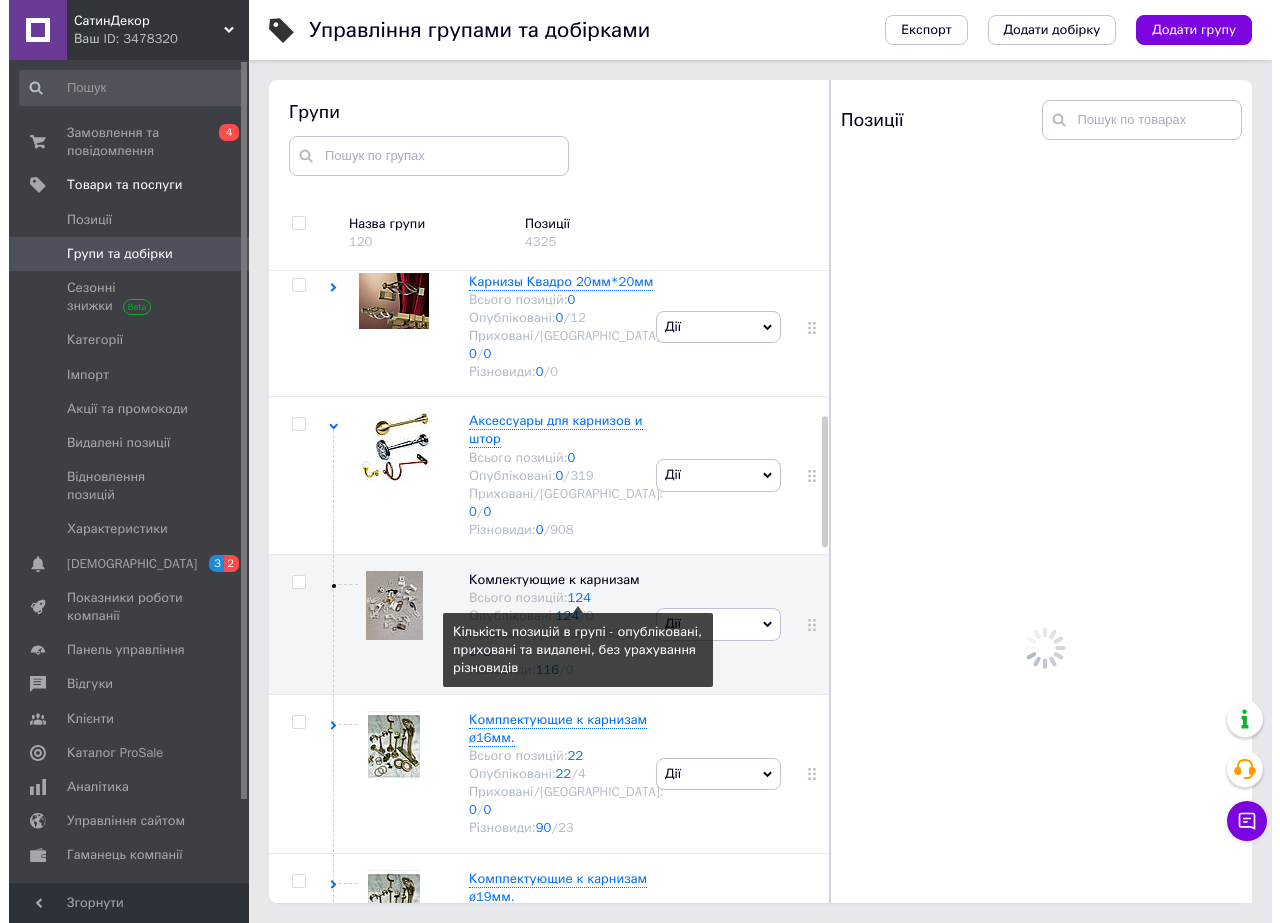 scroll, scrollTop: 0, scrollLeft: 0, axis: both 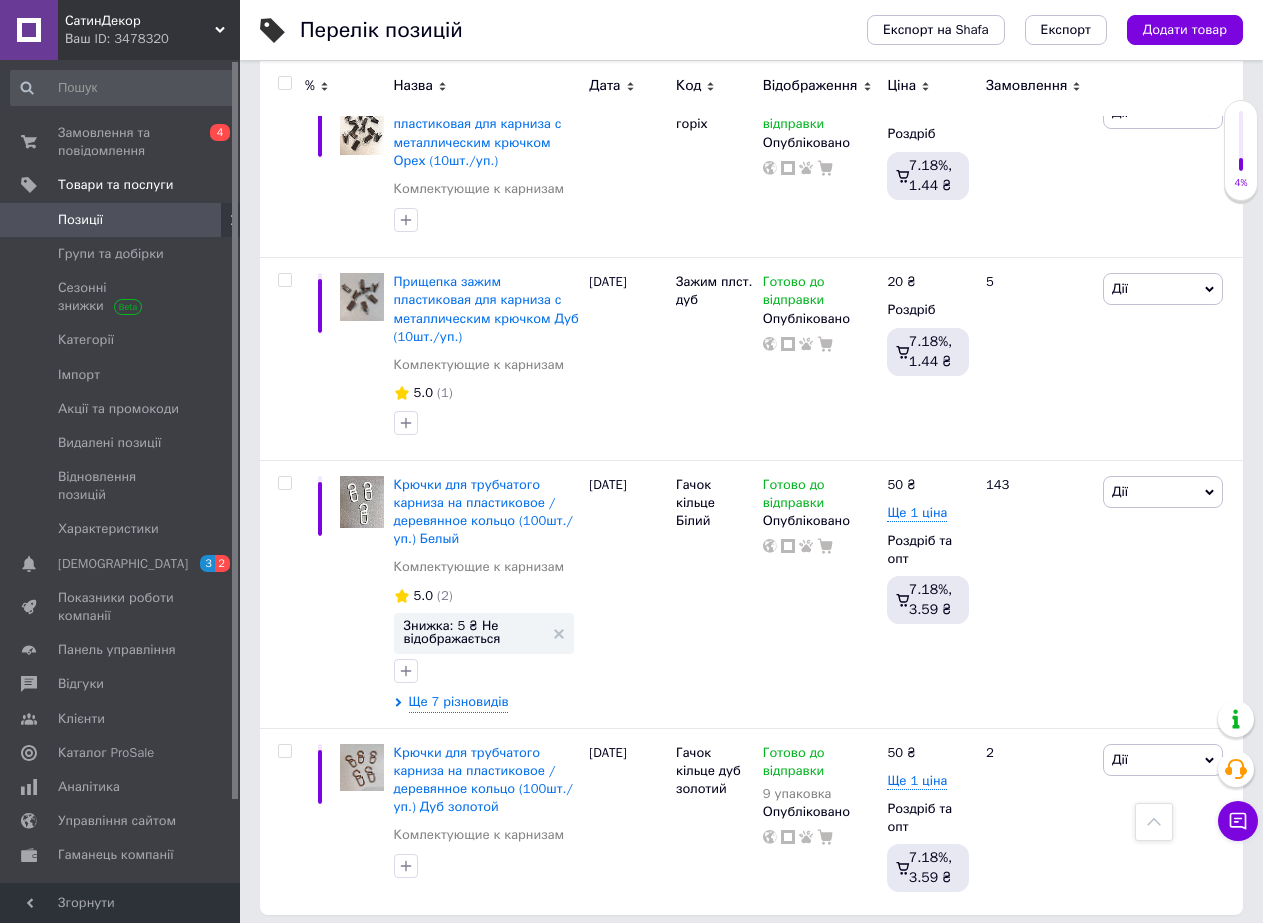 click on "7" at bounding box center [461, 956] 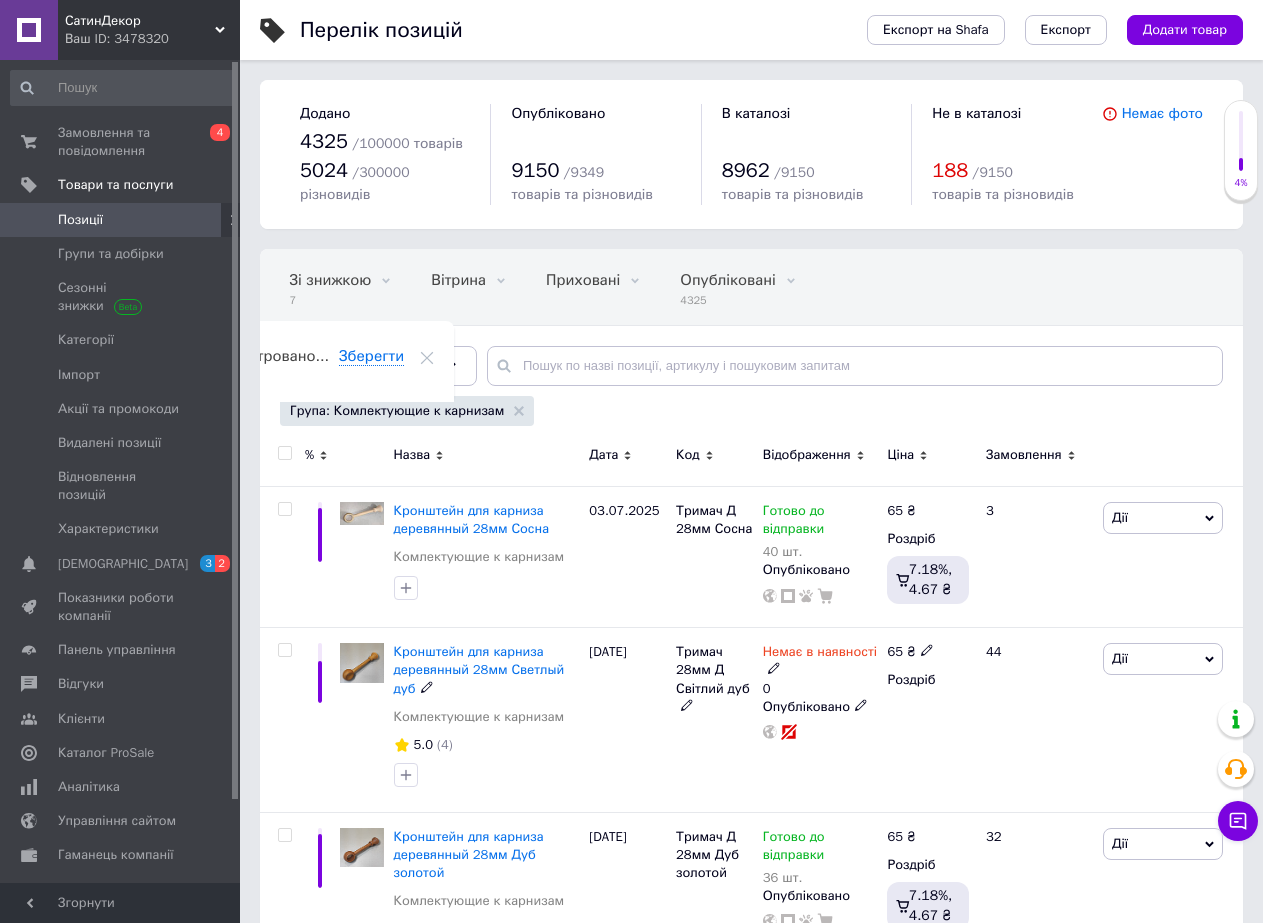 scroll, scrollTop: 302, scrollLeft: 0, axis: vertical 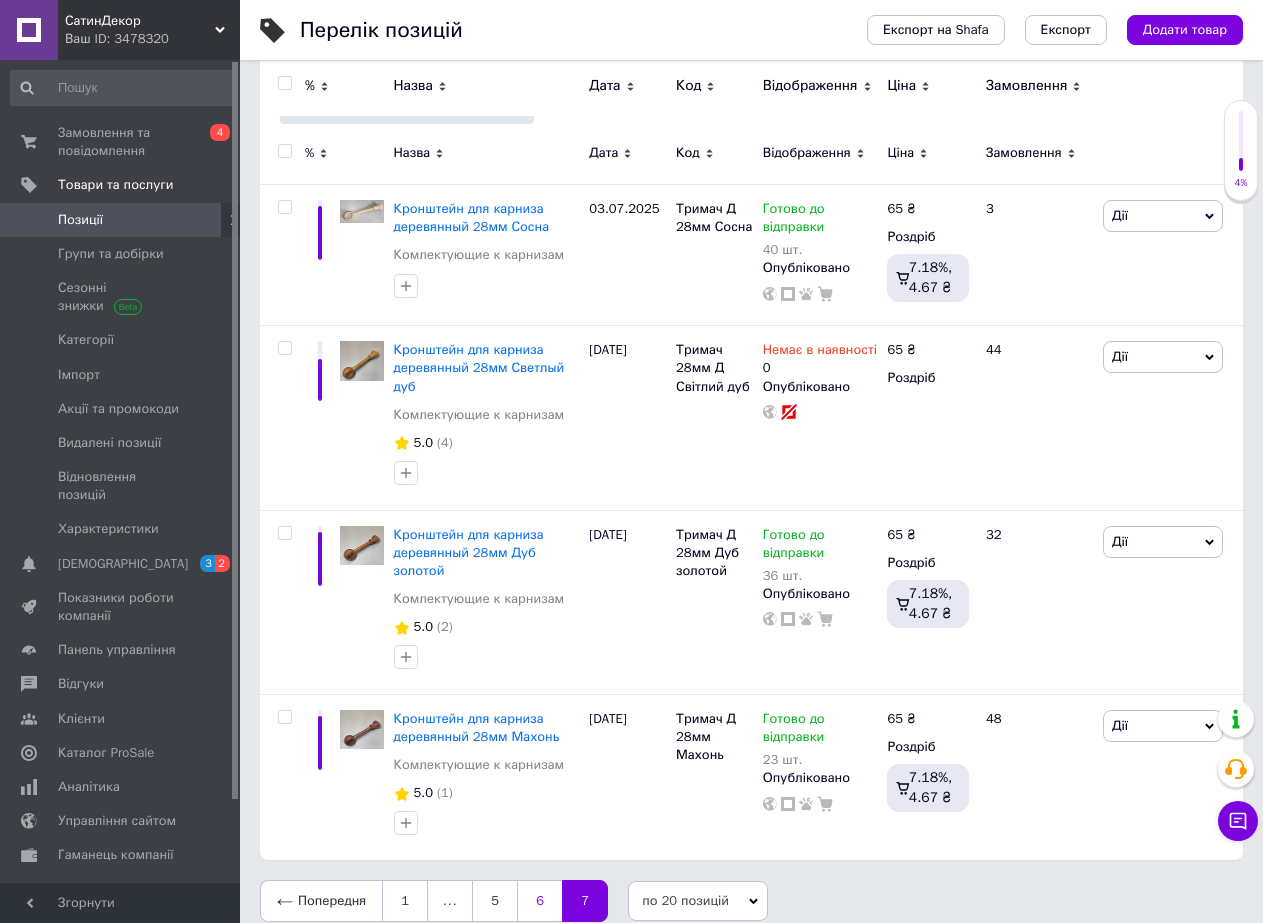 click on "6" at bounding box center [539, 901] 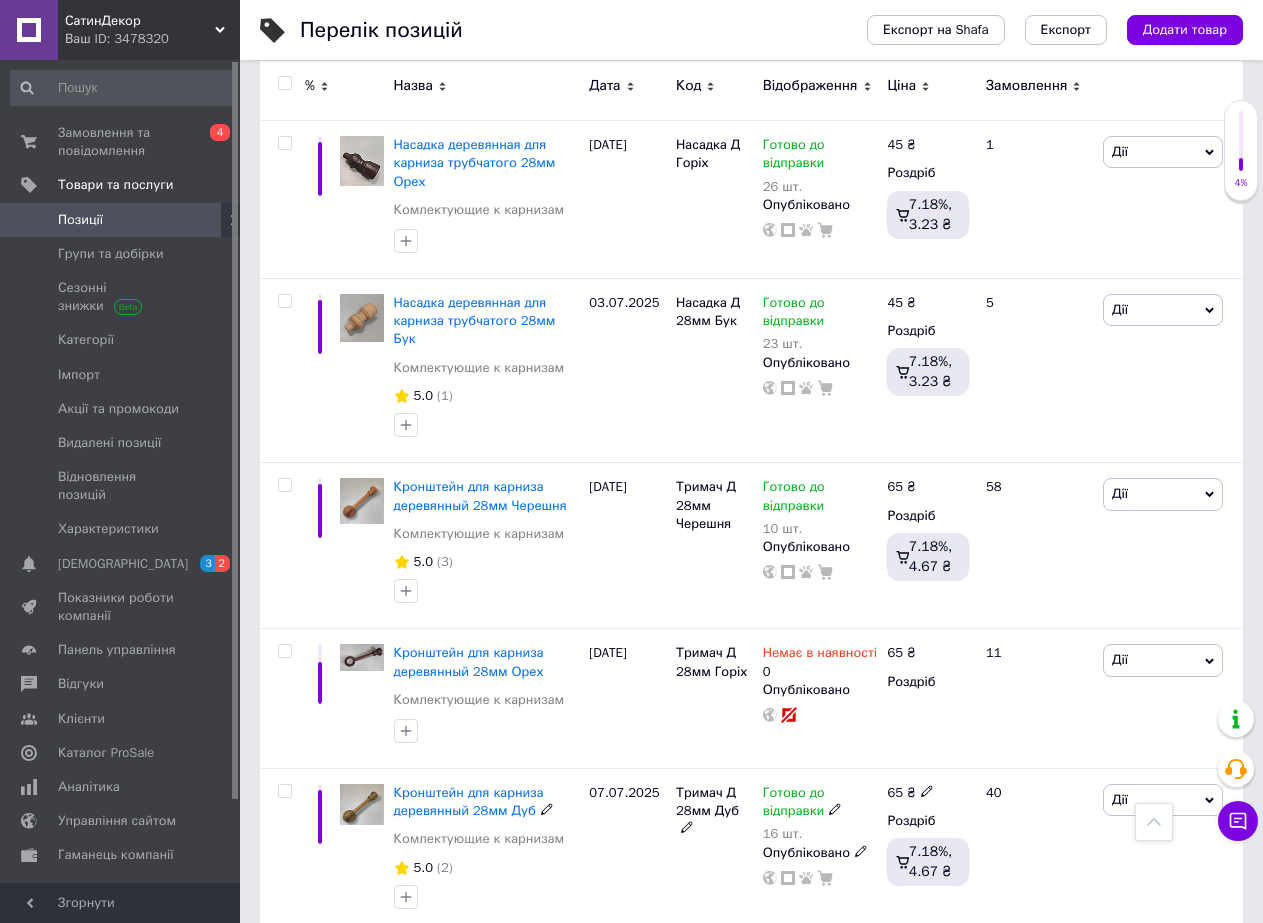 scroll, scrollTop: 2889, scrollLeft: 0, axis: vertical 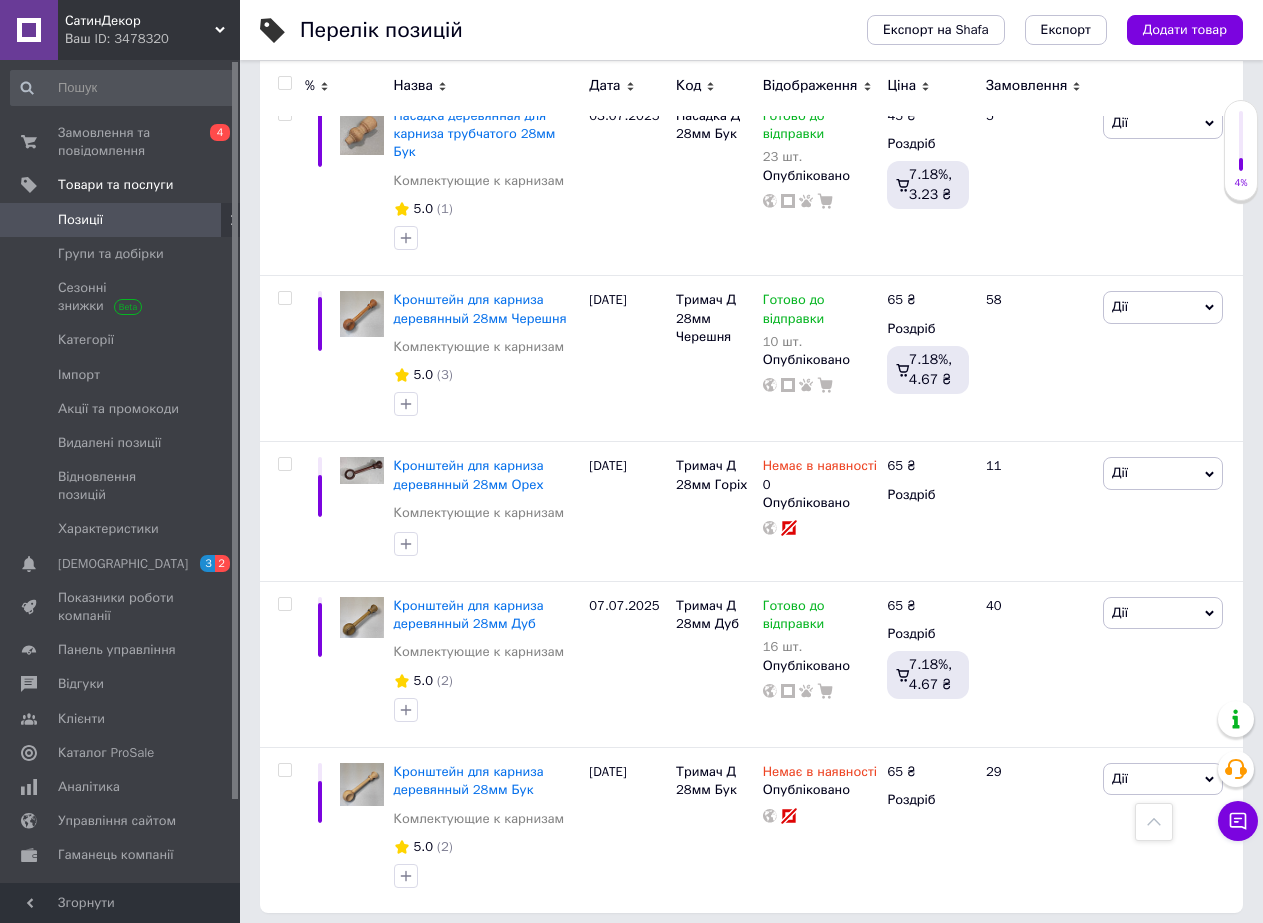 click on "5" at bounding box center (539, 954) 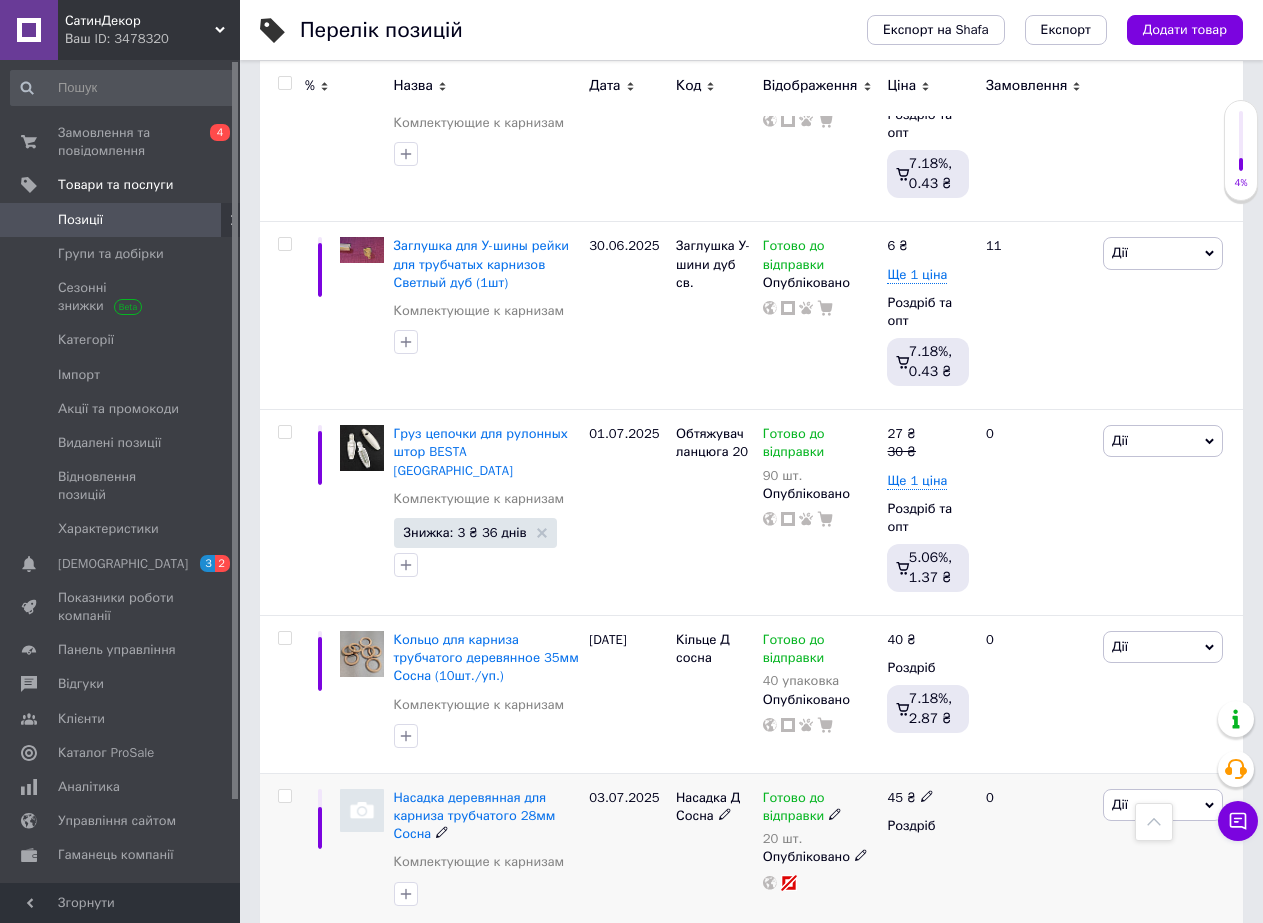 scroll, scrollTop: 3370, scrollLeft: 0, axis: vertical 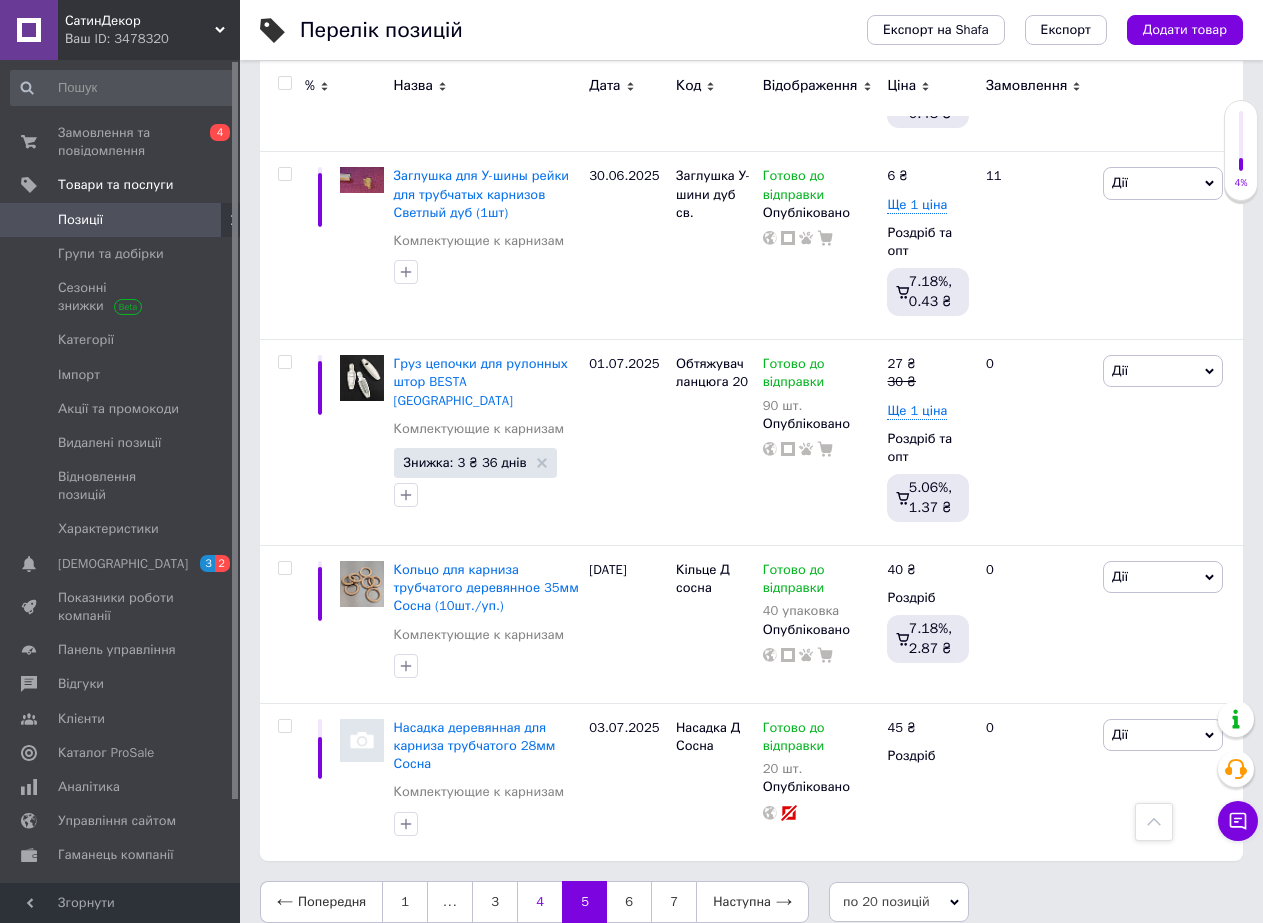 click on "4" at bounding box center [539, 902] 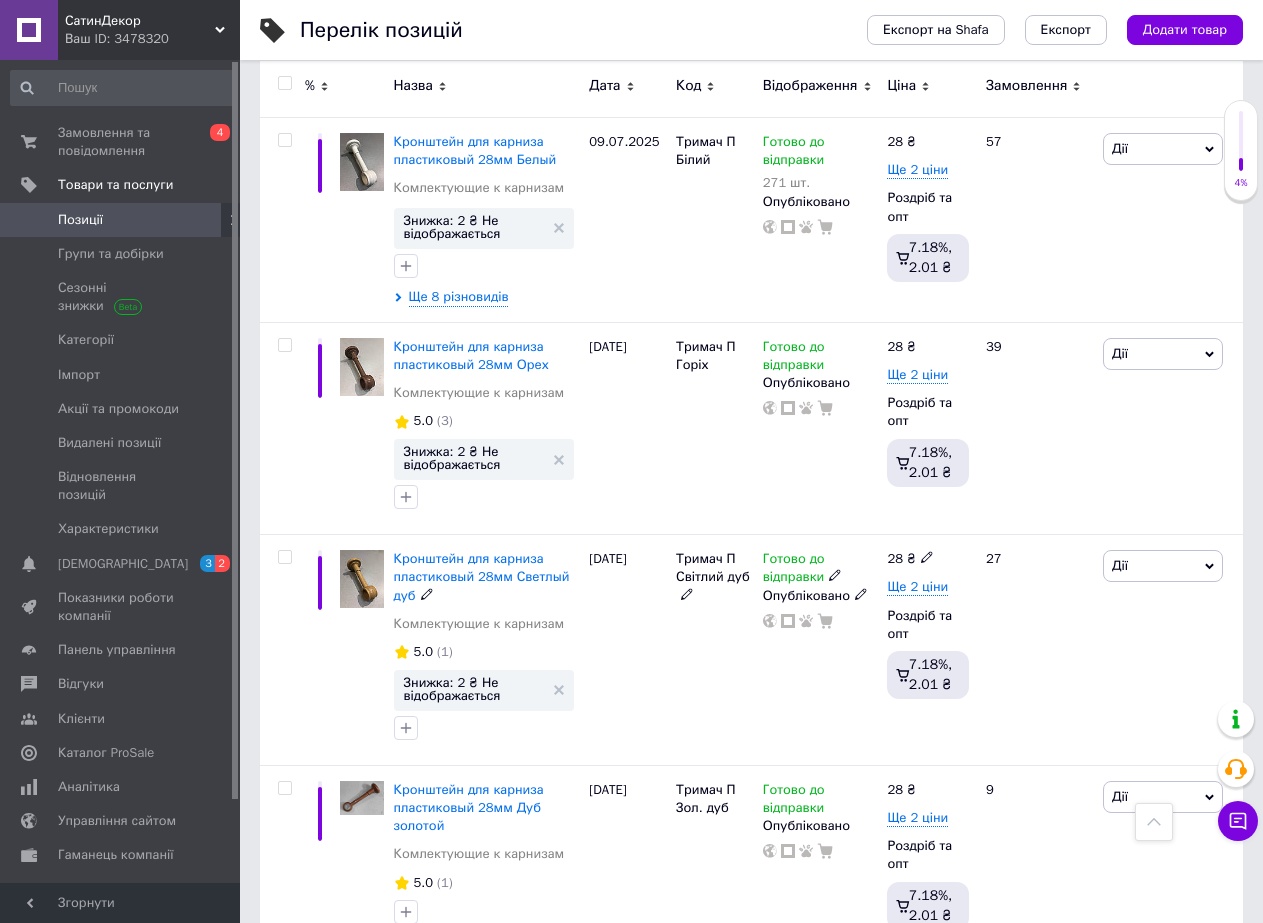 scroll, scrollTop: 1570, scrollLeft: 0, axis: vertical 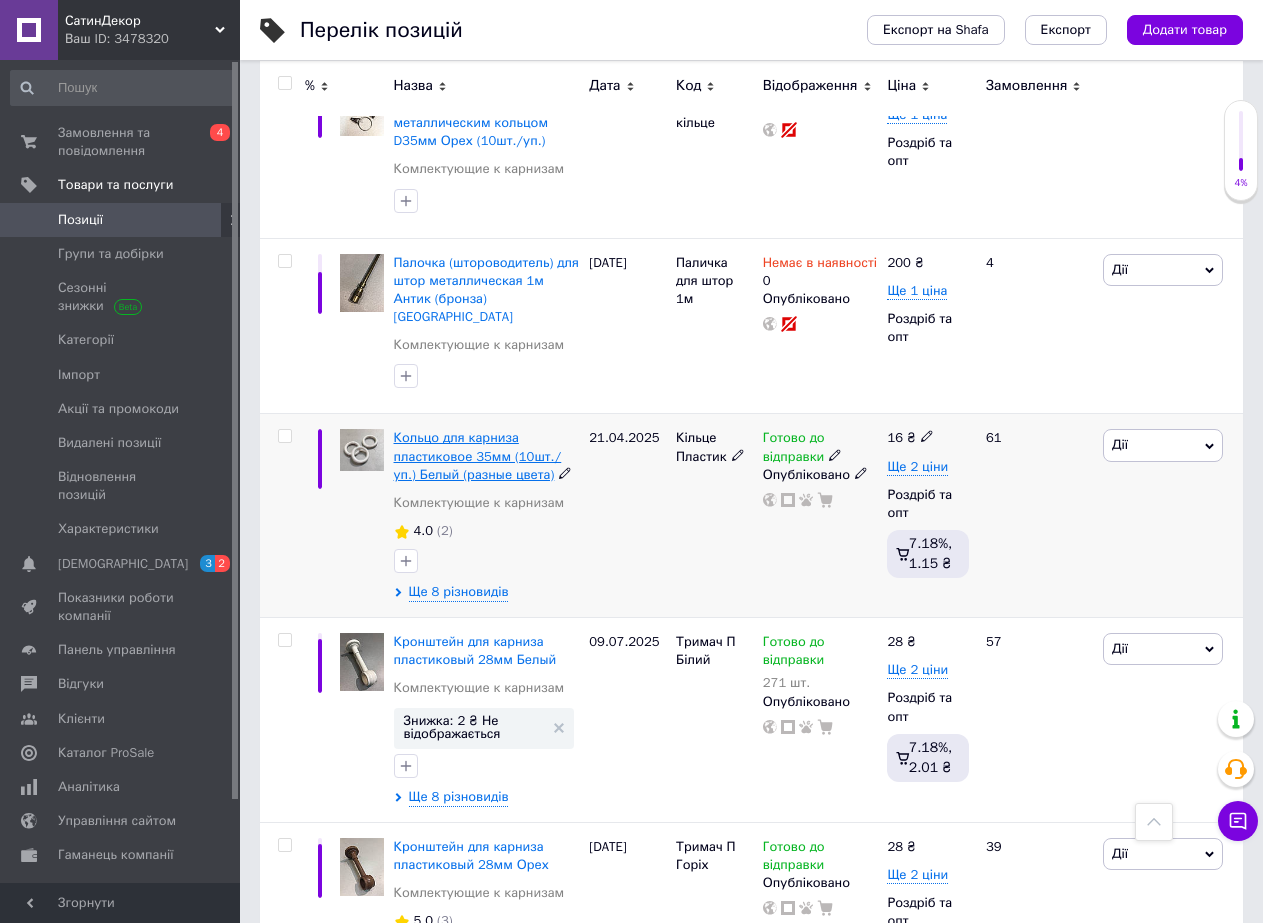 click on "Кольцо для карниза пластиковое 35мм (10шт./уп.) Белый (разные цвета)" at bounding box center (478, 455) 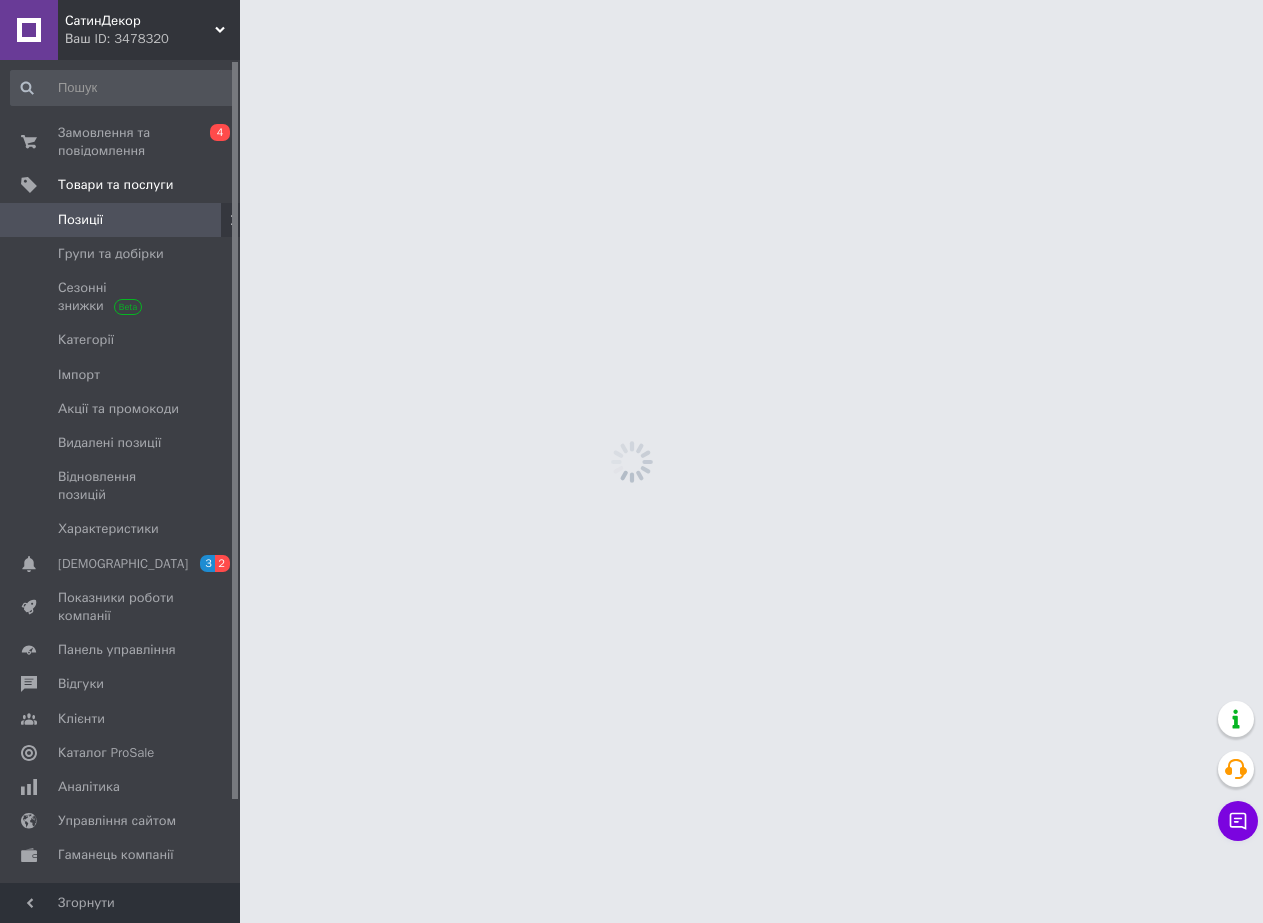scroll, scrollTop: 0, scrollLeft: 0, axis: both 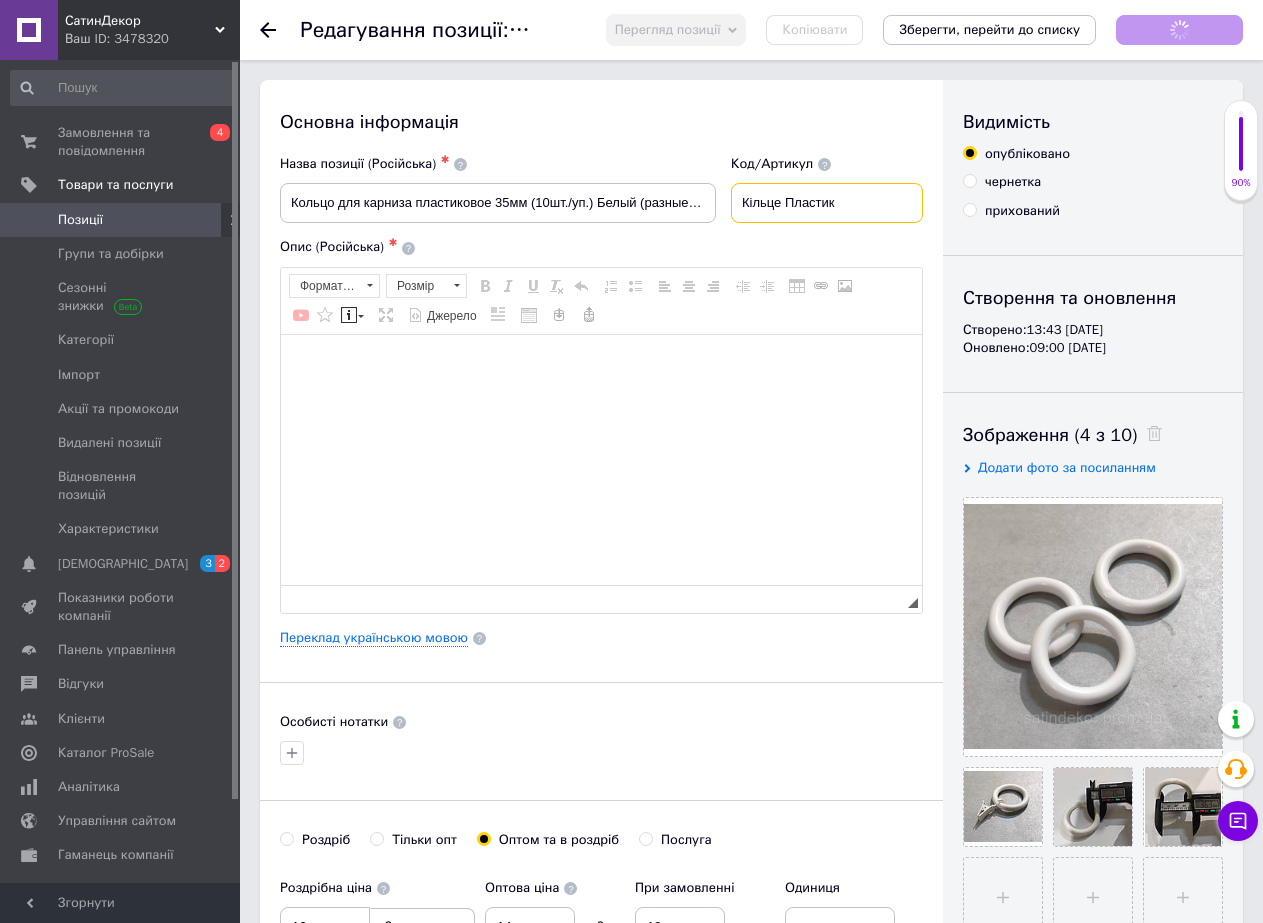 click on "Кільце Пластик" at bounding box center (827, 203) 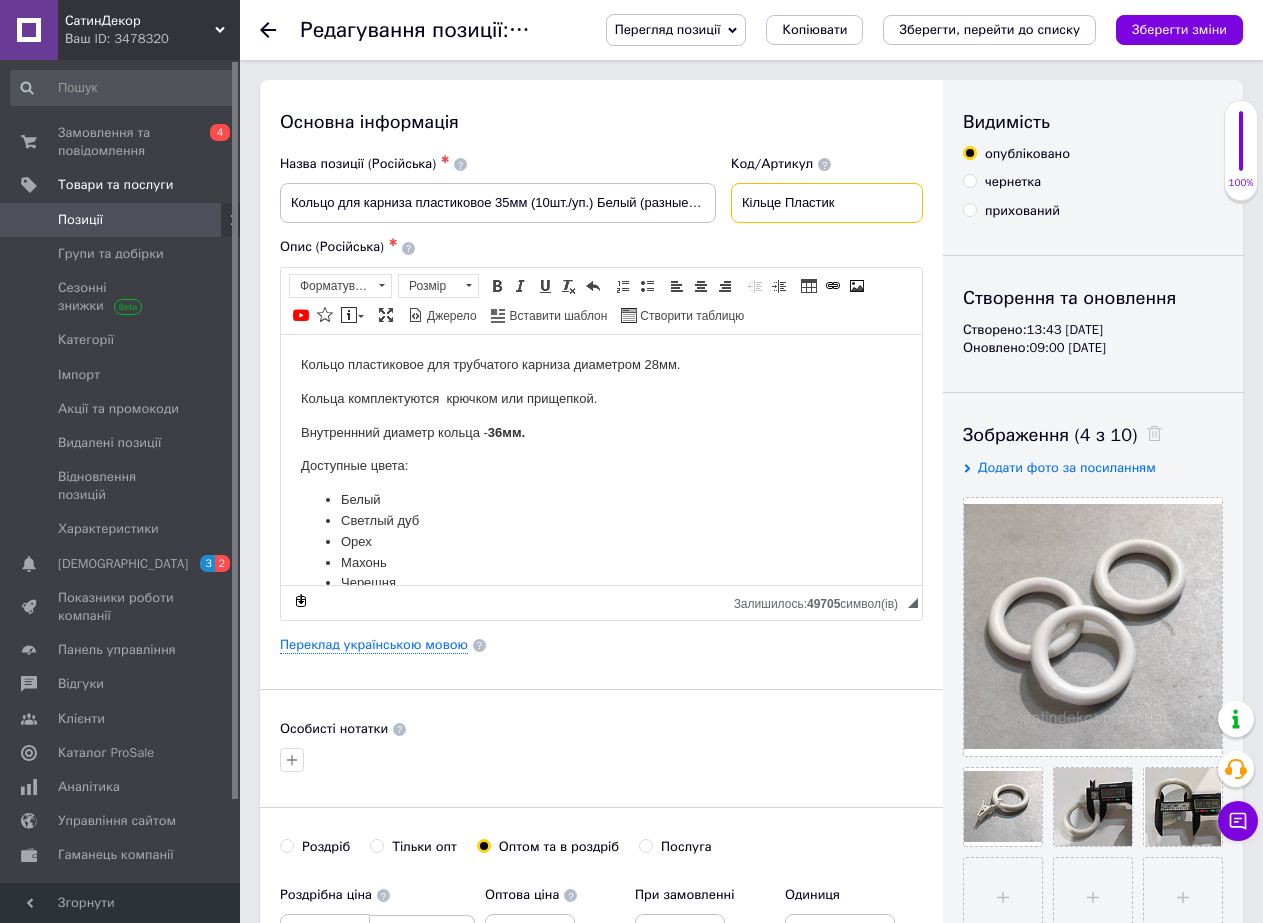 scroll, scrollTop: 0, scrollLeft: 0, axis: both 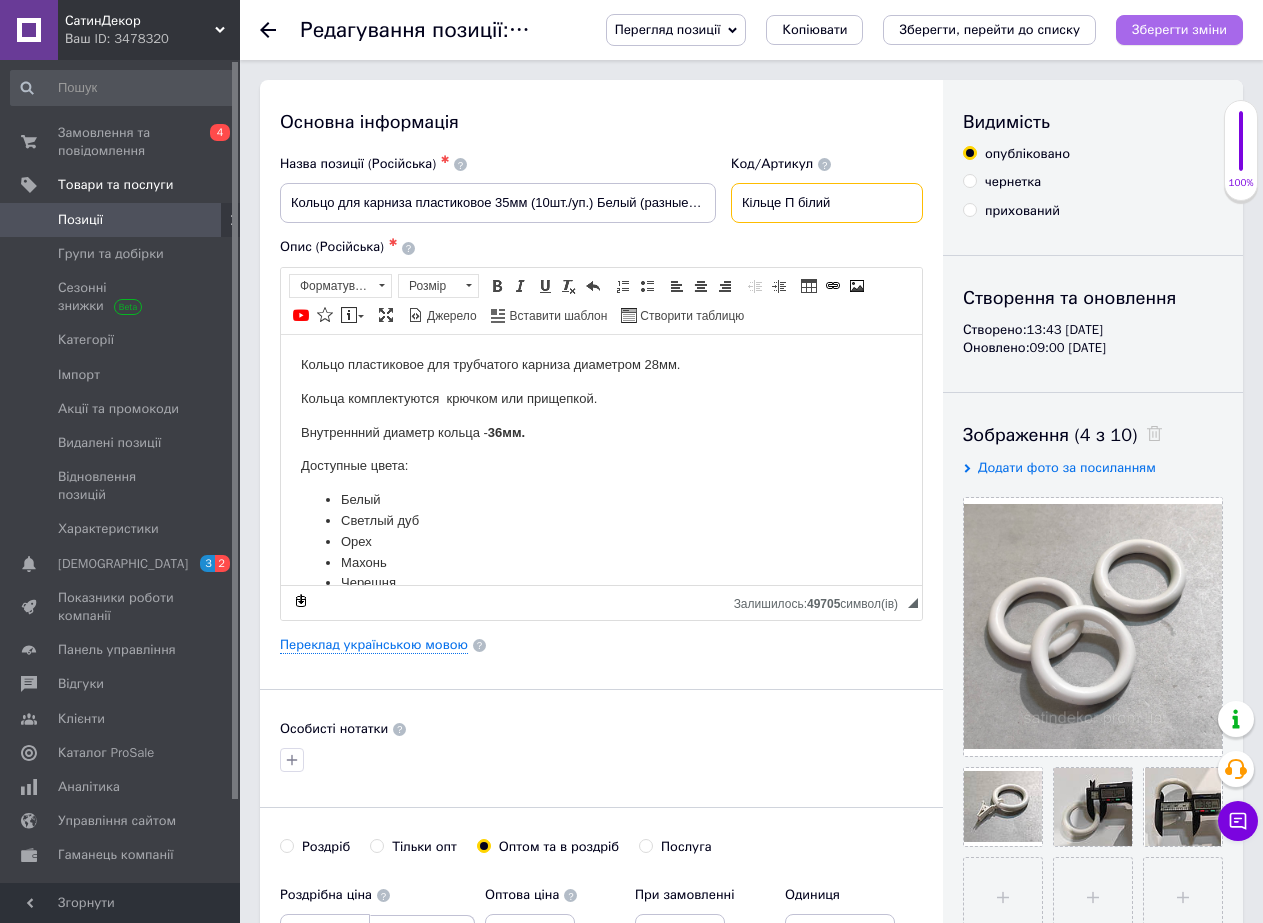 type on "Кільце П білий" 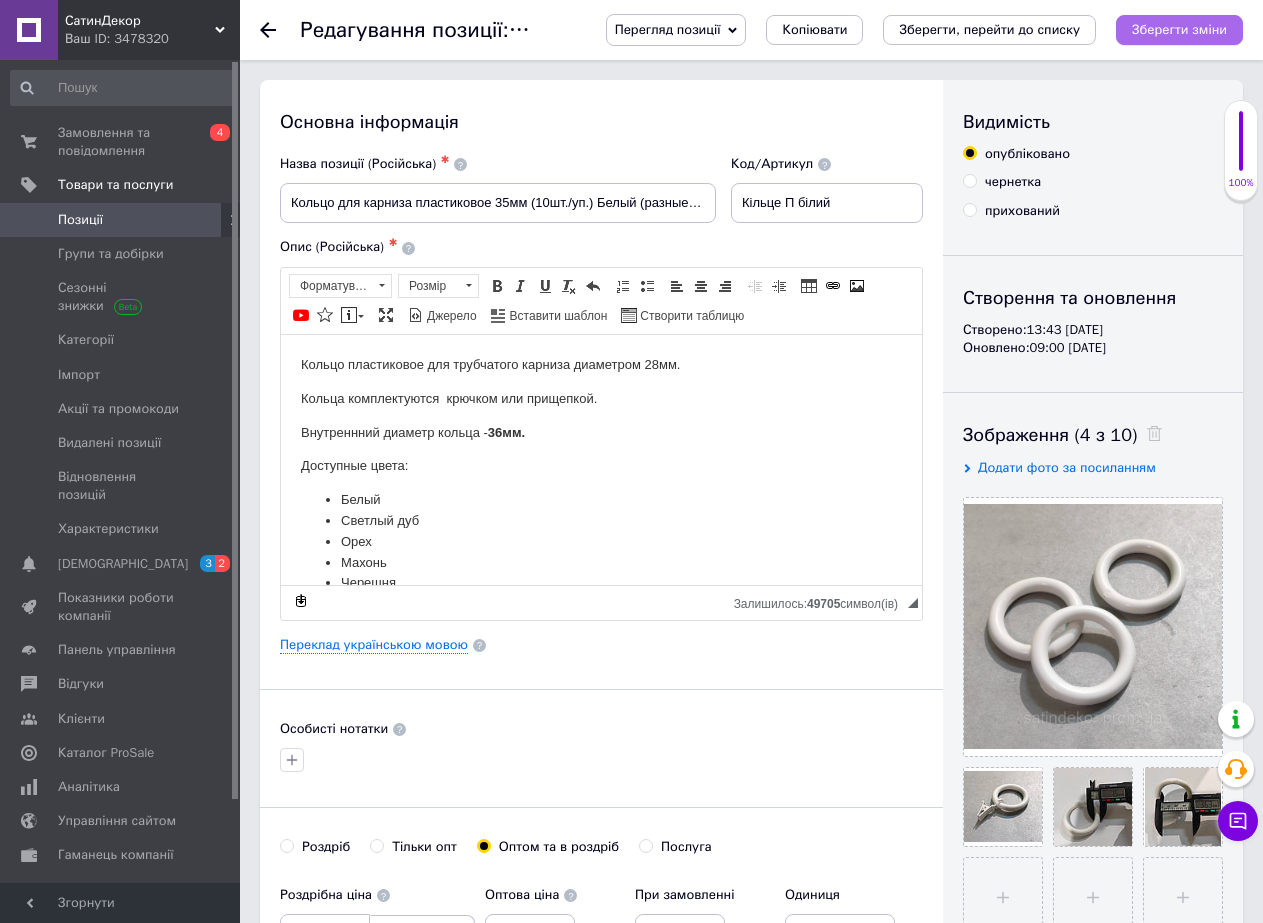 click on "Зберегти зміни" at bounding box center [1179, 29] 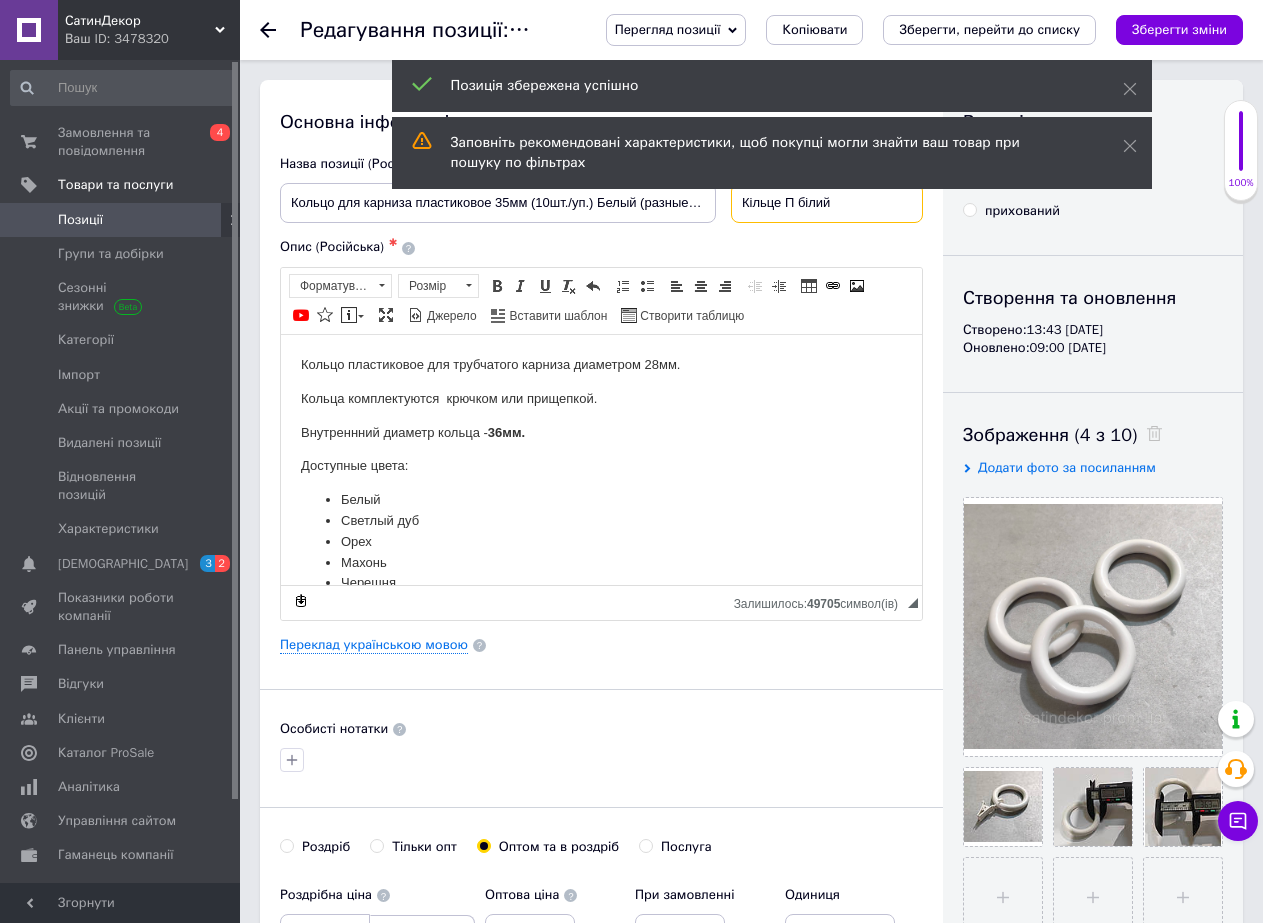 drag, startPoint x: 834, startPoint y: 195, endPoint x: 722, endPoint y: 206, distance: 112.53888 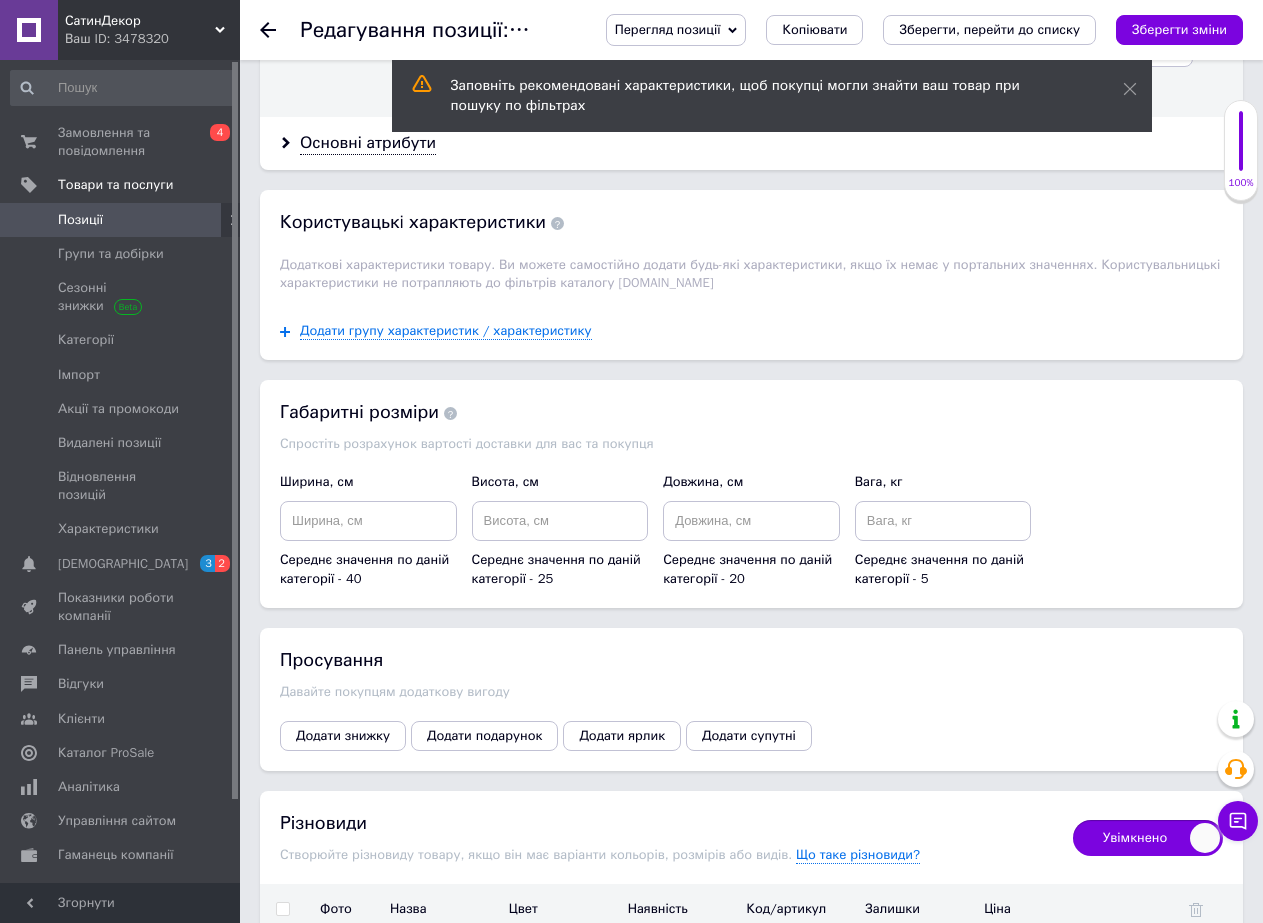 scroll, scrollTop: 2700, scrollLeft: 0, axis: vertical 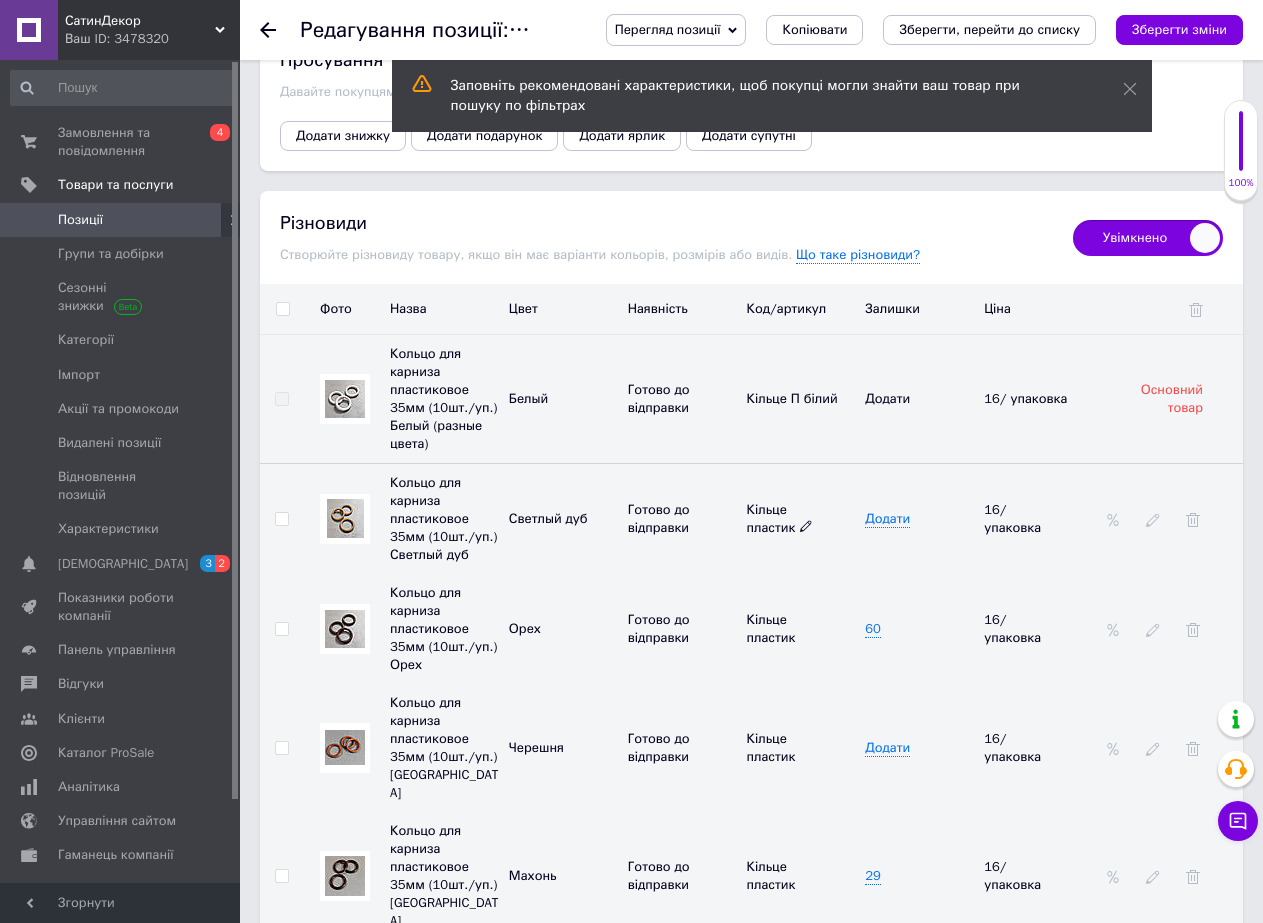 click 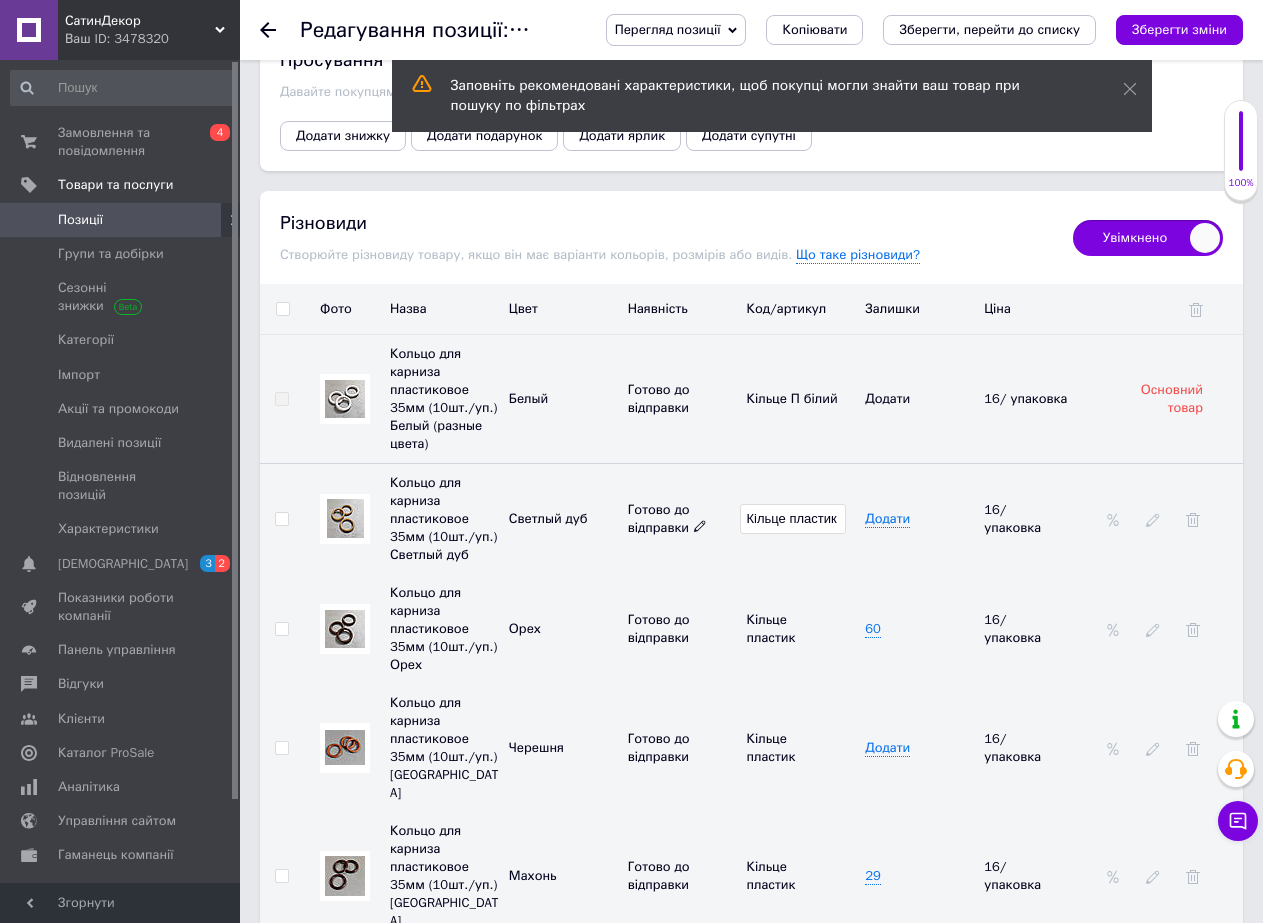 drag, startPoint x: 842, startPoint y: 508, endPoint x: 710, endPoint y: 501, distance: 132.18547 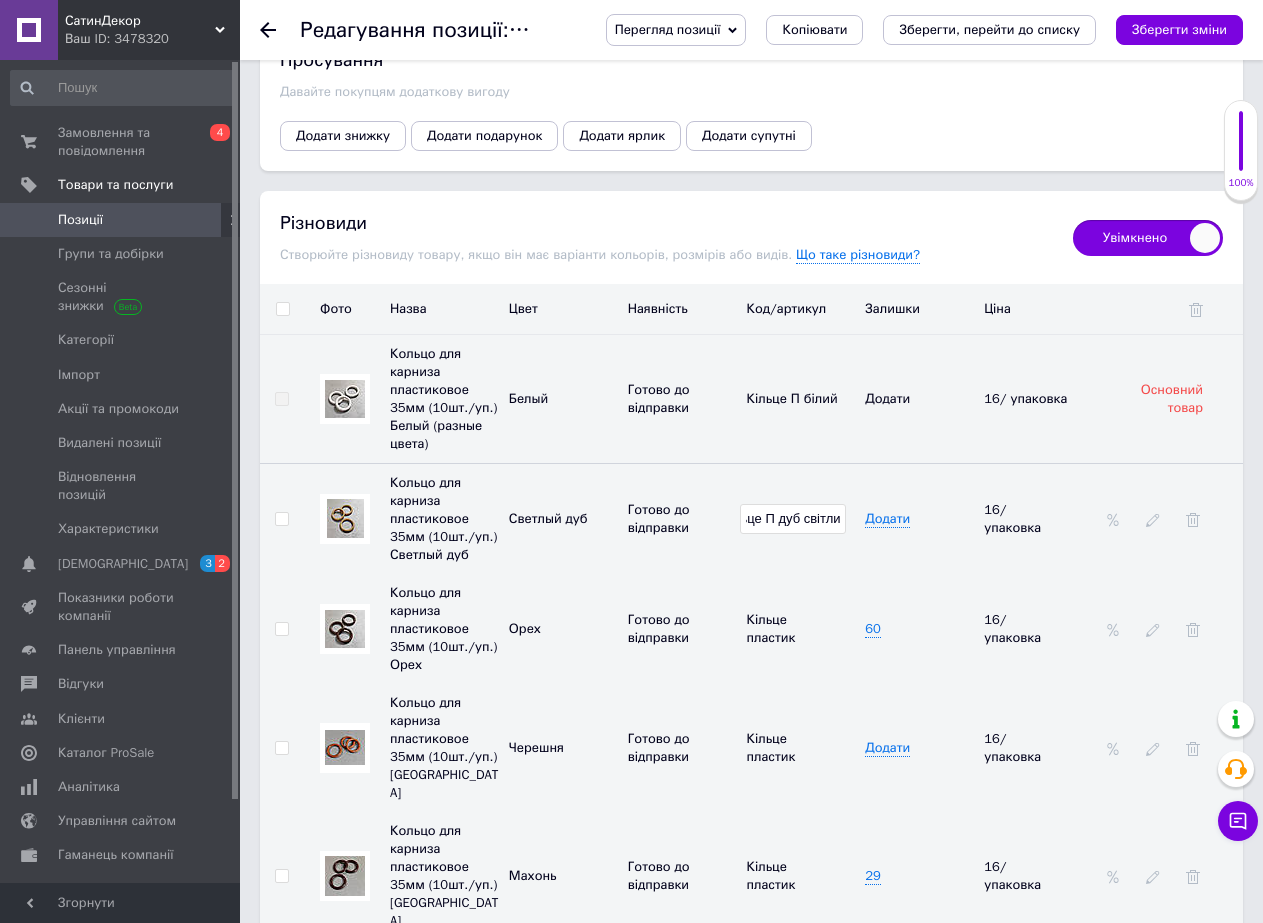 scroll, scrollTop: 0, scrollLeft: 31, axis: horizontal 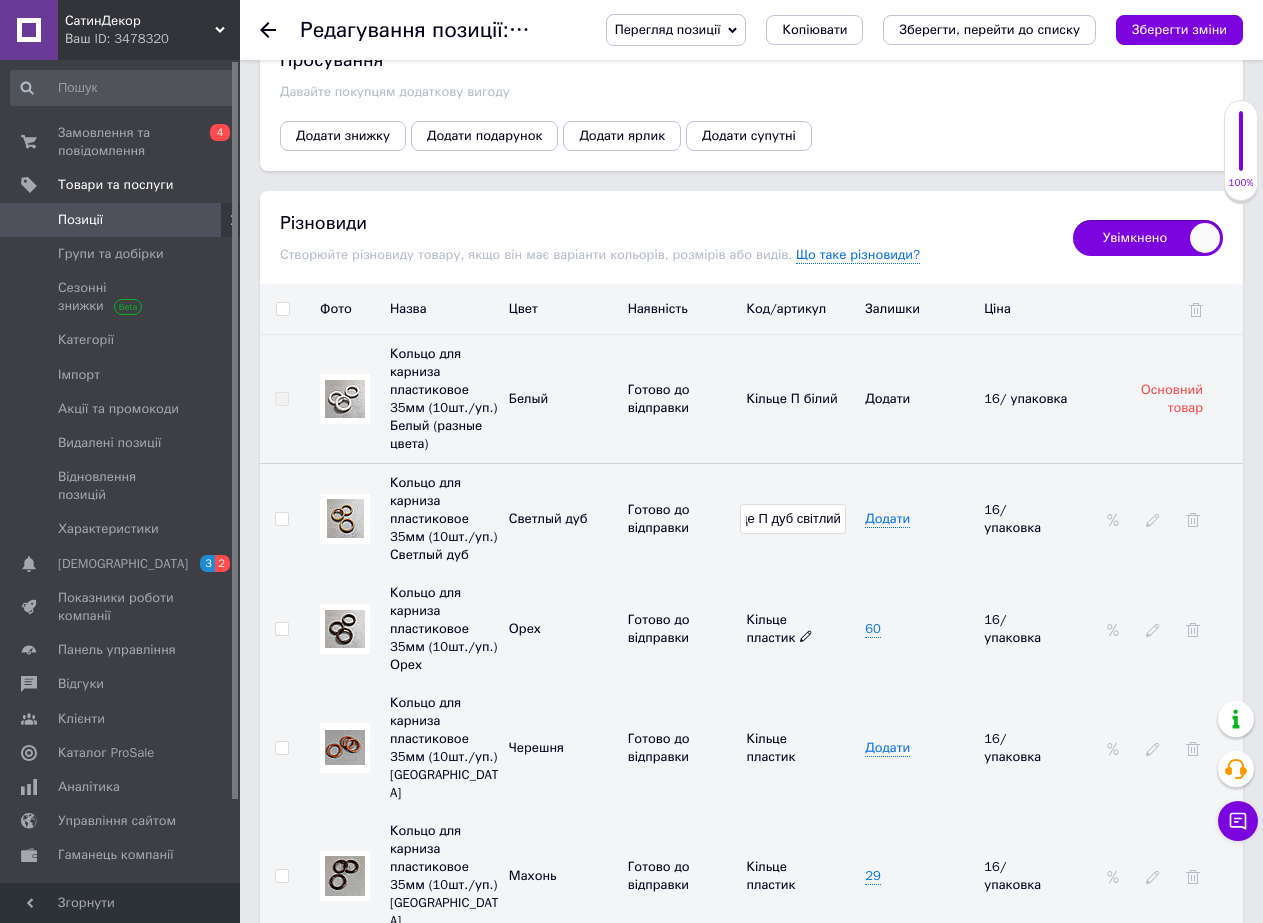 type on "Кільце П дуб світлий" 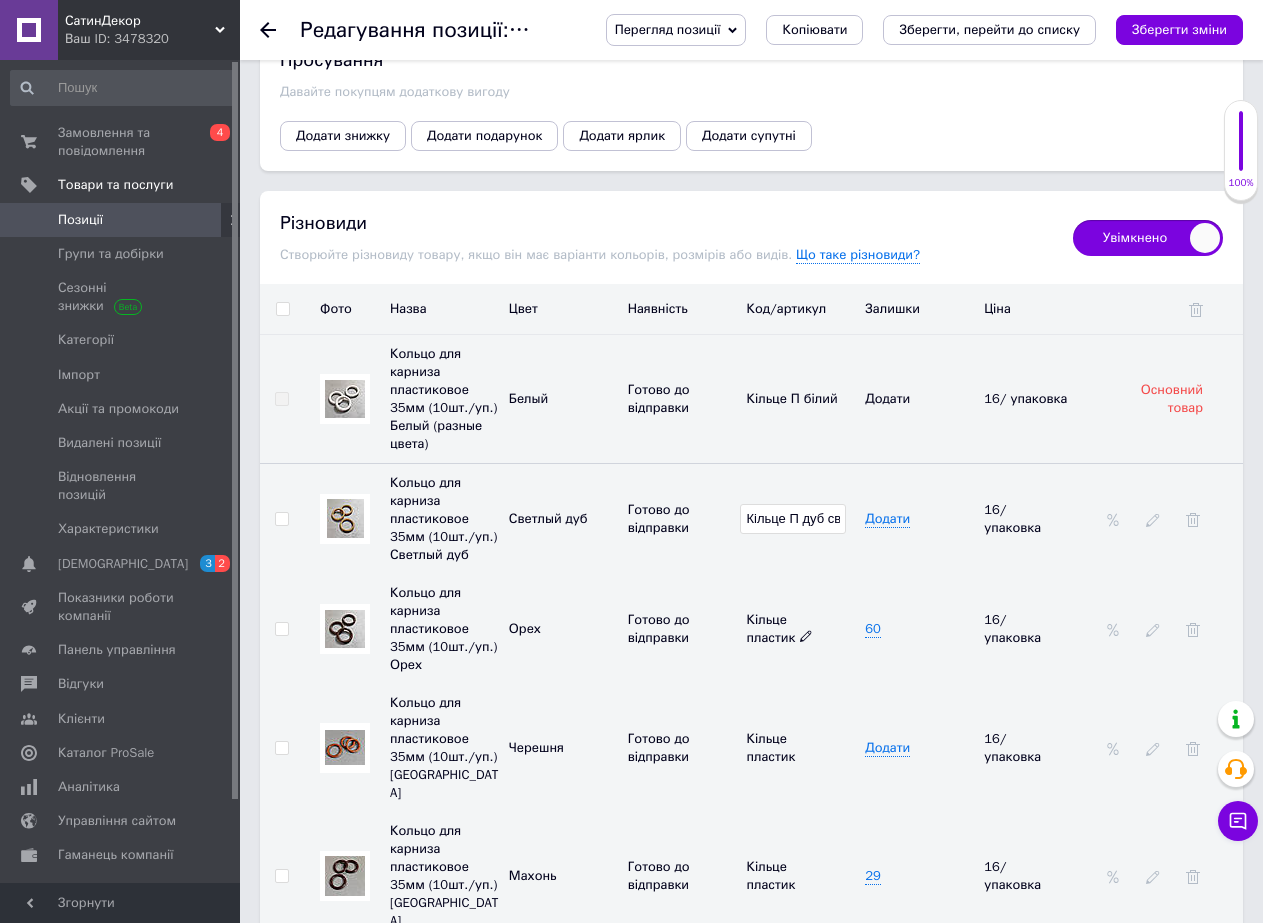 click 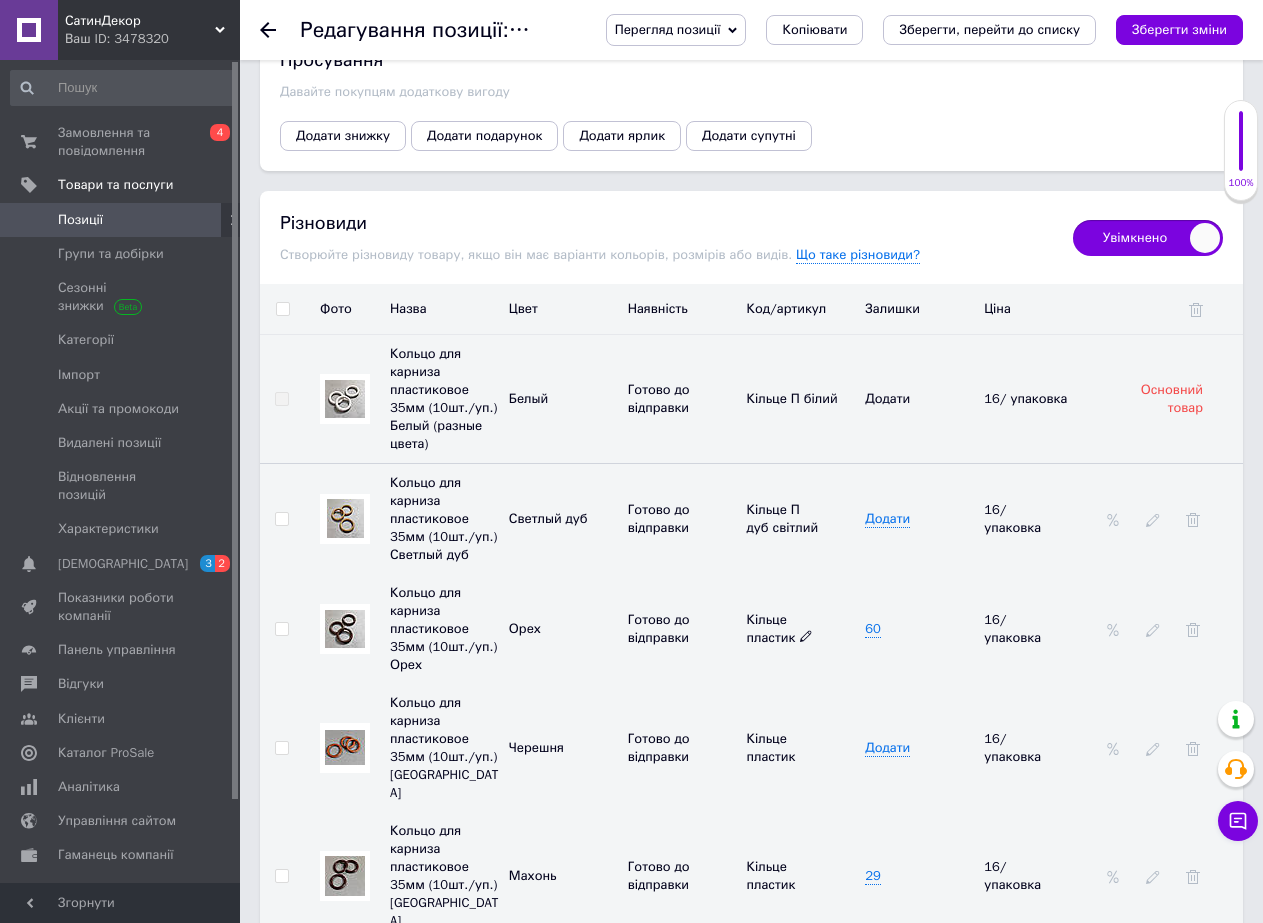 click 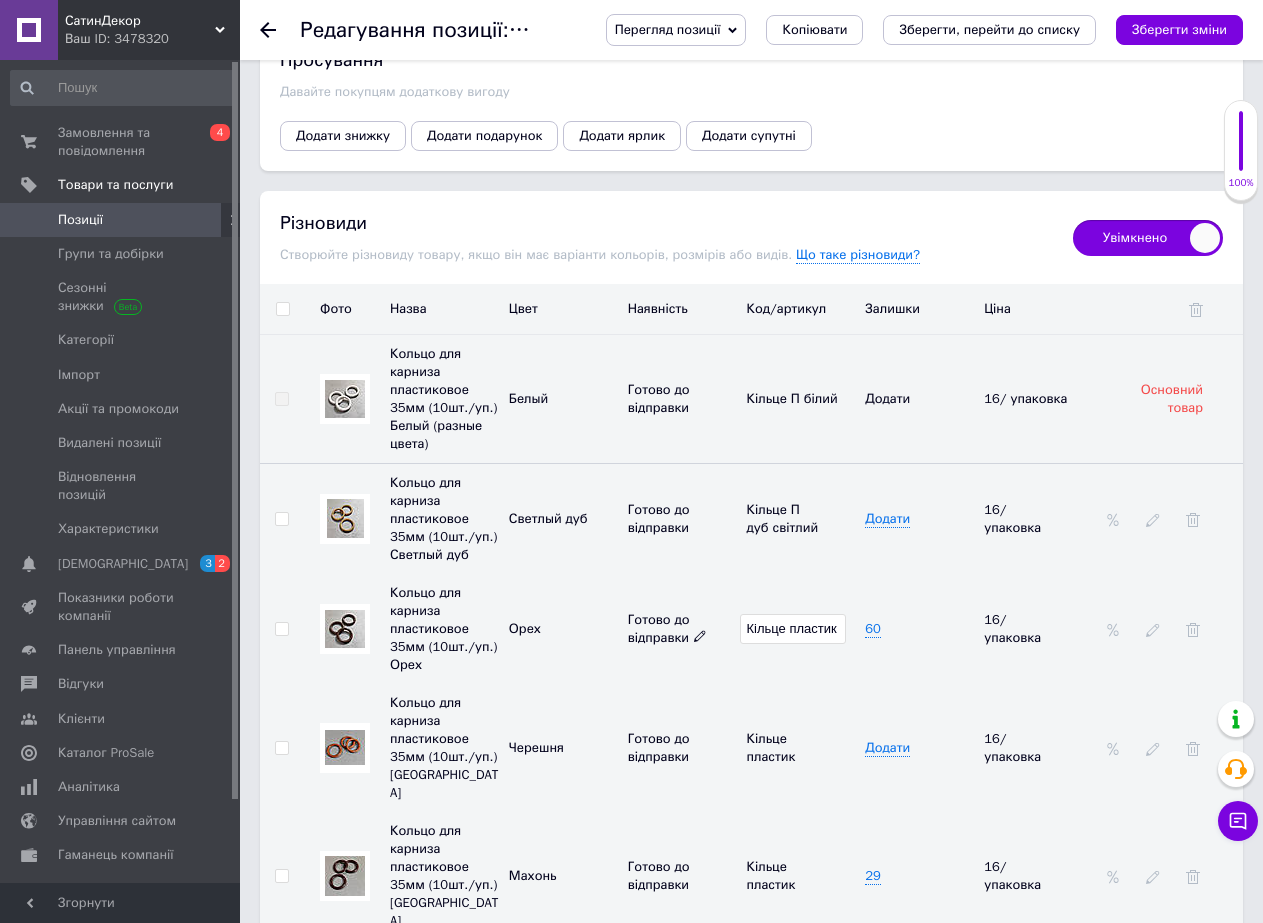 drag, startPoint x: 837, startPoint y: 618, endPoint x: 717, endPoint y: 614, distance: 120.06665 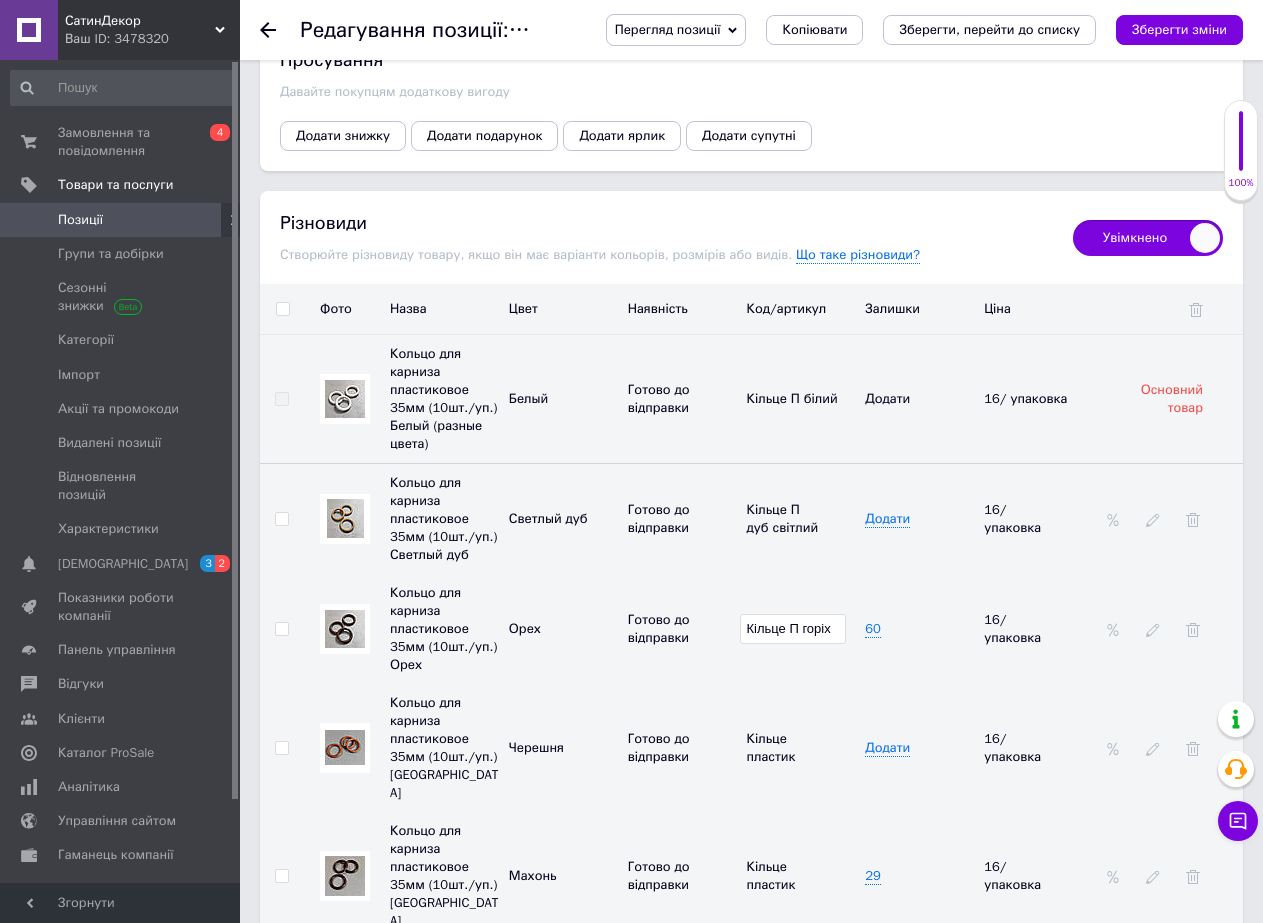 scroll, scrollTop: 2900, scrollLeft: 0, axis: vertical 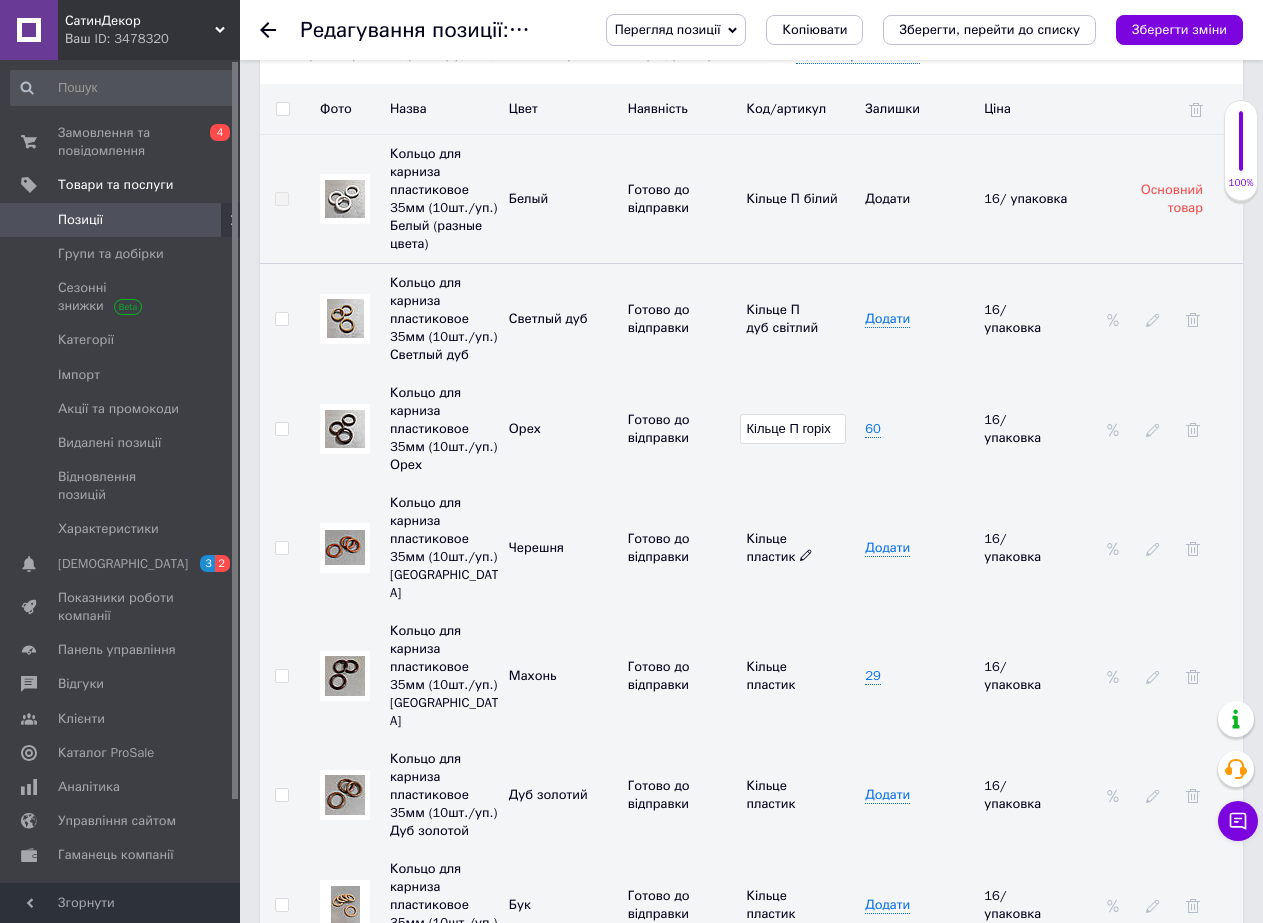 type on "Кільце П горіх" 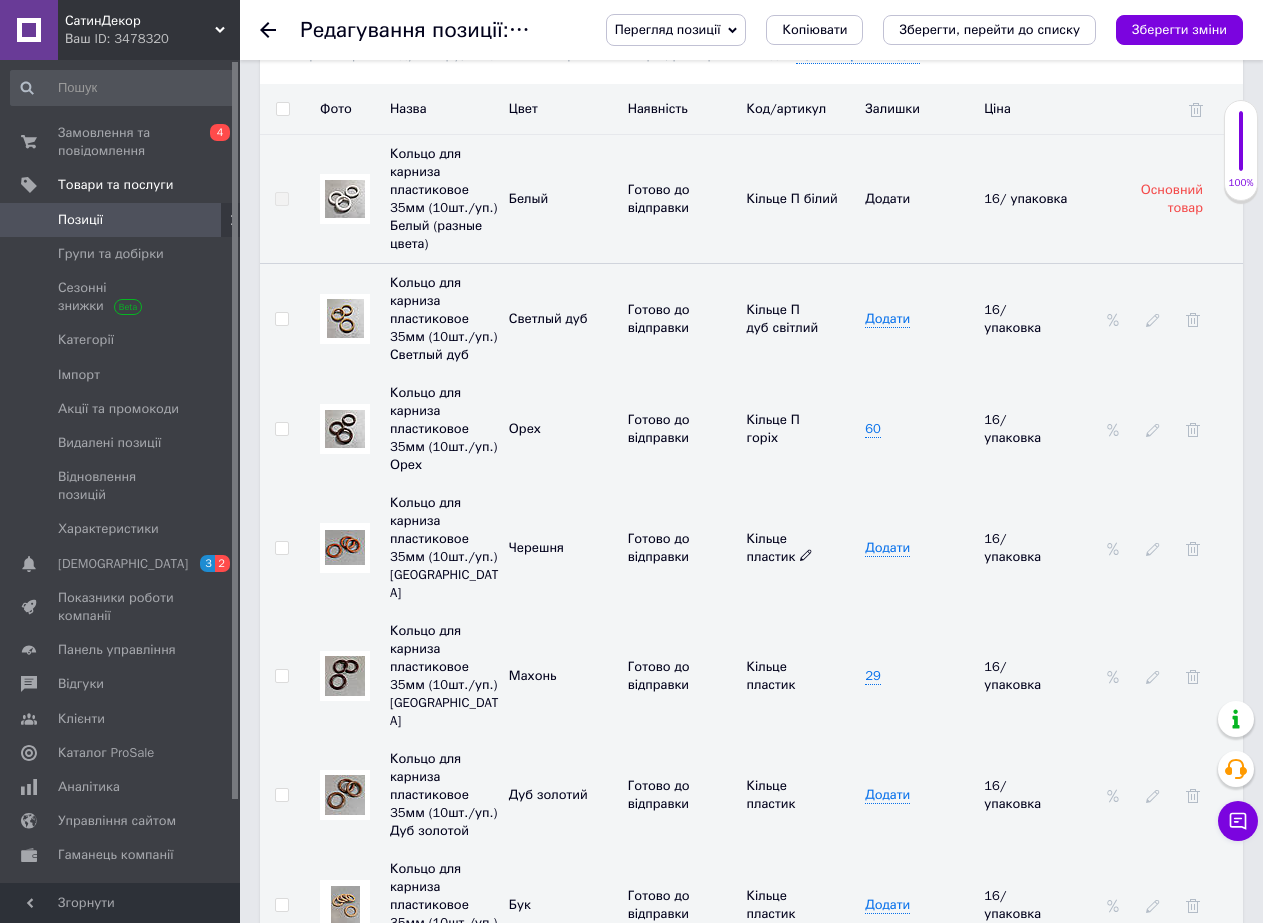 click 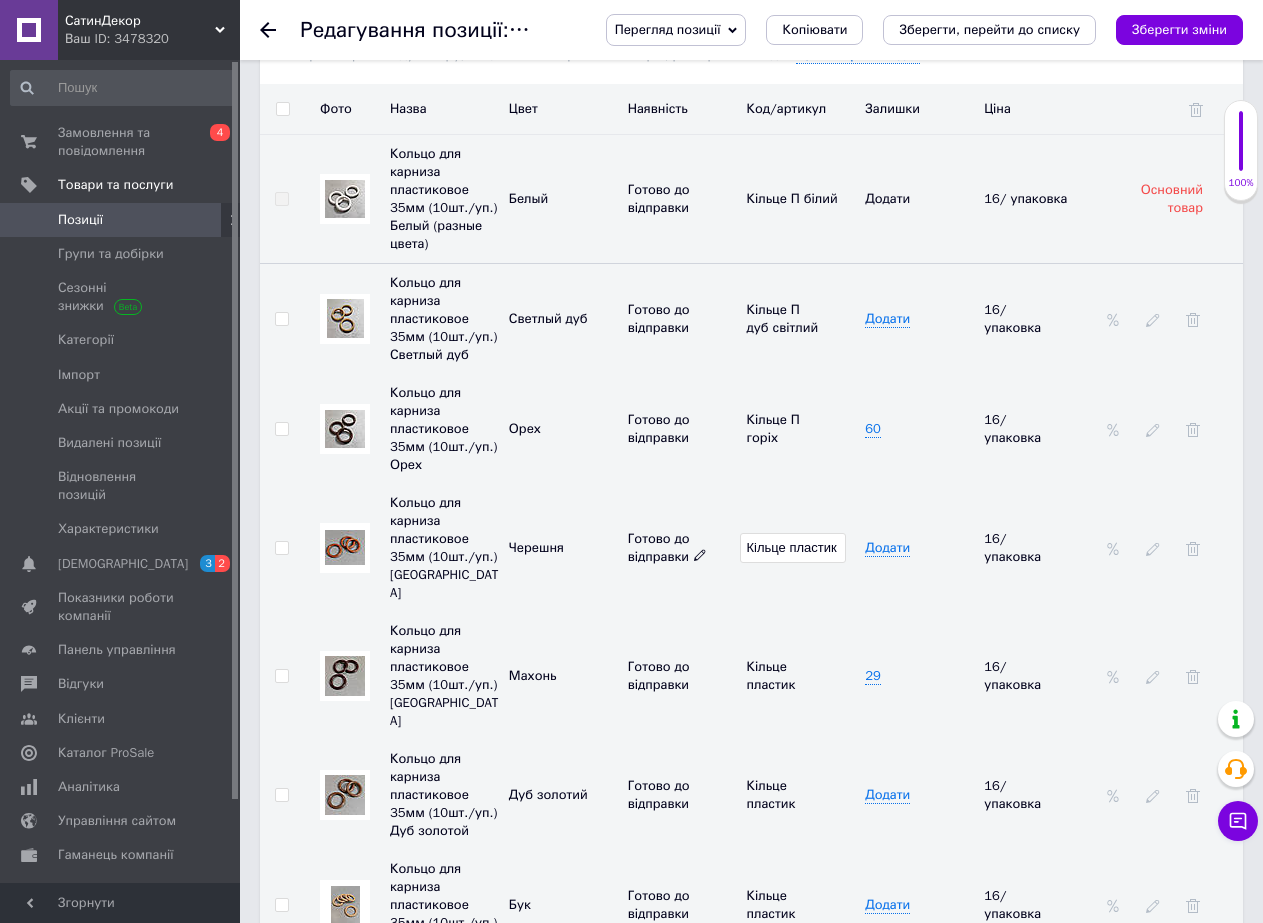 drag, startPoint x: 841, startPoint y: 517, endPoint x: 735, endPoint y: 526, distance: 106.381386 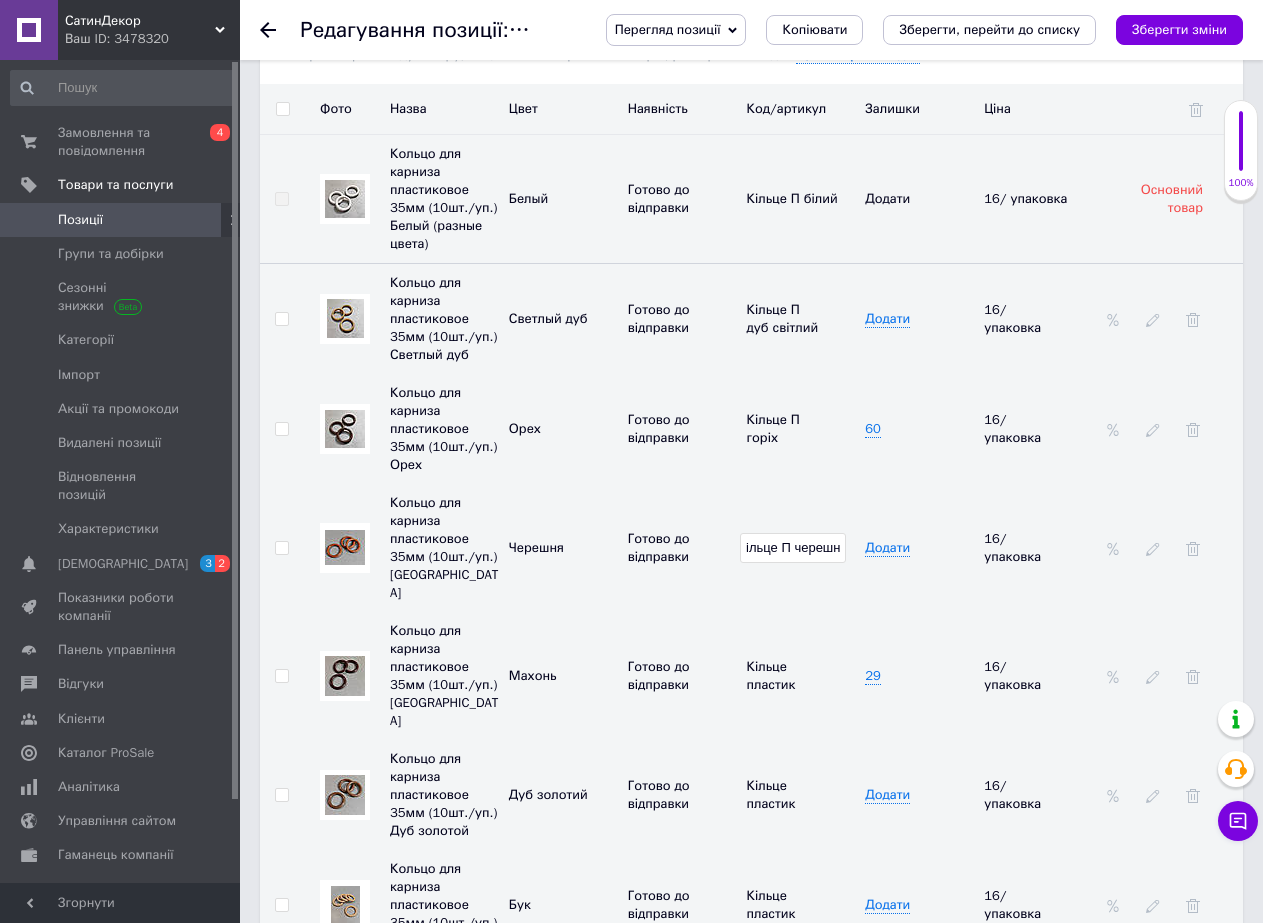scroll, scrollTop: 0, scrollLeft: 15, axis: horizontal 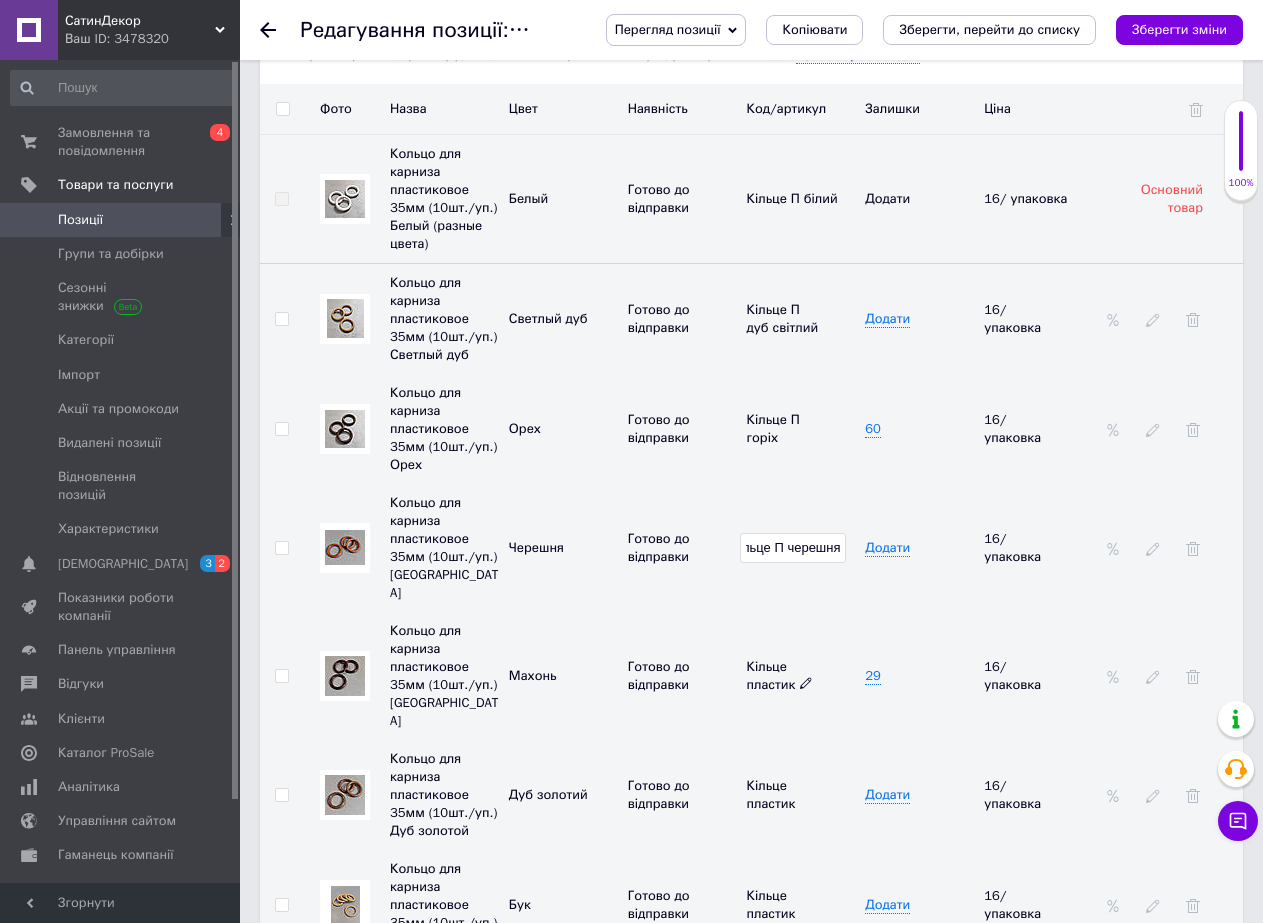 type on "Кільце П черешня" 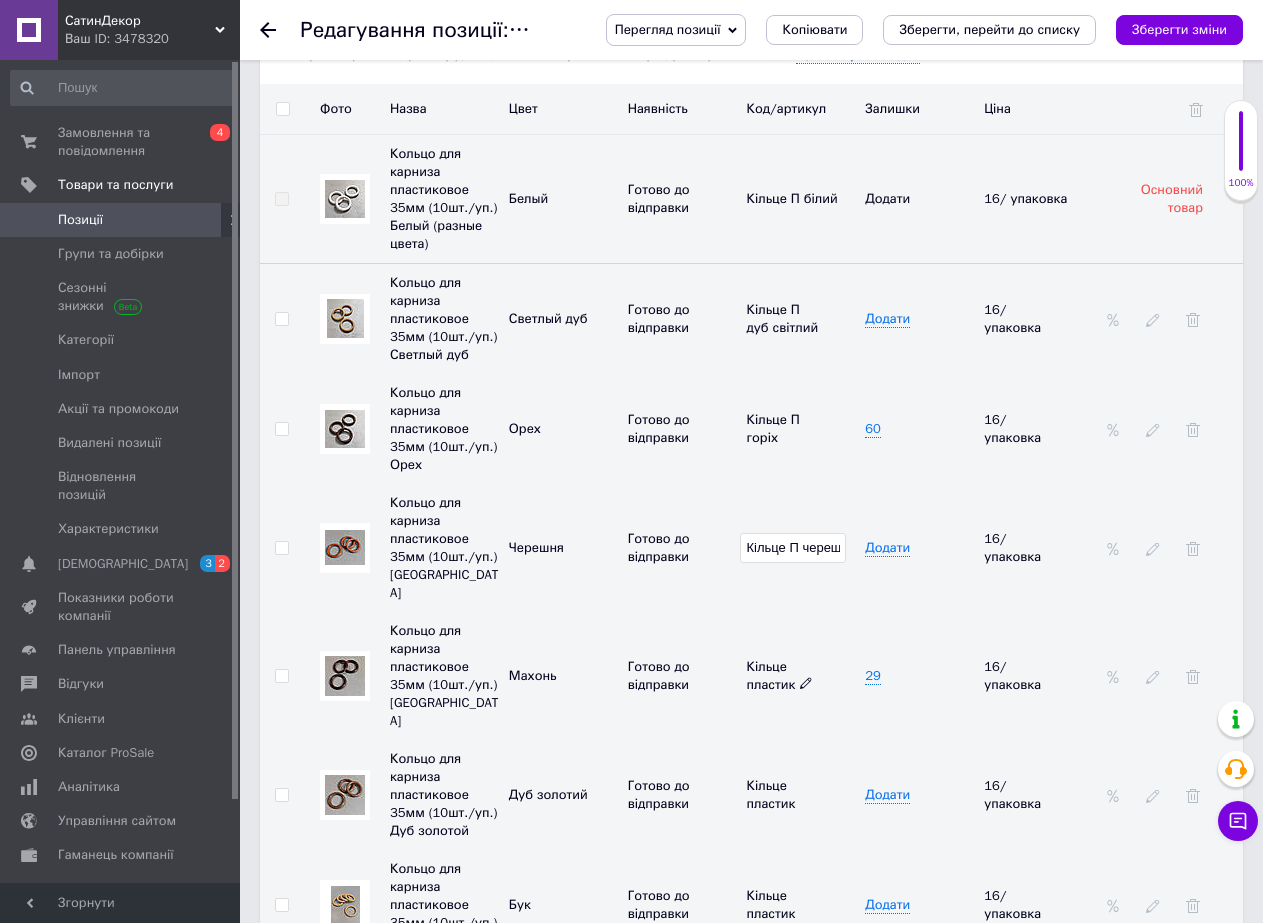 click 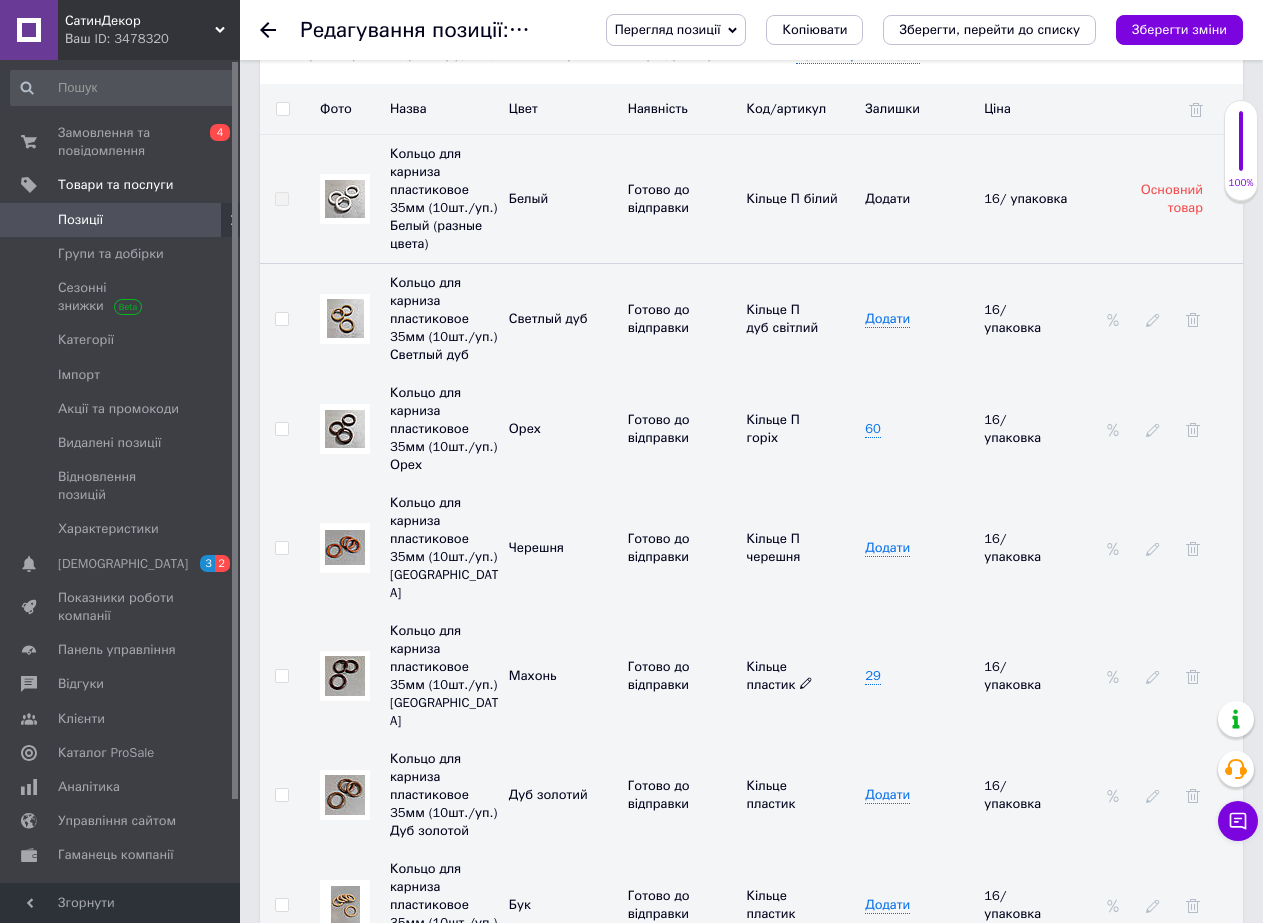 click 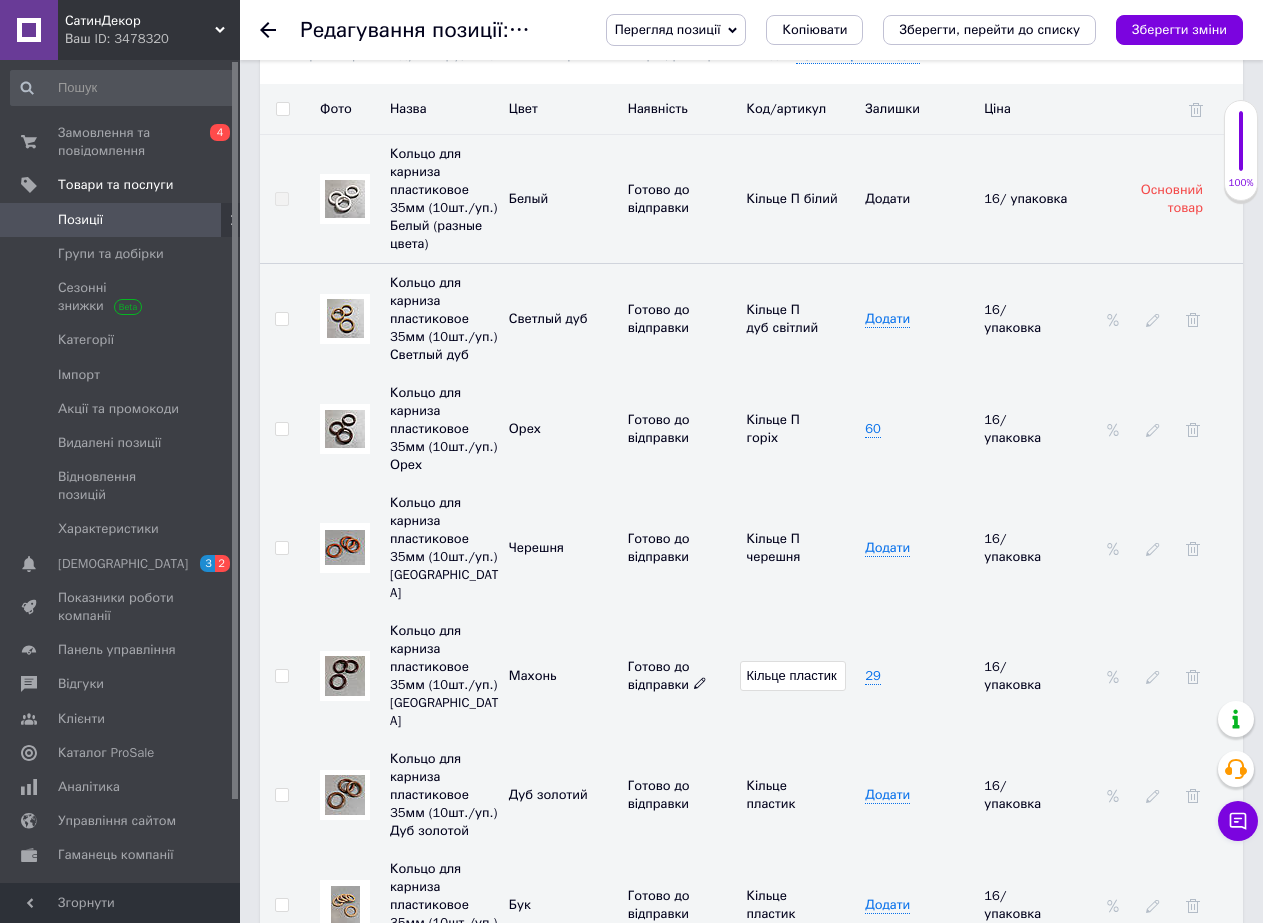 drag, startPoint x: 837, startPoint y: 625, endPoint x: 730, endPoint y: 625, distance: 107 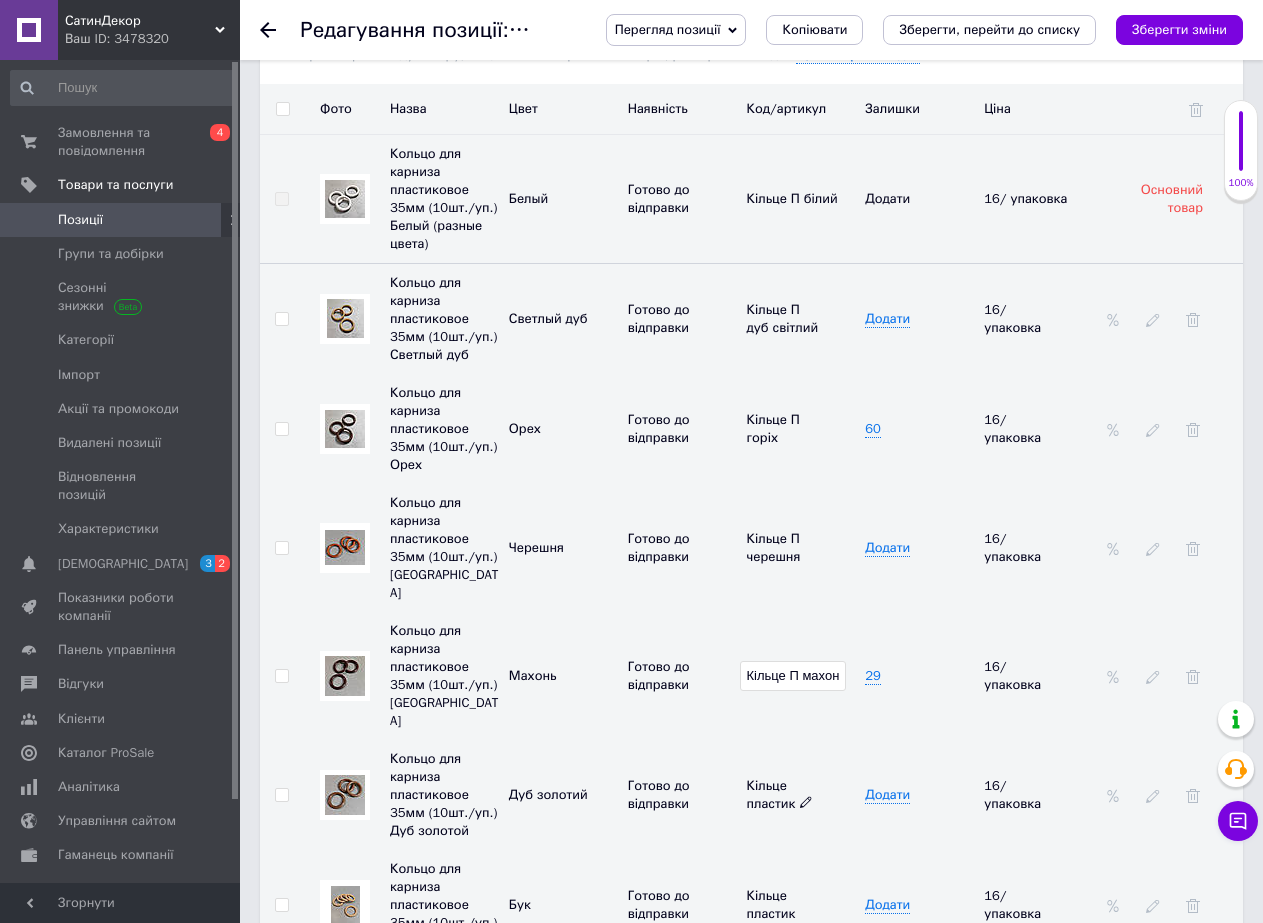 scroll, scrollTop: 0, scrollLeft: 6, axis: horizontal 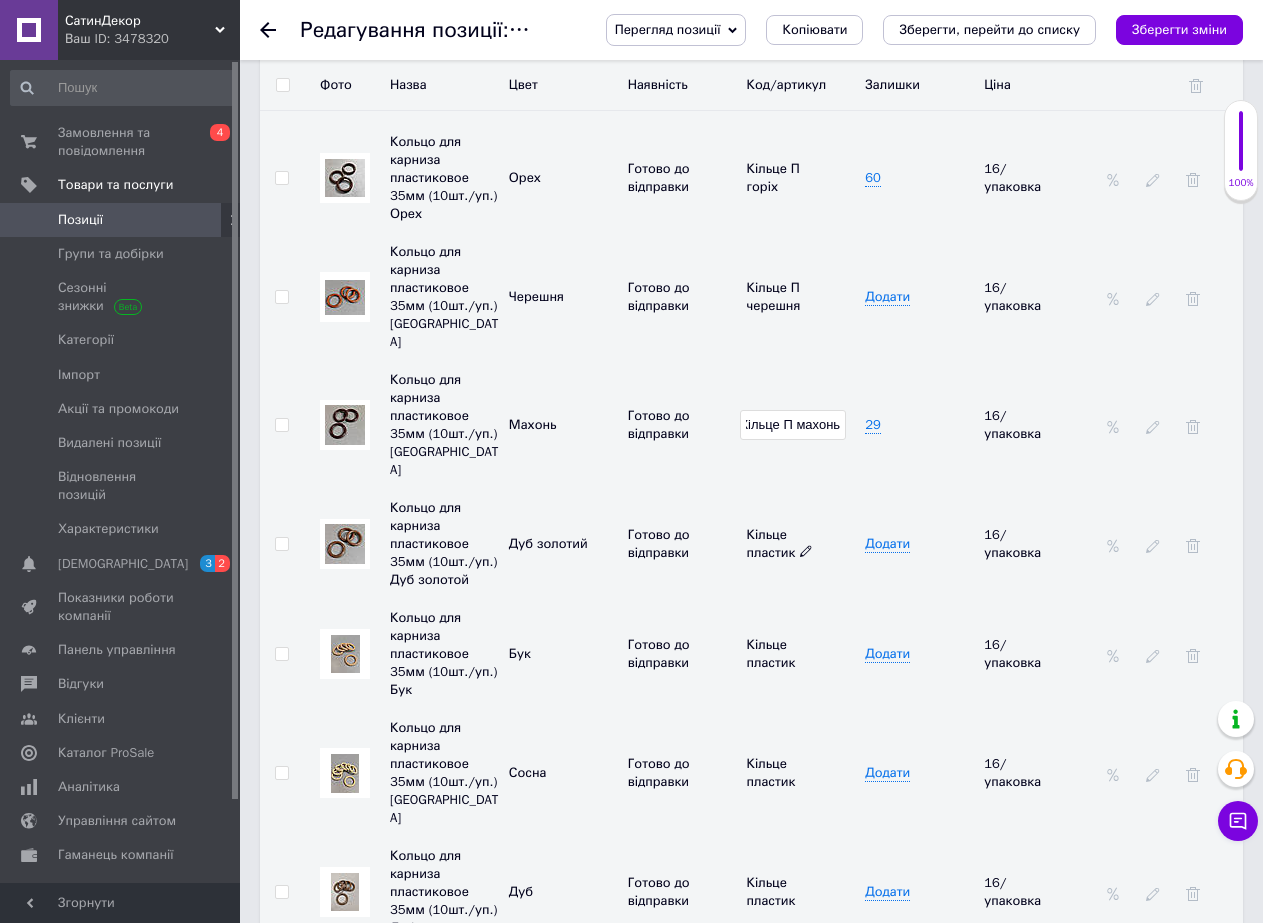 type on "Кільце П махонь" 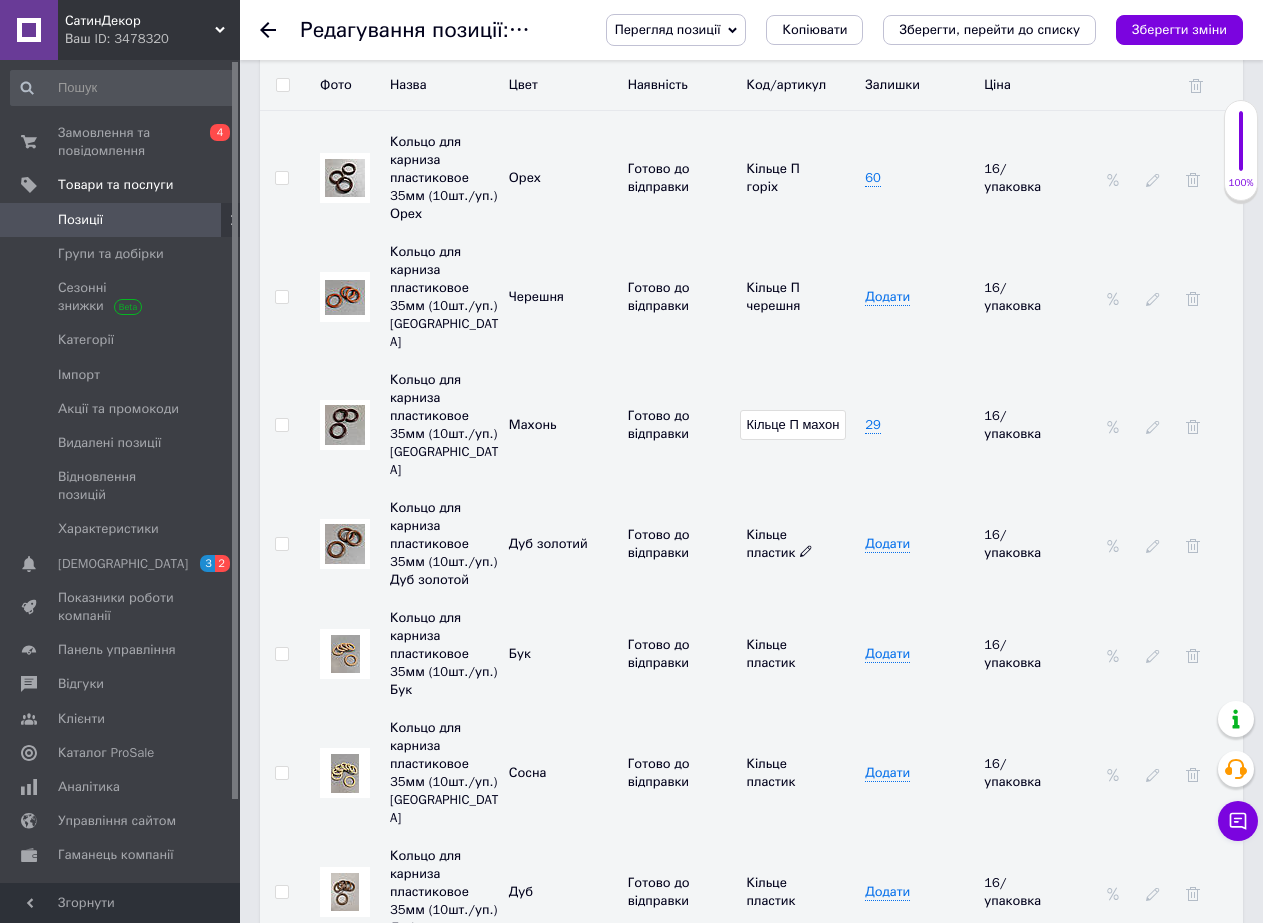 click on "Кільце пластик" at bounding box center (793, 544) 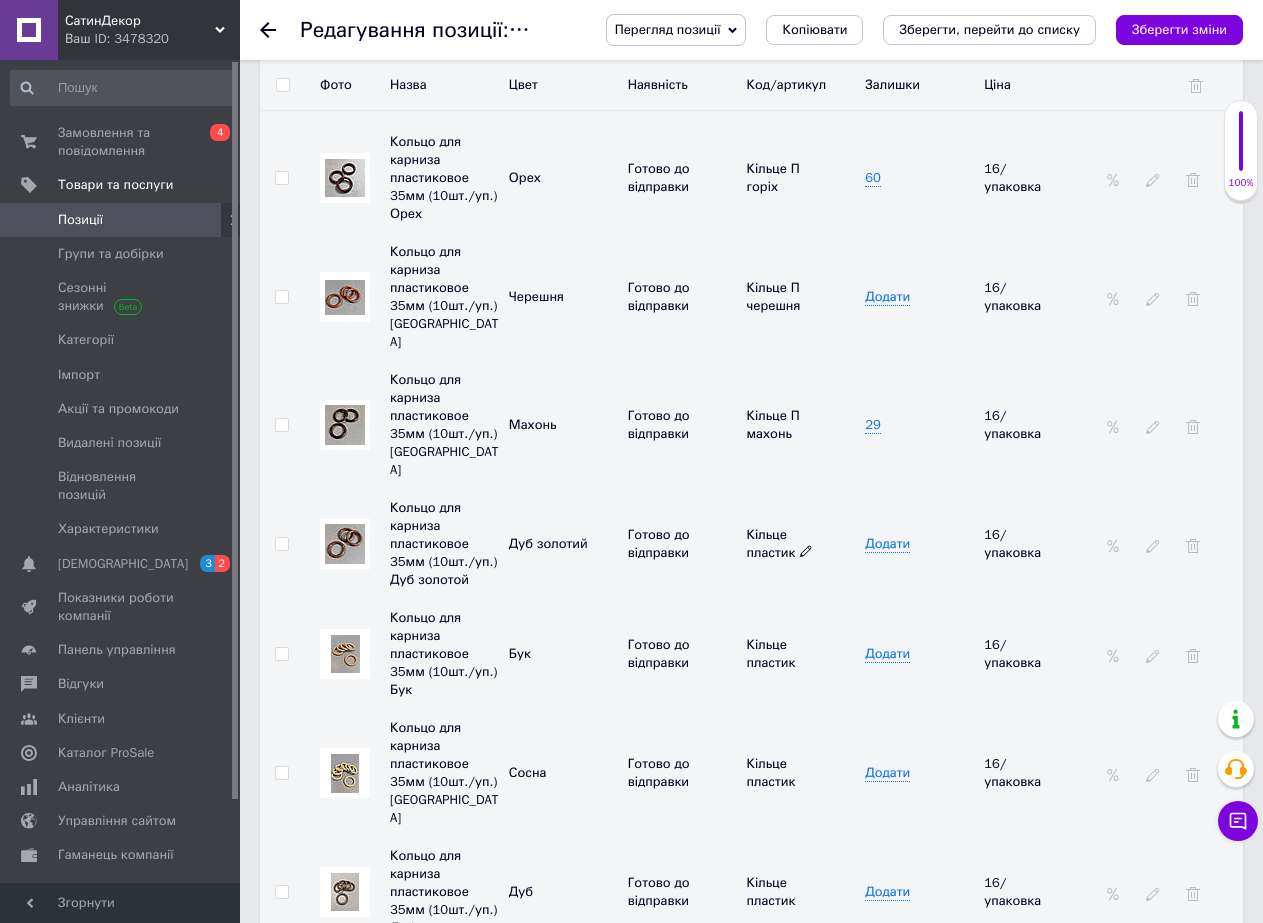 click 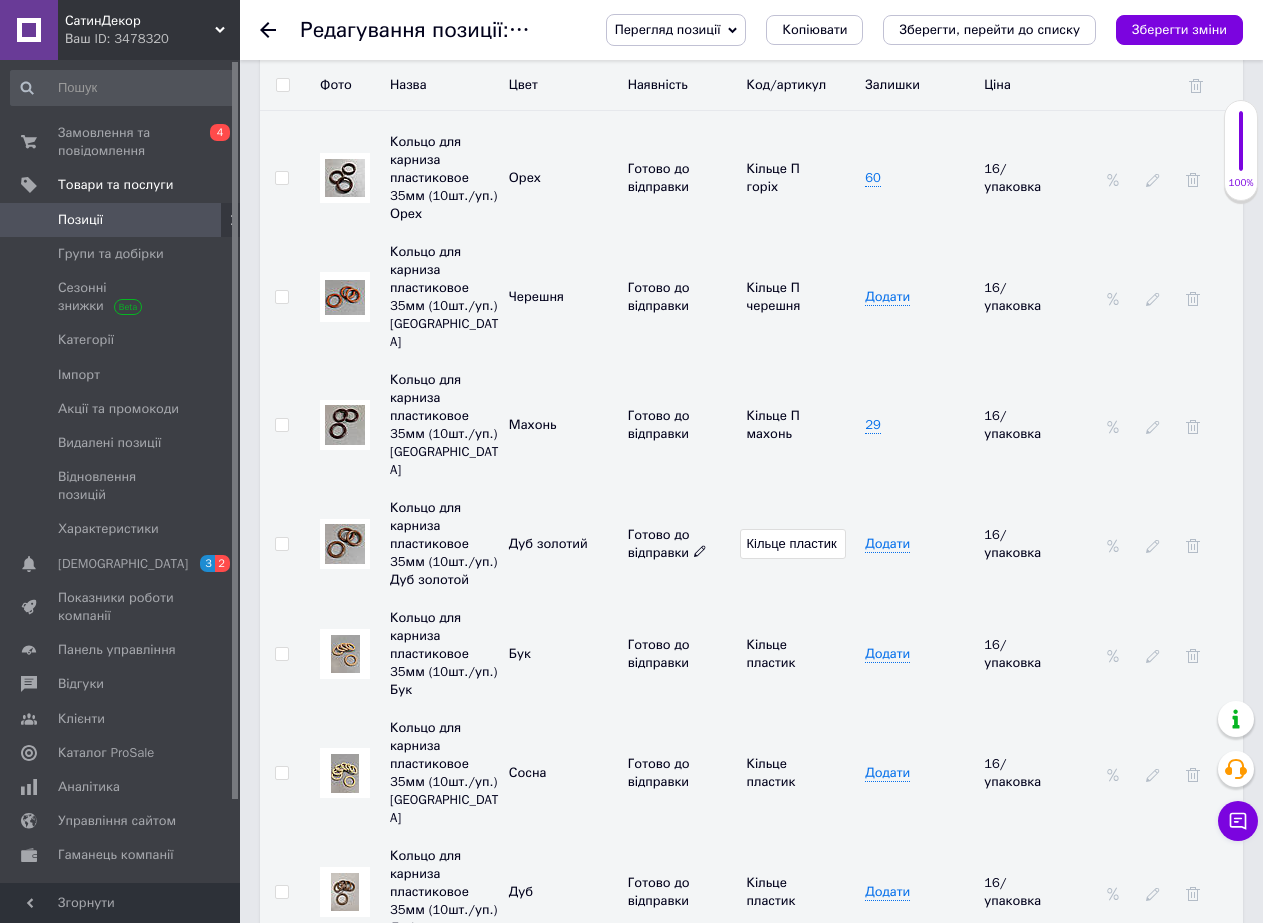 drag, startPoint x: 843, startPoint y: 475, endPoint x: 700, endPoint y: 479, distance: 143.05594 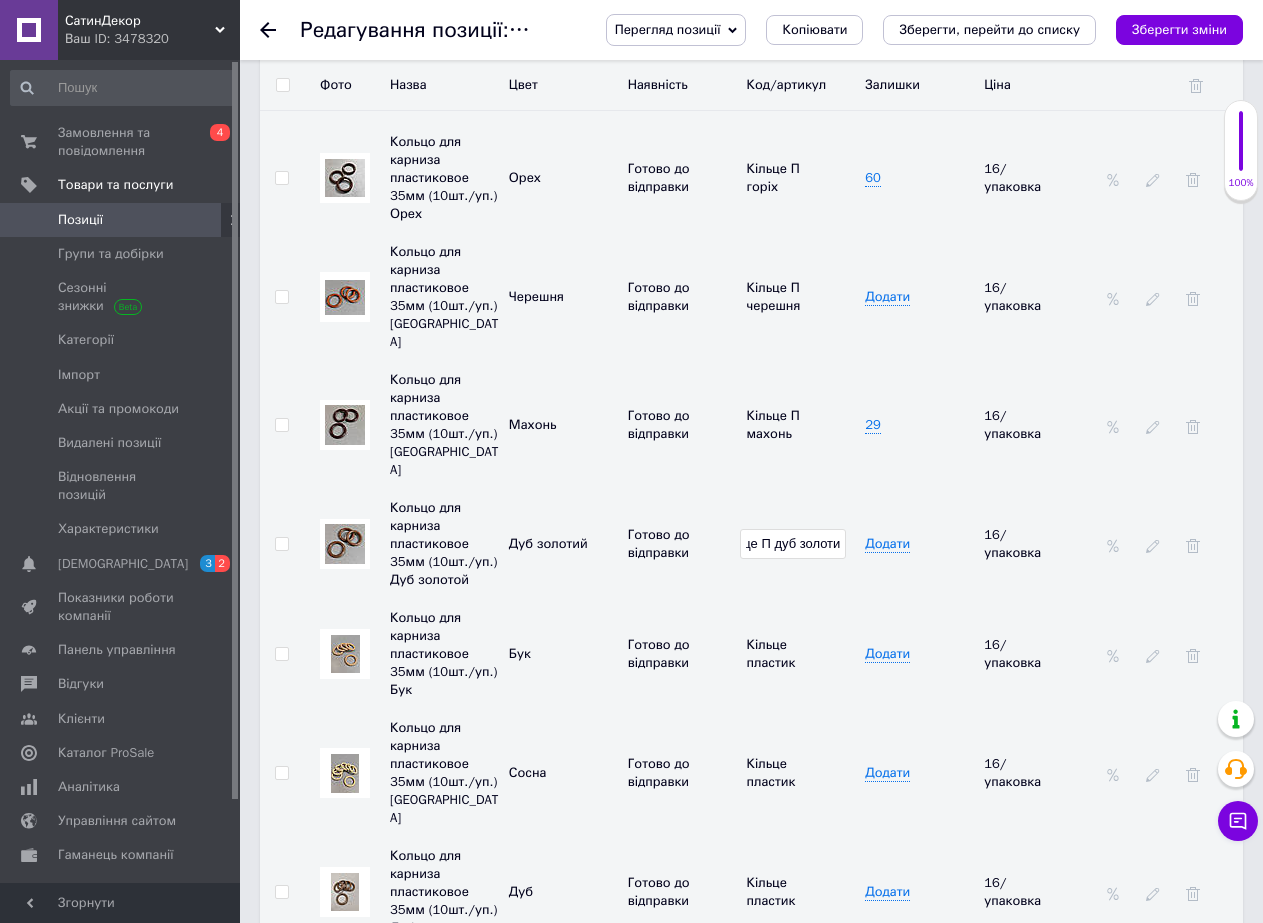 scroll, scrollTop: 0, scrollLeft: 35, axis: horizontal 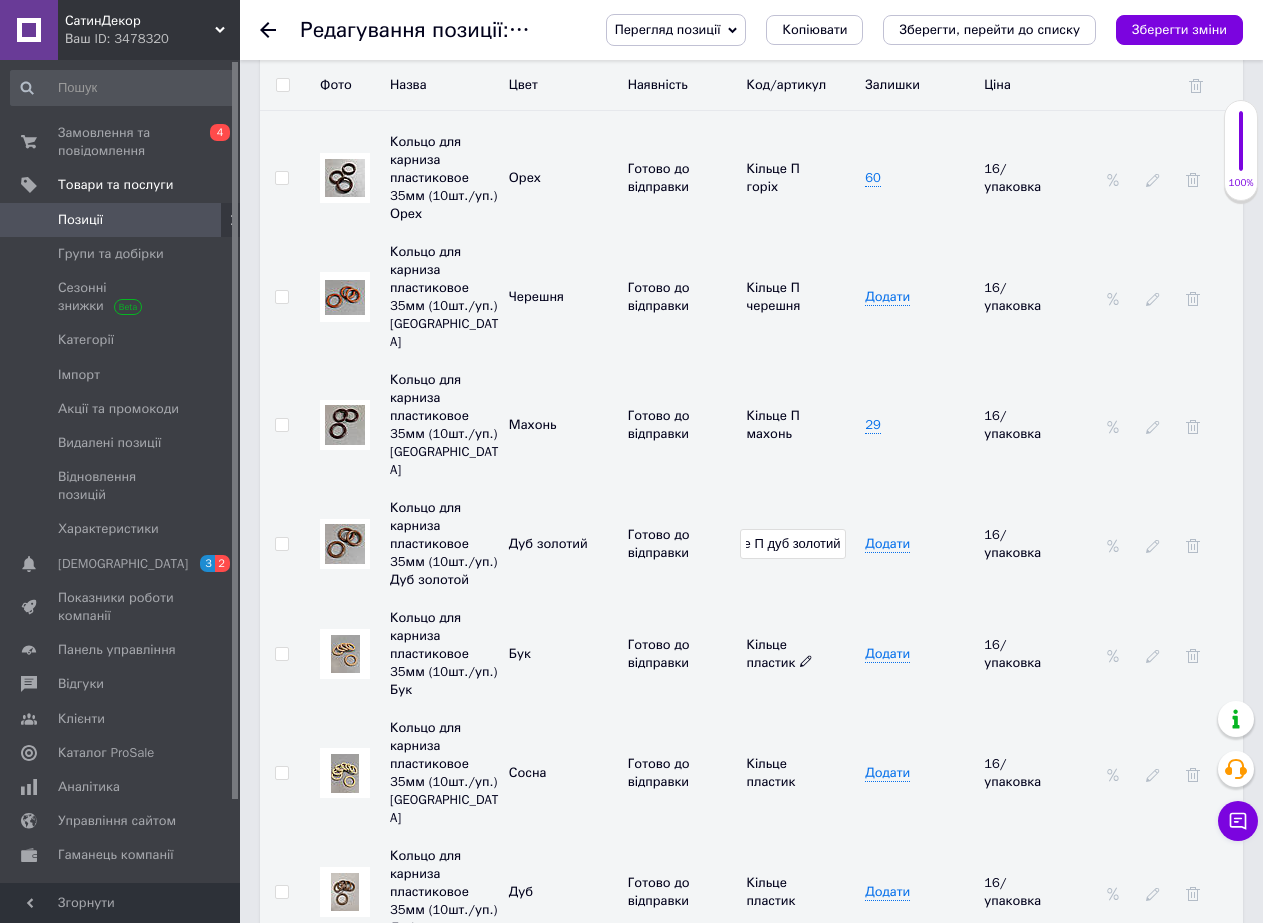 type on "Кільце П дуб золотий" 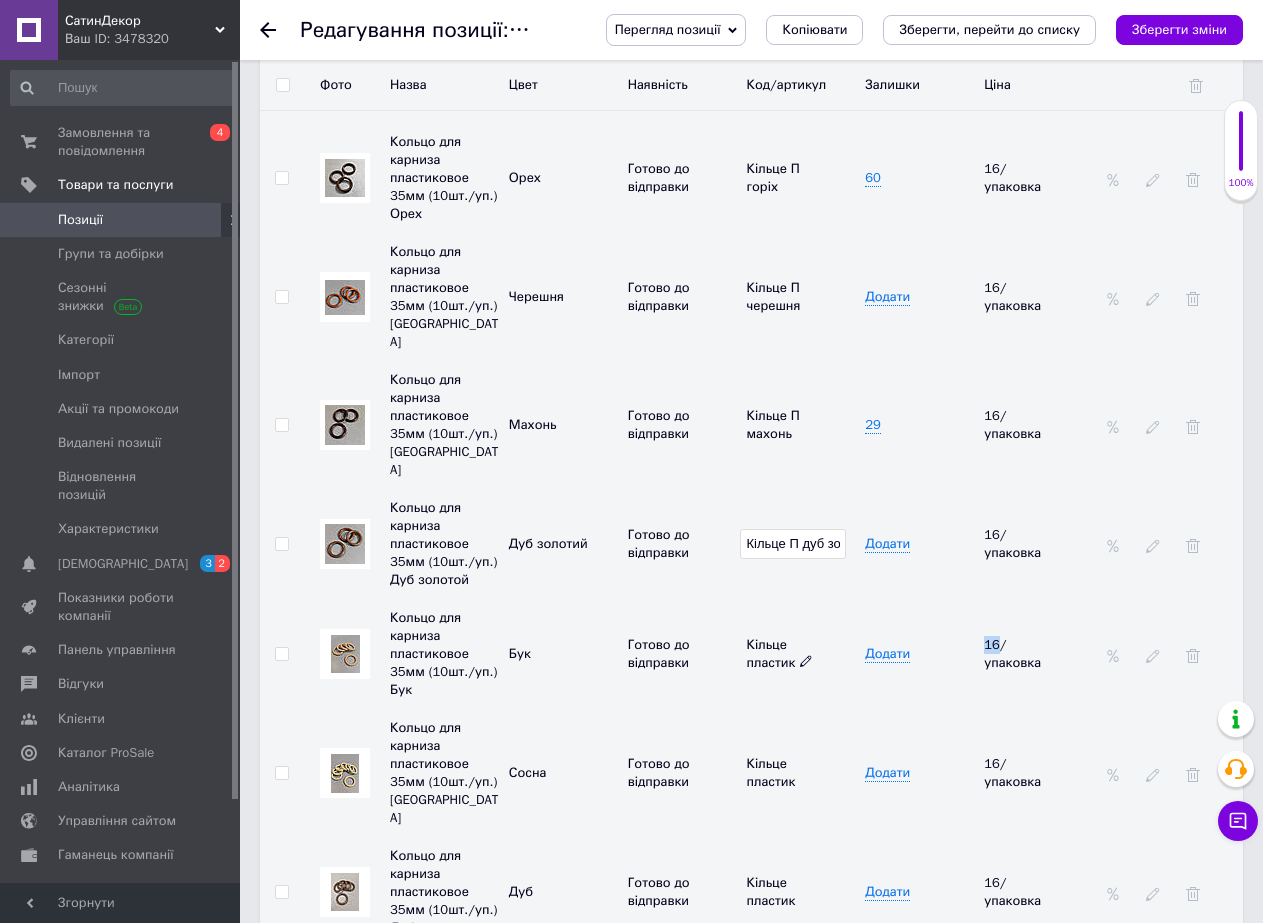 click 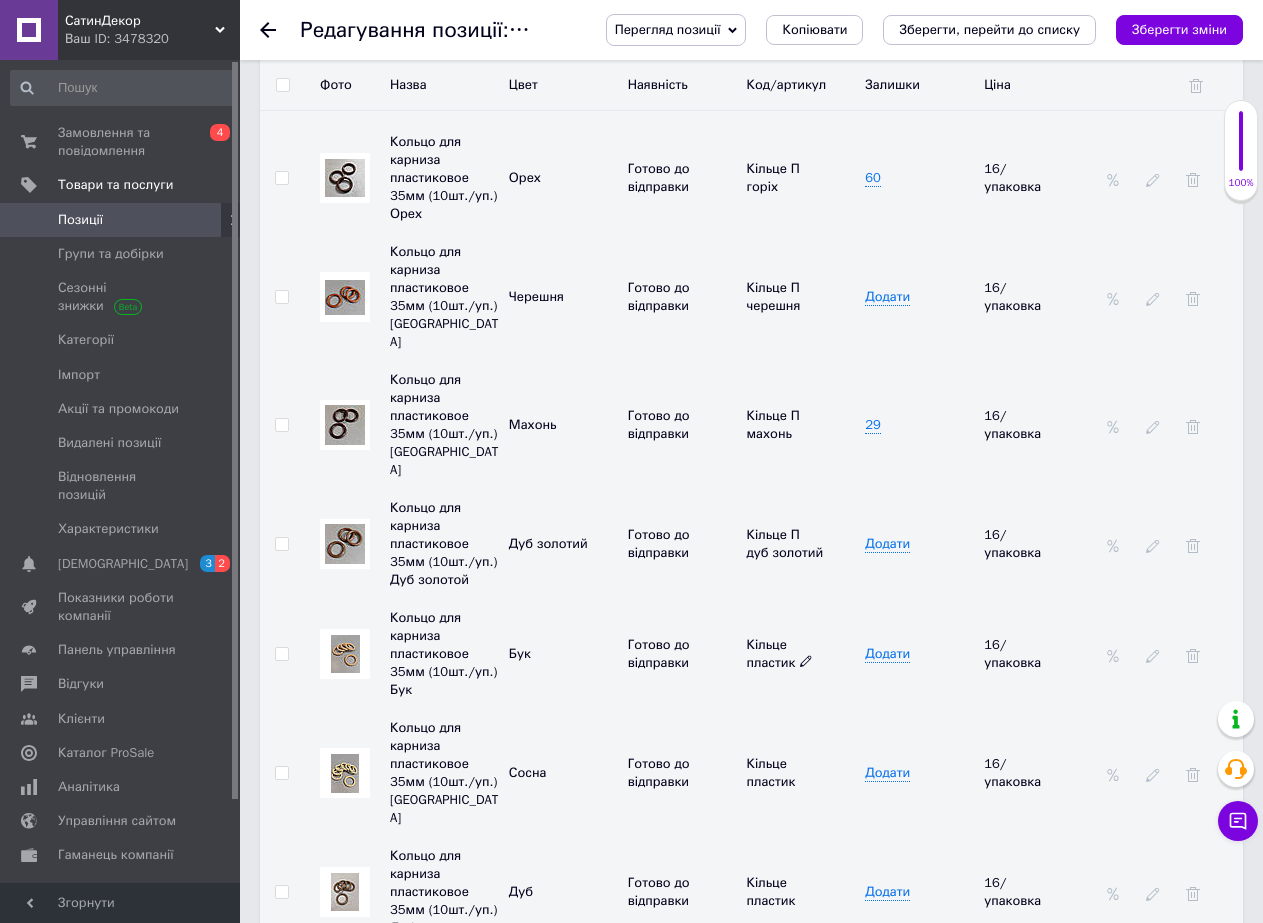 click 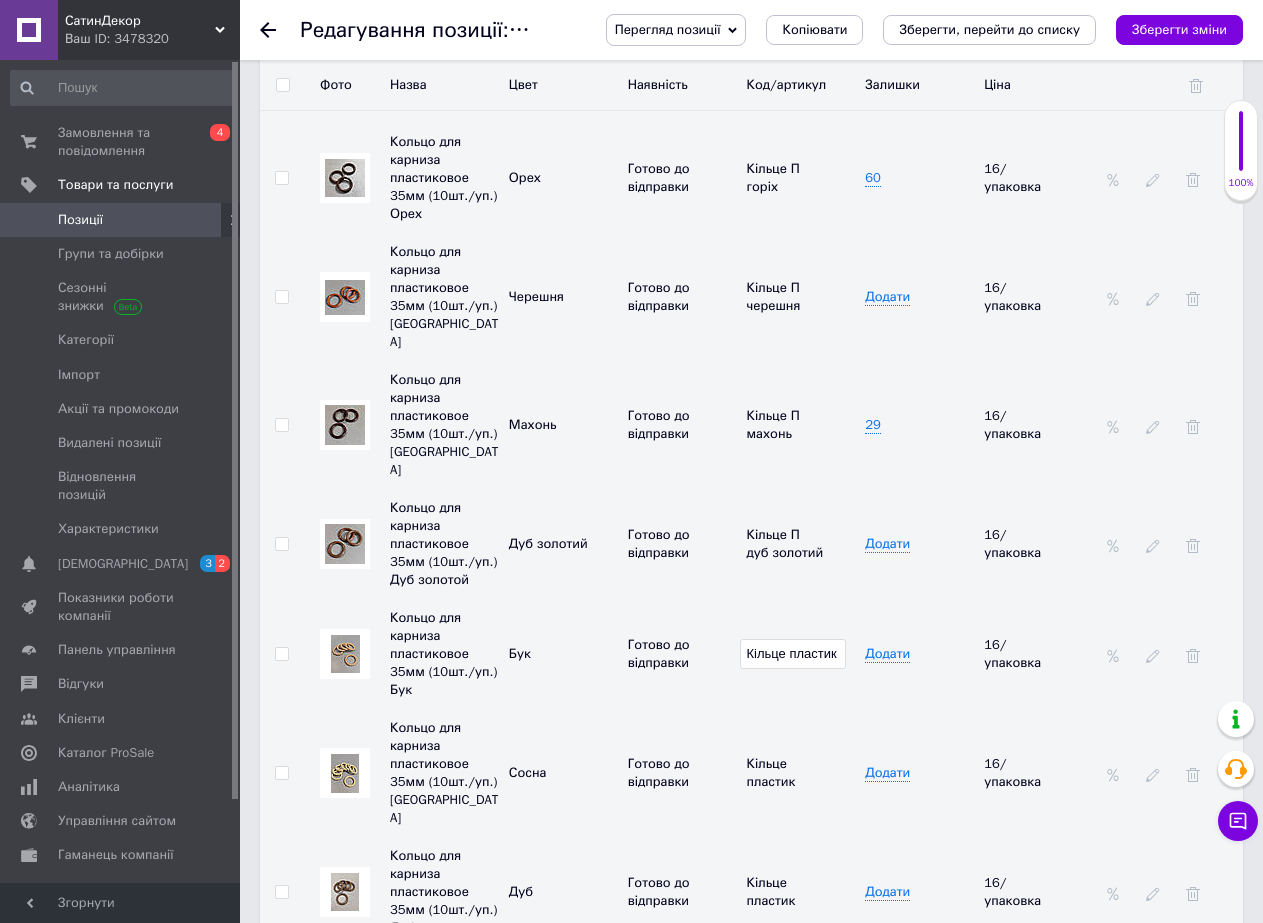scroll, scrollTop: 0, scrollLeft: 0, axis: both 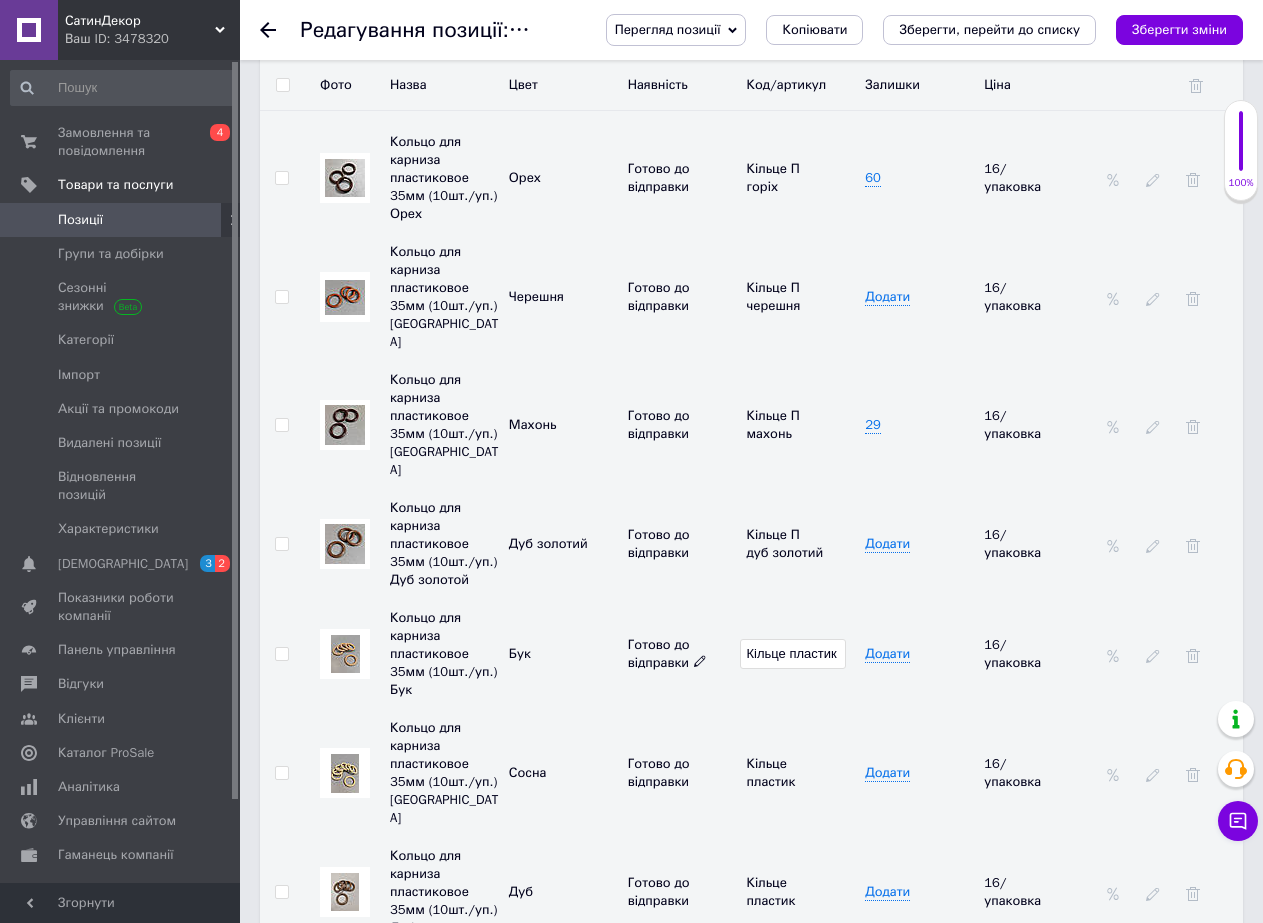 drag, startPoint x: 844, startPoint y: 585, endPoint x: 734, endPoint y: 584, distance: 110.00455 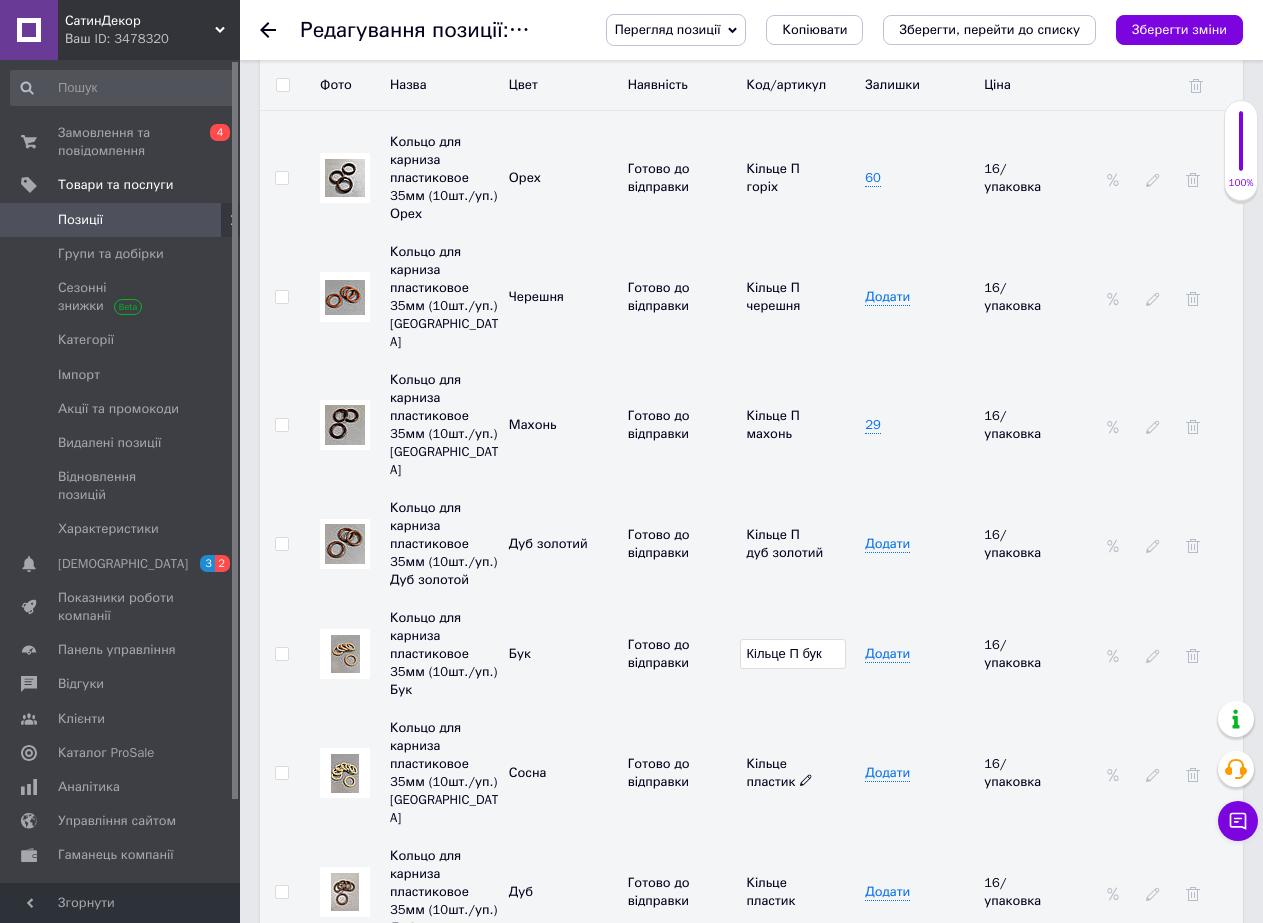 scroll, scrollTop: 3200, scrollLeft: 0, axis: vertical 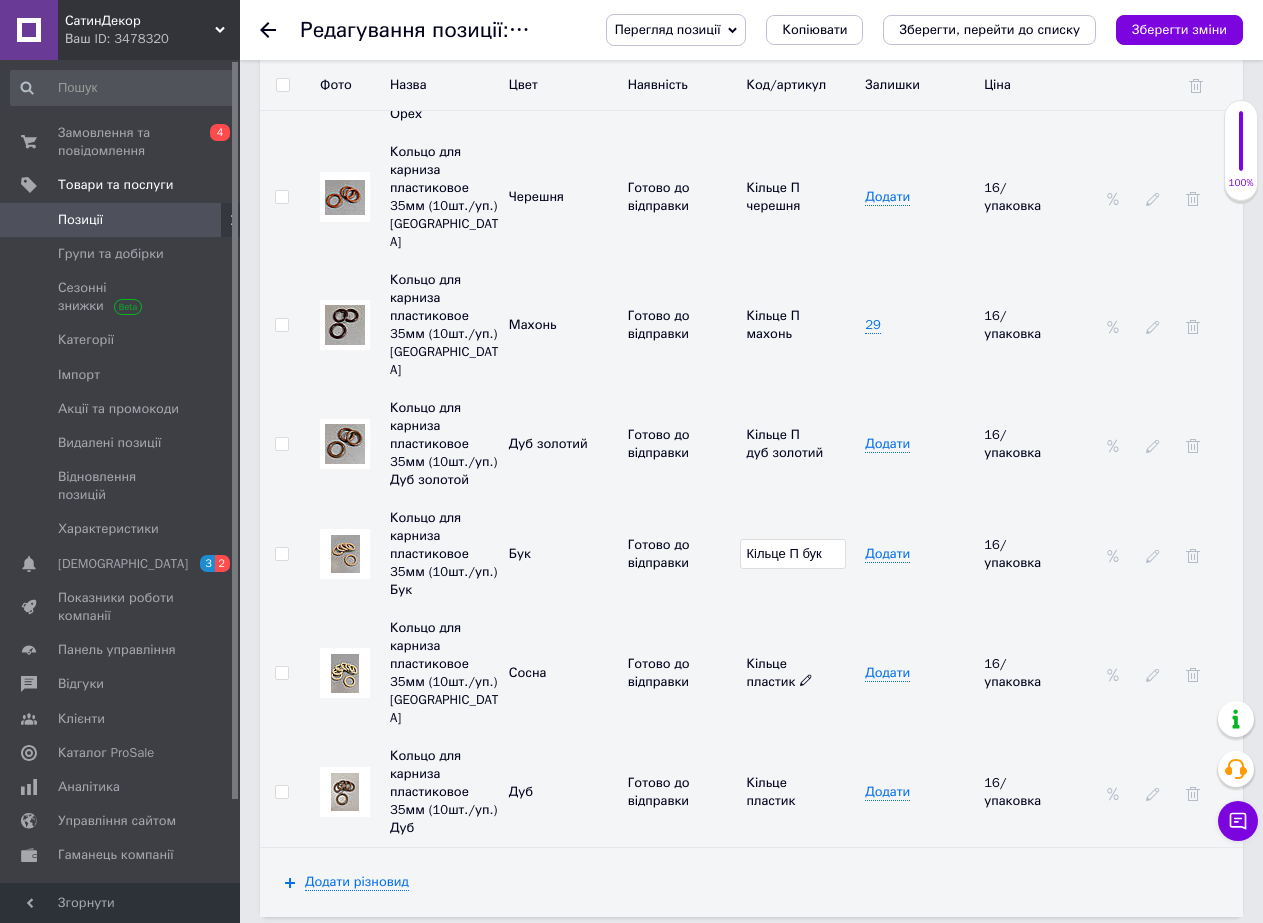 type on "Кільце П бук" 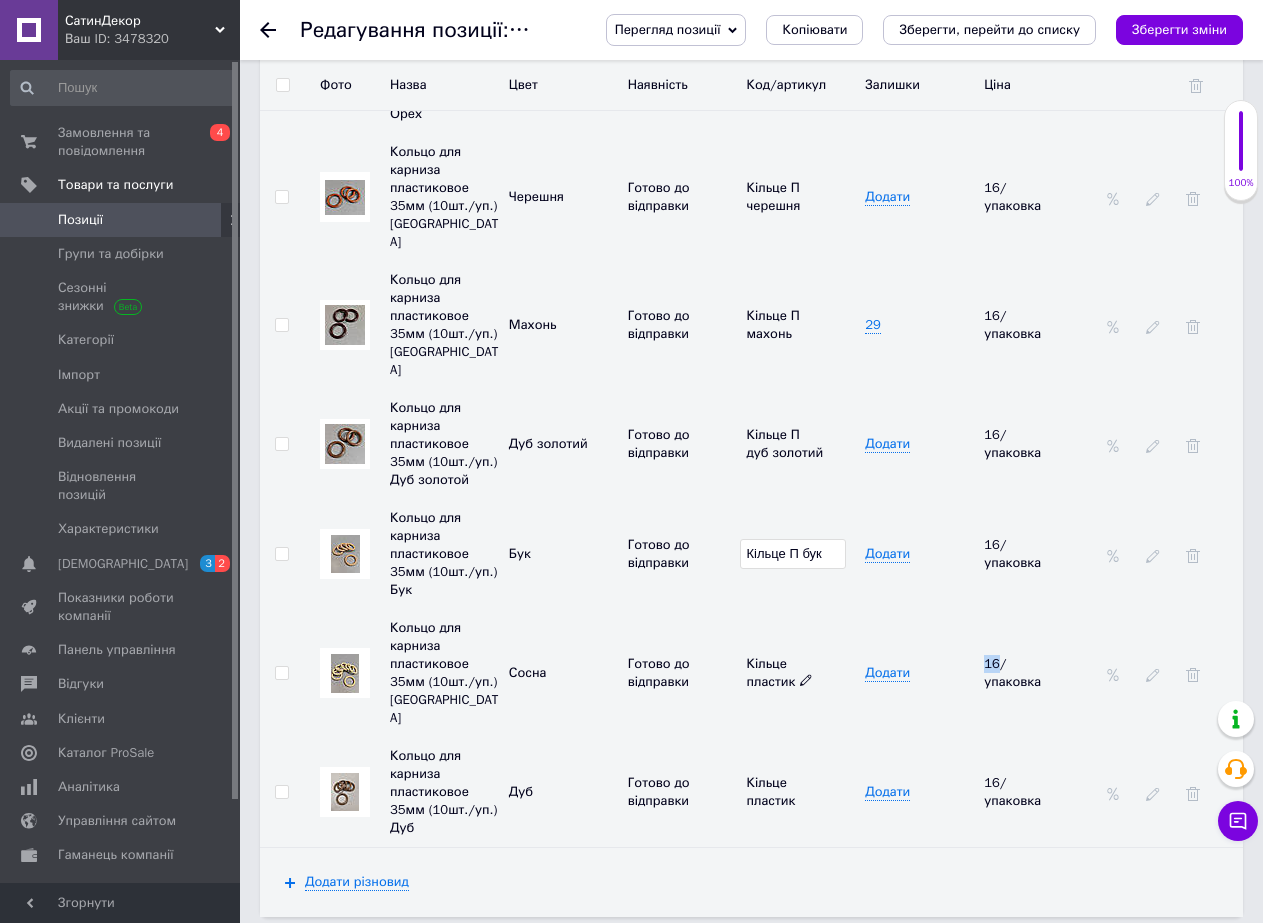click 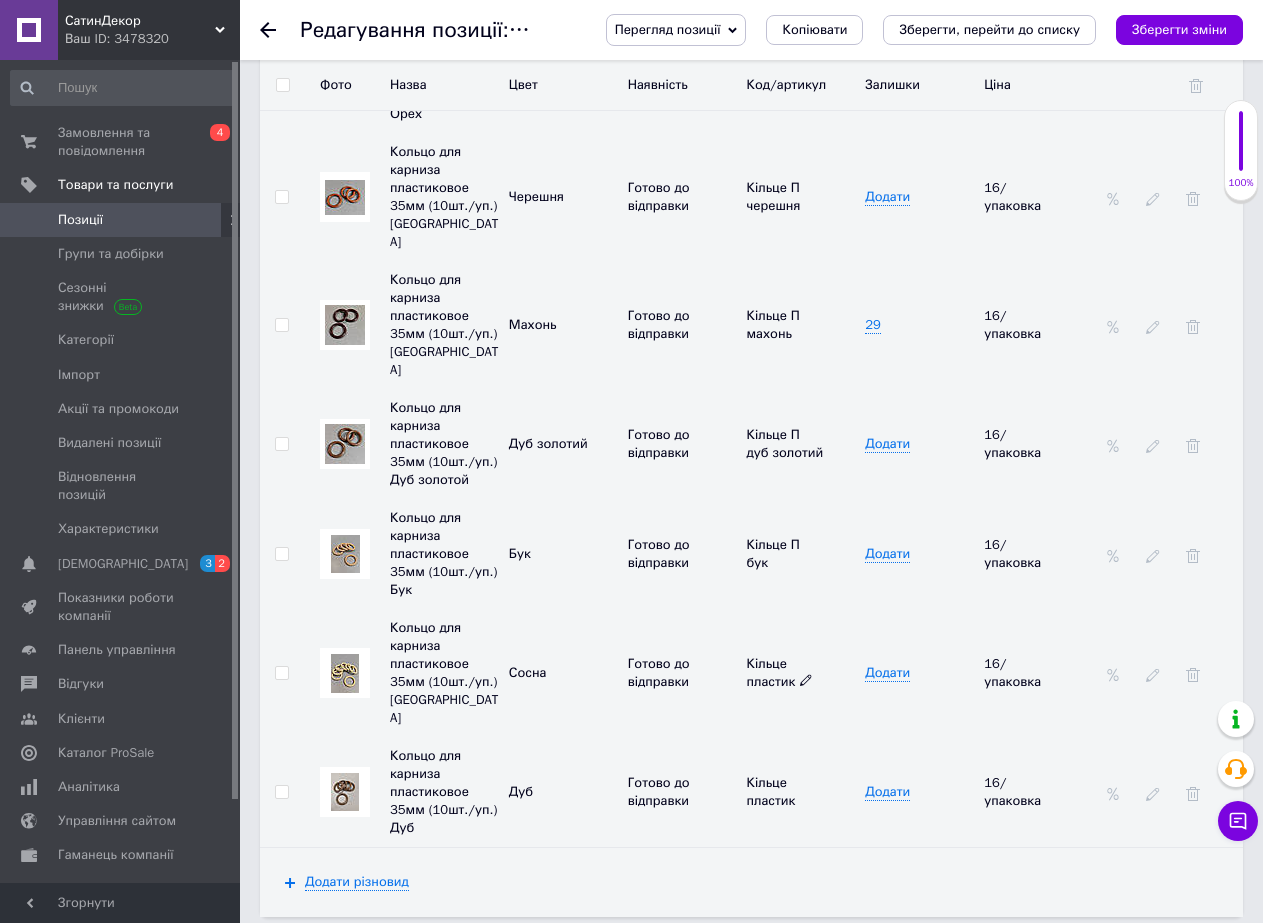 click 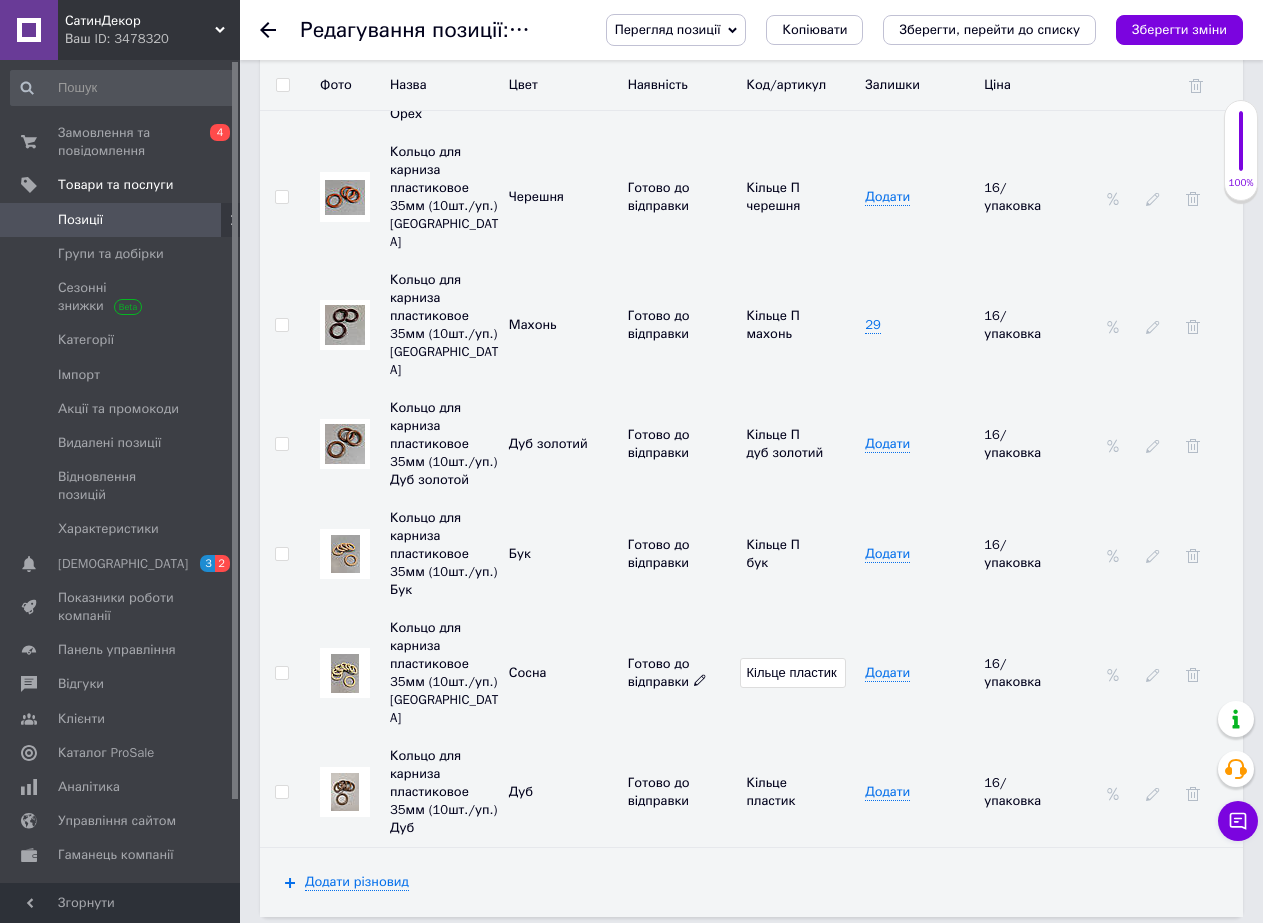 drag, startPoint x: 842, startPoint y: 589, endPoint x: 706, endPoint y: 593, distance: 136.0588 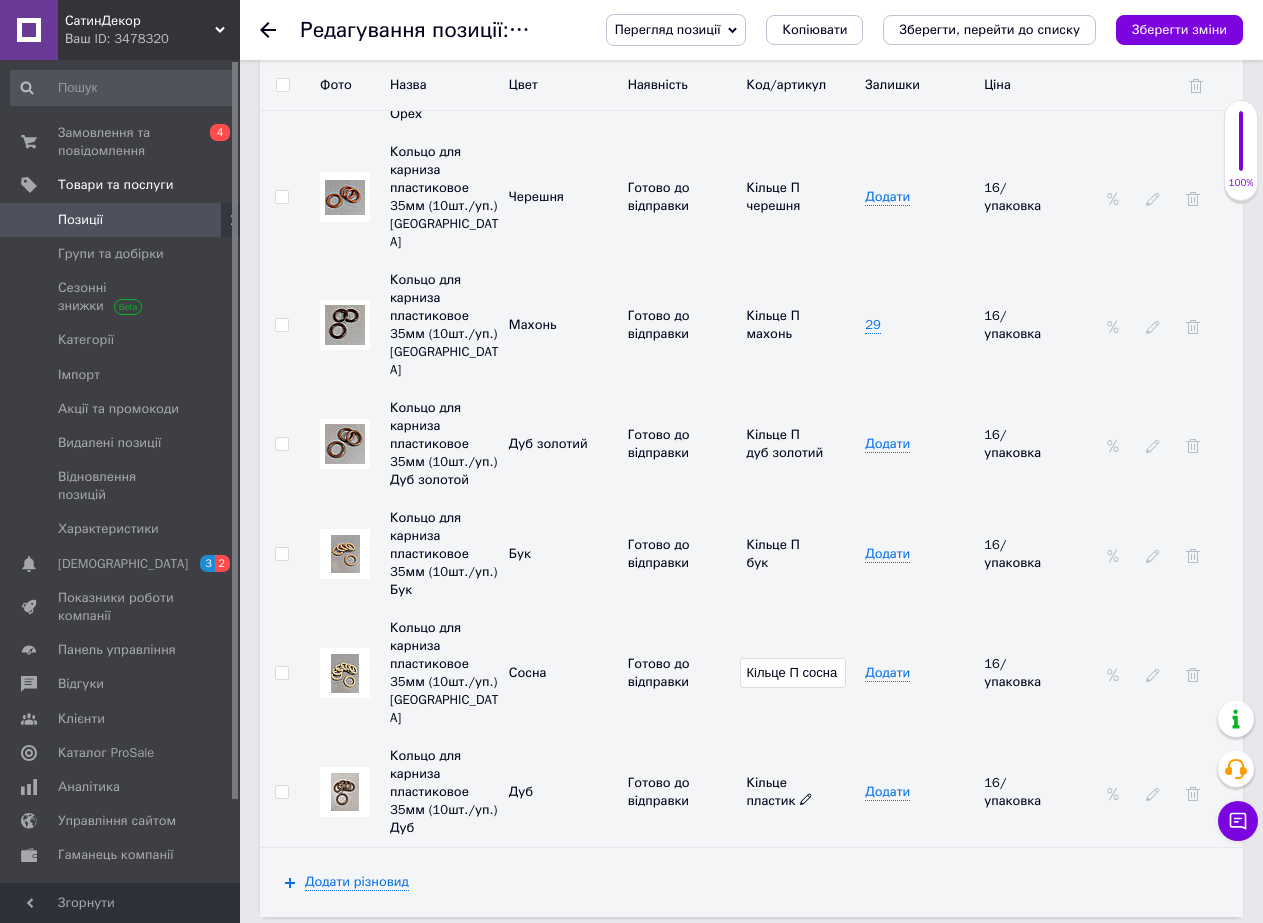 type on "Кільце П сосна" 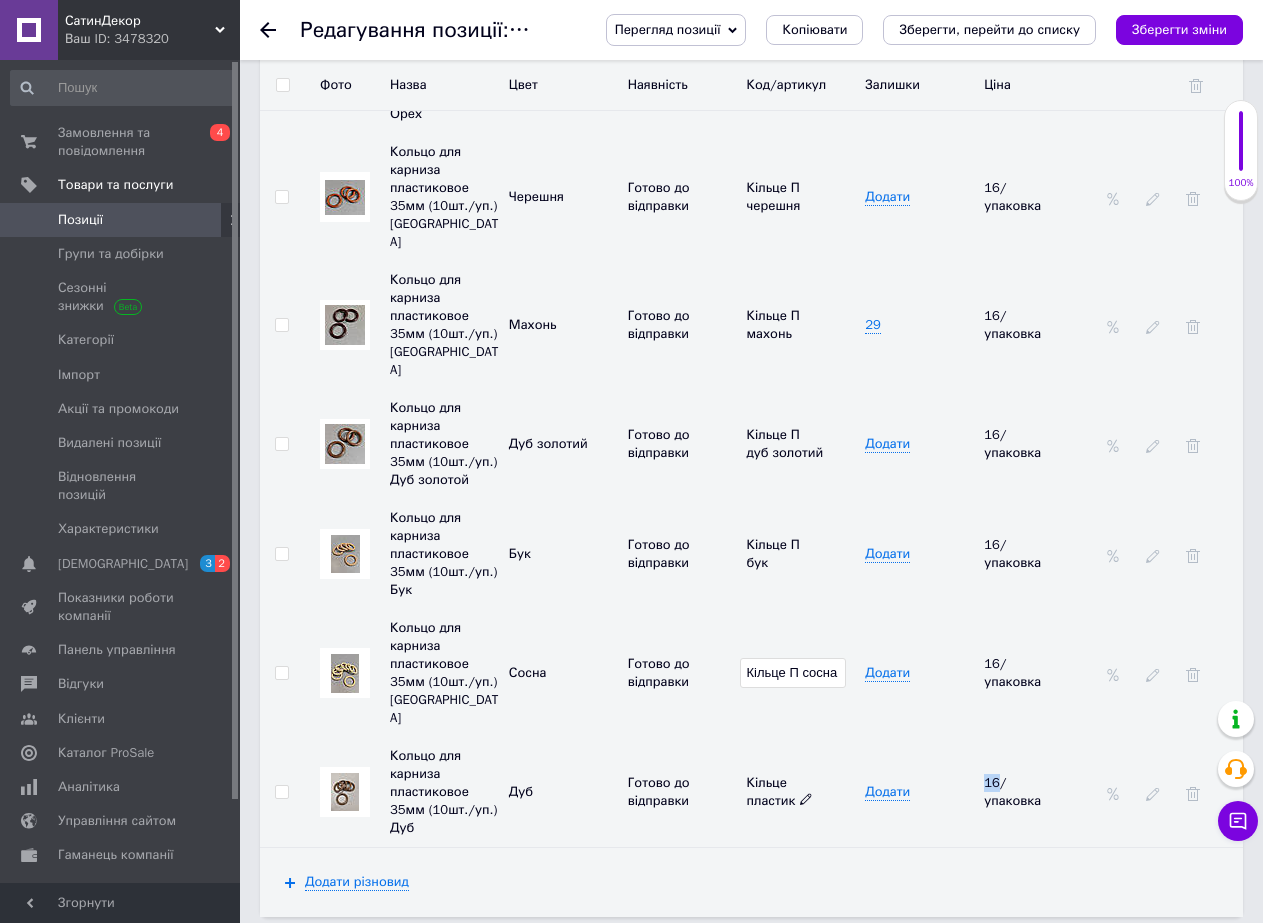 click 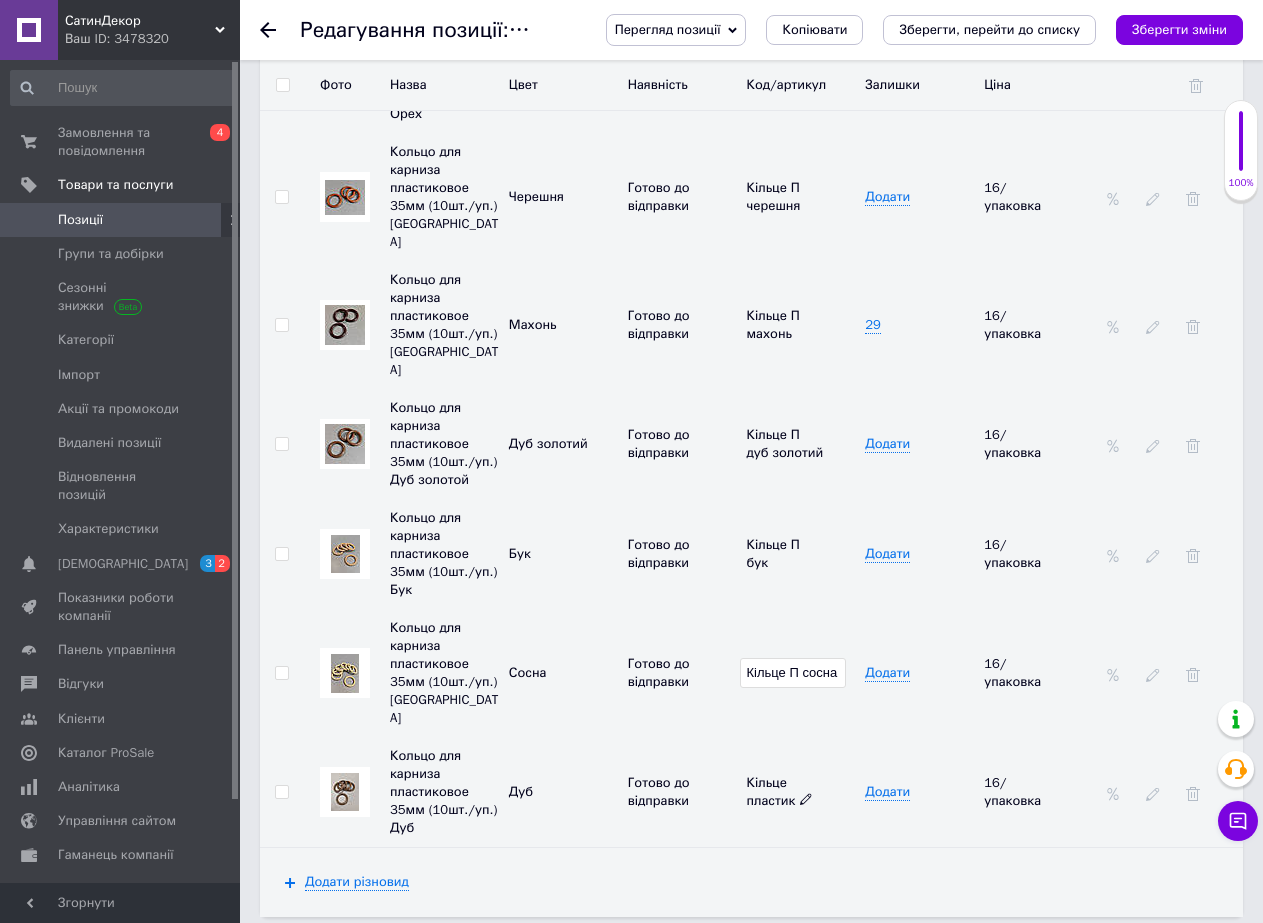 click 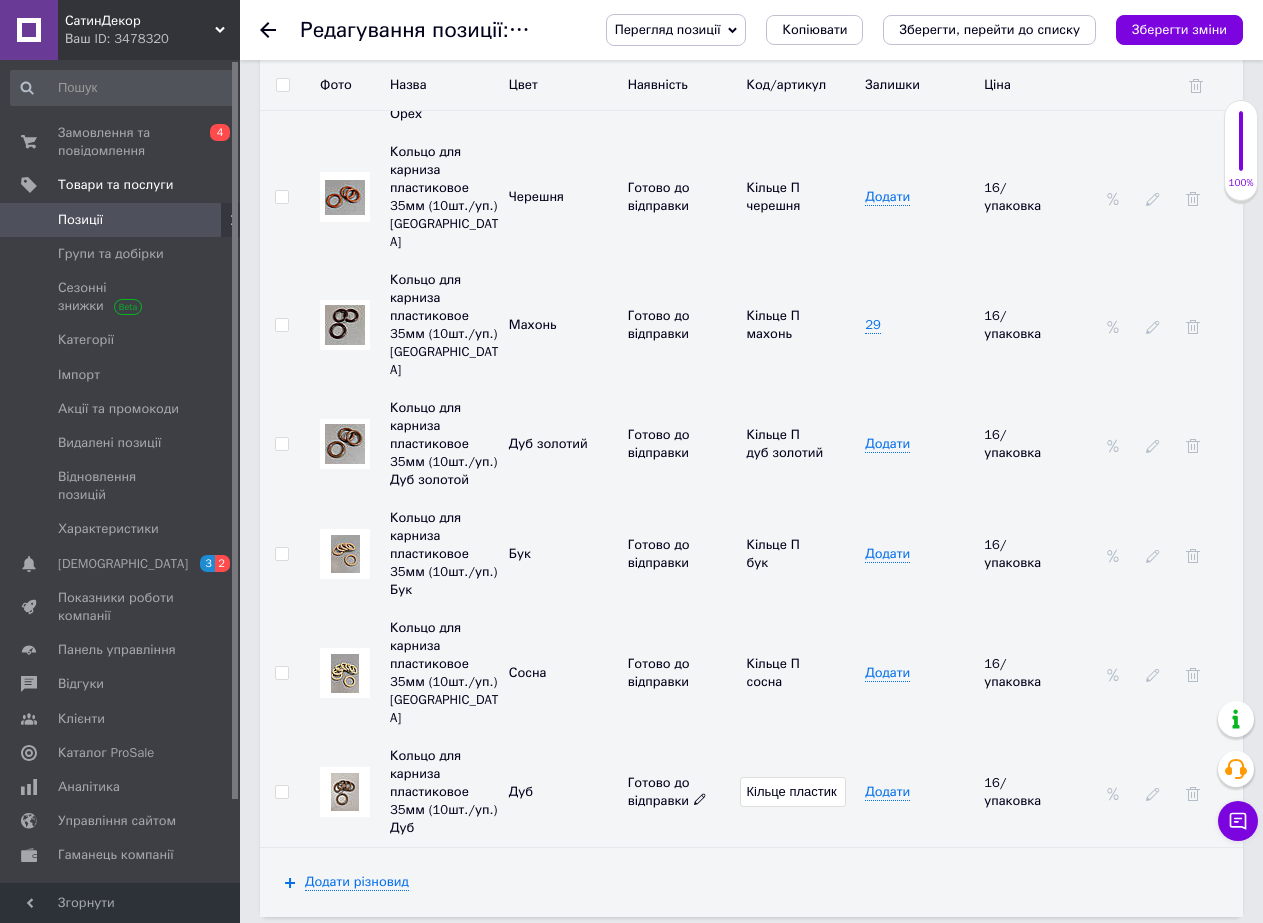 drag, startPoint x: 839, startPoint y: 693, endPoint x: 711, endPoint y: 697, distance: 128.06248 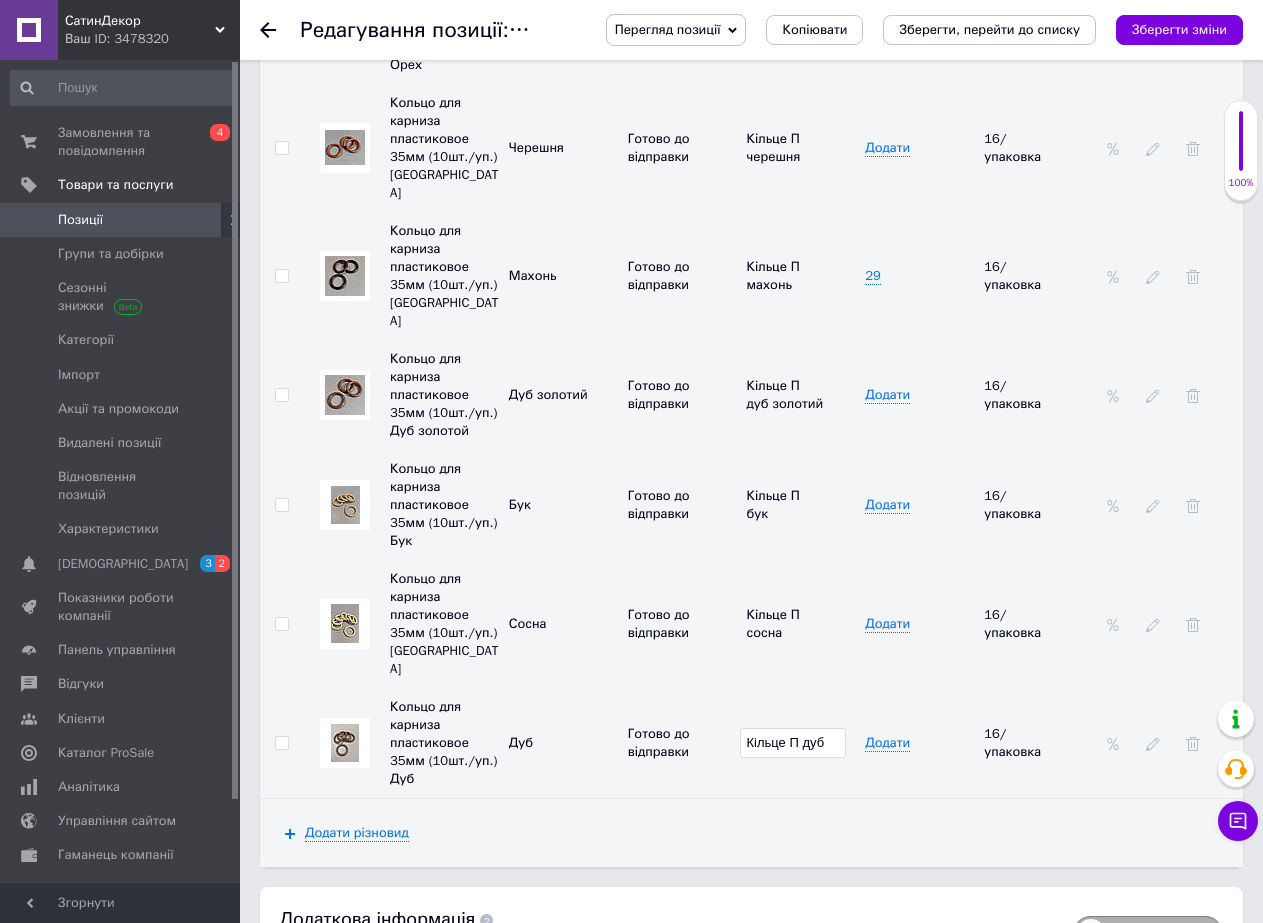 scroll, scrollTop: 3284, scrollLeft: 0, axis: vertical 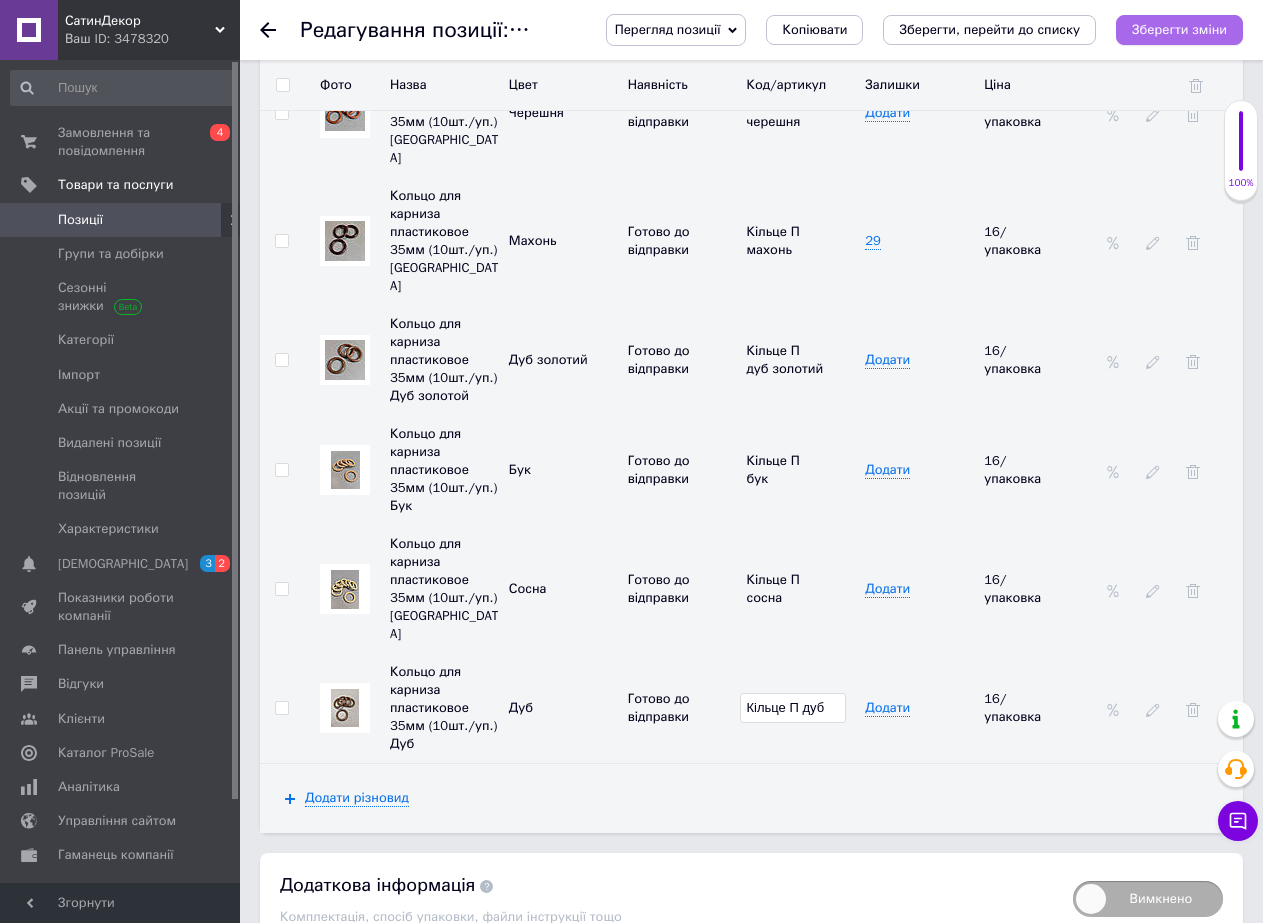 type on "Кільце П дуб" 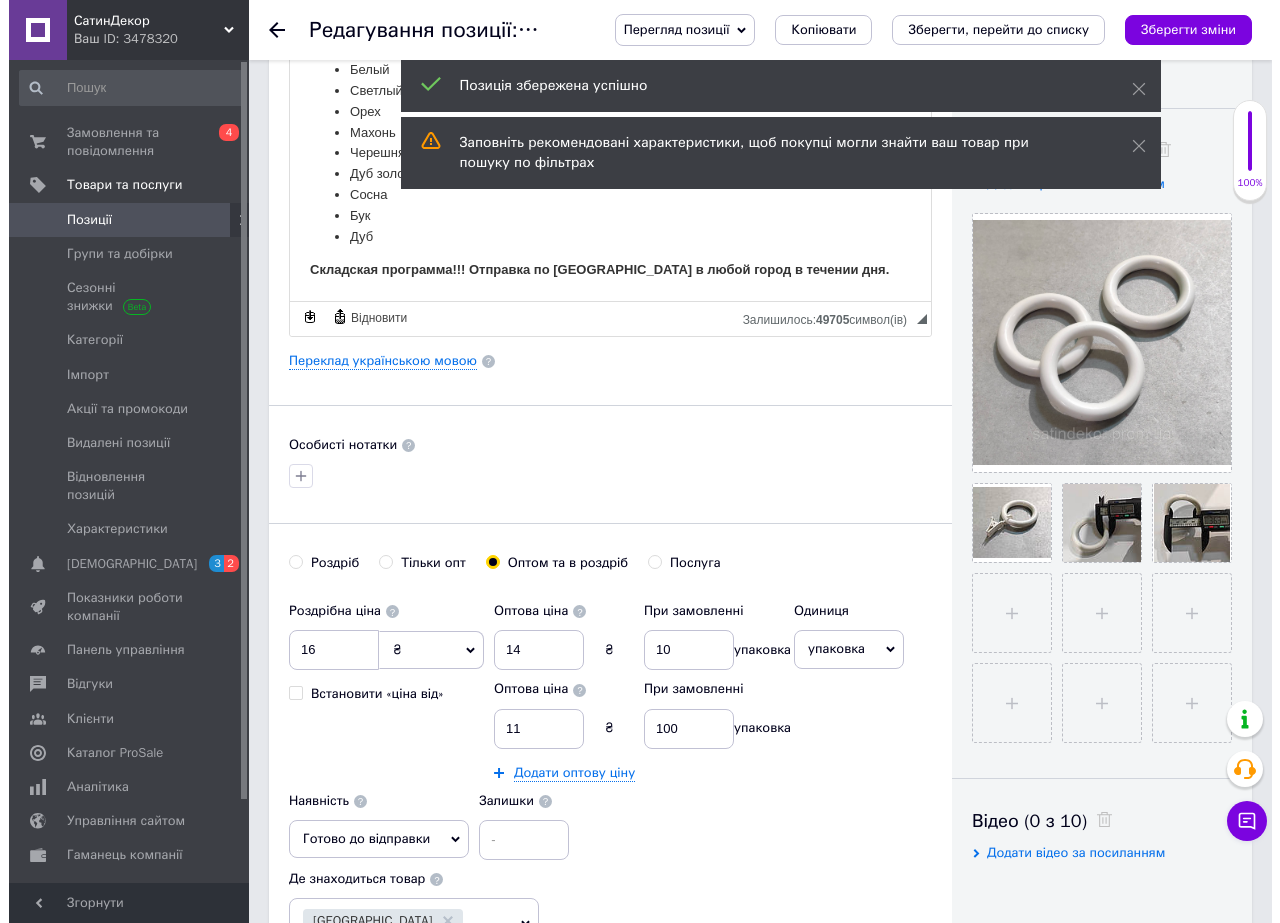 scroll, scrollTop: 184, scrollLeft: 0, axis: vertical 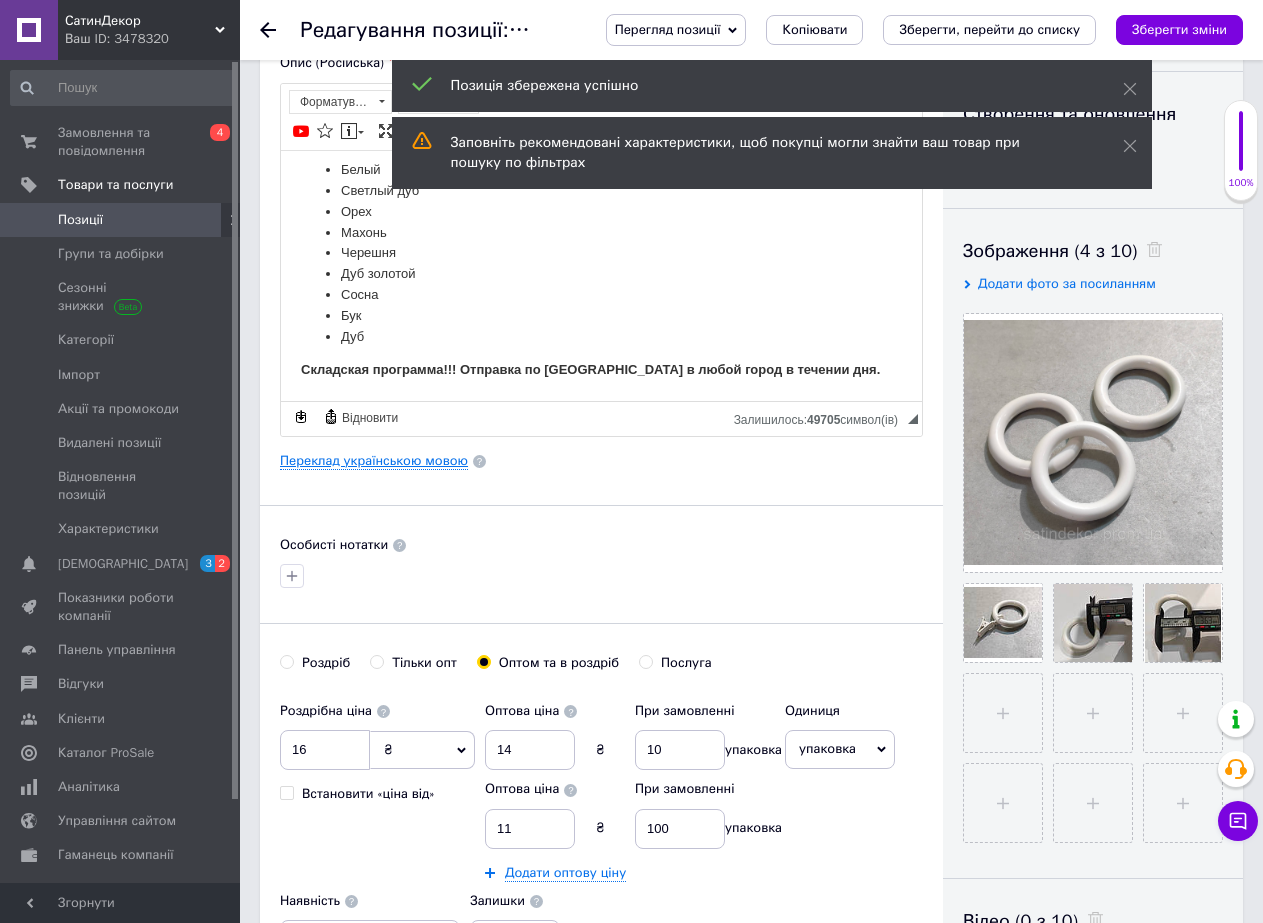 click on "Переклад українською мовою" at bounding box center [374, 461] 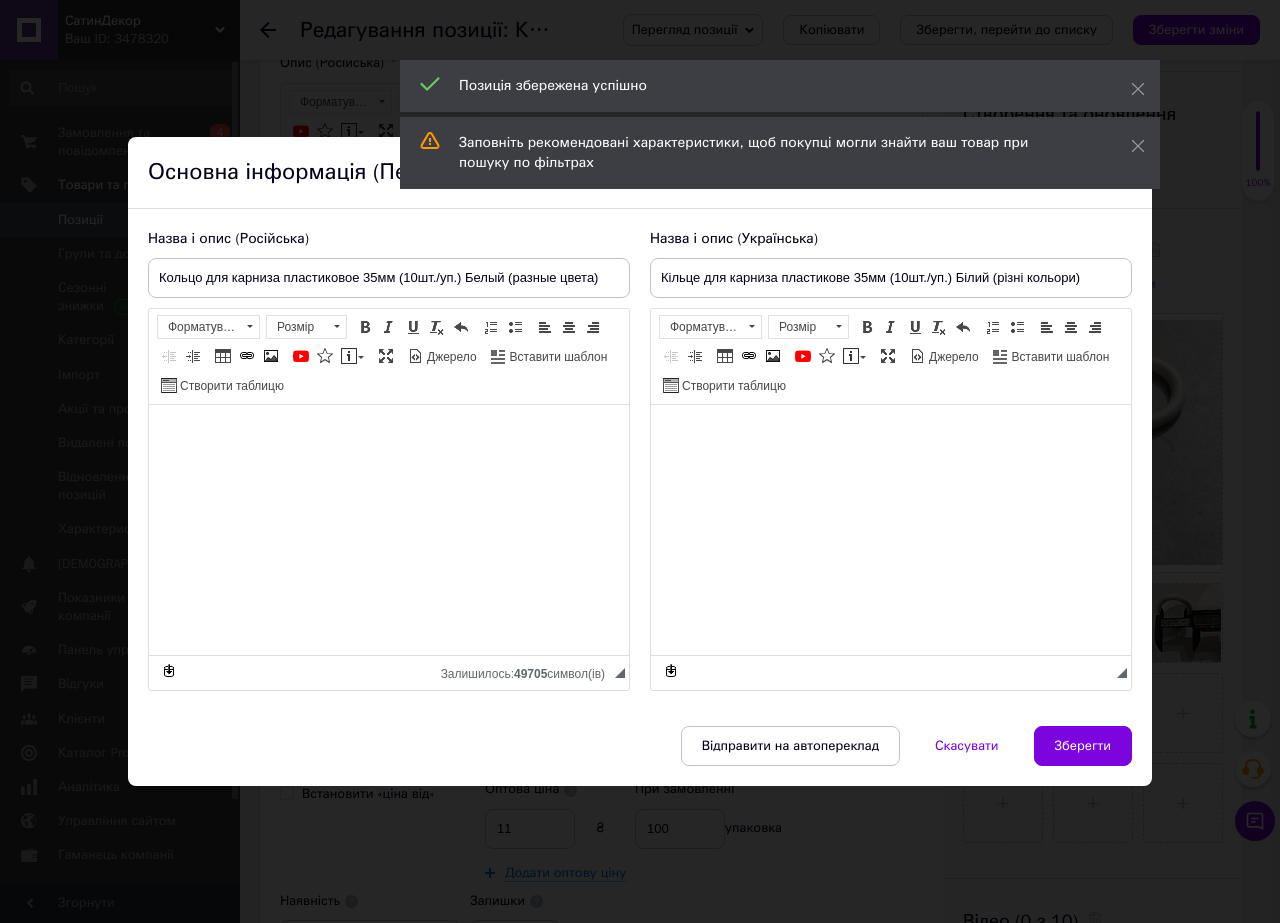 type on "Кільце для карниза пластикове 35мм (10шт./уп.) Білий (різні кольори)" 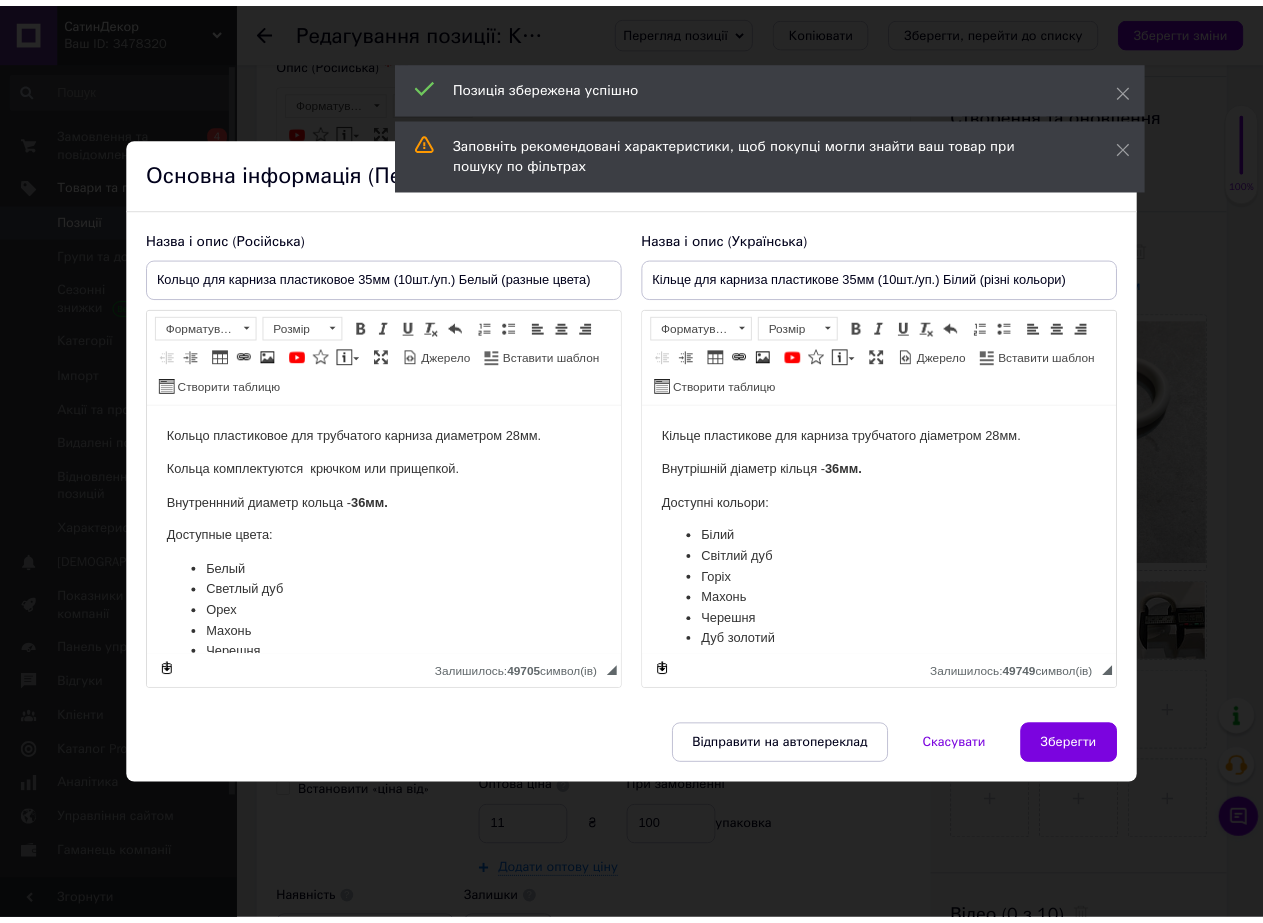 scroll, scrollTop: 0, scrollLeft: 0, axis: both 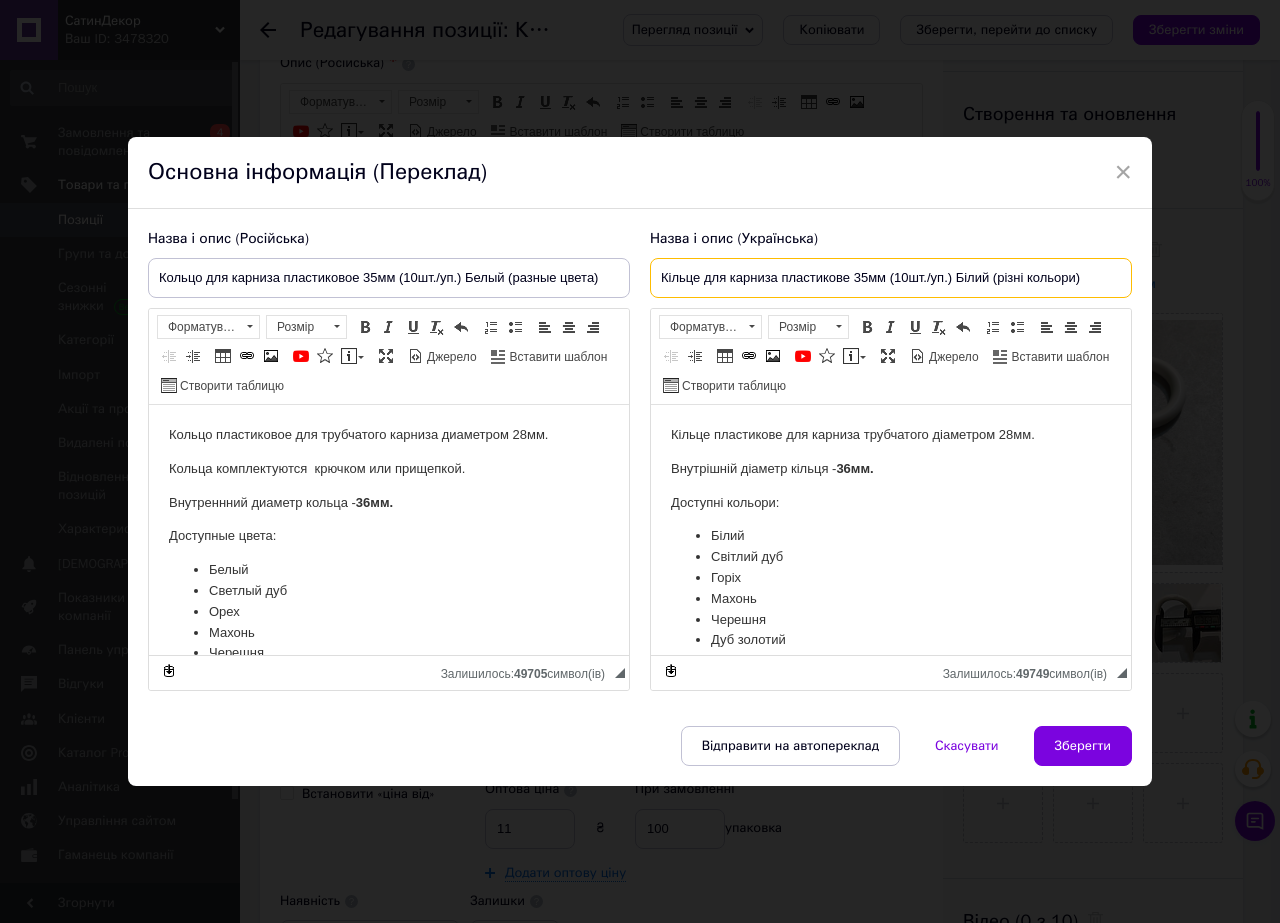 drag, startPoint x: 654, startPoint y: 275, endPoint x: 988, endPoint y: 293, distance: 334.48468 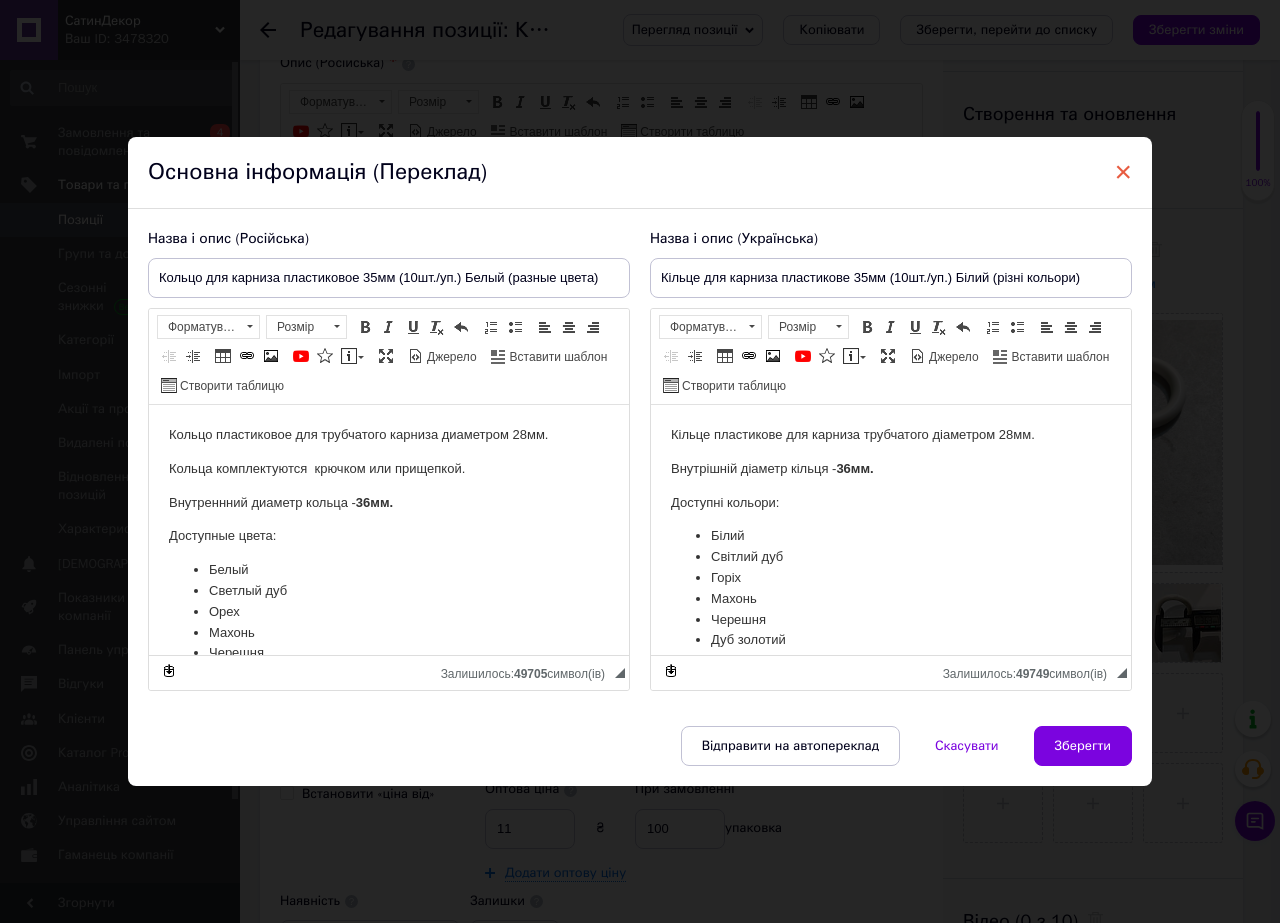 click on "×" at bounding box center [1123, 172] 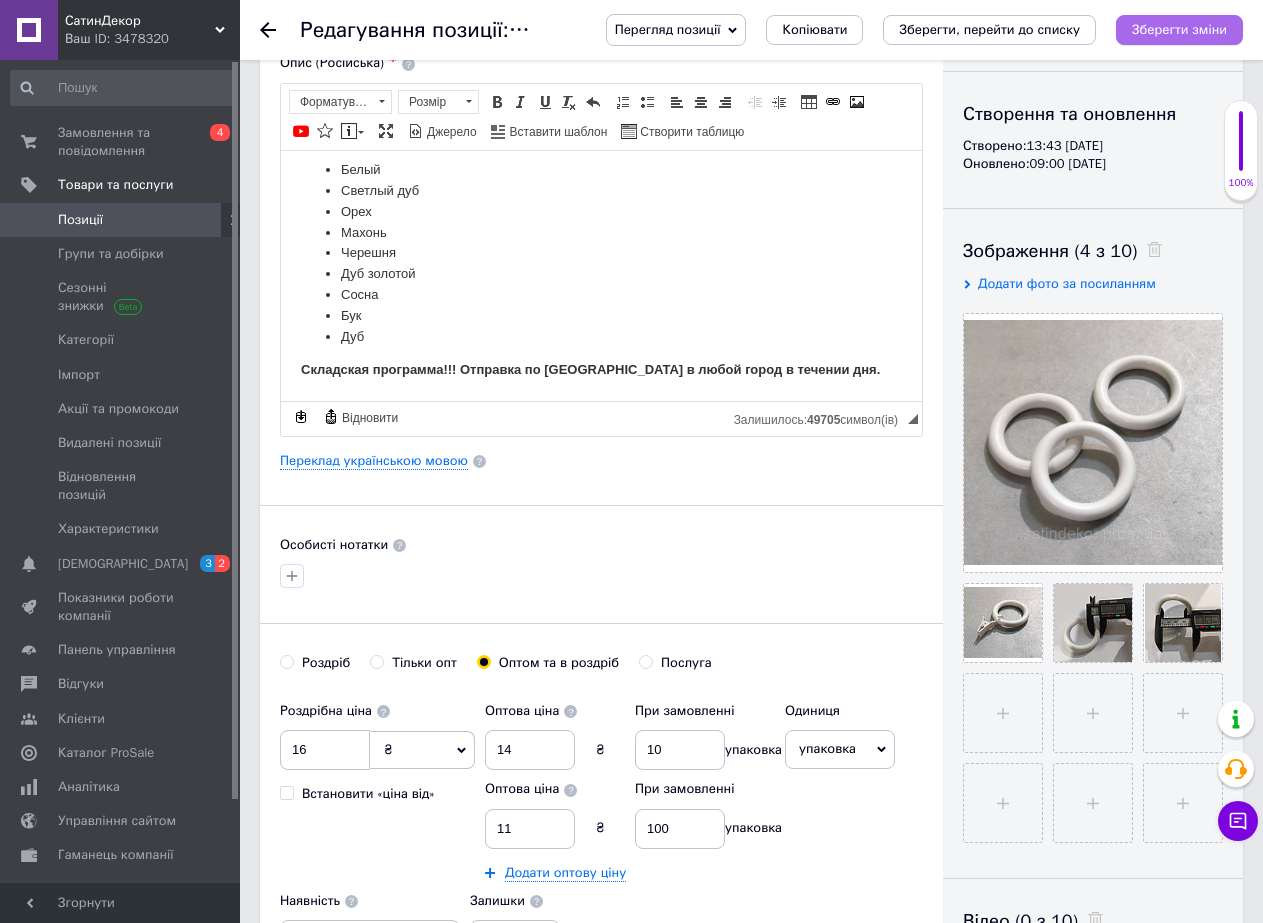 click on "Зберегти зміни" at bounding box center [1179, 29] 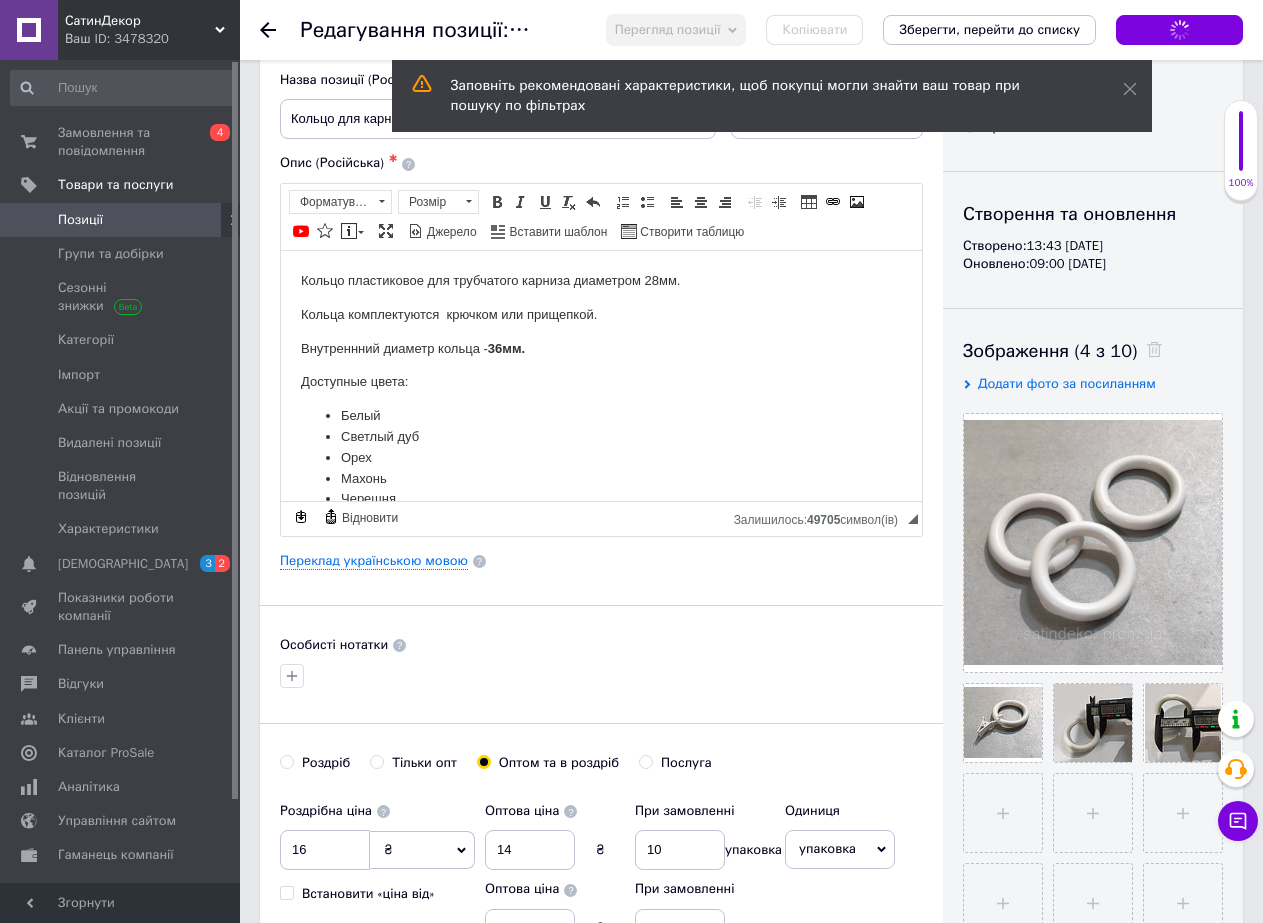 scroll, scrollTop: 0, scrollLeft: 0, axis: both 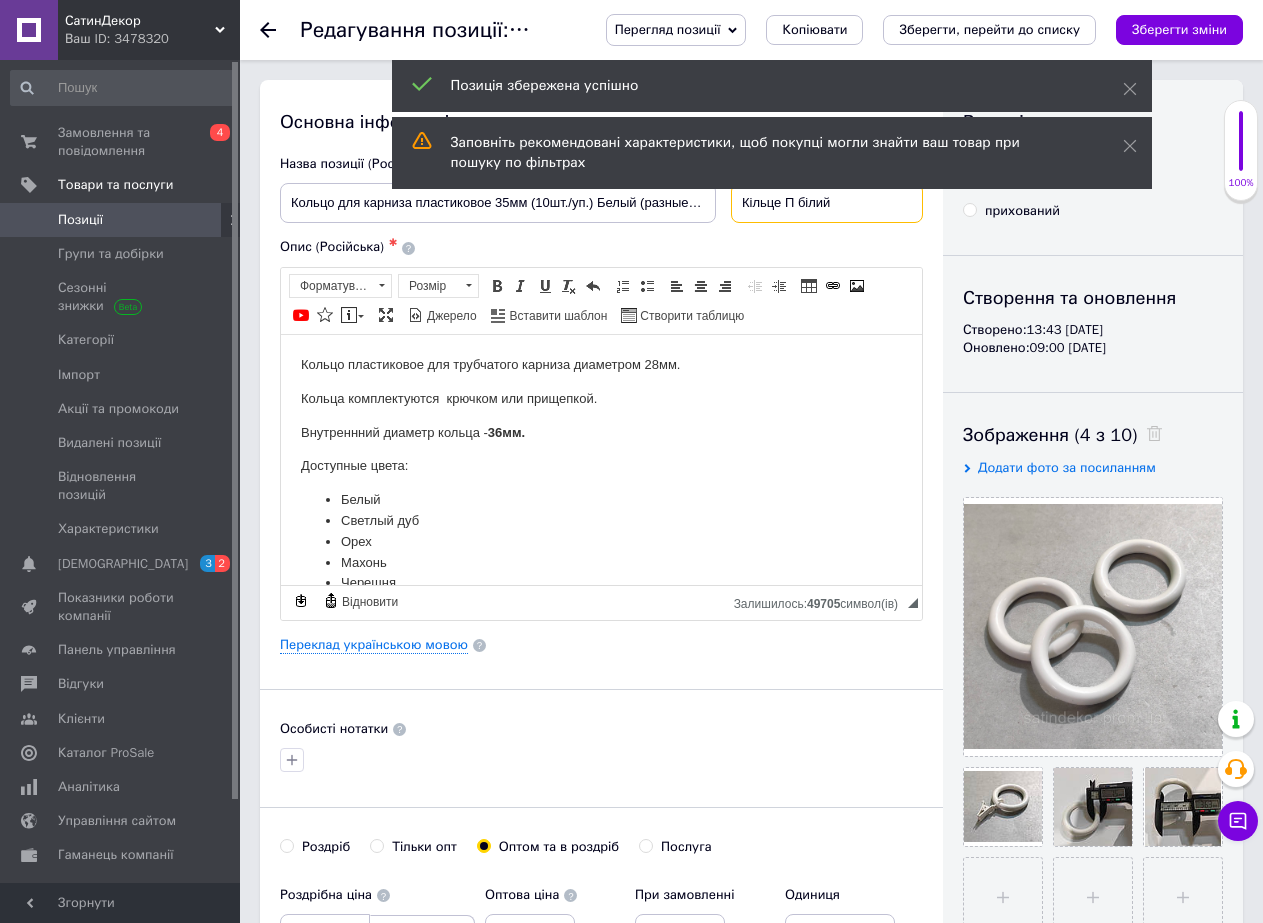 drag, startPoint x: 743, startPoint y: 206, endPoint x: 831, endPoint y: 211, distance: 88.14193 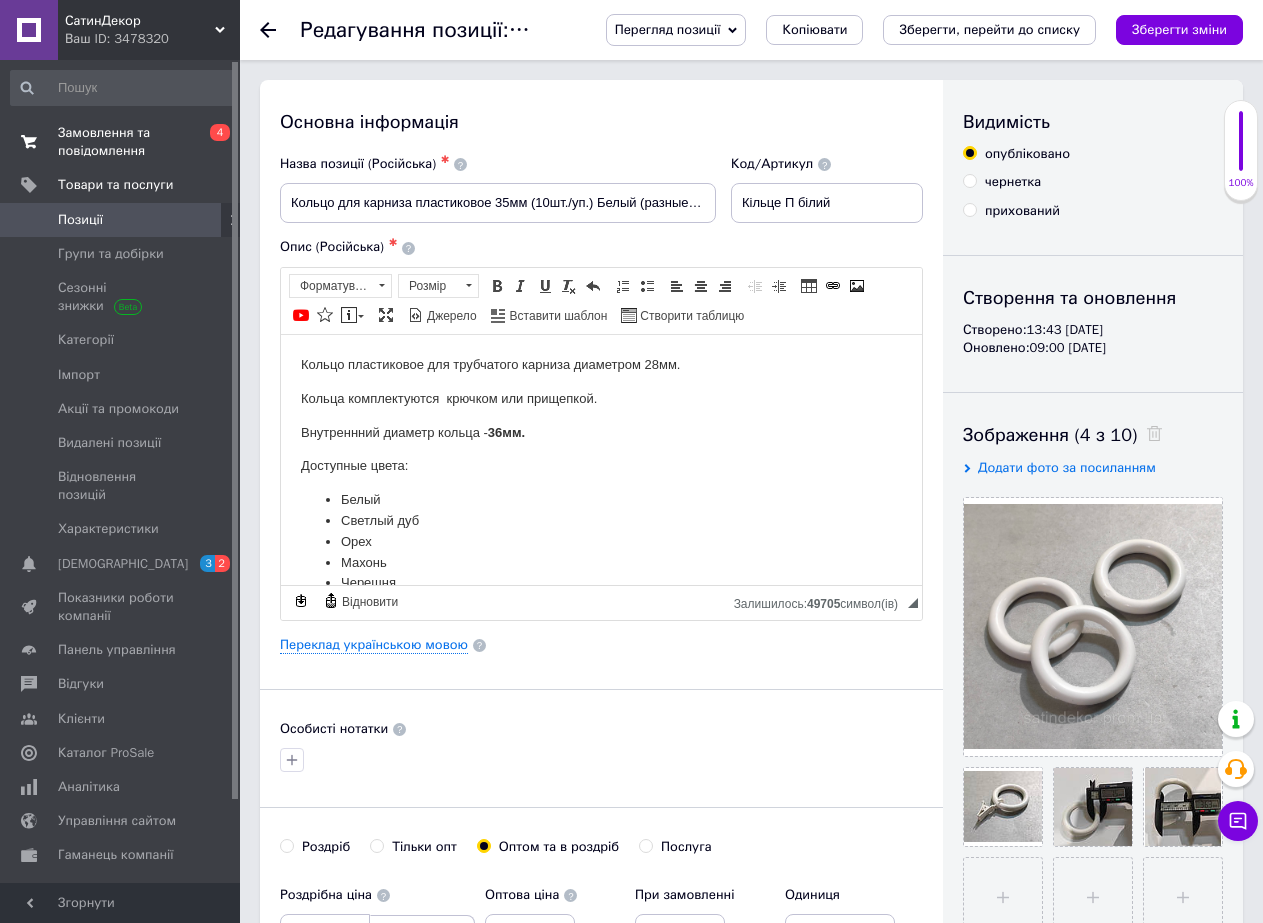 click on "Замовлення та повідомлення" at bounding box center [121, 142] 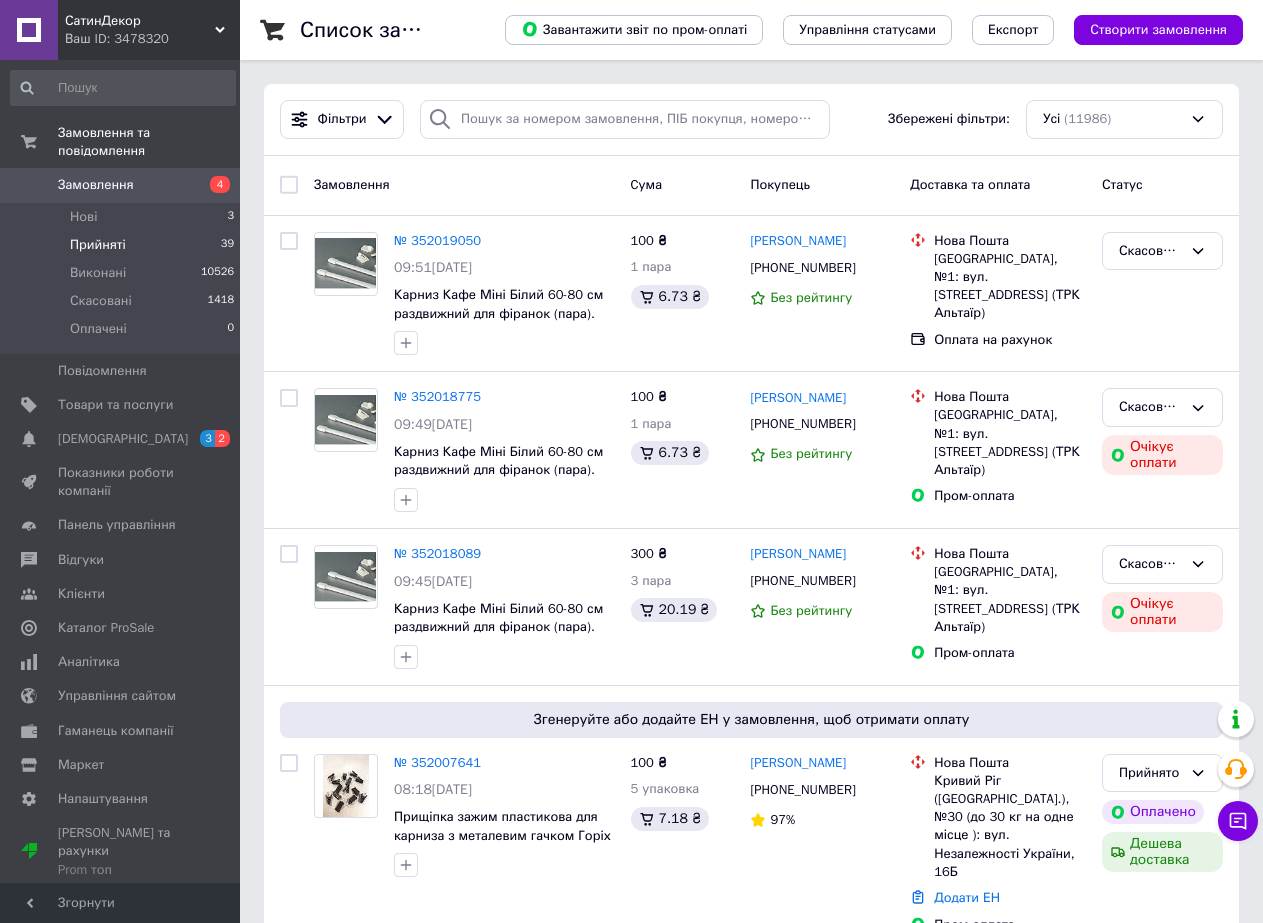 click on "Прийняті" at bounding box center (98, 245) 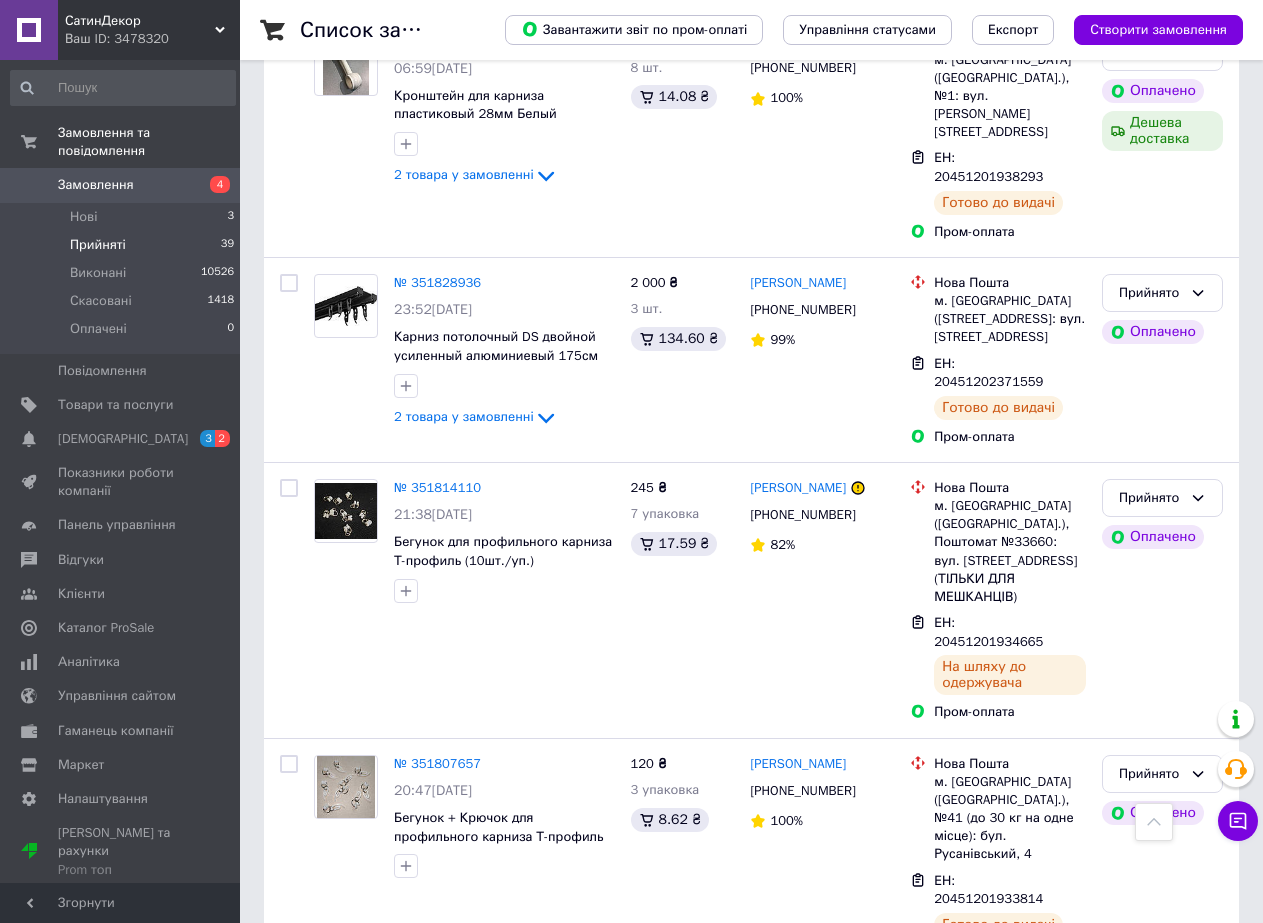 scroll, scrollTop: 3936, scrollLeft: 0, axis: vertical 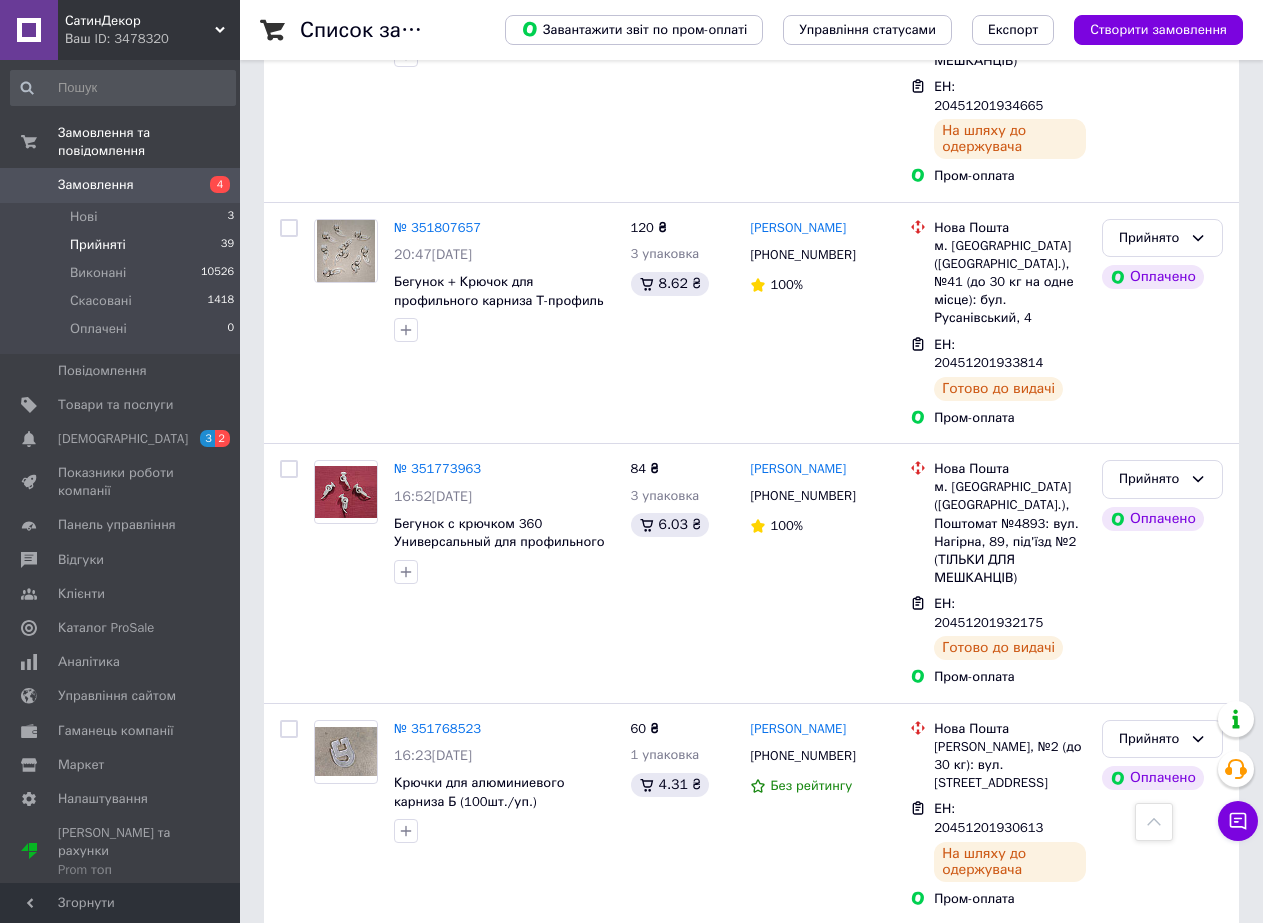 click on "2" at bounding box center (327, 1468) 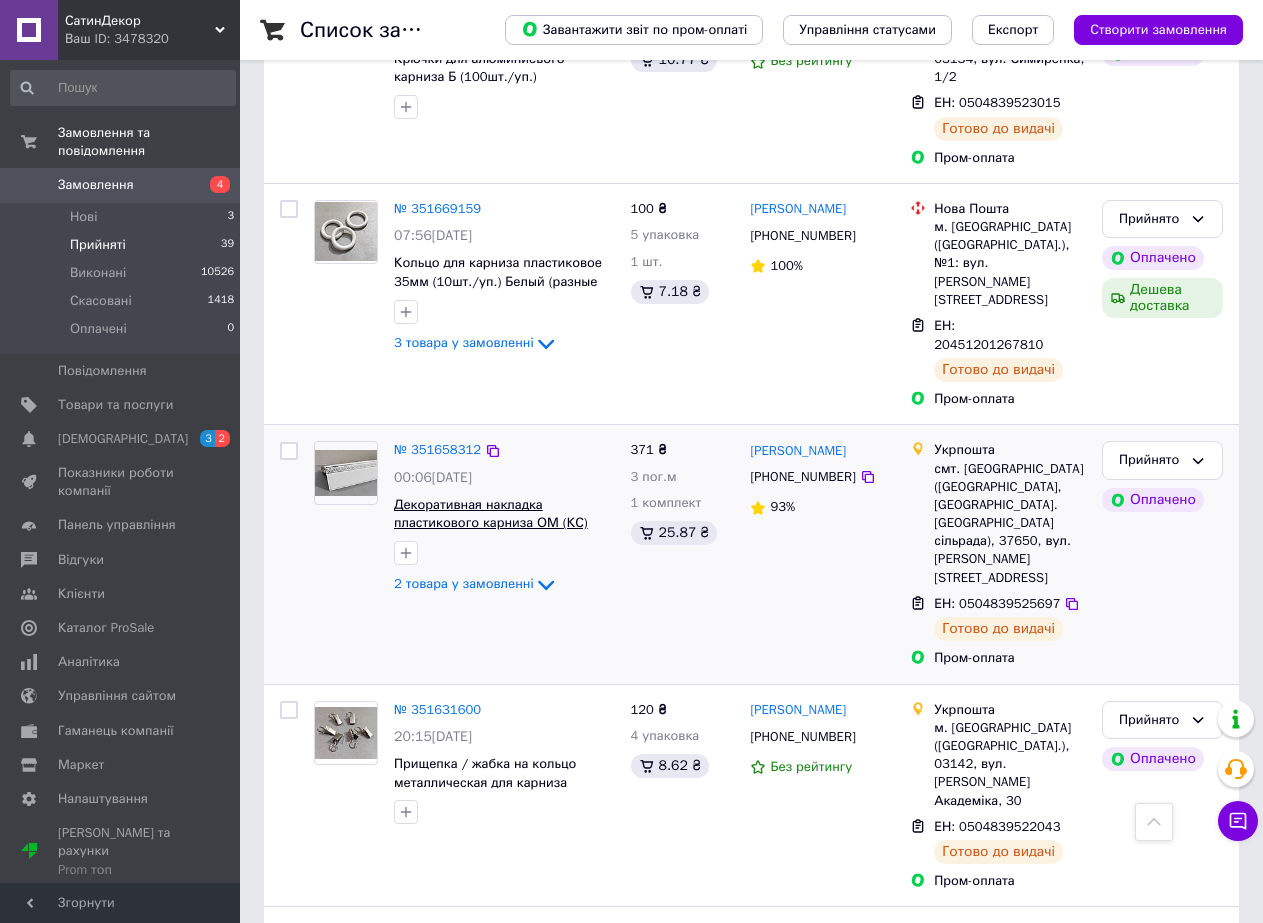scroll, scrollTop: 500, scrollLeft: 0, axis: vertical 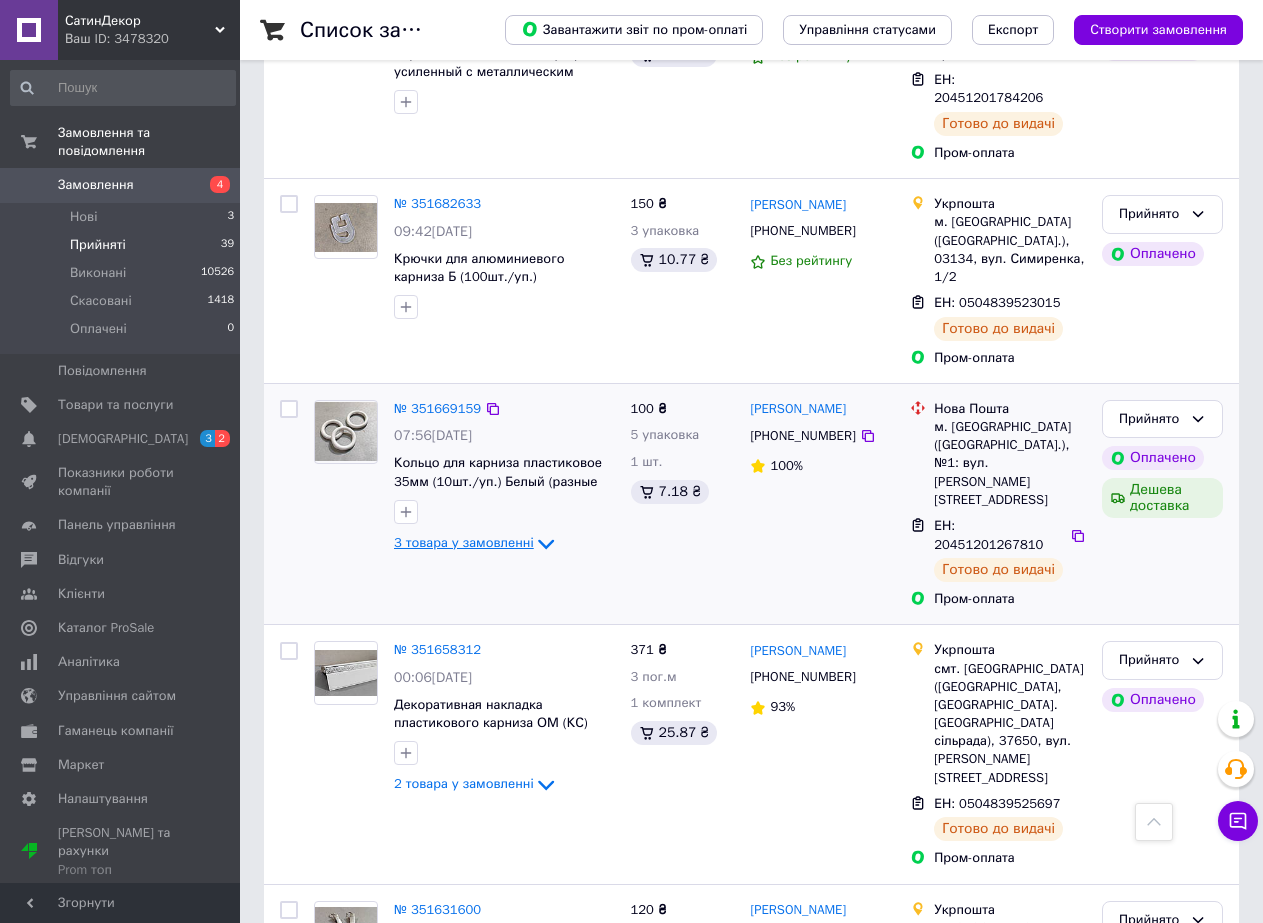 click on "3 товара у замовленні" at bounding box center (464, 542) 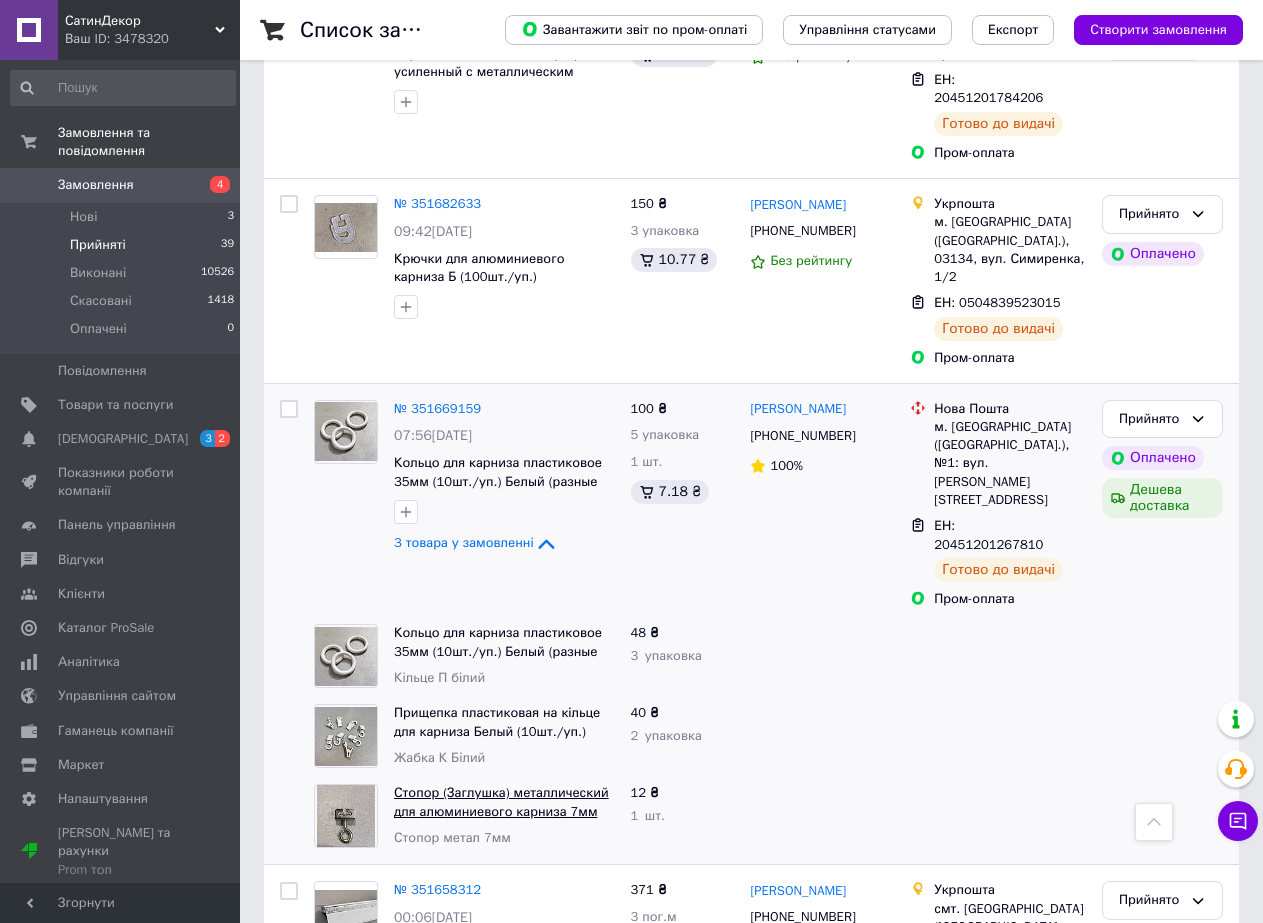 click on "Стопор (Заглушка) металлический для алюминиевого карниза 7мм (1шт)" at bounding box center [501, 811] 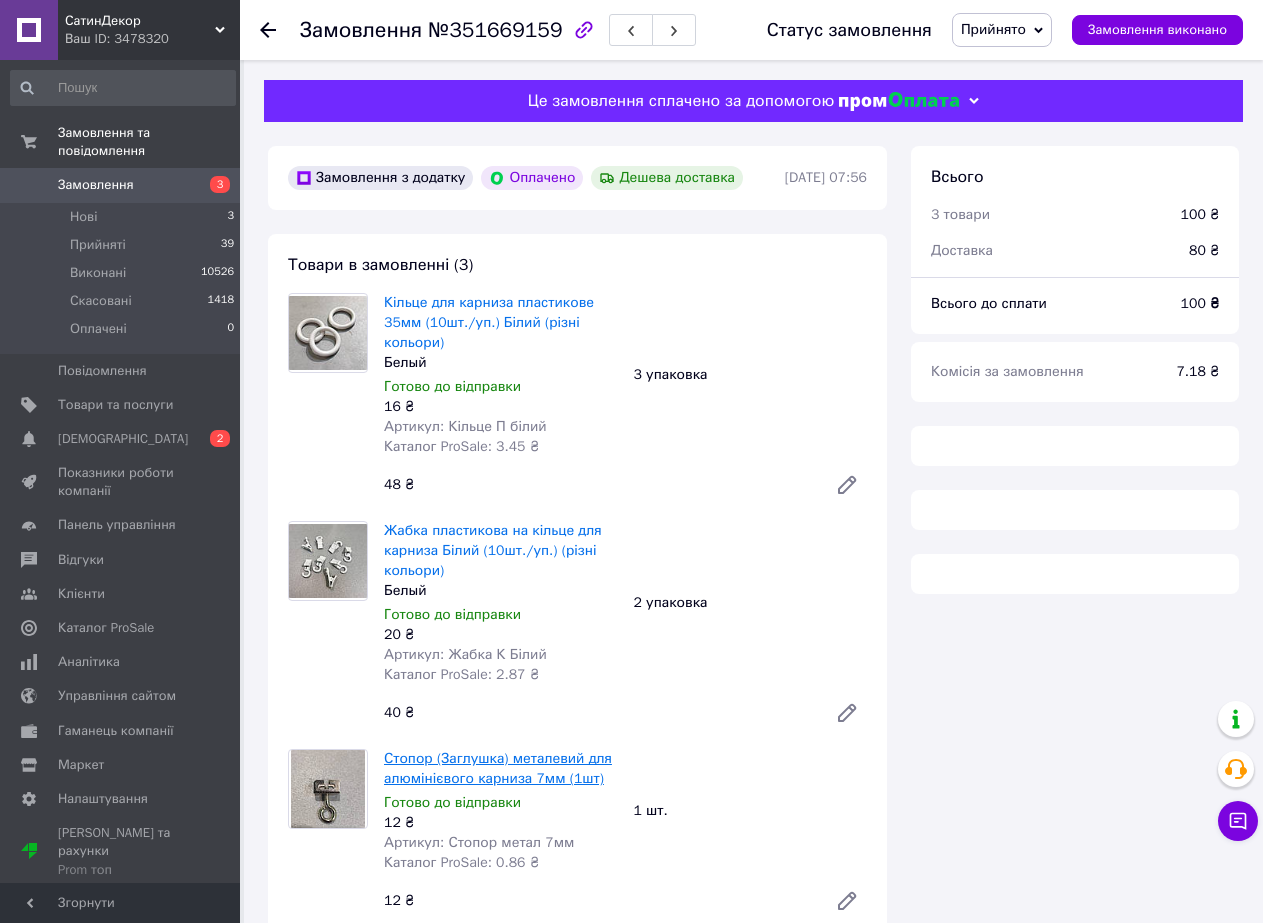 scroll, scrollTop: 200, scrollLeft: 0, axis: vertical 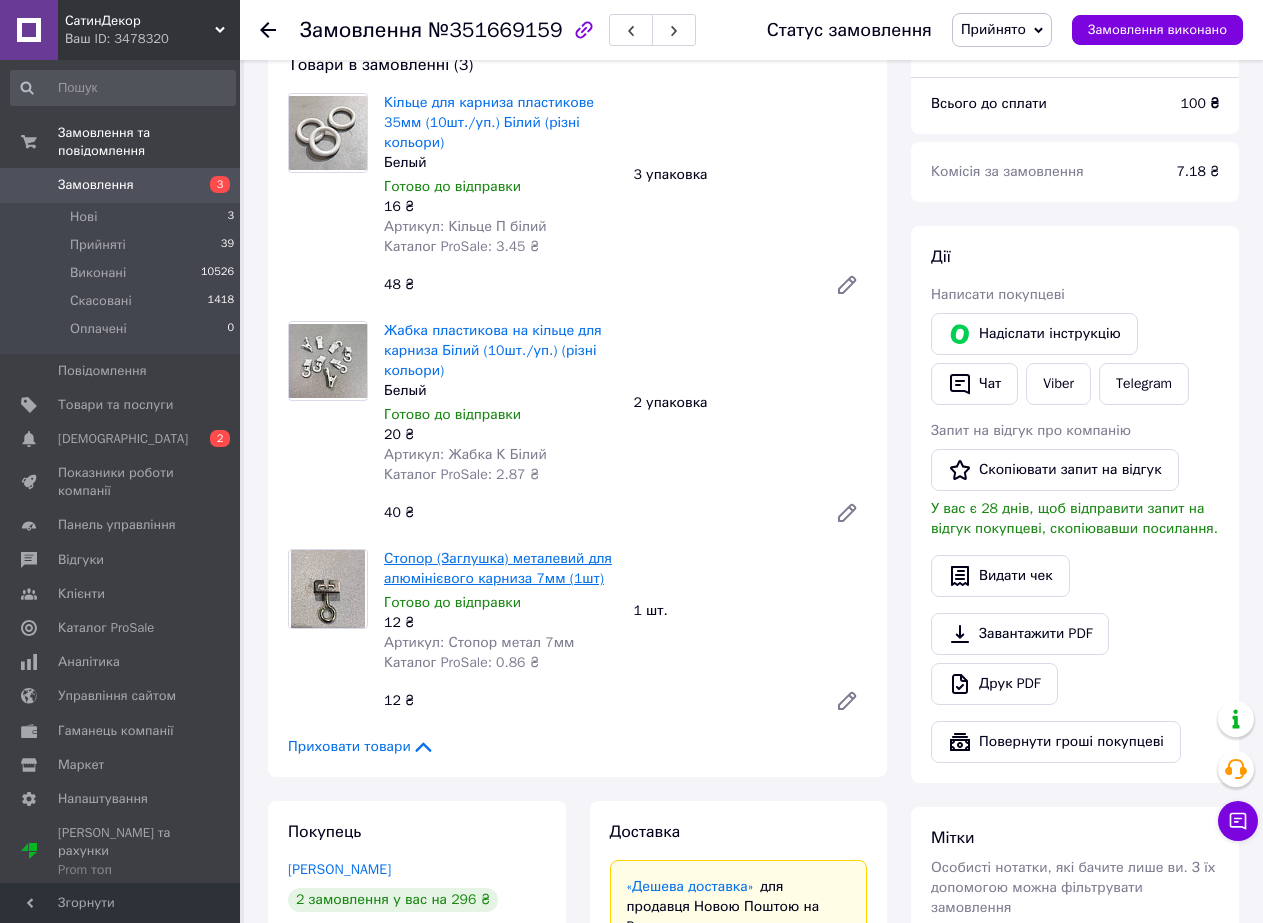 click on "Стопор (Заглушка) металевий для алюмінієвого карниза 7мм (1шт)" at bounding box center (498, 568) 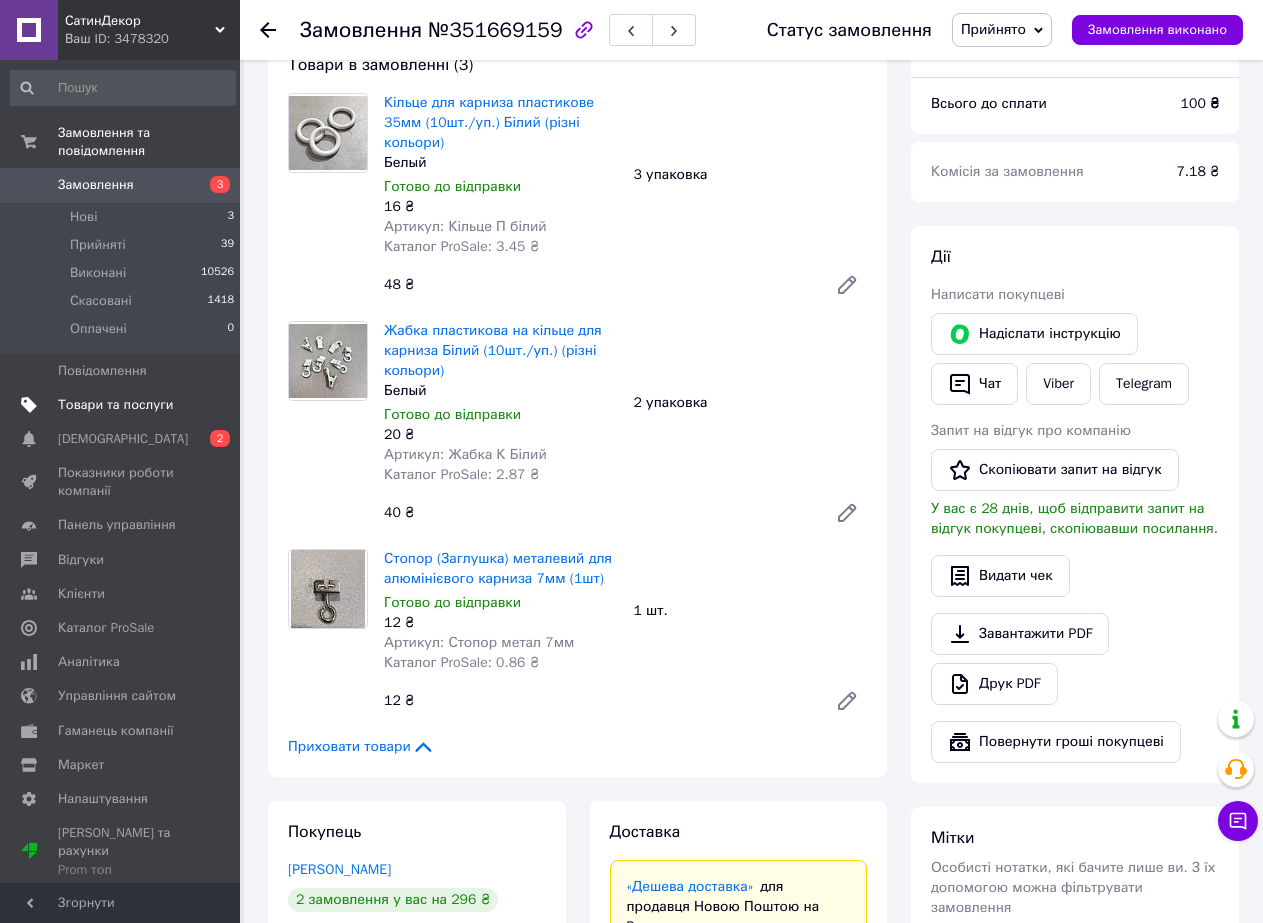 click on "Товари та послуги" at bounding box center (123, 405) 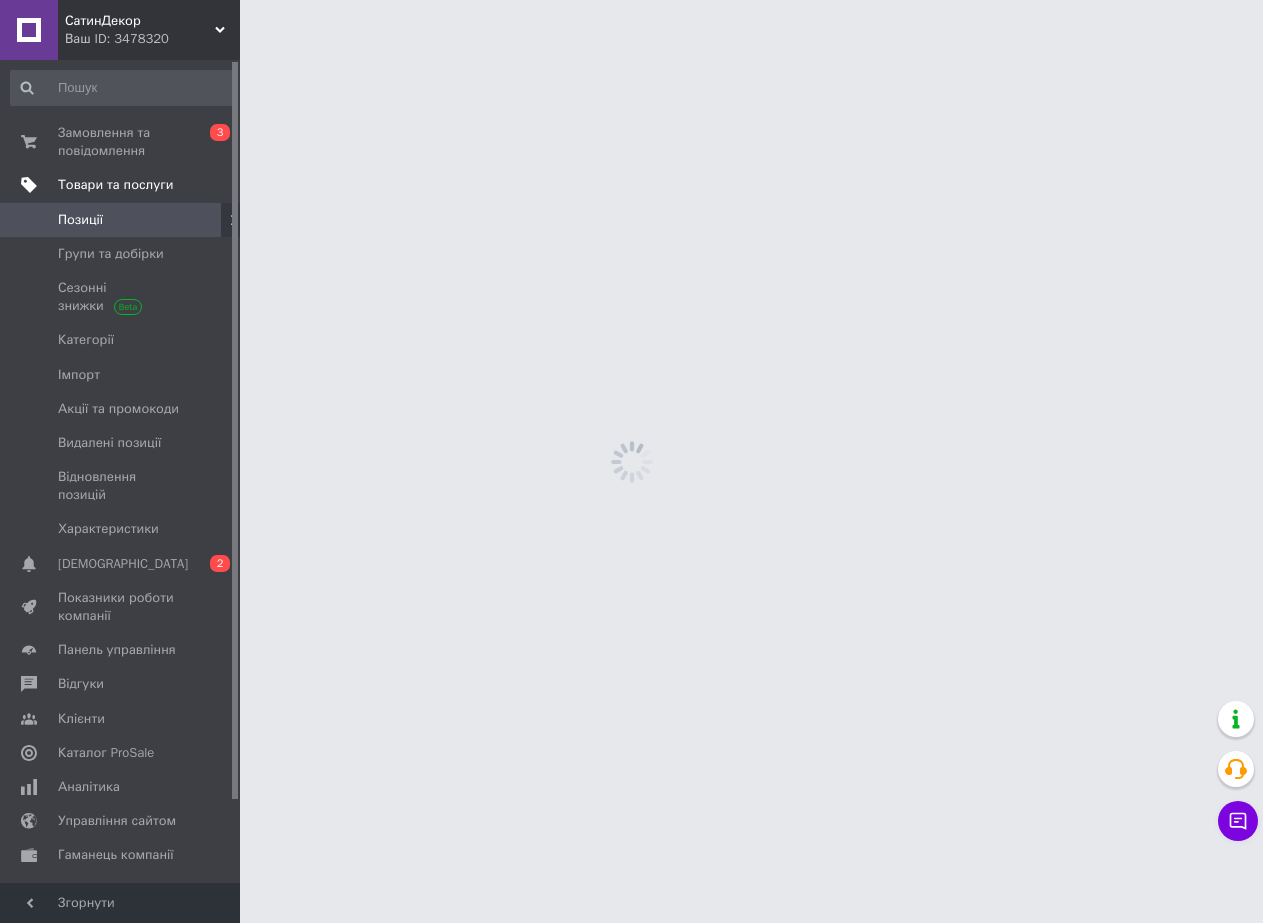 scroll, scrollTop: 0, scrollLeft: 0, axis: both 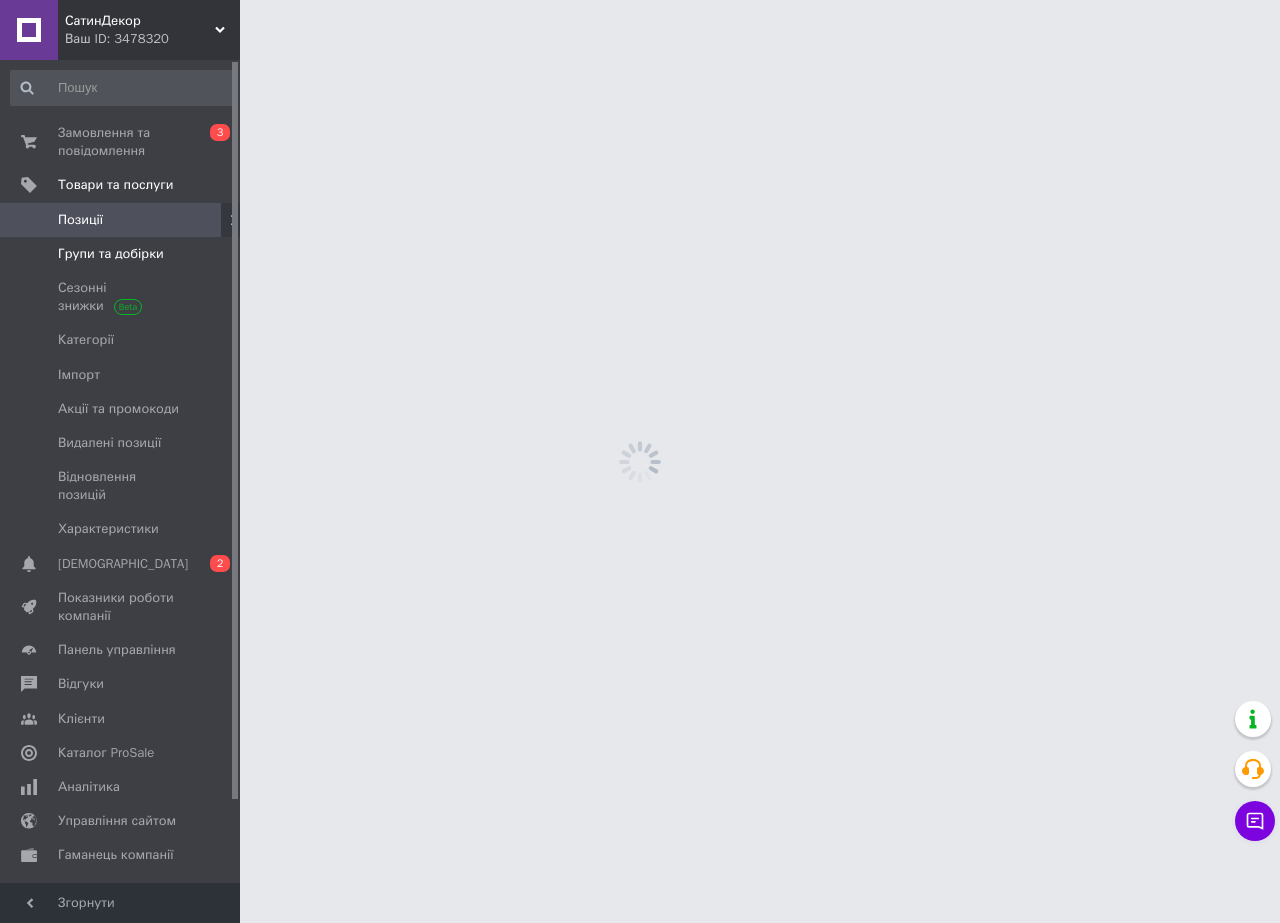 click on "Групи та добірки" at bounding box center (123, 254) 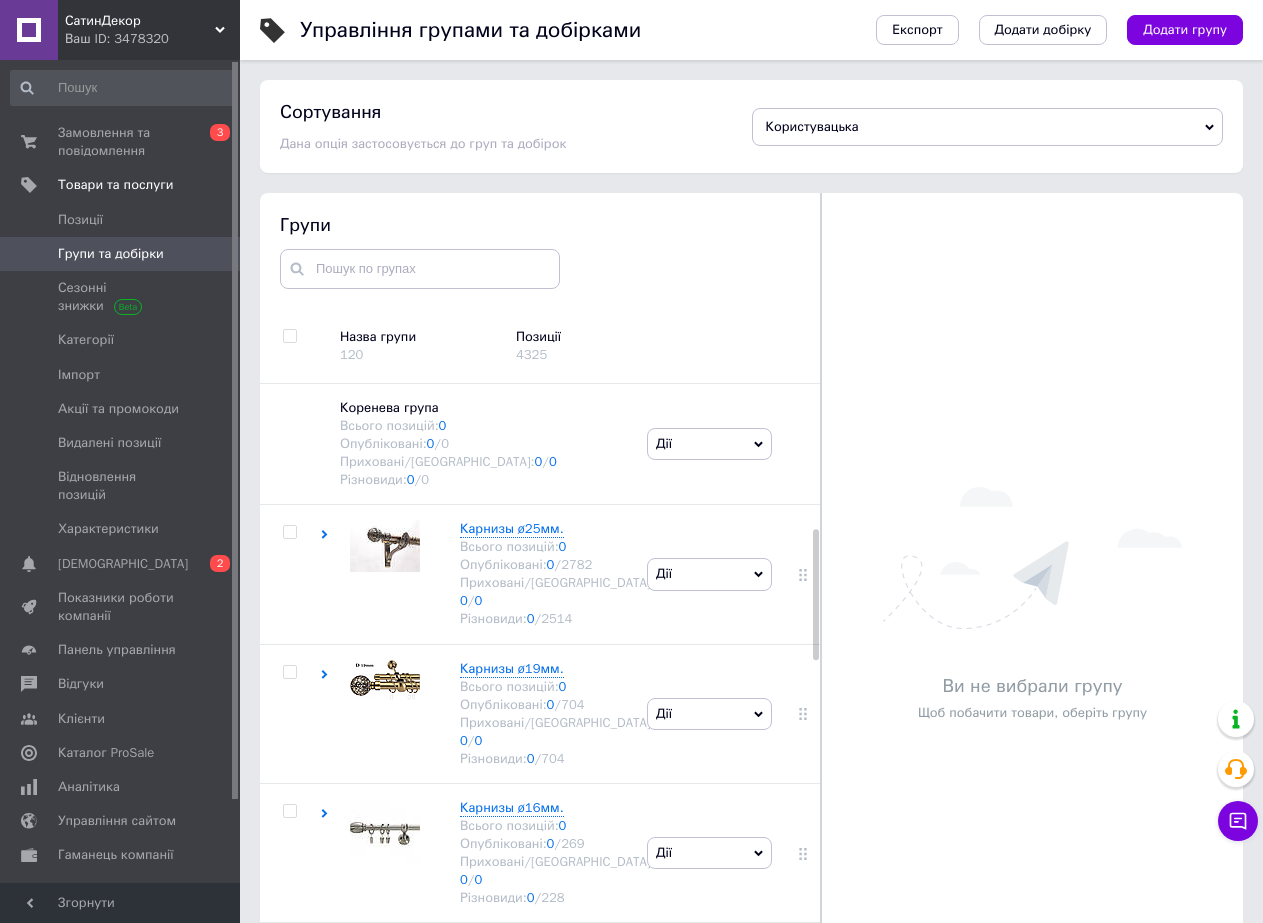 scroll, scrollTop: 113, scrollLeft: 0, axis: vertical 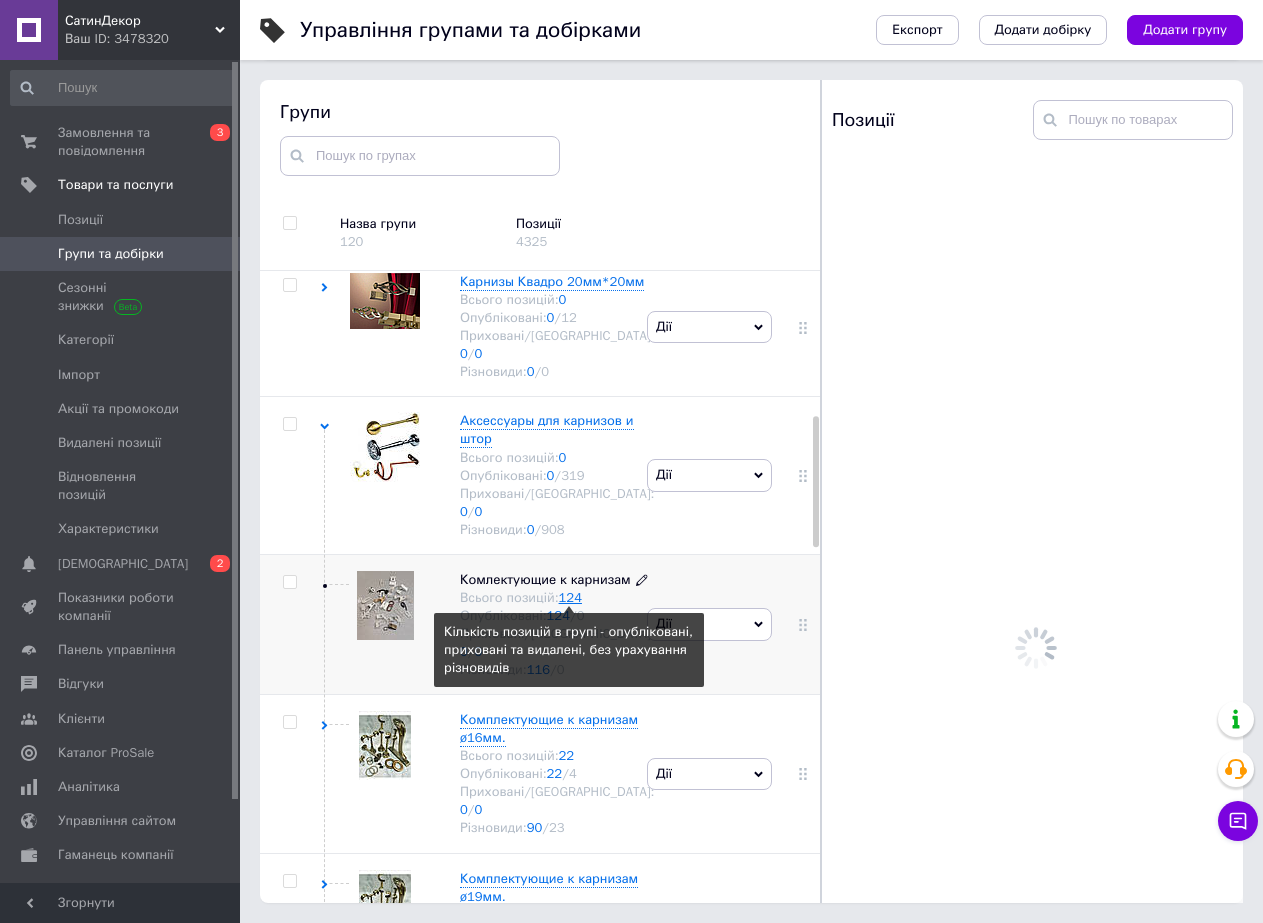 click on "124" at bounding box center [570, 597] 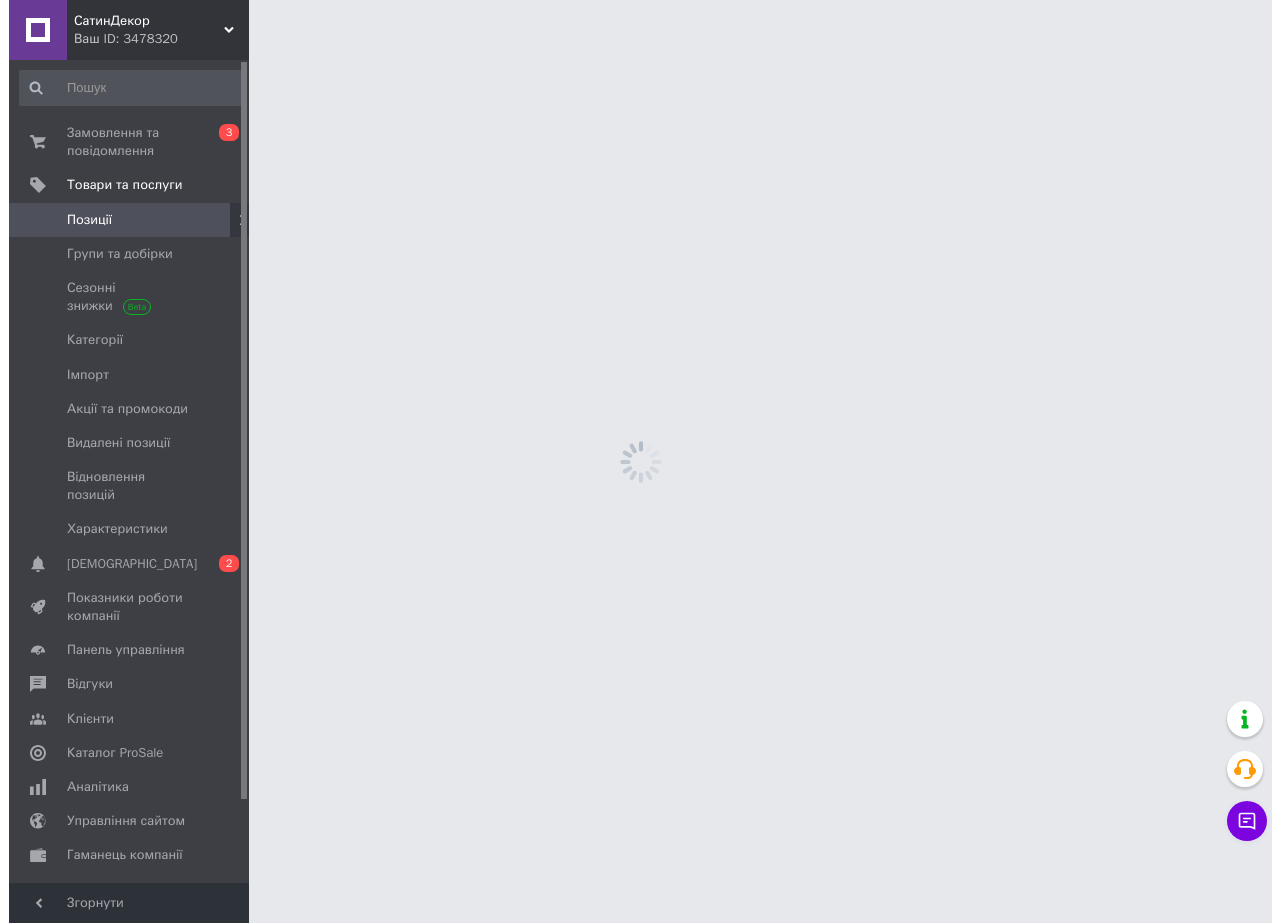 scroll, scrollTop: 0, scrollLeft: 0, axis: both 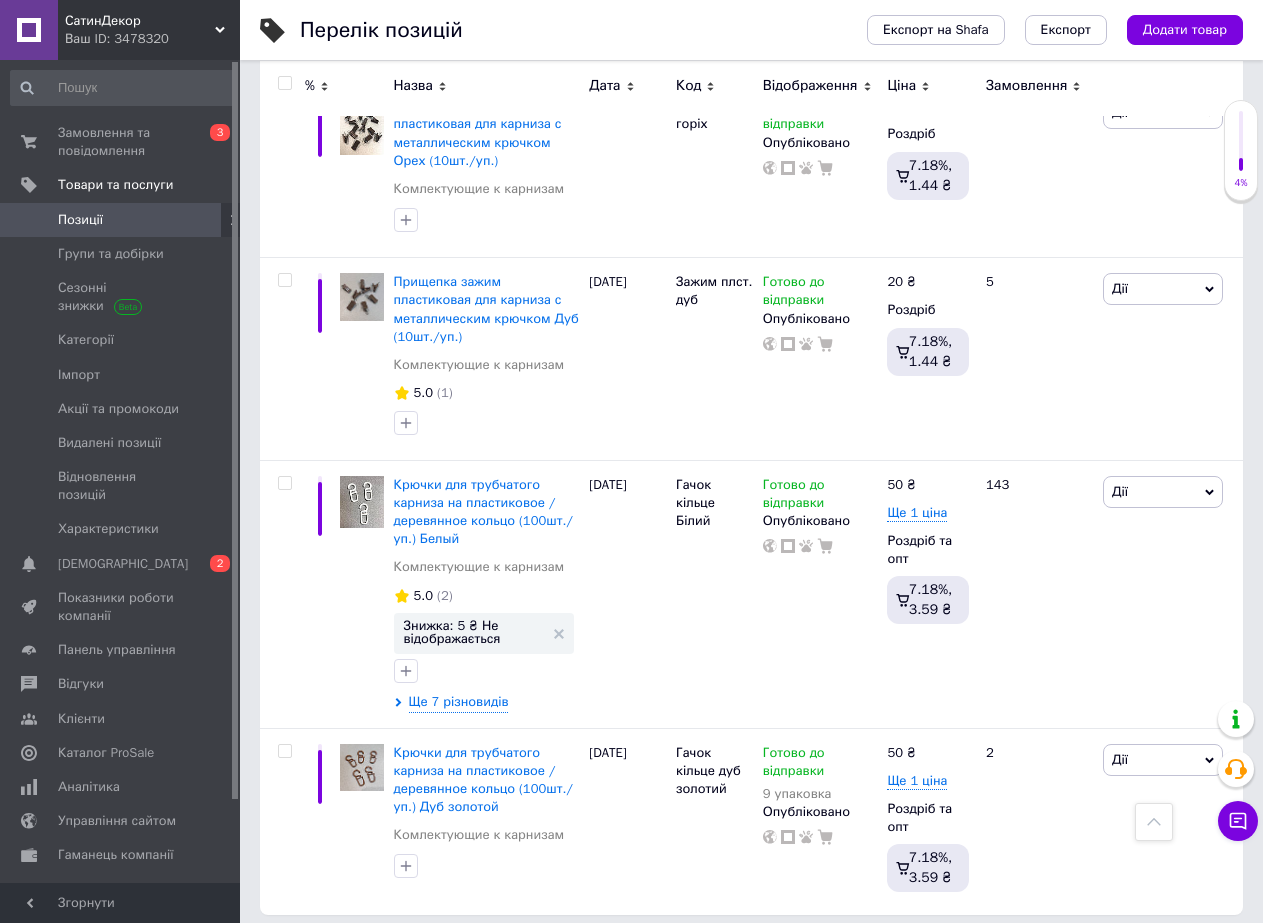 click on "2" at bounding box center (327, 956) 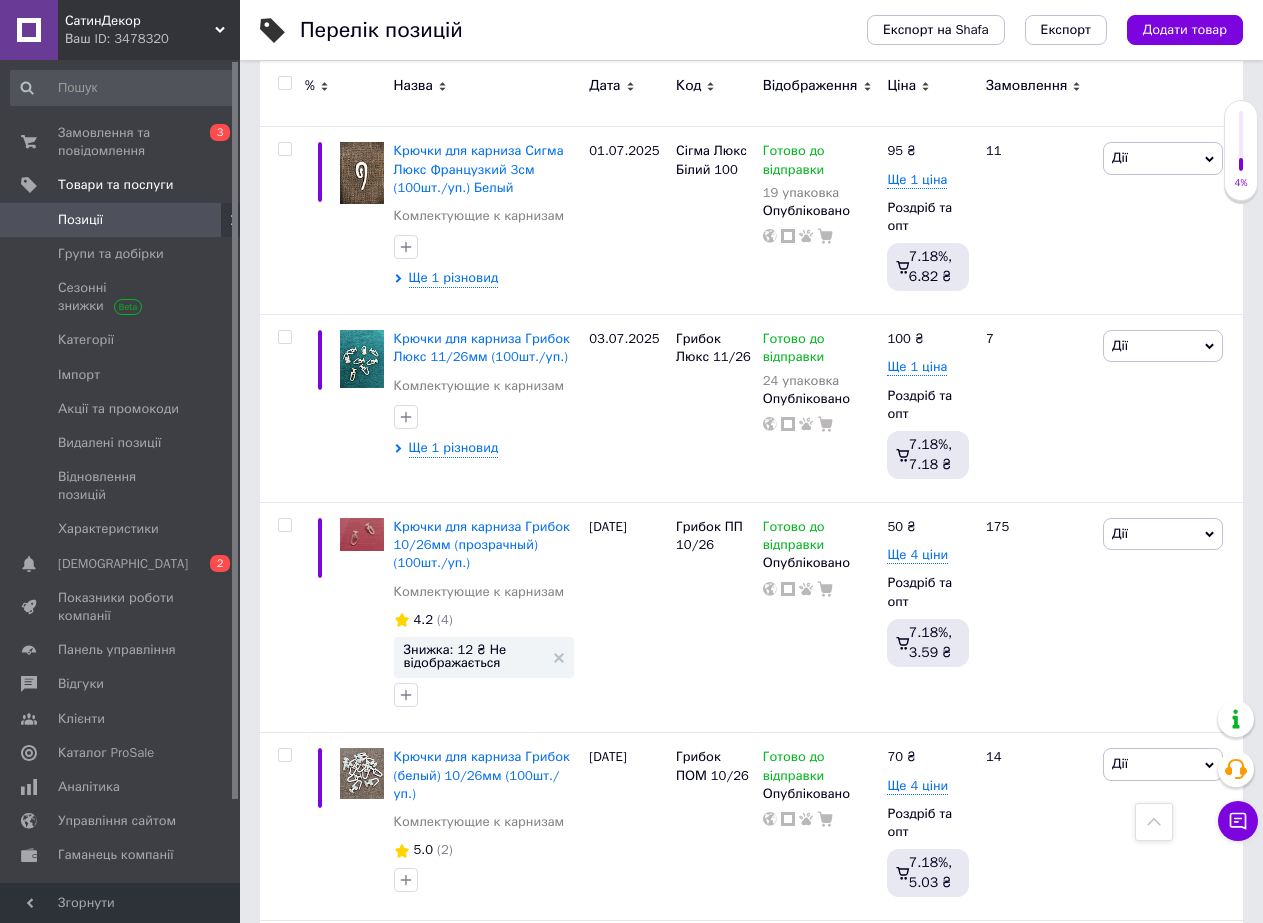 scroll, scrollTop: 3830, scrollLeft: 0, axis: vertical 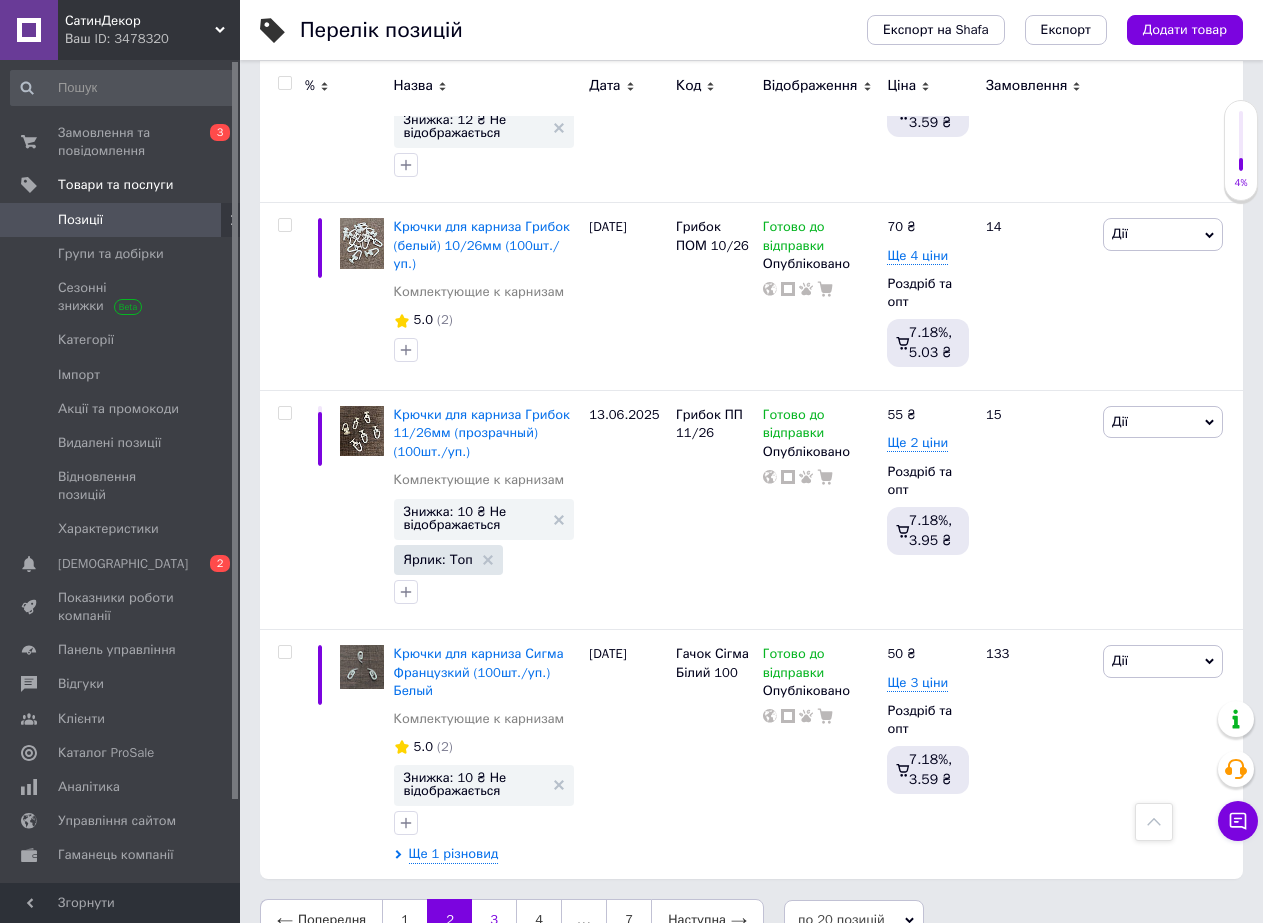 click on "3" at bounding box center (494, 920) 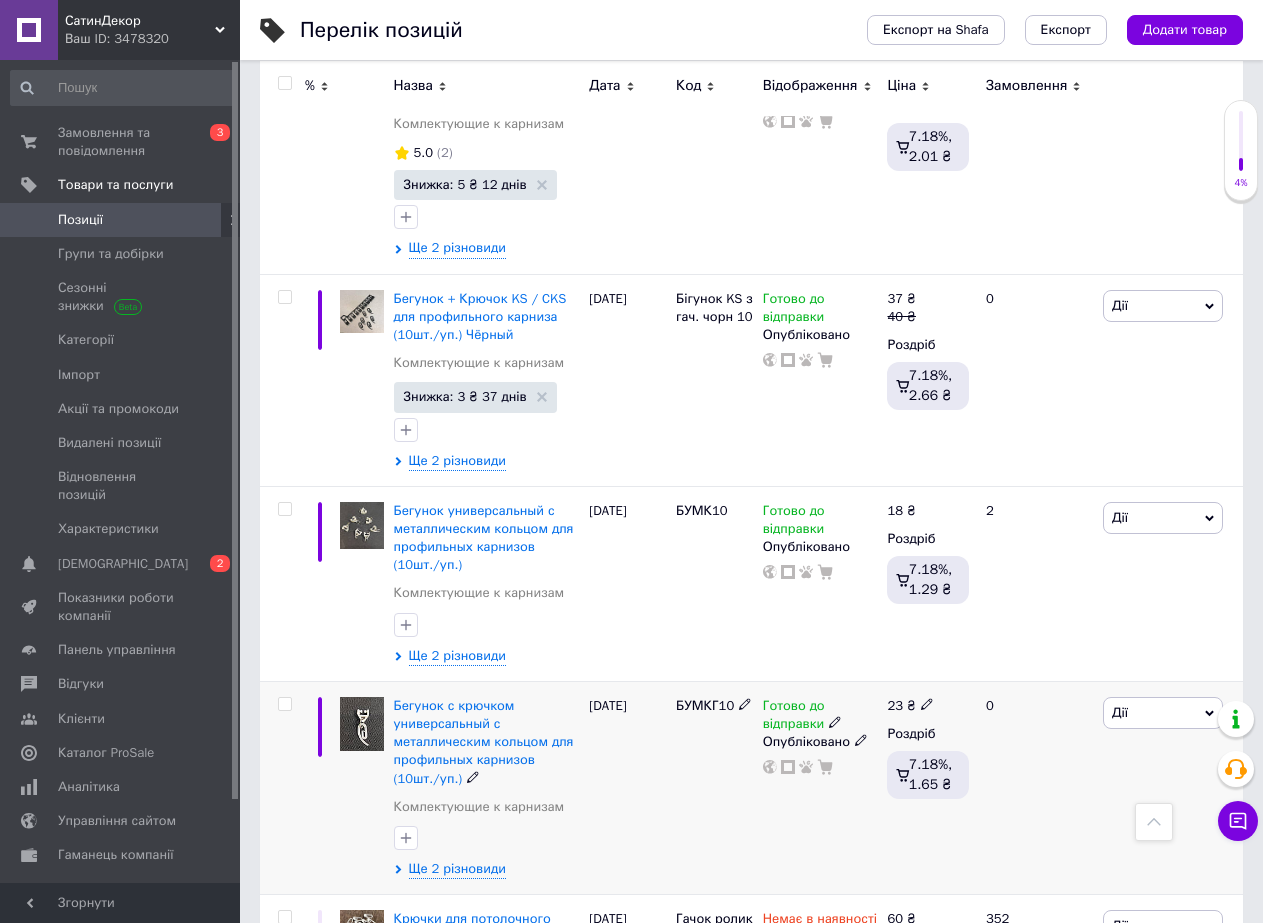 scroll, scrollTop: 3668, scrollLeft: 0, axis: vertical 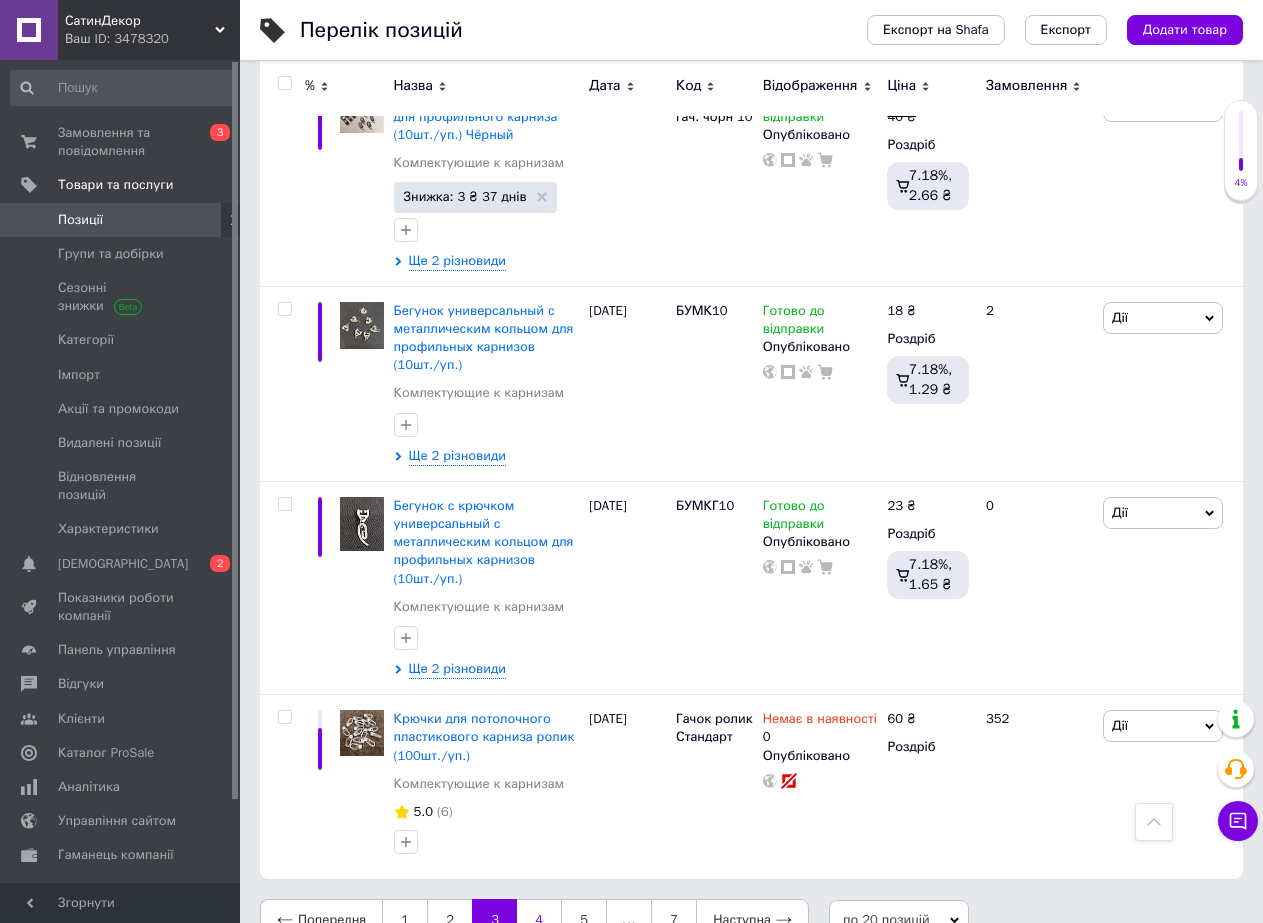click on "4" at bounding box center [539, 920] 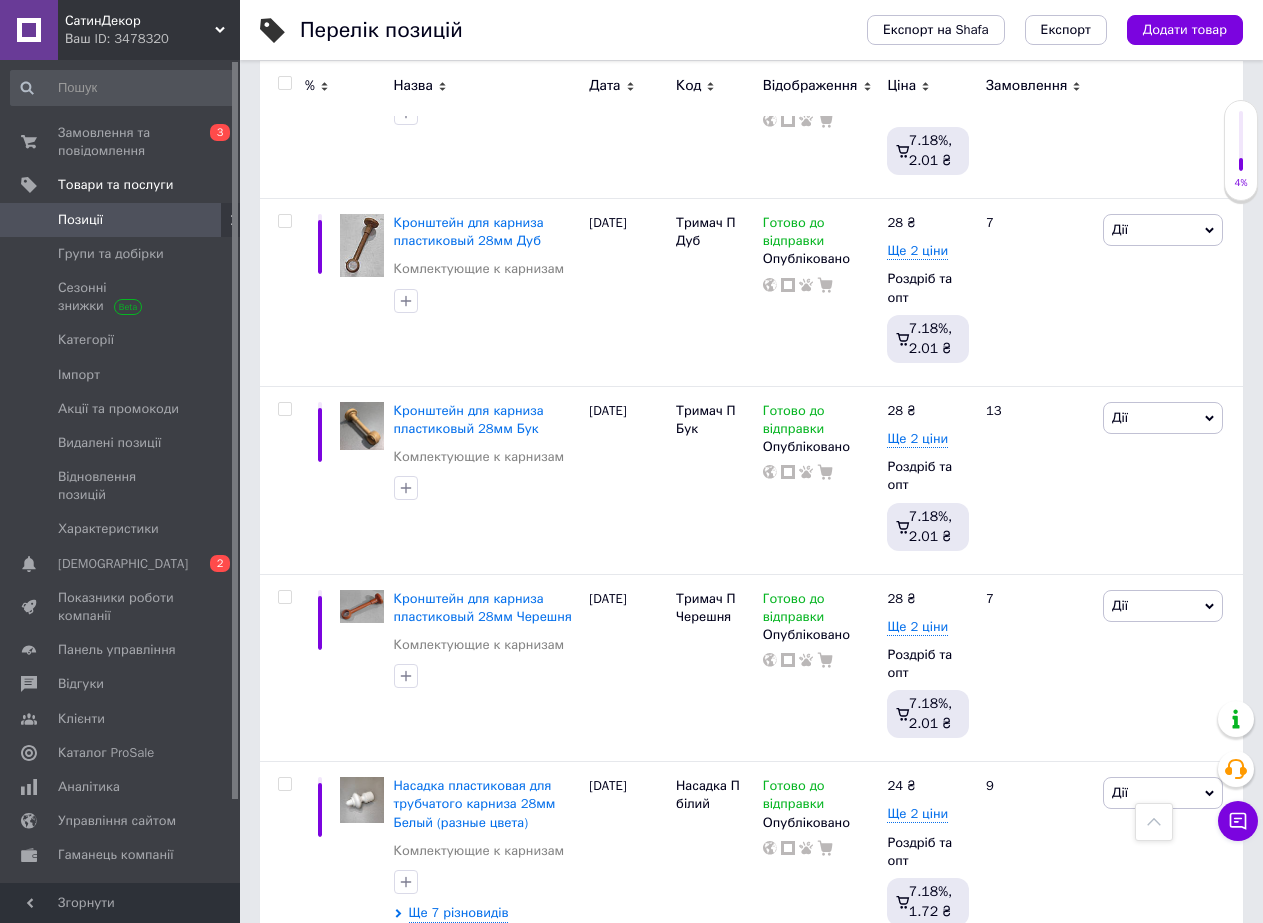 scroll, scrollTop: 3385, scrollLeft: 0, axis: vertical 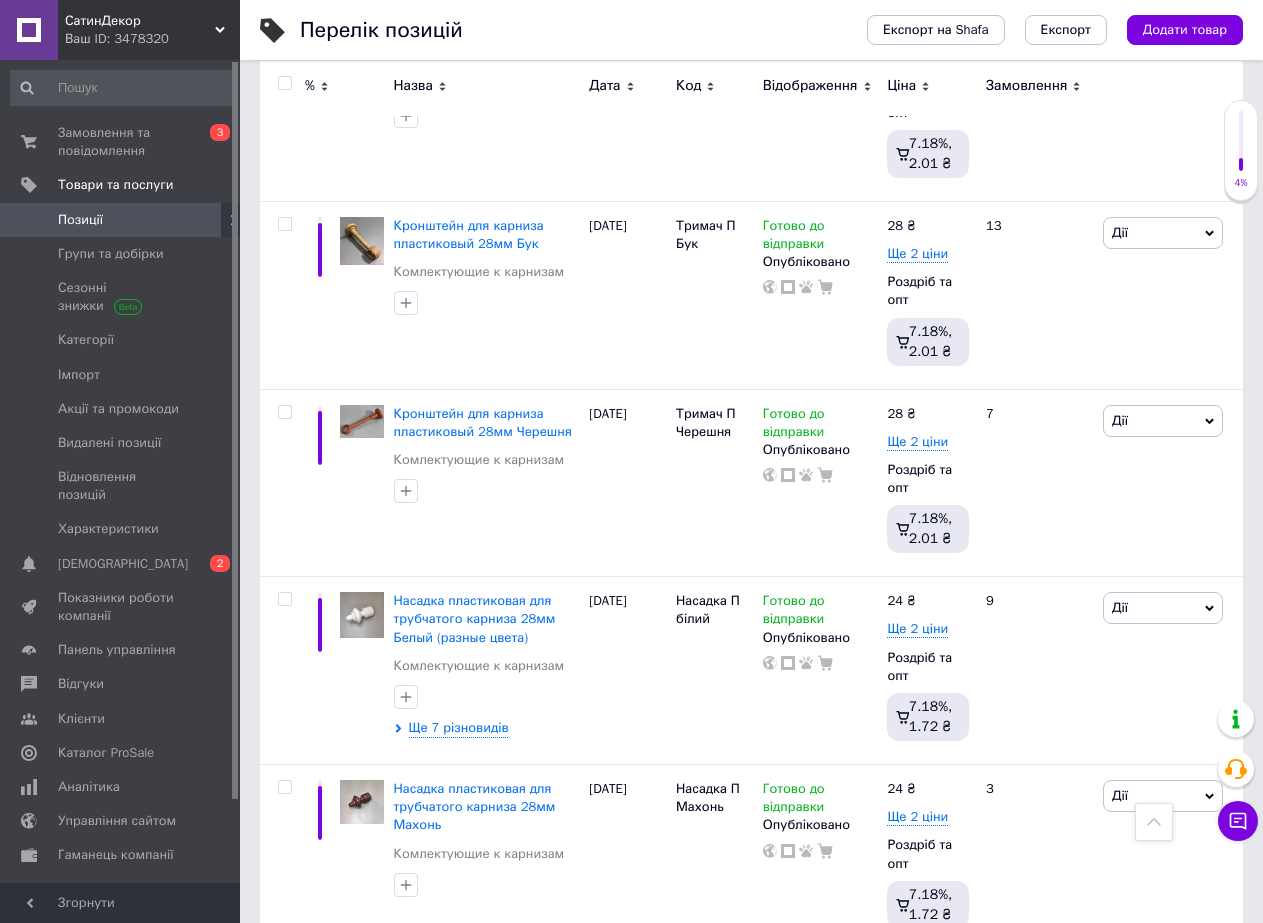 click on "5" at bounding box center (584, 993) 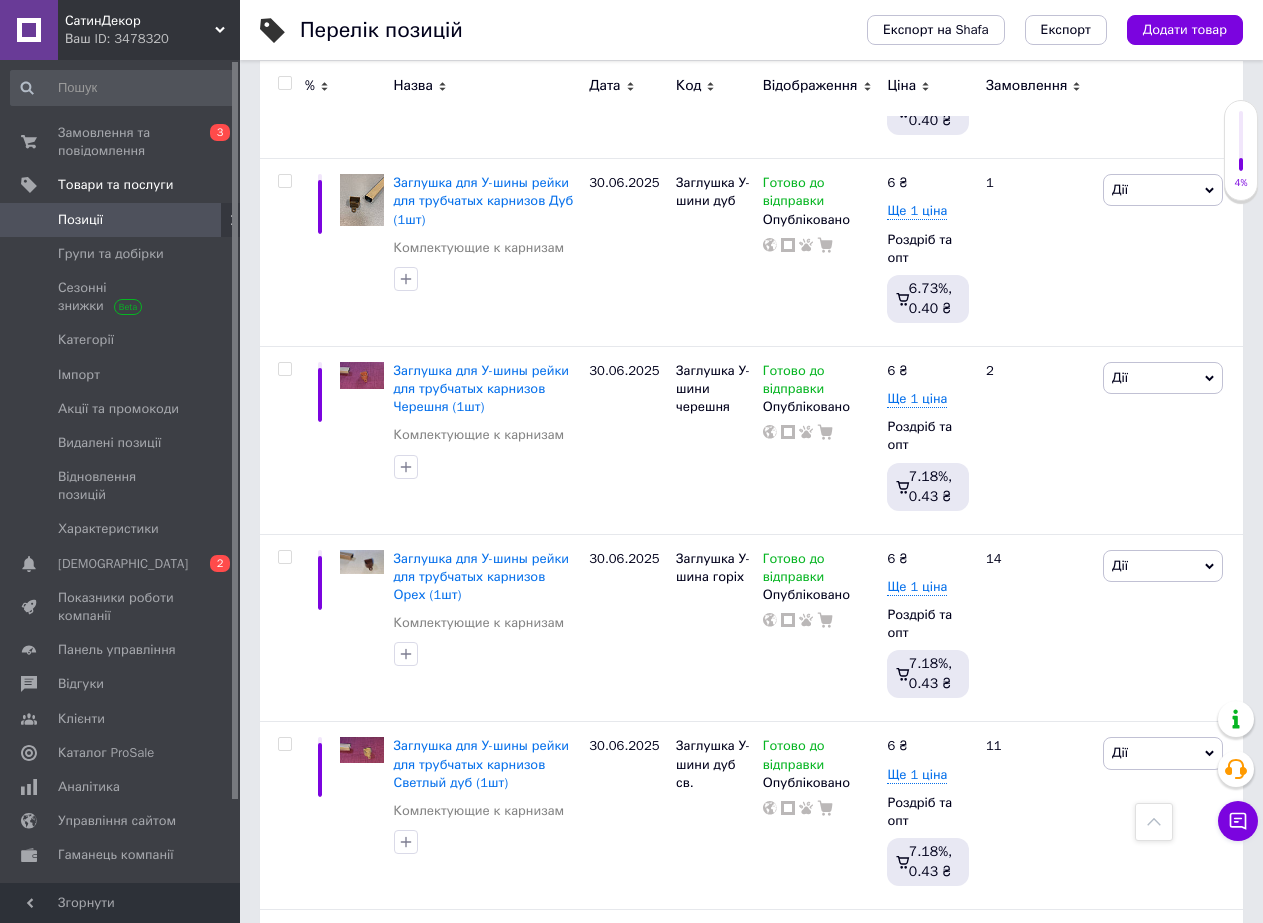 scroll, scrollTop: 3370, scrollLeft: 0, axis: vertical 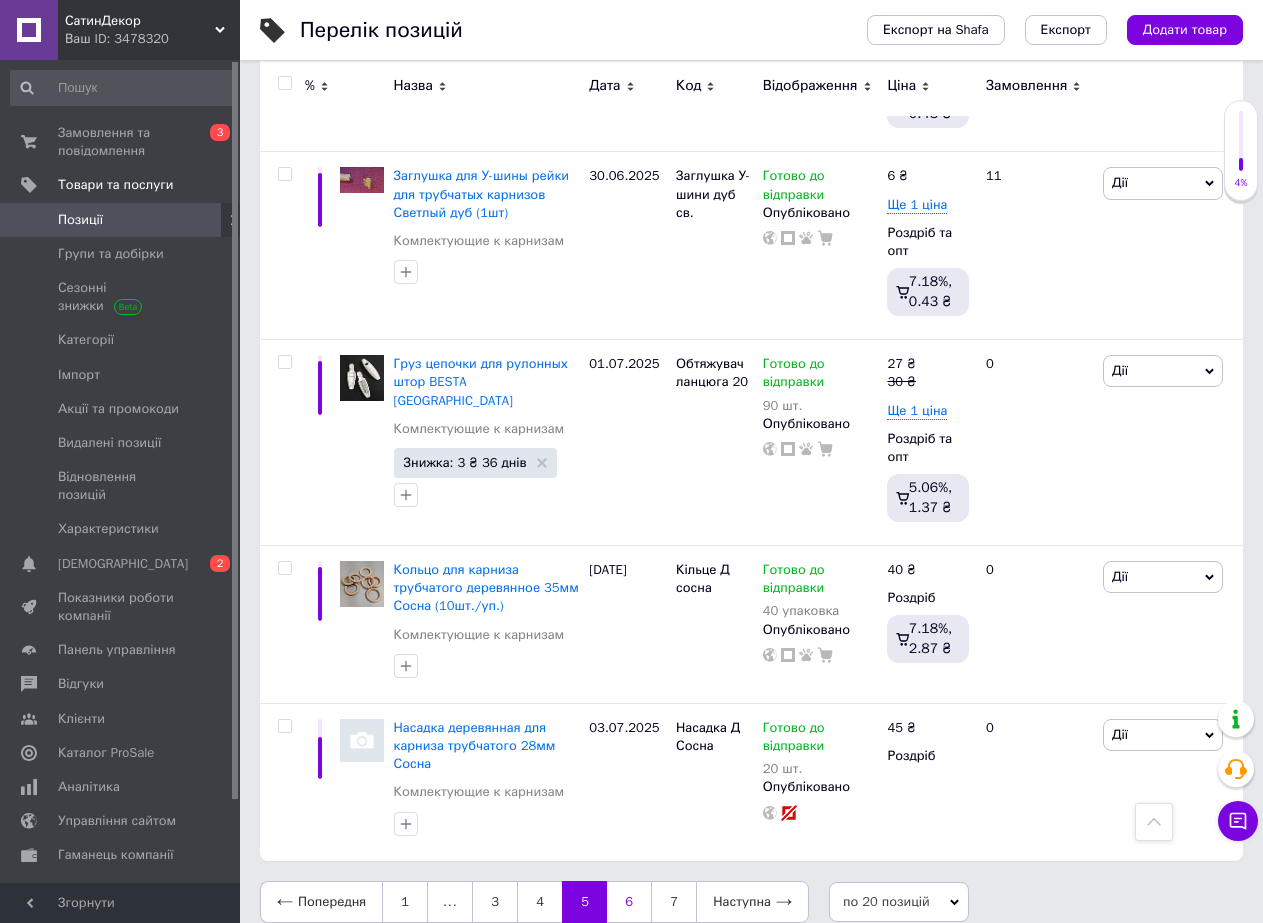 click on "6" at bounding box center [629, 902] 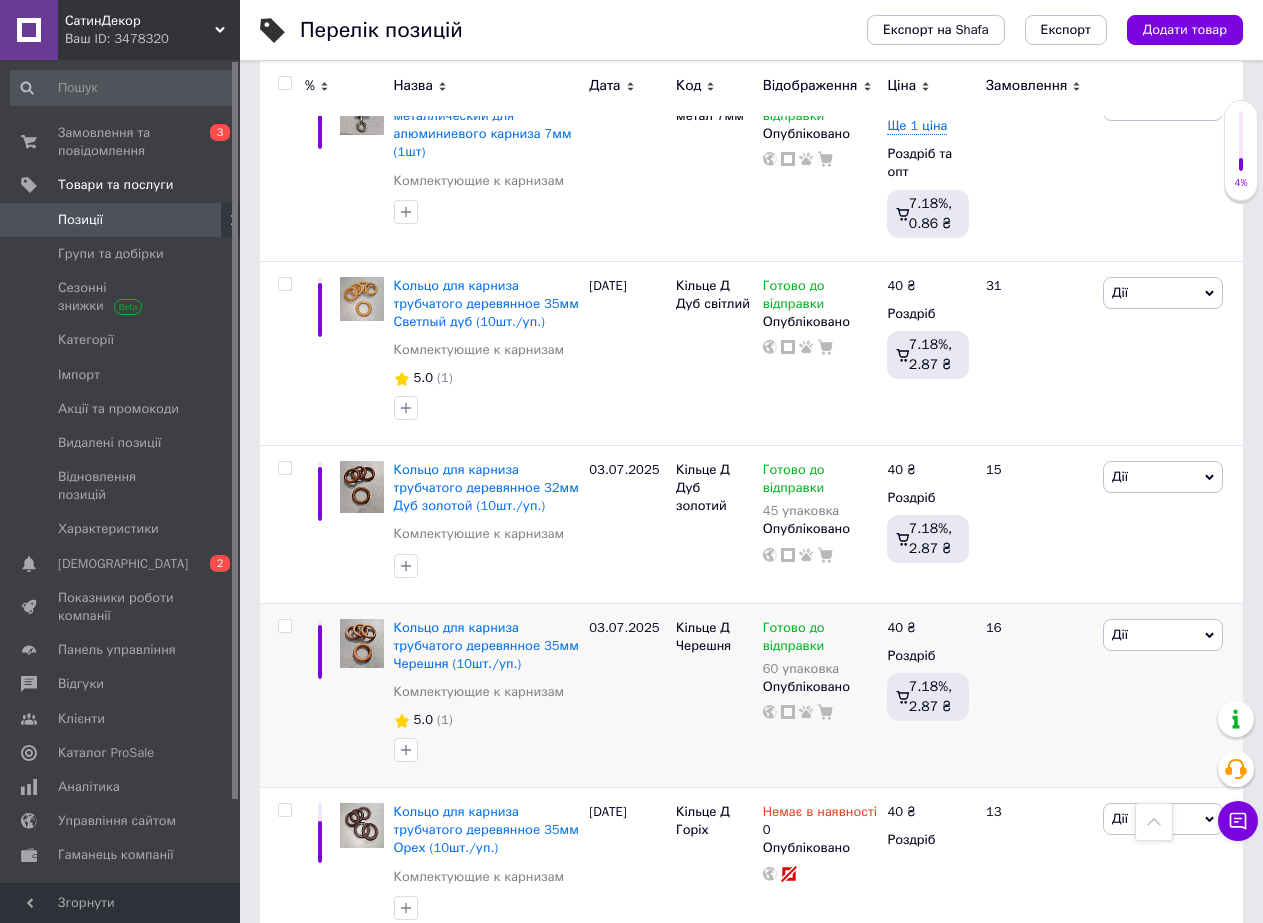 scroll, scrollTop: 289, scrollLeft: 0, axis: vertical 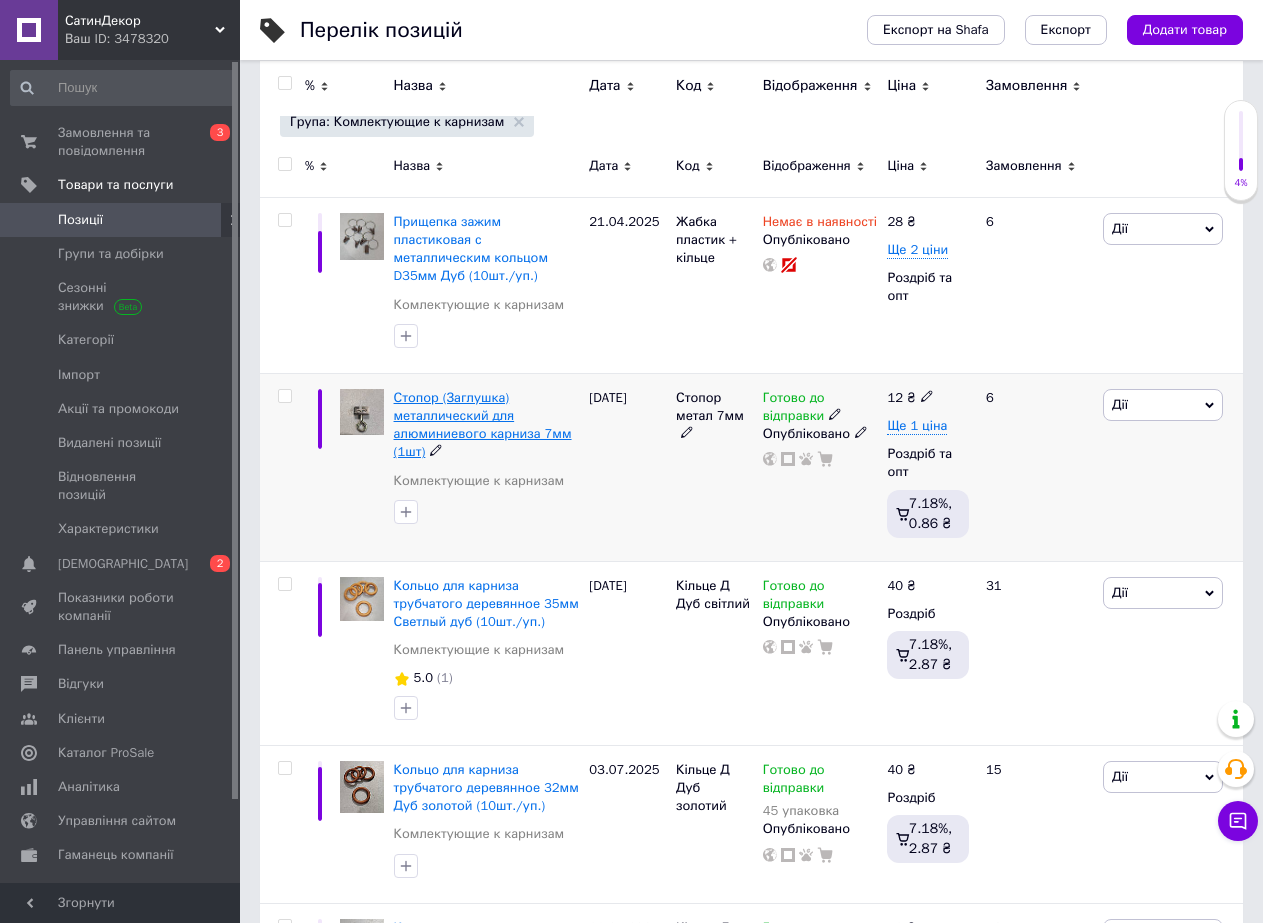 click on "Стопор (Заглушка) металлический для алюминиевого карниза 7мм (1шт)" at bounding box center (483, 425) 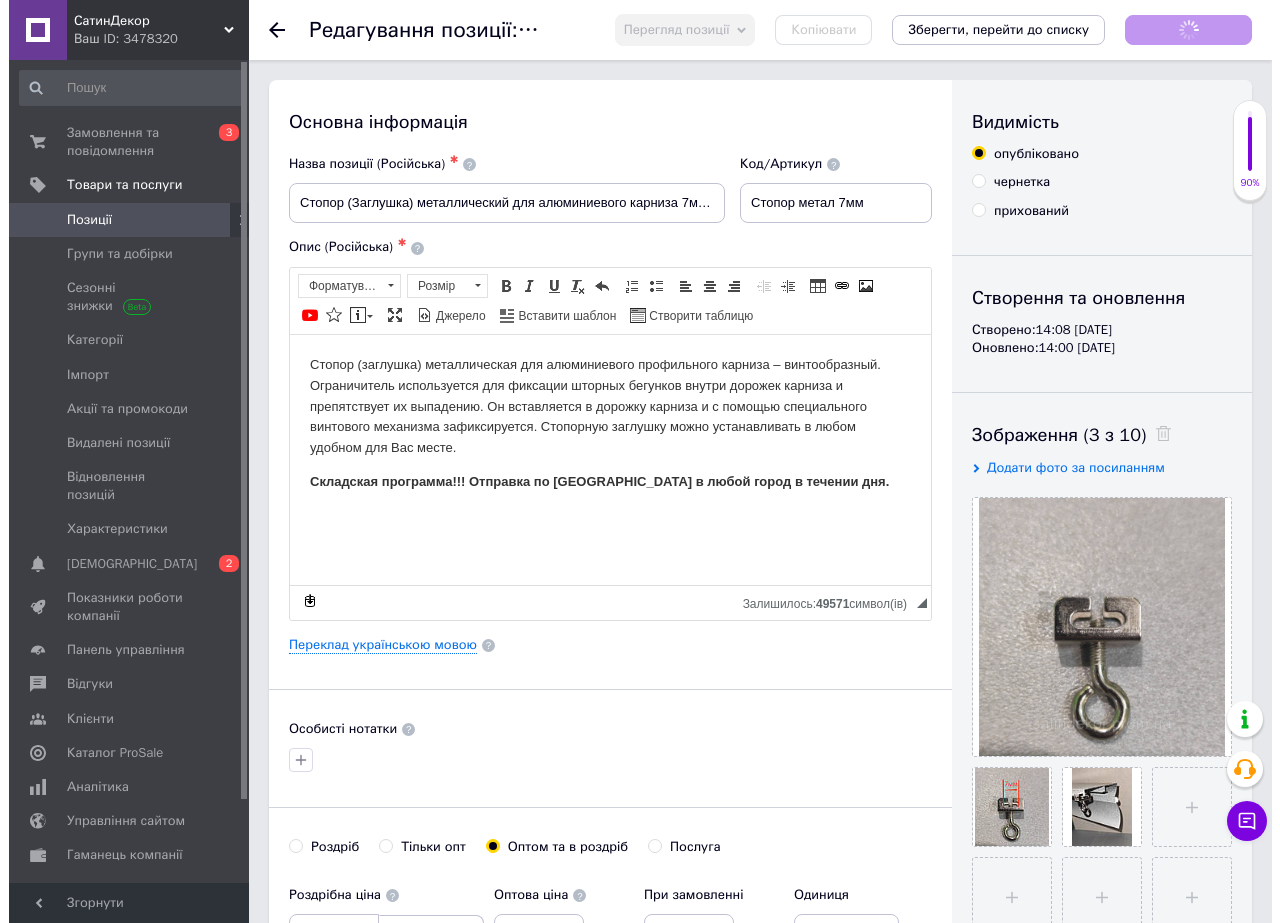 scroll, scrollTop: 0, scrollLeft: 0, axis: both 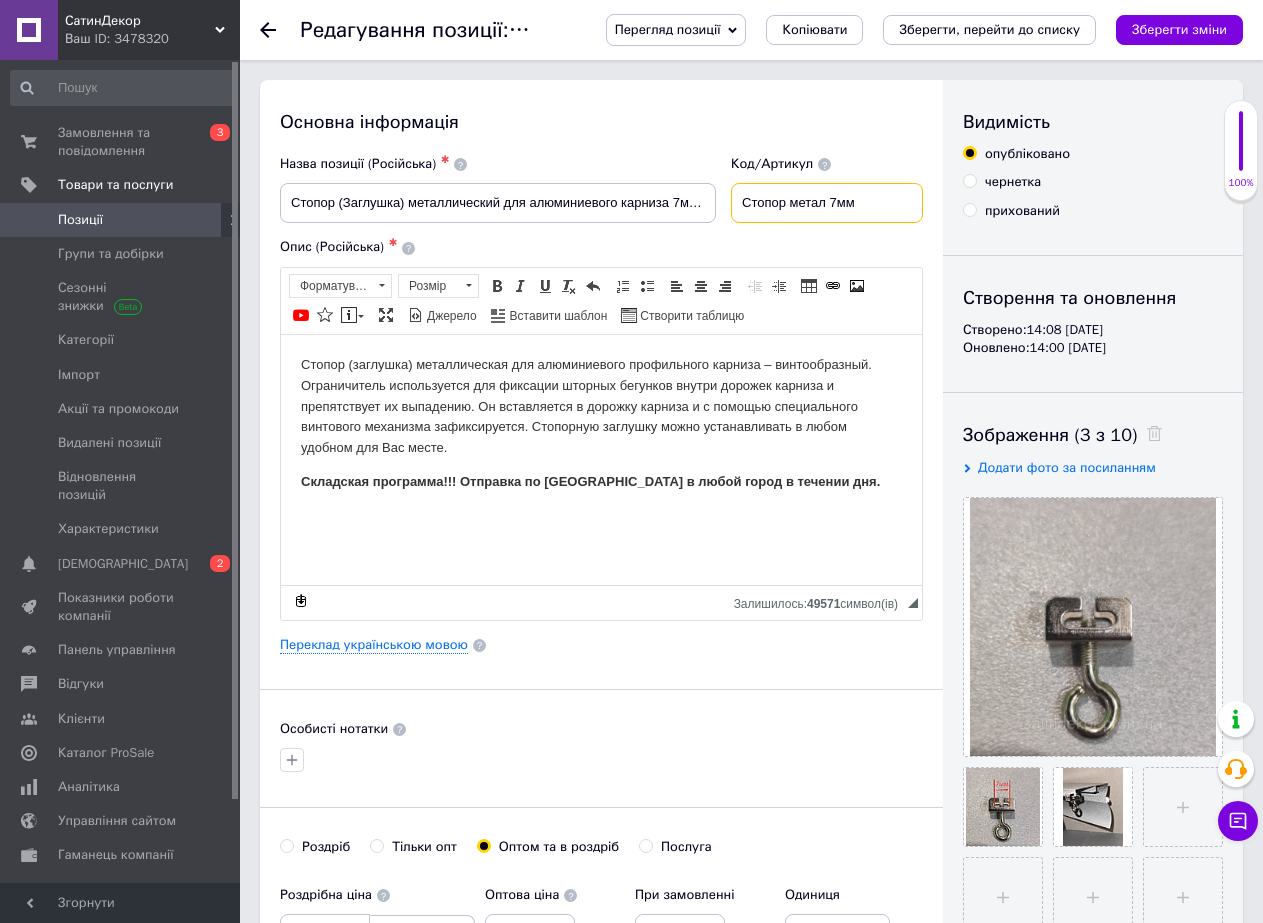 click on "Стопор метал 7мм" at bounding box center (827, 203) 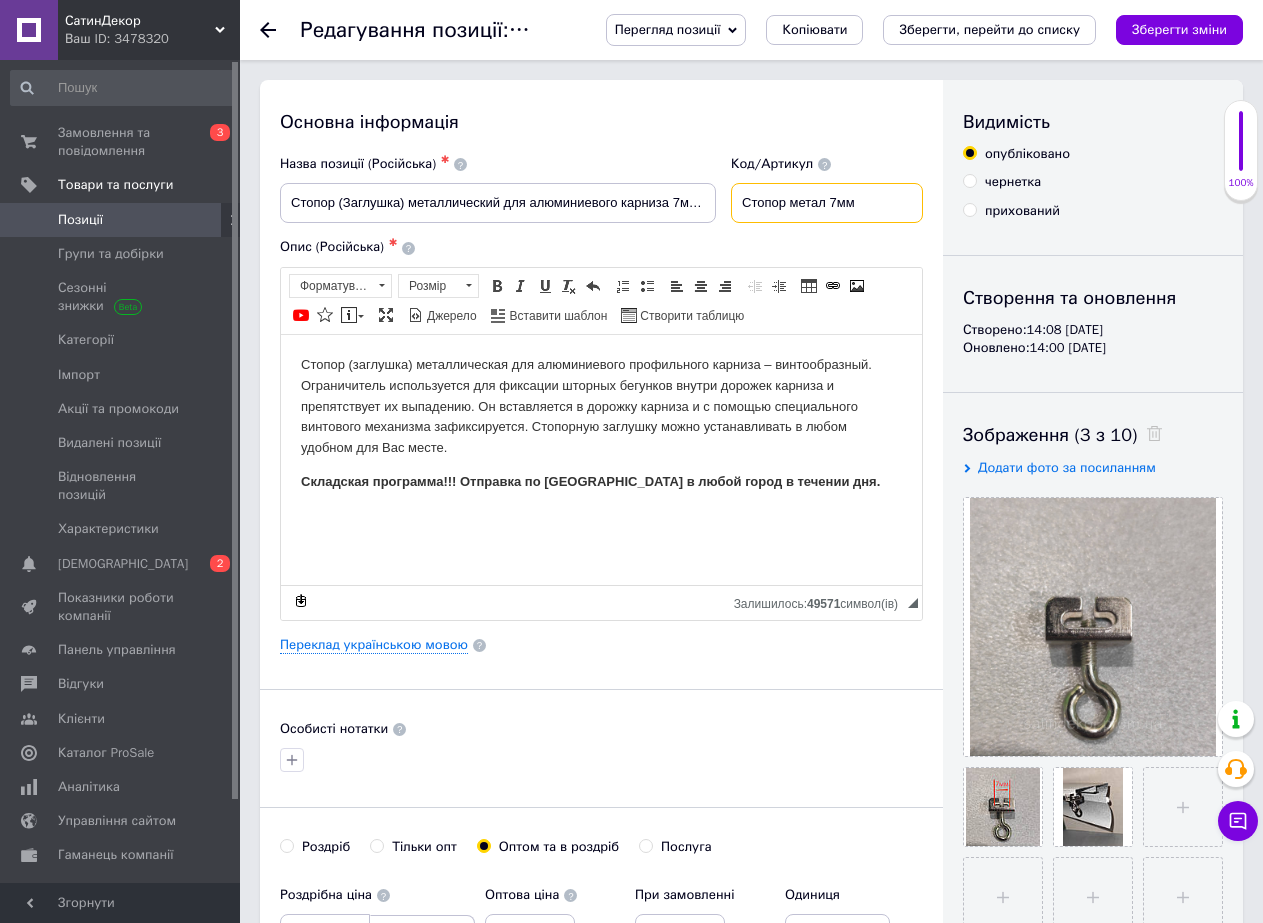 click on "Стопор метал 7мм" at bounding box center (827, 203) 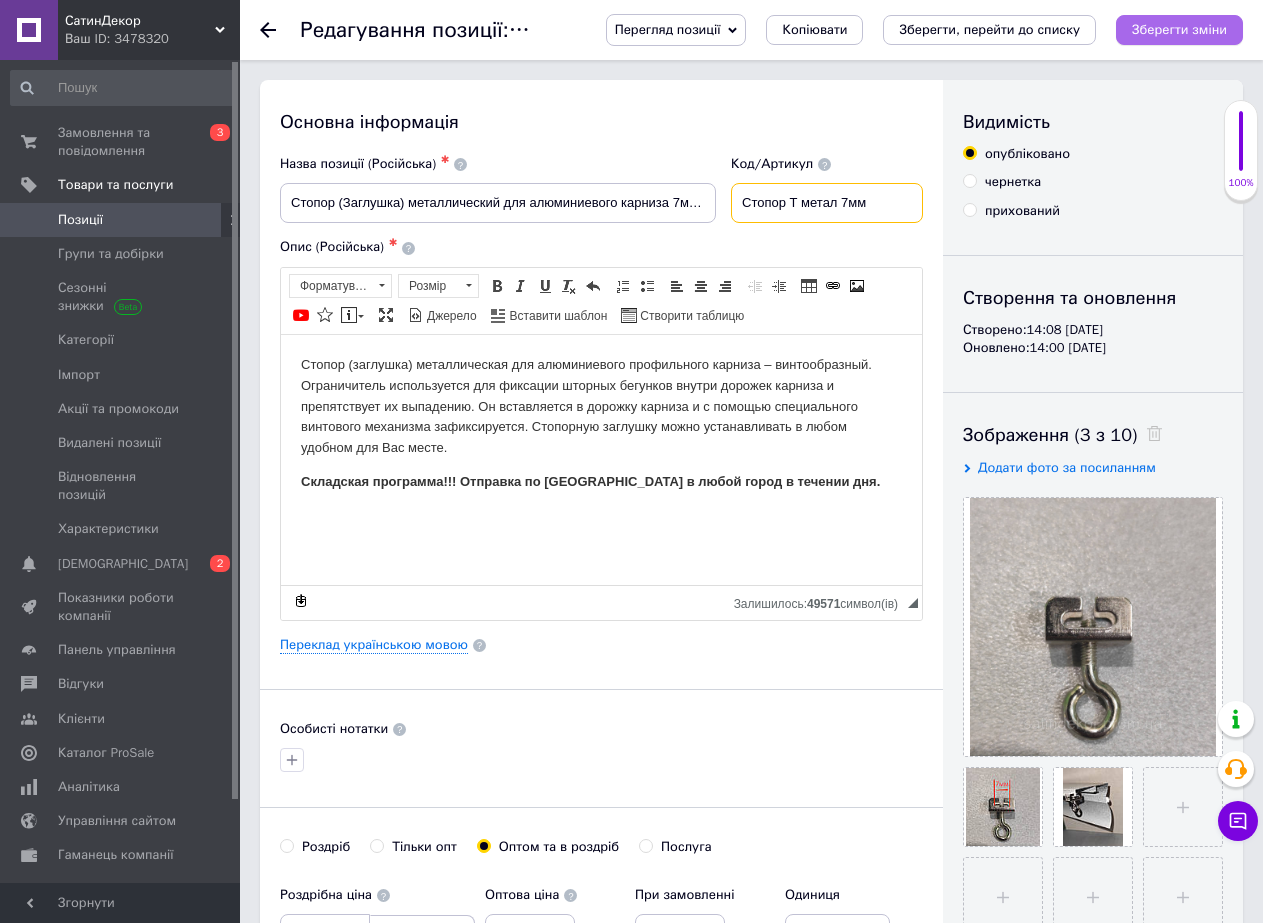 type on "Стопор Т метал 7мм" 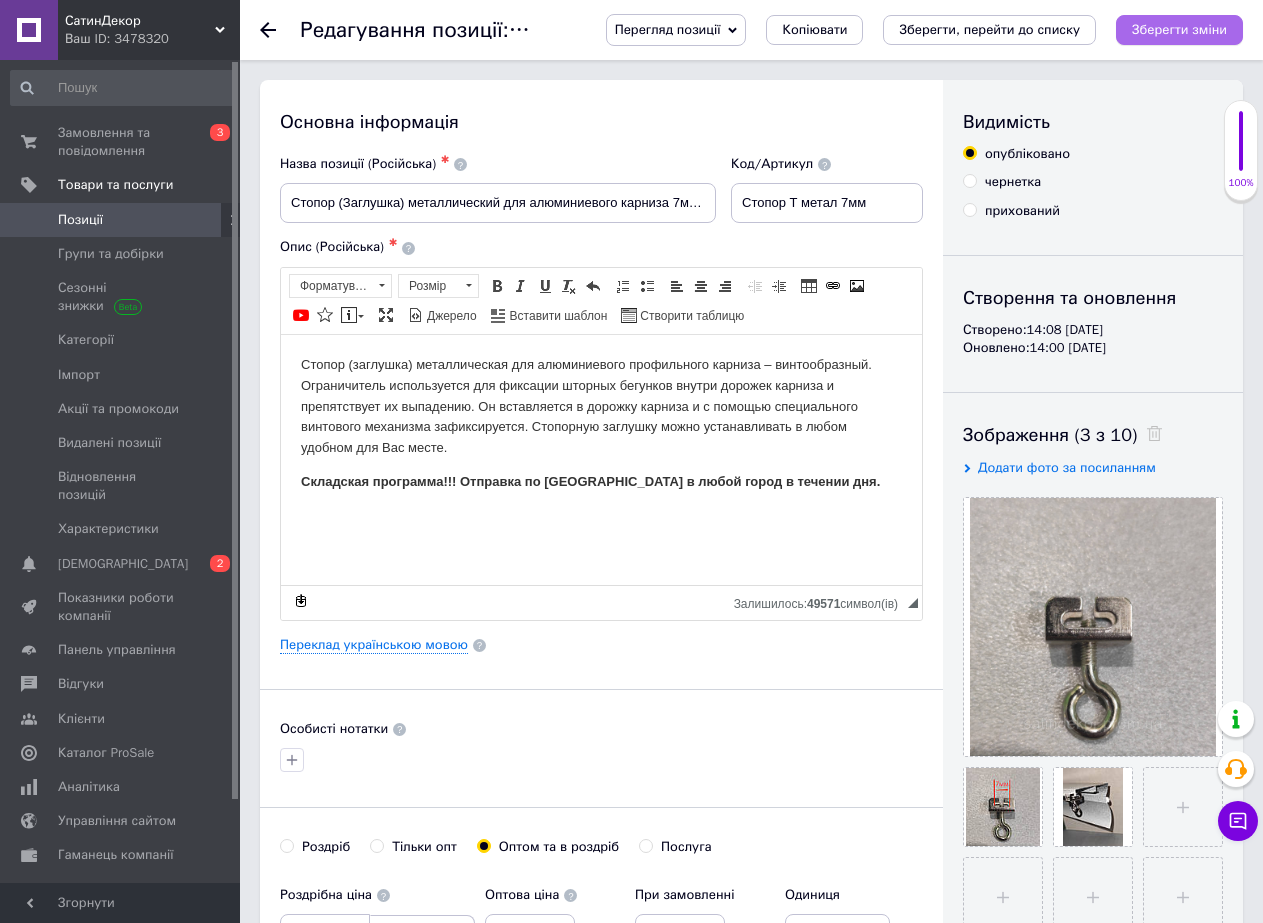 click on "Зберегти зміни" at bounding box center (1179, 29) 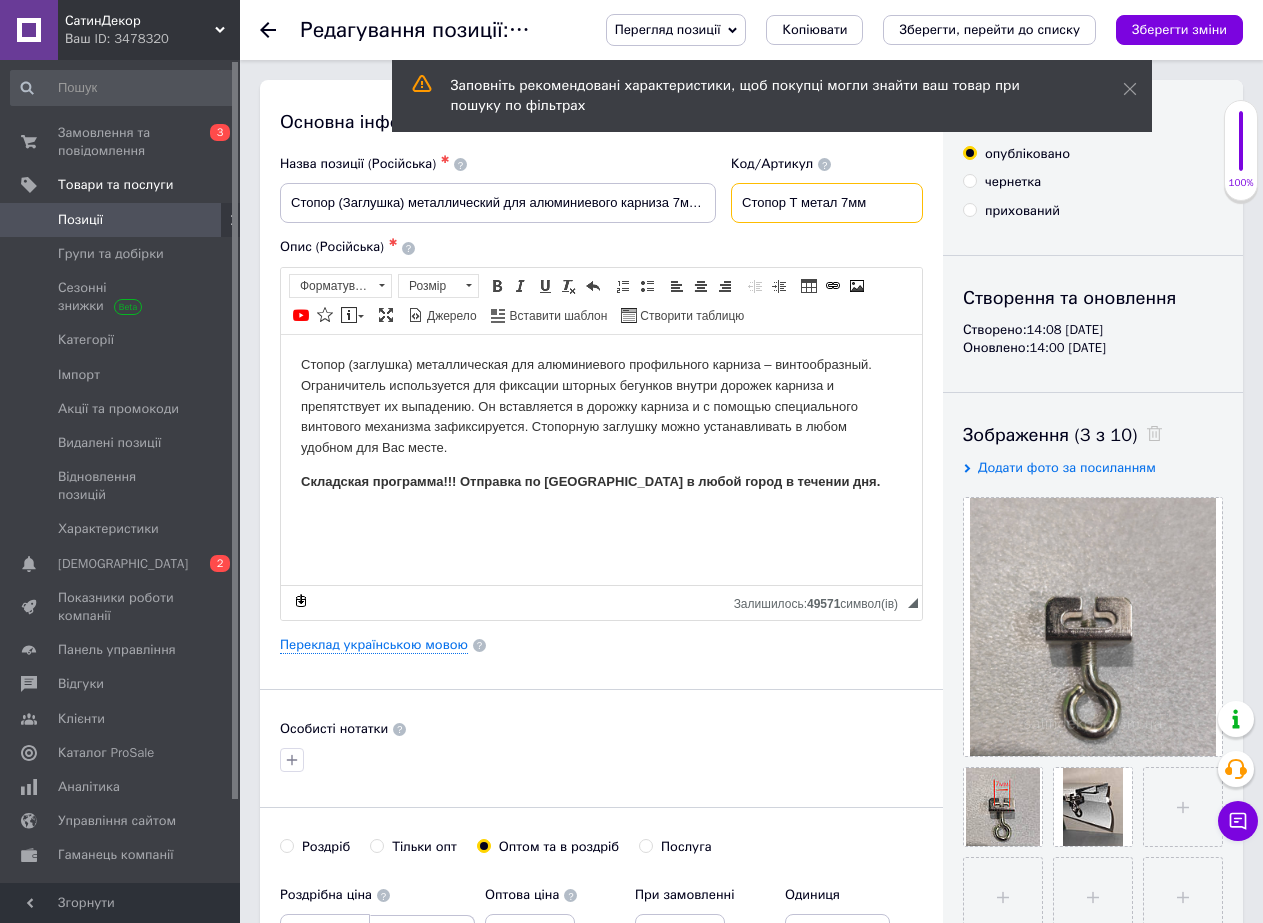 drag, startPoint x: 735, startPoint y: 206, endPoint x: 873, endPoint y: 205, distance: 138.00362 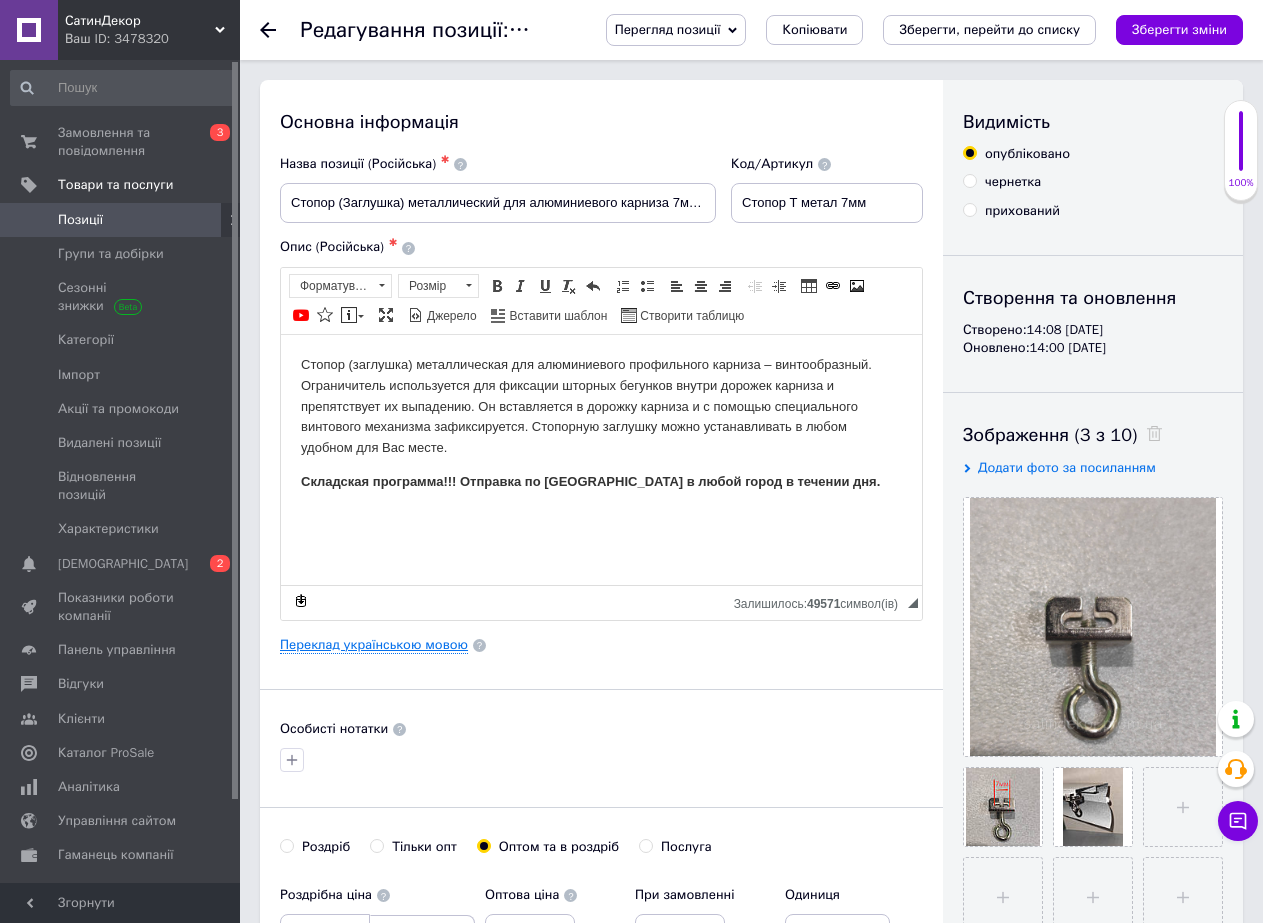 click on "Переклад українською мовою" at bounding box center [374, 645] 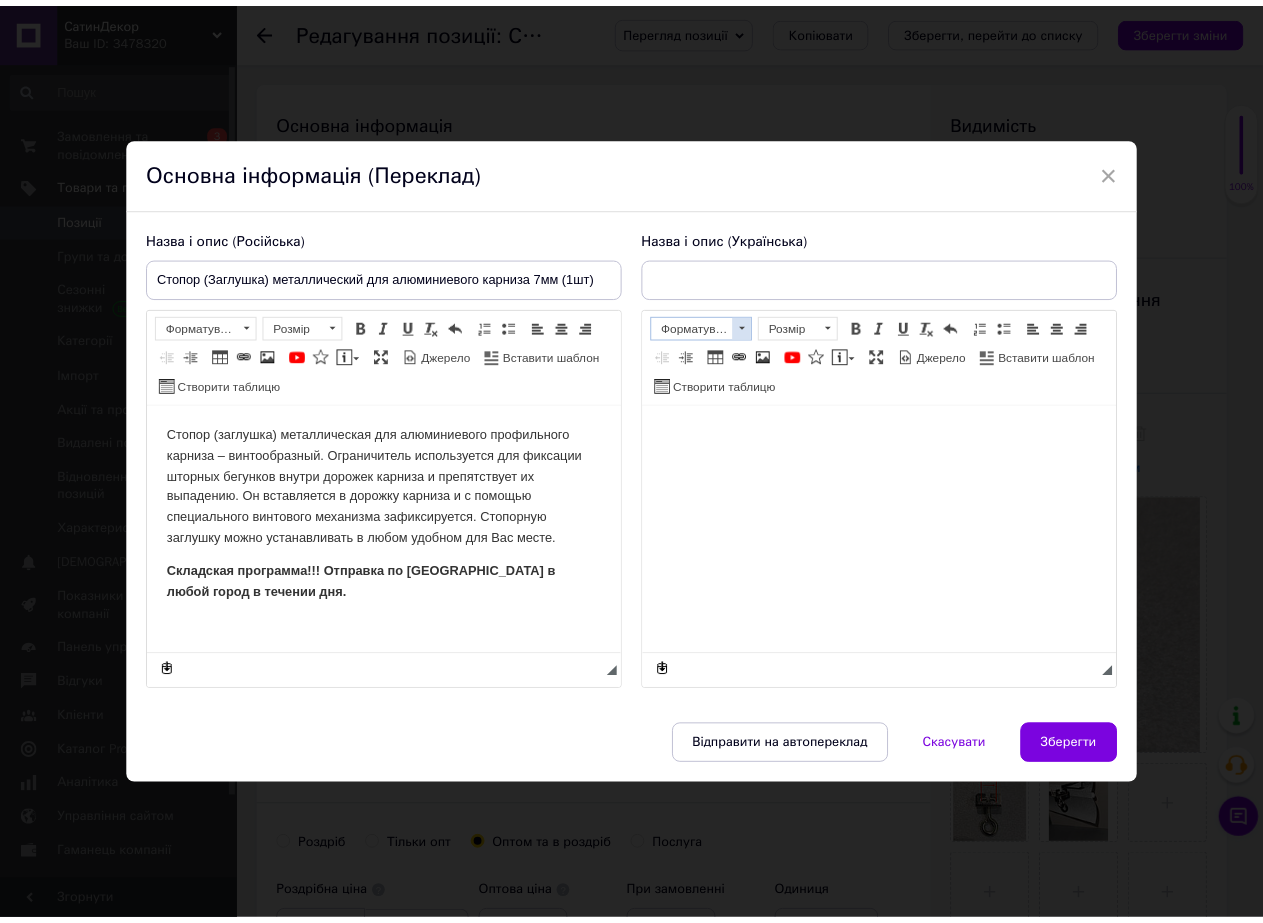scroll, scrollTop: 0, scrollLeft: 0, axis: both 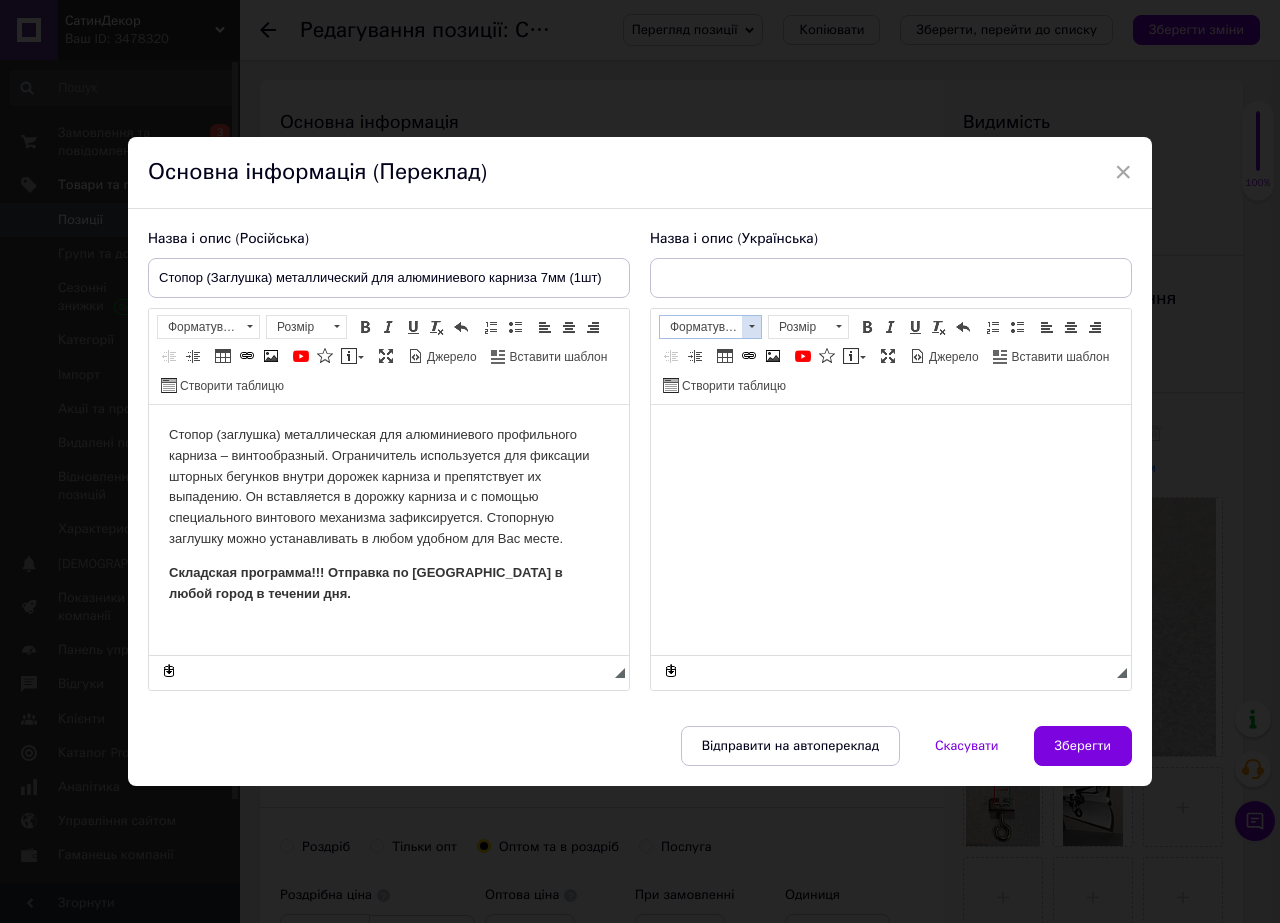 type on "Стопор (Заглушка) металевий для алюмінієвого карниза 7мм (1шт)" 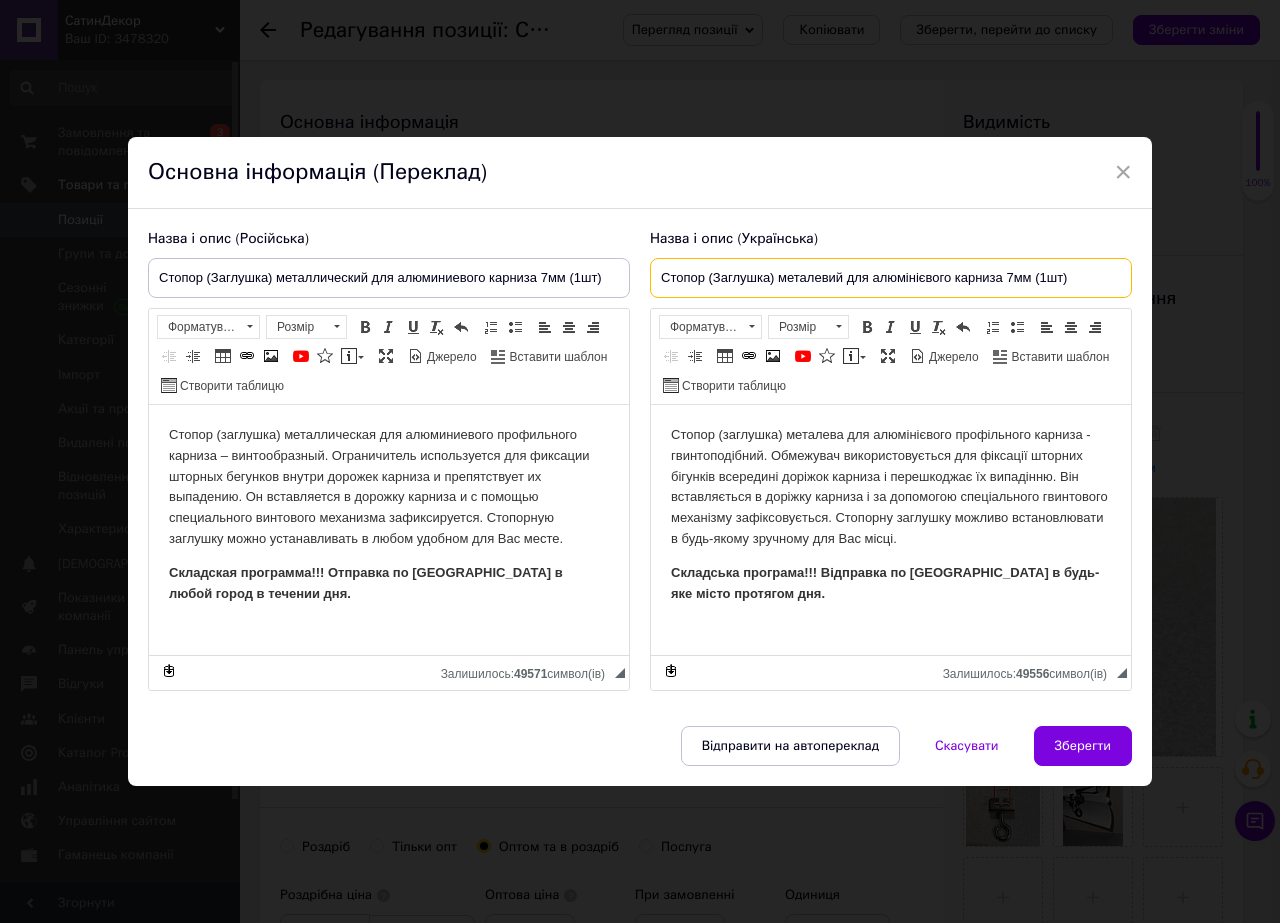 drag, startPoint x: 653, startPoint y: 275, endPoint x: 1082, endPoint y: 287, distance: 429.1678 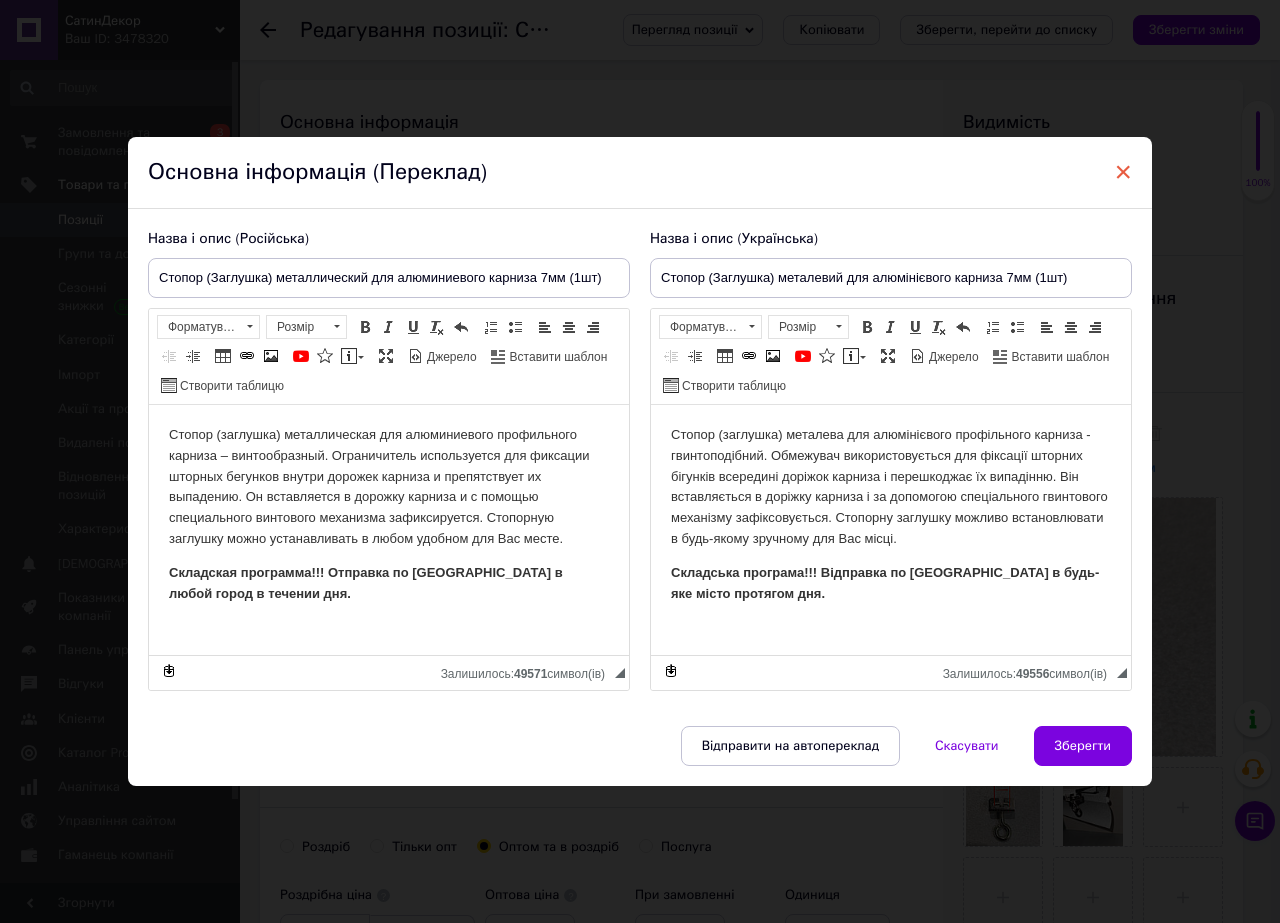 click on "×" at bounding box center (1123, 172) 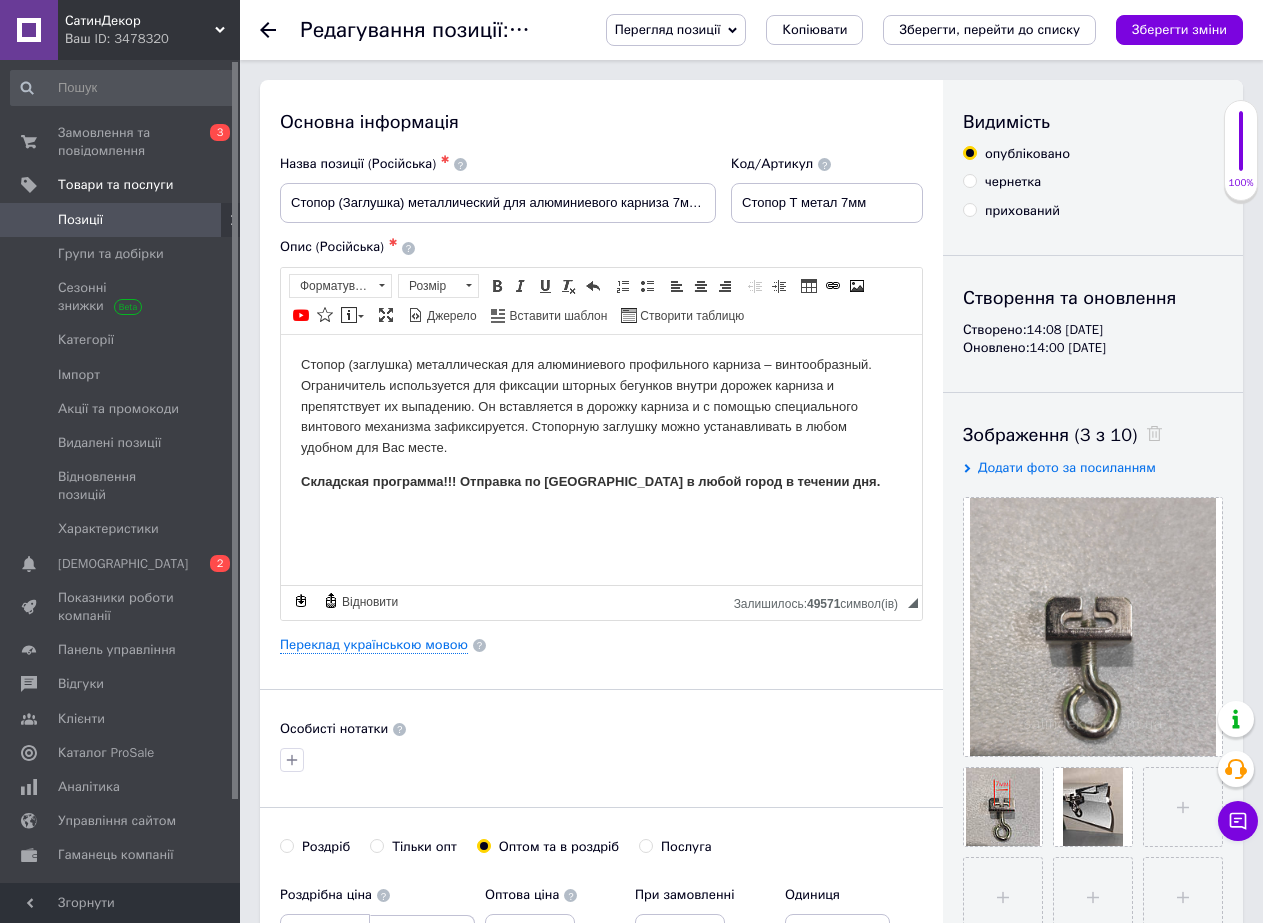 scroll, scrollTop: 500, scrollLeft: 0, axis: vertical 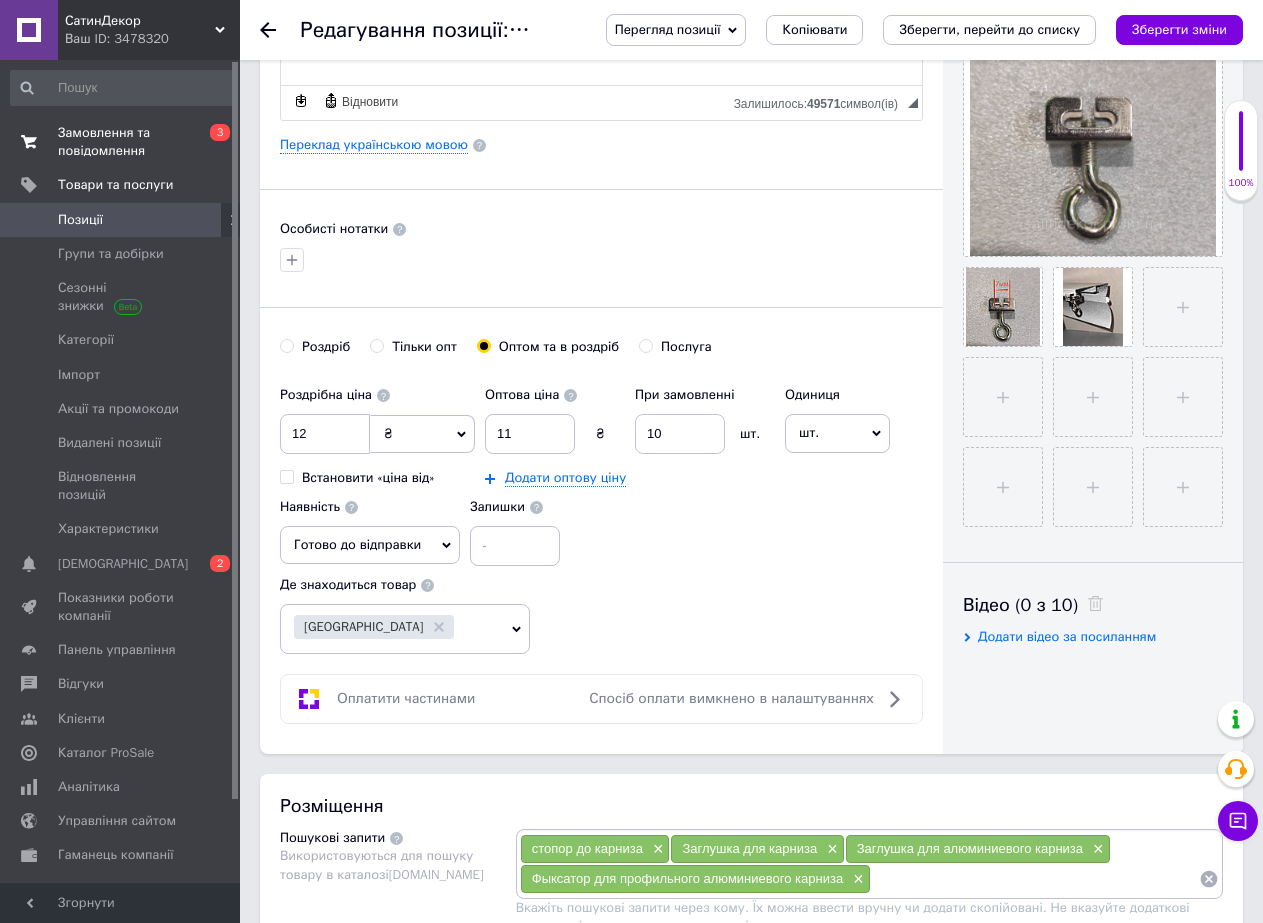 click on "Замовлення та повідомлення" at bounding box center [121, 142] 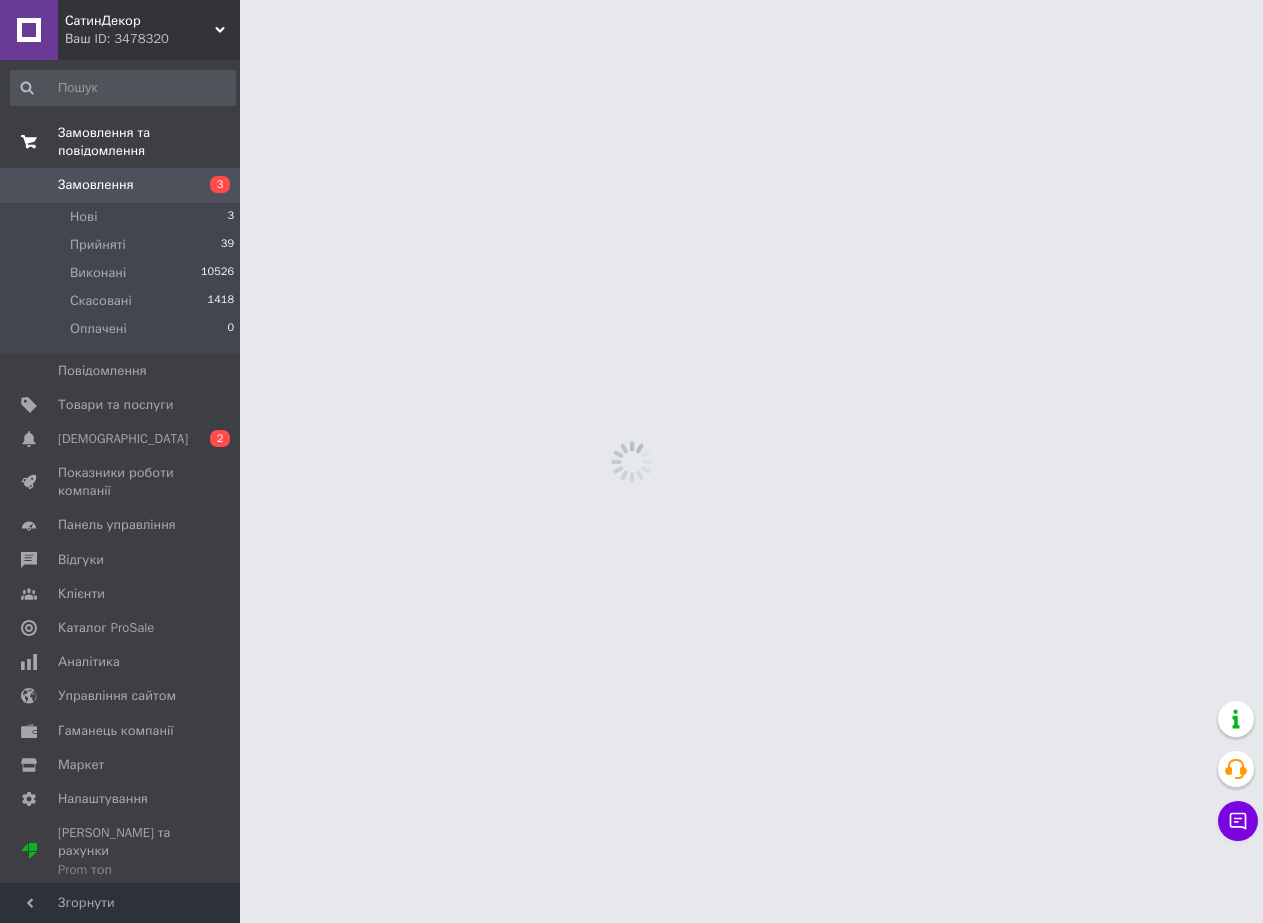 scroll, scrollTop: 0, scrollLeft: 0, axis: both 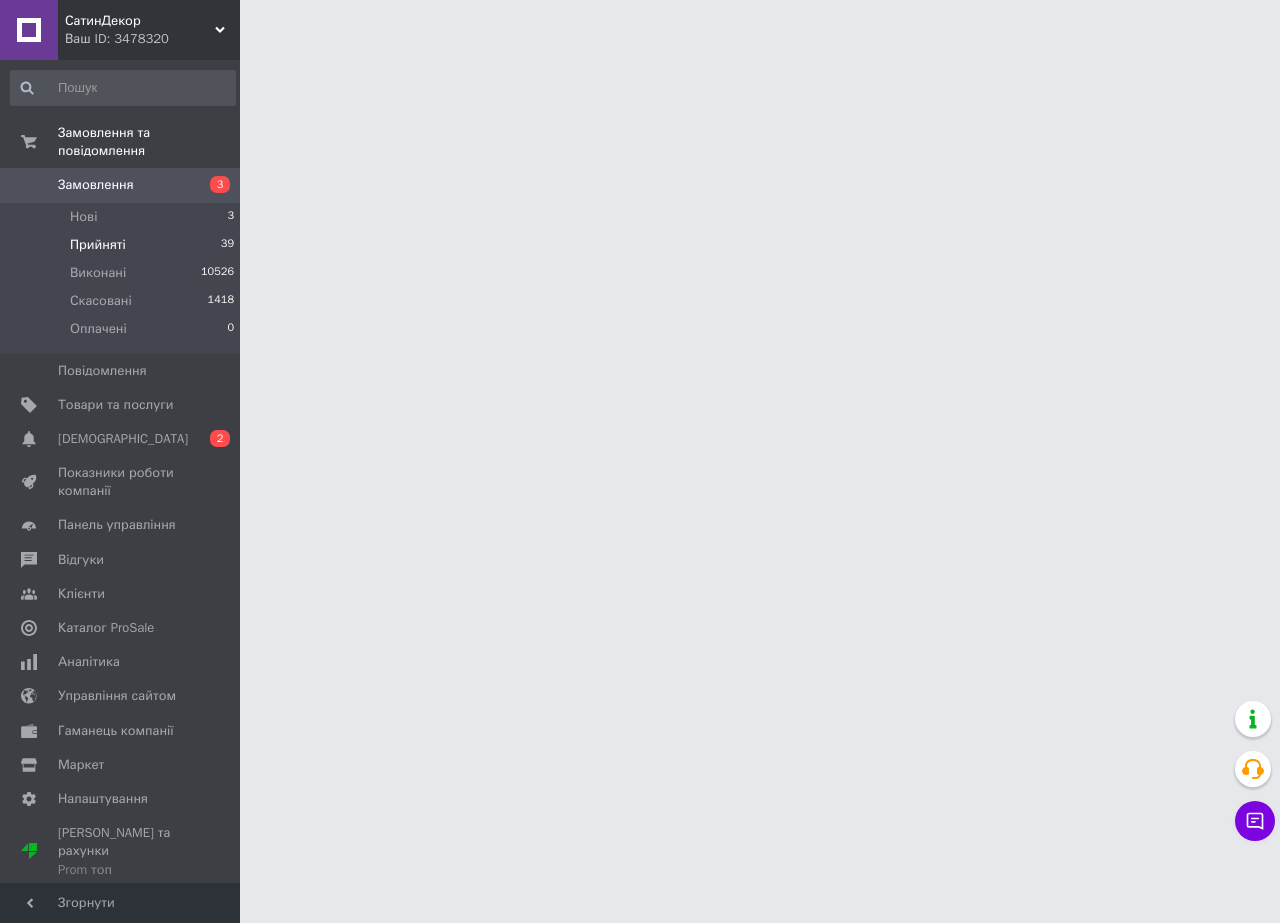 click on "Прийняті" at bounding box center (98, 245) 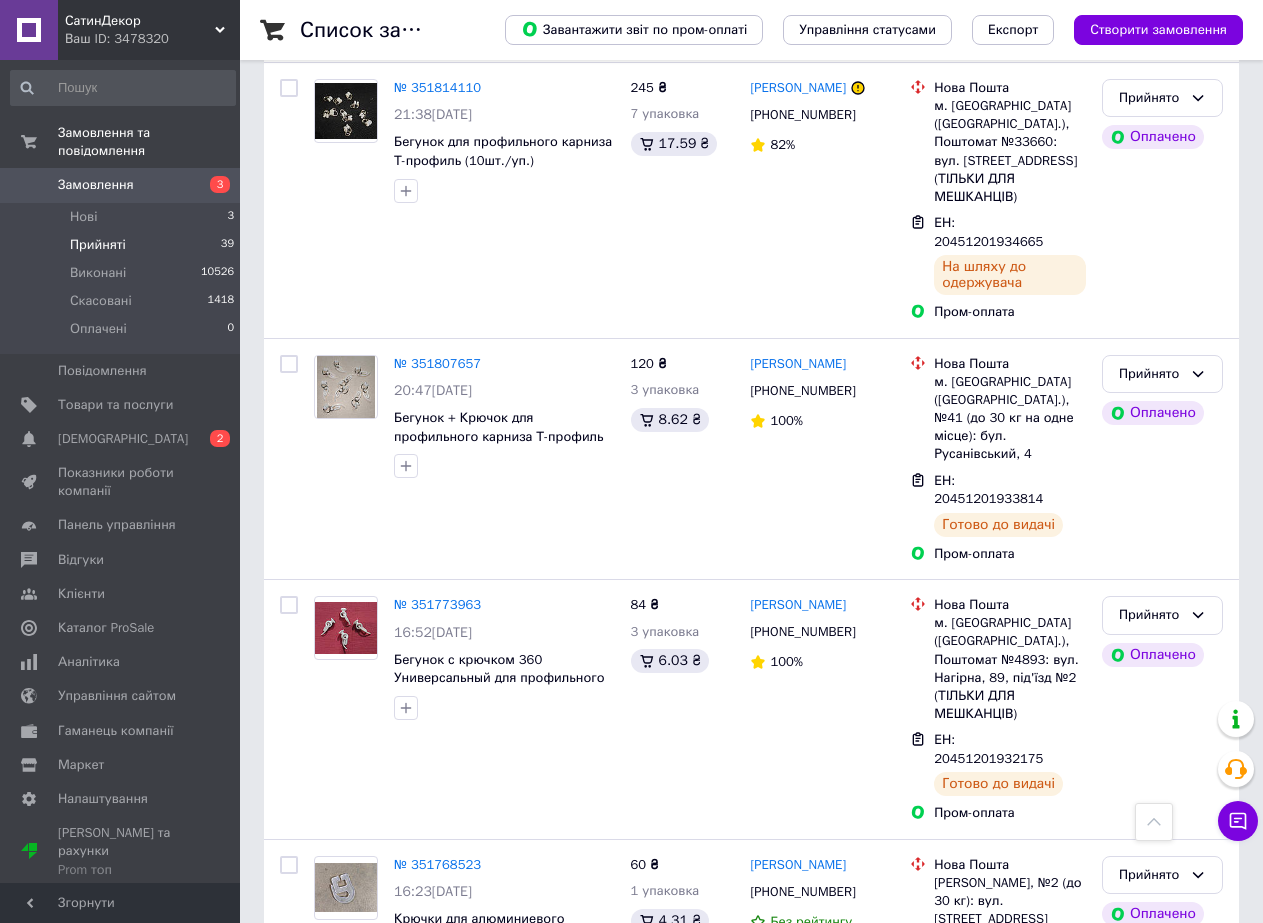 scroll, scrollTop: 3936, scrollLeft: 0, axis: vertical 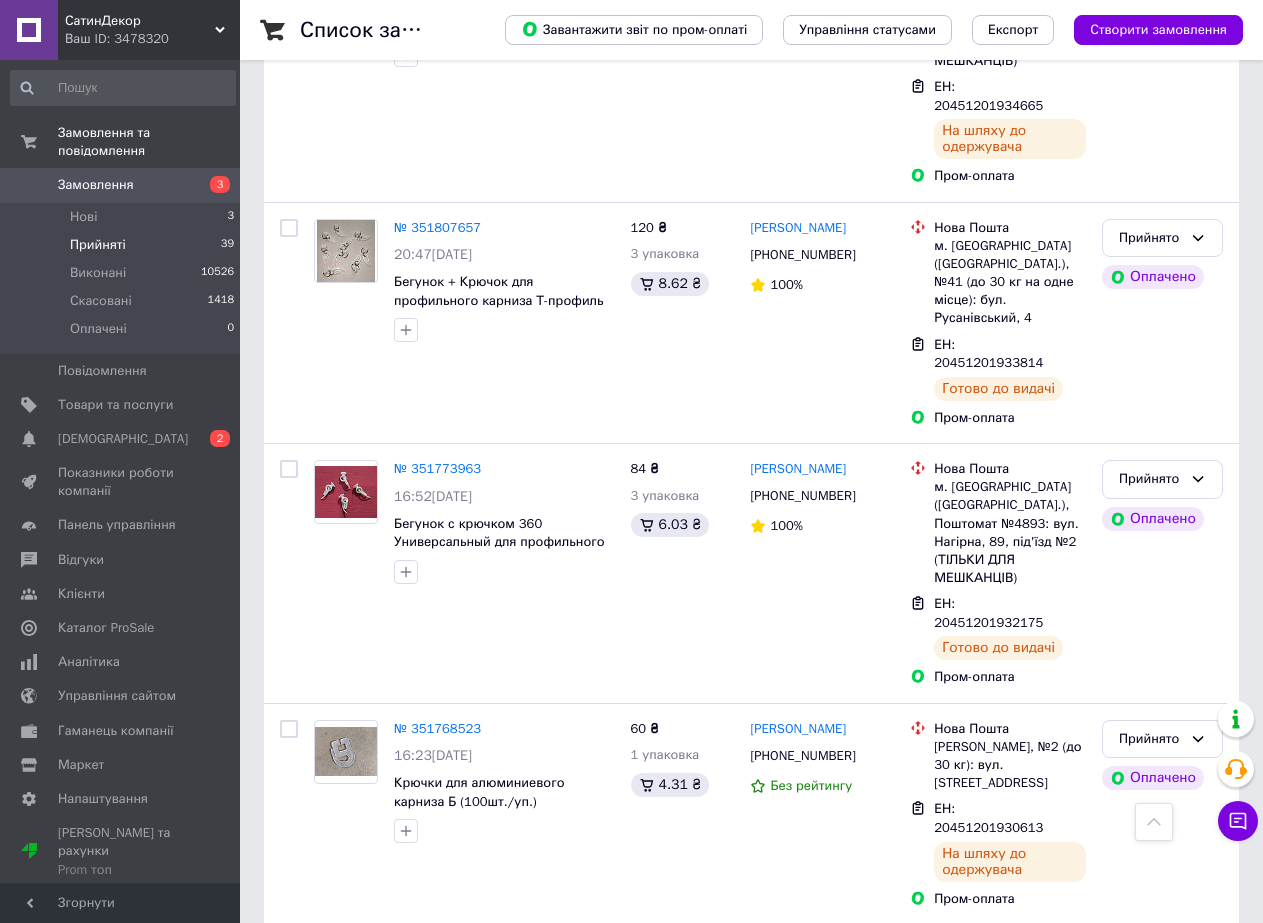 click on "2" at bounding box center (327, 1468) 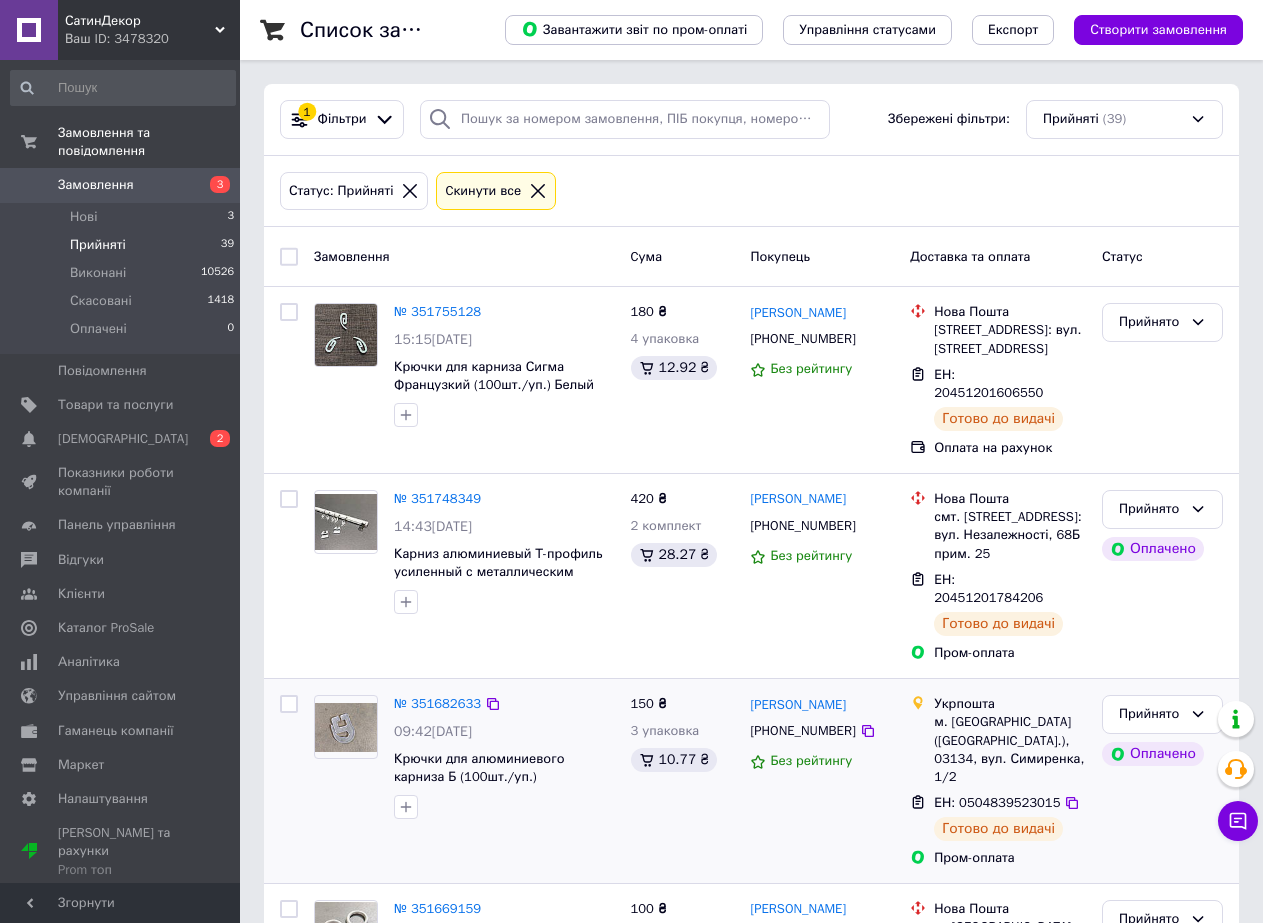 scroll, scrollTop: 300, scrollLeft: 0, axis: vertical 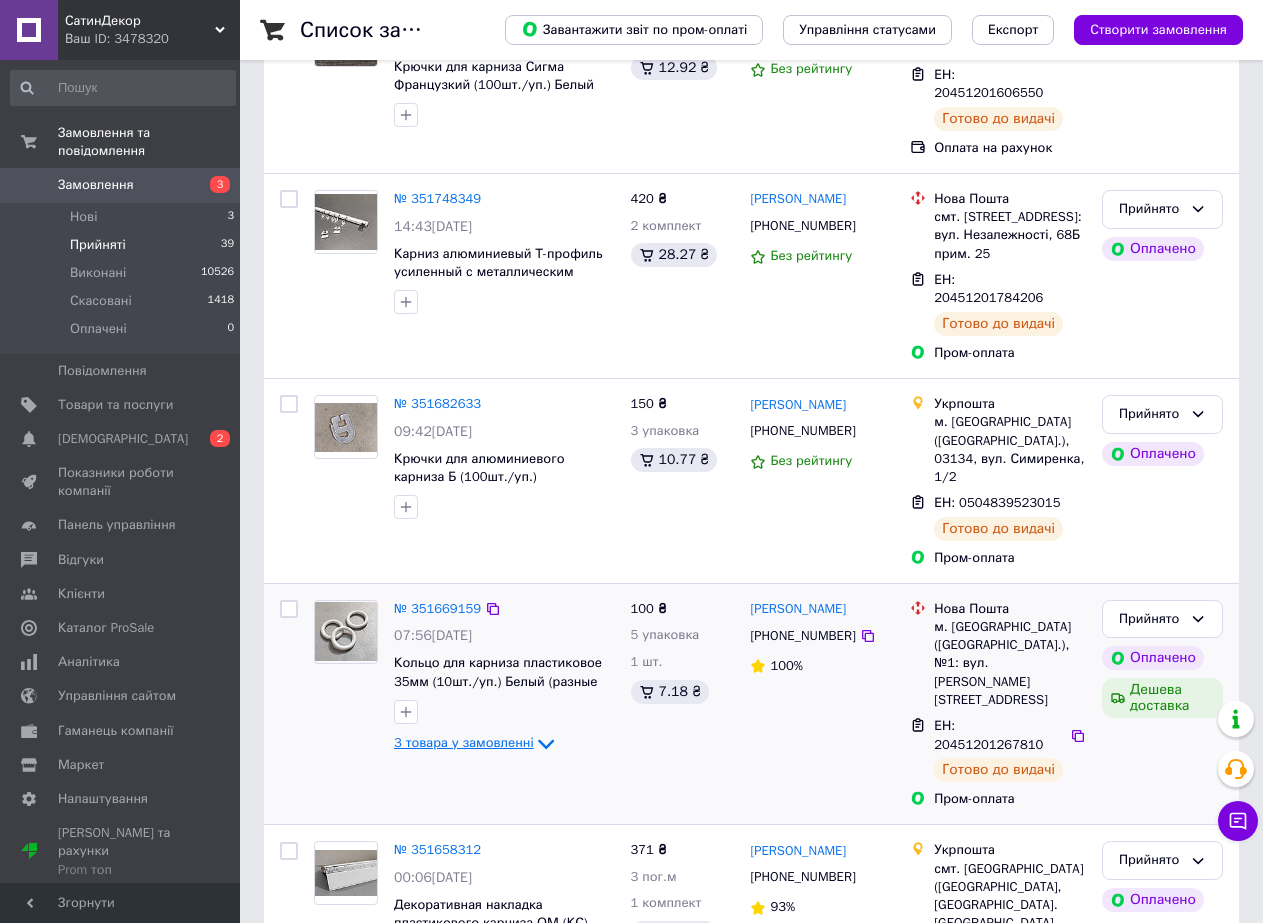 click on "3 товара у замовленні" at bounding box center (464, 742) 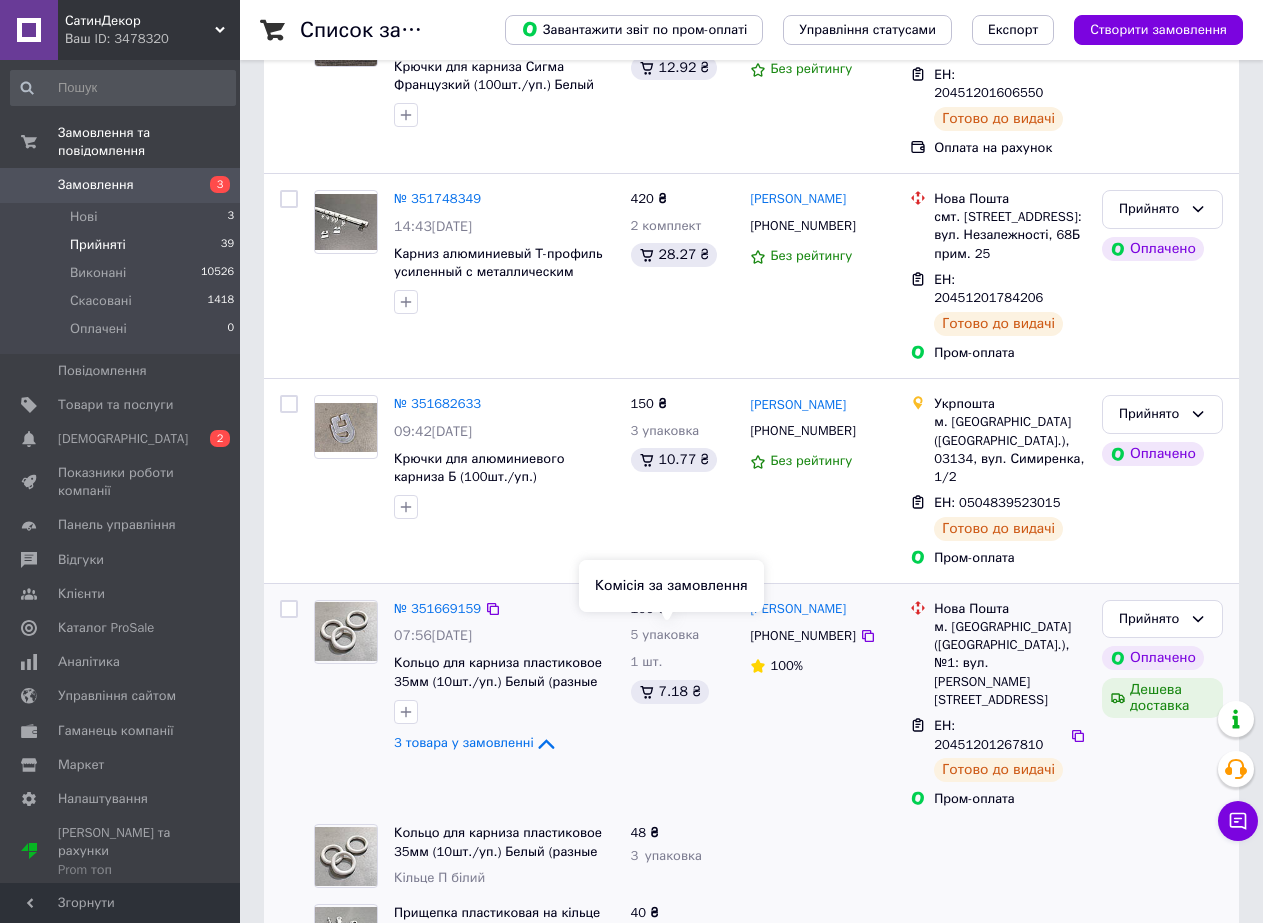 scroll, scrollTop: 600, scrollLeft: 0, axis: vertical 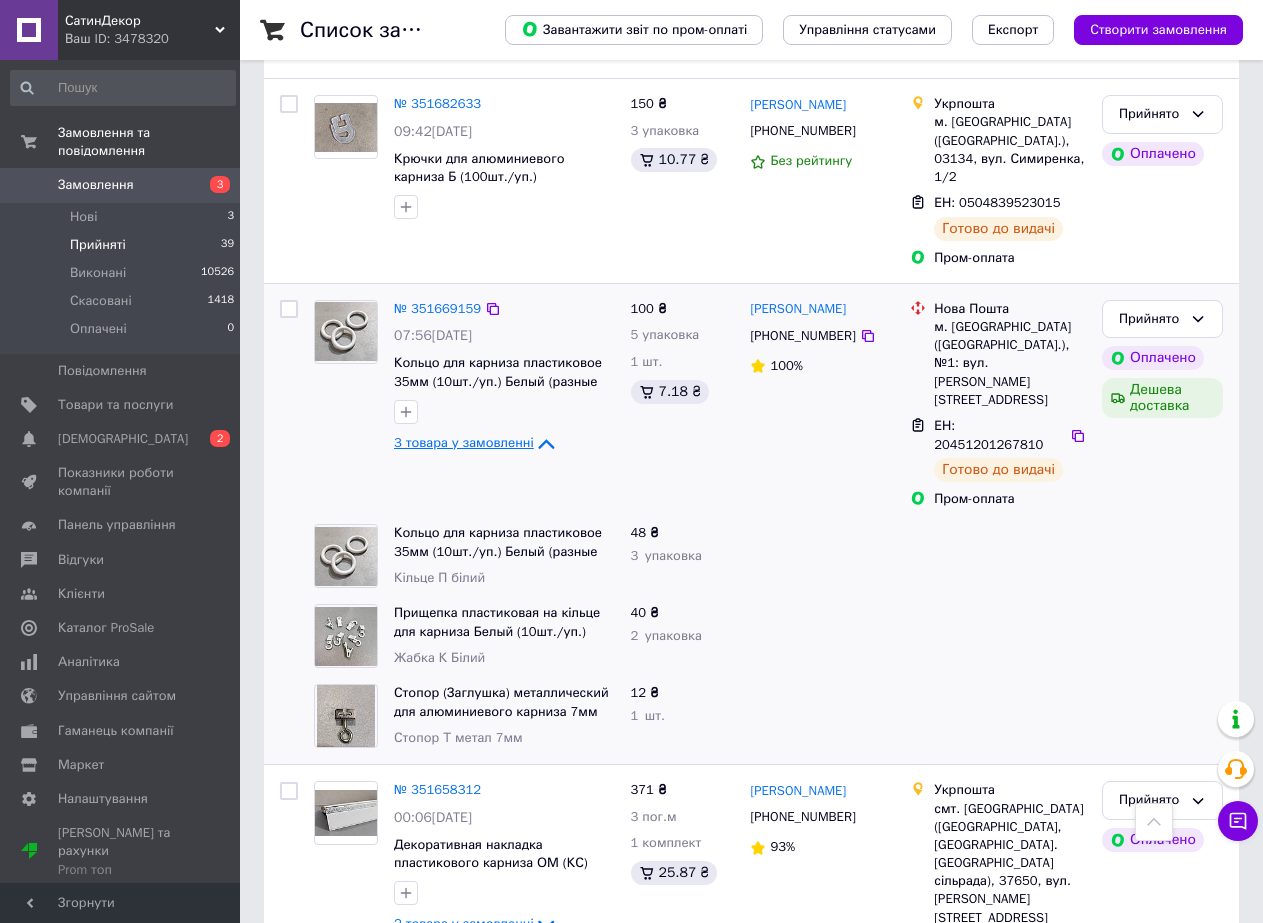 click on "3 товара у замовленні" at bounding box center (464, 442) 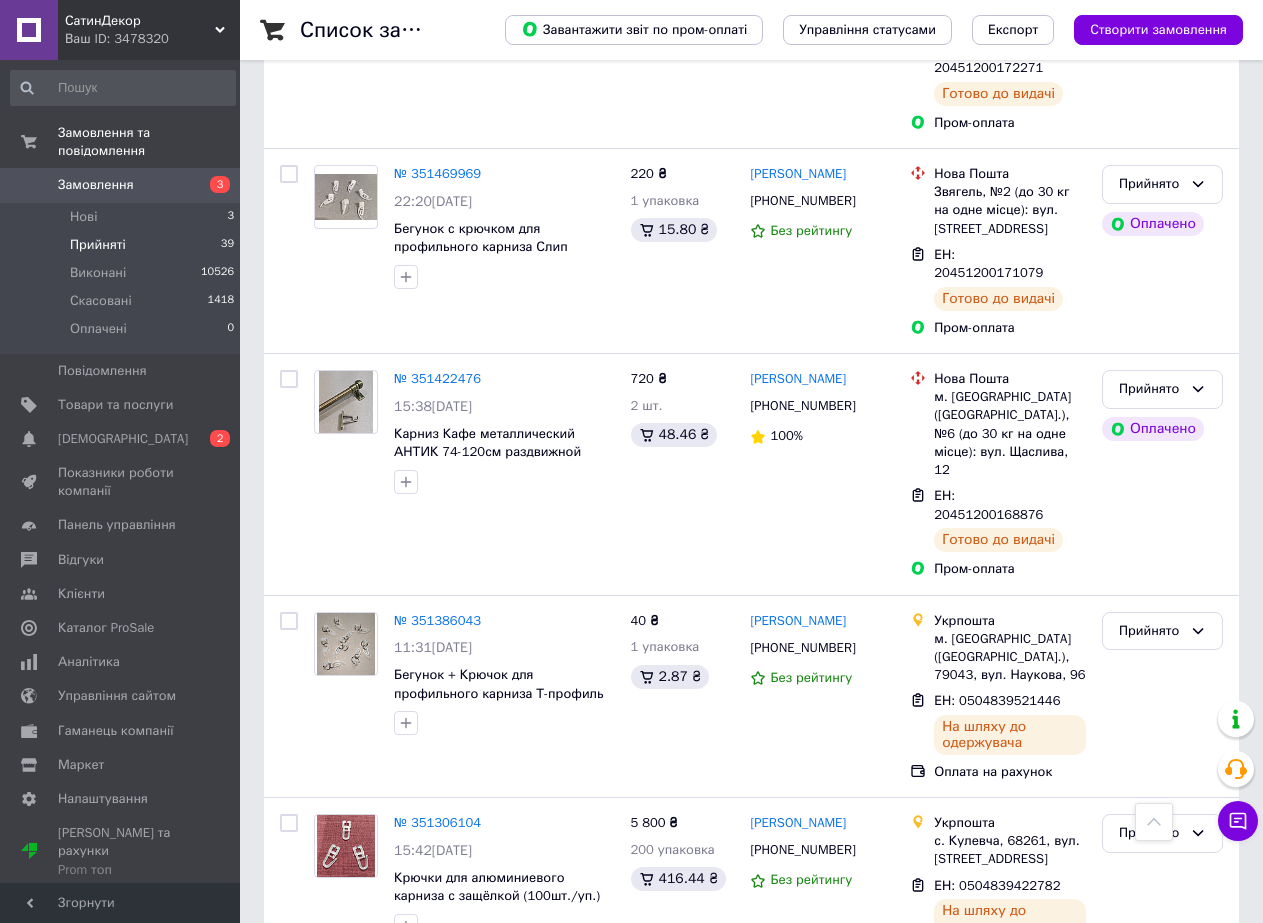 scroll, scrollTop: 3105, scrollLeft: 0, axis: vertical 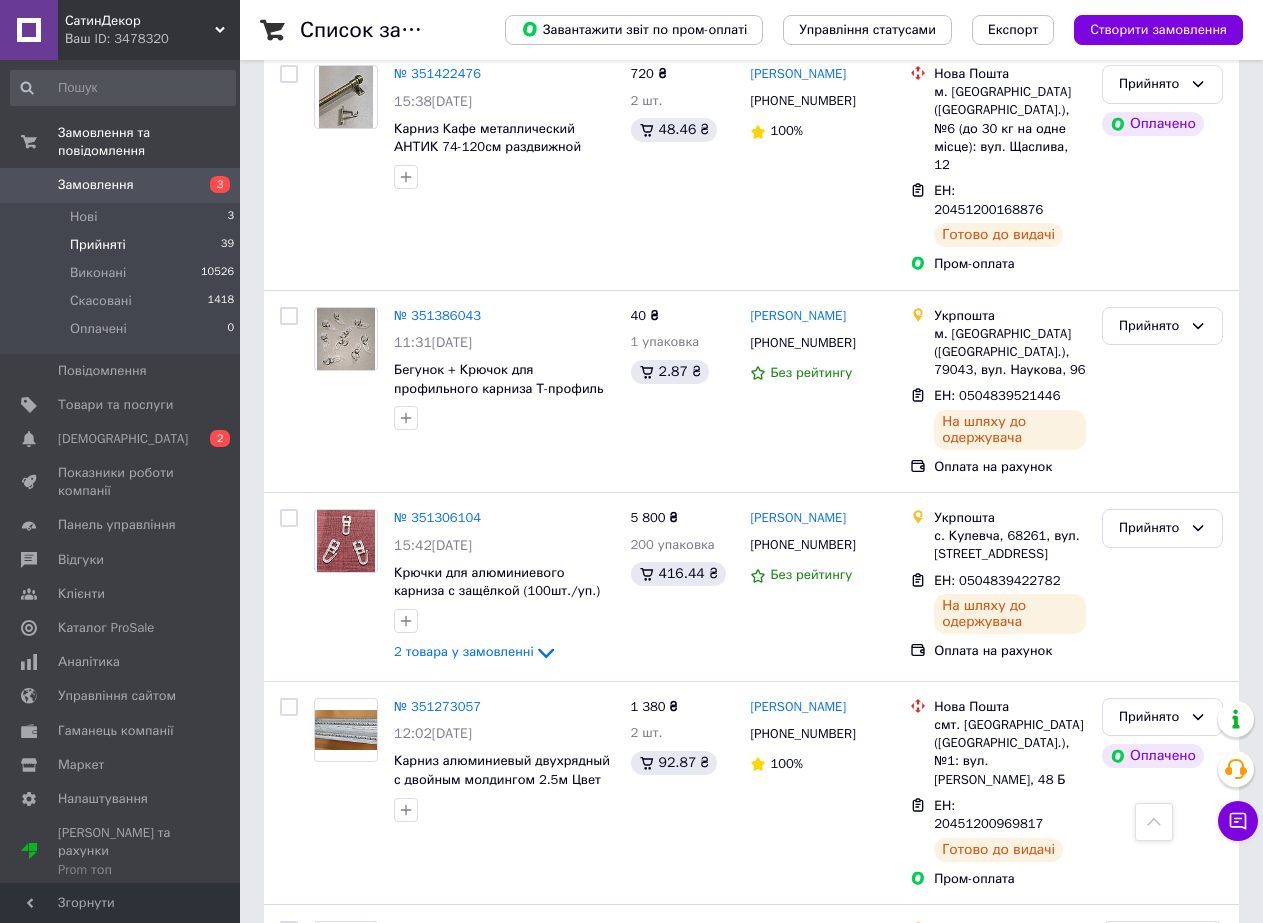 click on "1" at bounding box center (404, 1395) 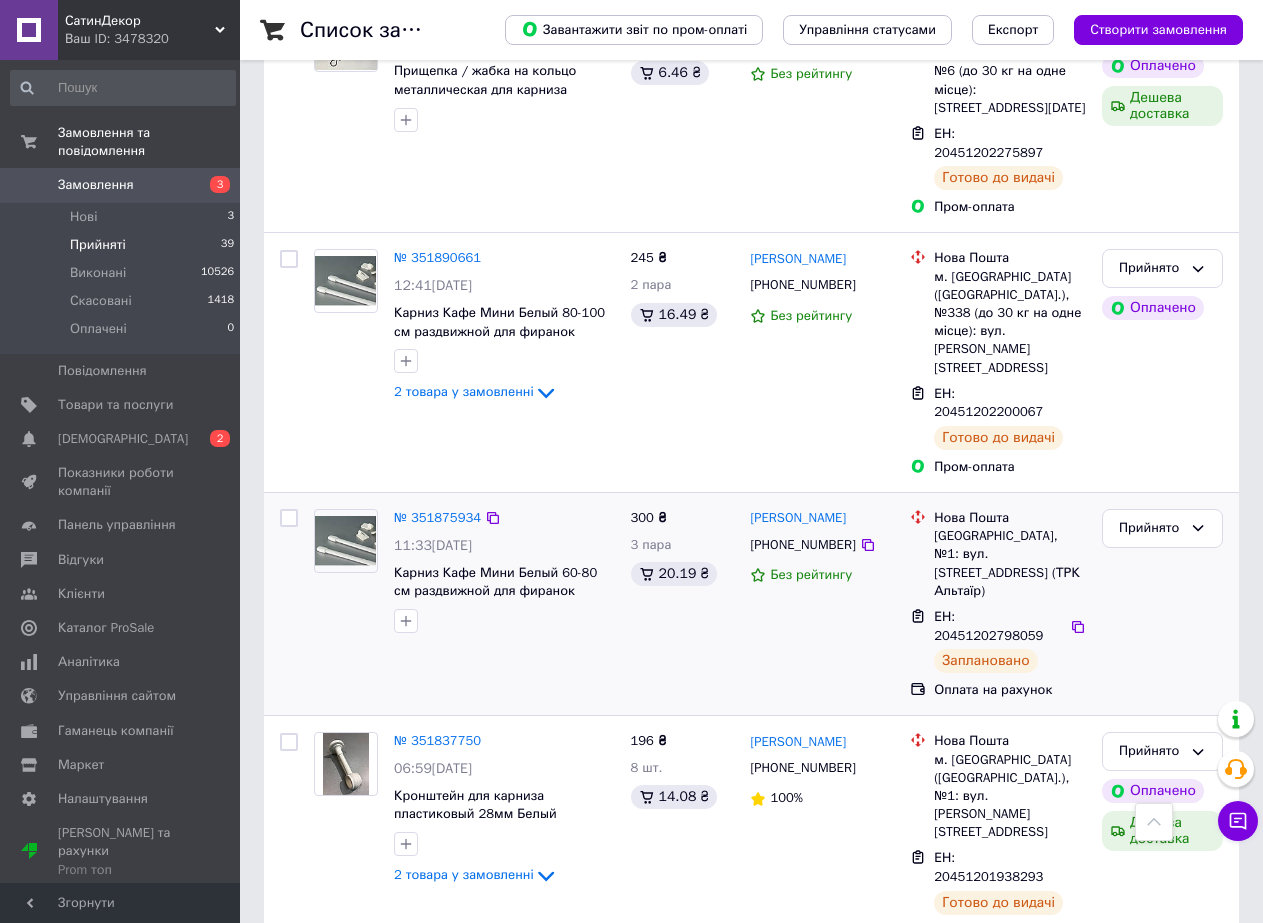 scroll, scrollTop: 2800, scrollLeft: 0, axis: vertical 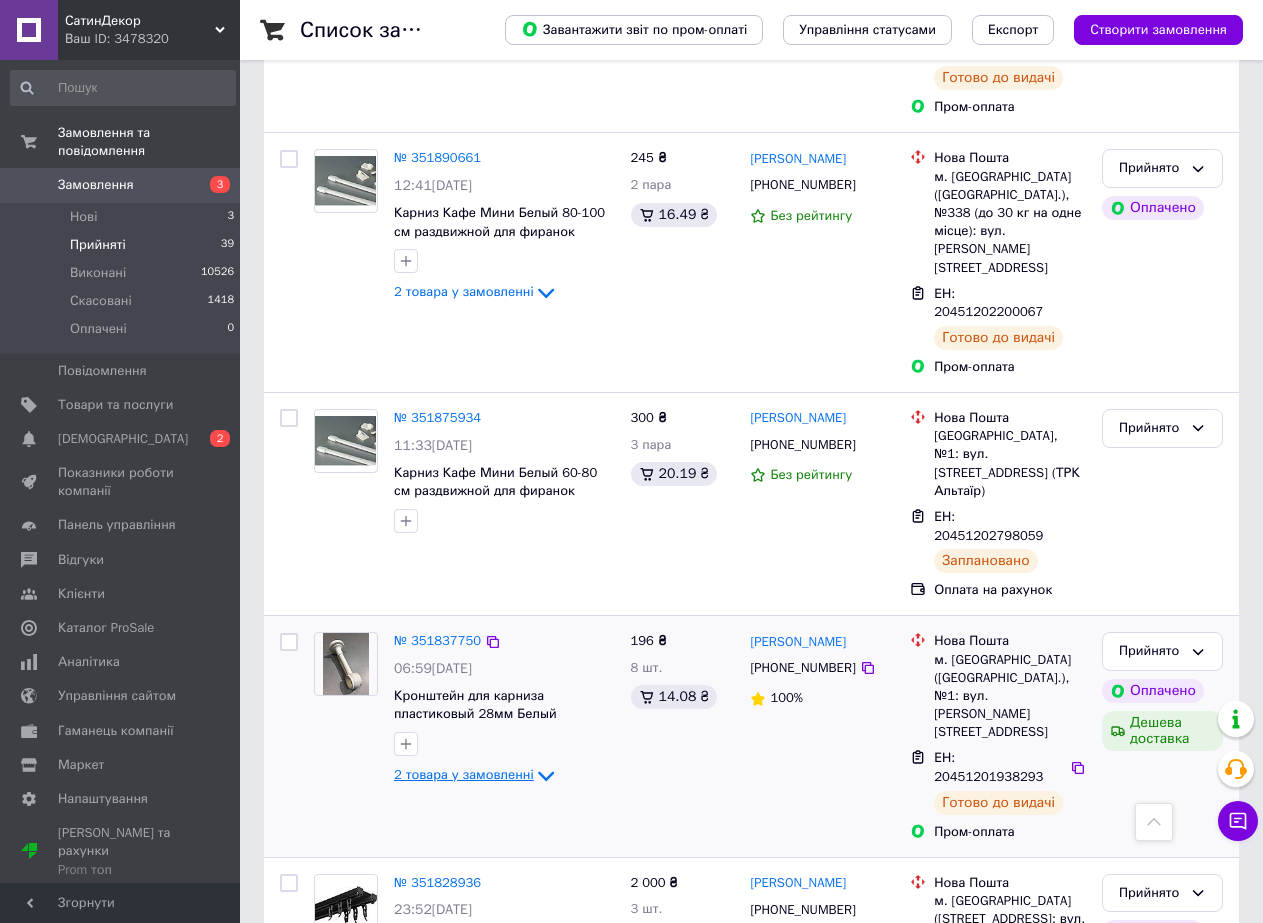 click on "2 товара у замовленні" at bounding box center (464, 775) 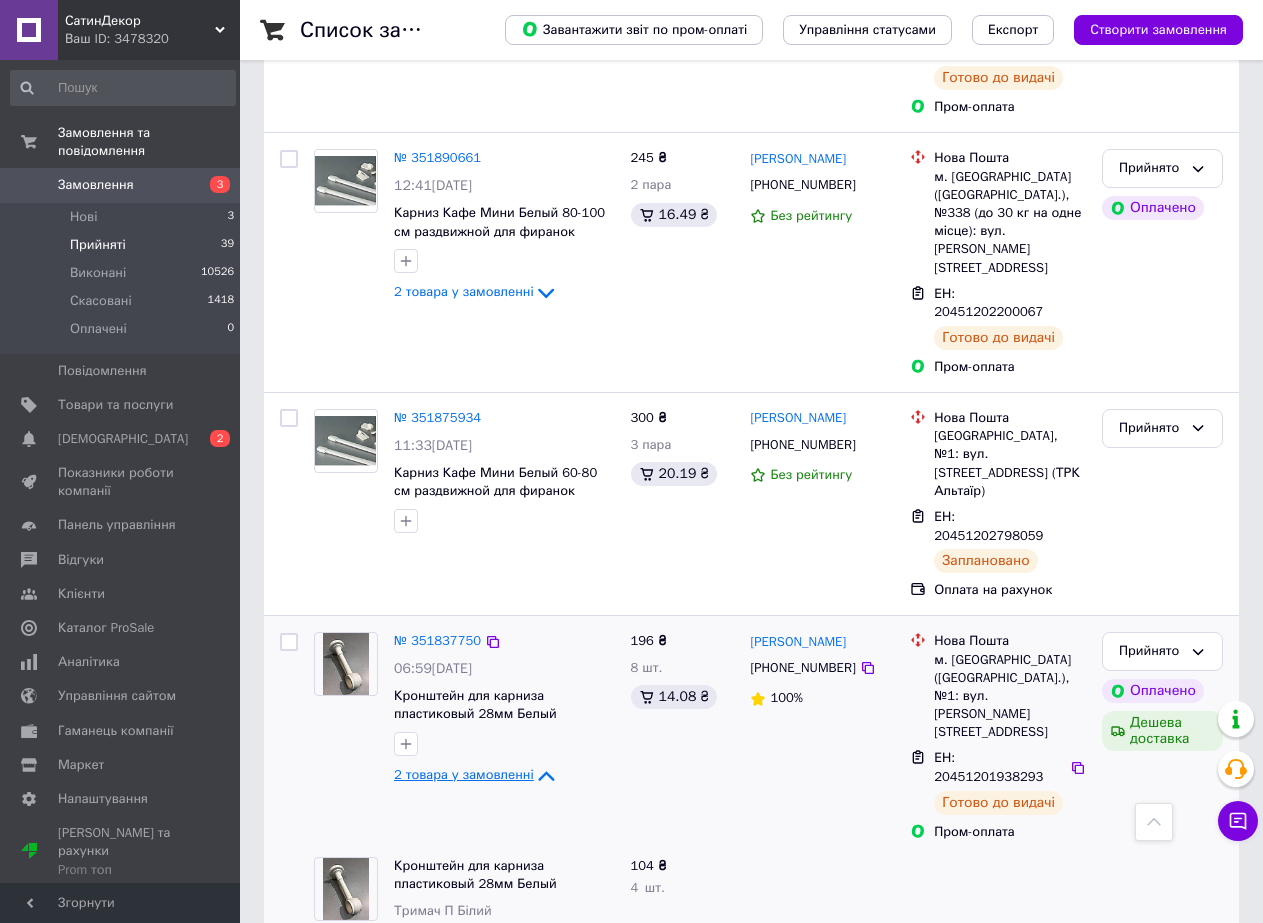 click on "2 товара у замовленні" at bounding box center [464, 775] 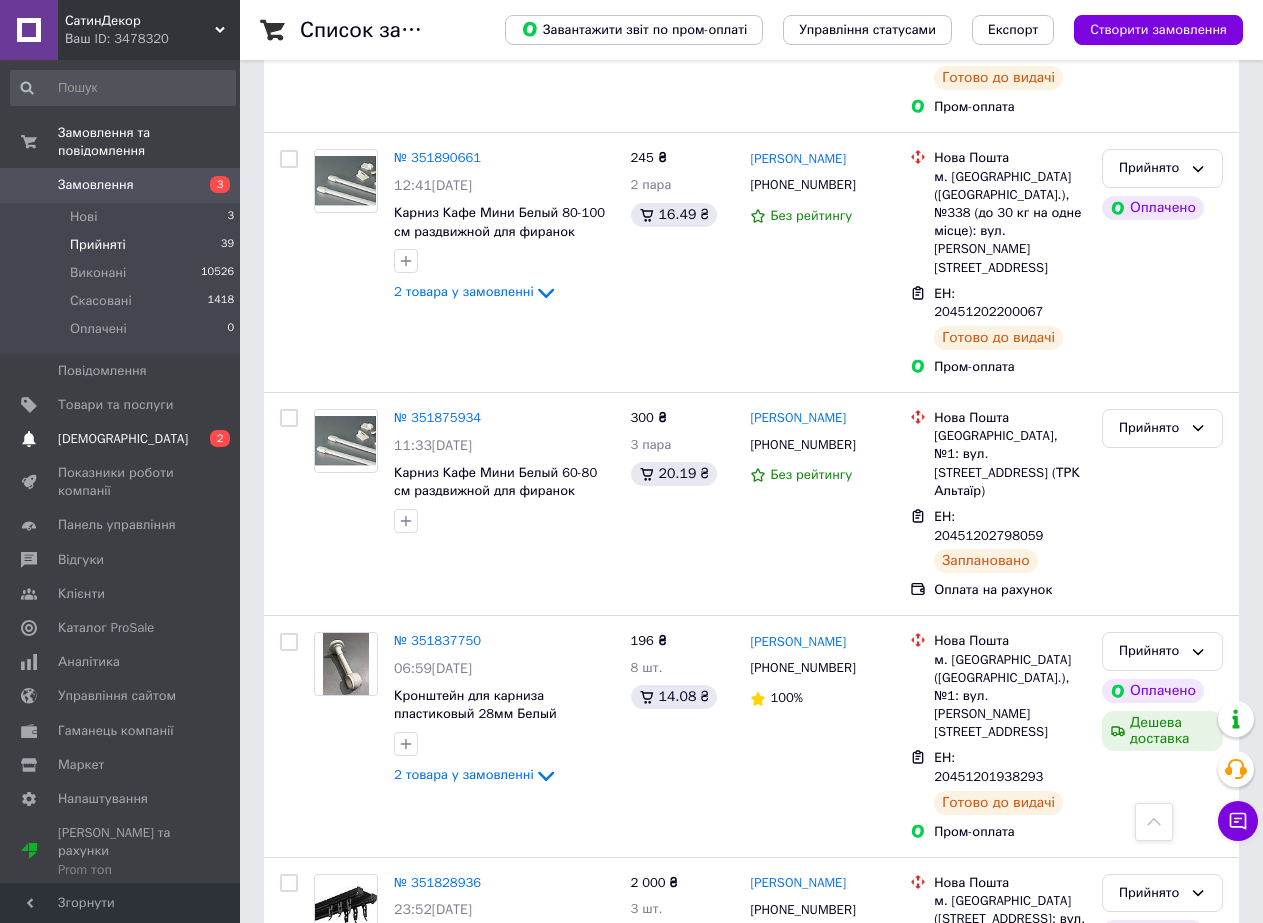 click on "[DEMOGRAPHIC_DATA]" at bounding box center (123, 439) 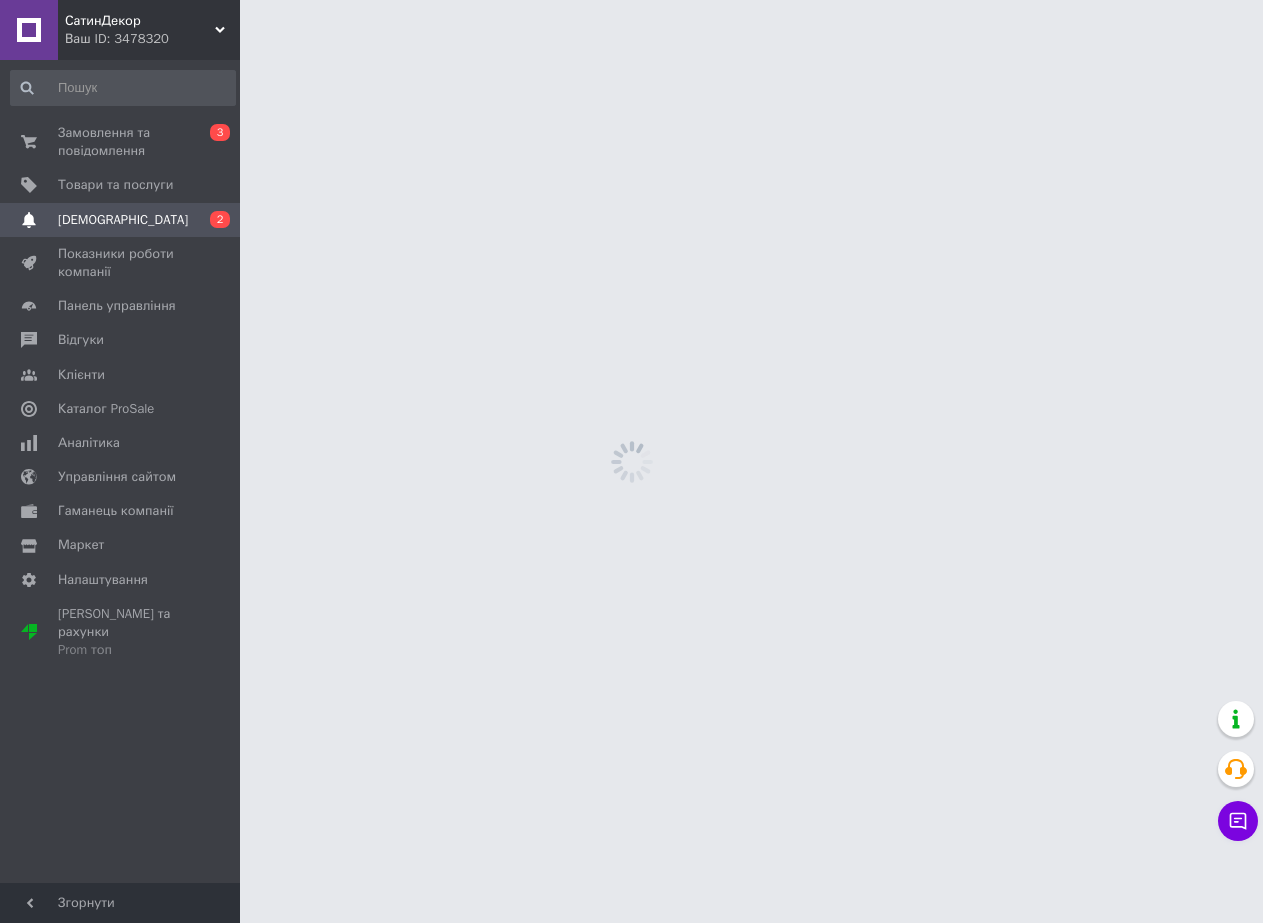 scroll, scrollTop: 0, scrollLeft: 0, axis: both 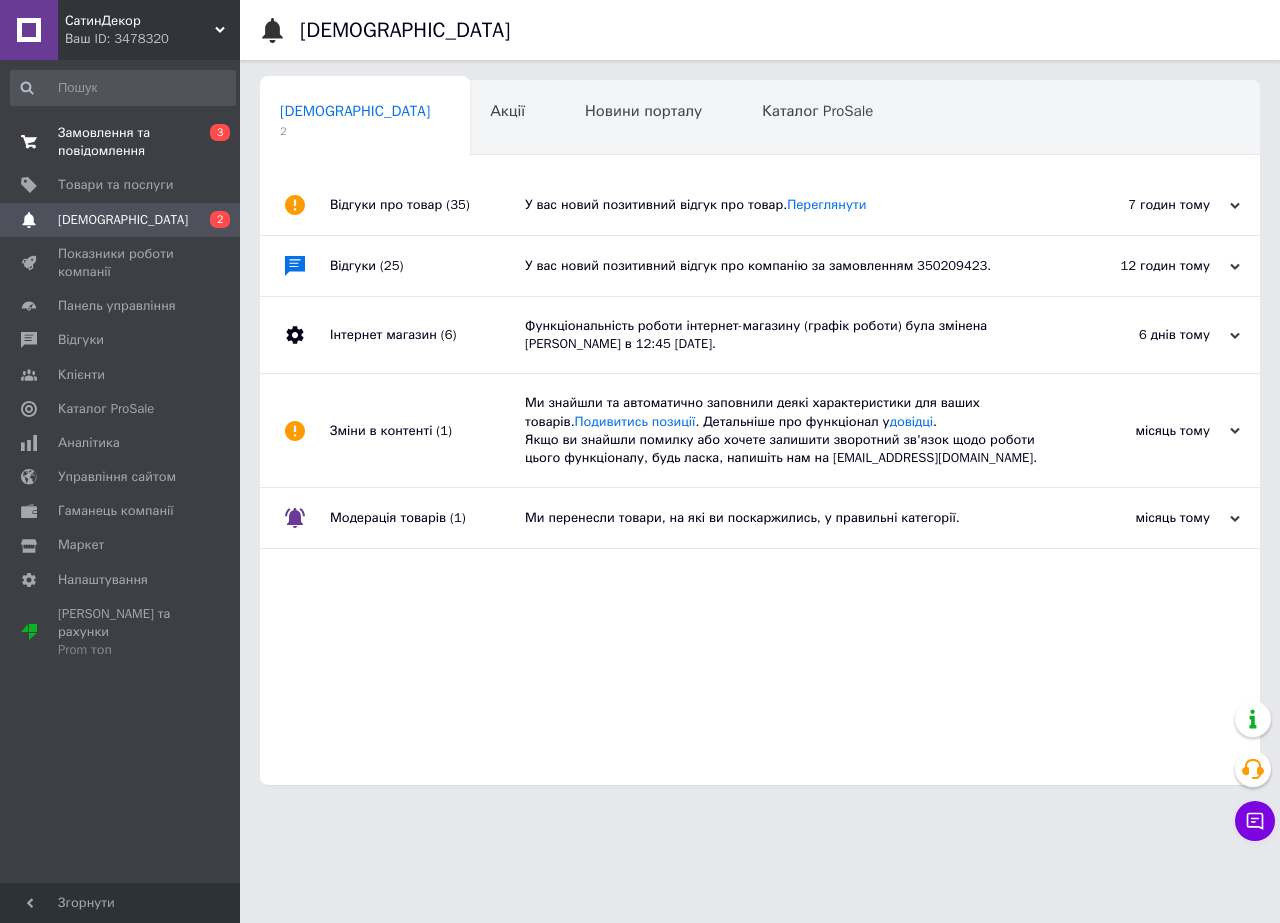 click on "Замовлення та повідомлення" at bounding box center [121, 142] 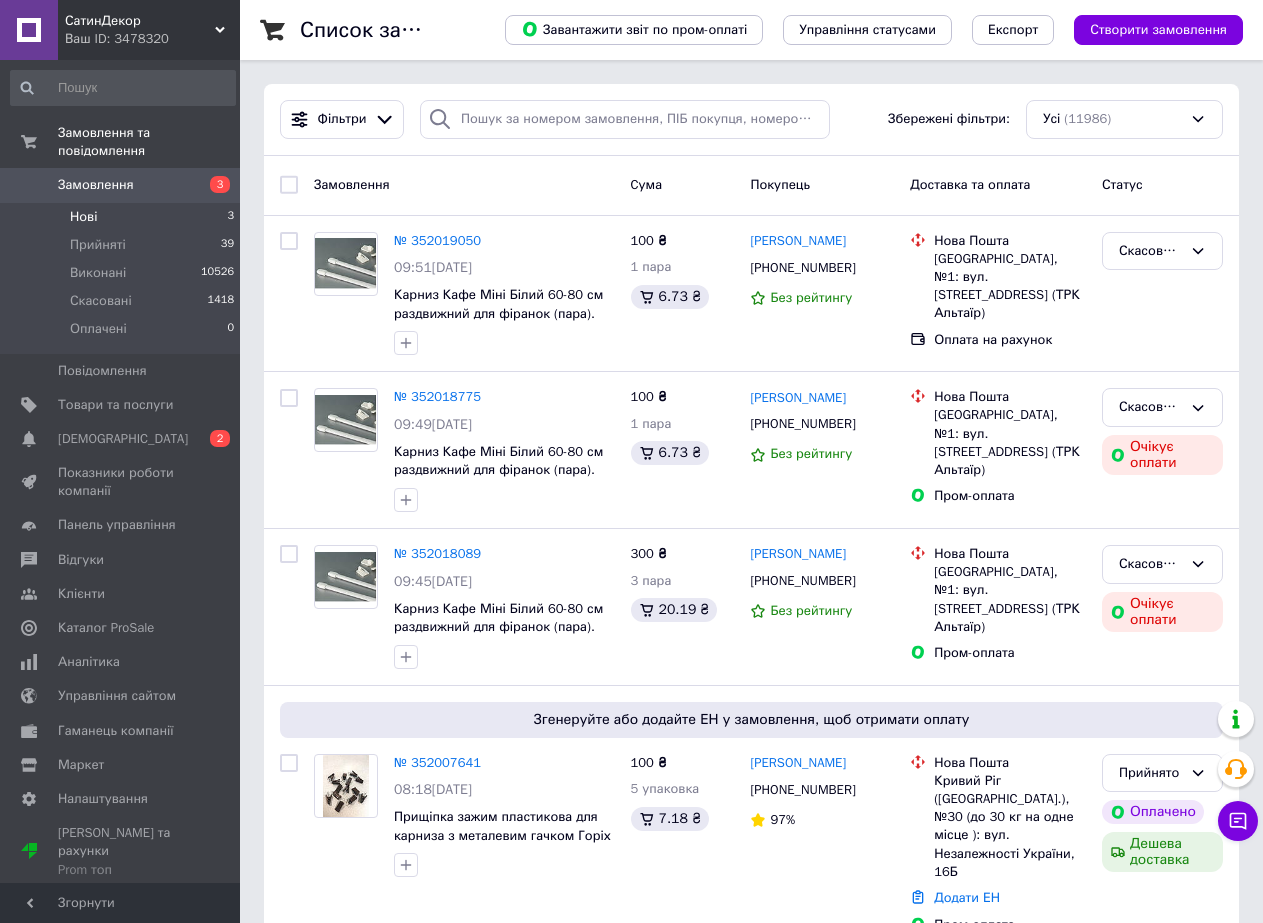 click on "Нові 3" at bounding box center [123, 217] 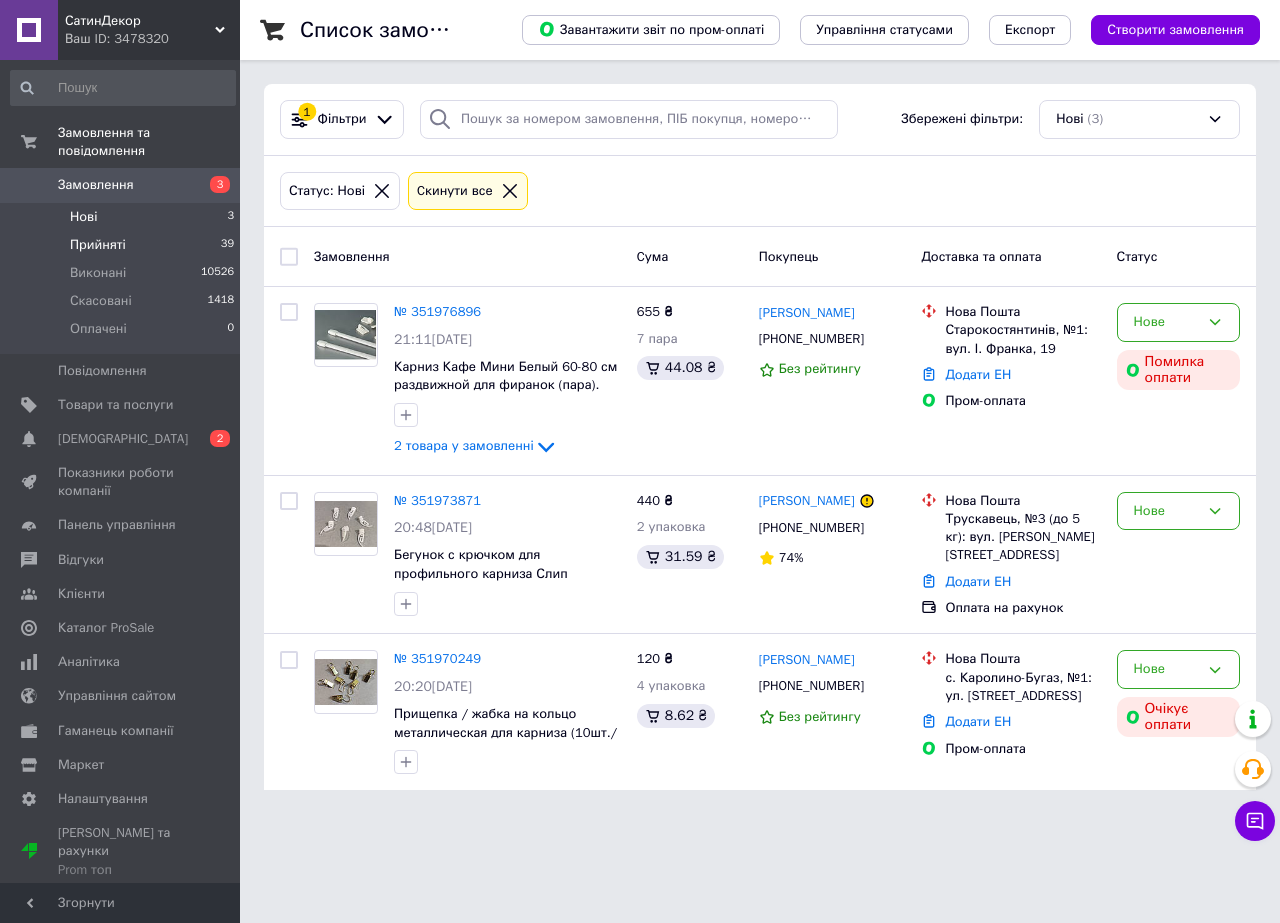 click on "Прийняті" at bounding box center [98, 245] 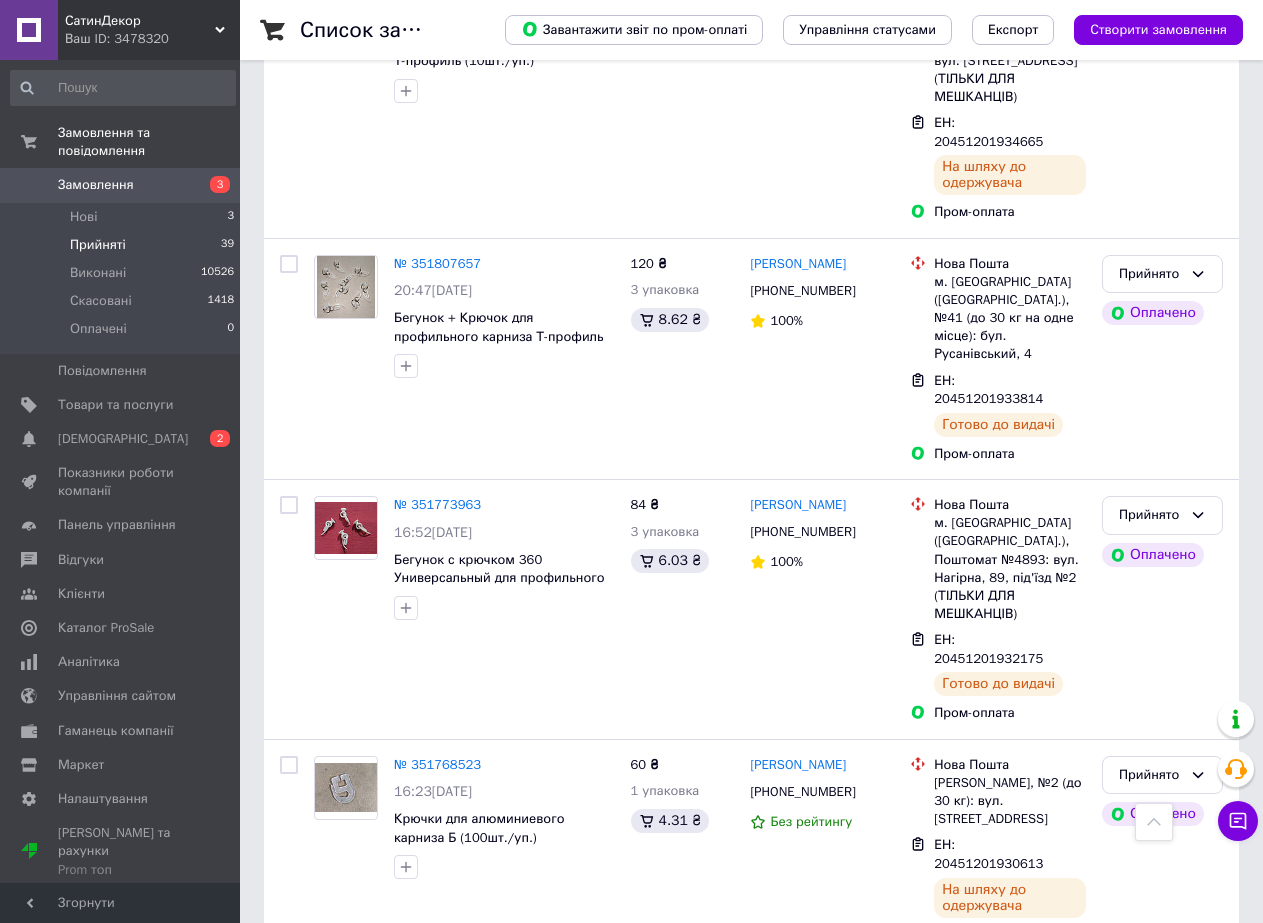 scroll, scrollTop: 3936, scrollLeft: 0, axis: vertical 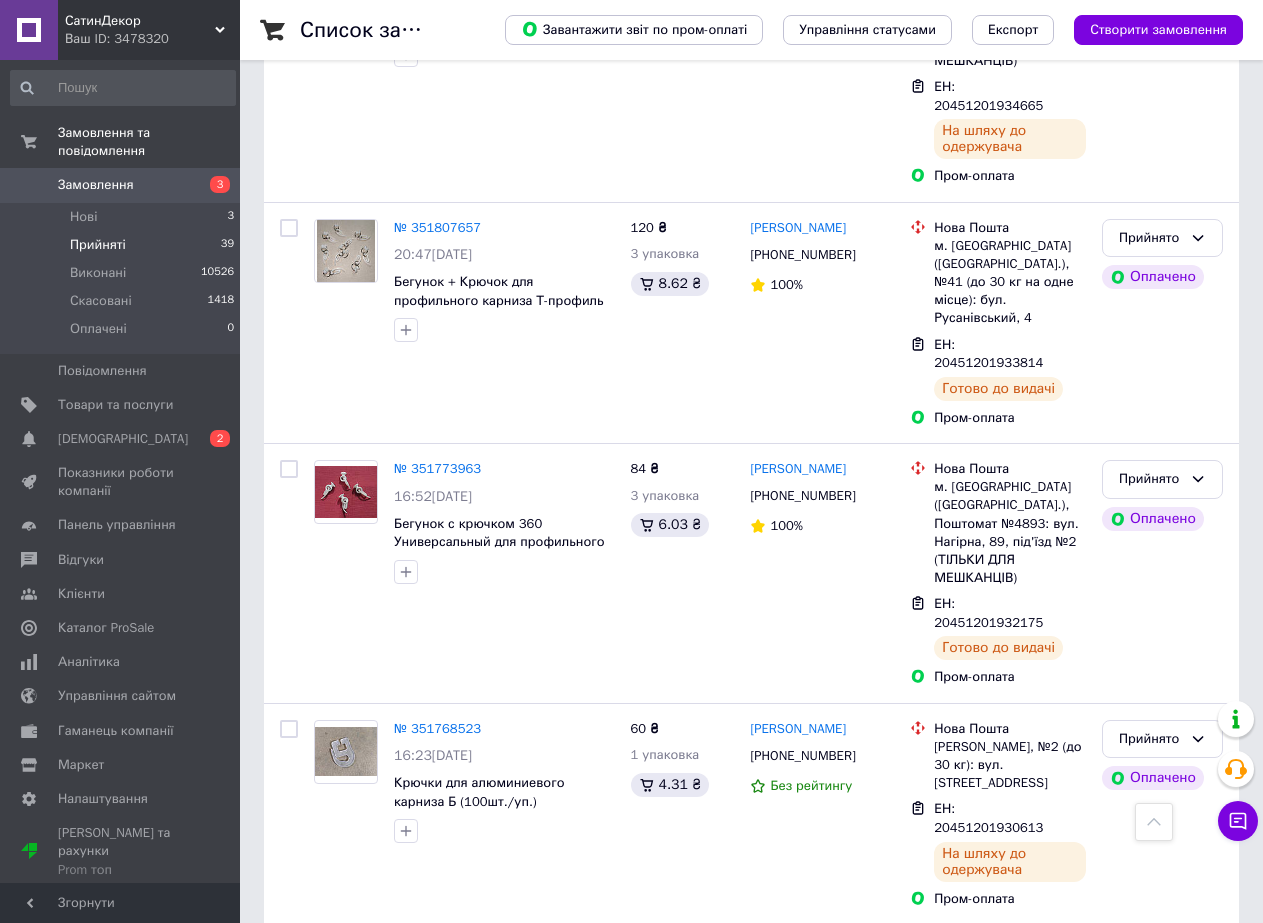 click on "2" at bounding box center (327, 1468) 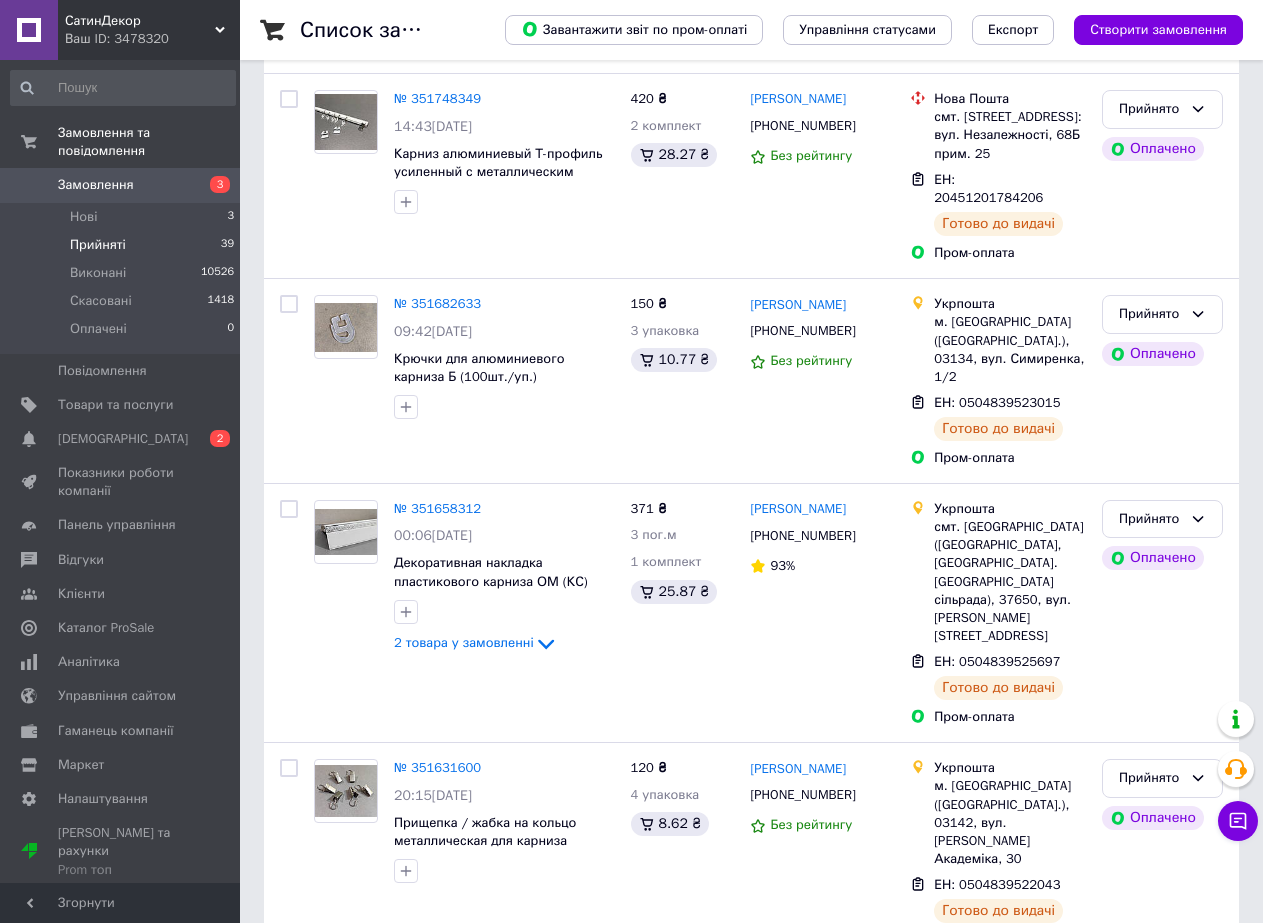 scroll, scrollTop: 100, scrollLeft: 0, axis: vertical 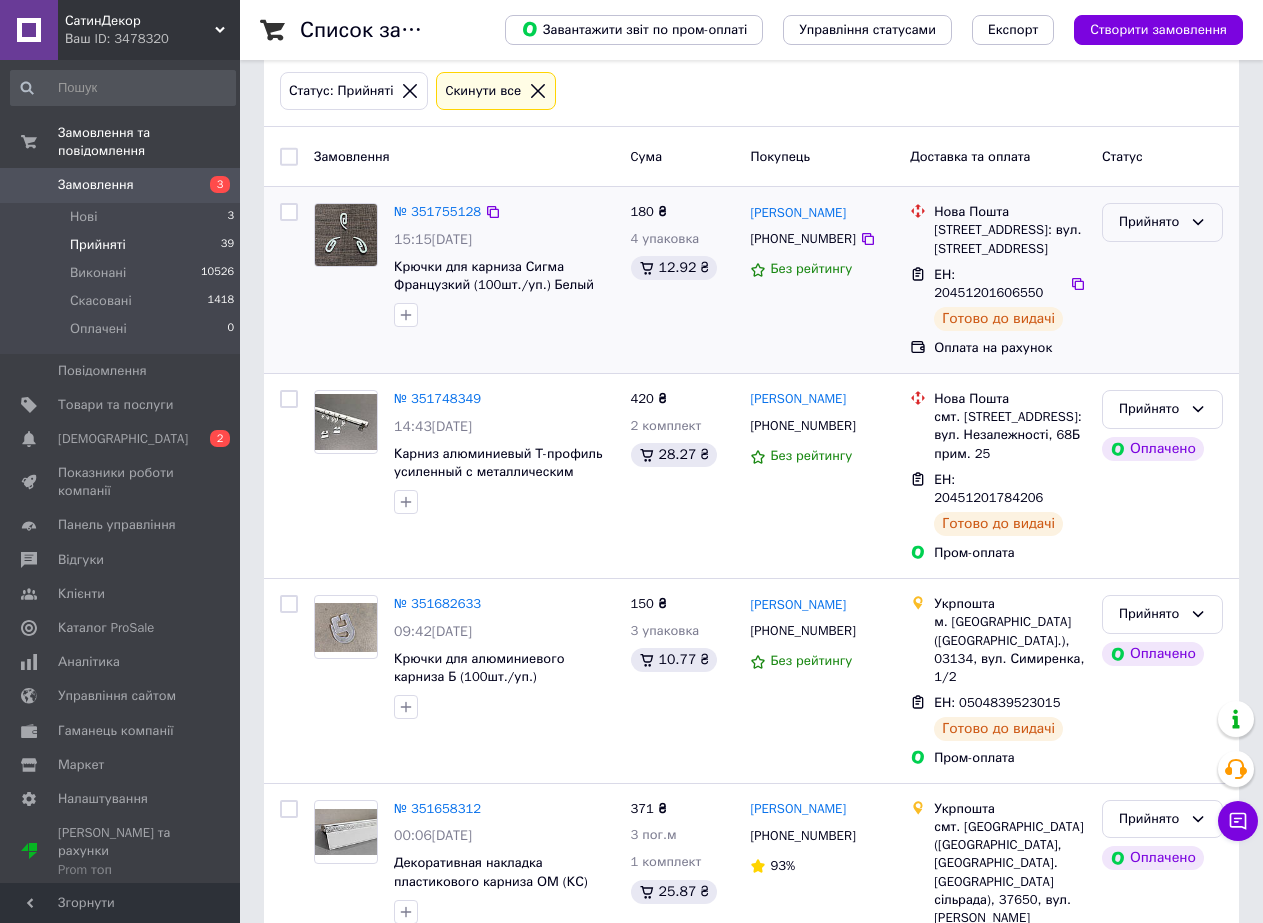 click on "Прийнято" at bounding box center (1150, 222) 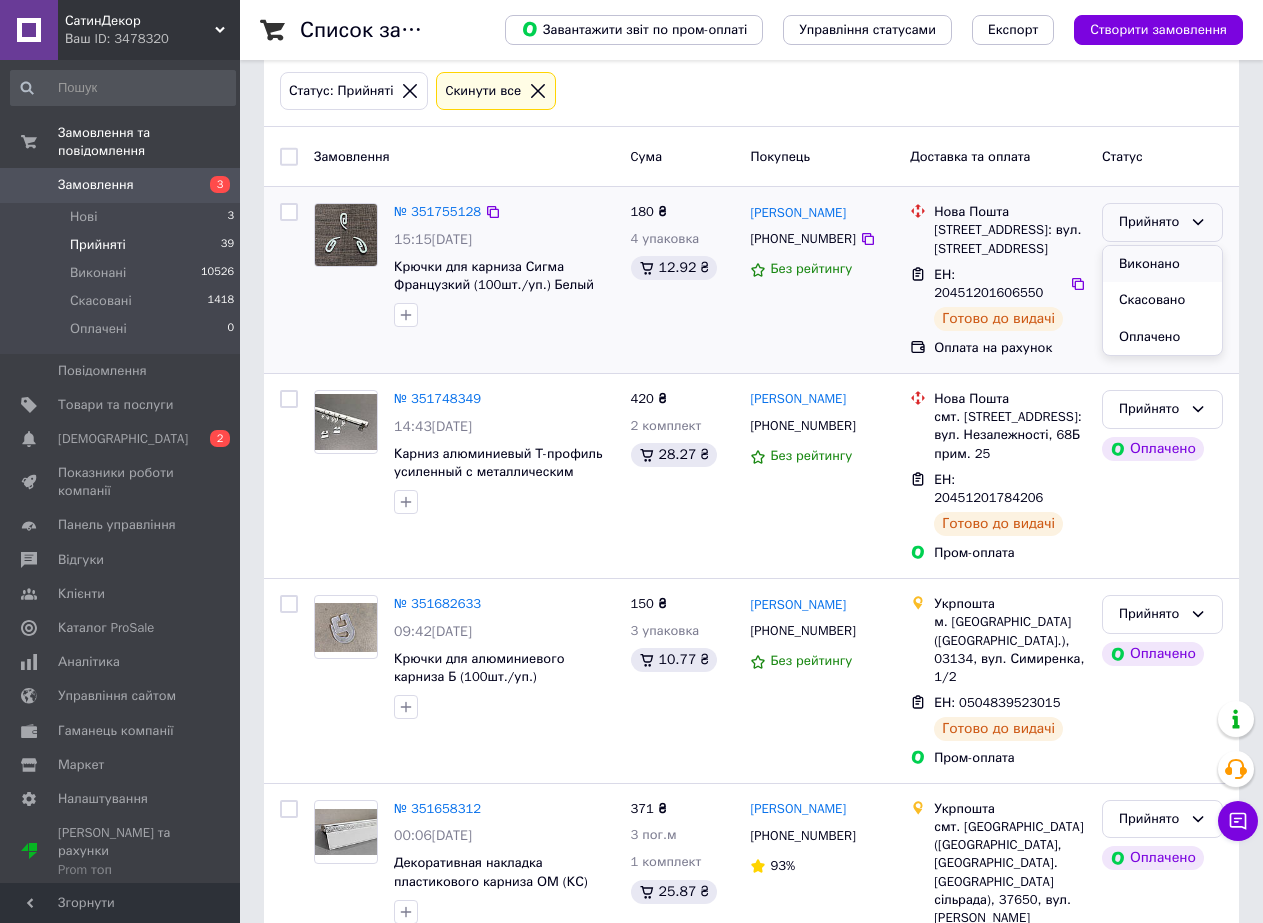 click on "Виконано" at bounding box center (1162, 264) 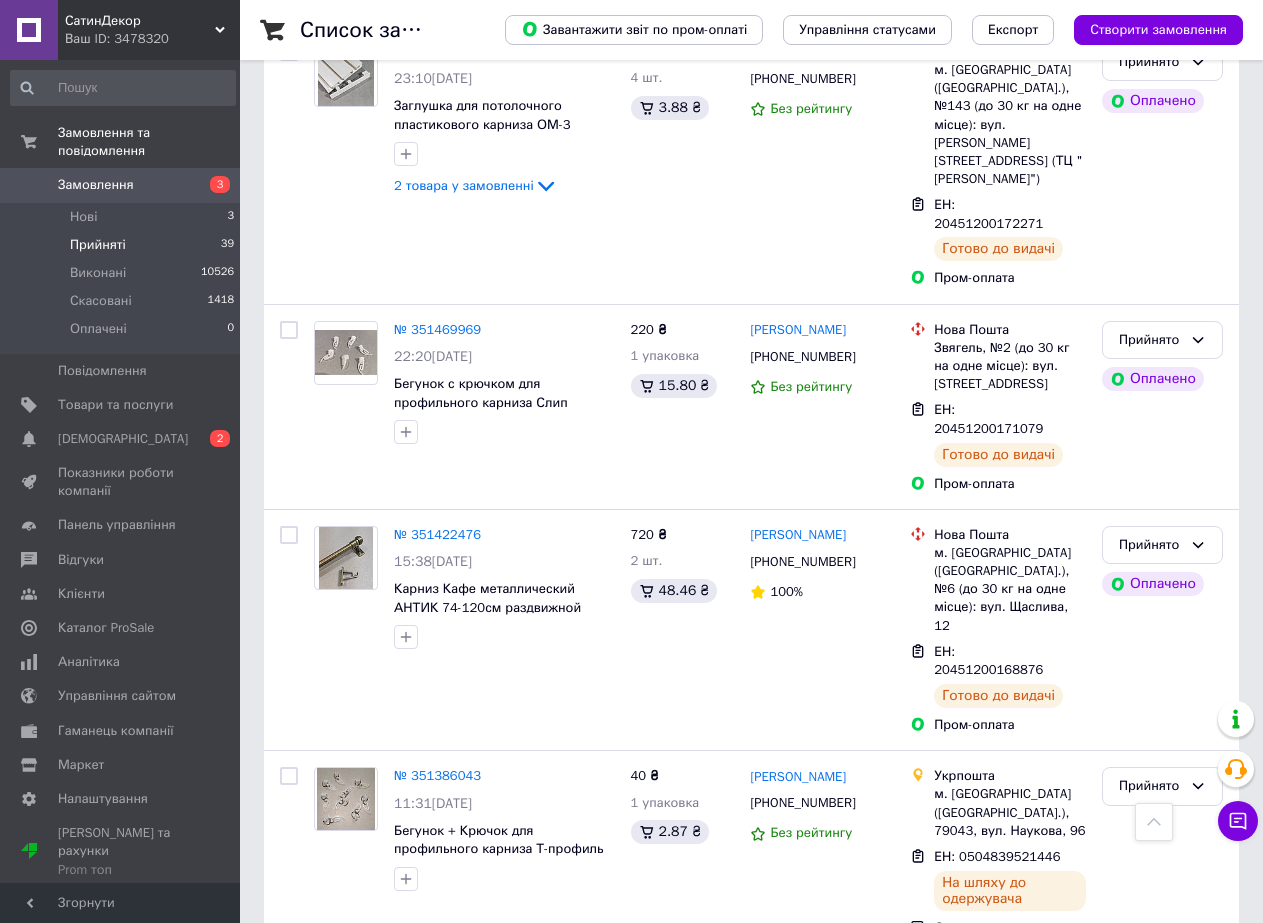 scroll, scrollTop: 2600, scrollLeft: 0, axis: vertical 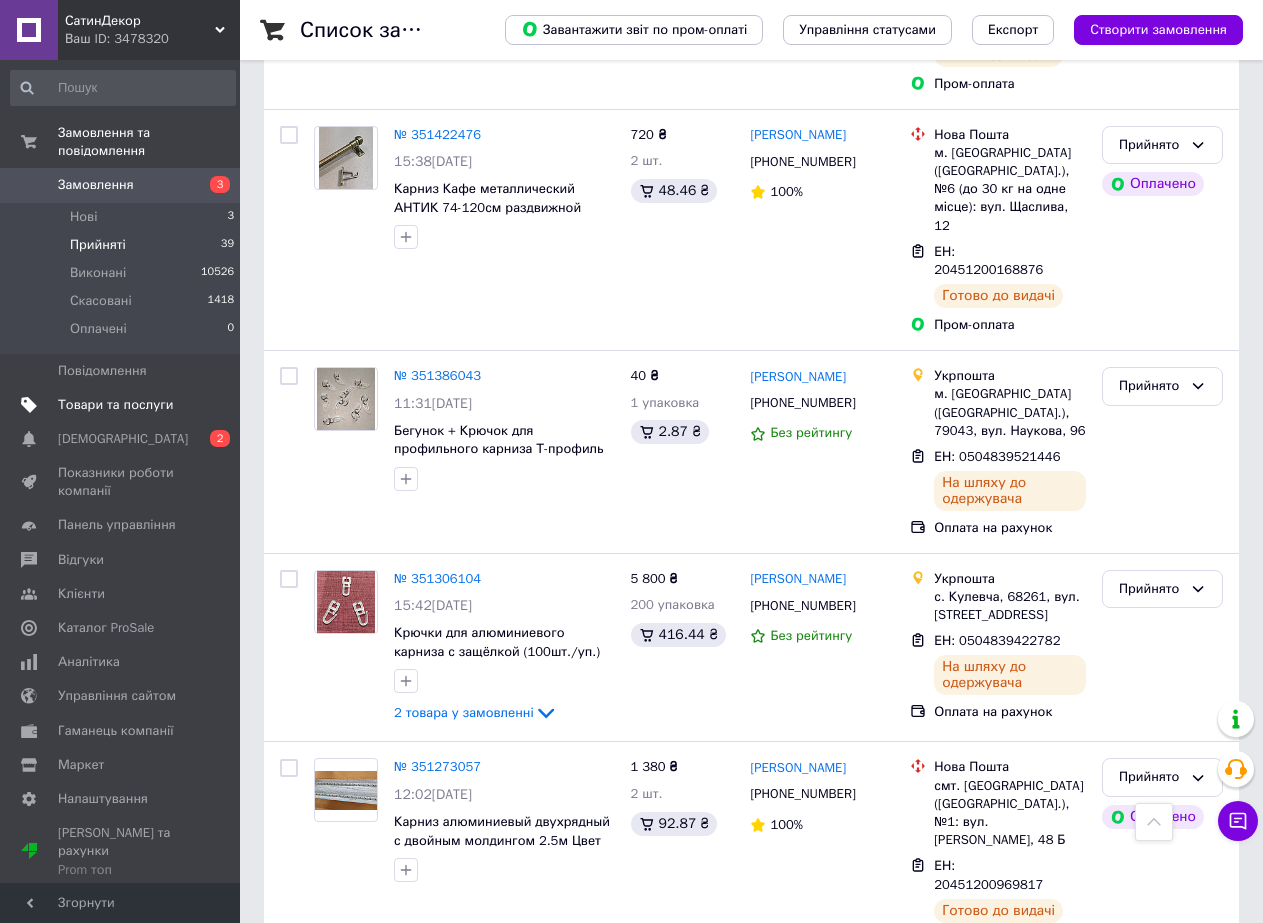 click on "Товари та послуги" at bounding box center (115, 405) 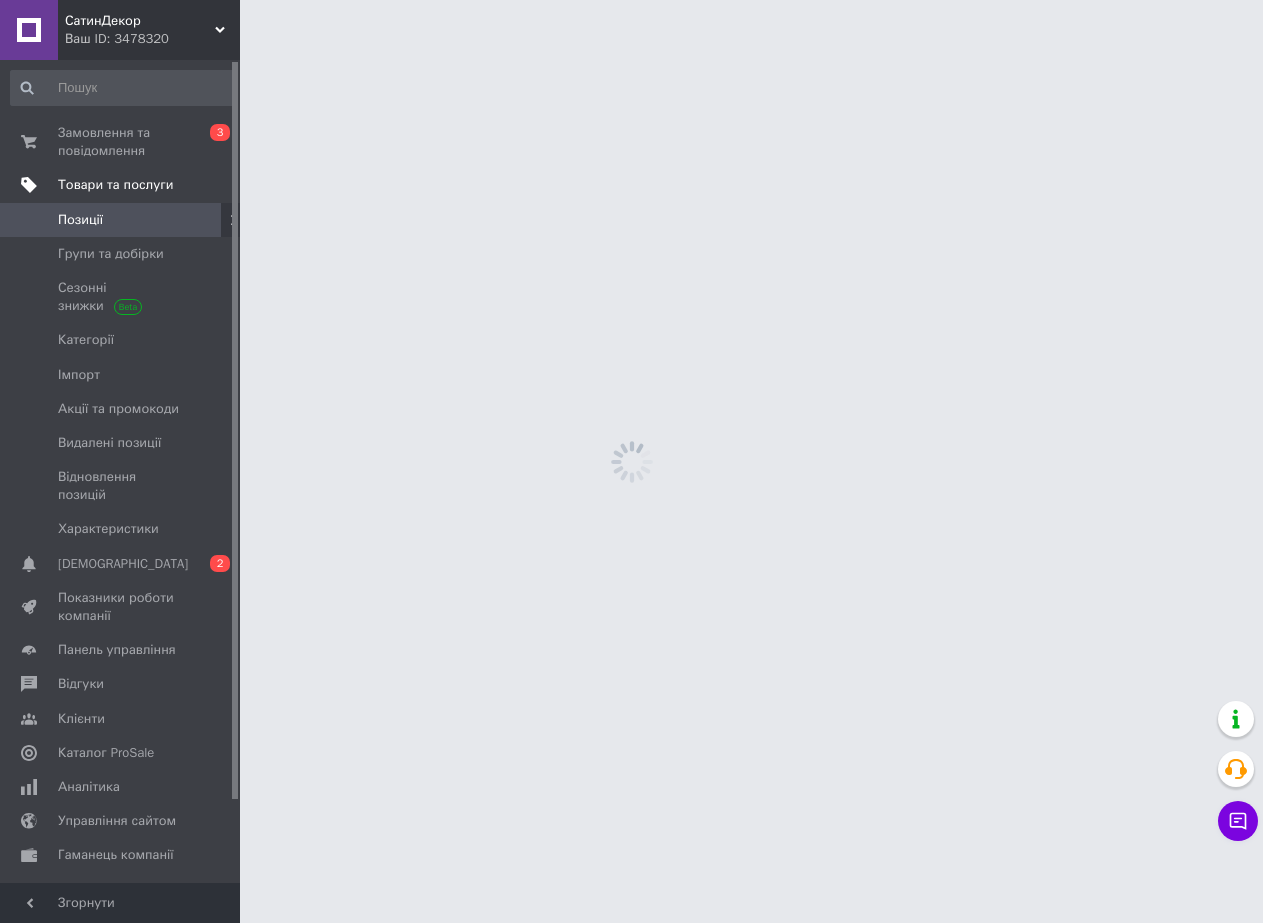 scroll, scrollTop: 0, scrollLeft: 0, axis: both 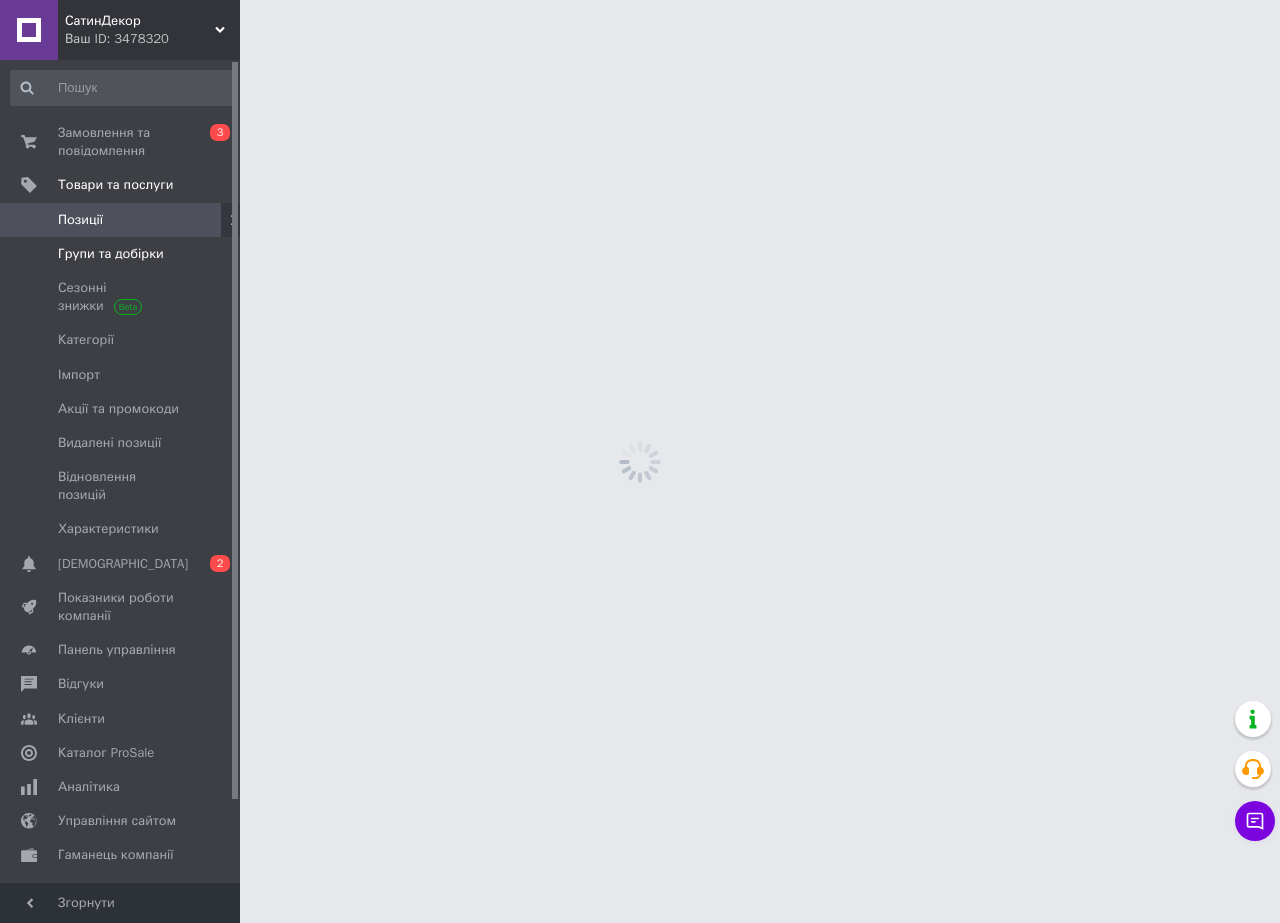click on "Групи та добірки" at bounding box center (111, 254) 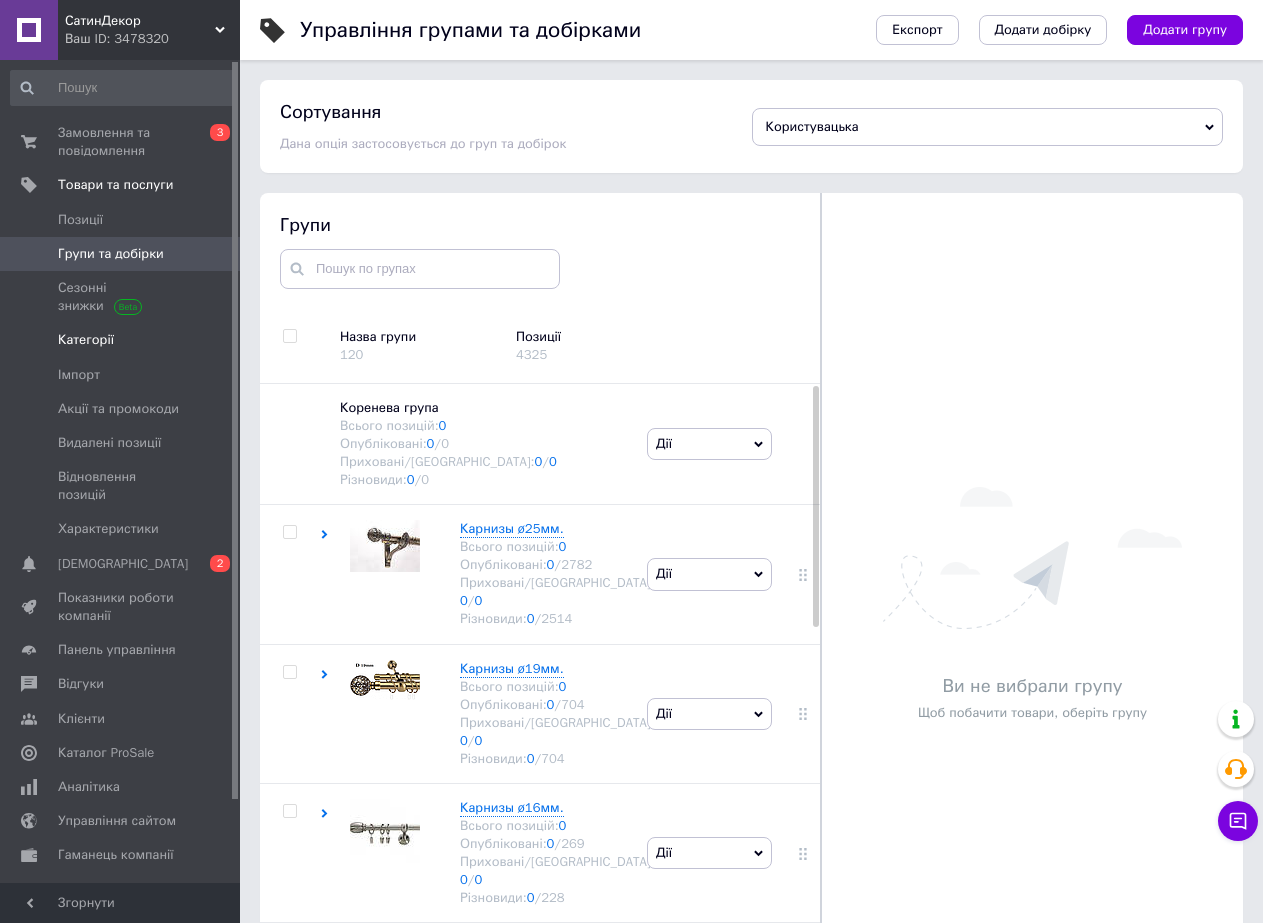 scroll, scrollTop: 113, scrollLeft: 0, axis: vertical 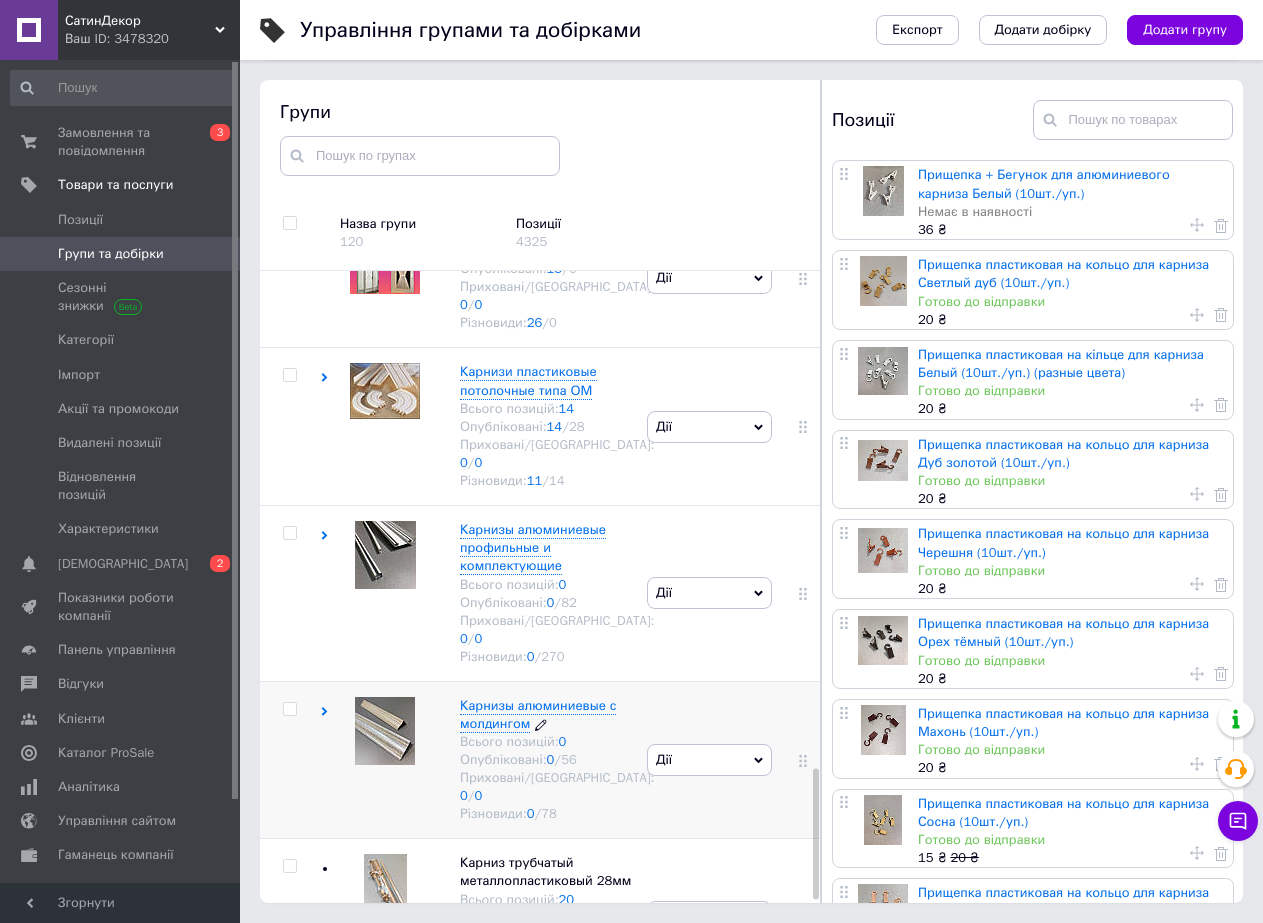 click on "Карнизы алюминиевые с молдингом" at bounding box center (538, 714) 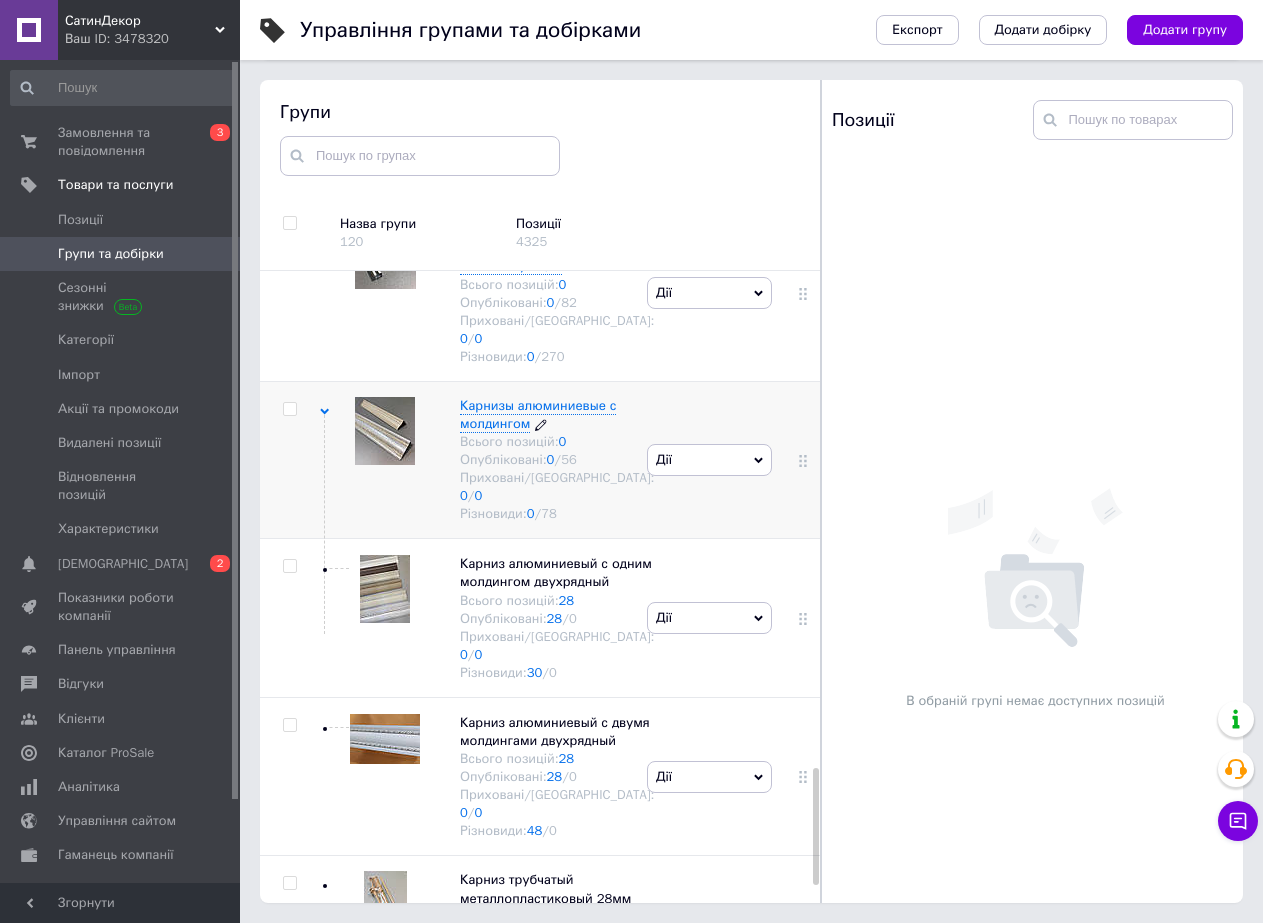 scroll, scrollTop: 2779, scrollLeft: 0, axis: vertical 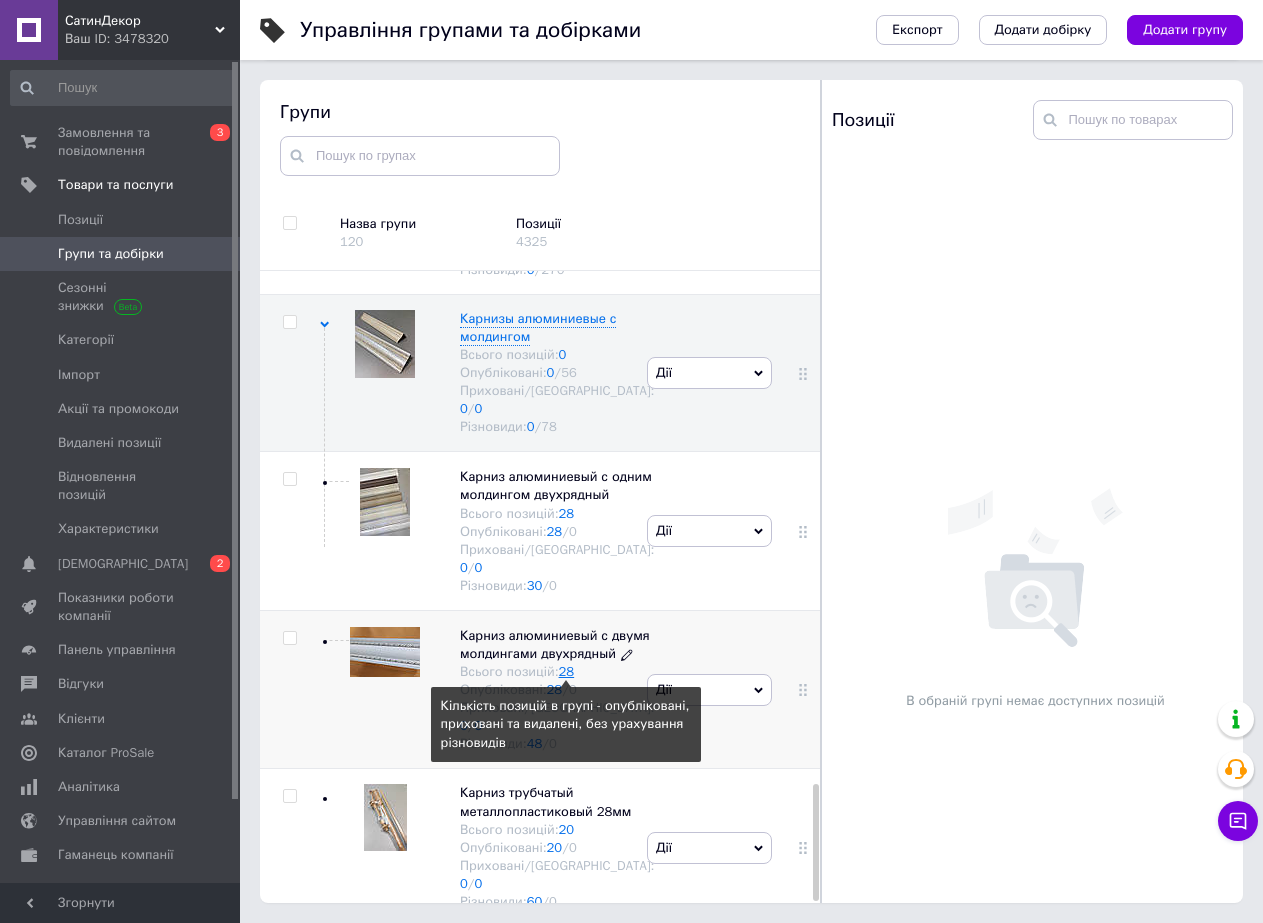 click on "28" at bounding box center (567, 671) 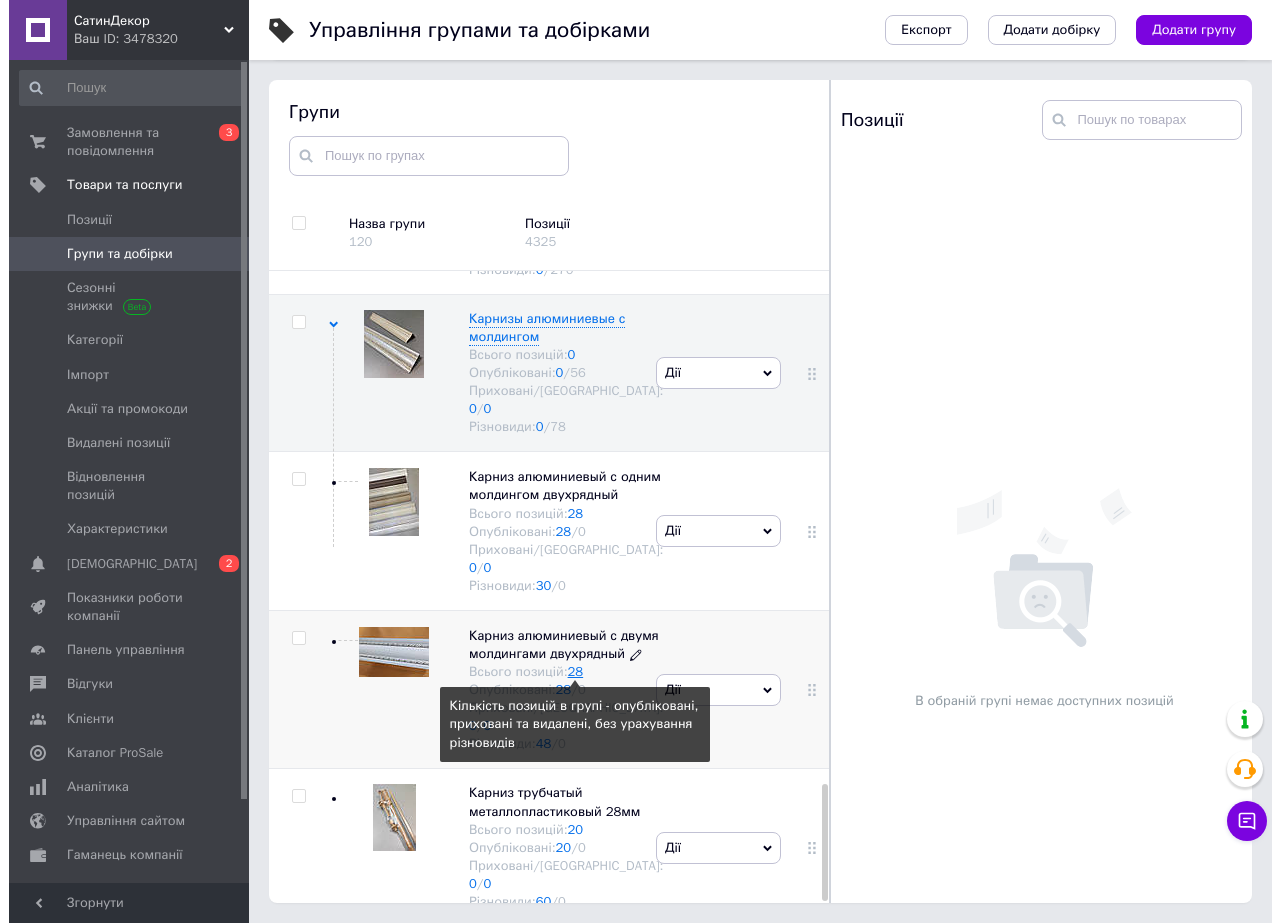 scroll, scrollTop: 0, scrollLeft: 0, axis: both 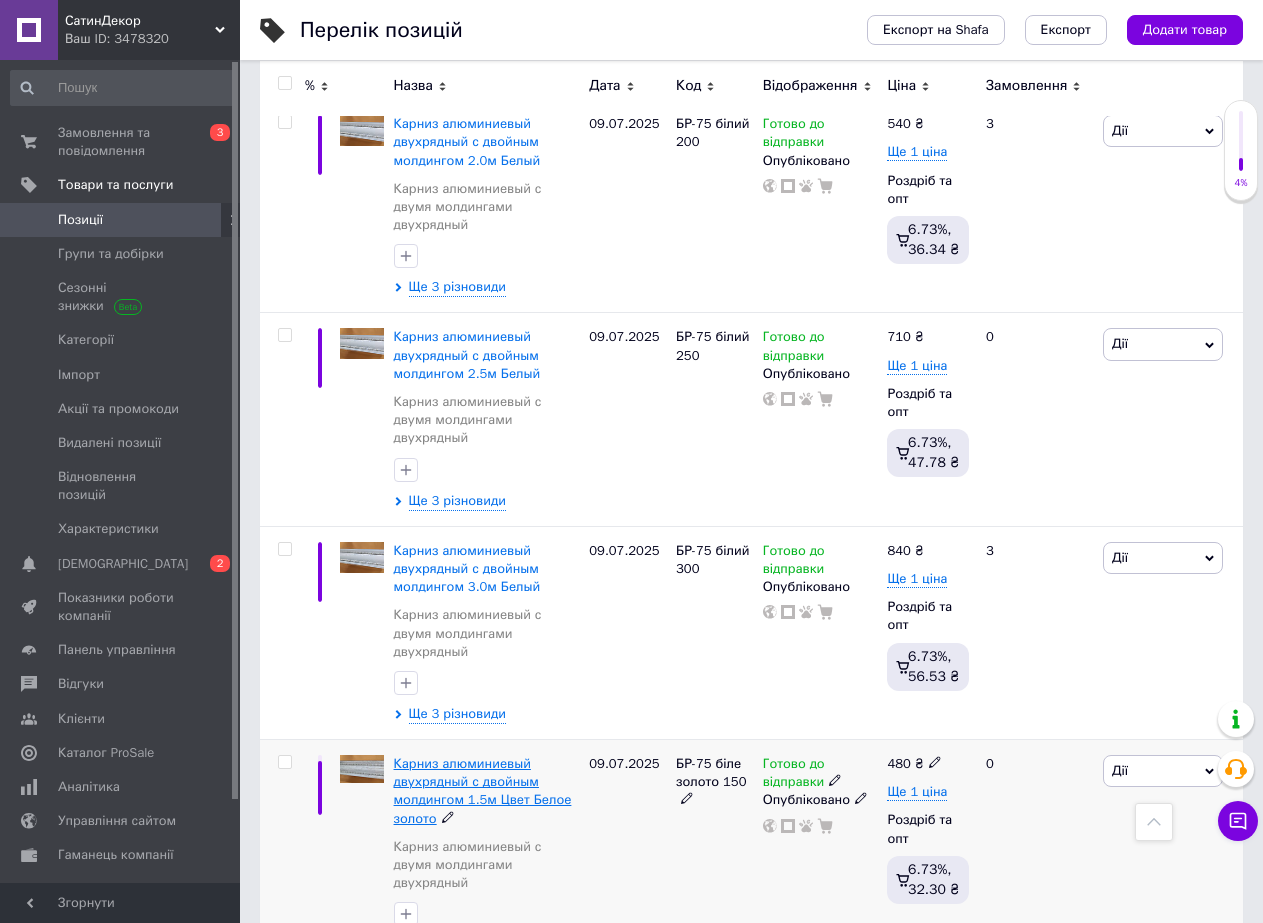 click on "Карниз алюминиевый двухрядный с двойным молдингом 1.5м Цвет Белое золото" at bounding box center (483, 791) 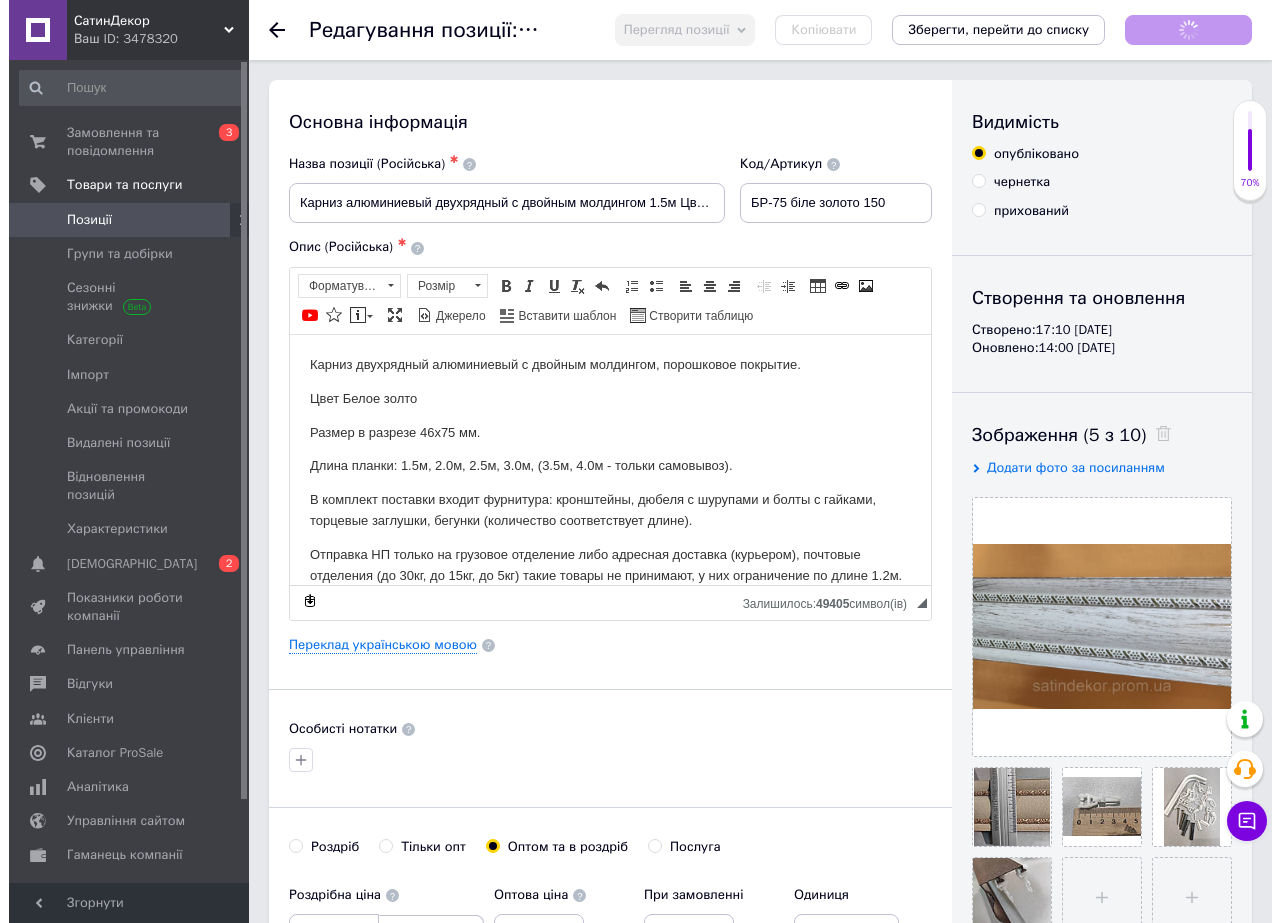 scroll, scrollTop: 0, scrollLeft: 0, axis: both 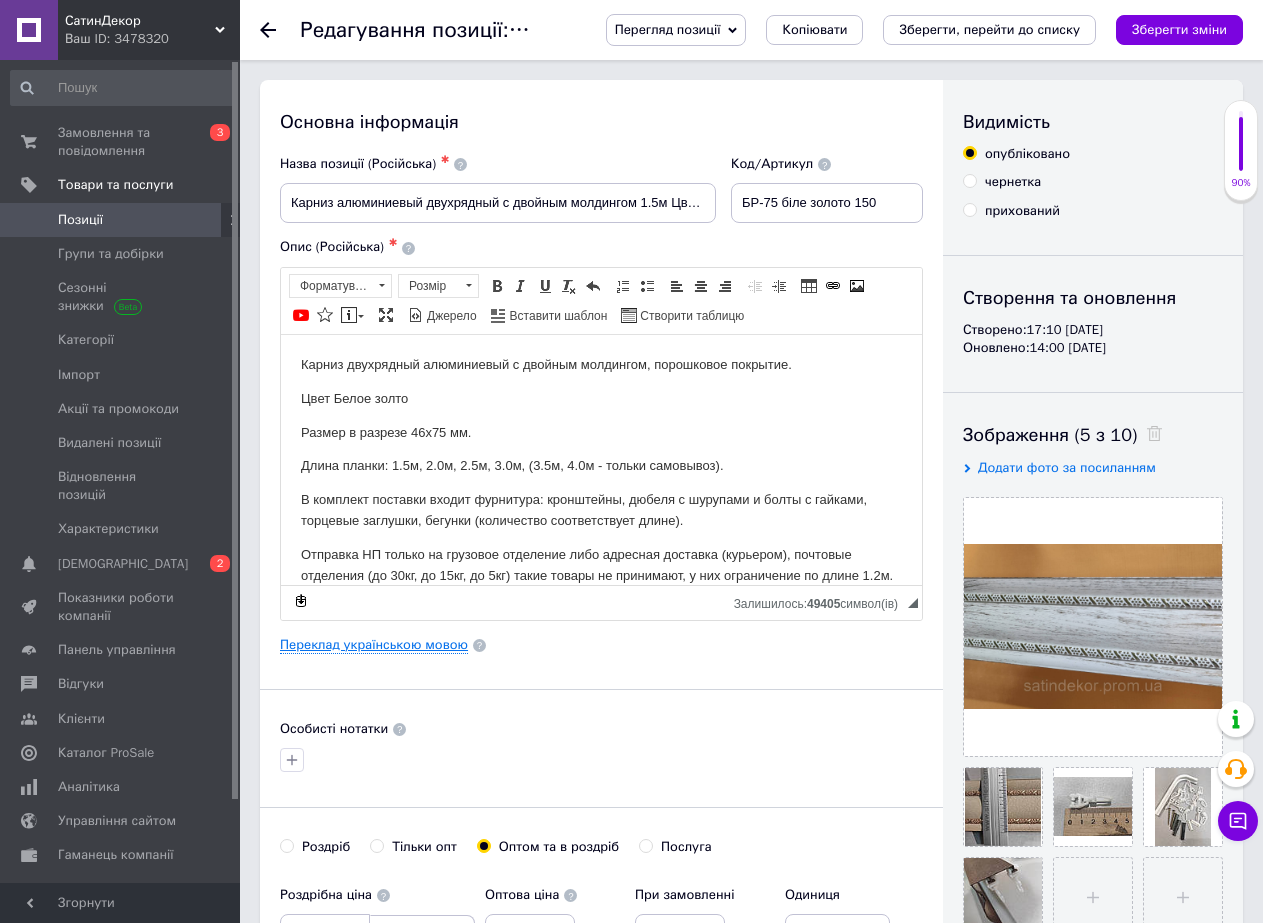 click on "Переклад українською мовою" at bounding box center [374, 645] 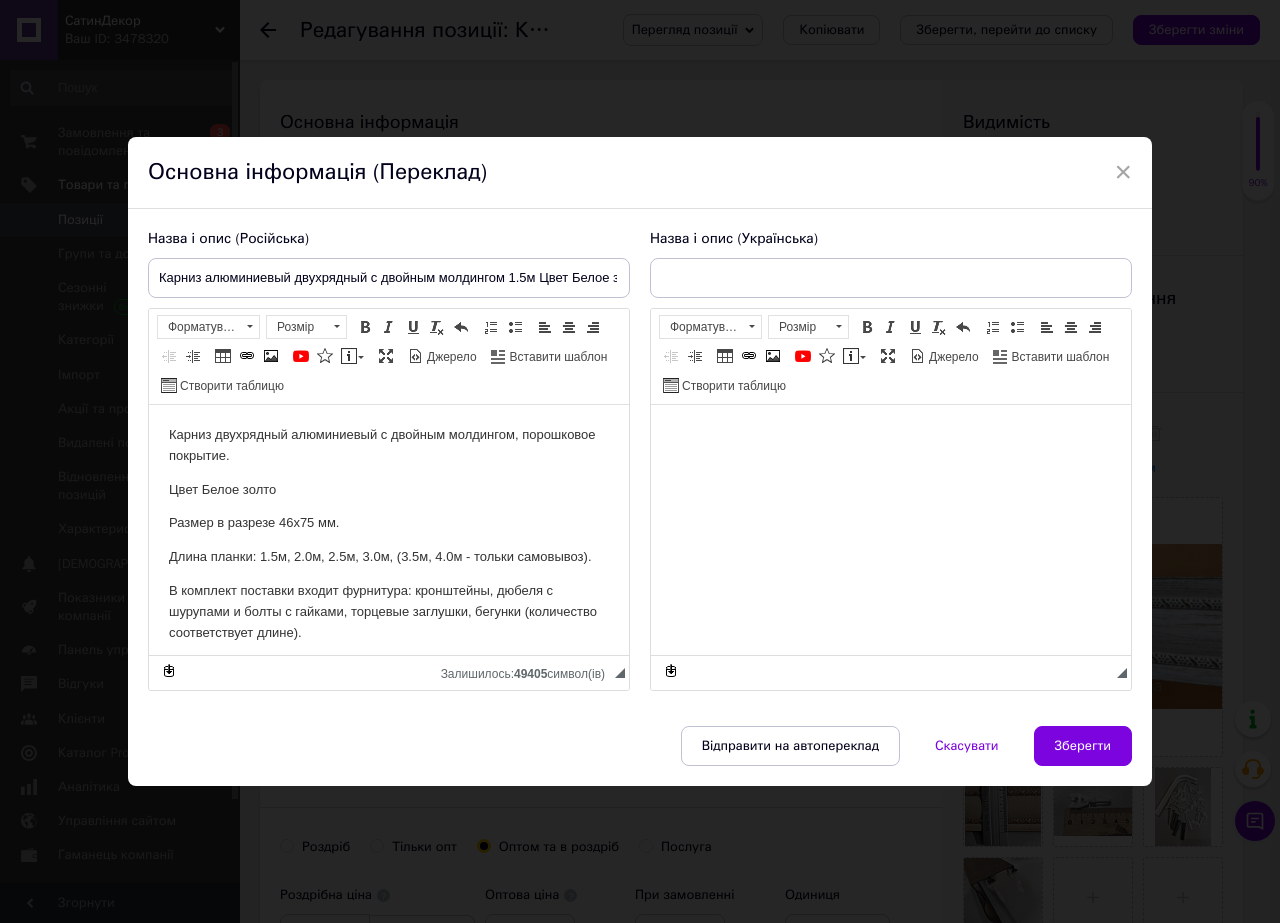 scroll, scrollTop: 0, scrollLeft: 0, axis: both 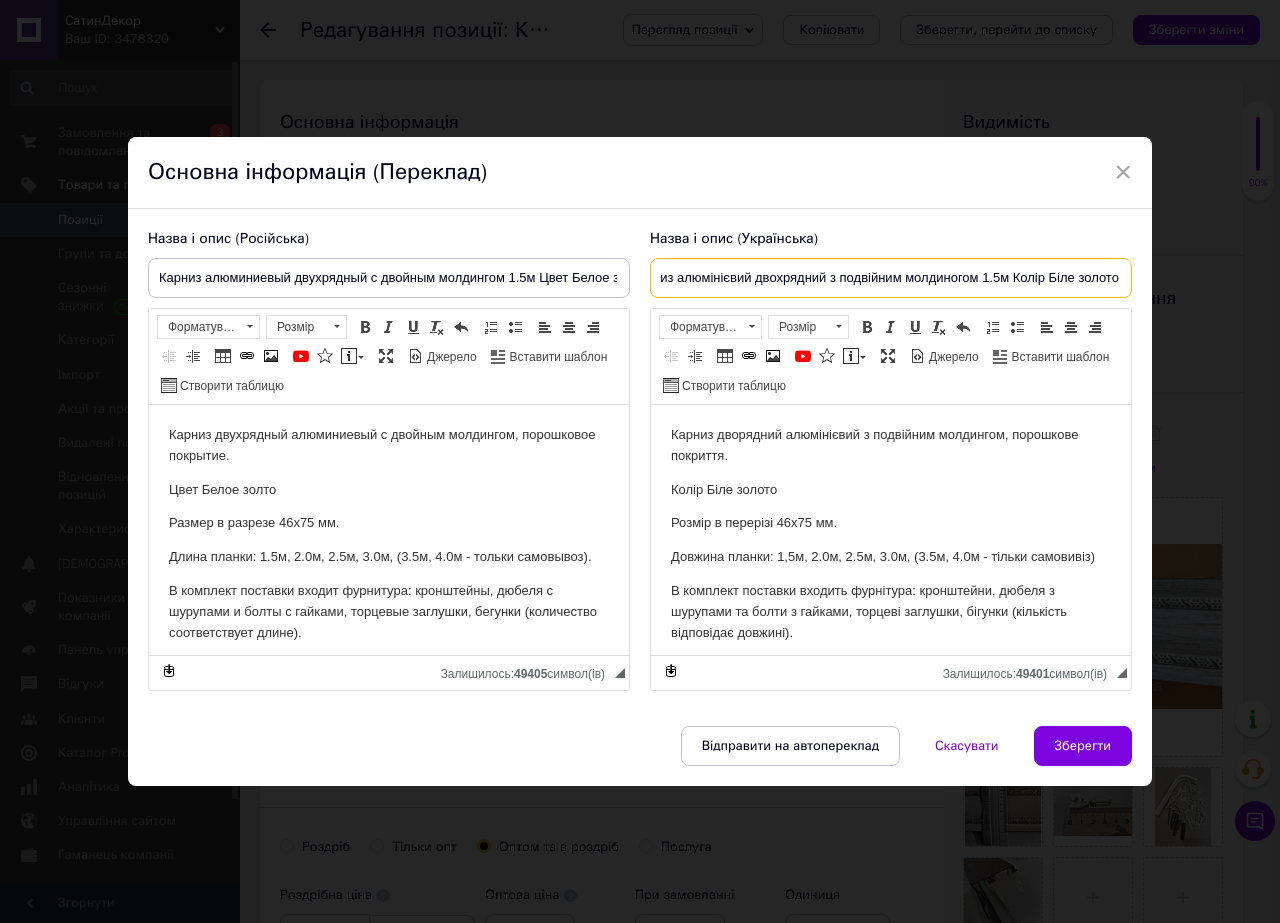 drag, startPoint x: 658, startPoint y: 275, endPoint x: 1114, endPoint y: 282, distance: 456.0537 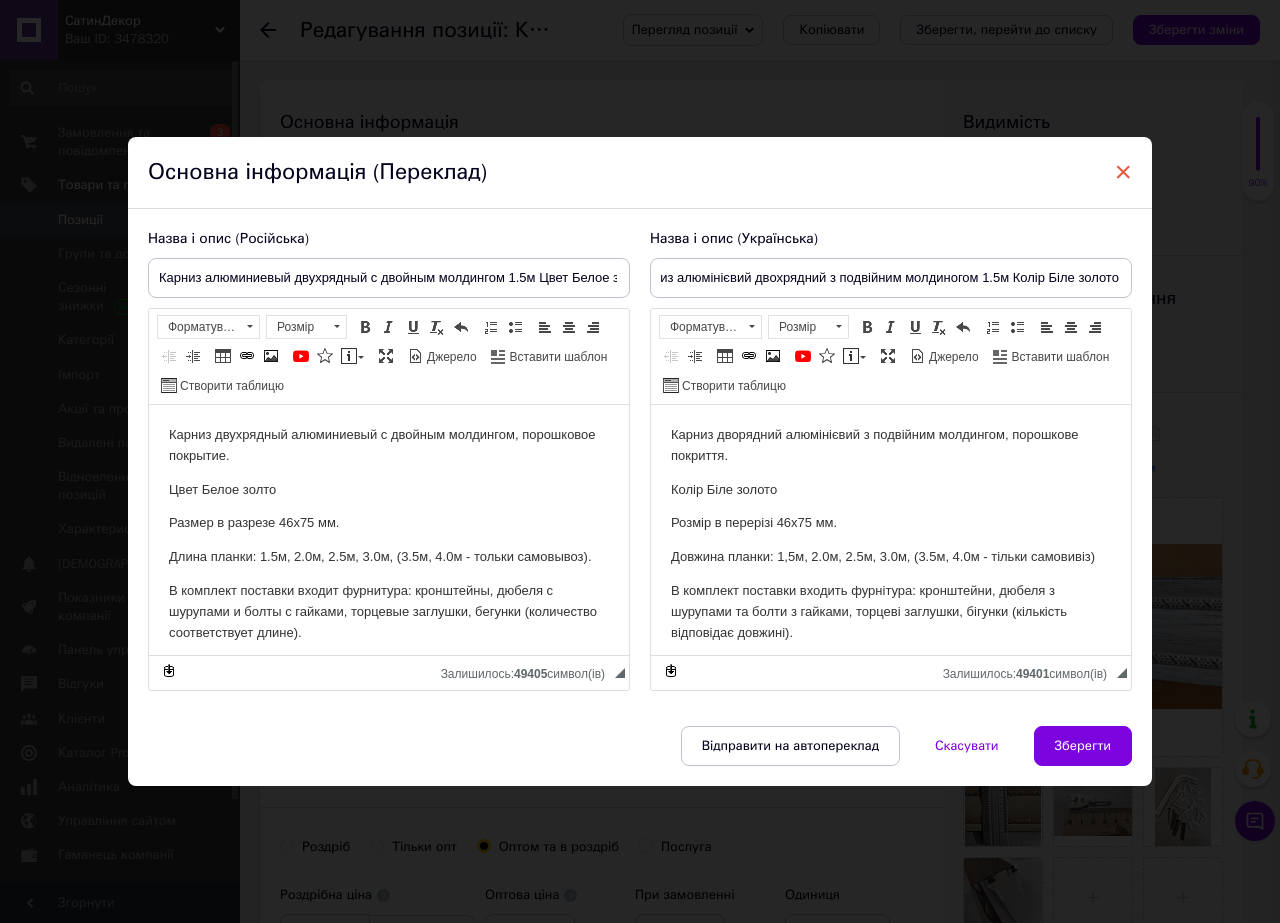 click on "×" at bounding box center (1123, 172) 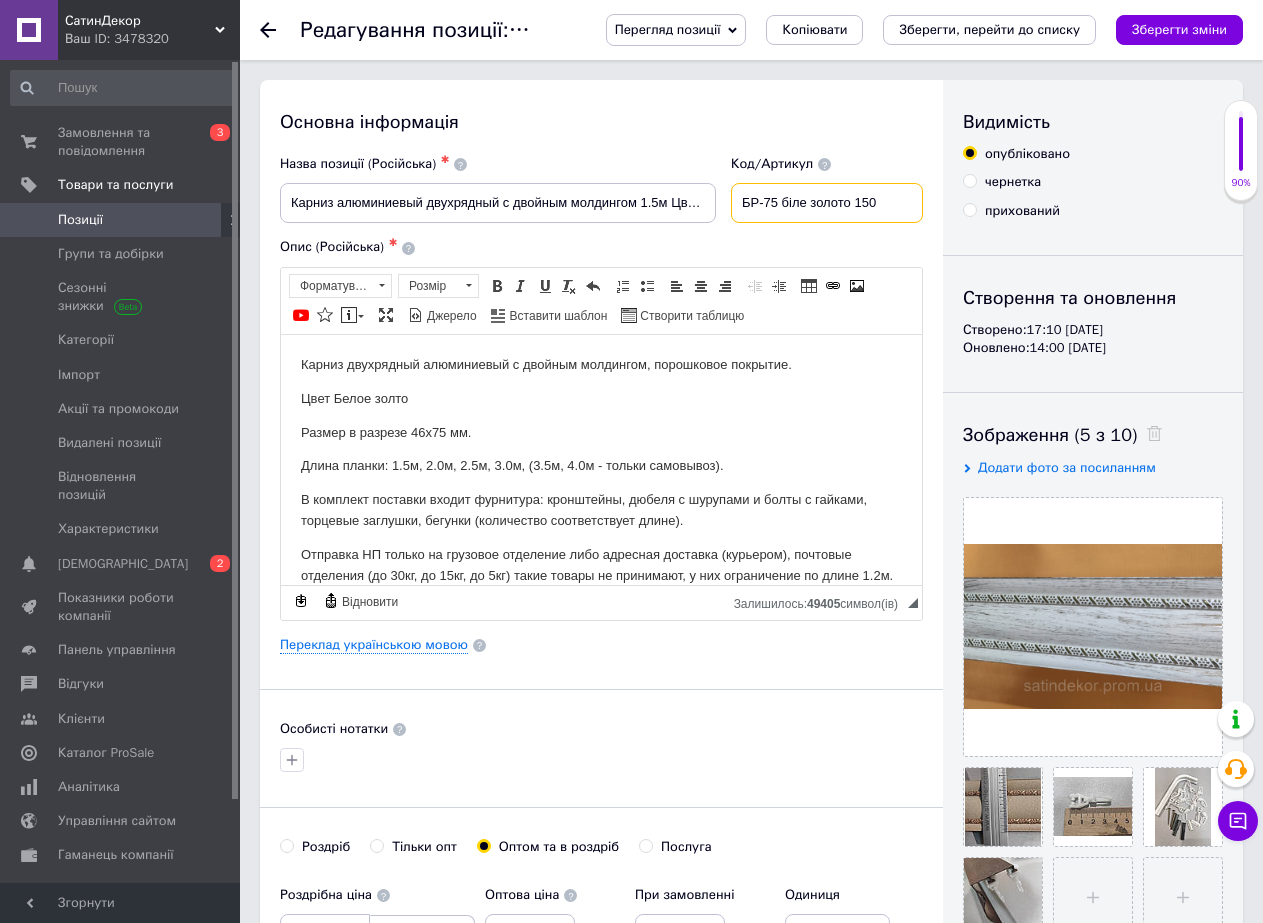 drag, startPoint x: 737, startPoint y: 201, endPoint x: 919, endPoint y: 201, distance: 182 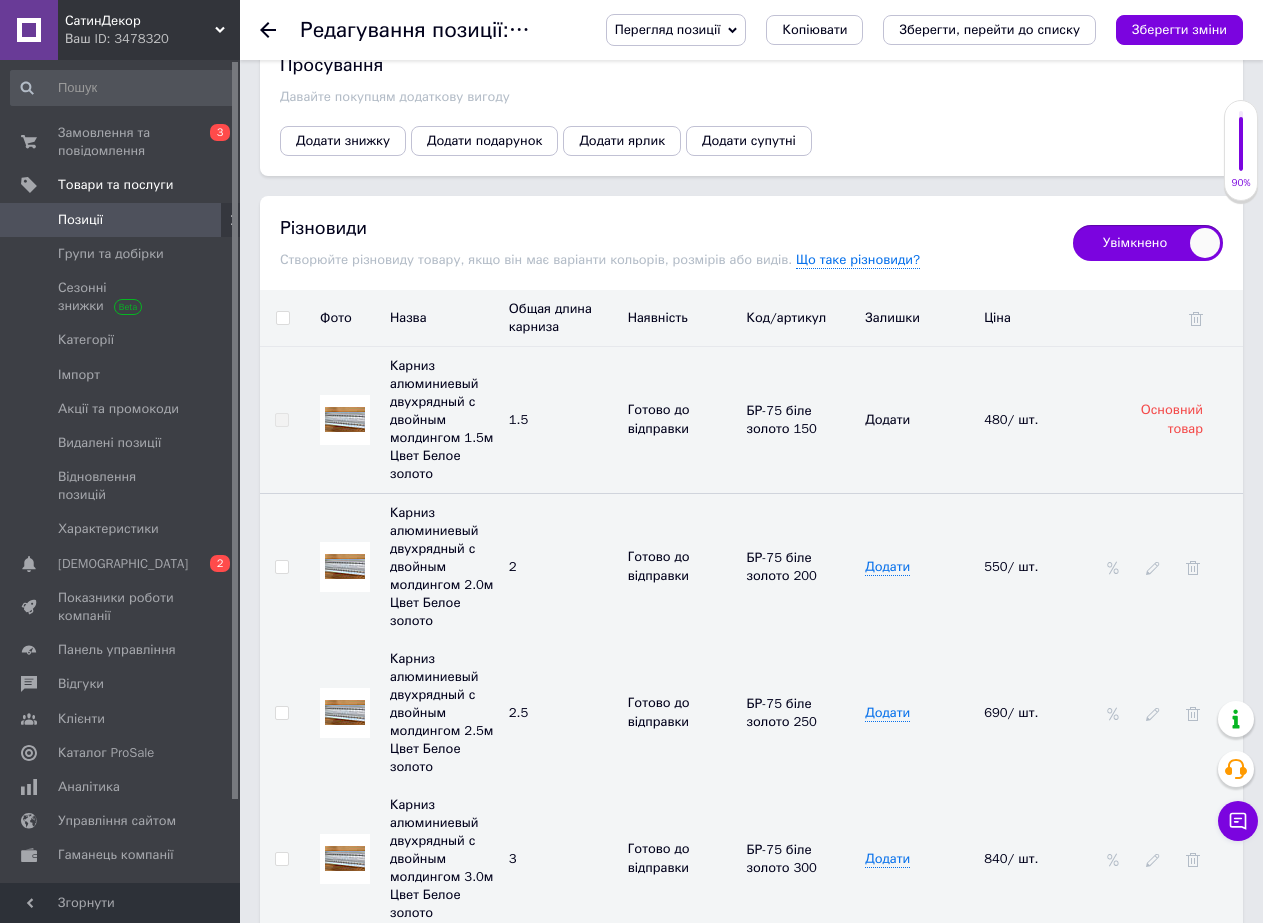 scroll, scrollTop: 2900, scrollLeft: 0, axis: vertical 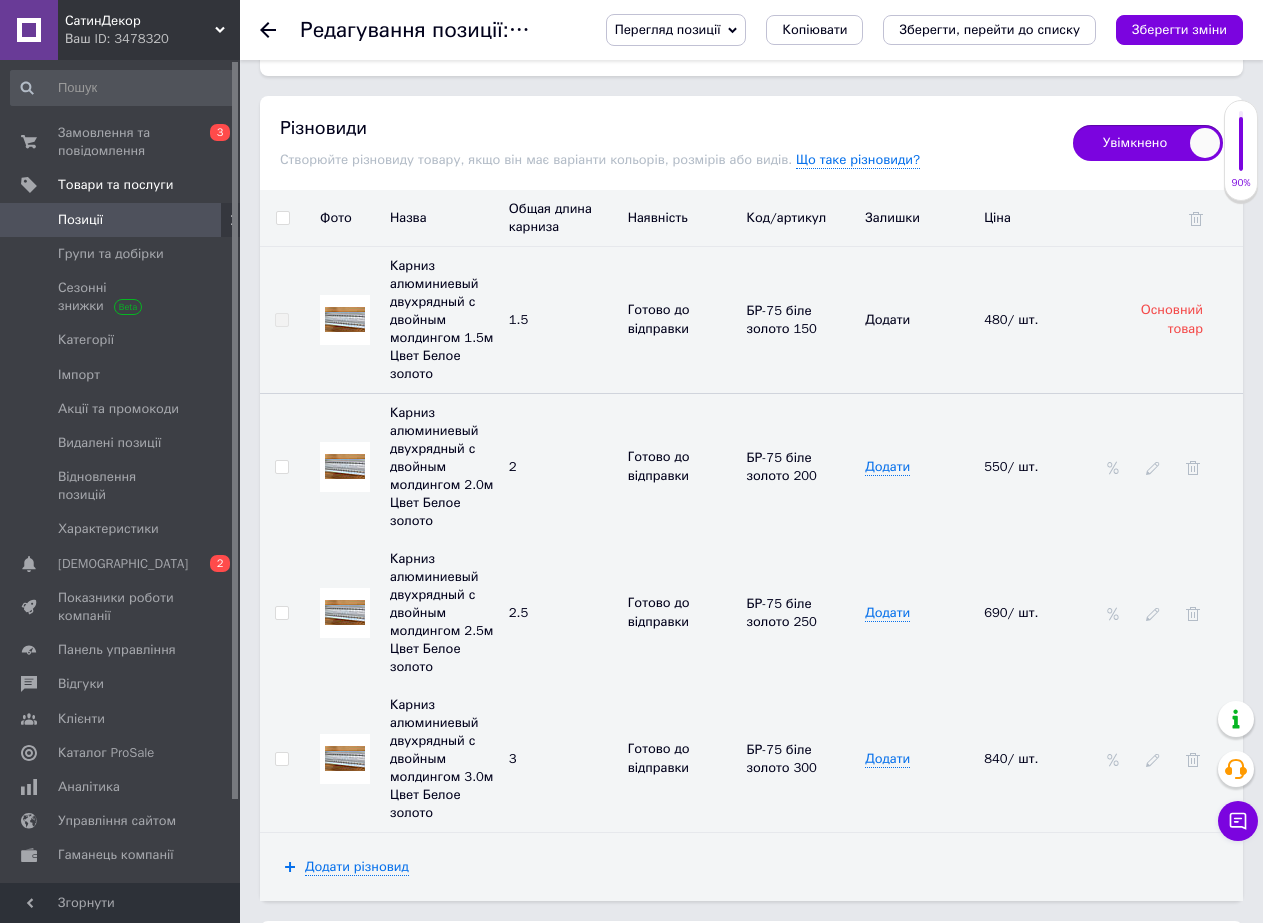 click on "Редагування позиції: Карниз алюминиевый двухрядный с двойным молдингом 1.5м Цвет Белое золото Перегляд позиції Зберегти та переглянути на сайті Зберегти та переглянути на маркетплейсі Bigl.ua Копіювати Зберегти, перейти до списку Зберегти зміни" at bounding box center (751, 30) 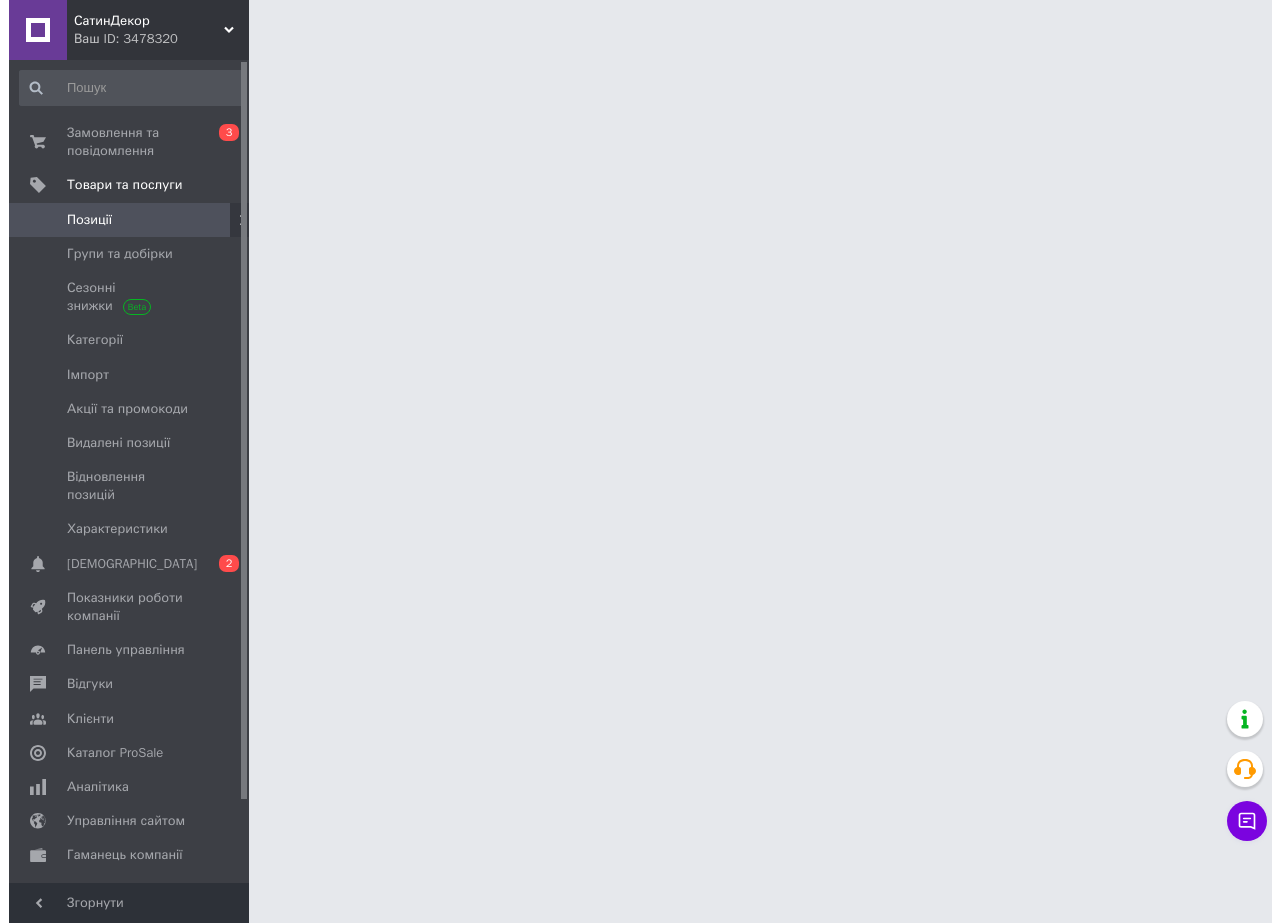 scroll, scrollTop: 0, scrollLeft: 0, axis: both 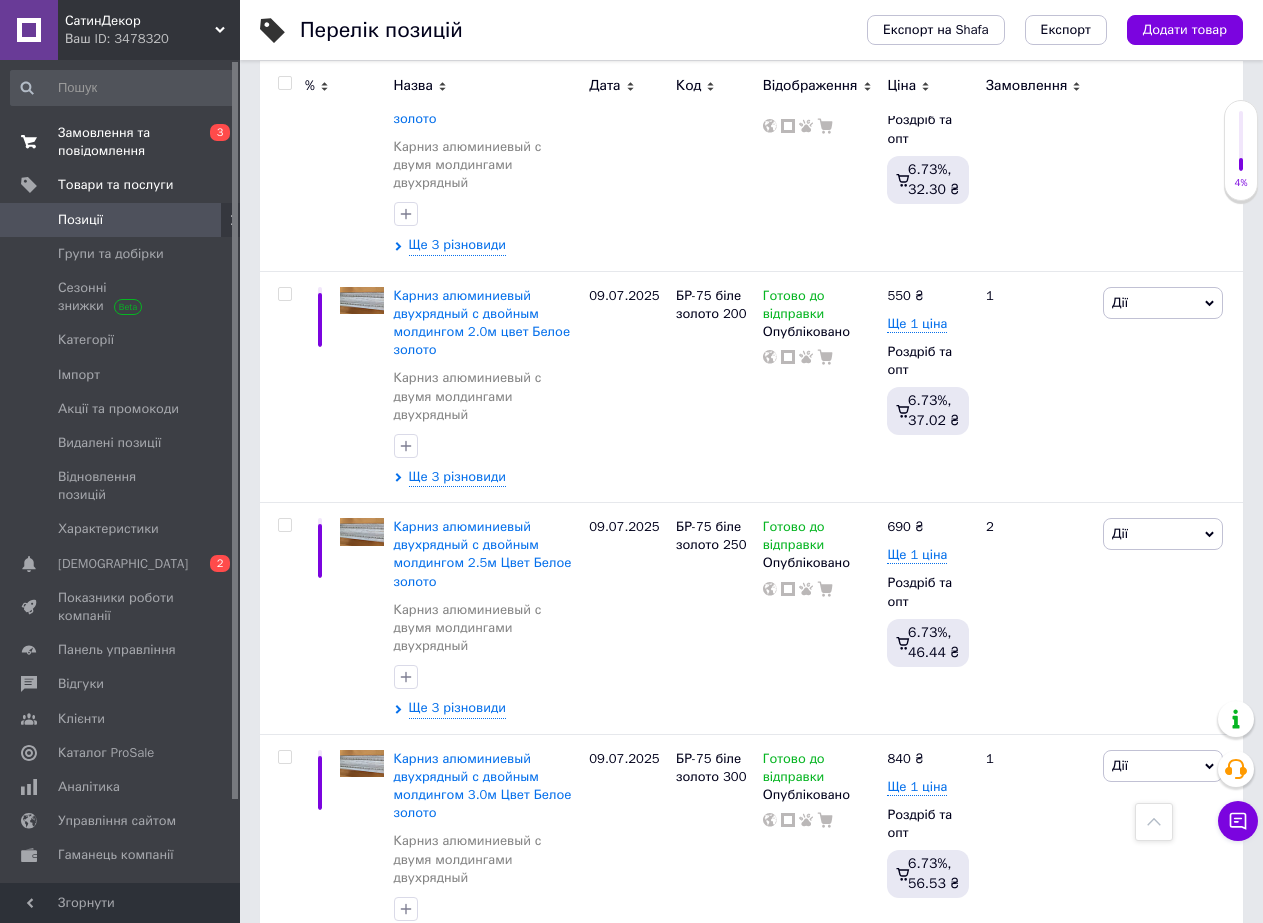 click on "Замовлення та повідомлення 0 3" at bounding box center (123, 142) 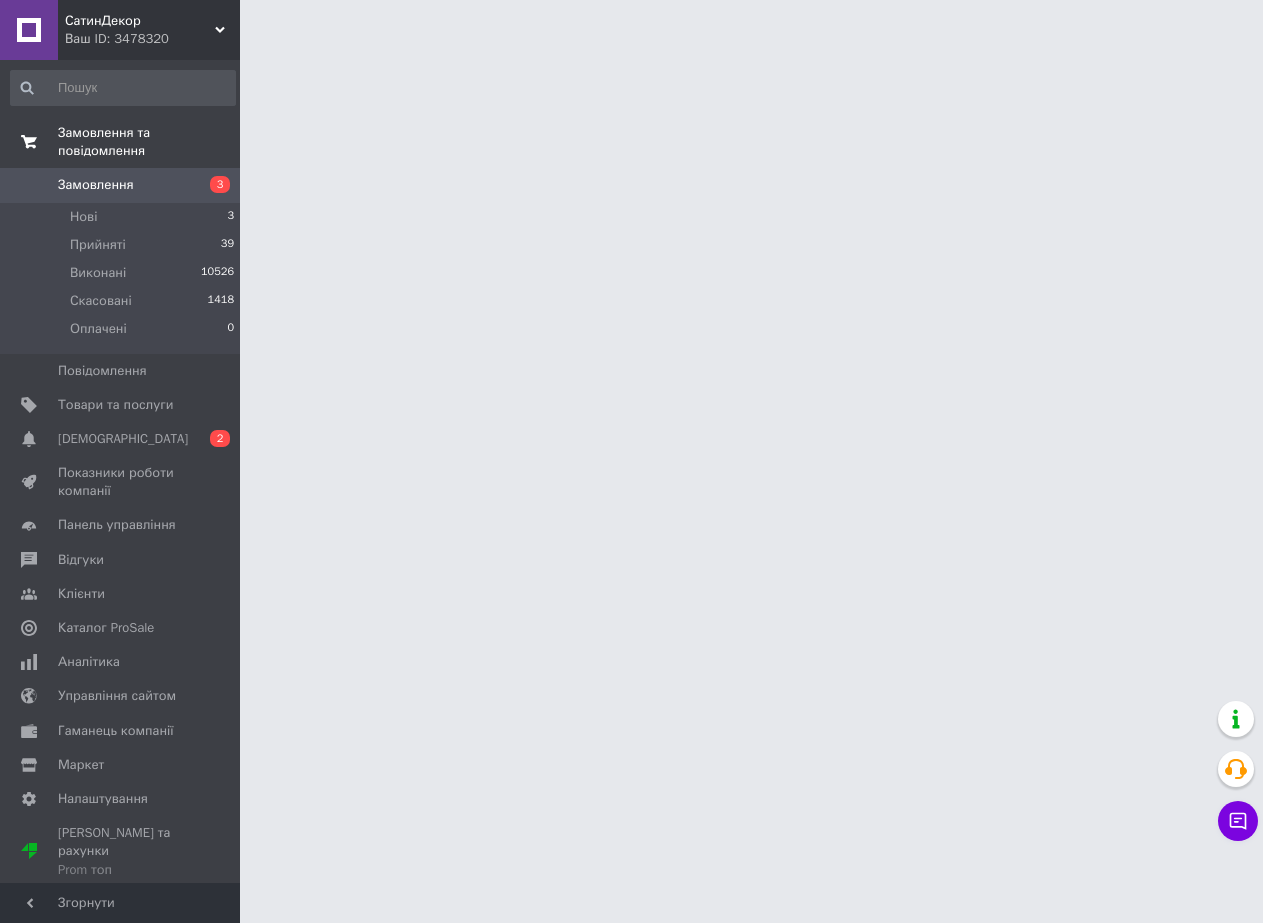 scroll, scrollTop: 0, scrollLeft: 0, axis: both 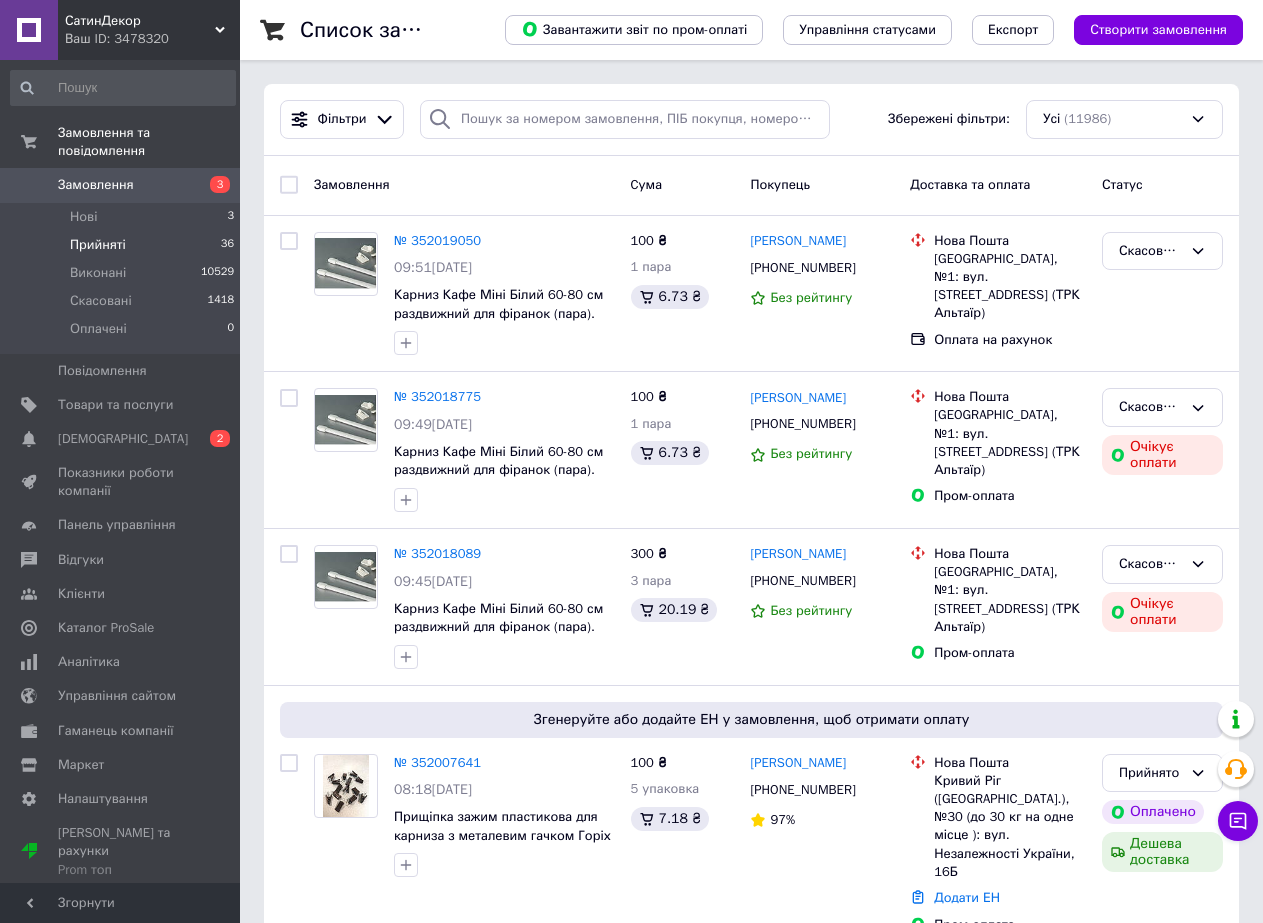 click on "Прийняті" at bounding box center (98, 245) 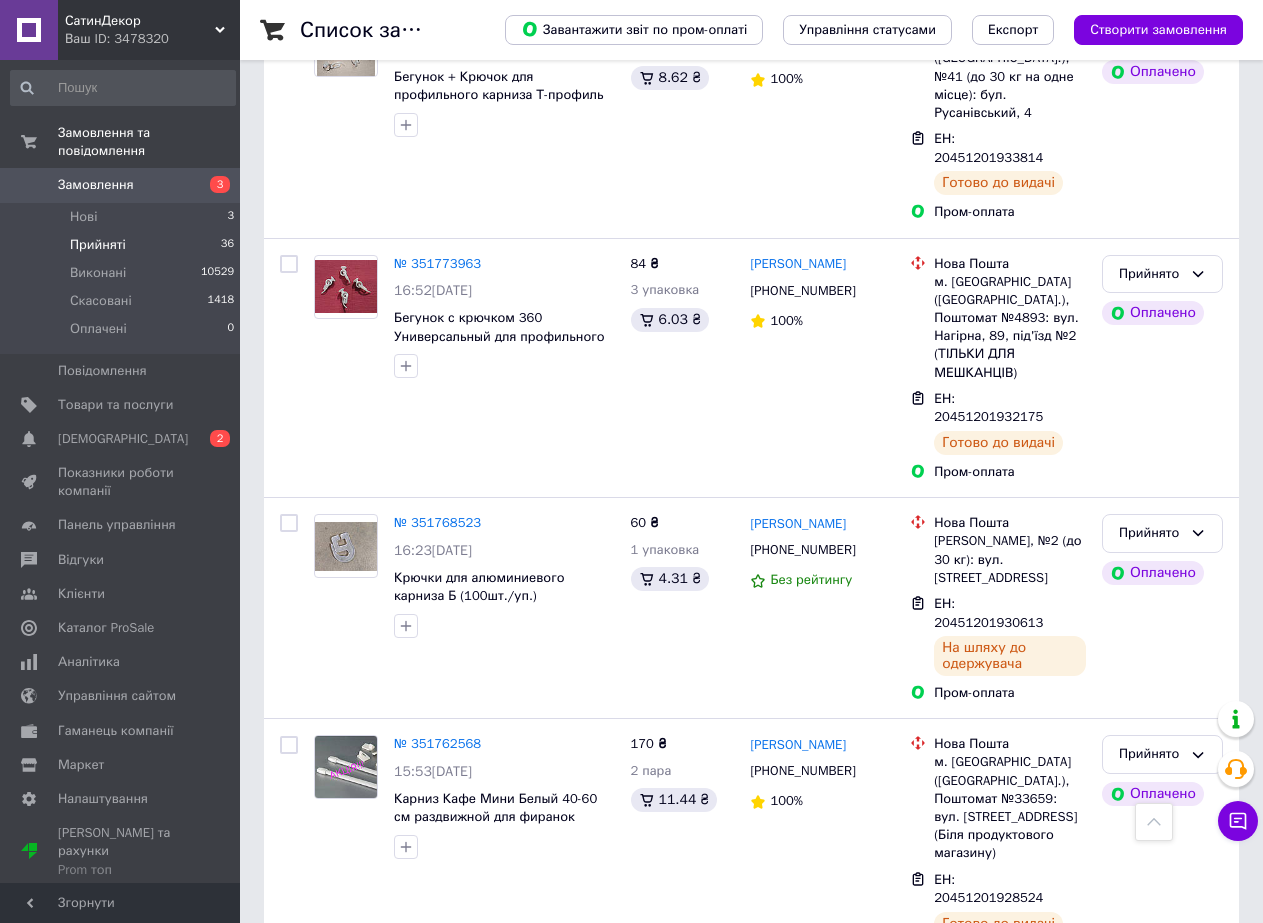 scroll, scrollTop: 3918, scrollLeft: 0, axis: vertical 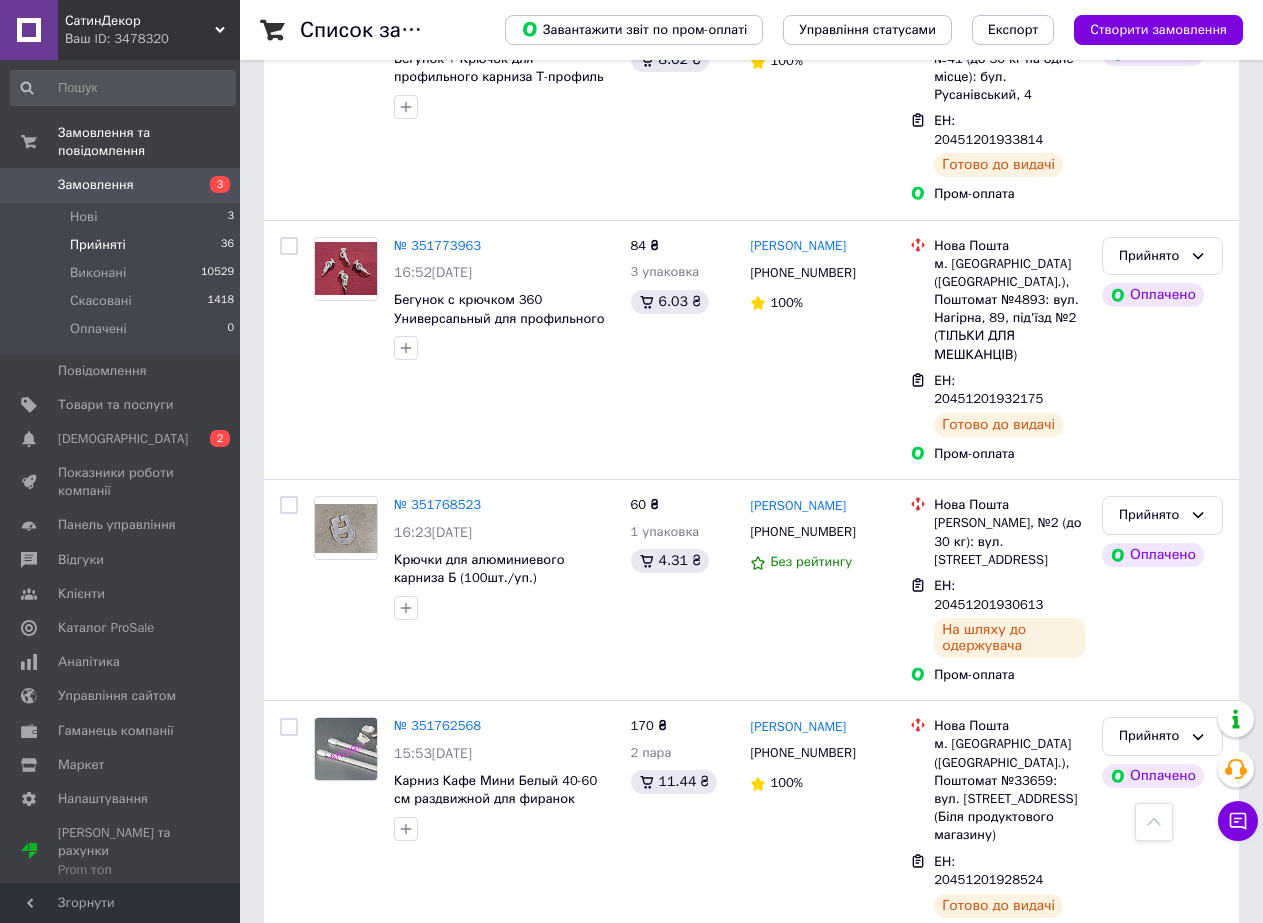 click on "2" at bounding box center [327, 1449] 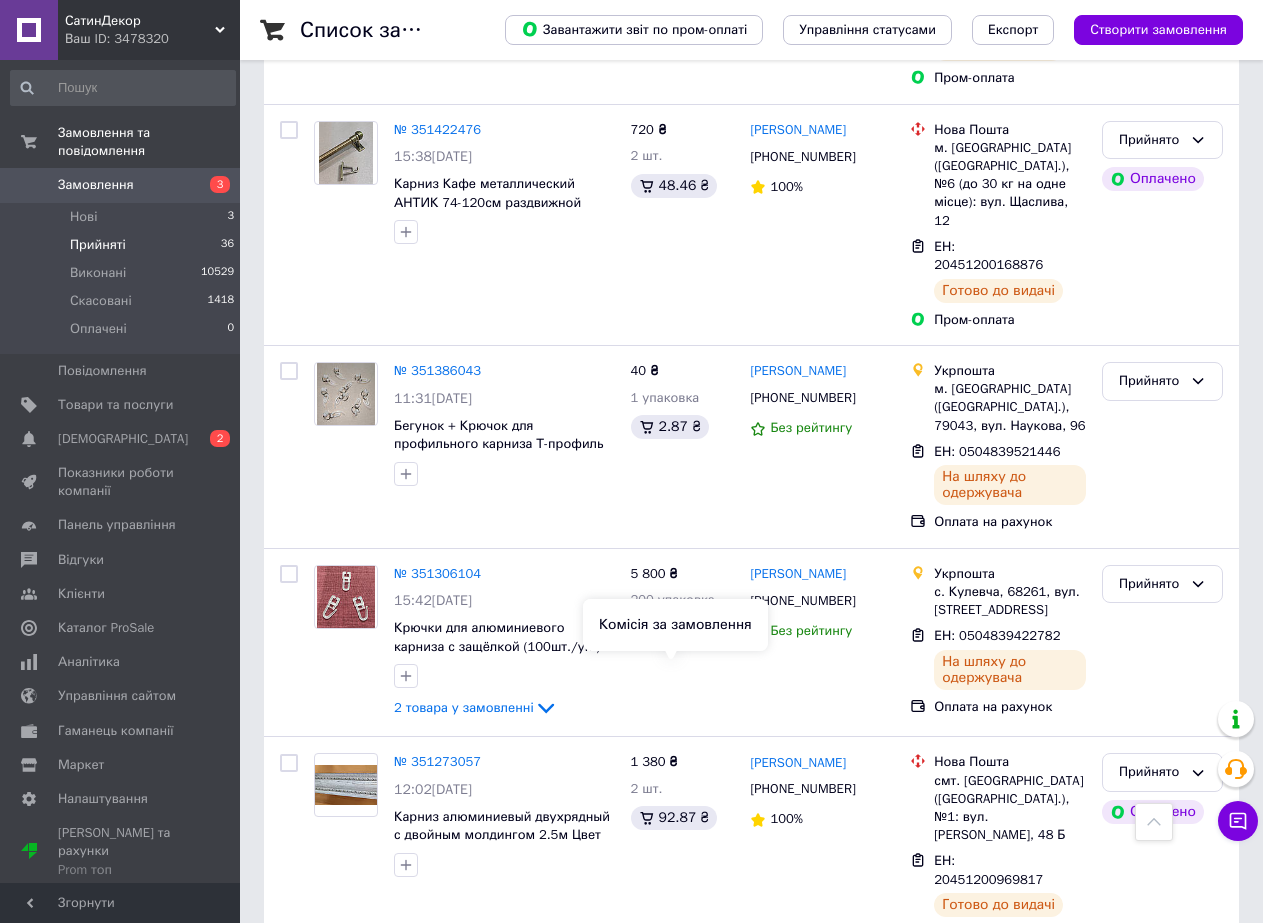 scroll, scrollTop: 2529, scrollLeft: 0, axis: vertical 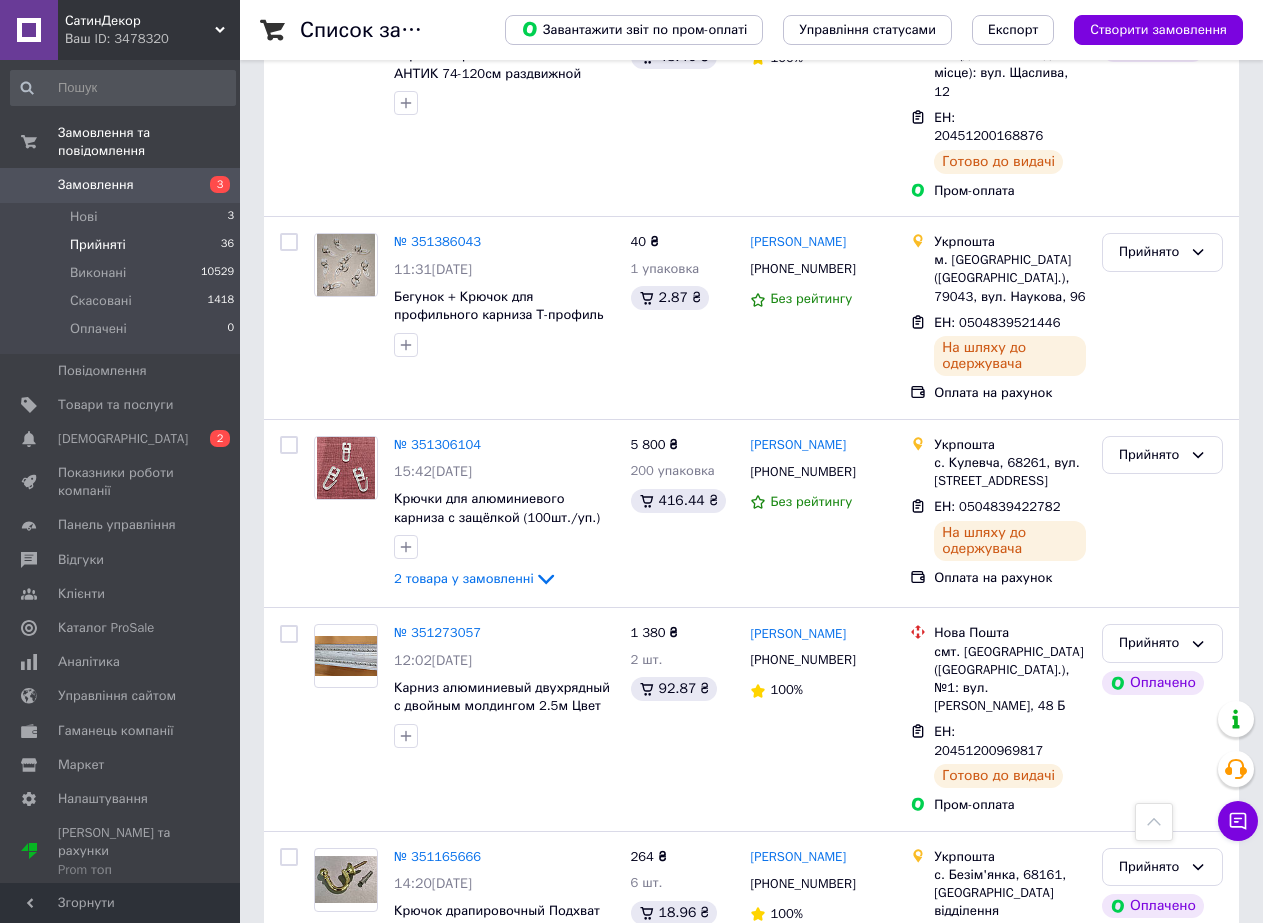 click on "Прийнято" at bounding box center (1150, 1053) 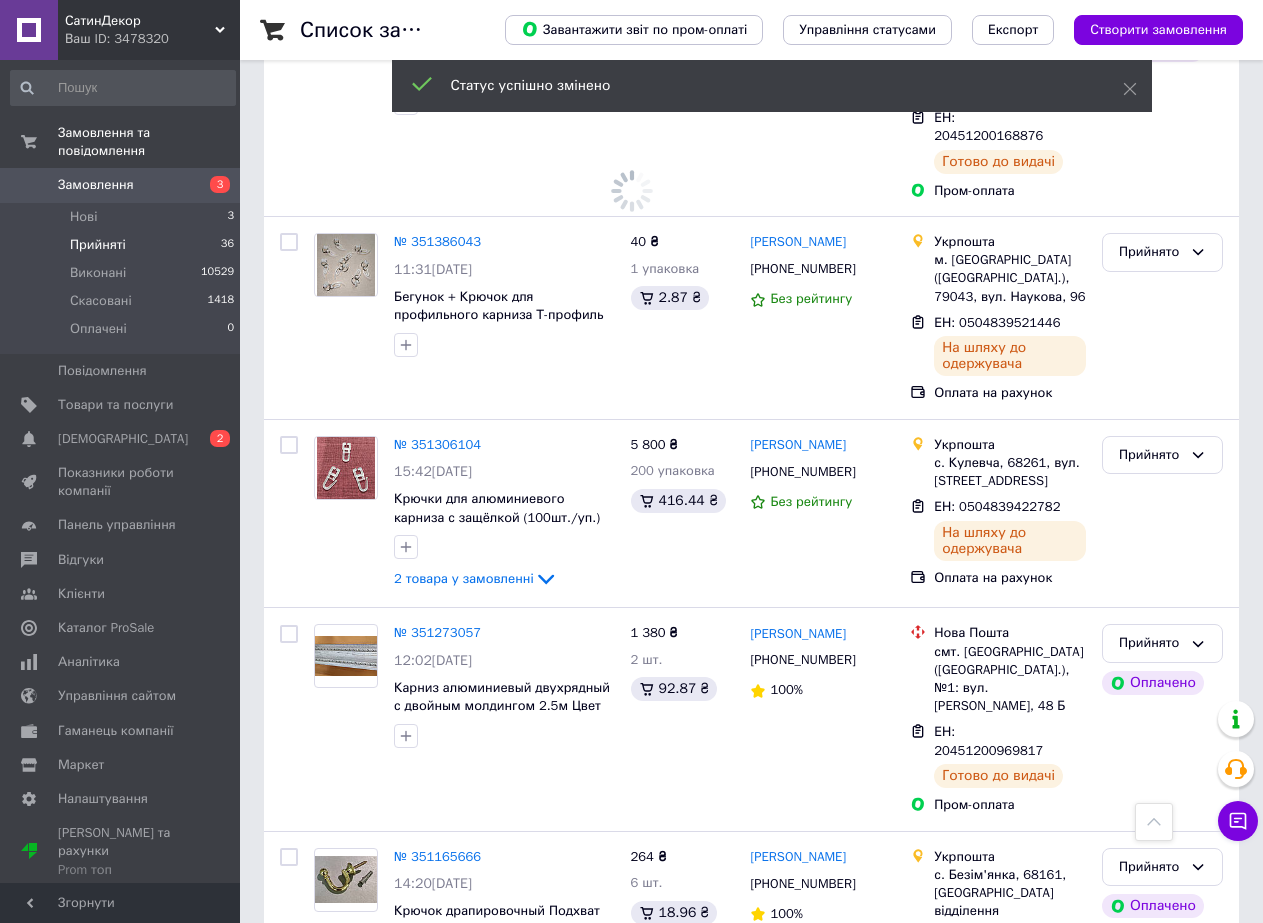 click on "3 товара у замовленні" at bounding box center [464, 1177] 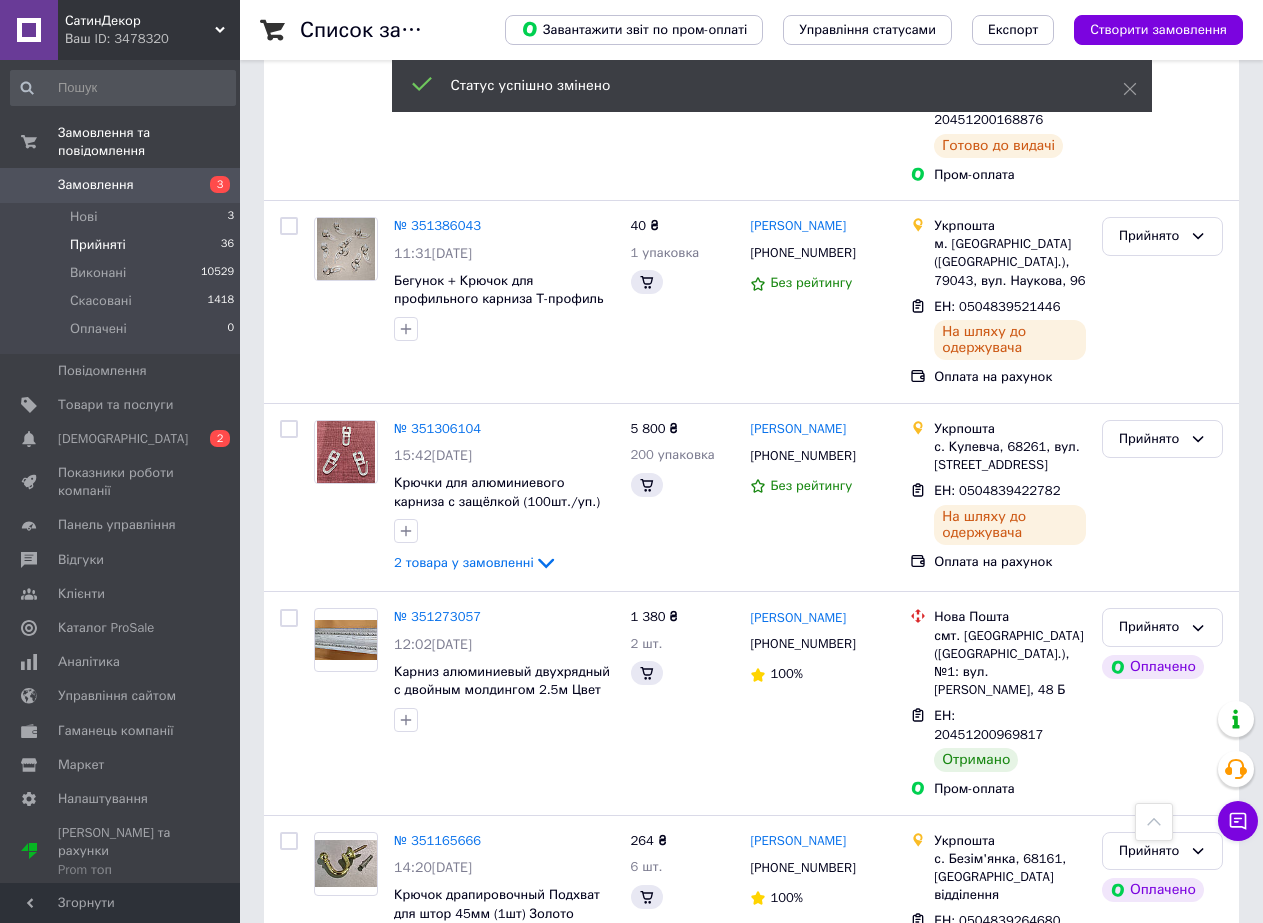 scroll, scrollTop: 2713, scrollLeft: 0, axis: vertical 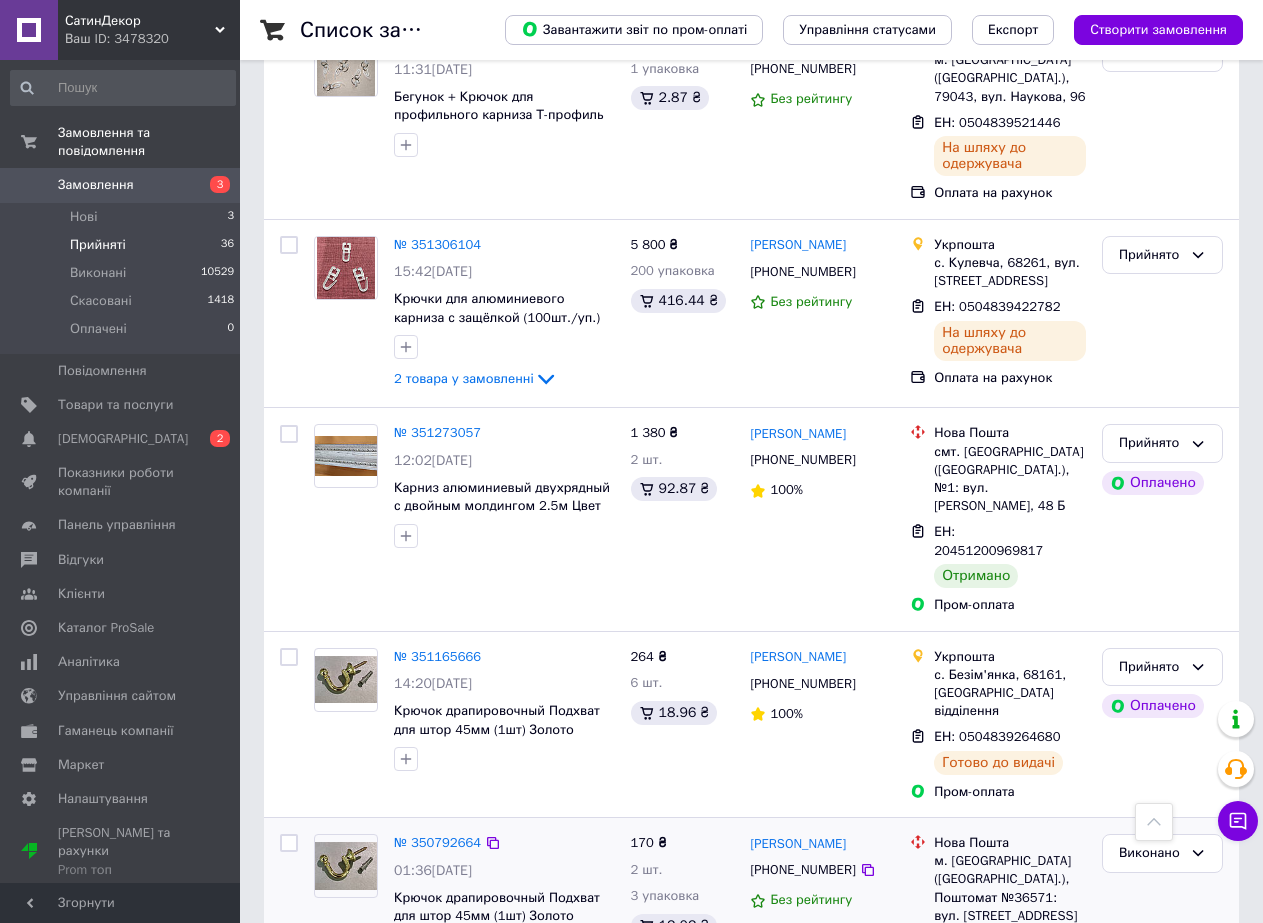 click on "3 товара у замовленні" at bounding box center [464, 977] 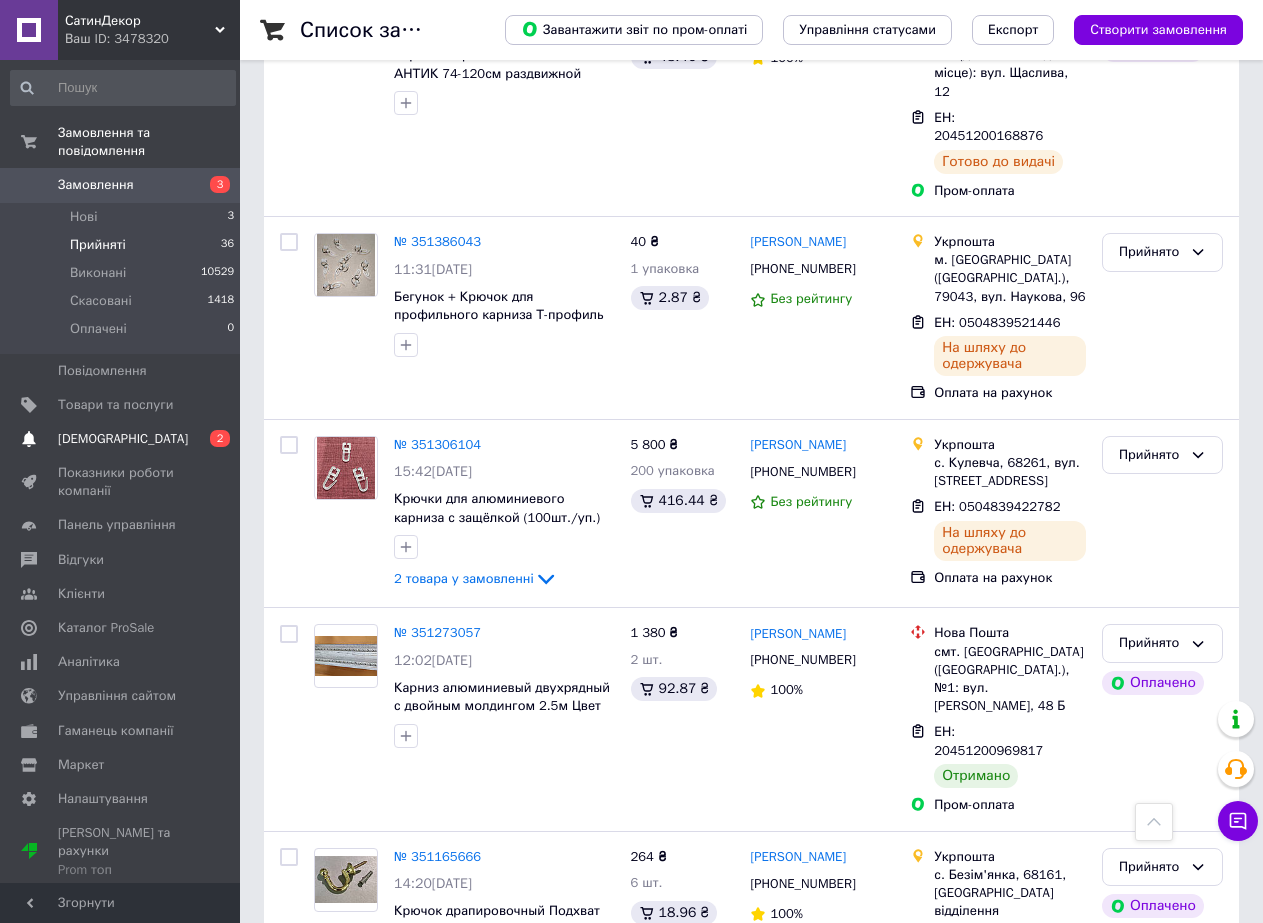 click on "[DEMOGRAPHIC_DATA]" at bounding box center [123, 439] 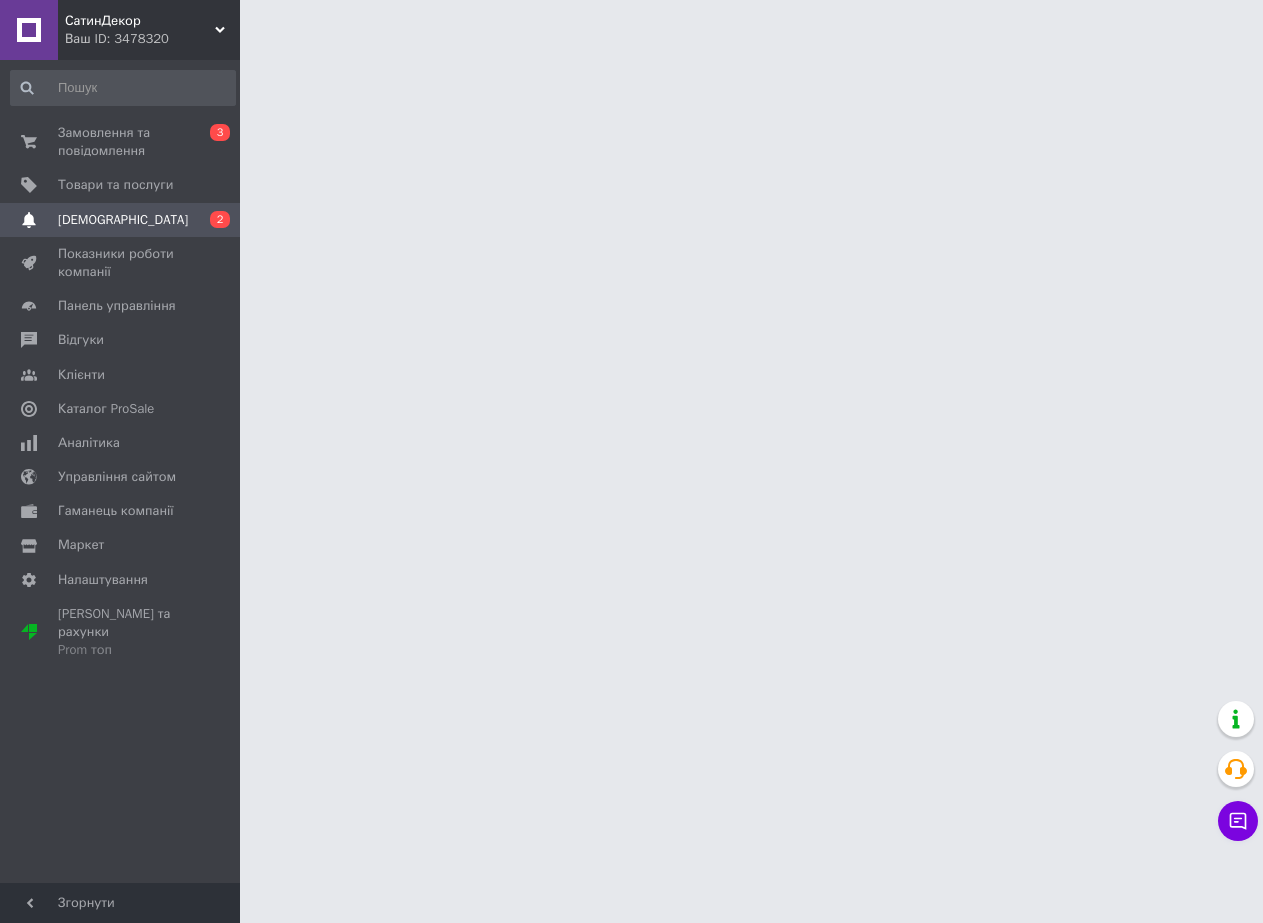 scroll, scrollTop: 0, scrollLeft: 0, axis: both 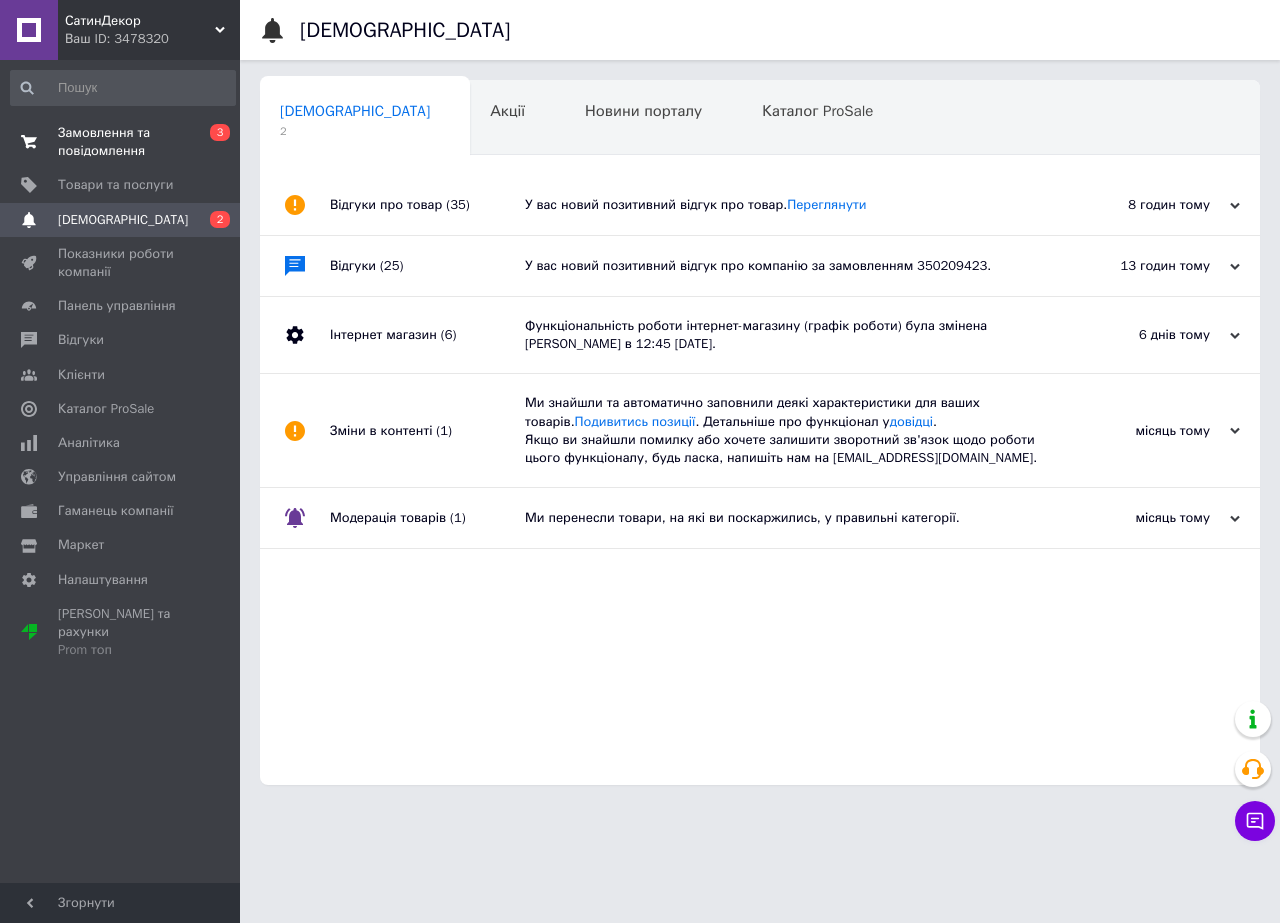 click on "Замовлення та повідомлення" at bounding box center [121, 142] 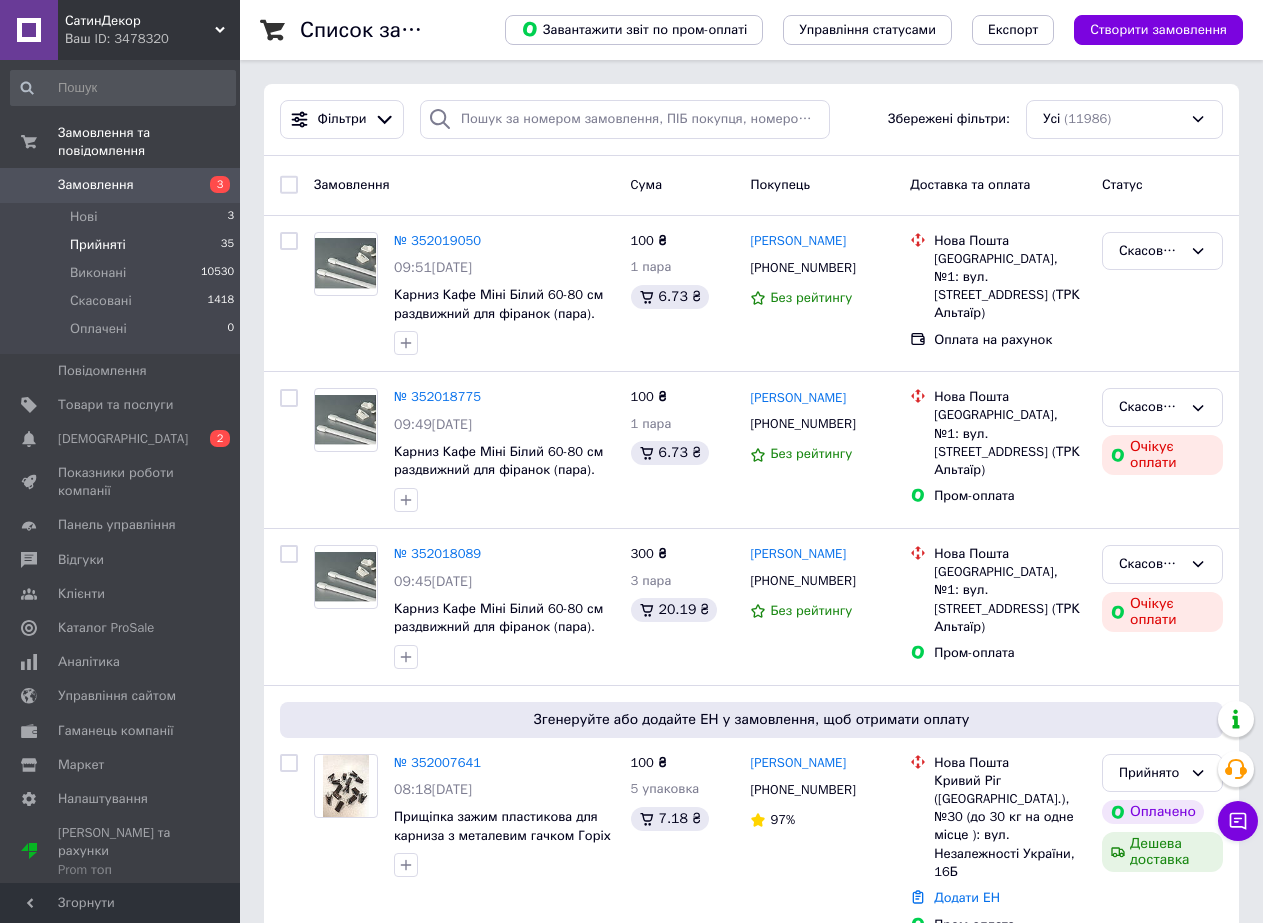 click on "Прийняті" at bounding box center (98, 245) 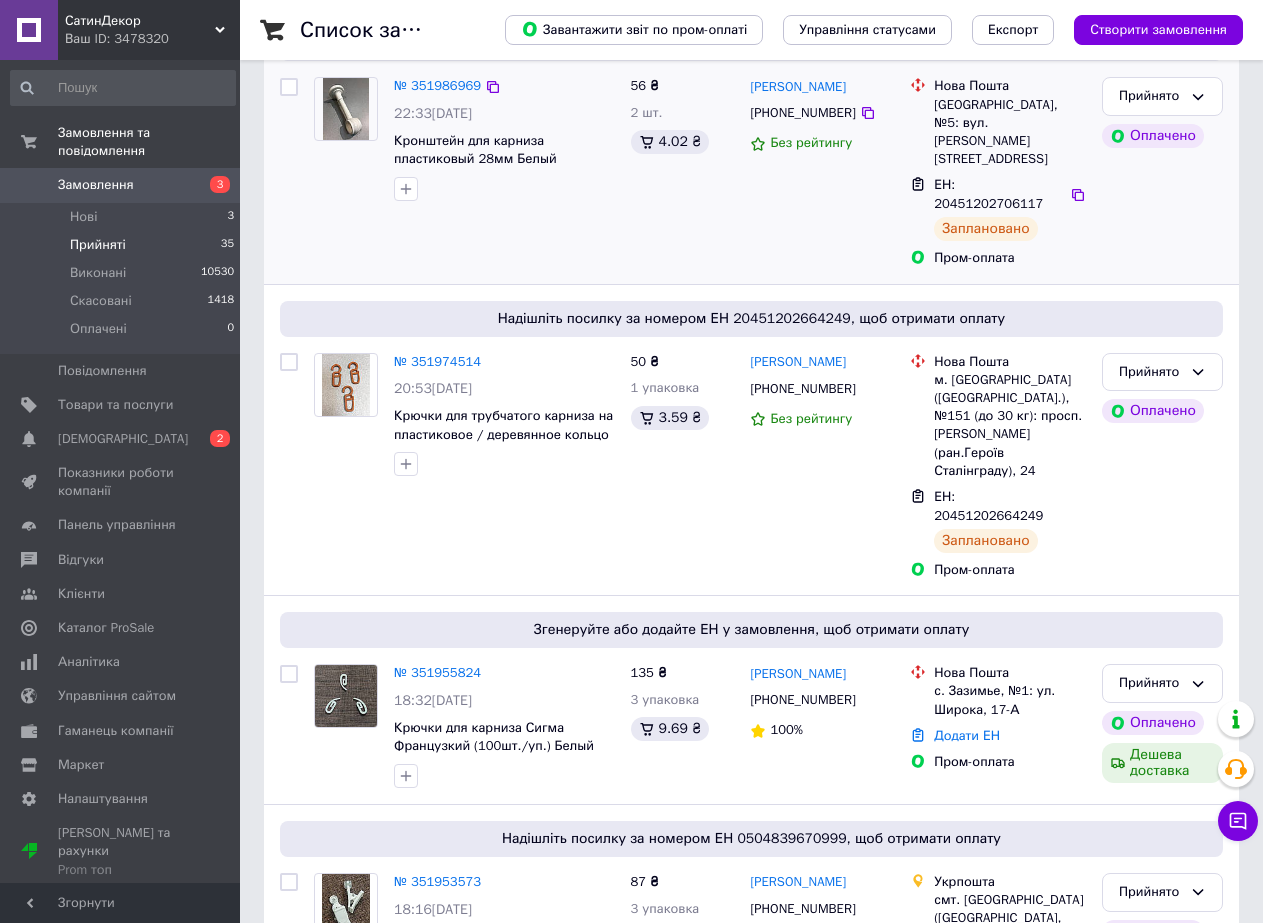 scroll, scrollTop: 1100, scrollLeft: 0, axis: vertical 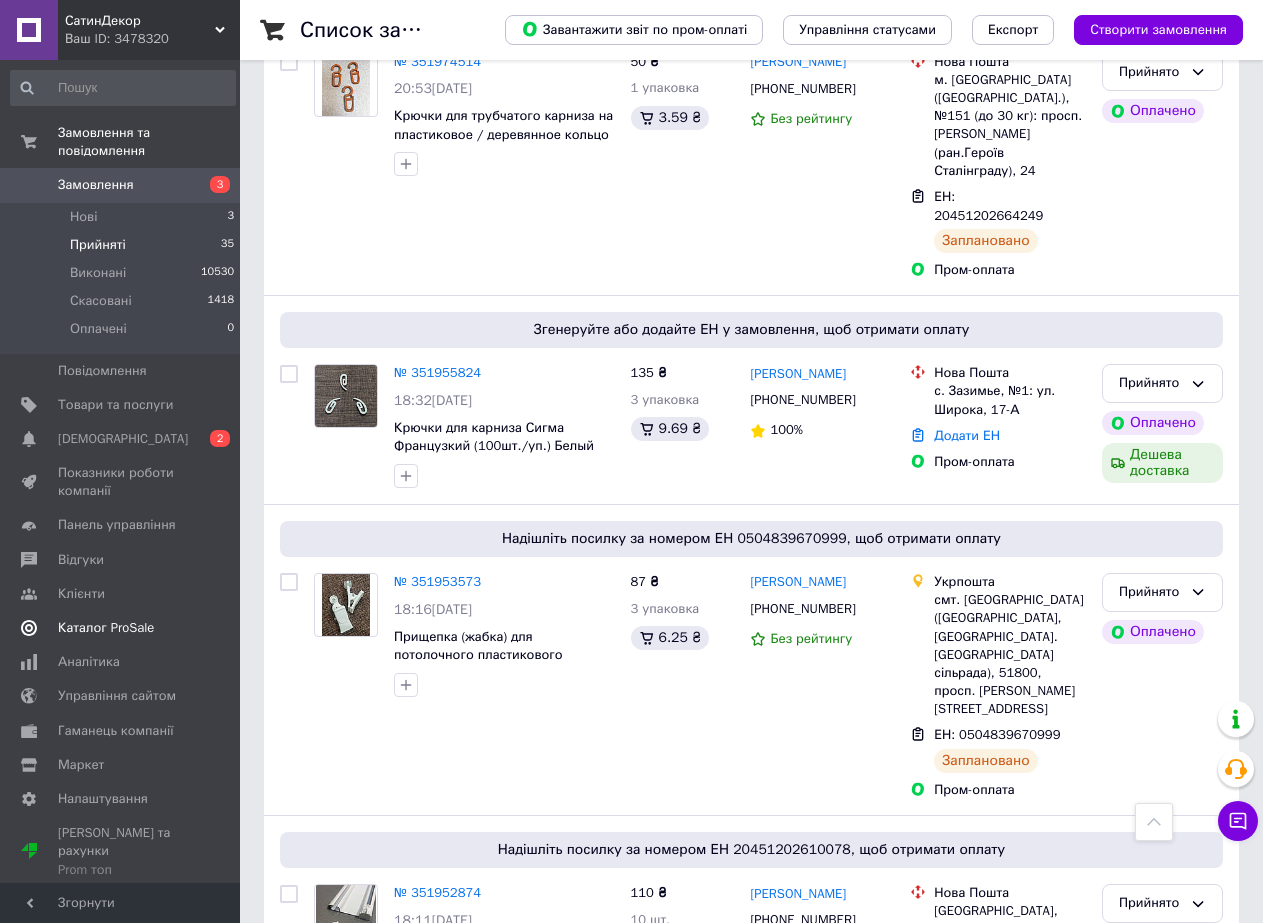 click on "[DEMOGRAPHIC_DATA]" at bounding box center [123, 439] 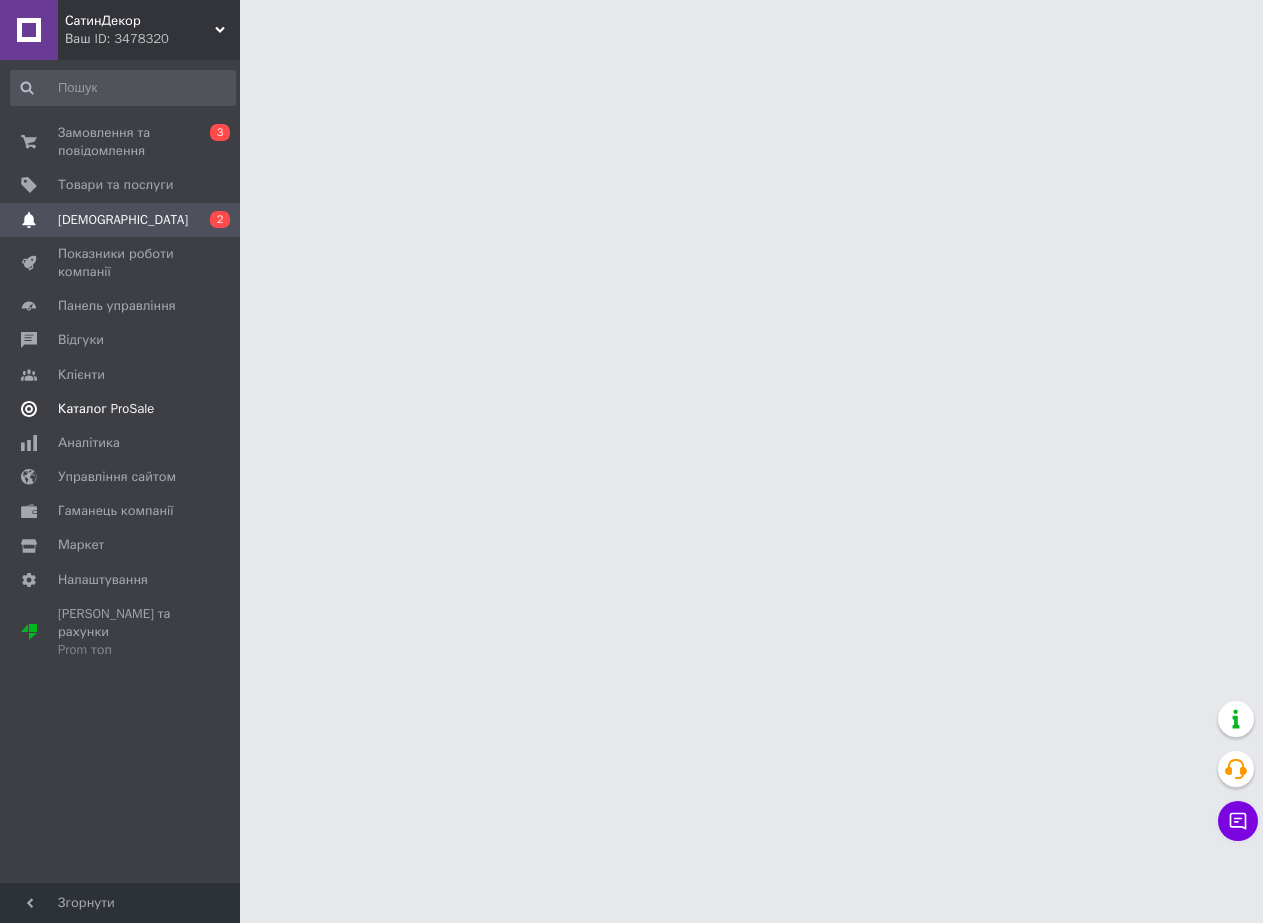 scroll, scrollTop: 0, scrollLeft: 0, axis: both 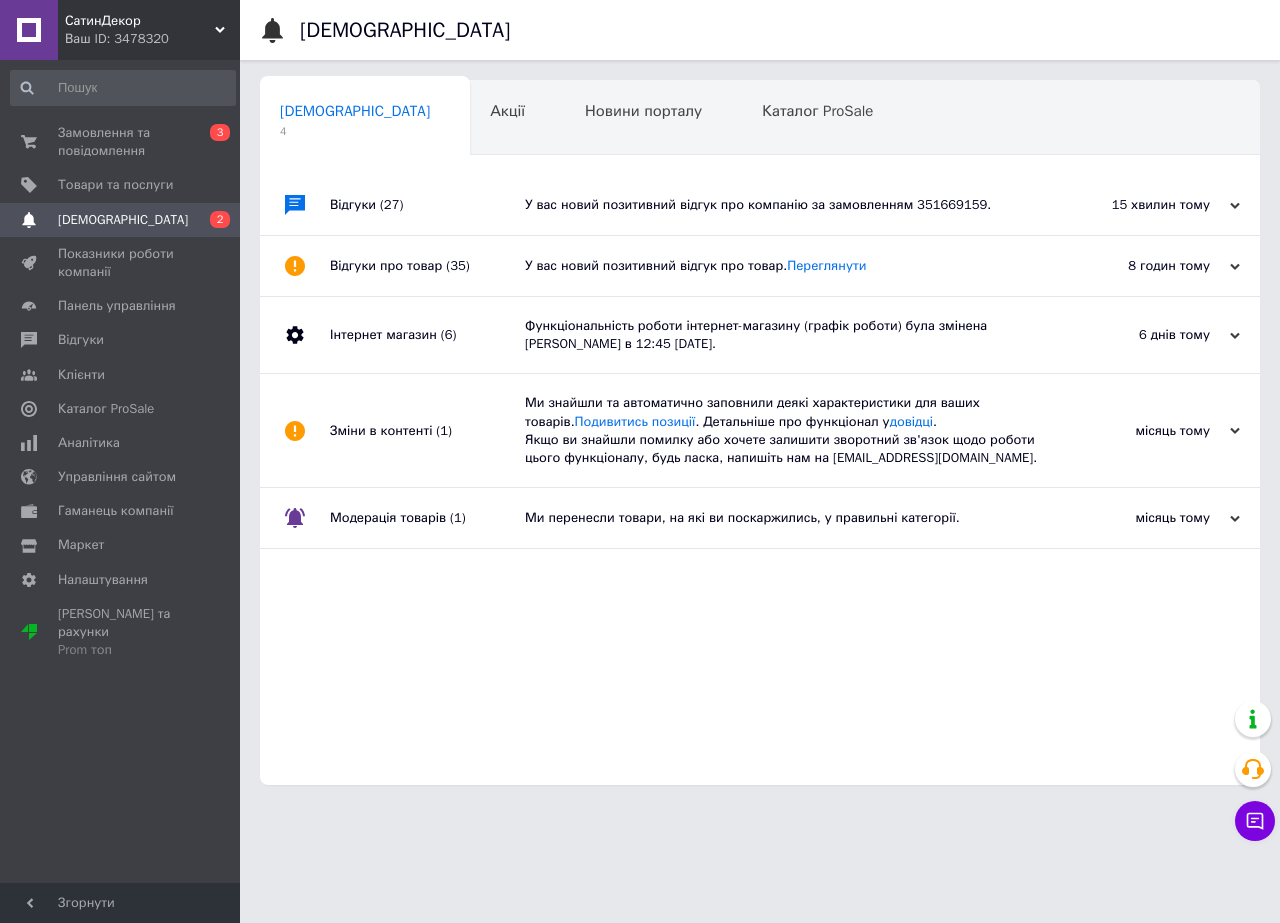 click on "15 хвилин тому" at bounding box center [1140, 205] 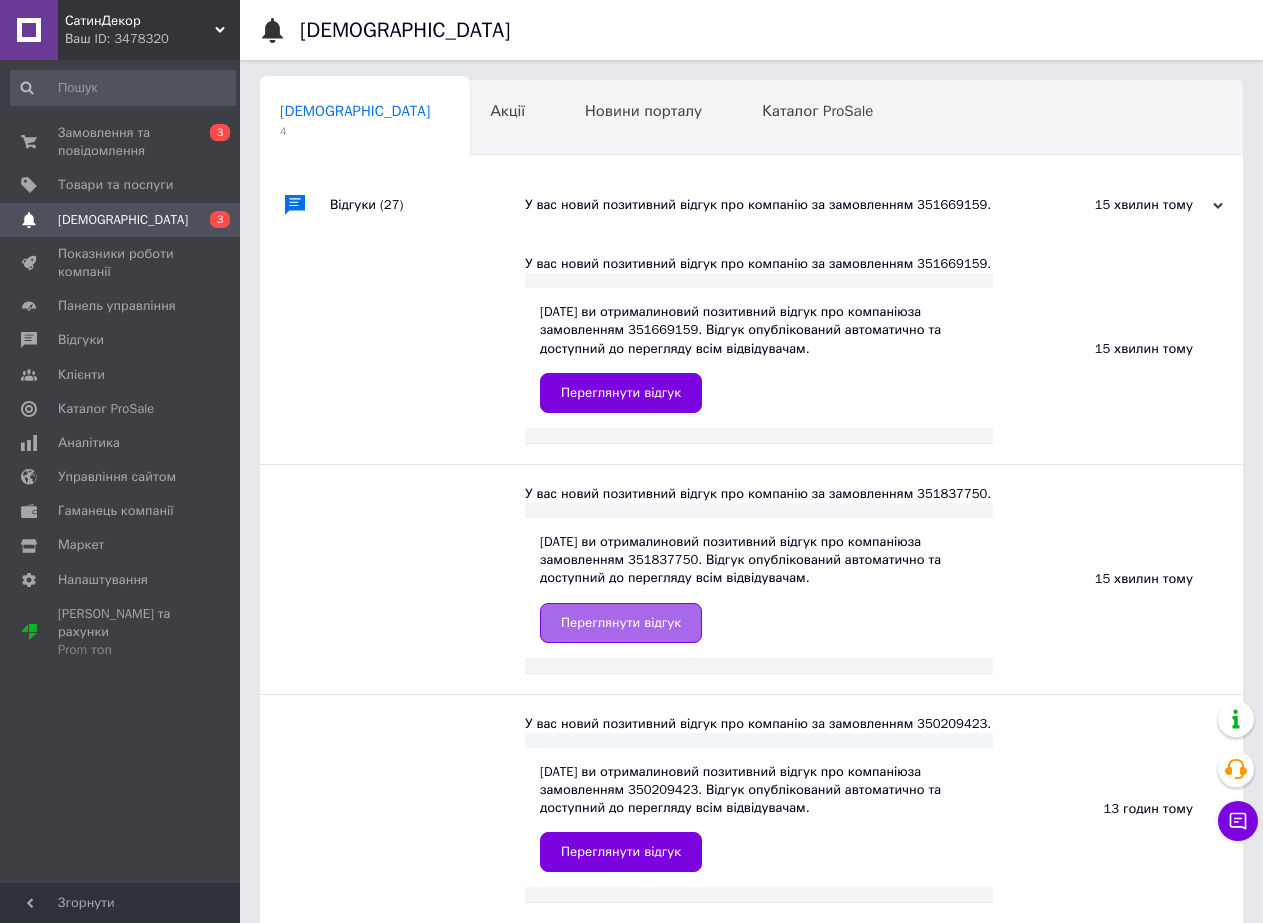 click on "Переглянути відгук" at bounding box center [621, 623] 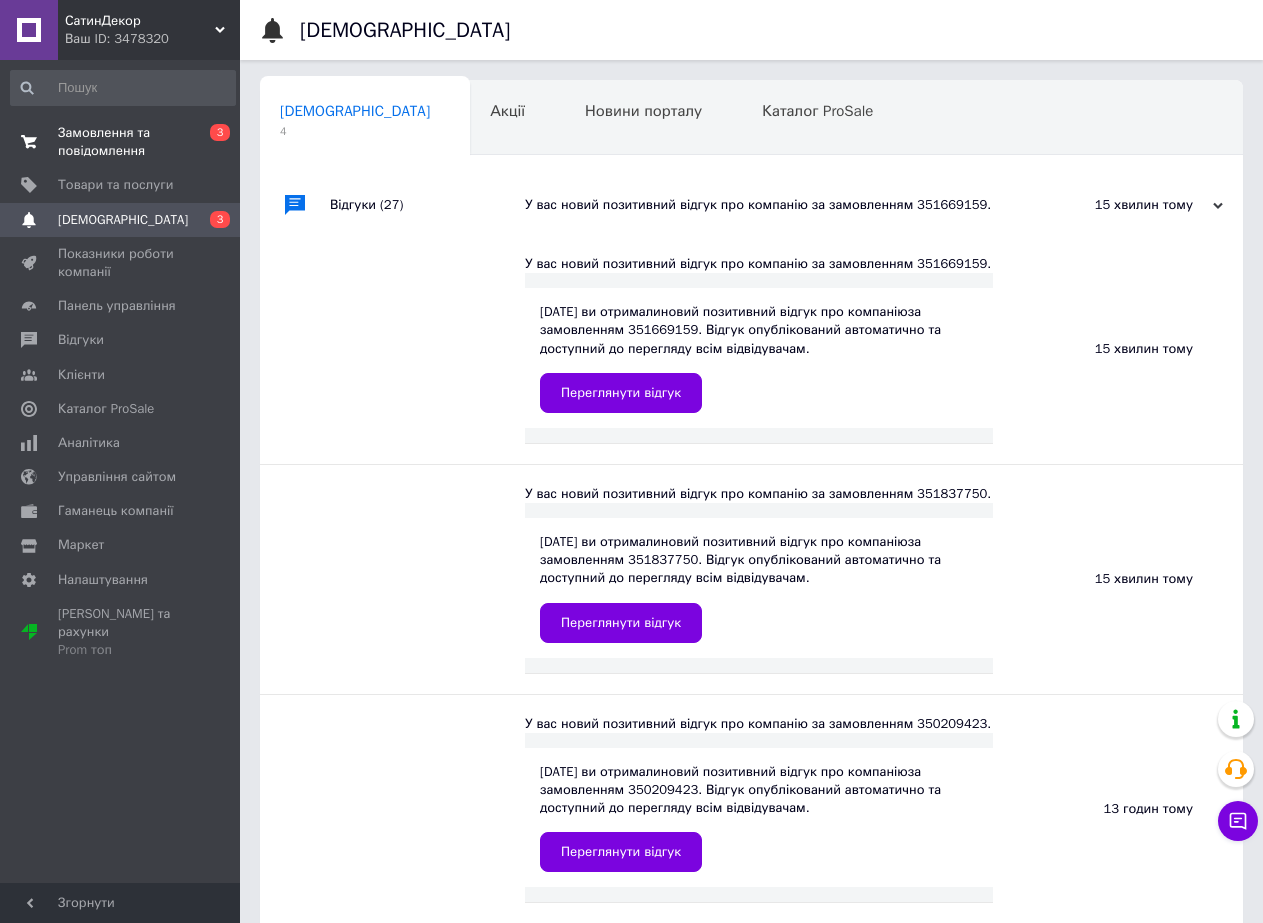 click on "Замовлення та повідомлення" at bounding box center [121, 142] 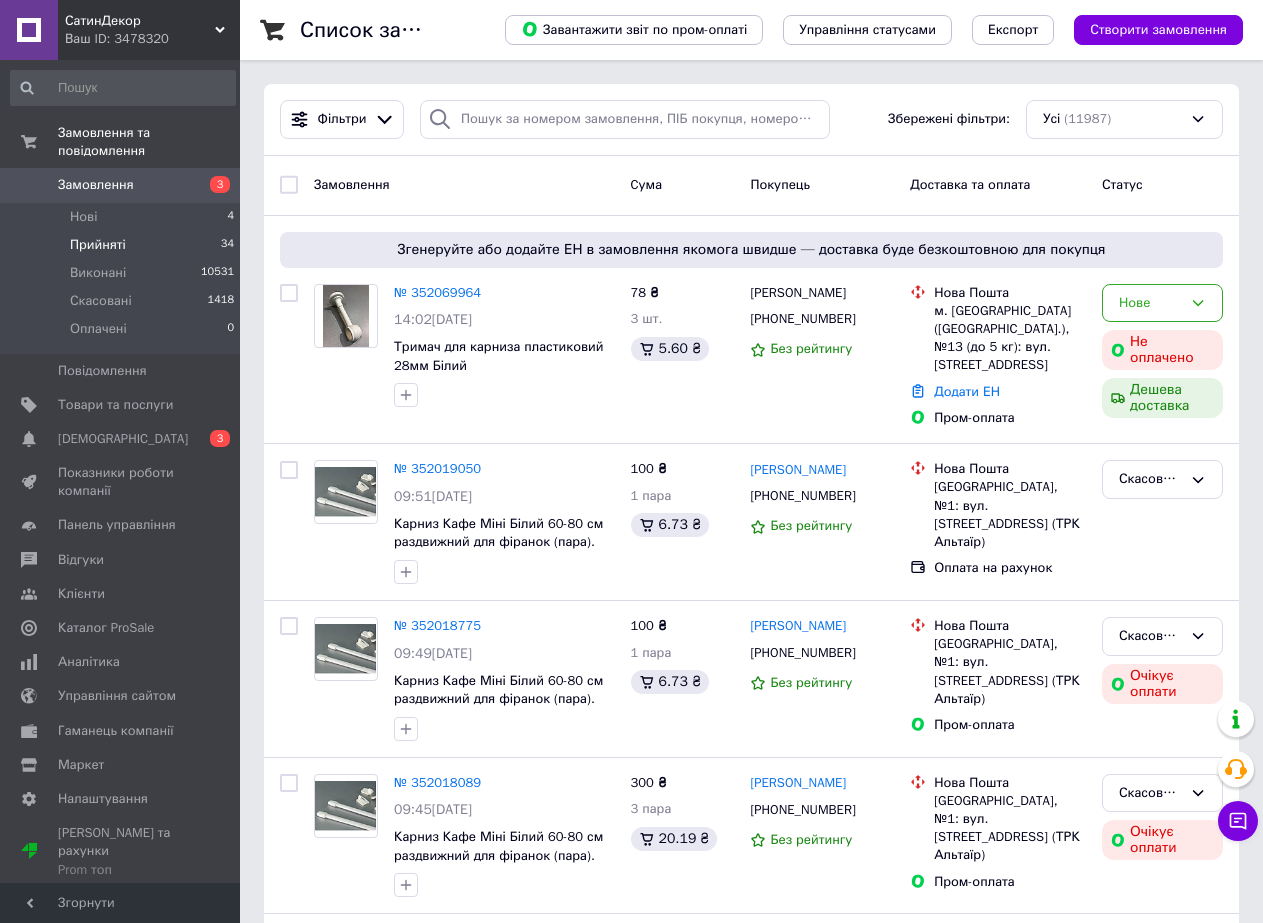 click on "Прийняті" at bounding box center (98, 245) 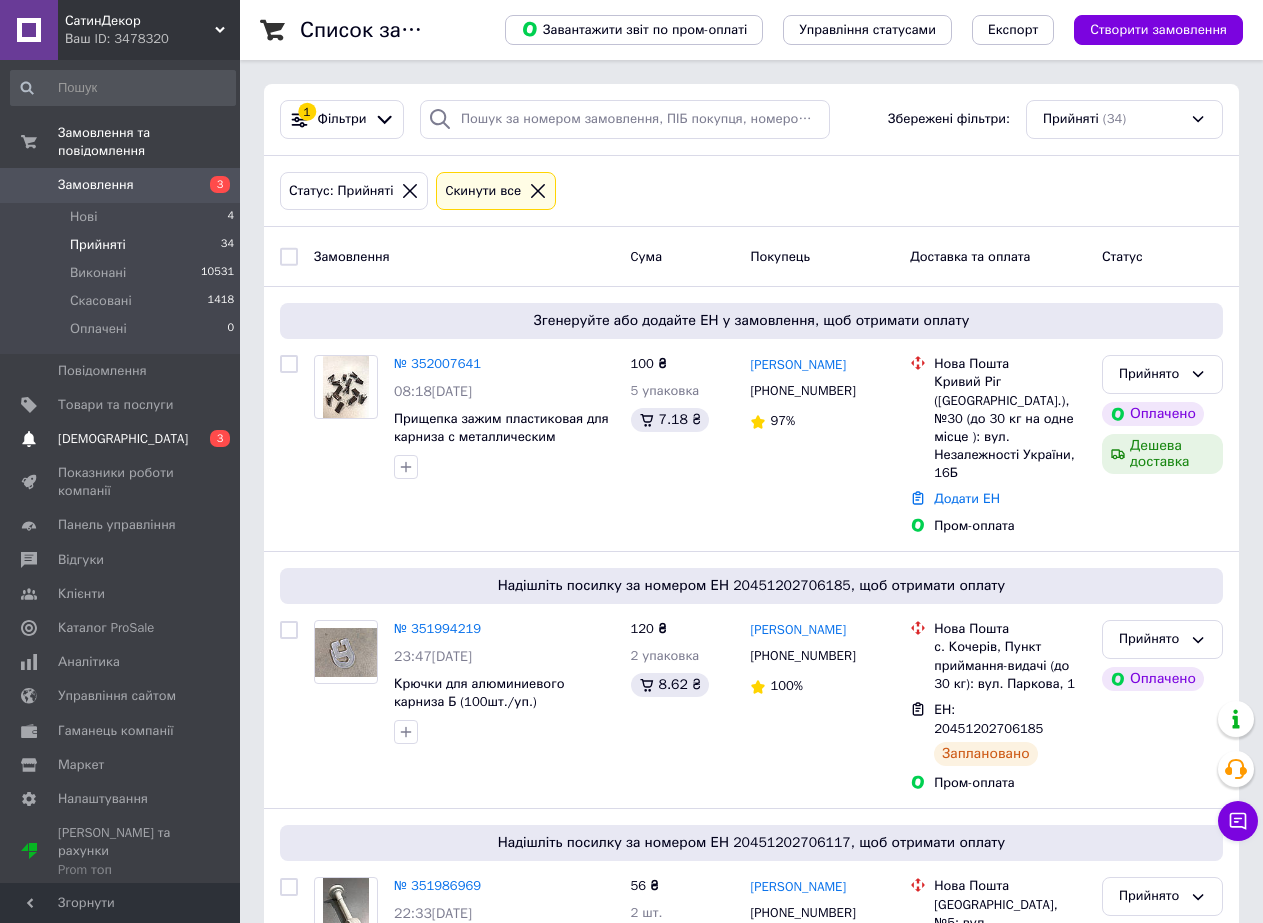 click on "Сповіщення 0 3" at bounding box center (123, 439) 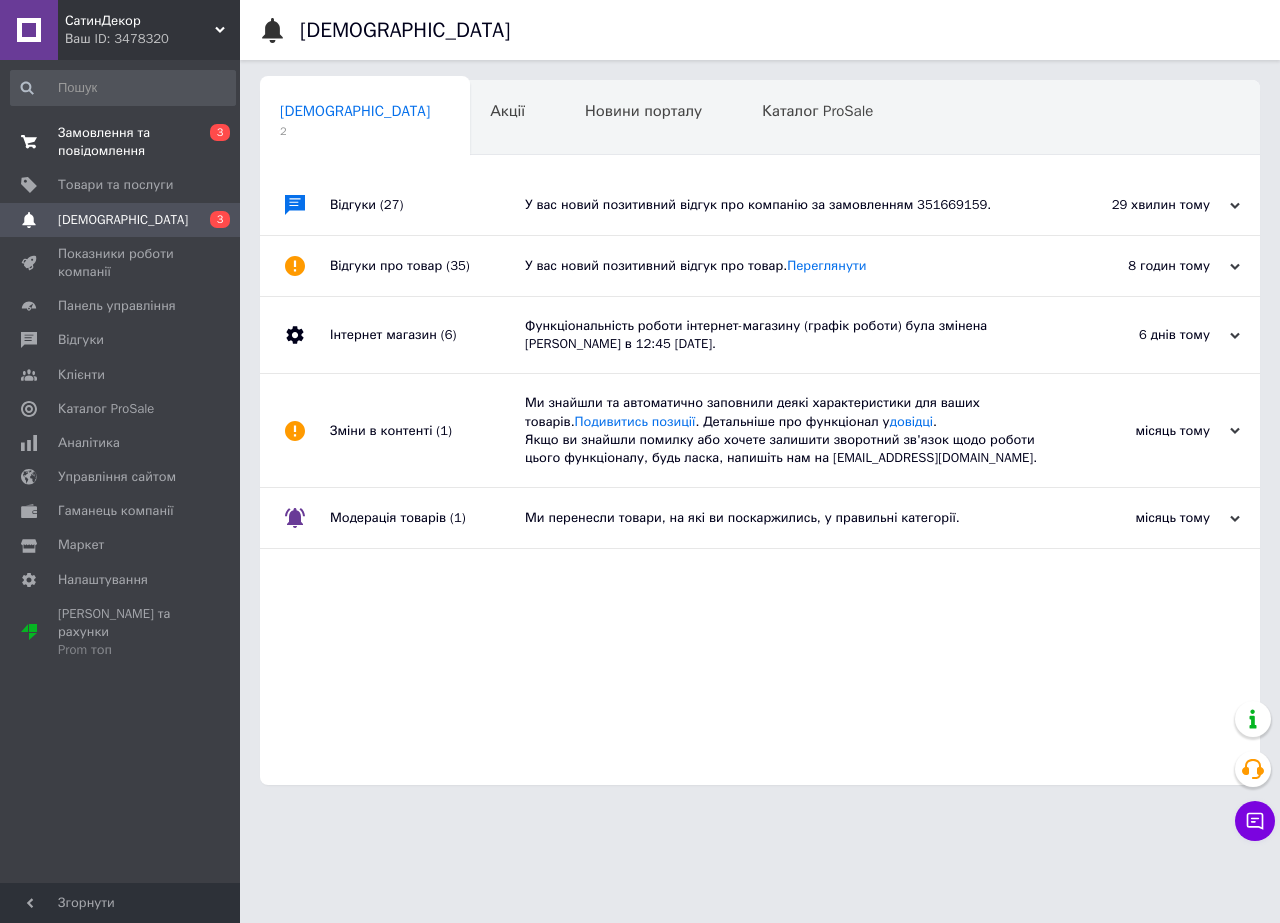 click on "Замовлення та повідомлення" at bounding box center (121, 142) 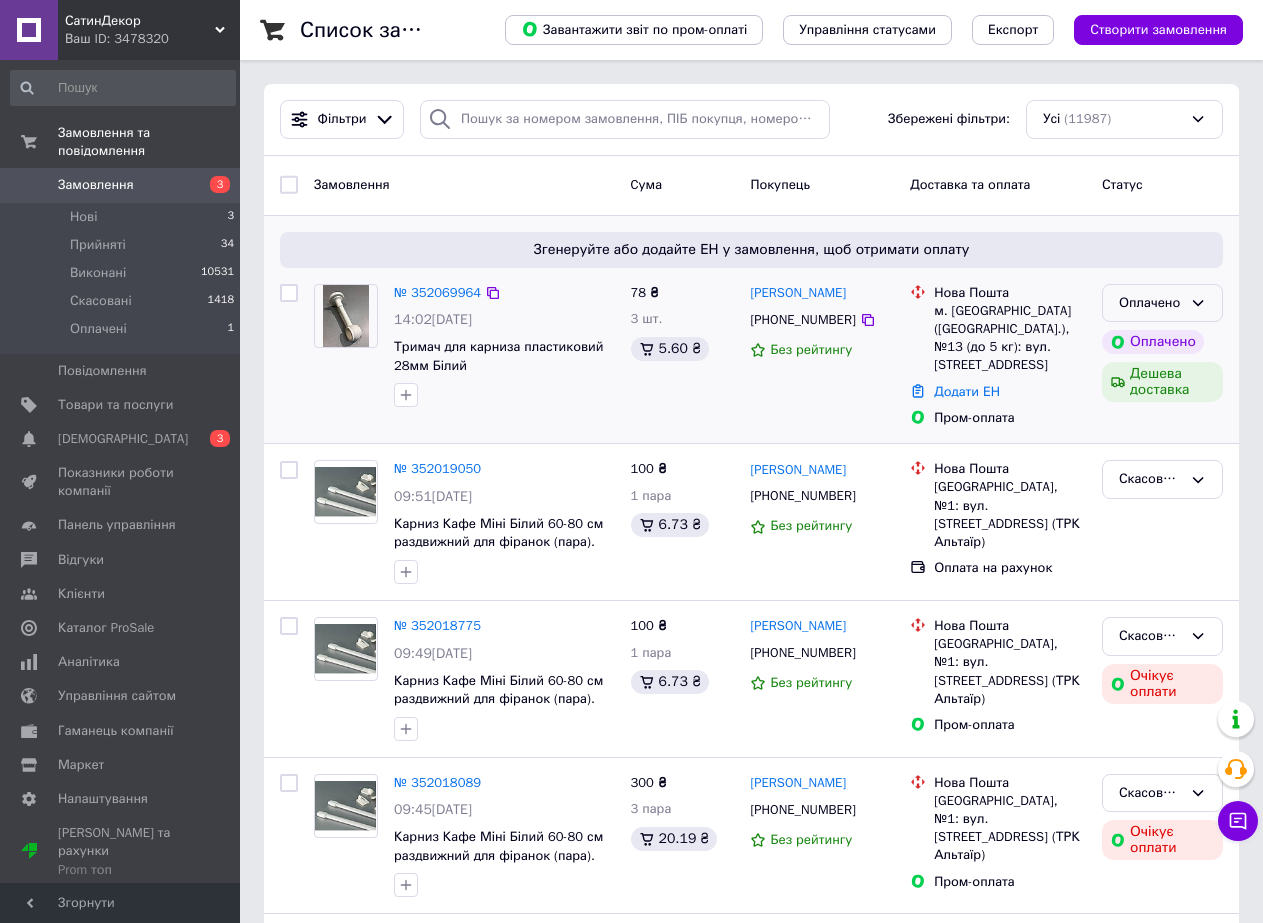 click on "Оплачено" at bounding box center (1150, 303) 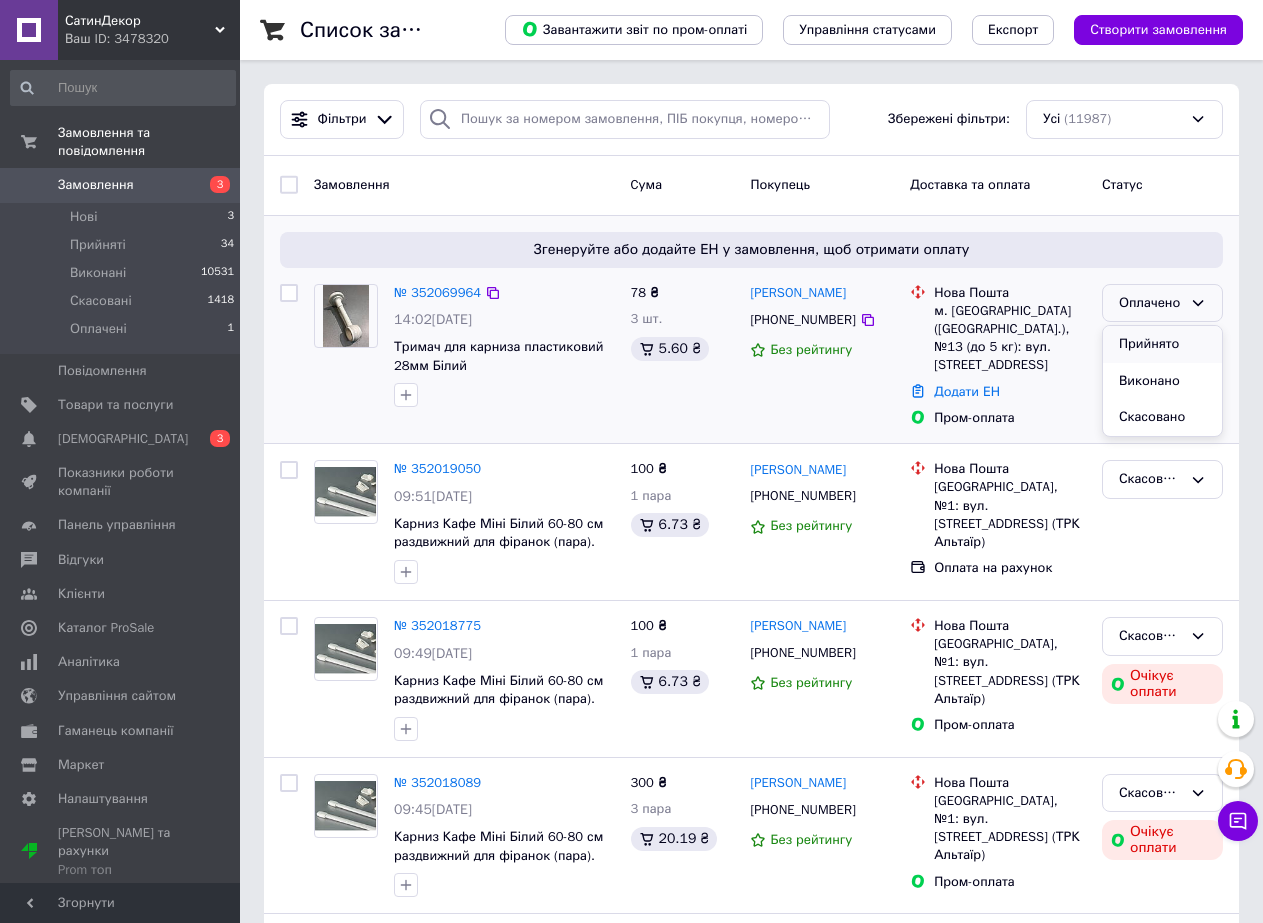click on "Прийнято" at bounding box center (1162, 344) 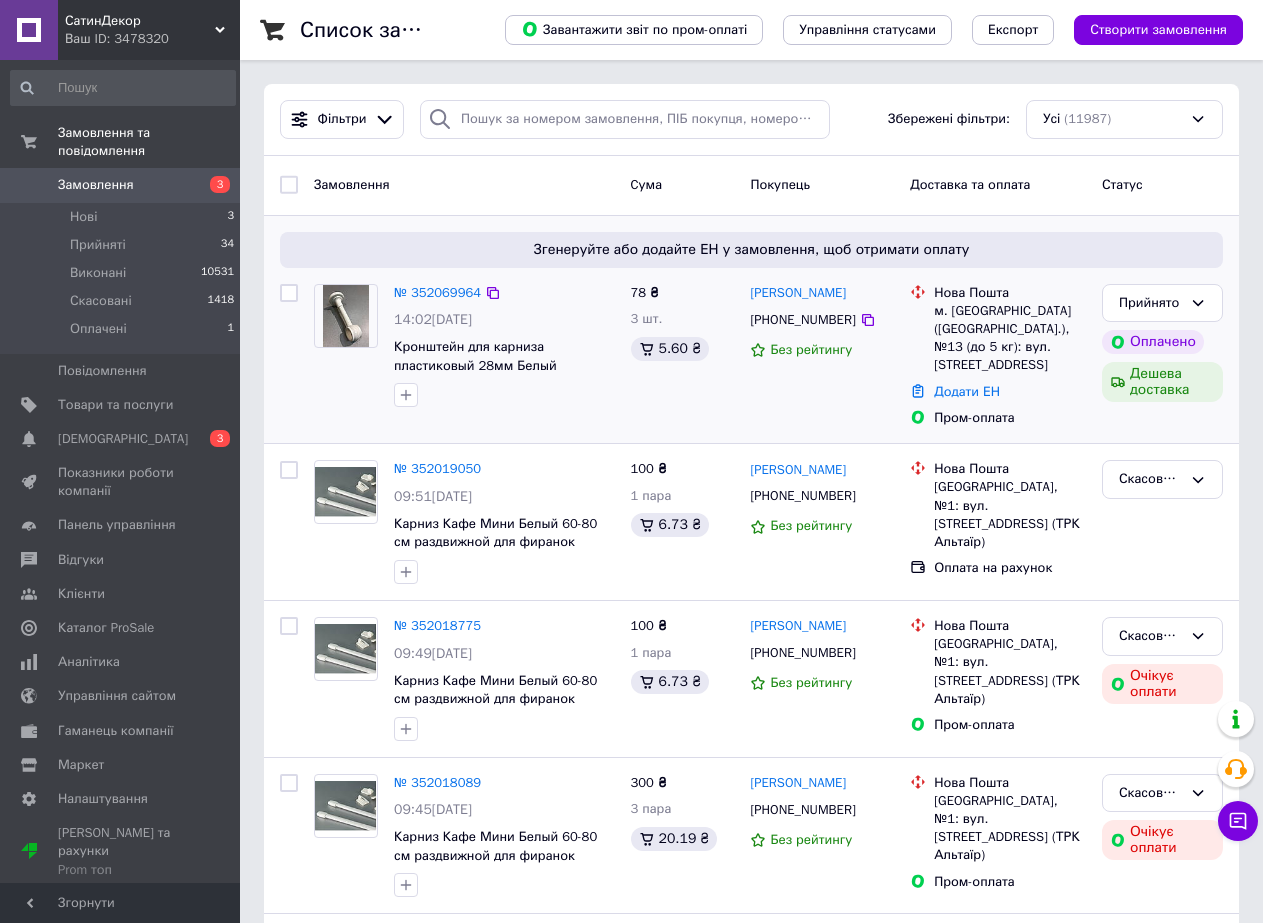 click on "№ 352069964 14:02, 10.07.2025 Кронштейн для карниза пластиковый 28мм Белый" at bounding box center (504, 346) 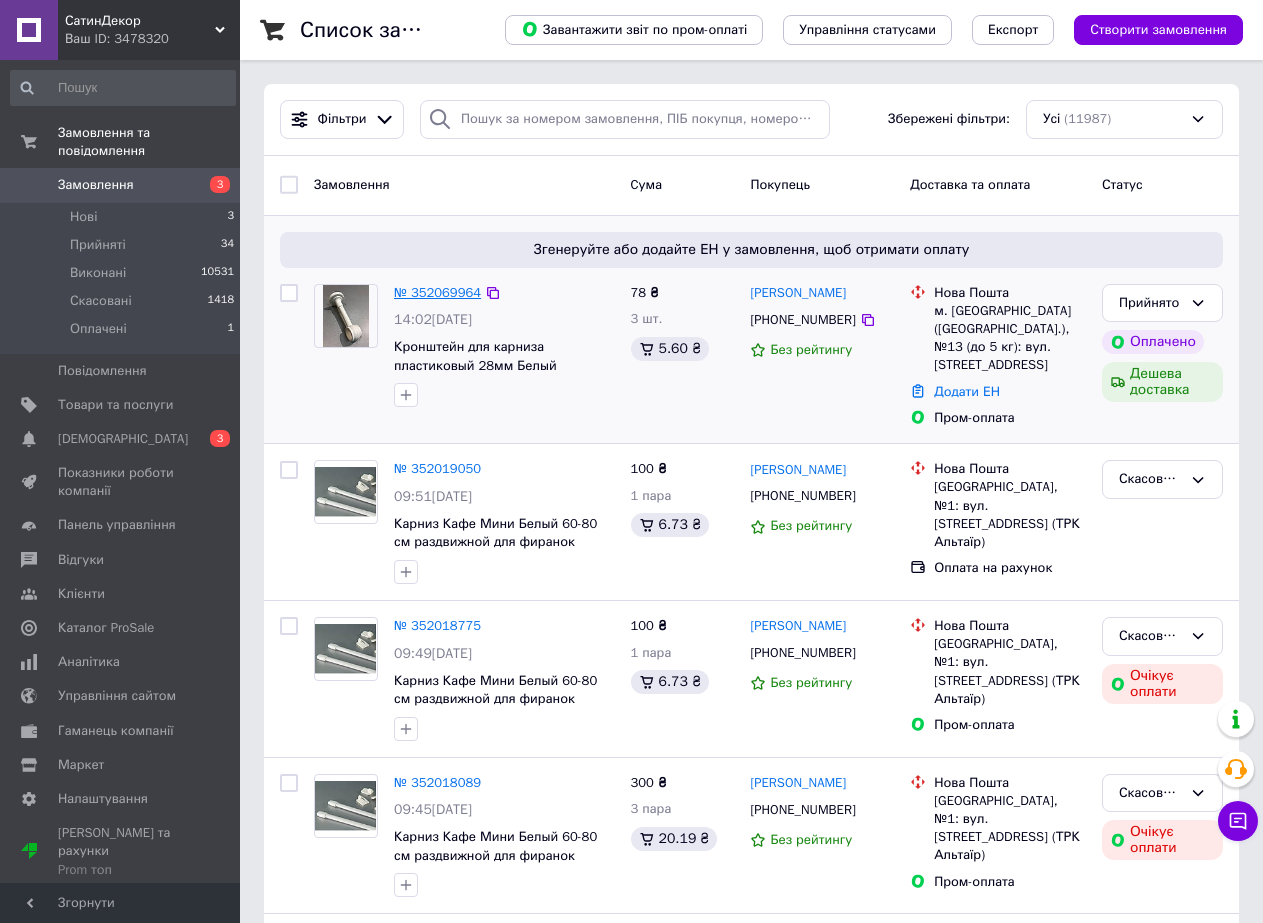 click on "№ 352069964" at bounding box center (437, 292) 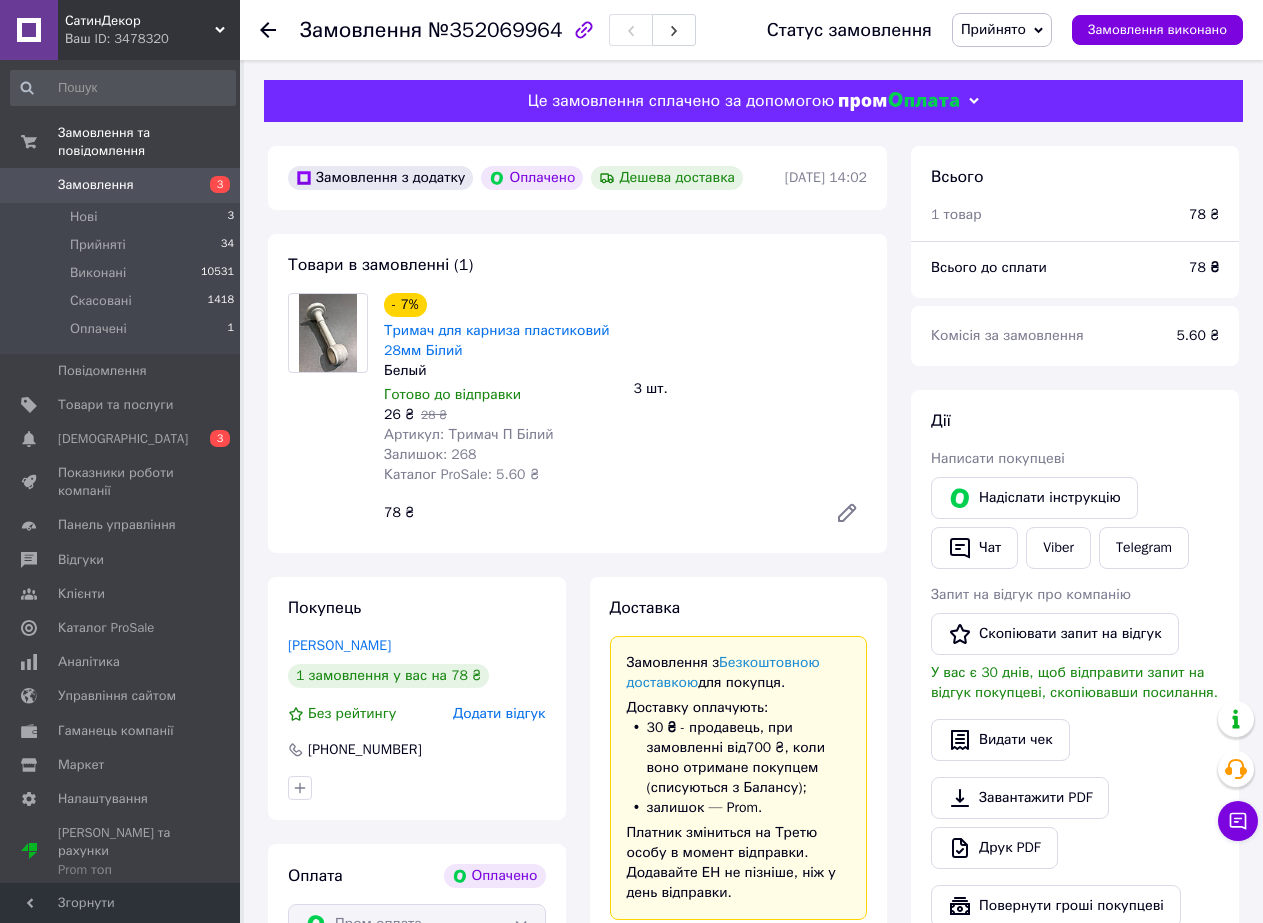 scroll, scrollTop: 400, scrollLeft: 0, axis: vertical 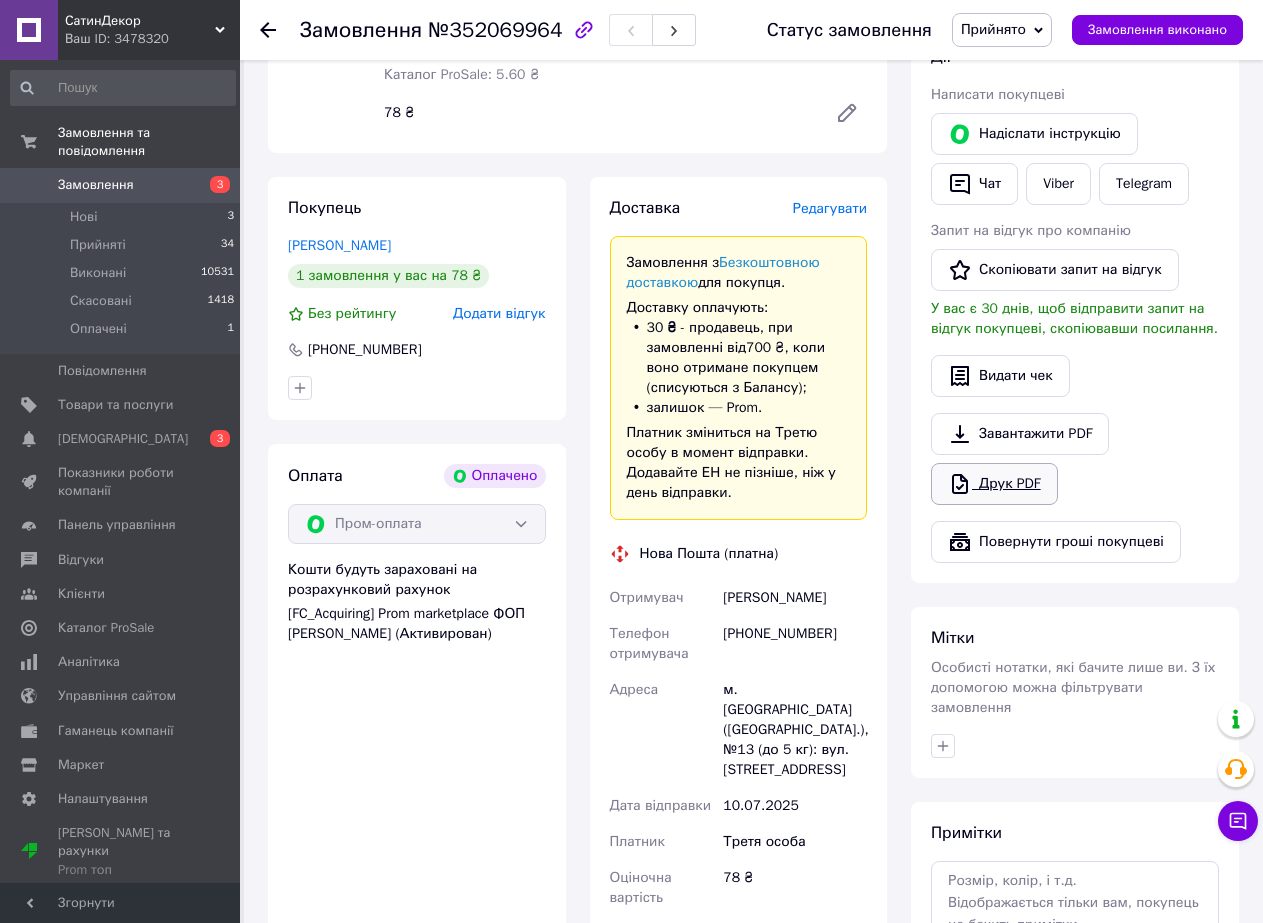click on "Друк PDF" at bounding box center [994, 484] 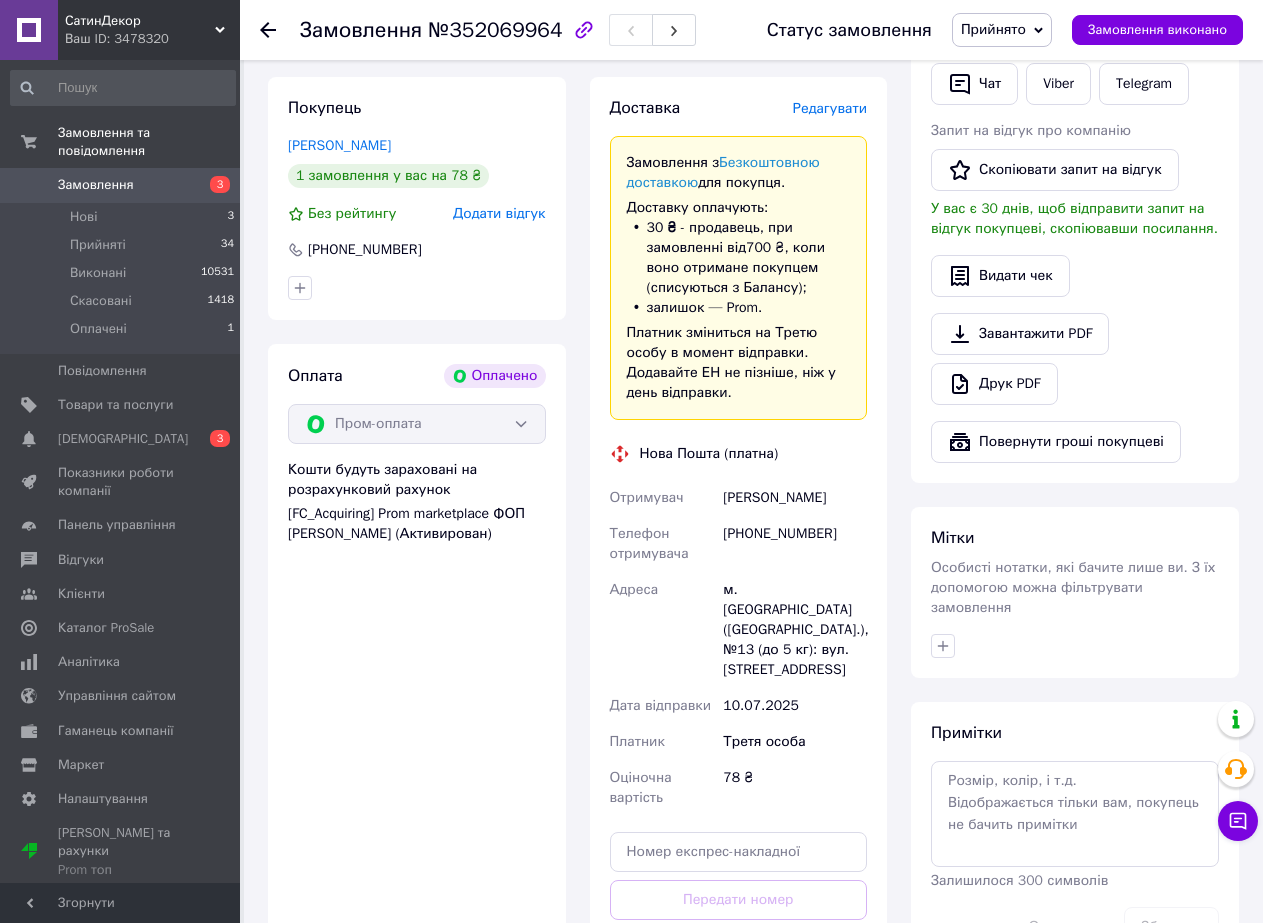 scroll, scrollTop: 600, scrollLeft: 0, axis: vertical 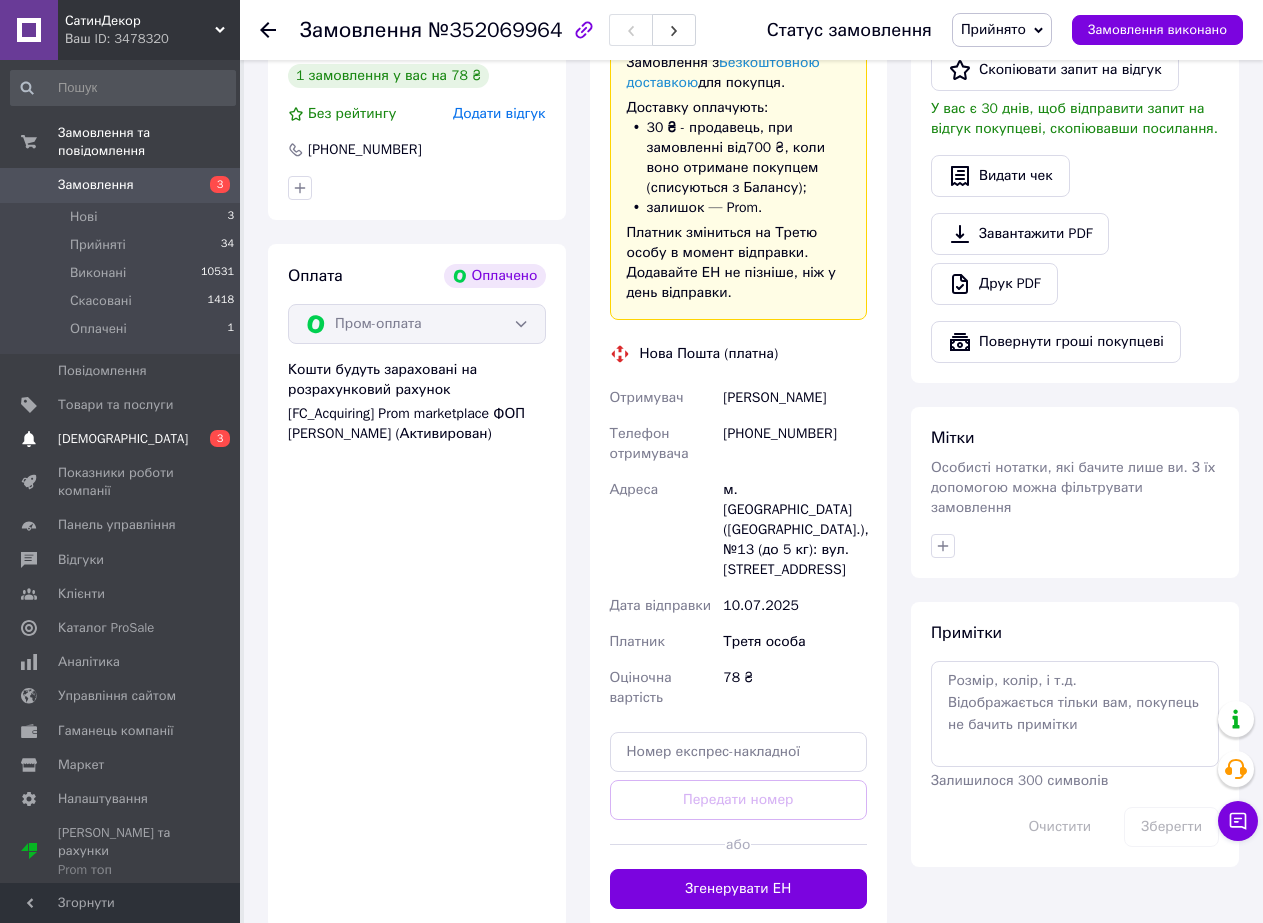 click on "[DEMOGRAPHIC_DATA]" at bounding box center (121, 439) 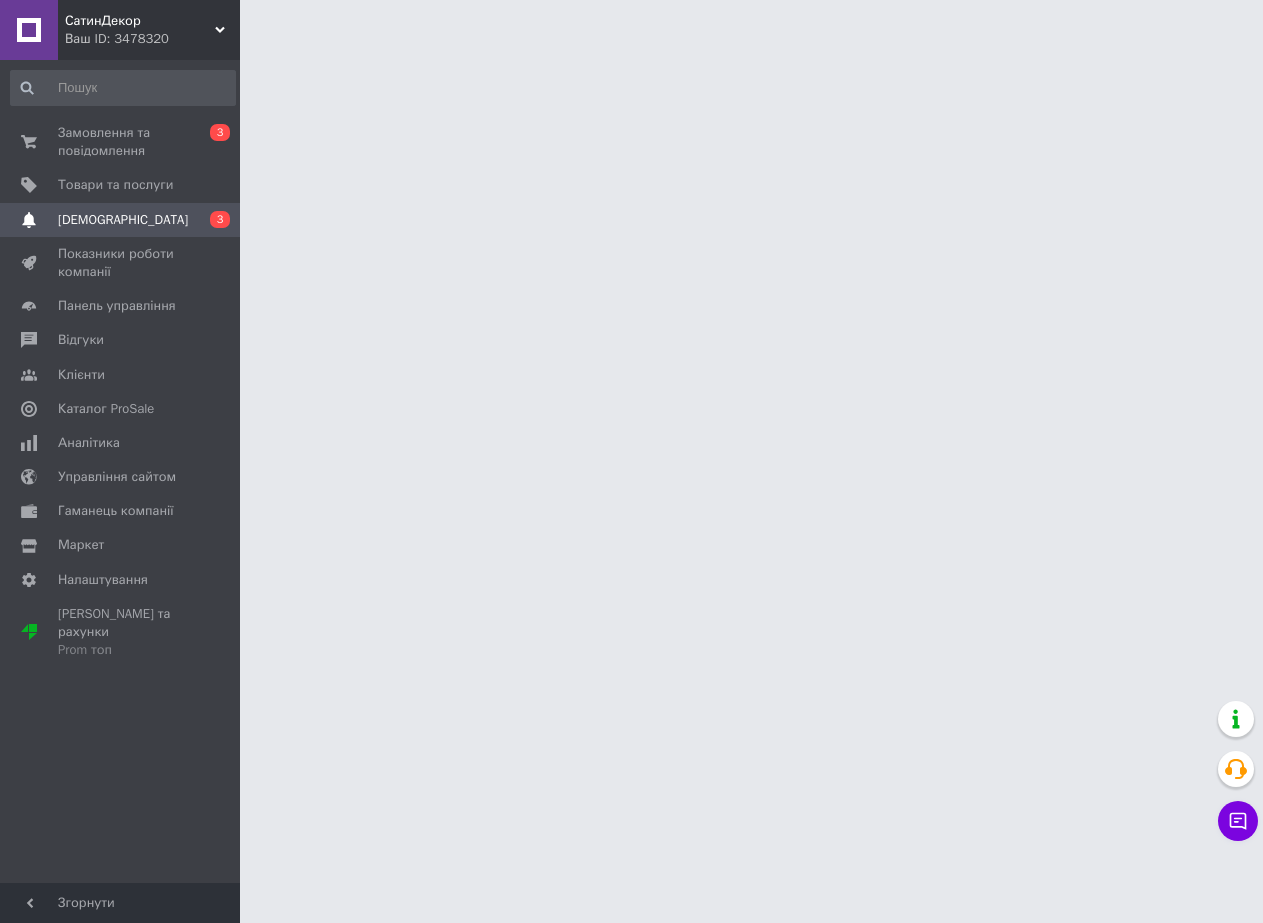 scroll, scrollTop: 0, scrollLeft: 0, axis: both 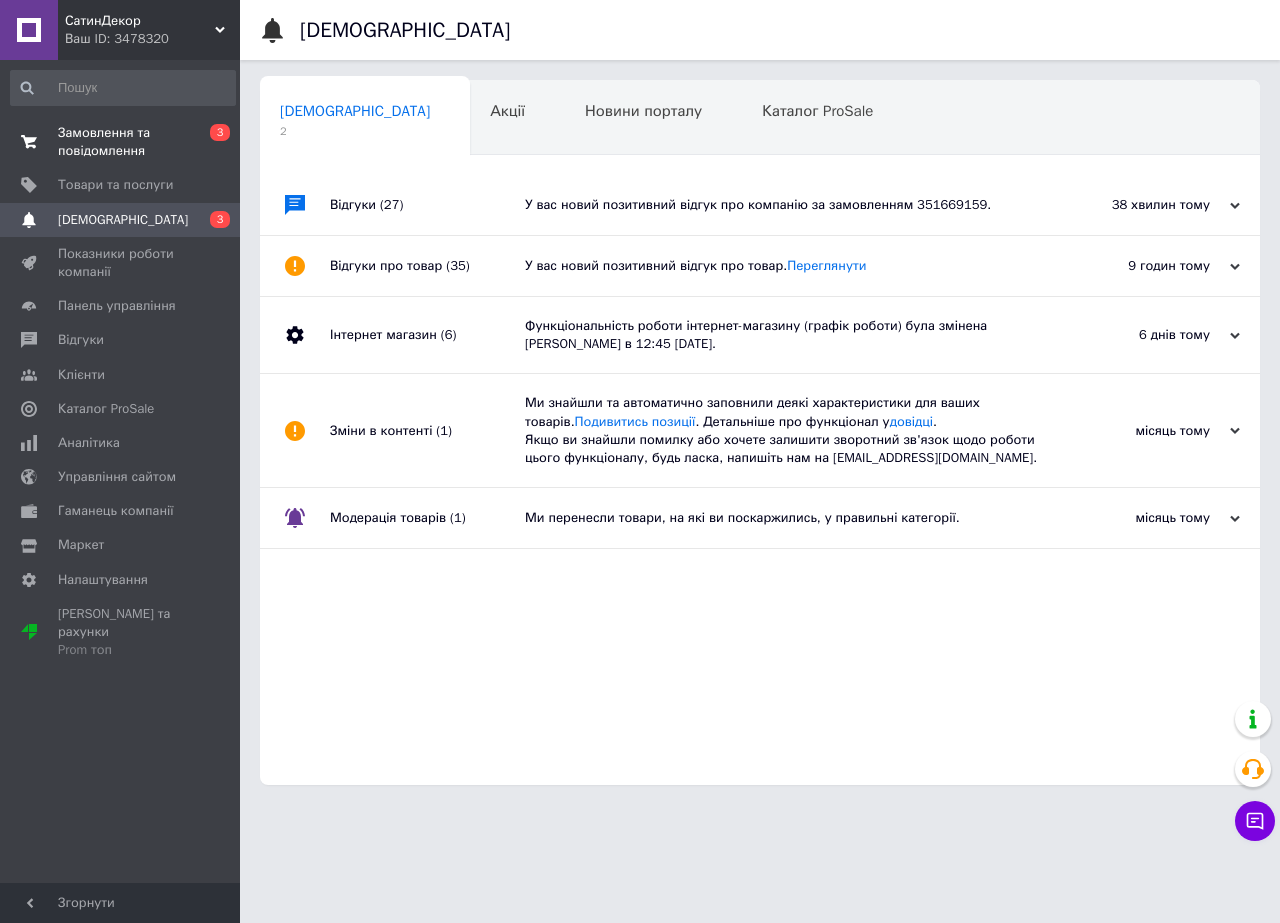 click on "Замовлення та повідомлення" at bounding box center [121, 142] 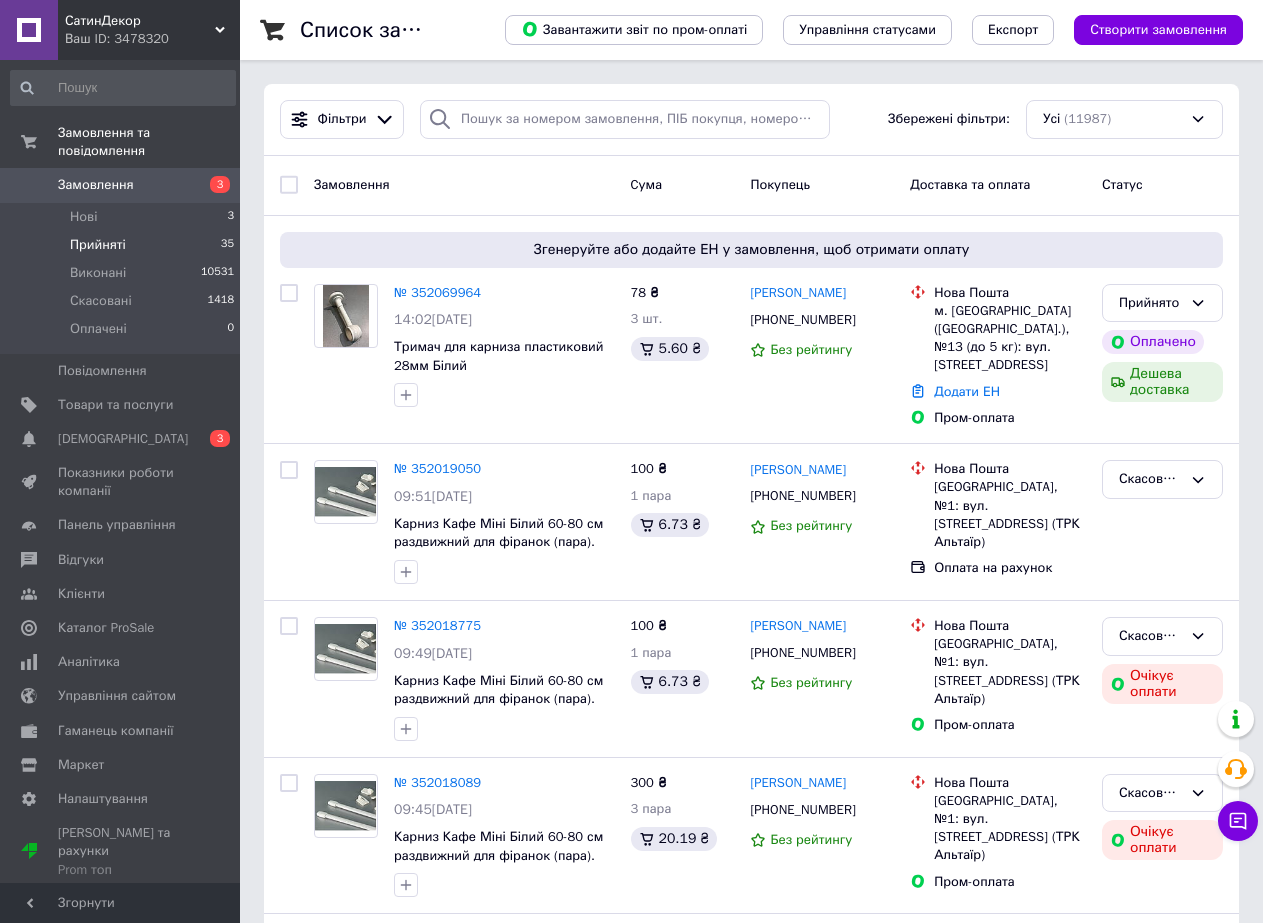 click on "Прийняті" at bounding box center [98, 245] 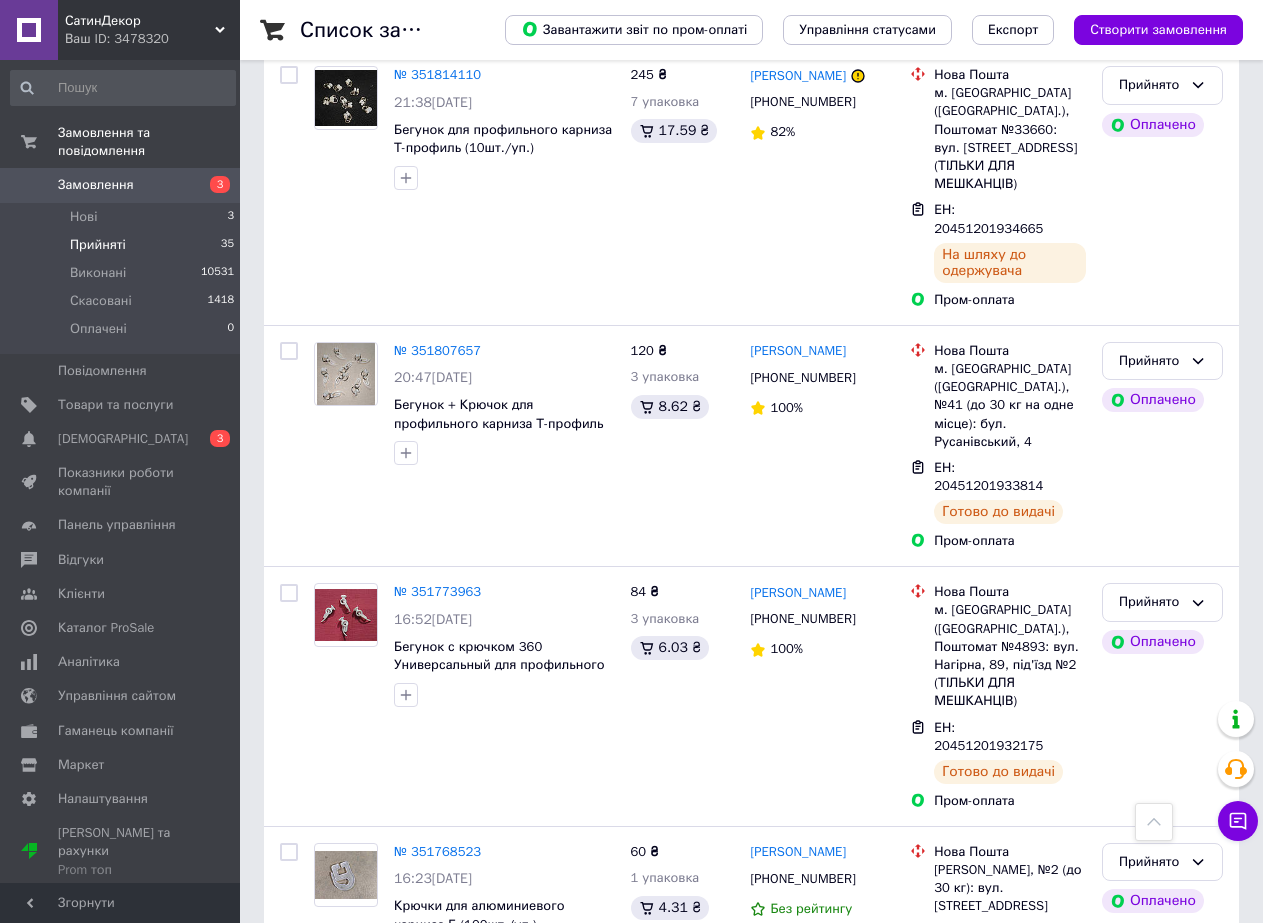 scroll, scrollTop: 3942, scrollLeft: 0, axis: vertical 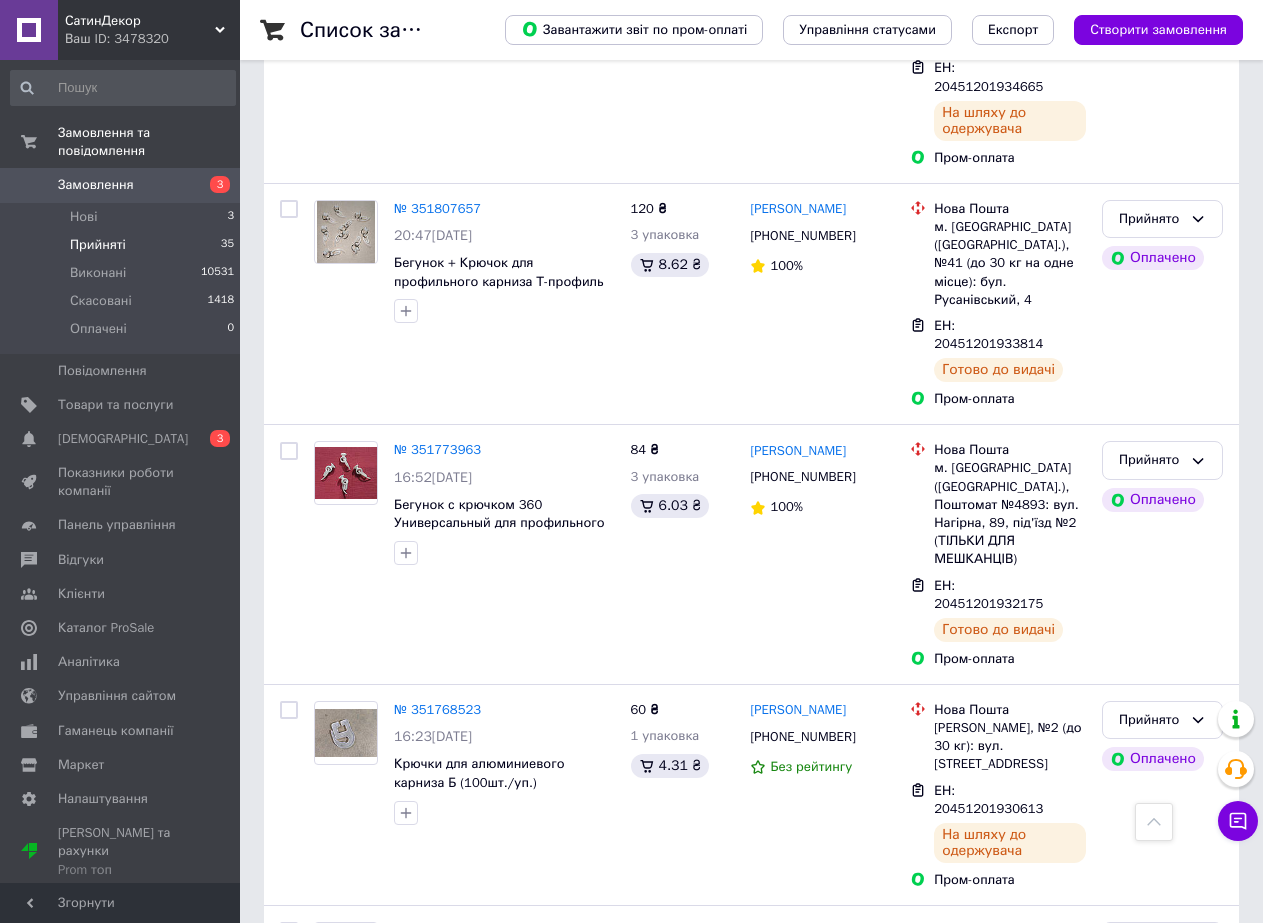 click on "2" at bounding box center (327, 1449) 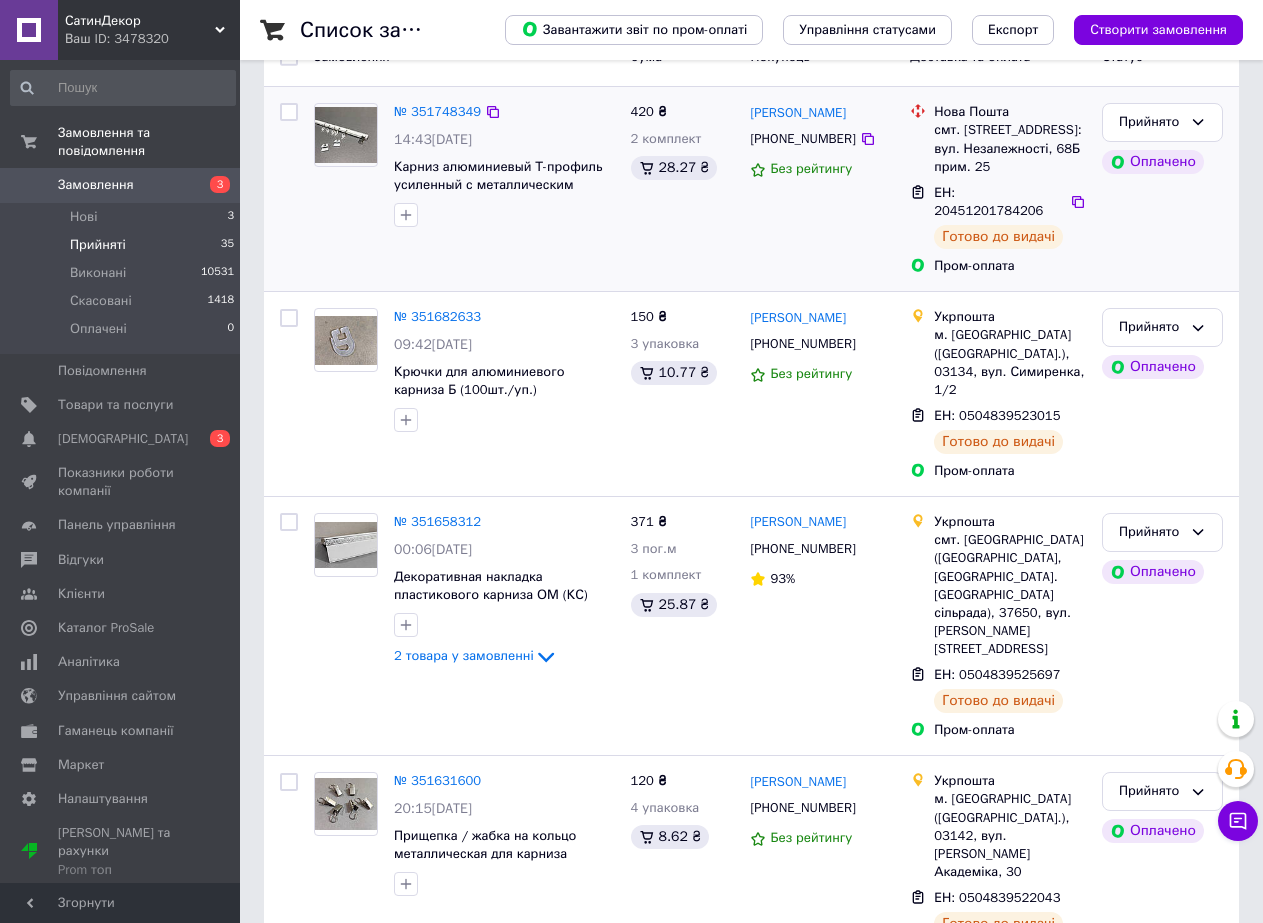 scroll, scrollTop: 300, scrollLeft: 0, axis: vertical 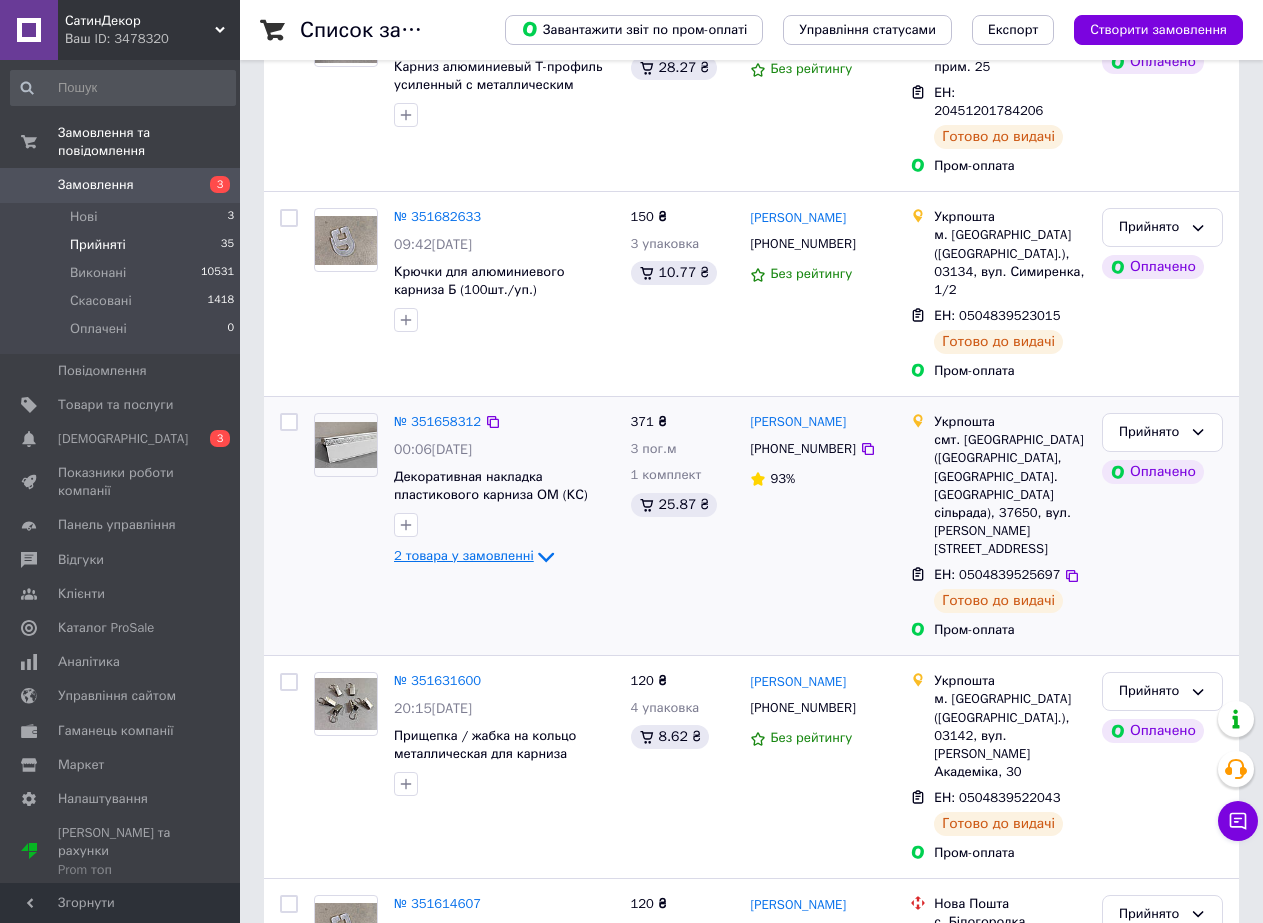 click on "2 товара у замовленні" at bounding box center (464, 555) 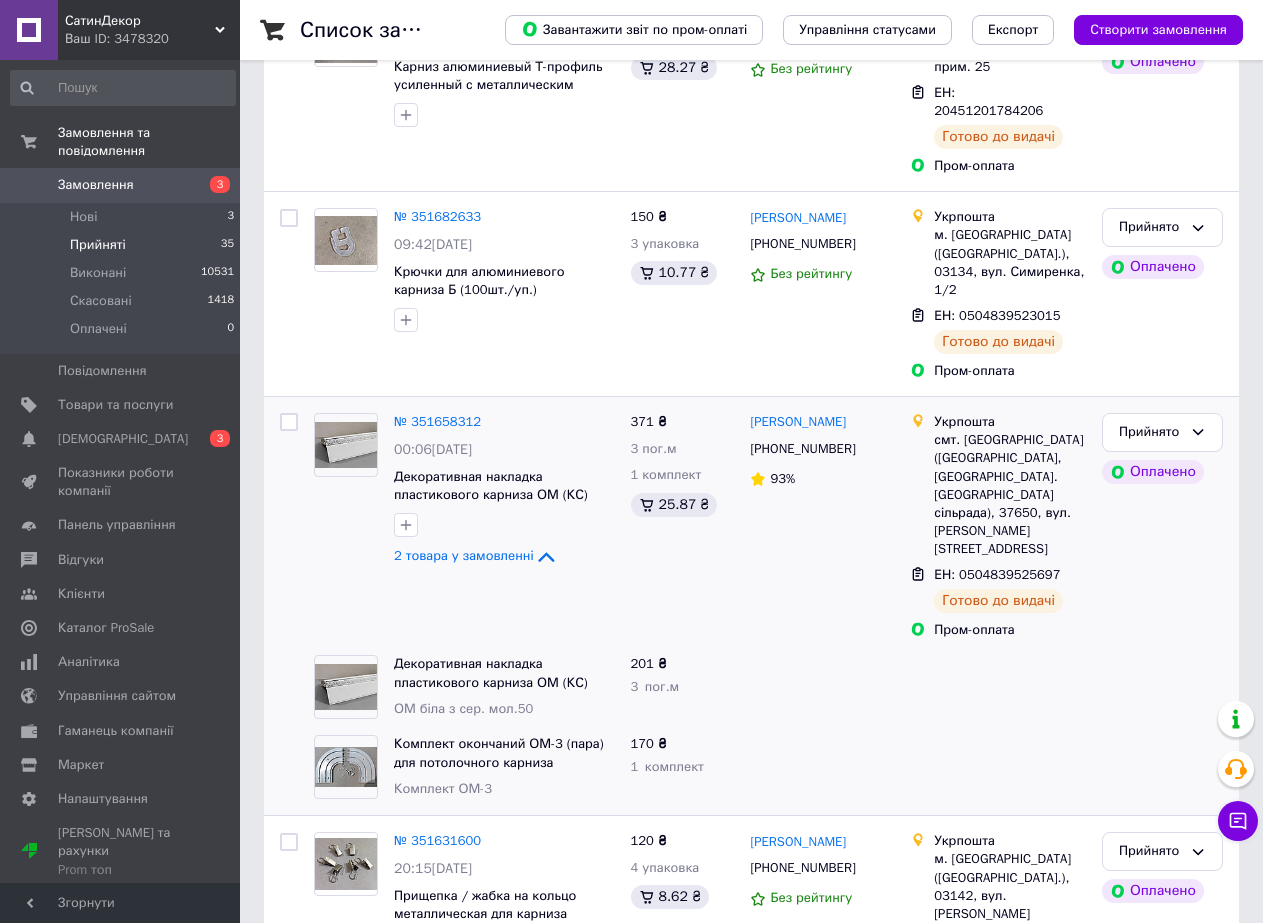scroll, scrollTop: 400, scrollLeft: 0, axis: vertical 